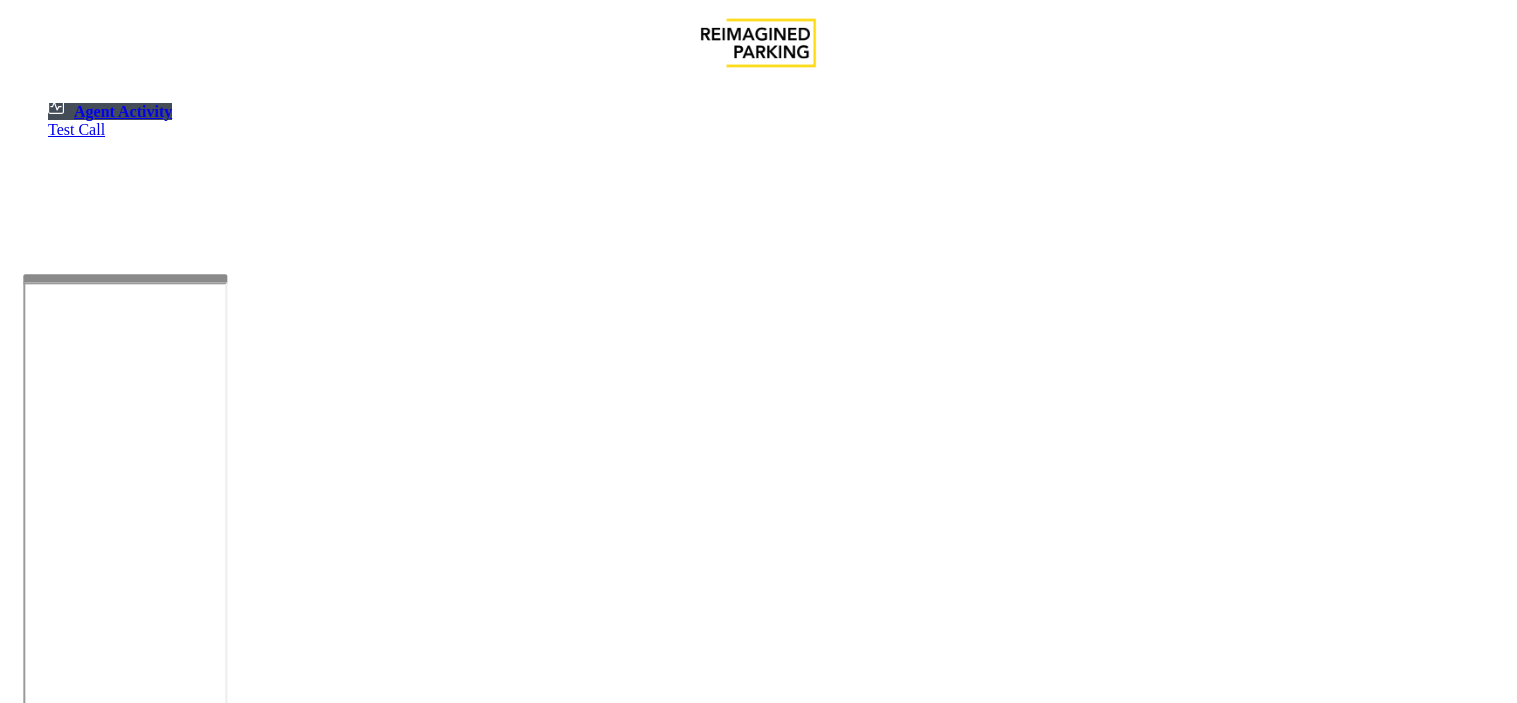scroll, scrollTop: 0, scrollLeft: 0, axis: both 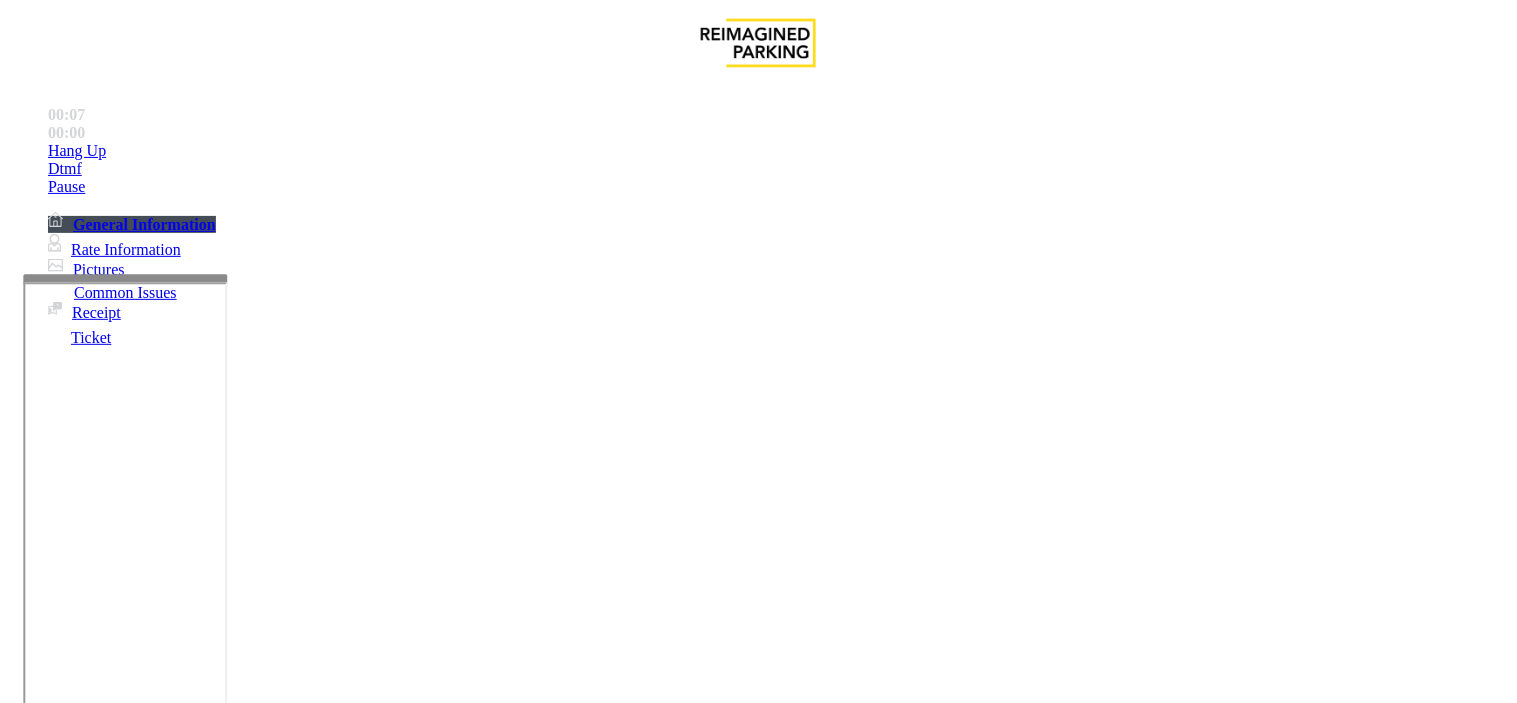 click on "Intercom Issue/No Response" at bounding box center (929, 1356) 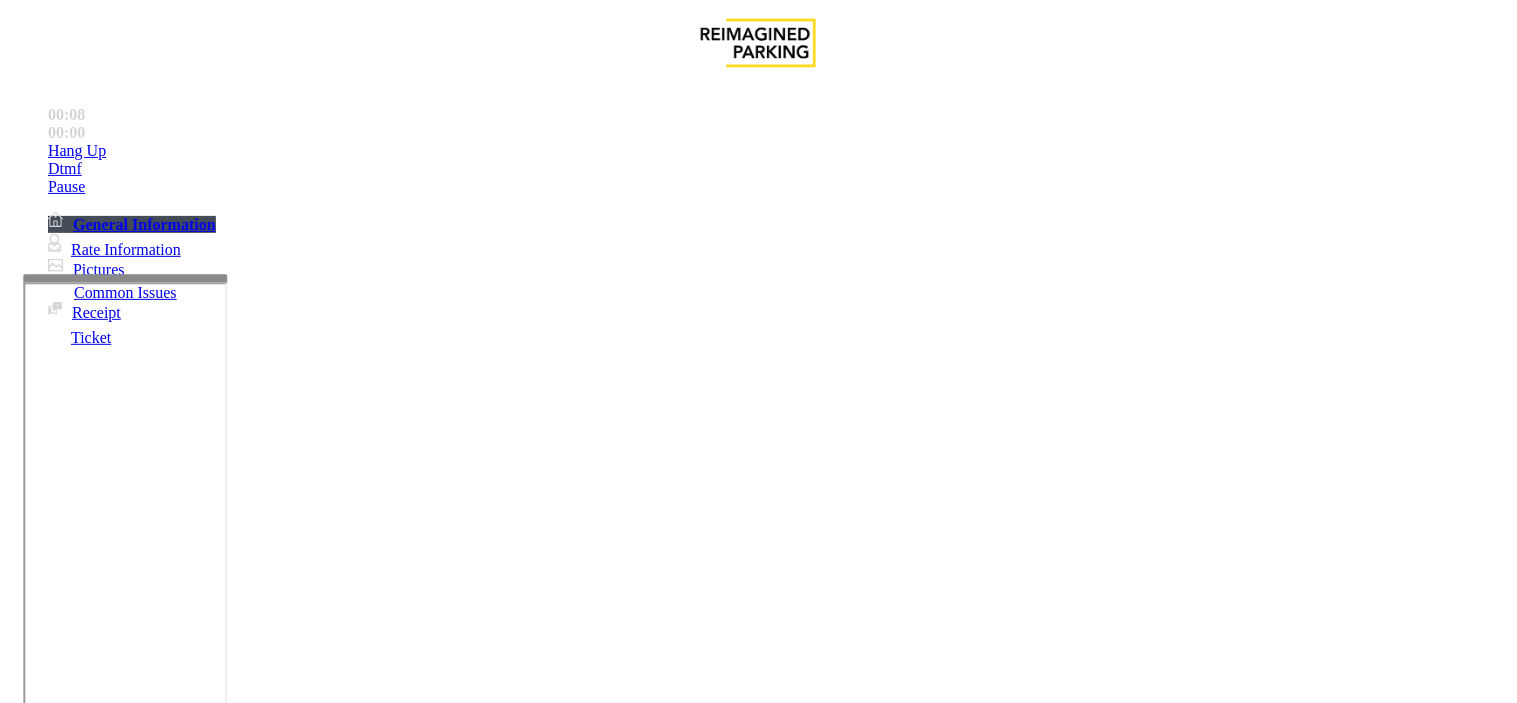 click on "No Response/Unable to hear parker" at bounding box center (142, 1356) 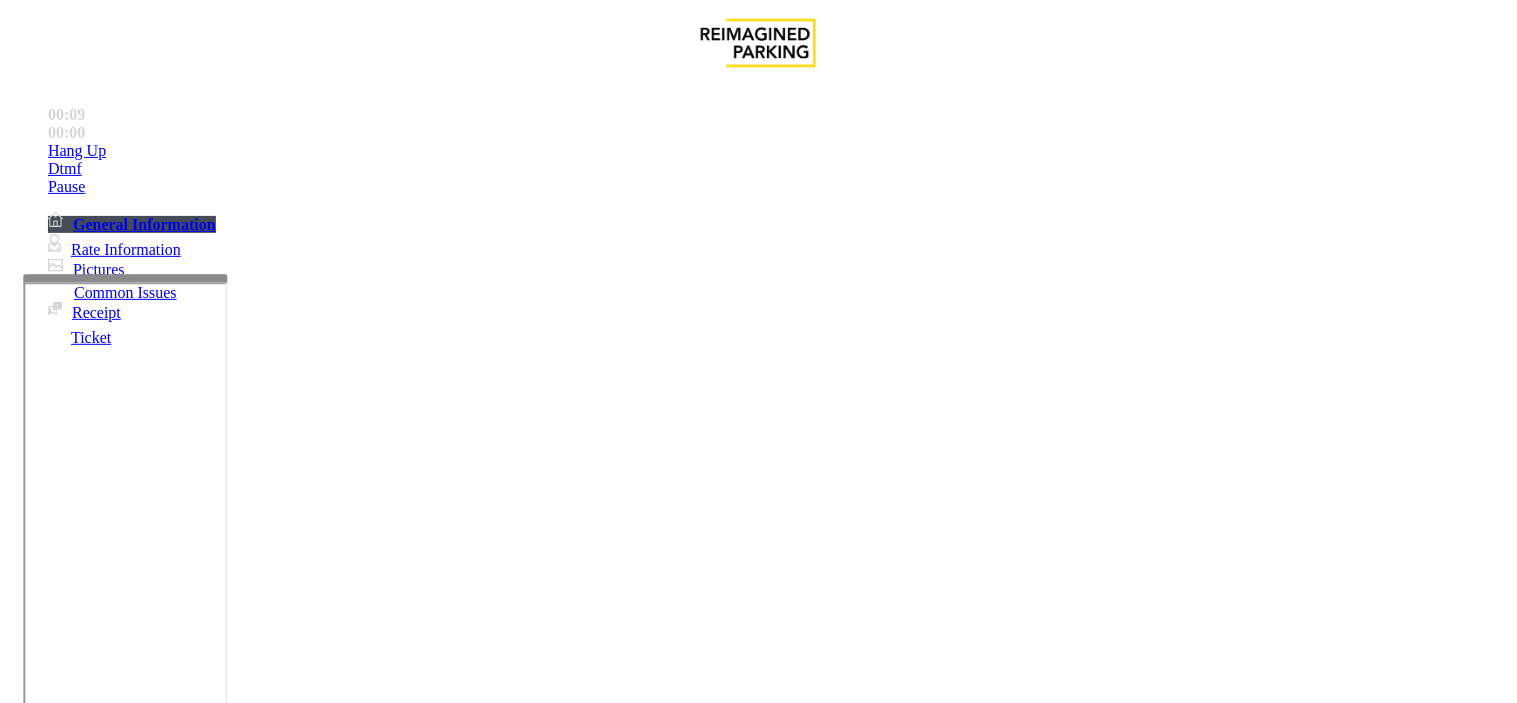 drag, startPoint x: 385, startPoint y: 182, endPoint x: 332, endPoint y: 175, distance: 53.460266 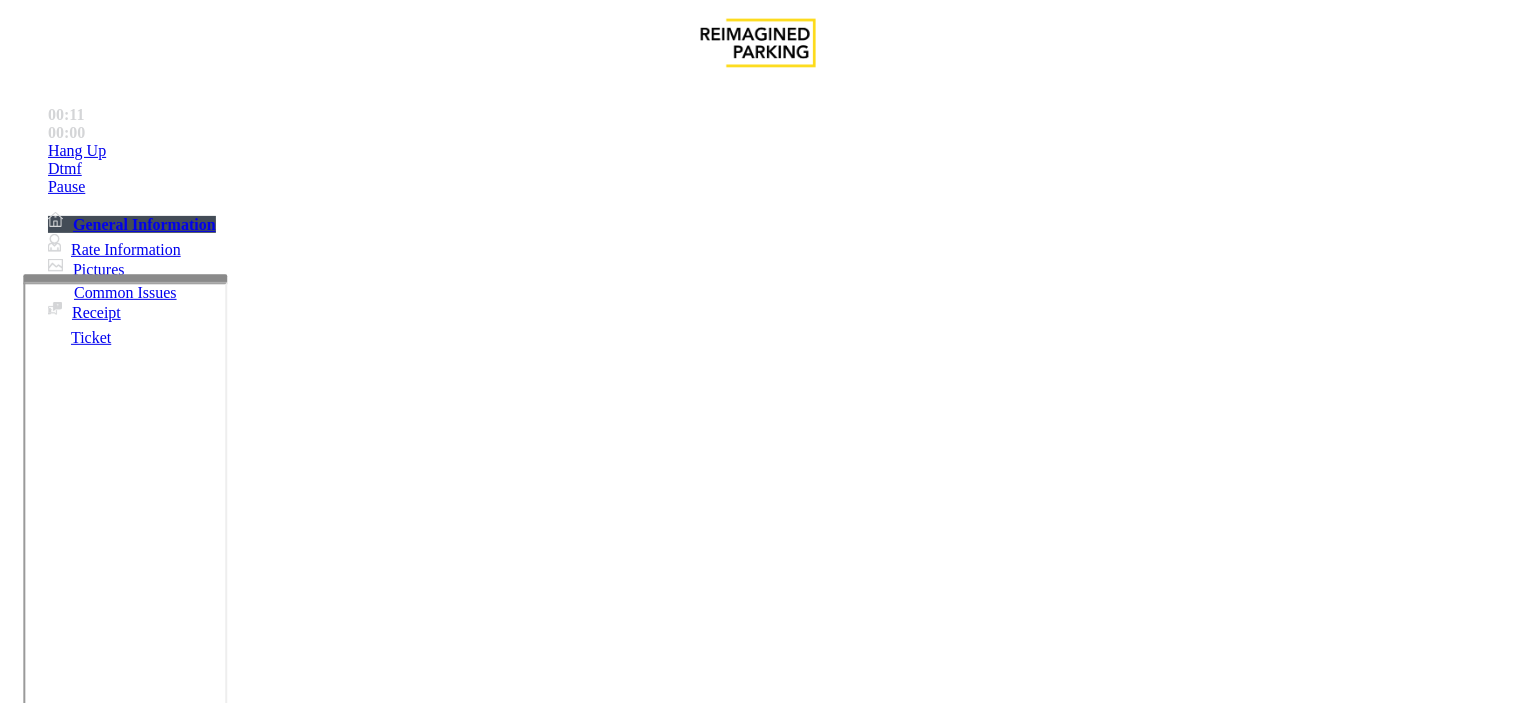 click at bounding box center (254, 1404) 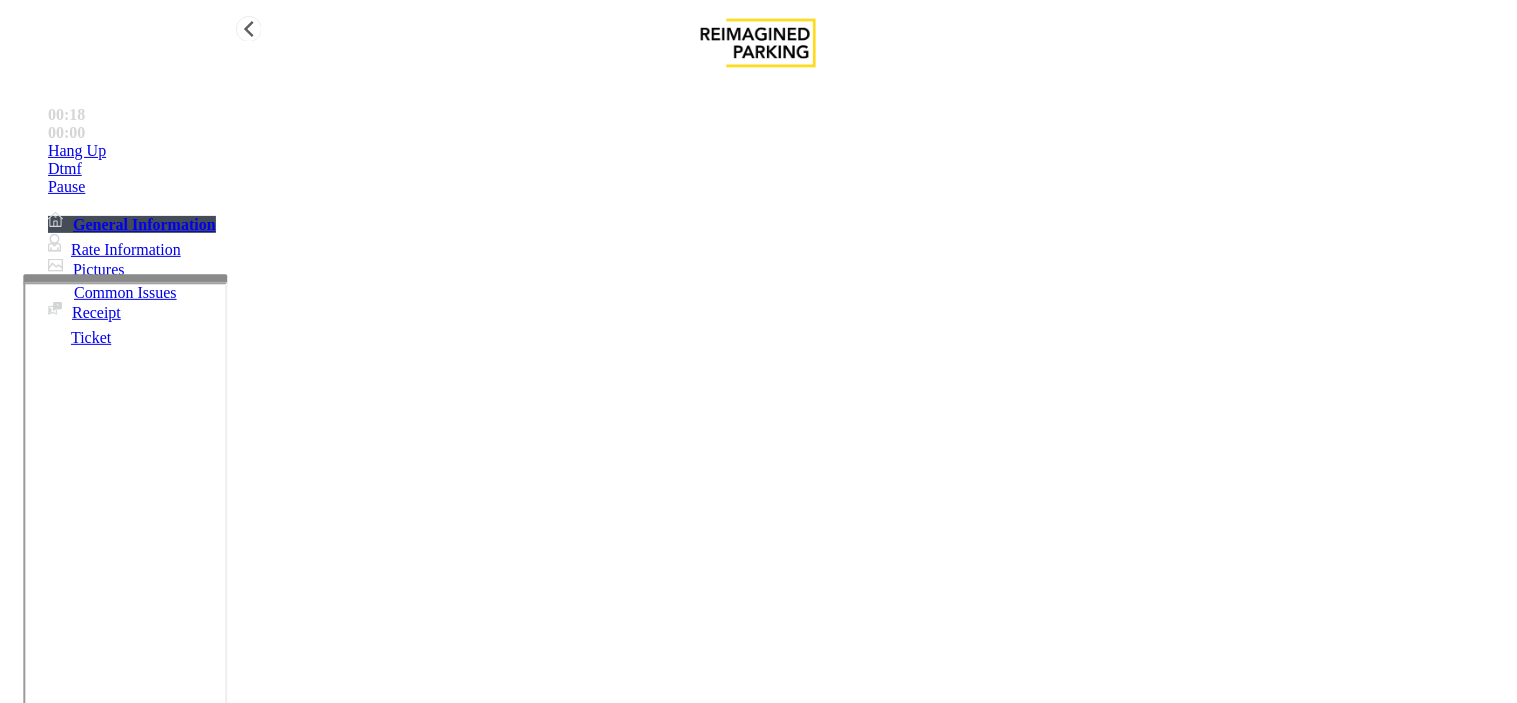 type on "**********" 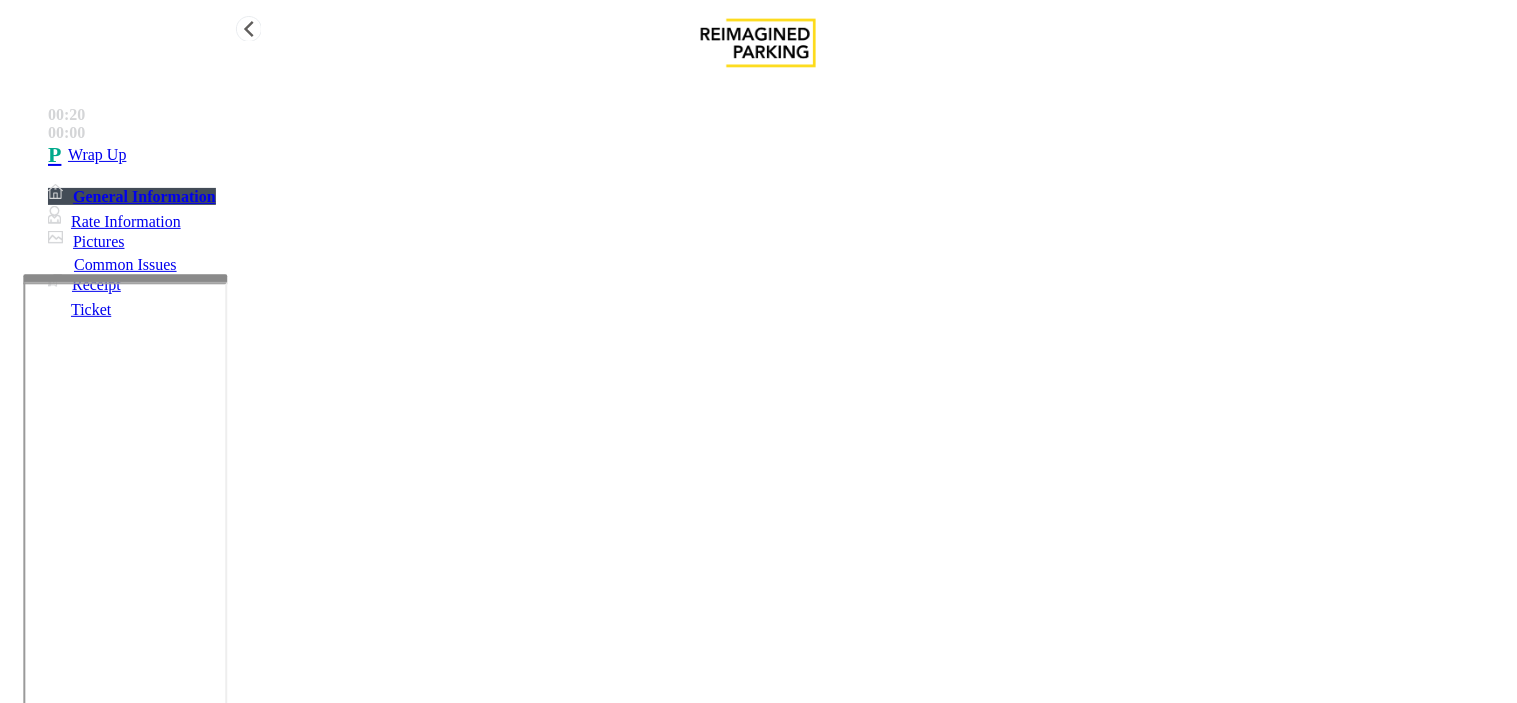 click on "Wrap Up" at bounding box center (97, 155) 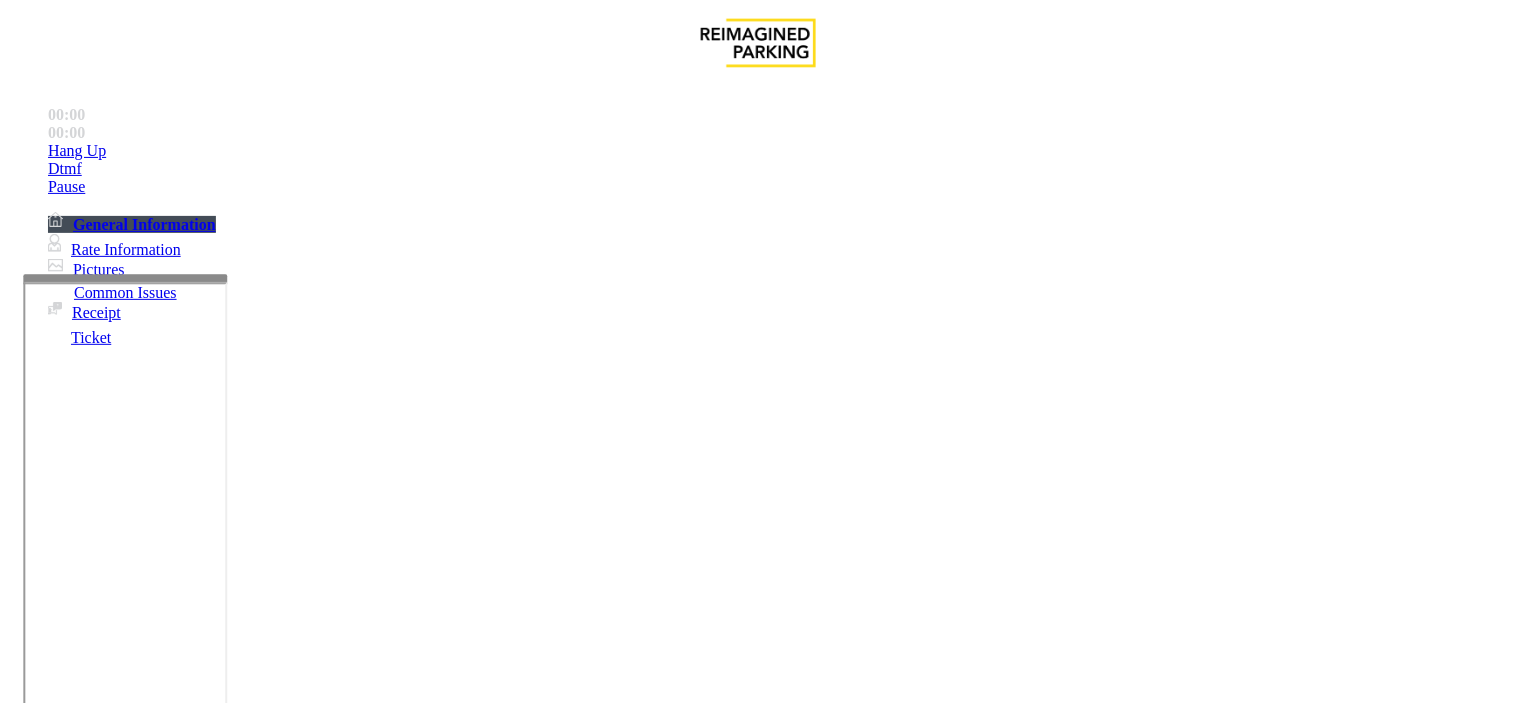 scroll, scrollTop: 333, scrollLeft: 0, axis: vertical 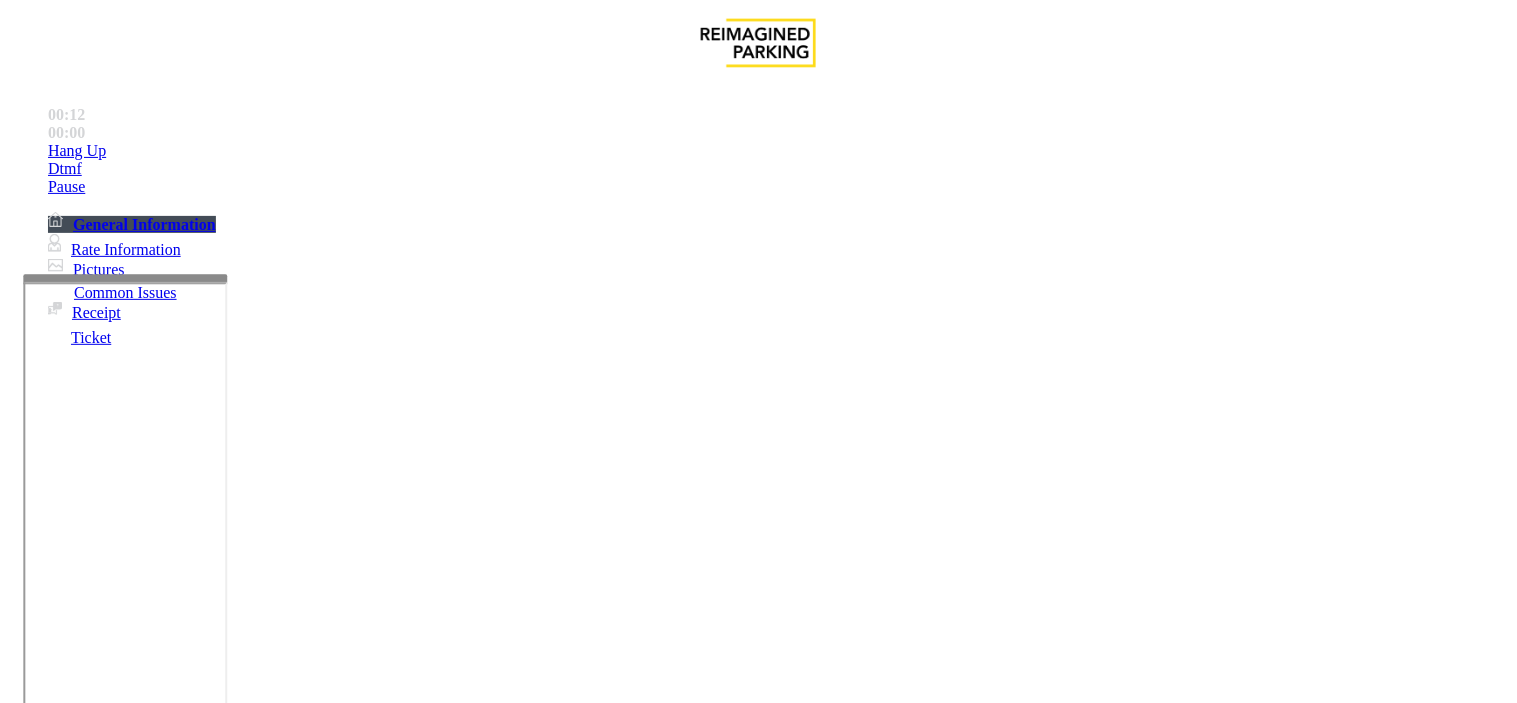 click on "Intercom Issue/No Response" at bounding box center (929, 1356) 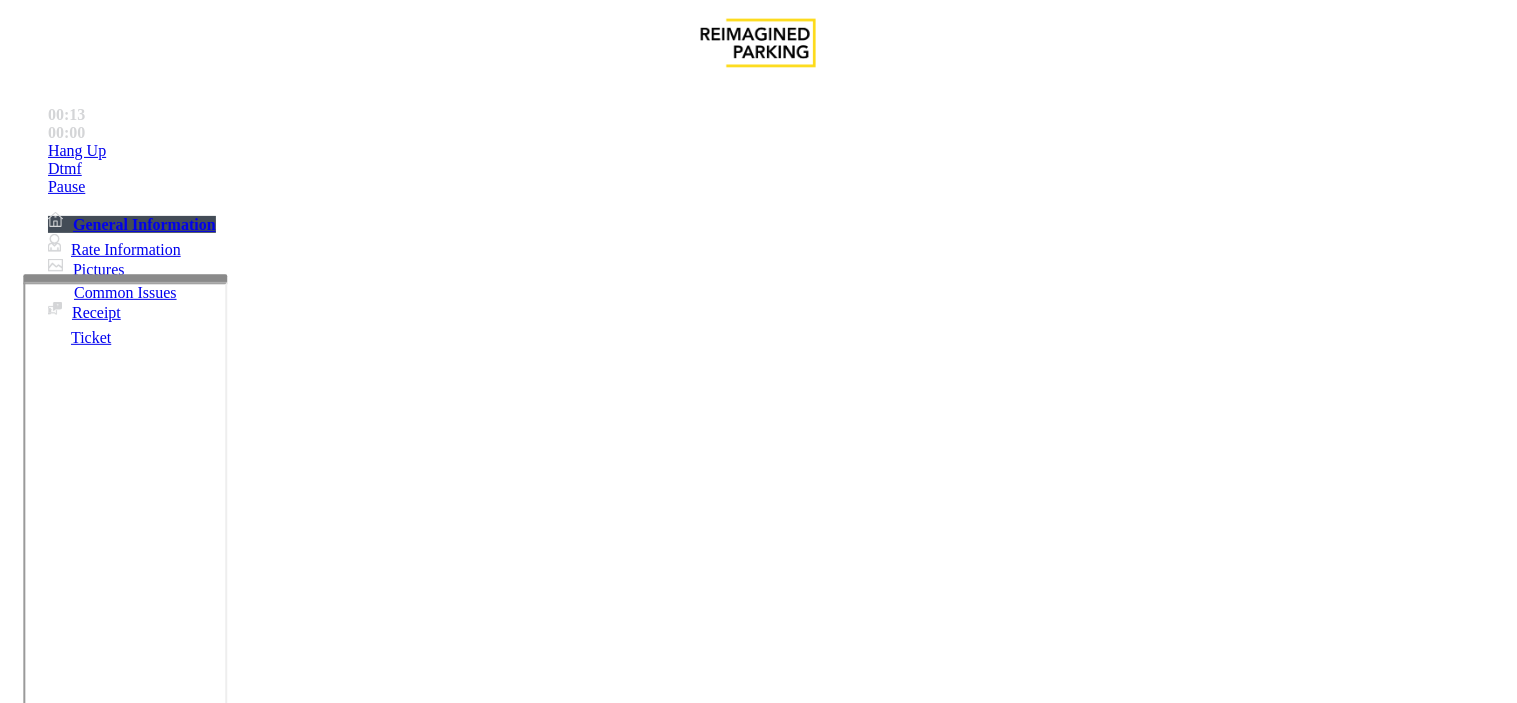 drag, startPoint x: 386, startPoint y: 181, endPoint x: 273, endPoint y: 186, distance: 113.110565 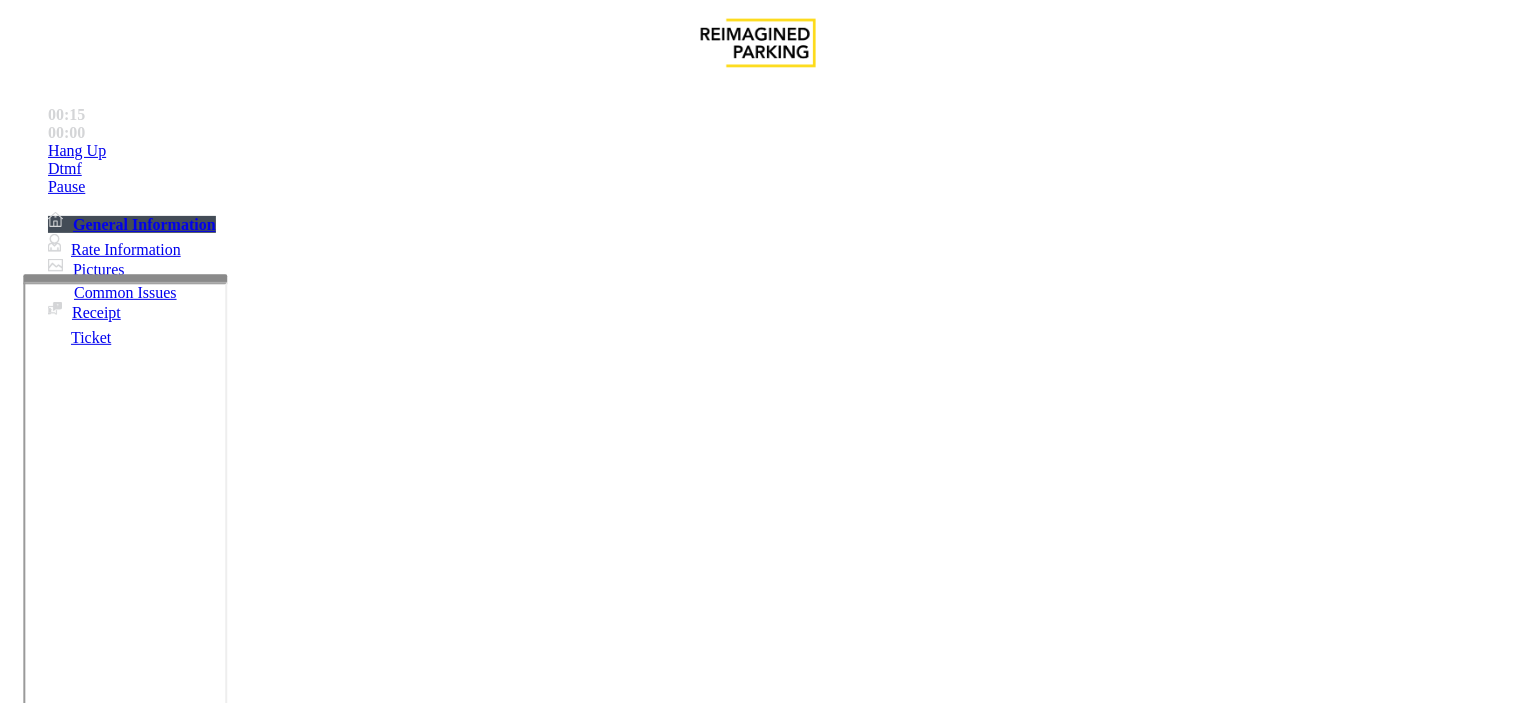 click at bounding box center (254, 1404) 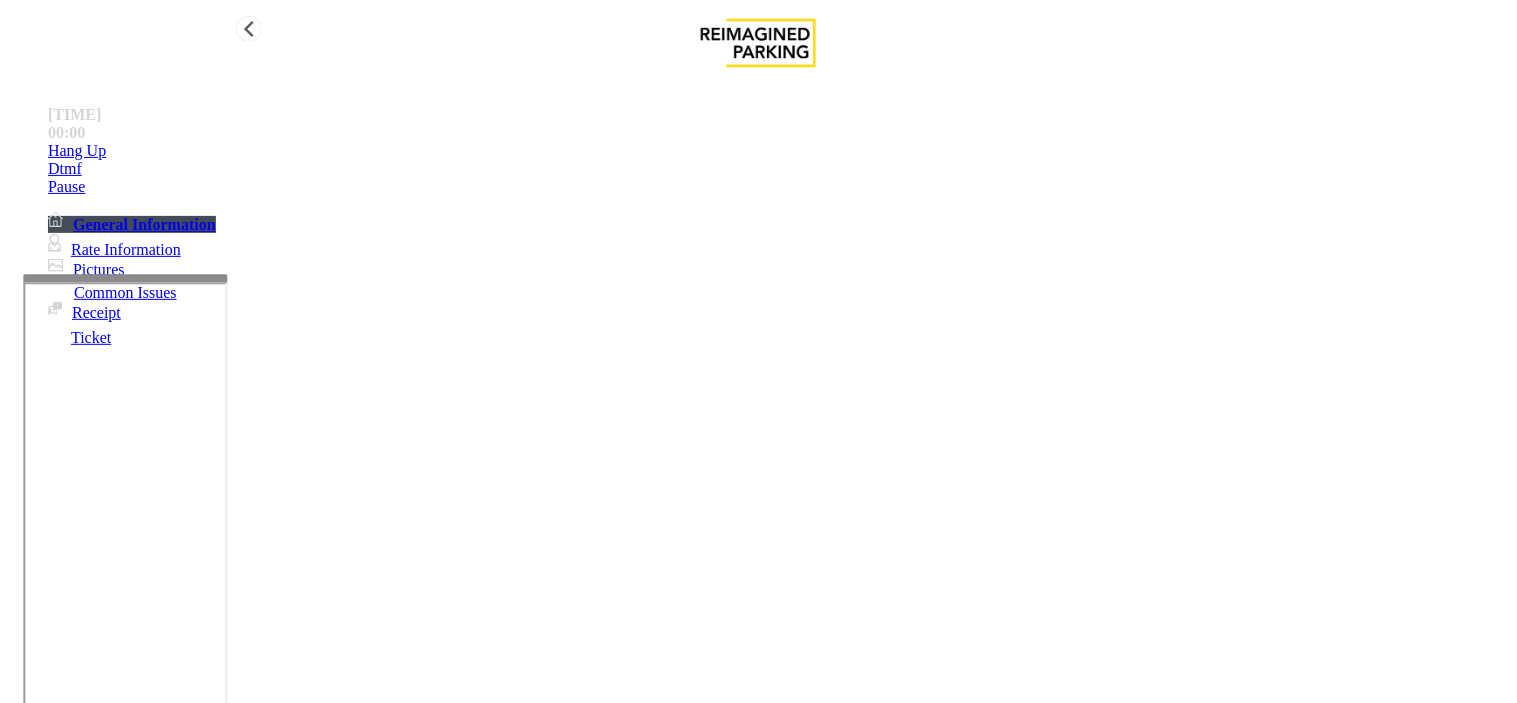 type on "**********" 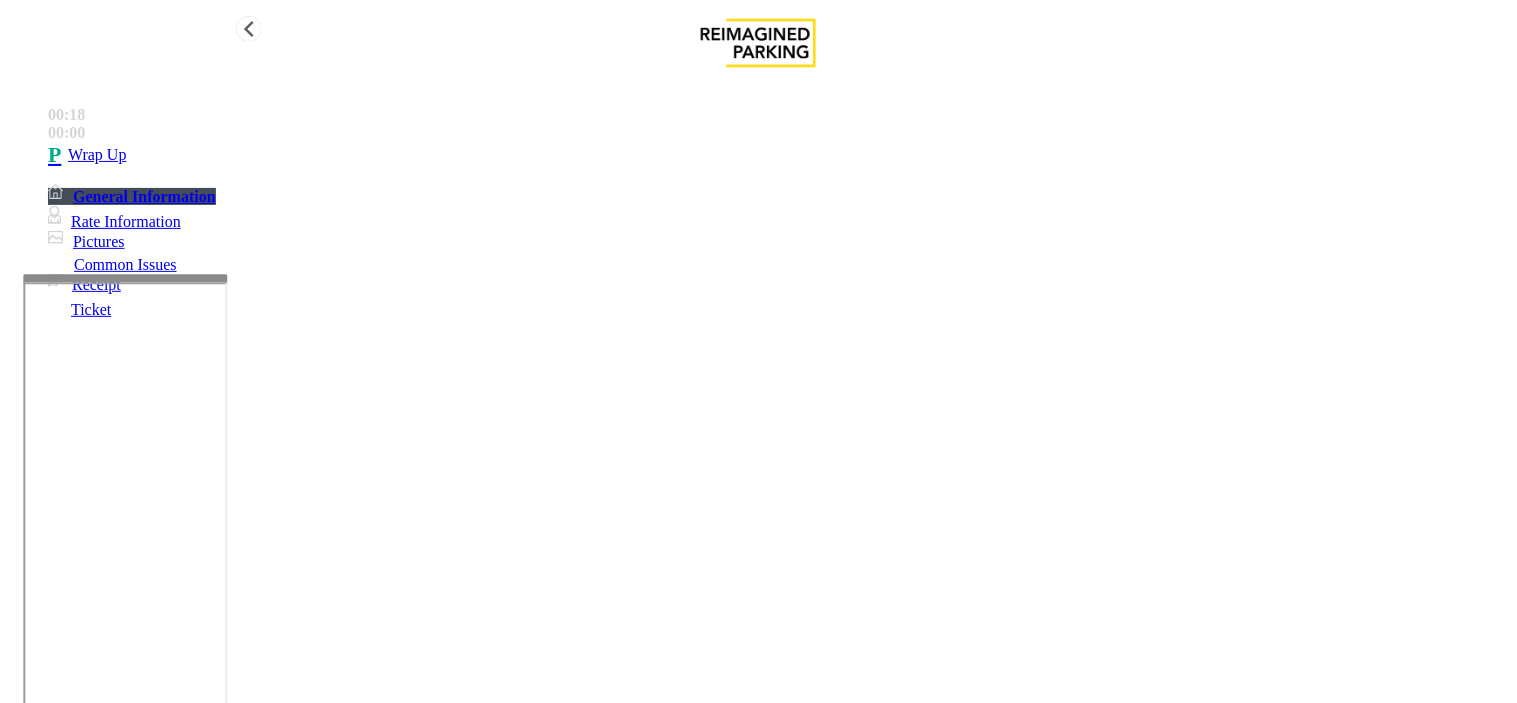 click on "Wrap Up" at bounding box center (778, 155) 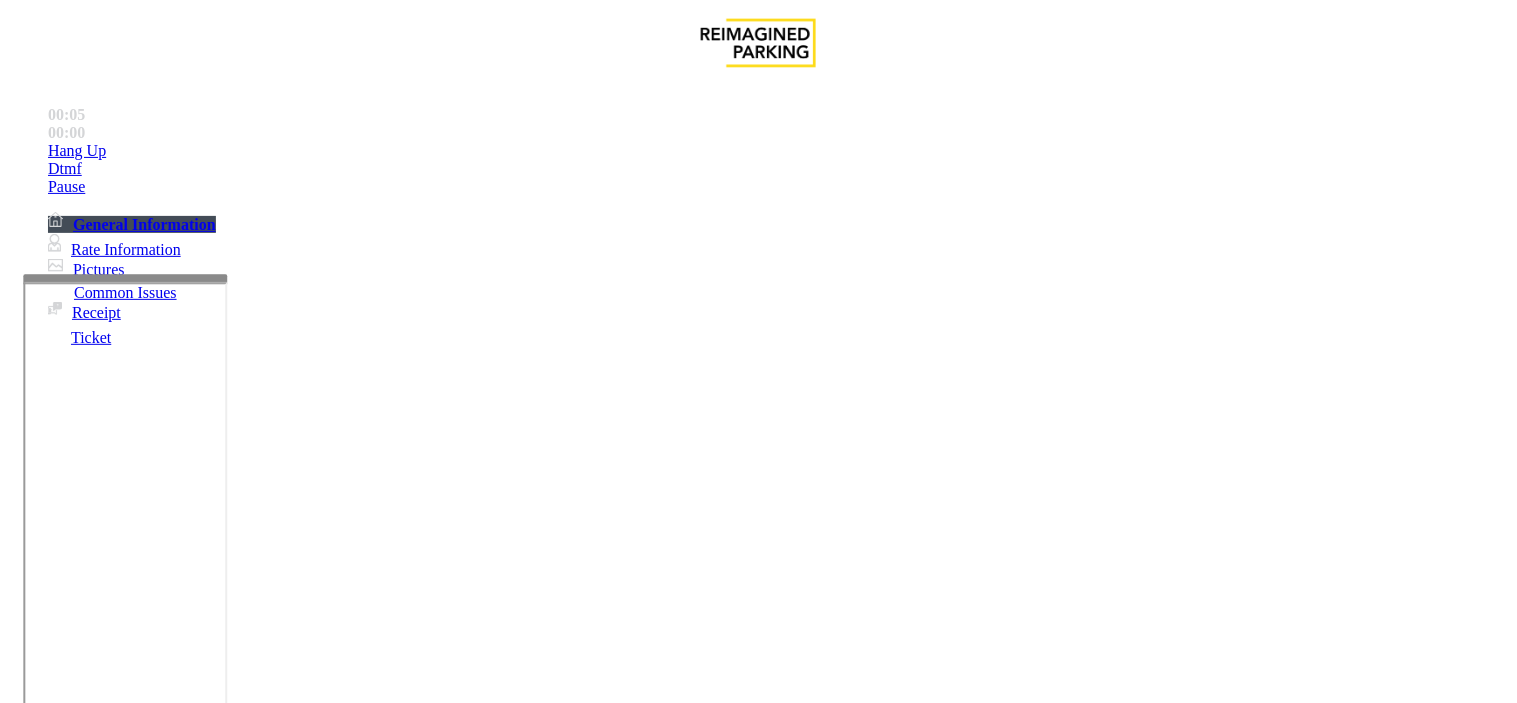 scroll, scrollTop: 777, scrollLeft: 0, axis: vertical 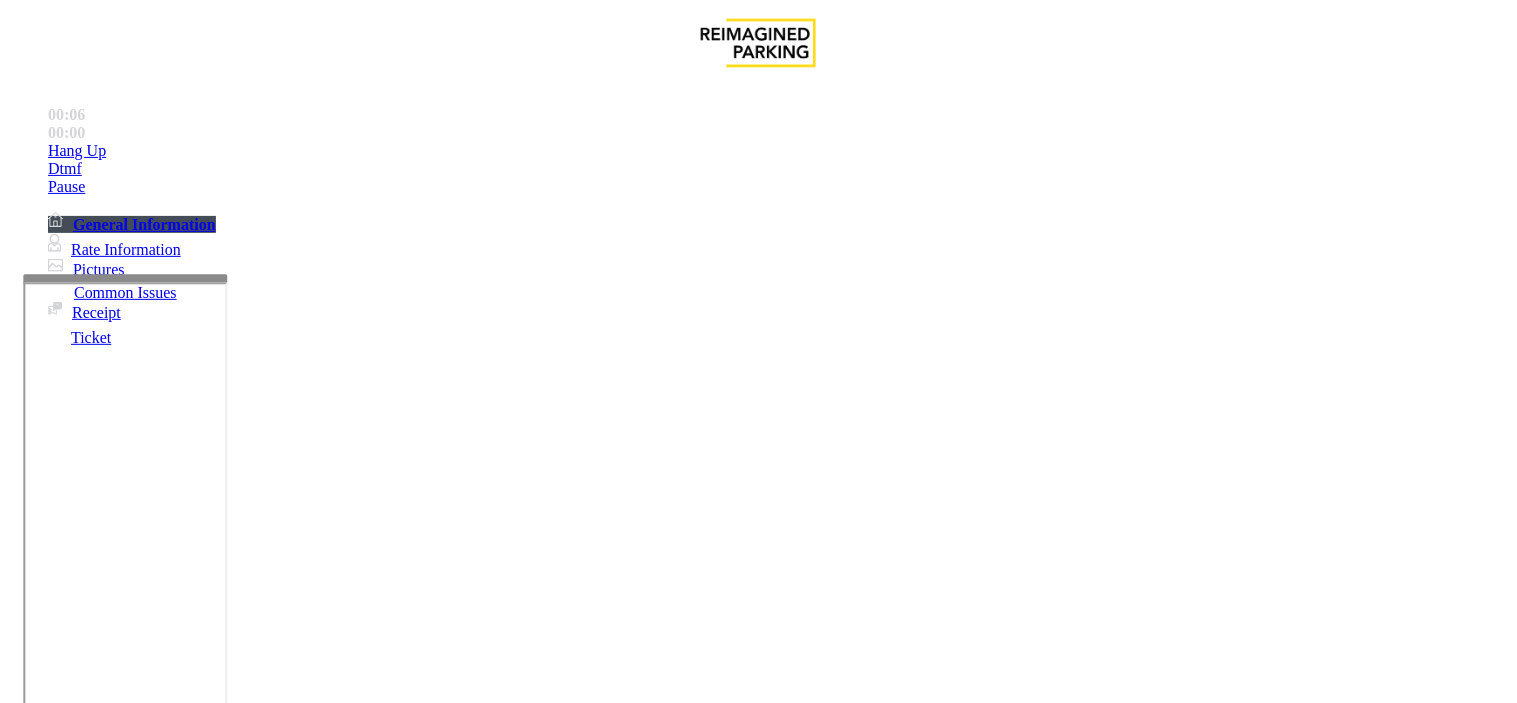 click on "[TEXT]" at bounding box center [112, 2809] 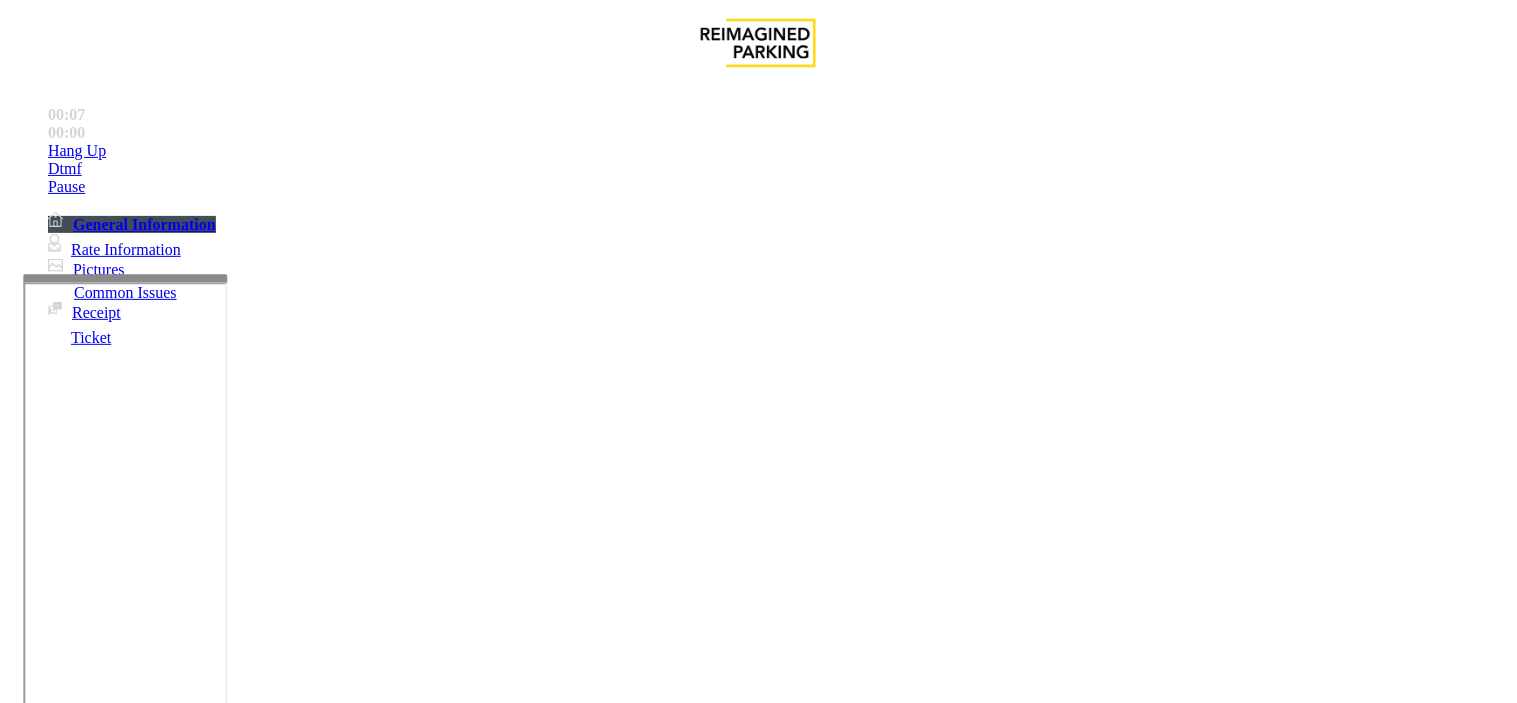 copy on "[TEXT]" 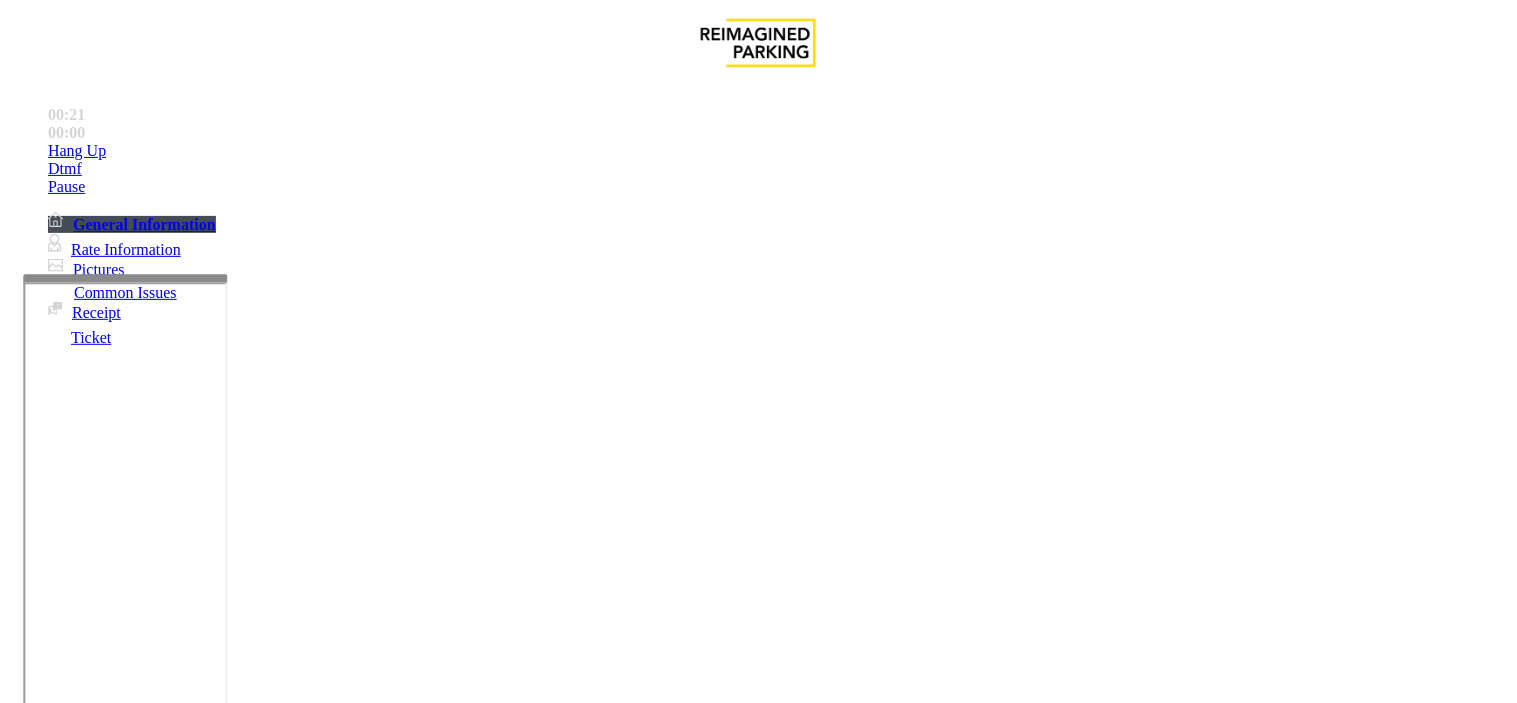 scroll, scrollTop: 333, scrollLeft: 0, axis: vertical 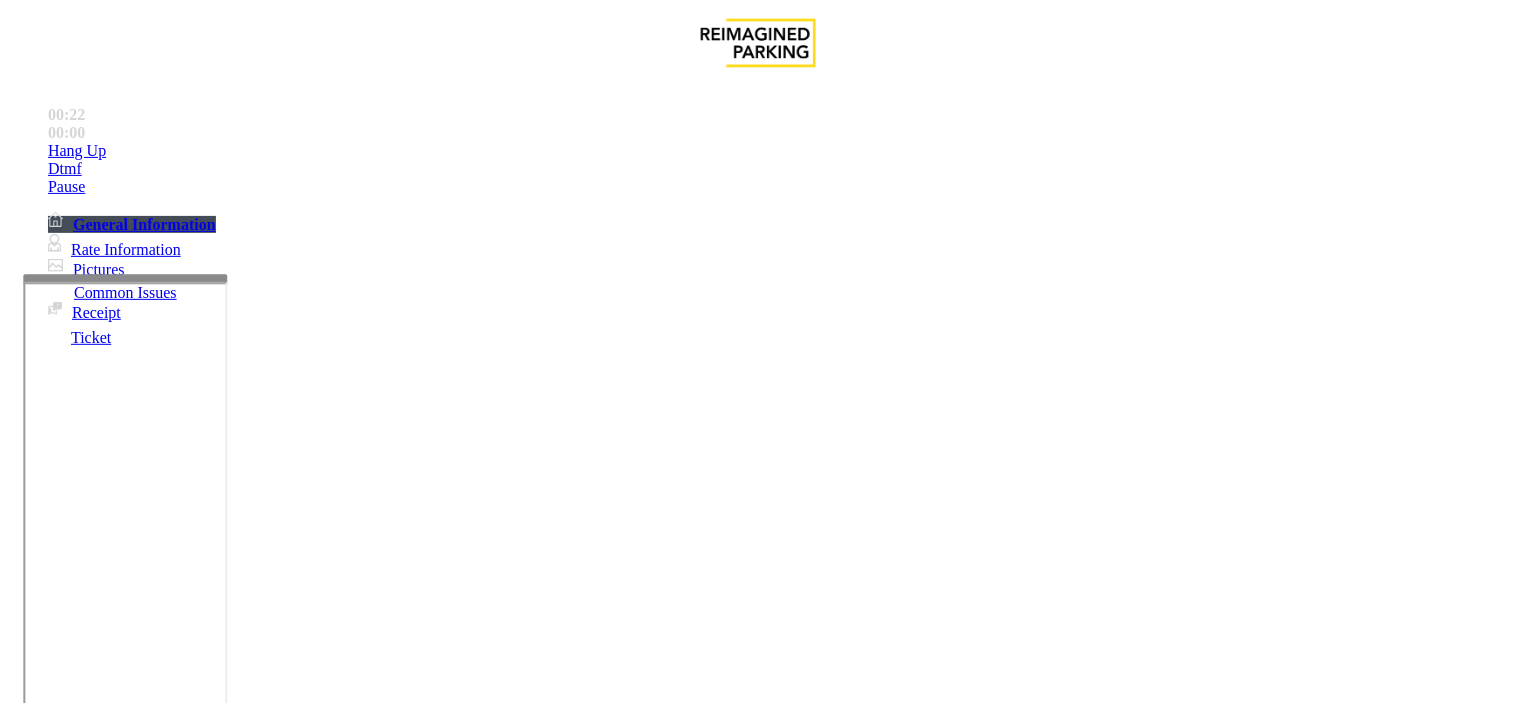 click on "IF you hear "Emergency Call" then press ## to connect and ## to disconnect." at bounding box center [780, 2247] 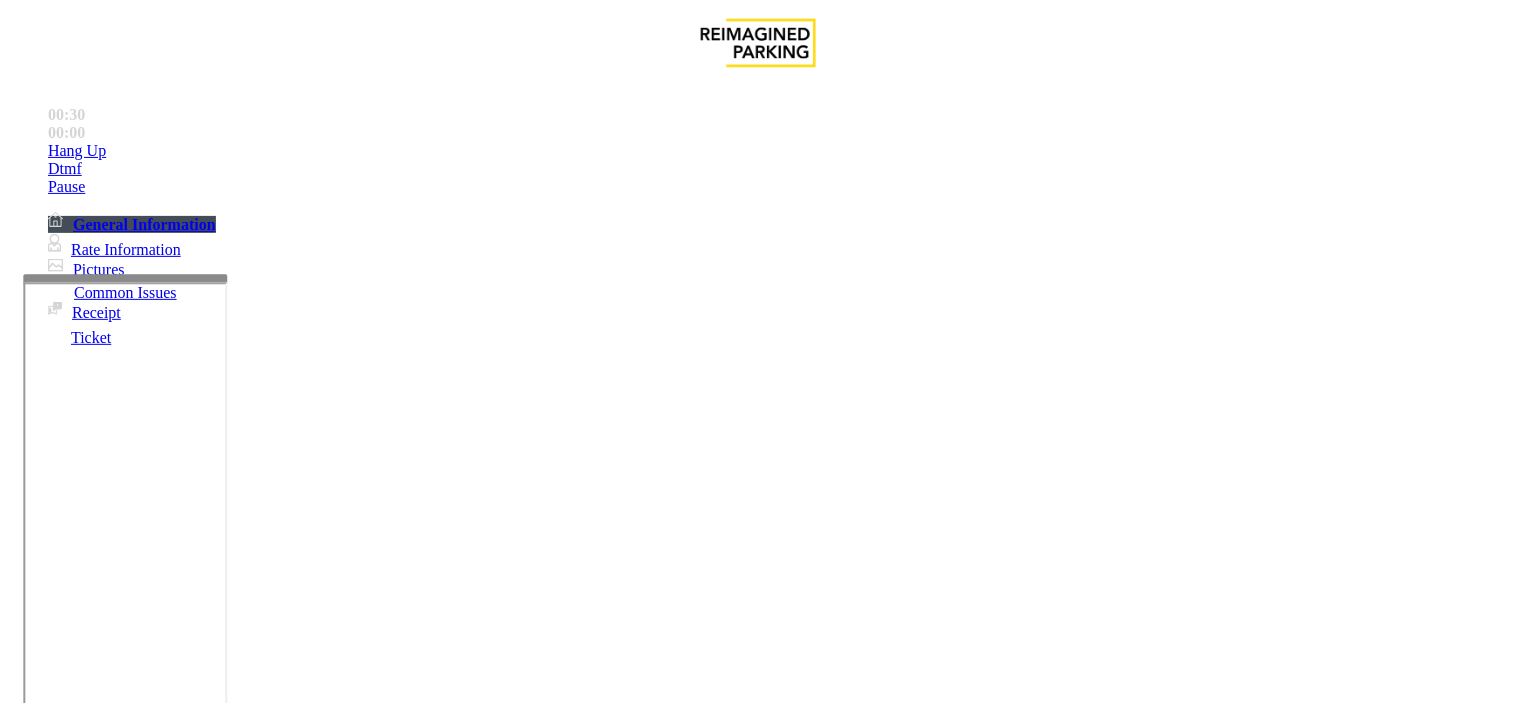 scroll, scrollTop: 888, scrollLeft: 0, axis: vertical 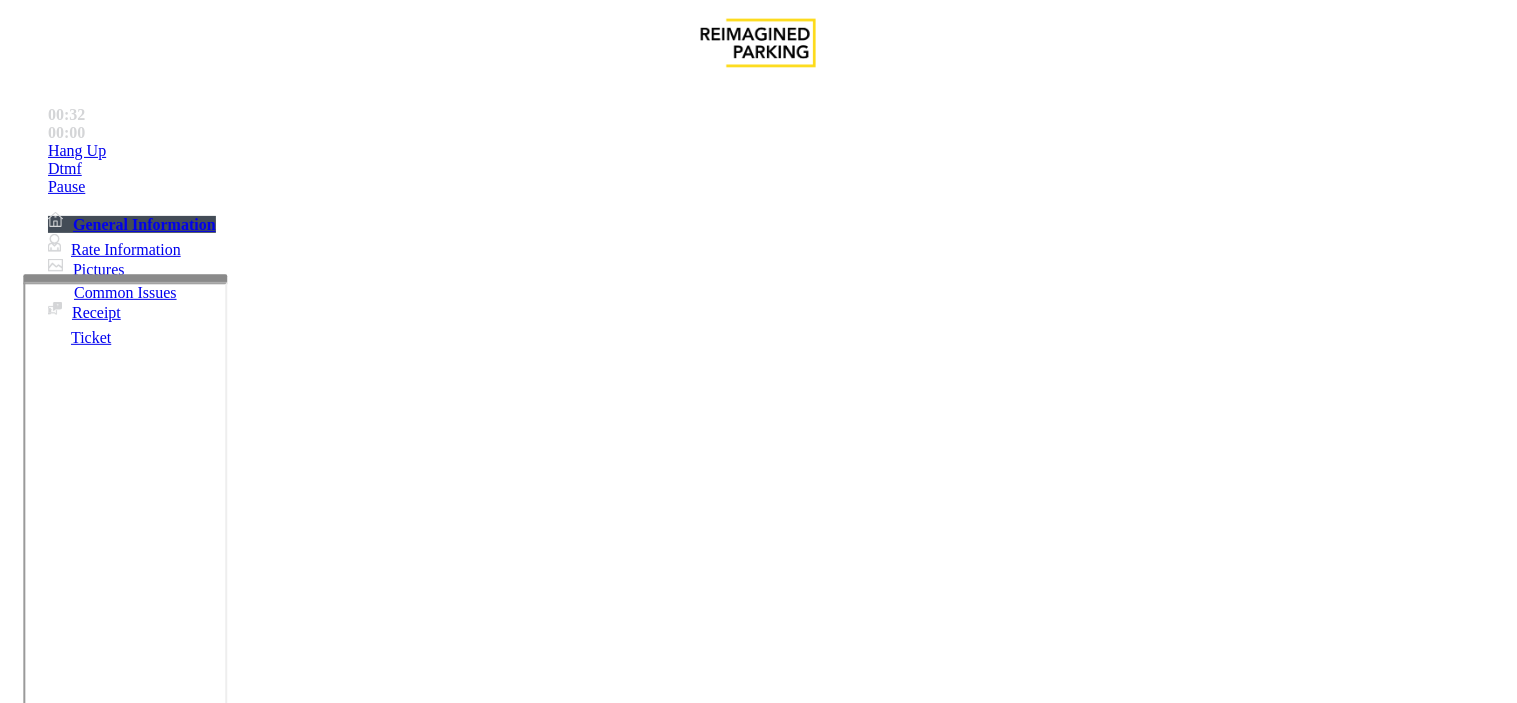 drag, startPoint x: 1291, startPoint y: 331, endPoint x: 1254, endPoint y: 342, distance: 38.600517 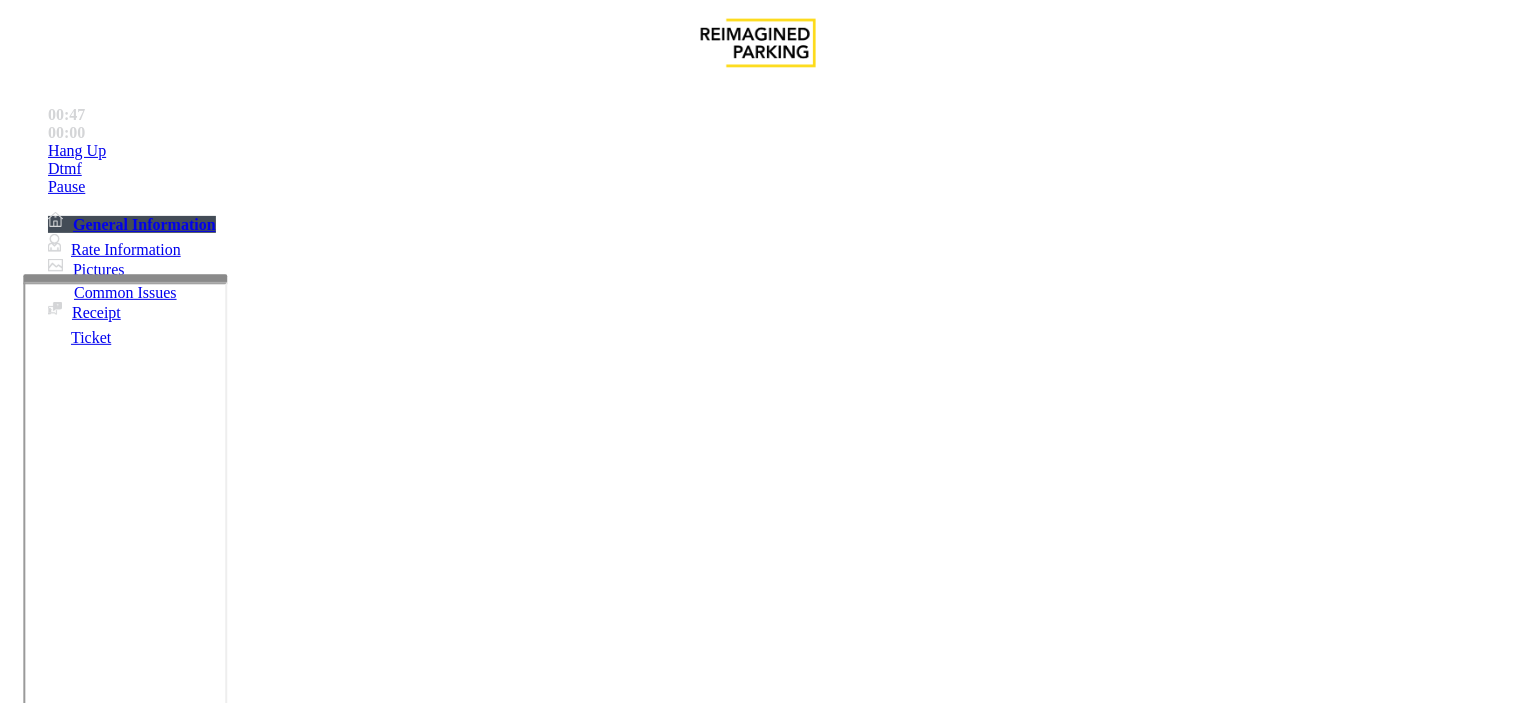 scroll, scrollTop: 762, scrollLeft: 0, axis: vertical 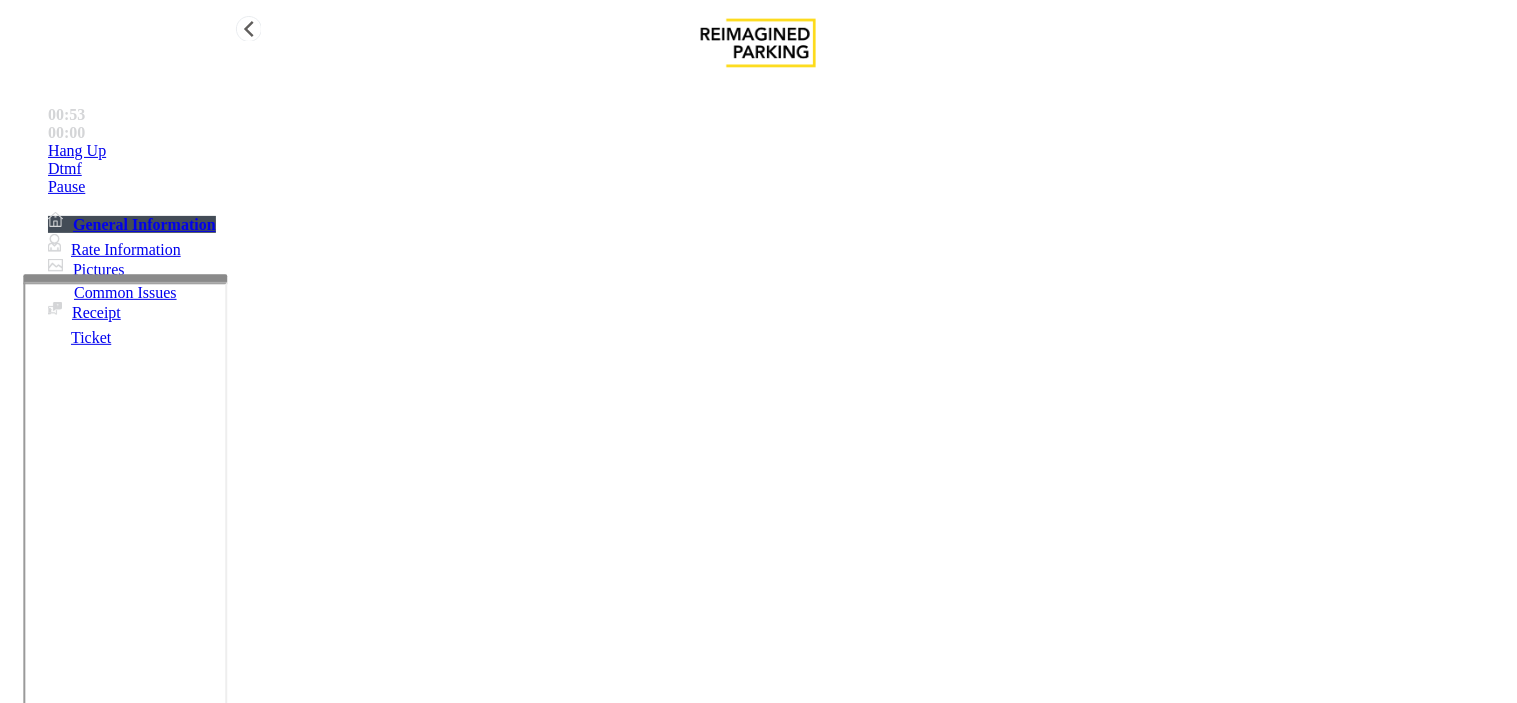 click on "Rate Information" at bounding box center (114, 249) 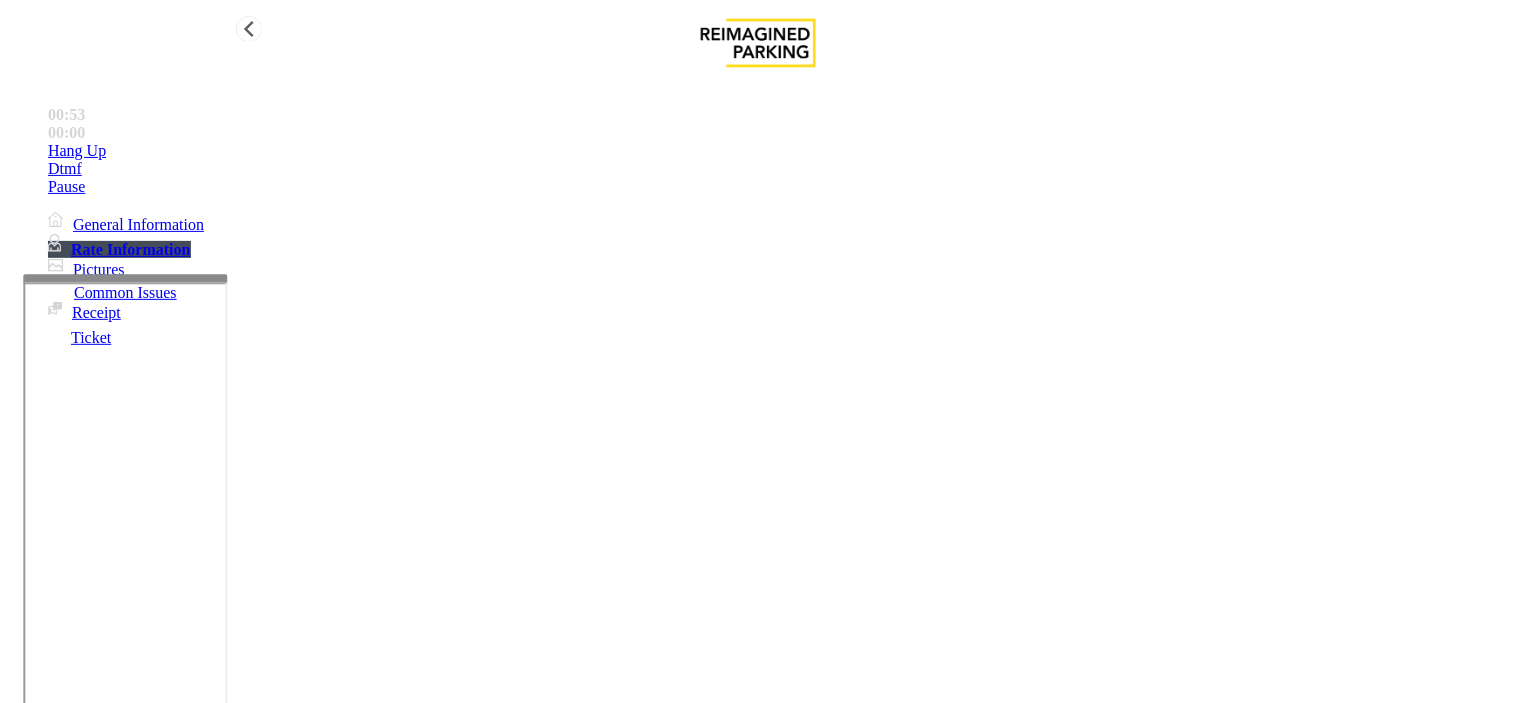 scroll, scrollTop: 156, scrollLeft: 0, axis: vertical 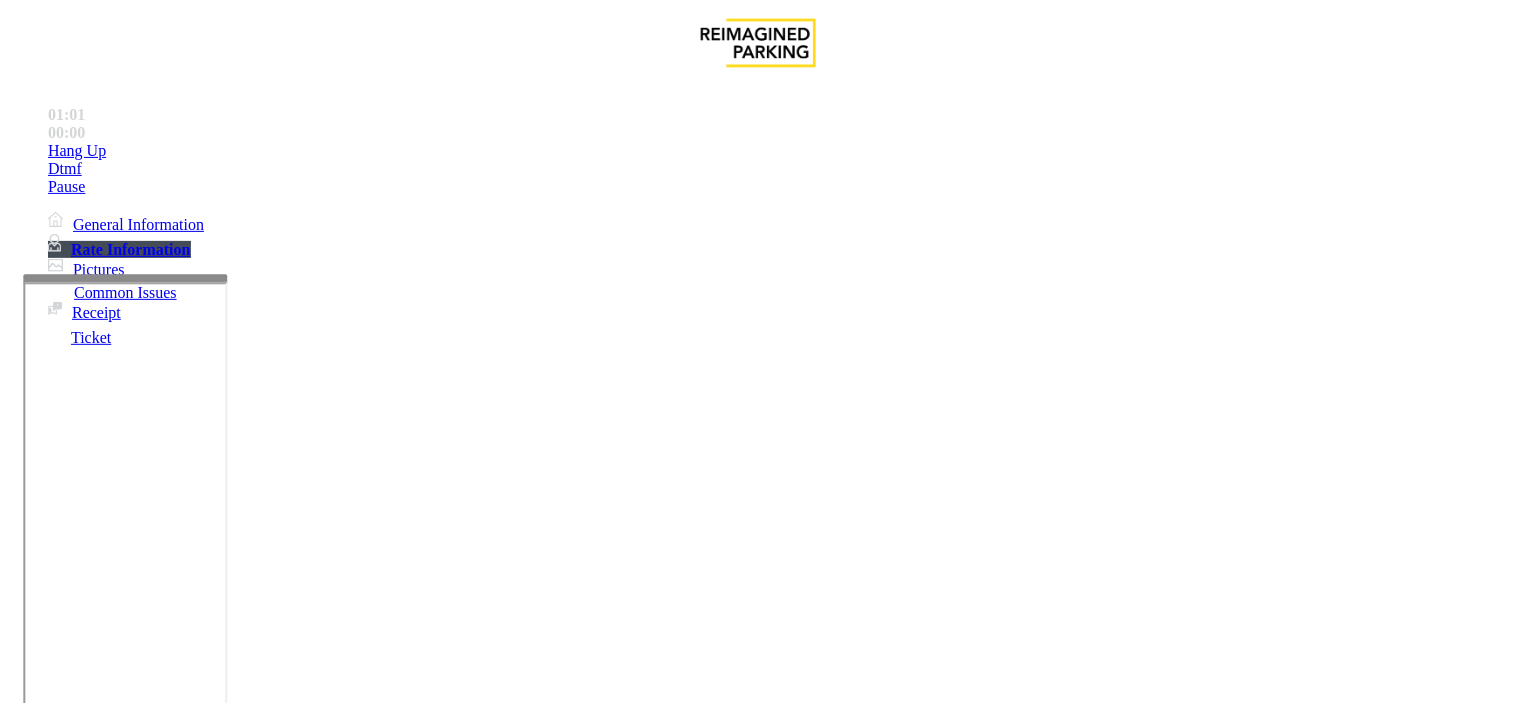 click on "Equipment Issue" at bounding box center [697, 1356] 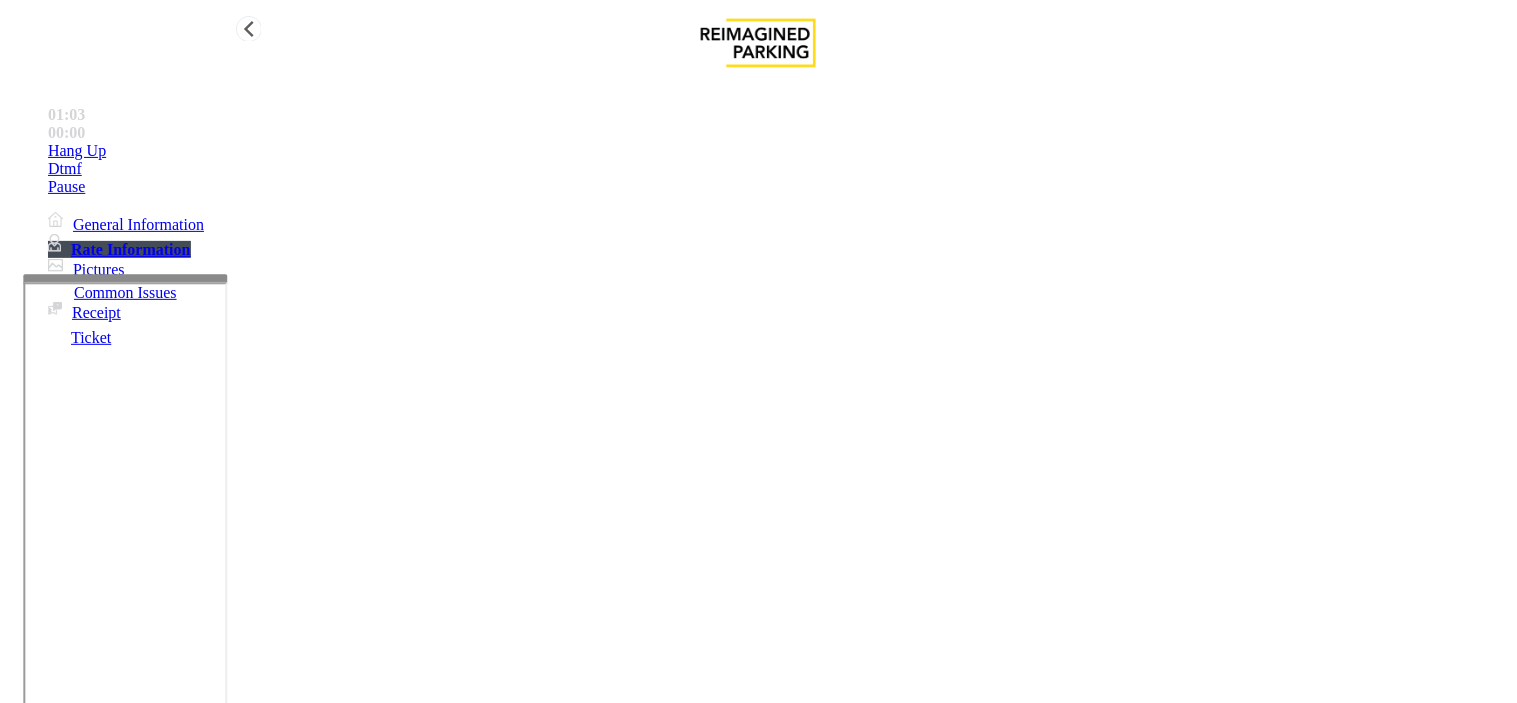 click on "General Information" at bounding box center [126, 224] 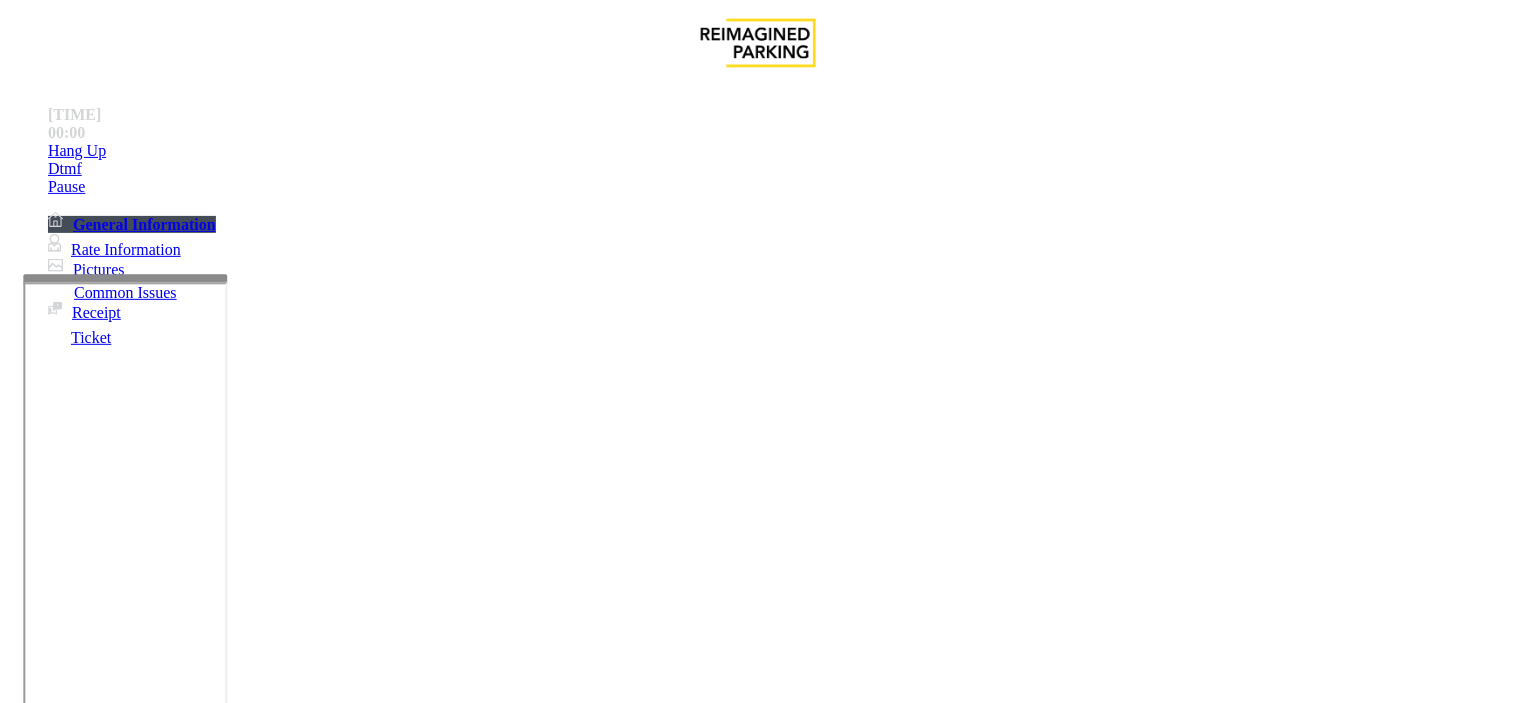 scroll, scrollTop: 1651, scrollLeft: 0, axis: vertical 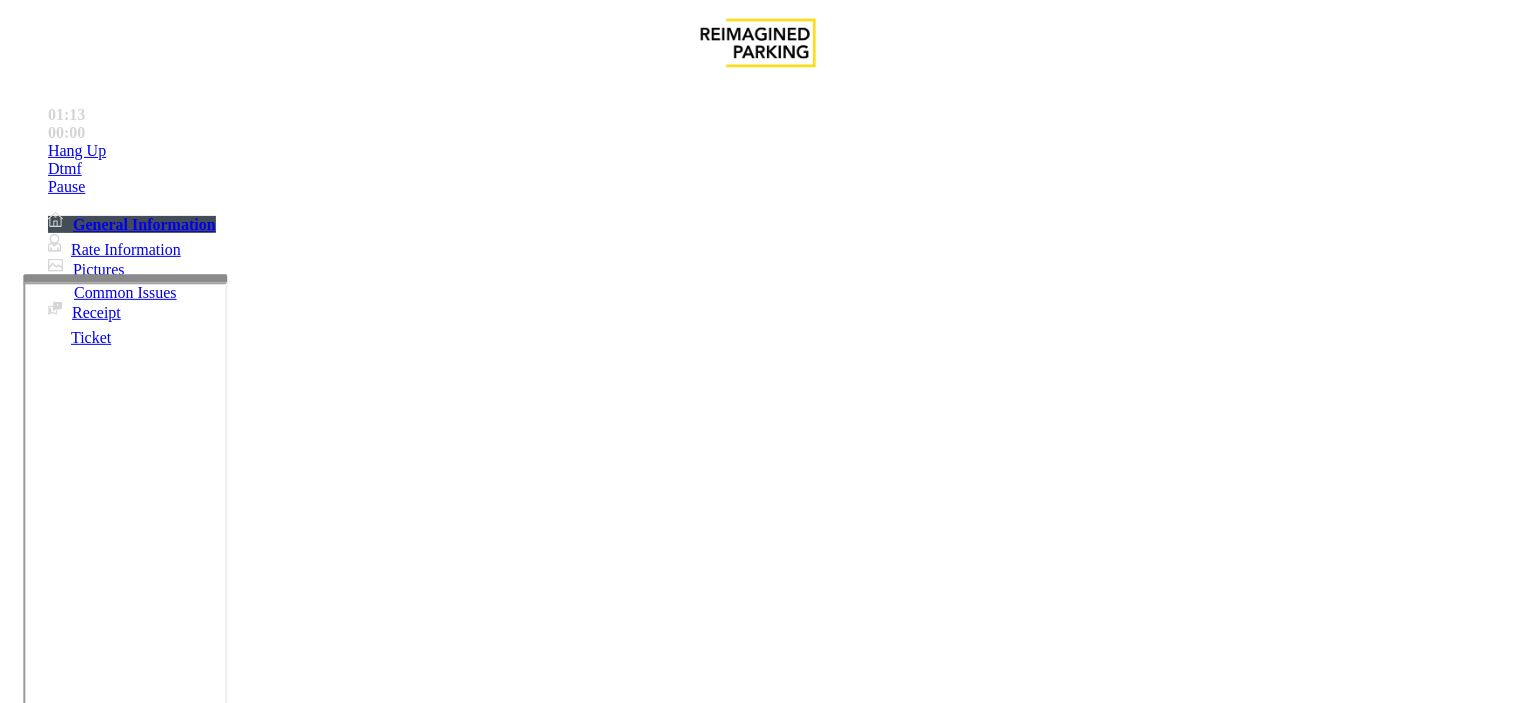 click on "Issue" at bounding box center (42, 1323) 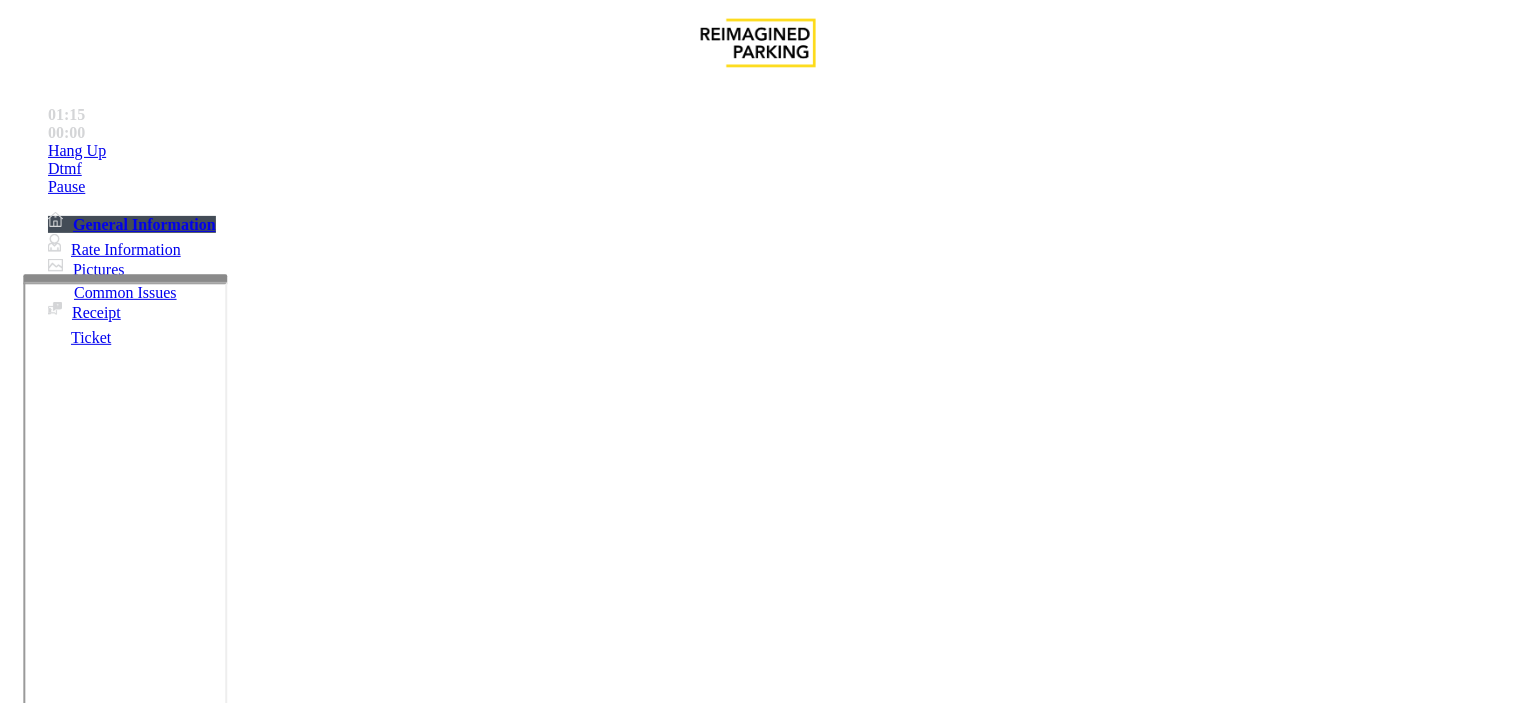 click on "Equipment Issue" at bounding box center [697, 1356] 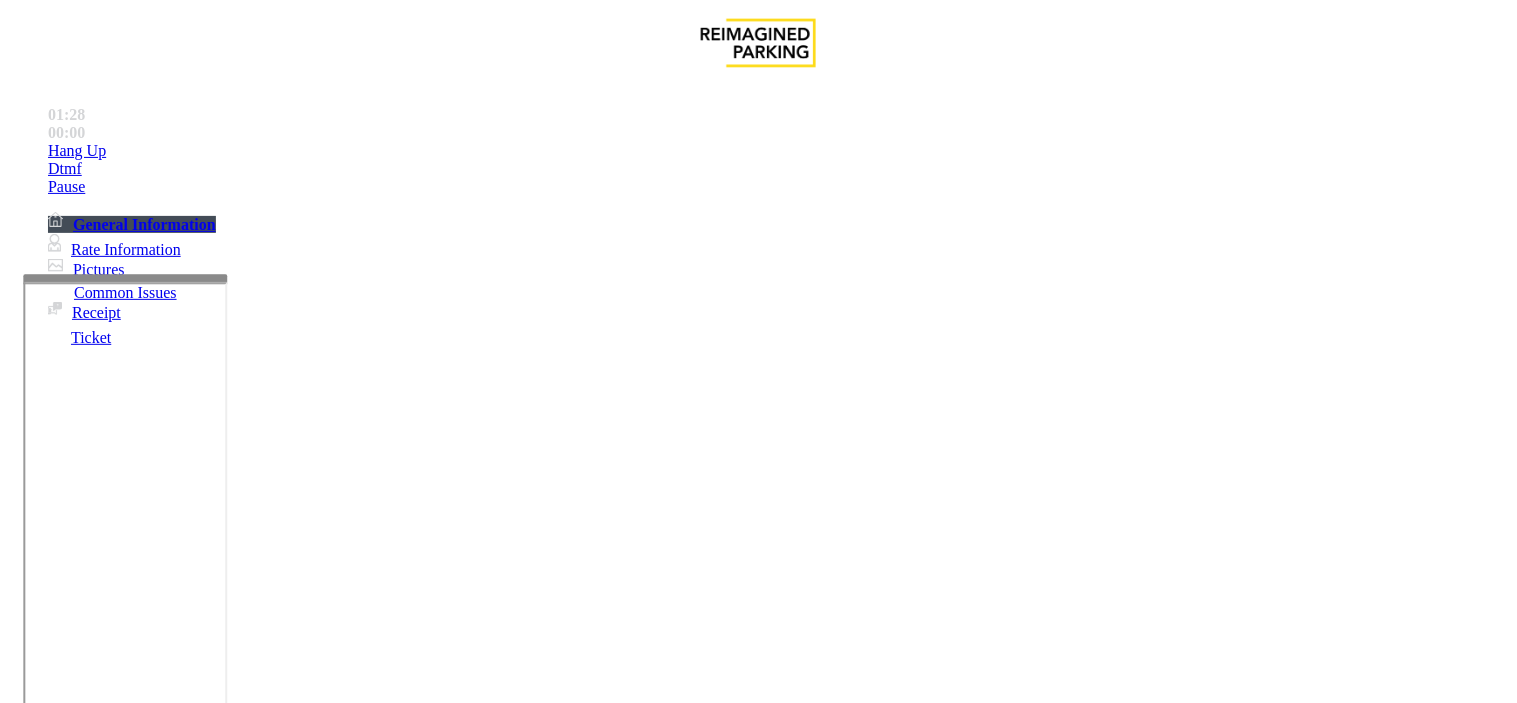 scroll, scrollTop: 1428, scrollLeft: 0, axis: vertical 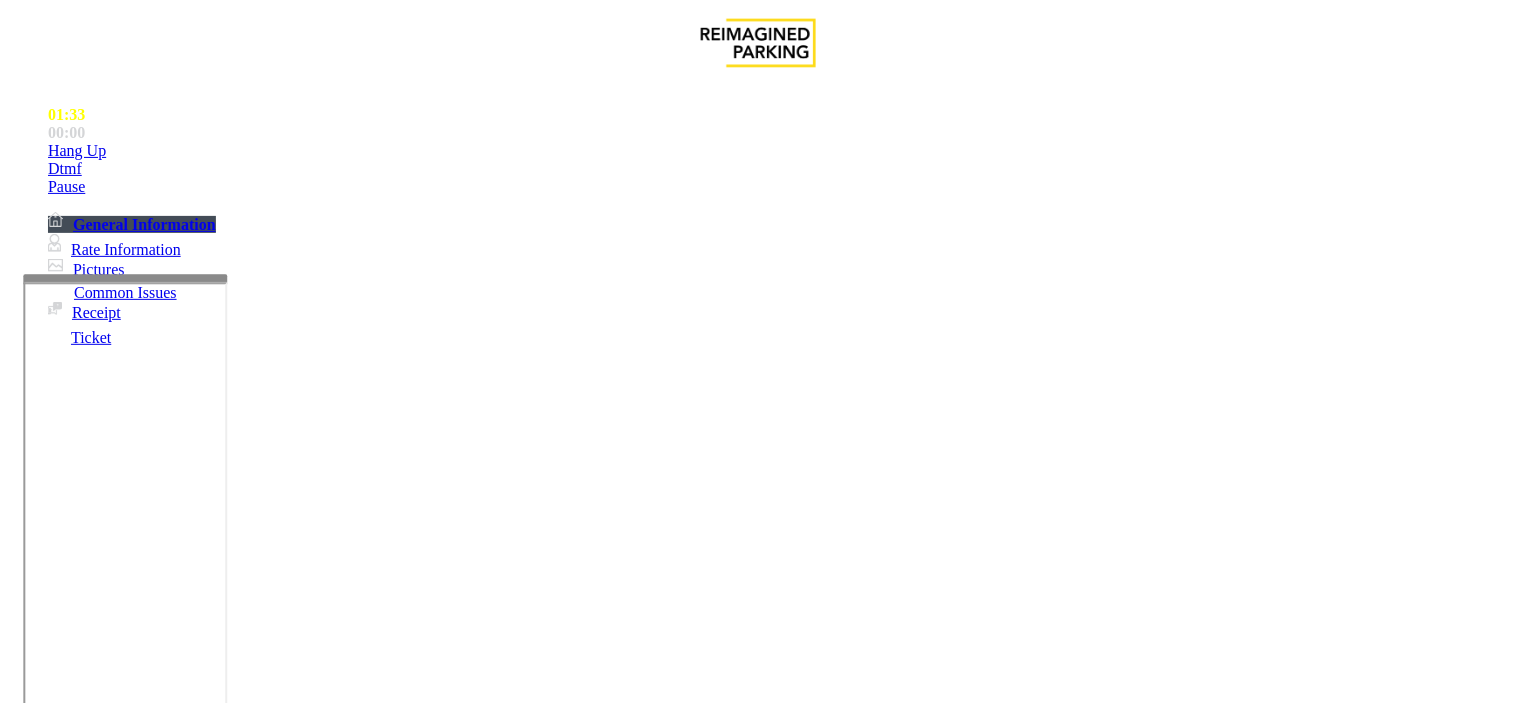 click on "Issue" at bounding box center [42, 1323] 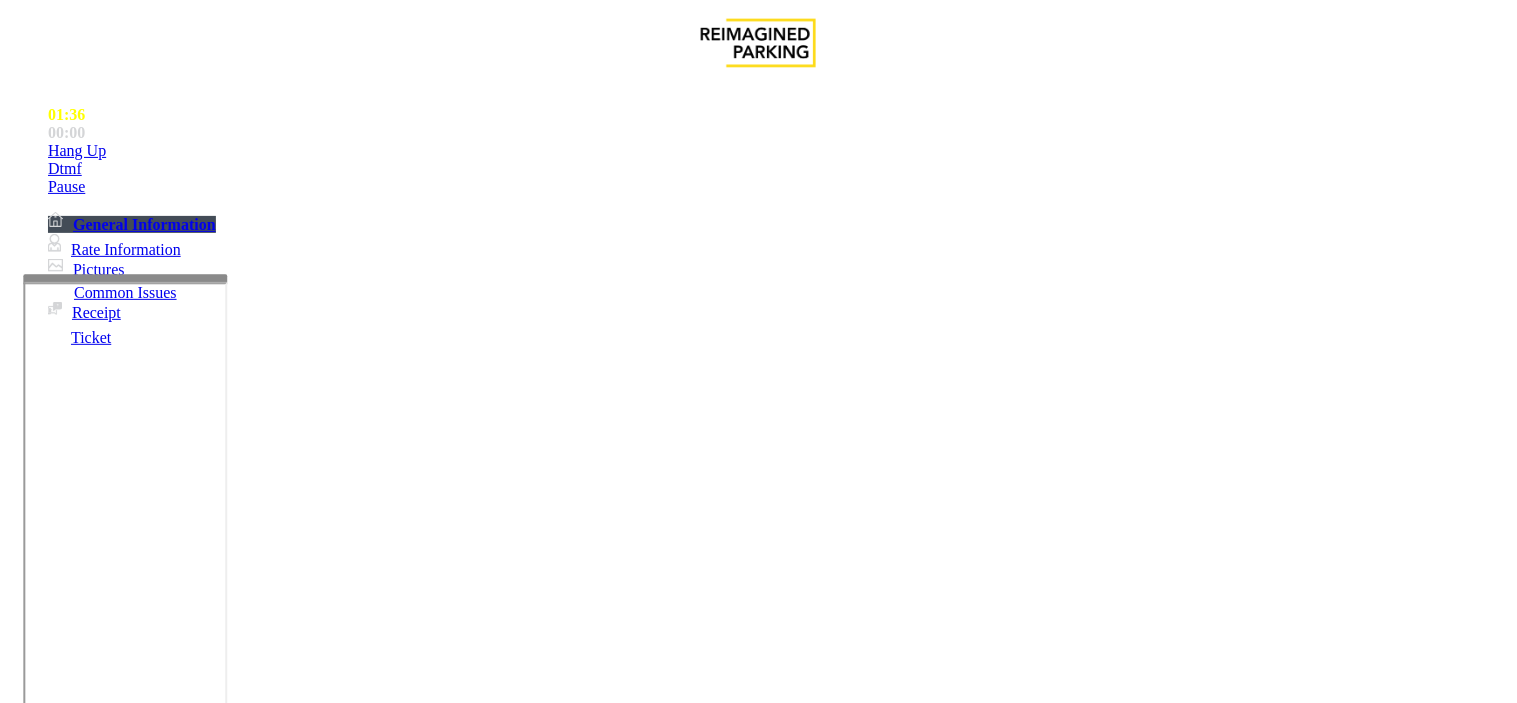 click on "Payment Issue" at bounding box center (167, 1356) 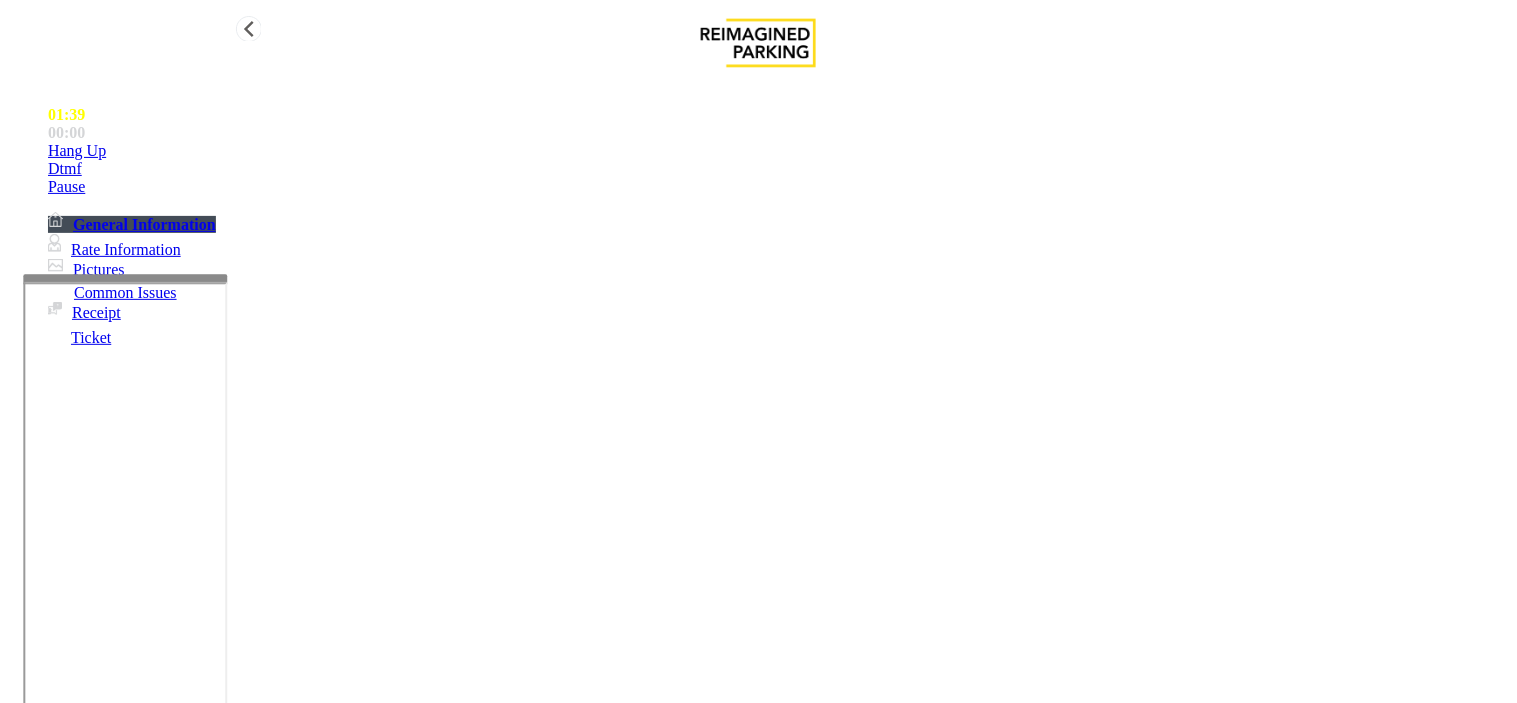 click on "Hang Up" at bounding box center [778, 151] 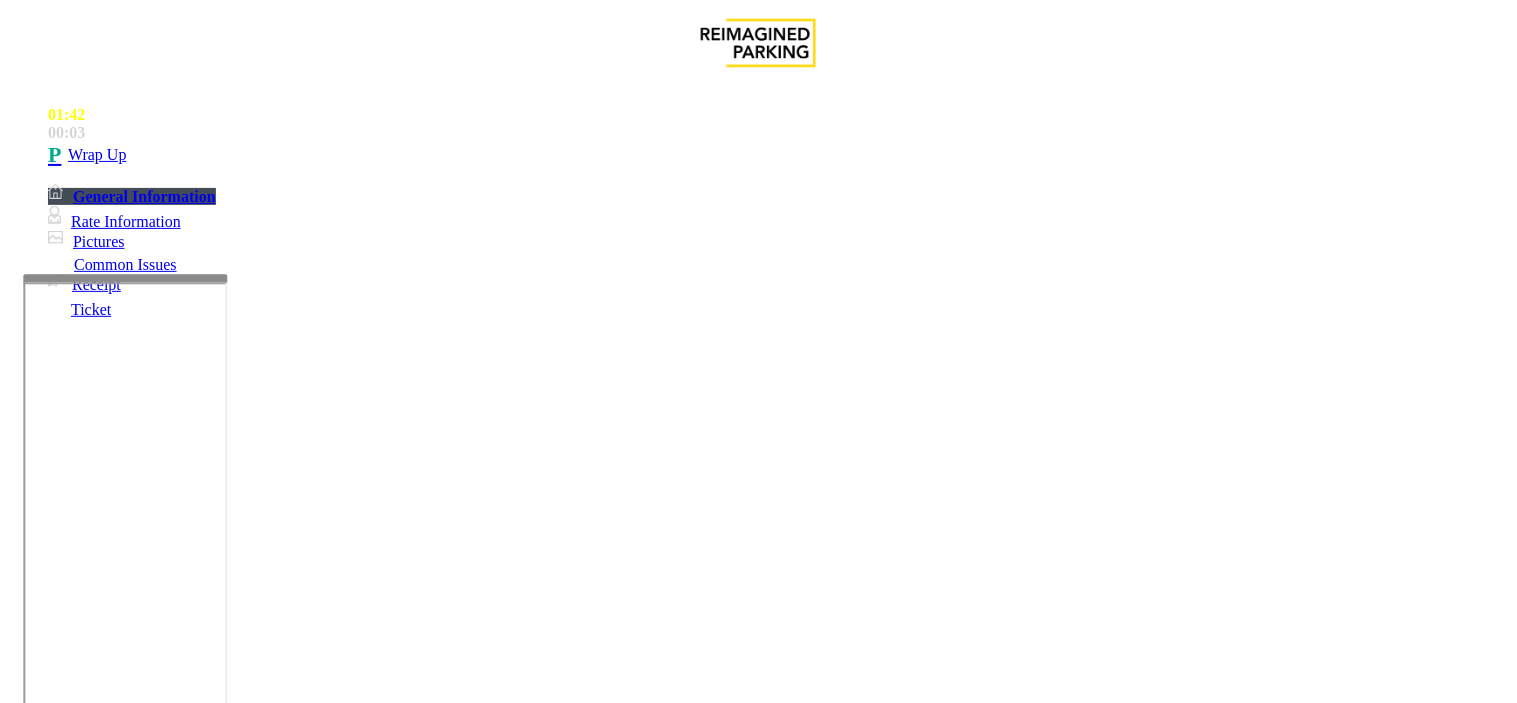 click on "Customer Needs Change" at bounding box center (276, 1356) 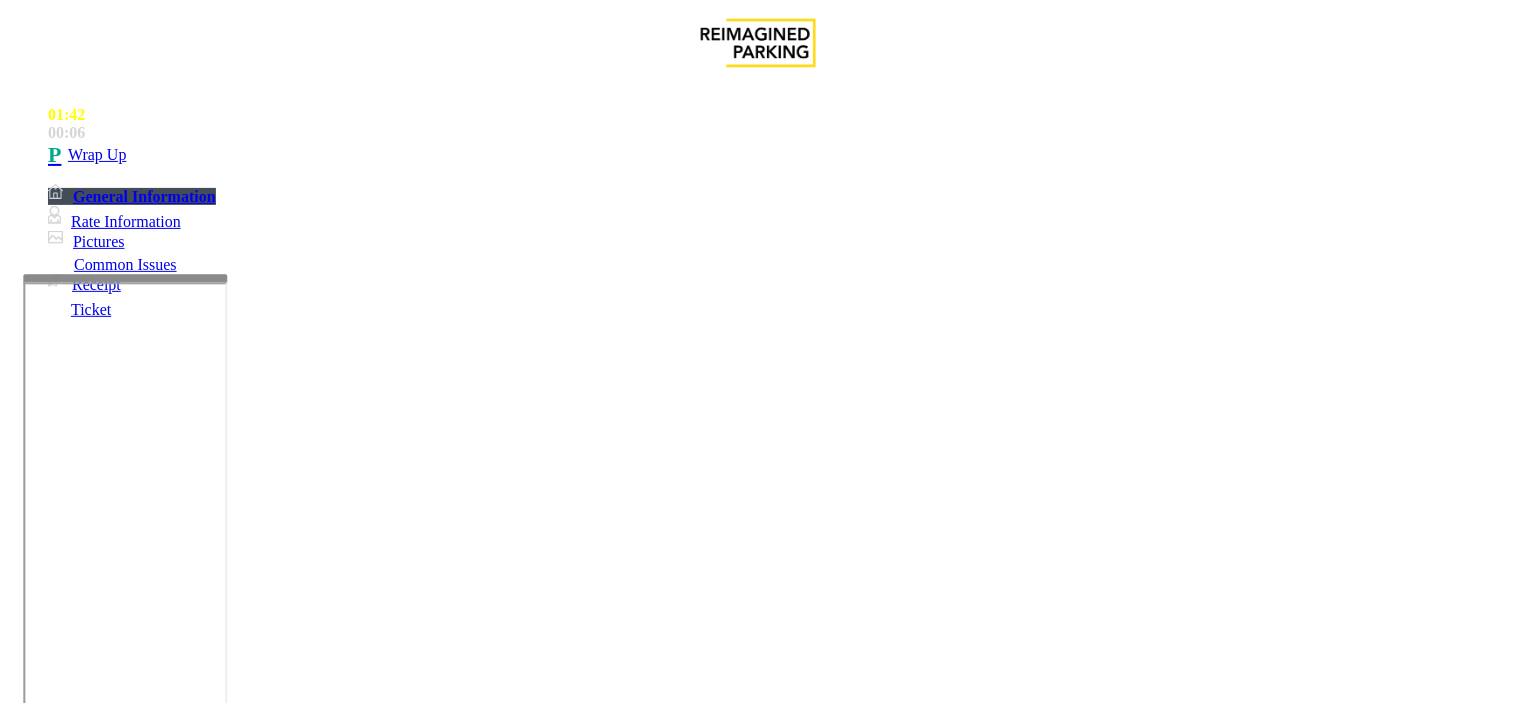 type on "**" 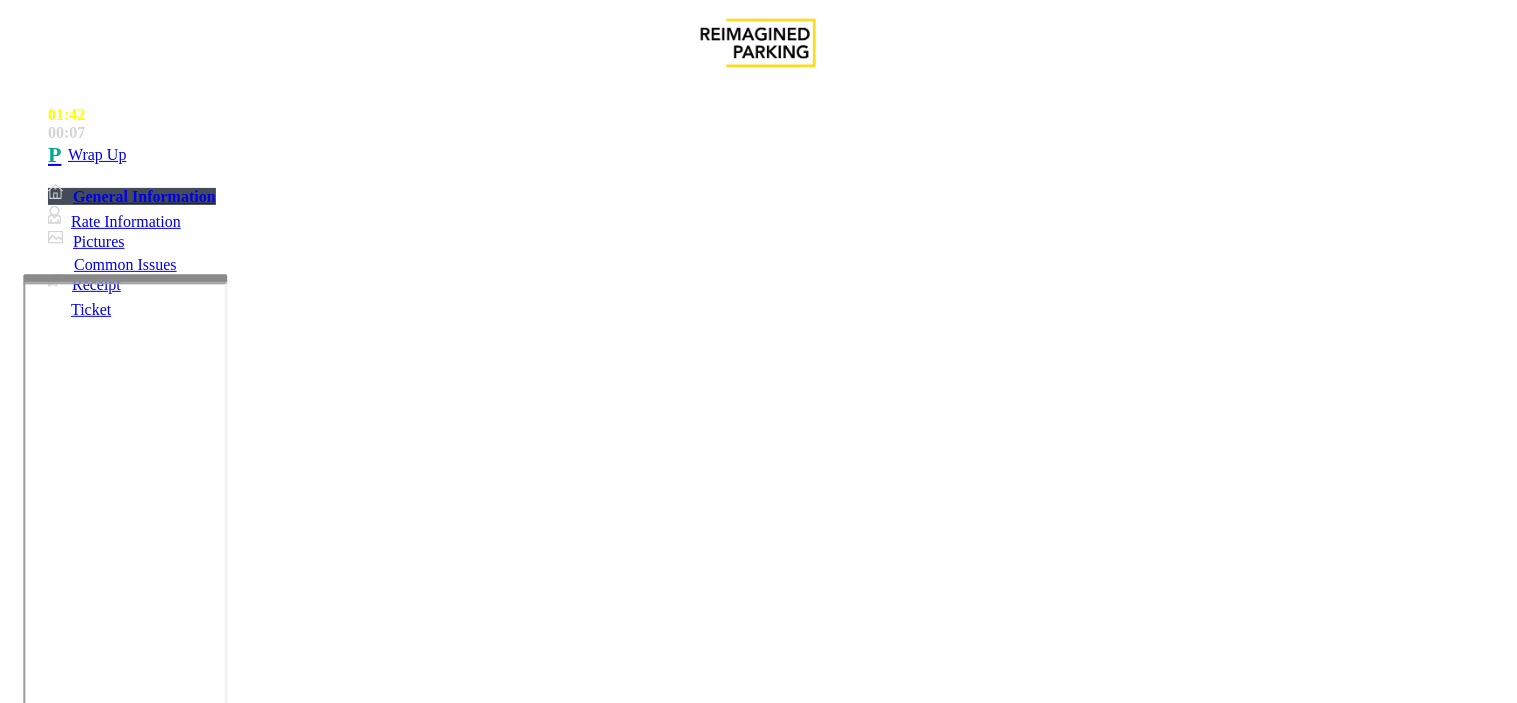 type on "**" 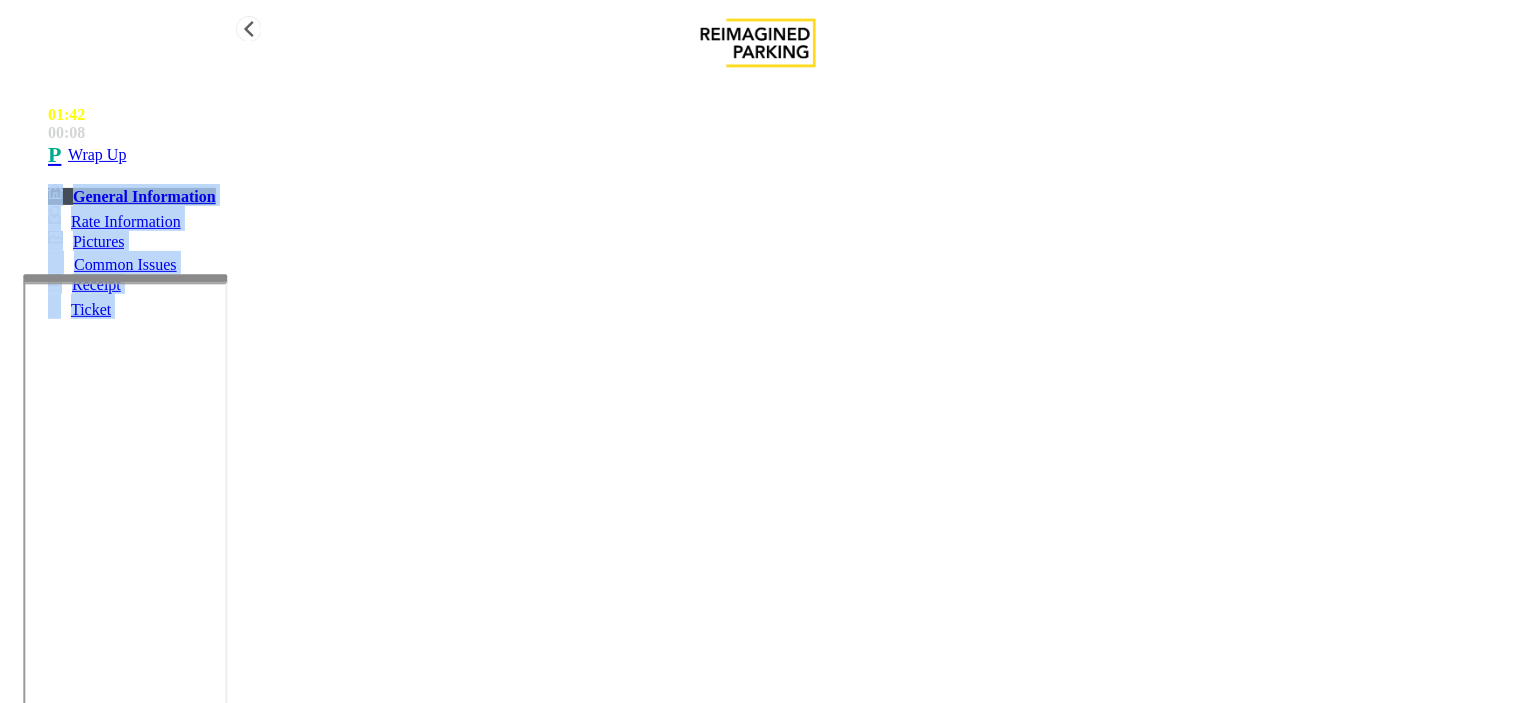 drag, startPoint x: 486, startPoint y: 177, endPoint x: 250, endPoint y: 148, distance: 237.7751 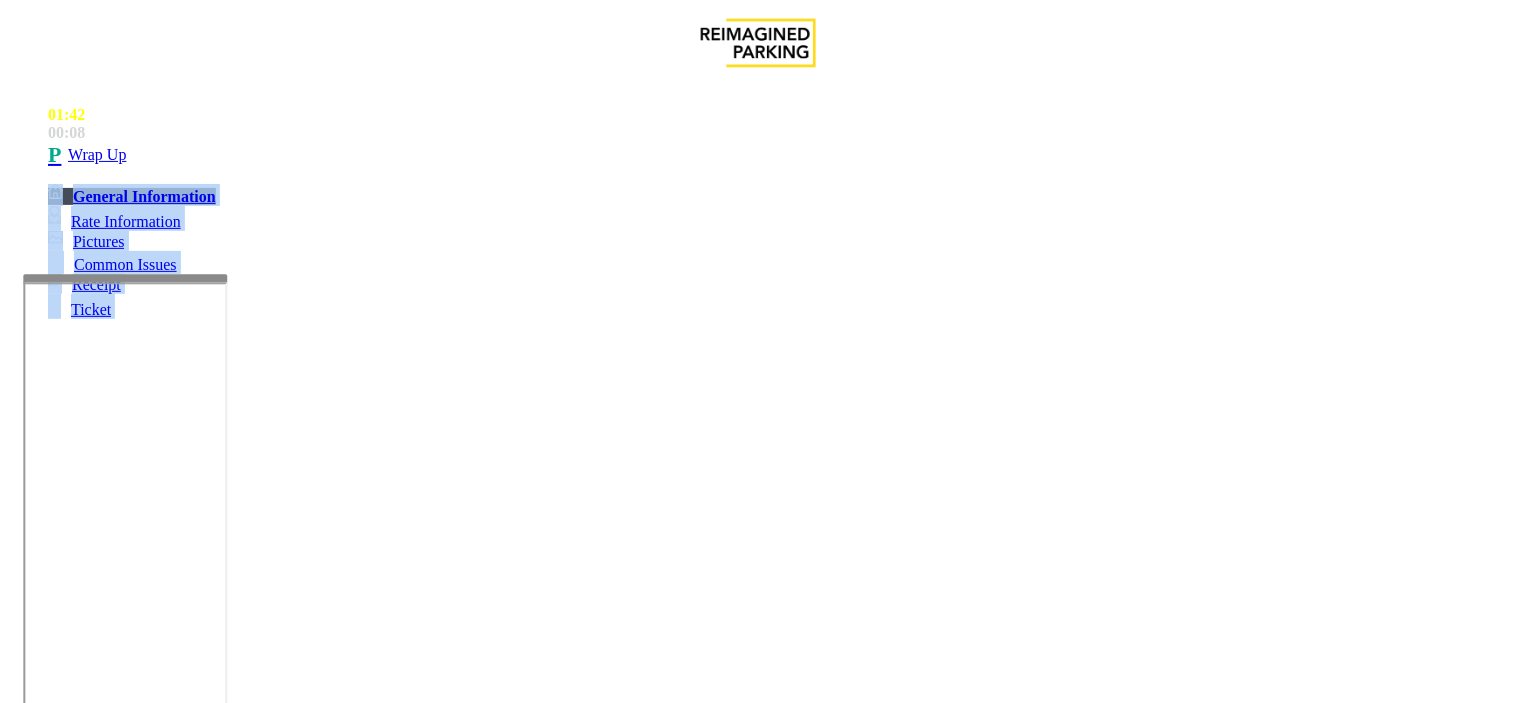 click on "Customer Needs Change" at bounding box center (758, 1341) 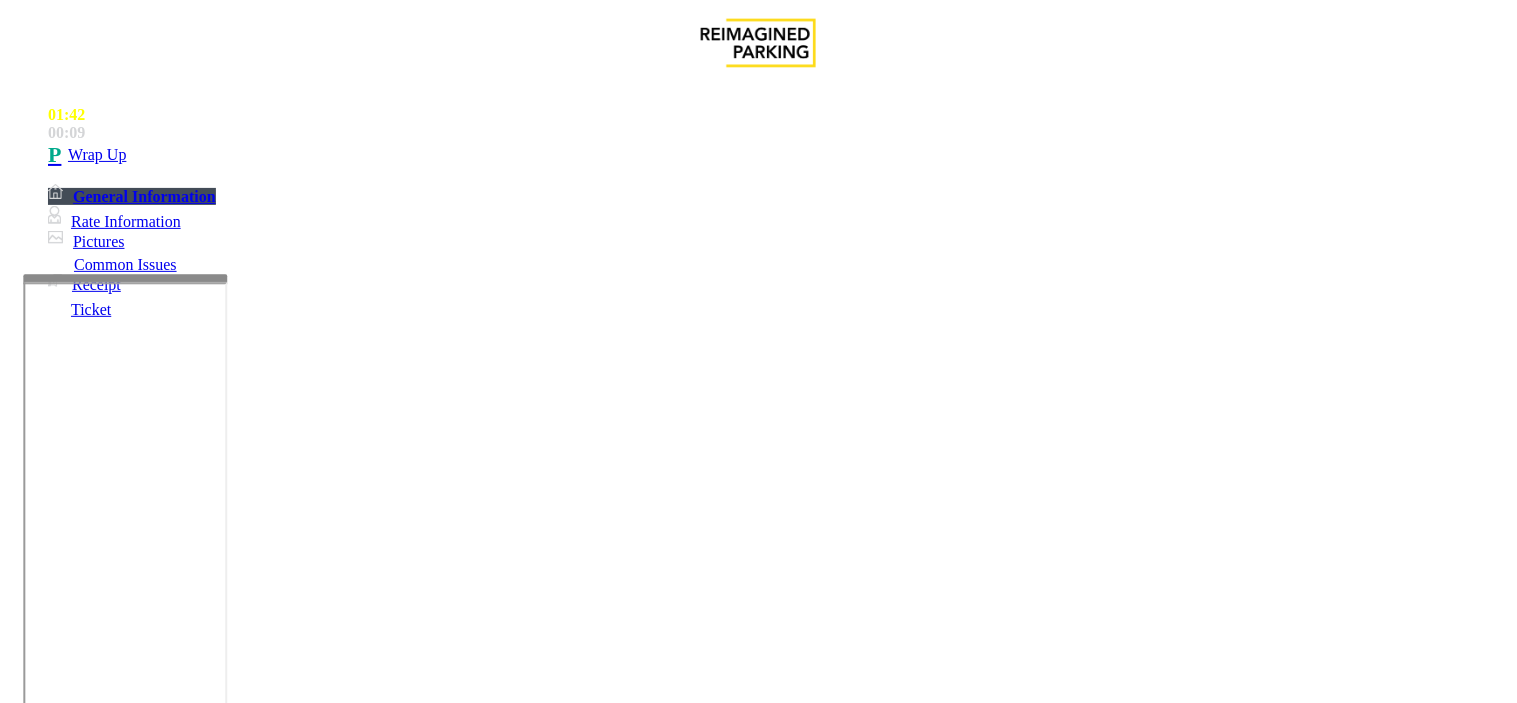 drag, startPoint x: 498, startPoint y: 178, endPoint x: 261, endPoint y: 157, distance: 237.92856 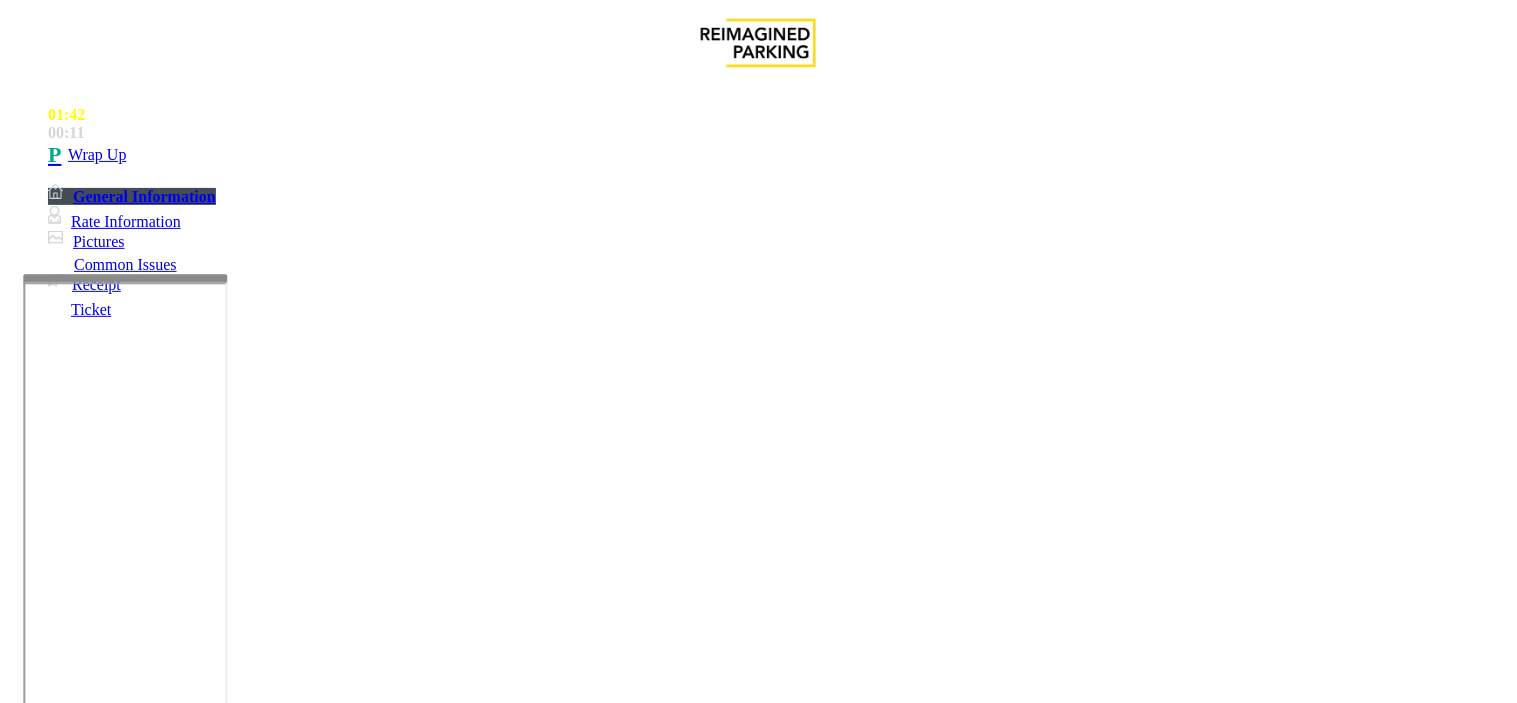 click at bounding box center (246, 1729) 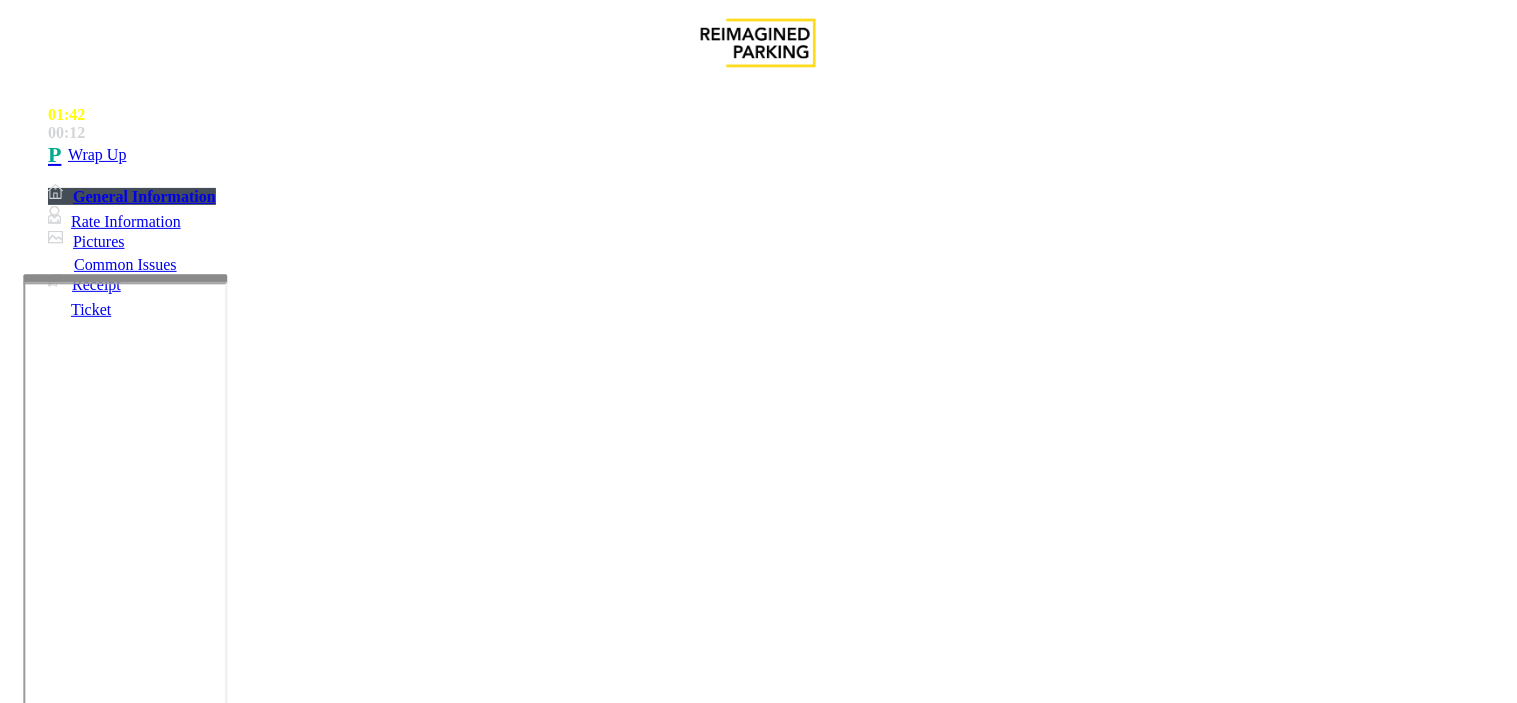 scroll, scrollTop: 222, scrollLeft: 0, axis: vertical 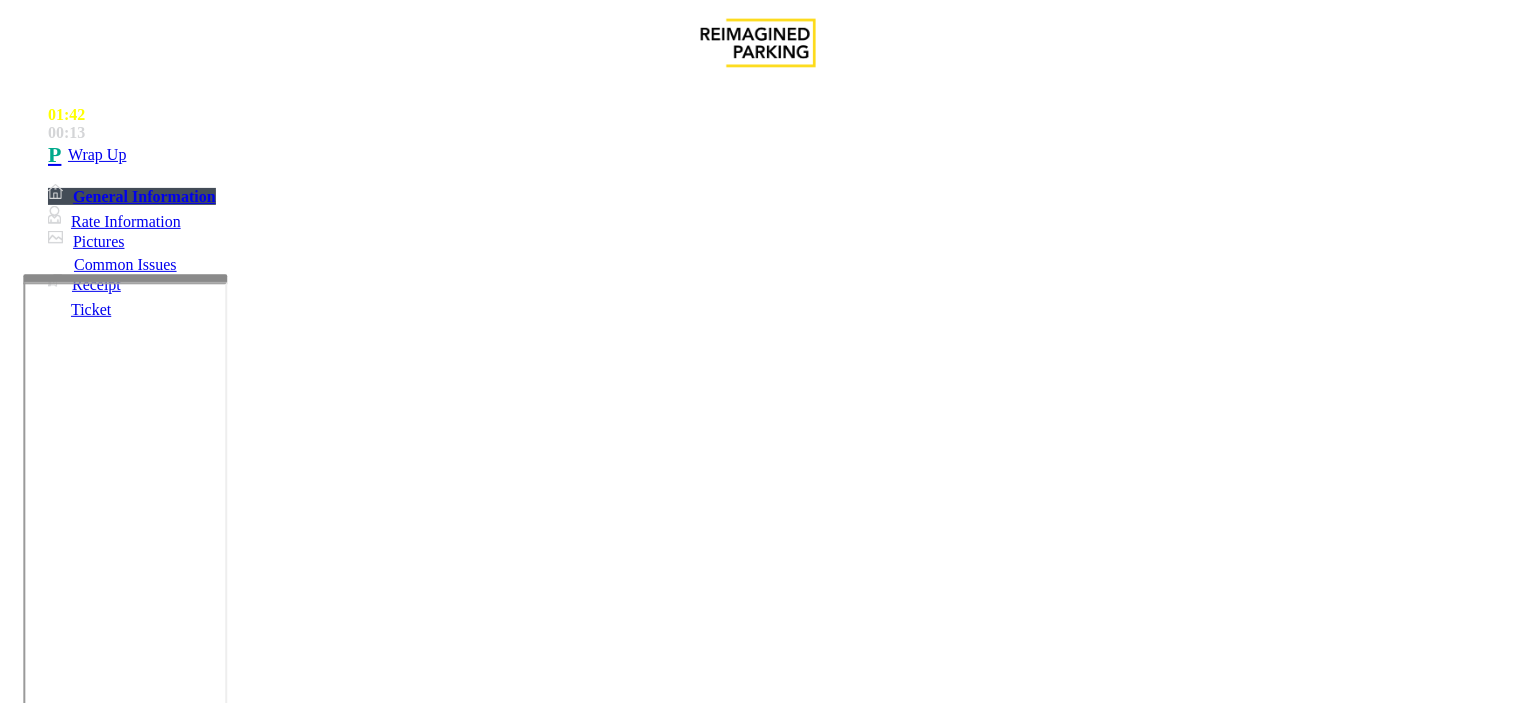 click at bounding box center [246, 1729] 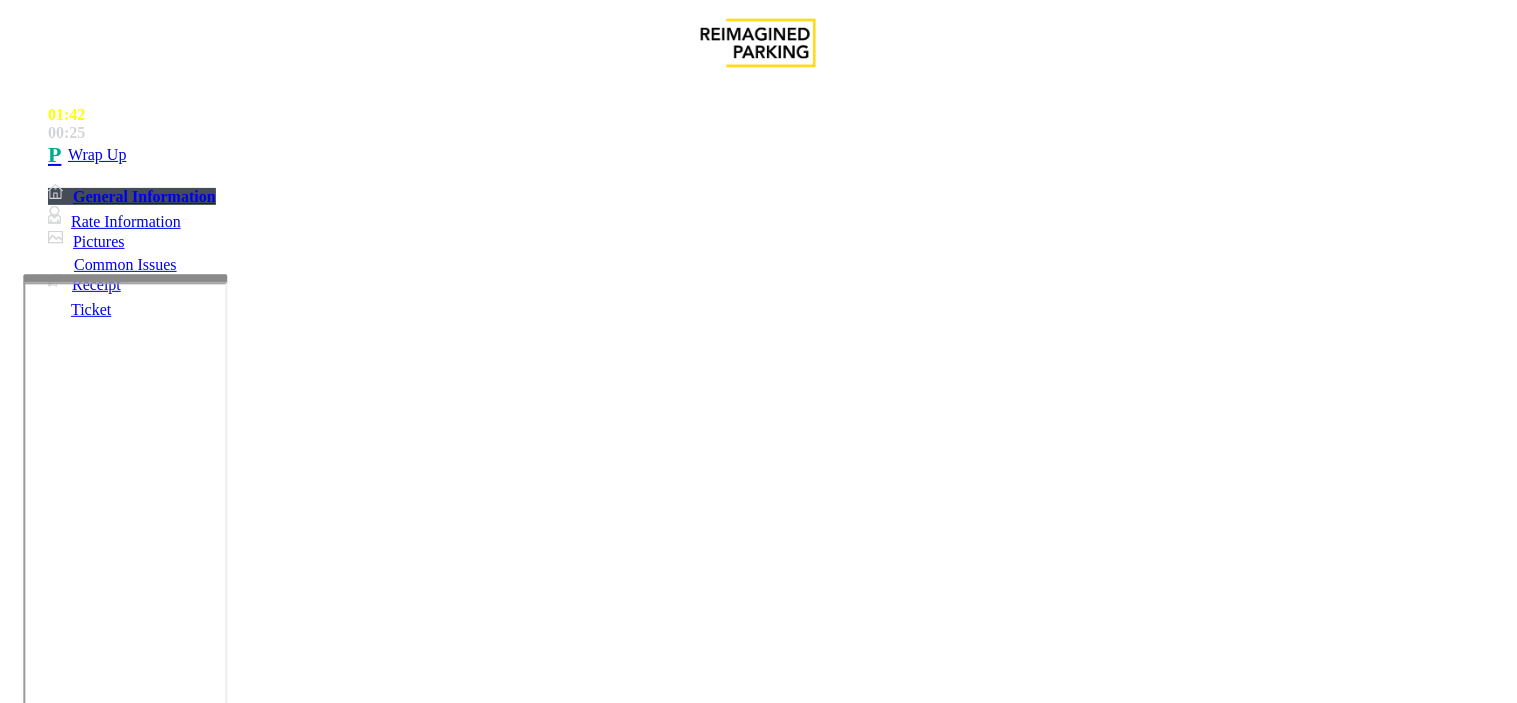 click at bounding box center [246, 1729] 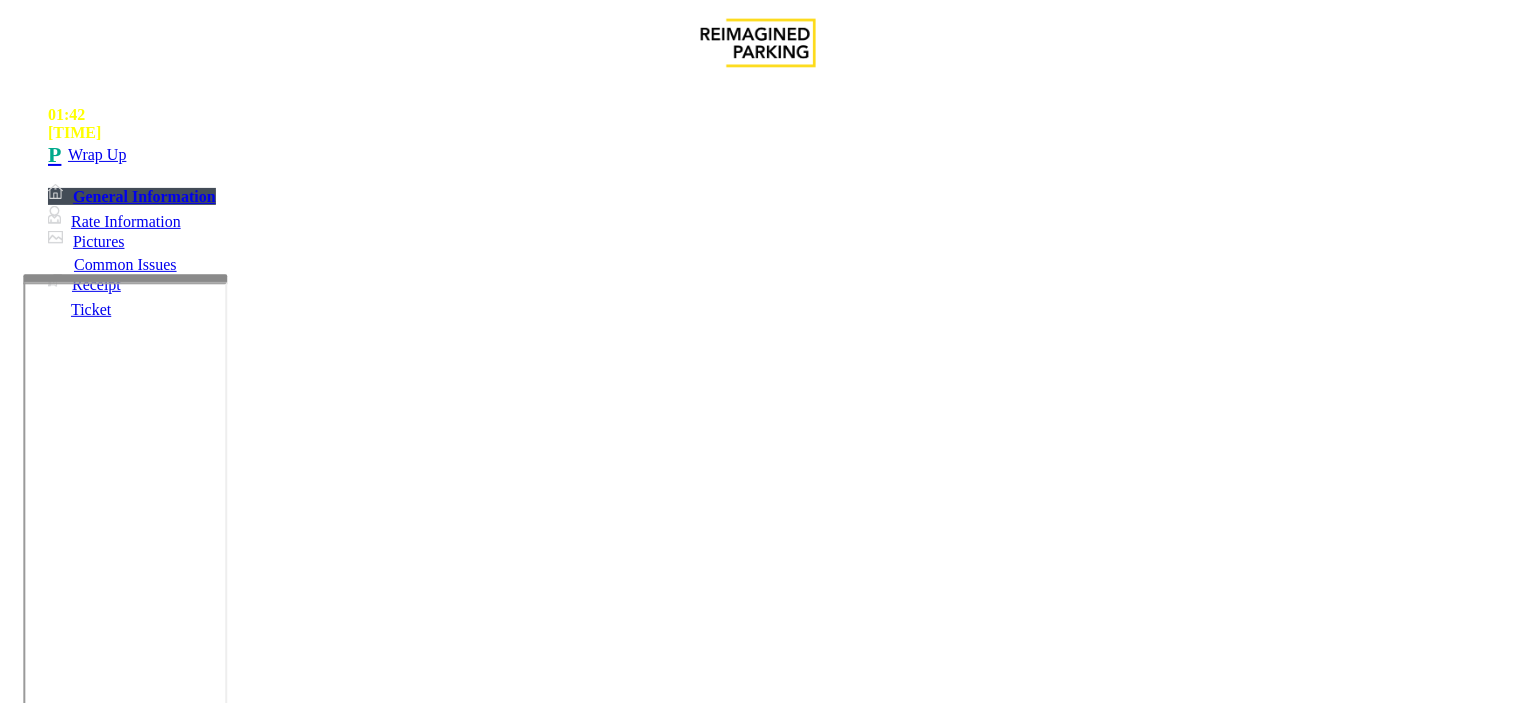 scroll, scrollTop: 14, scrollLeft: 0, axis: vertical 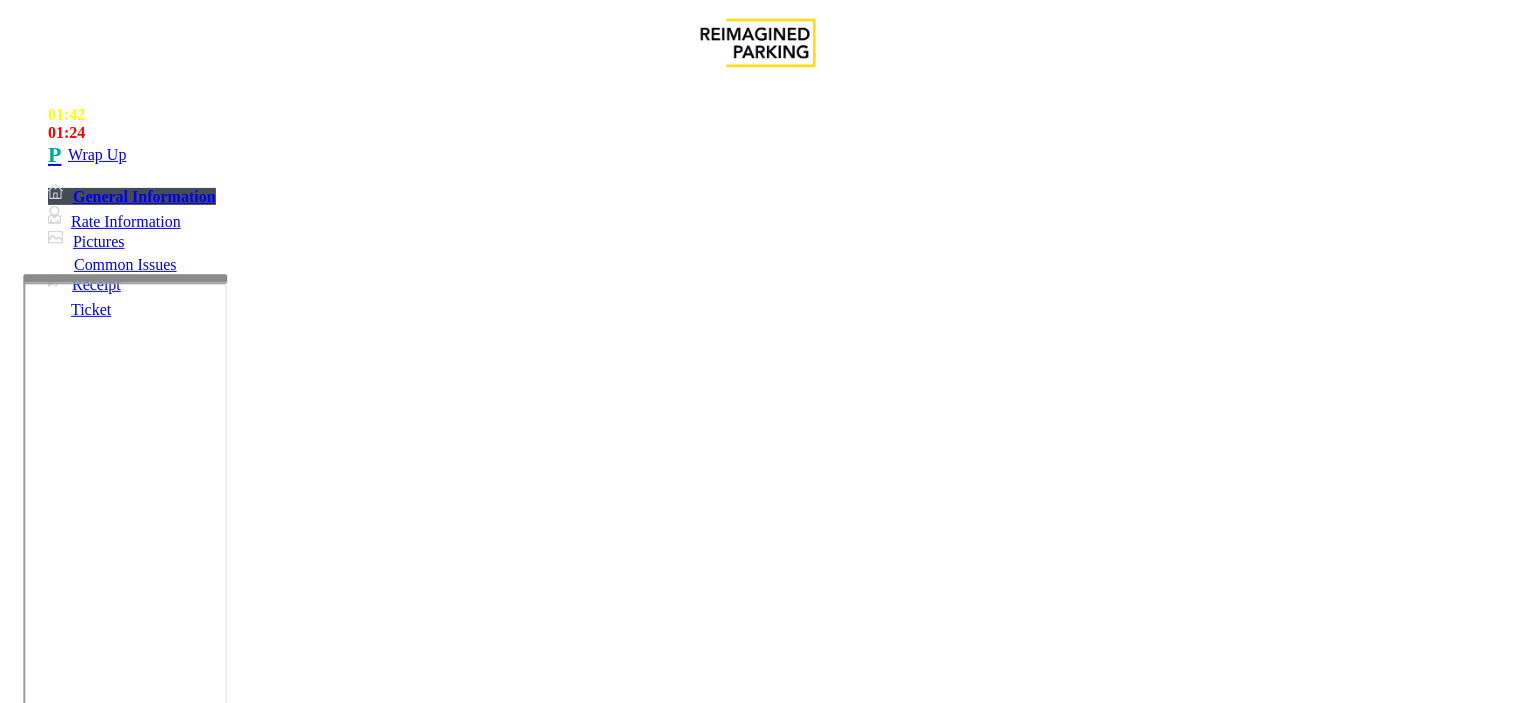 click at bounding box center [246, 1729] 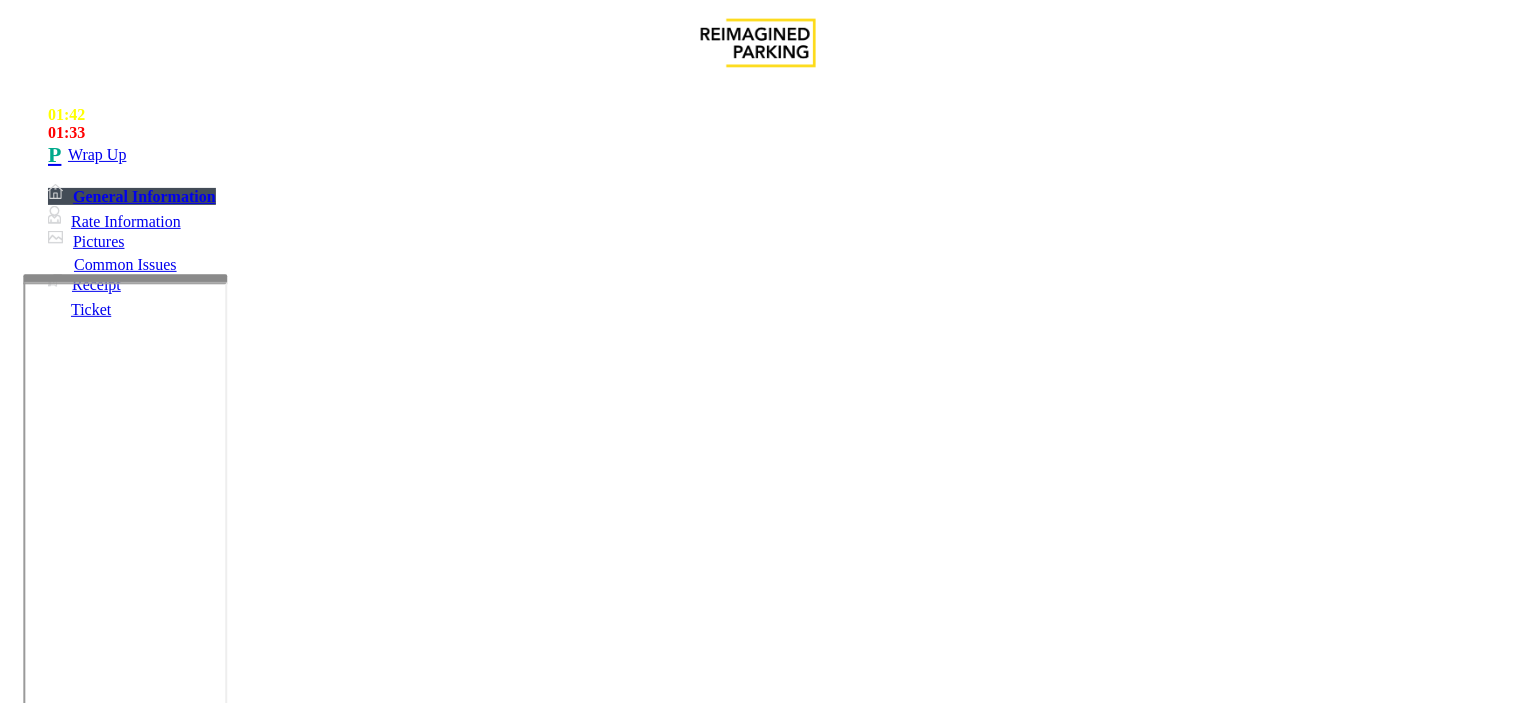 scroll, scrollTop: 0, scrollLeft: 0, axis: both 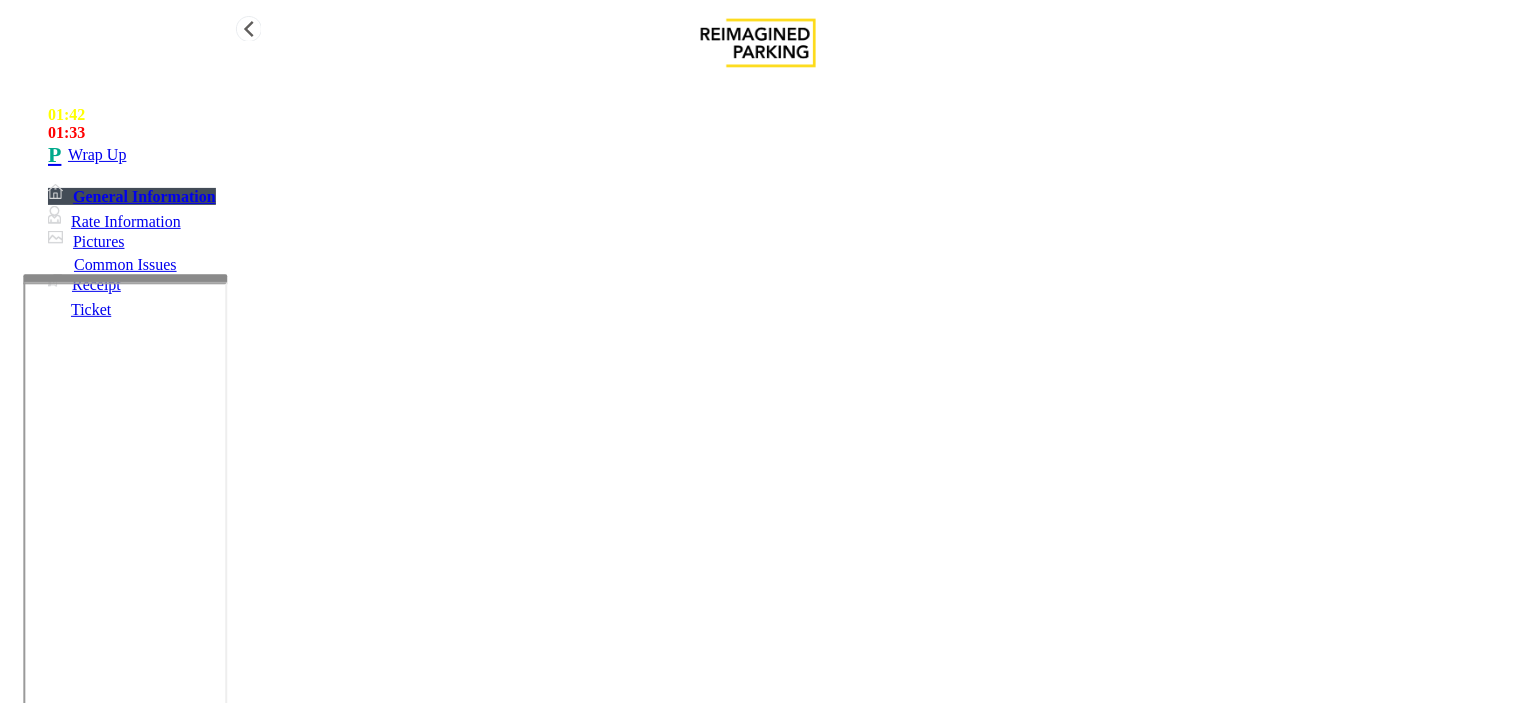 type on "**********" 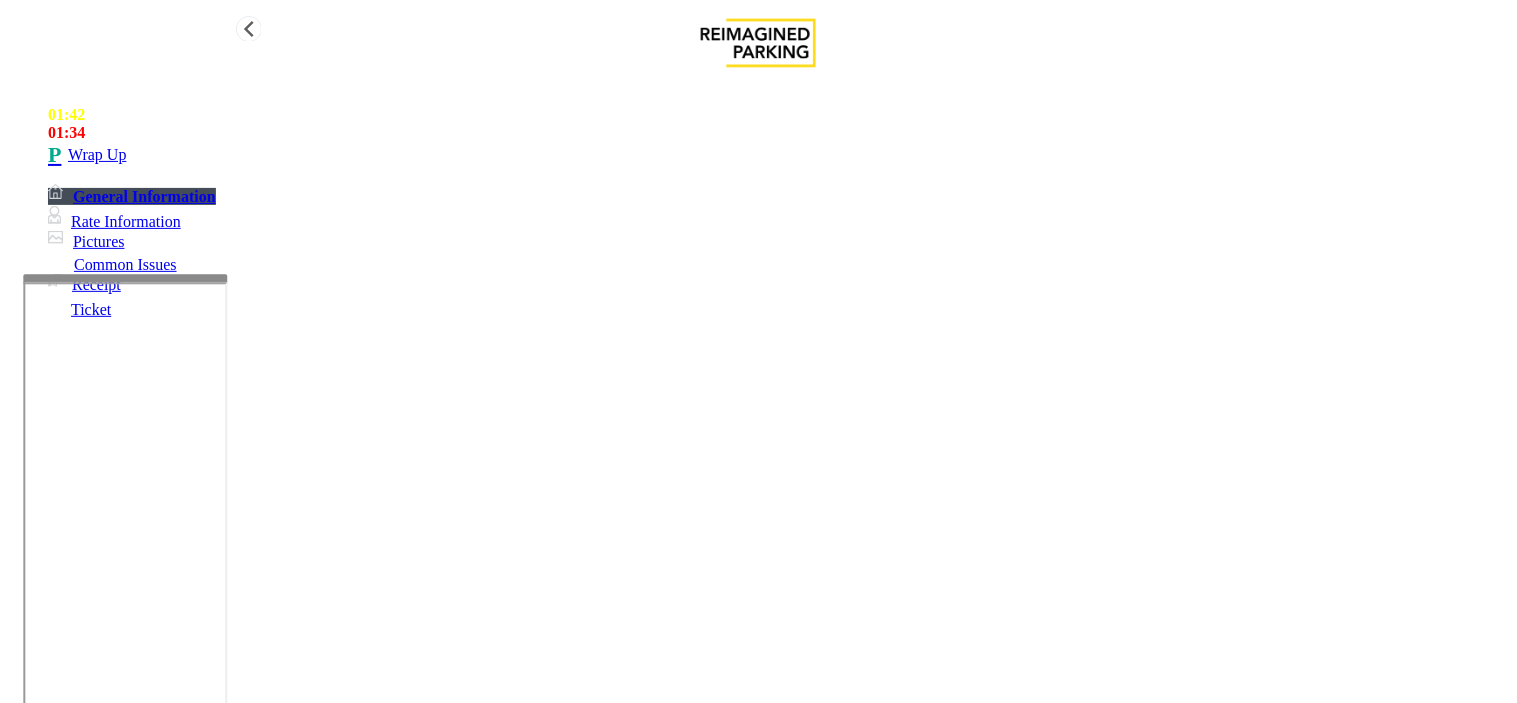 click on "Wrap Up" at bounding box center [778, 155] 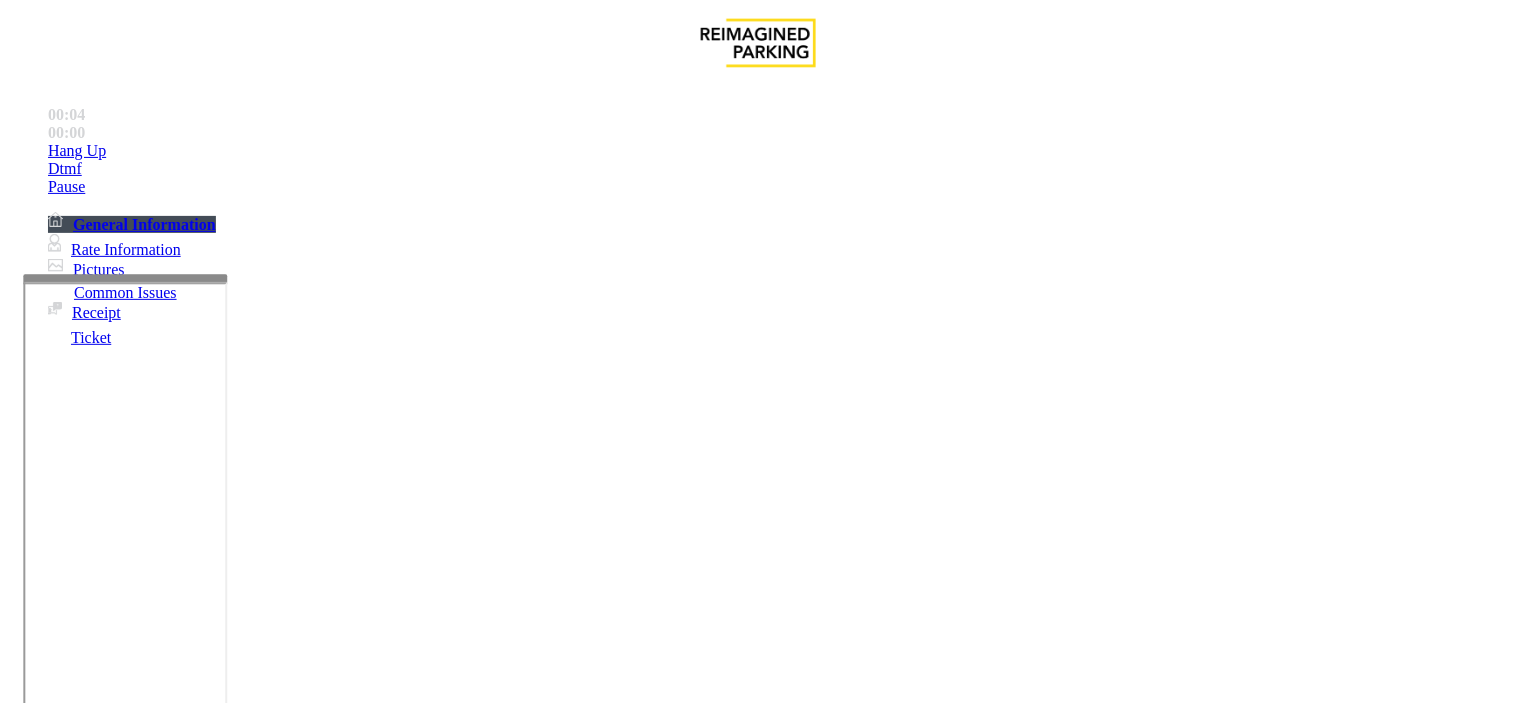 scroll, scrollTop: 888, scrollLeft: 0, axis: vertical 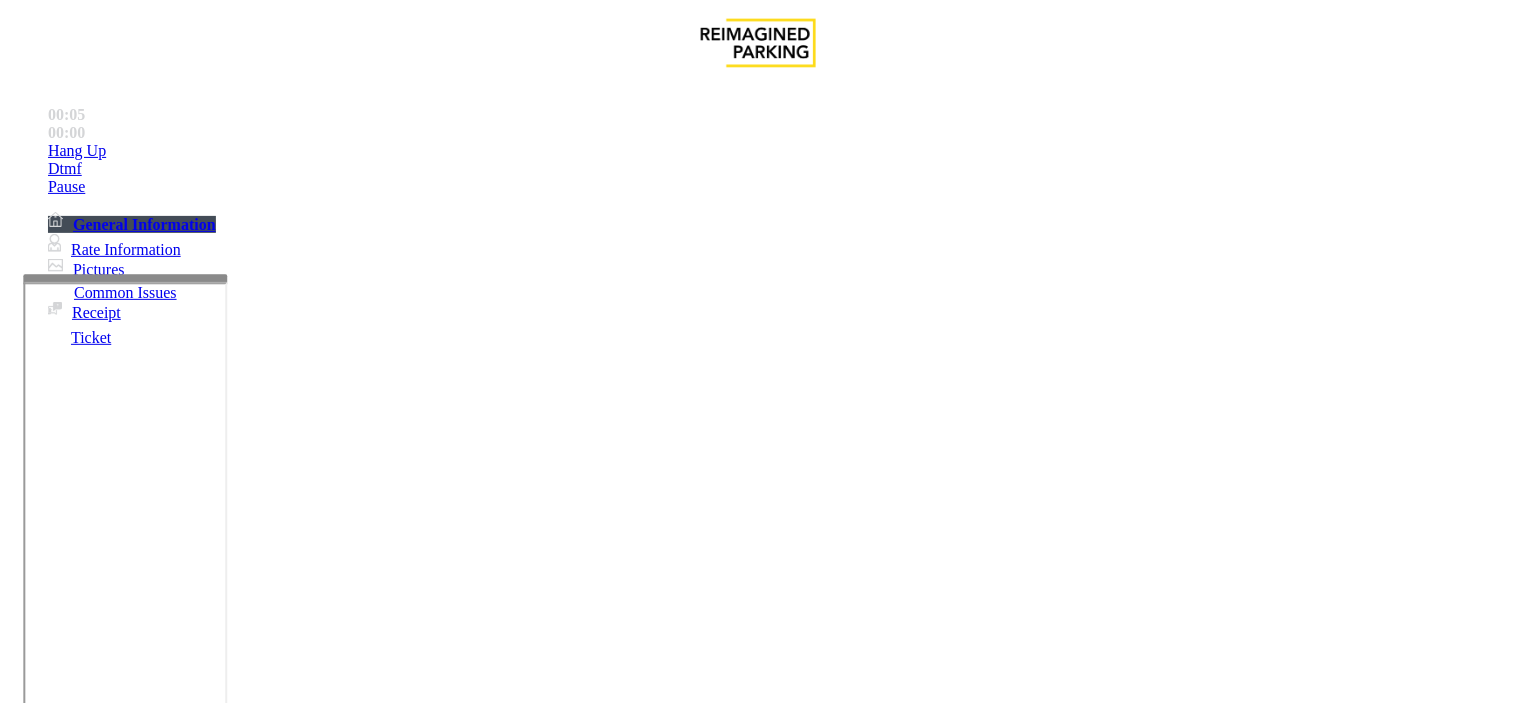click on "Intercom Issue/No Response" at bounding box center [929, 1356] 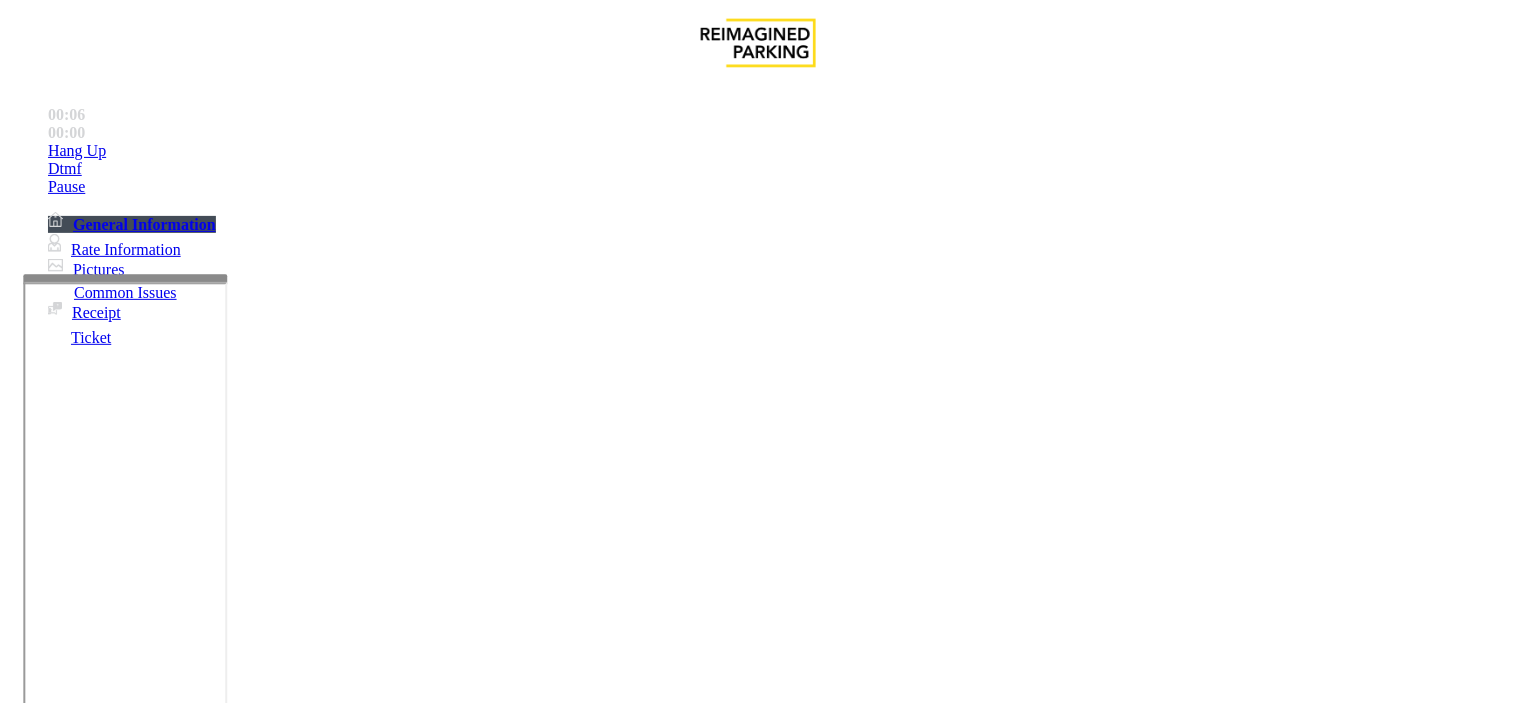 click on "No Response/Unable to hear parker" at bounding box center (142, 1356) 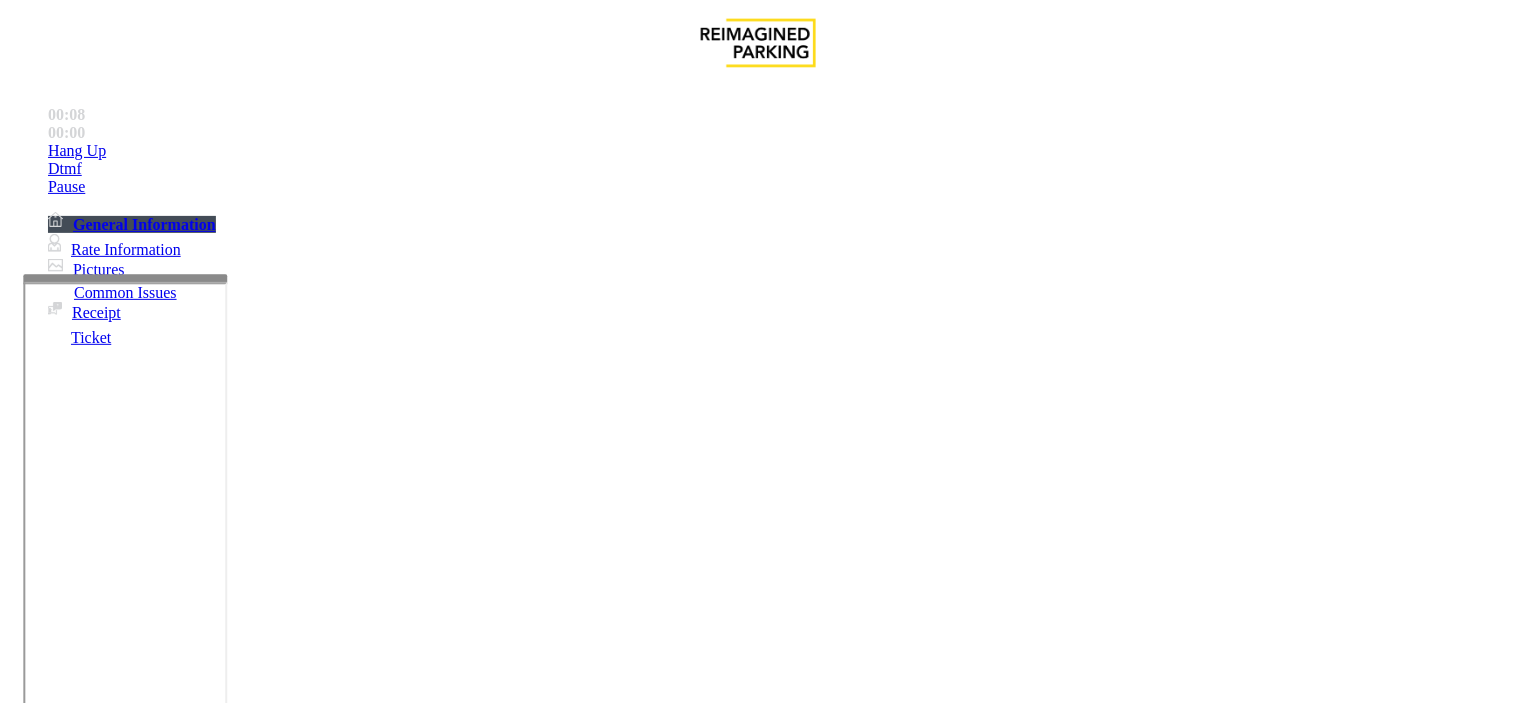 drag, startPoint x: 386, startPoint y: 181, endPoint x: 276, endPoint y: 176, distance: 110.11358 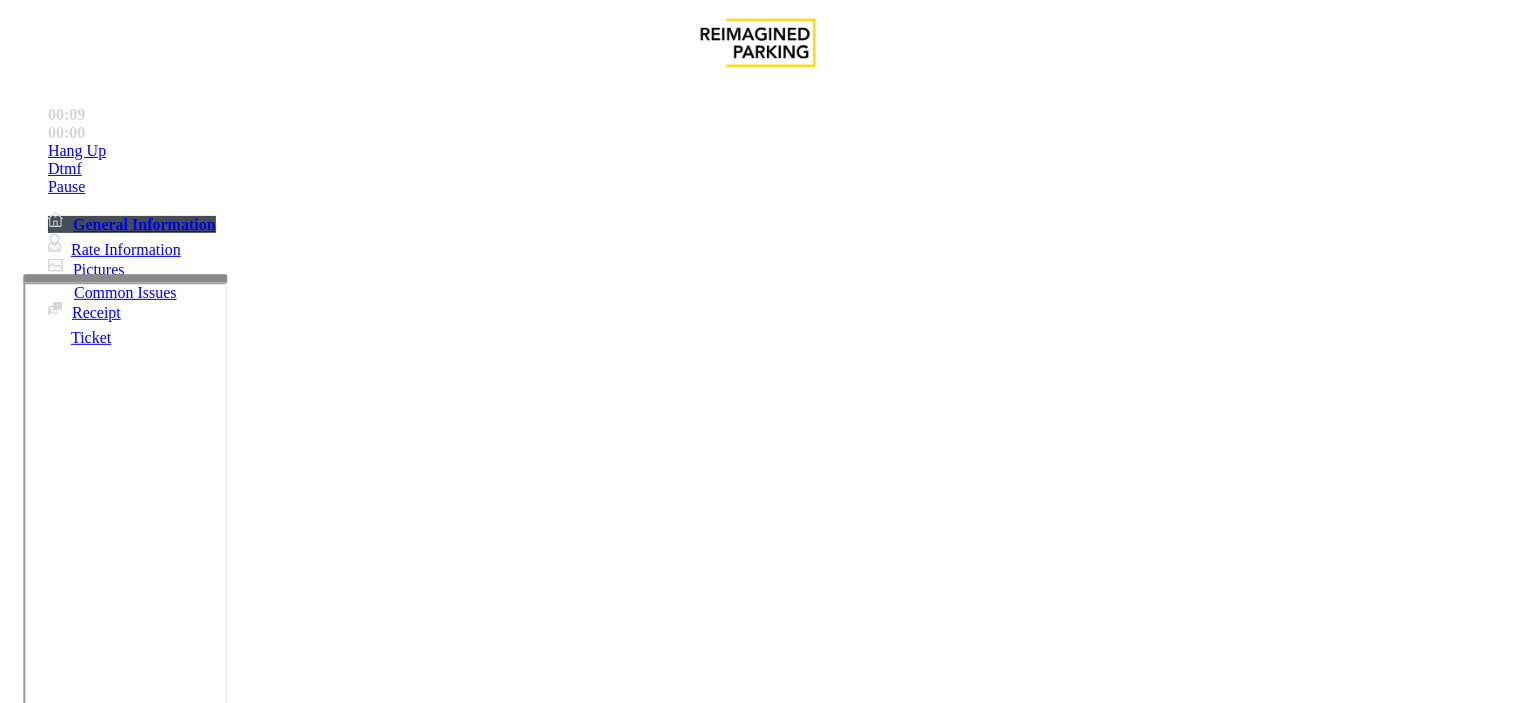 click at bounding box center [254, 1404] 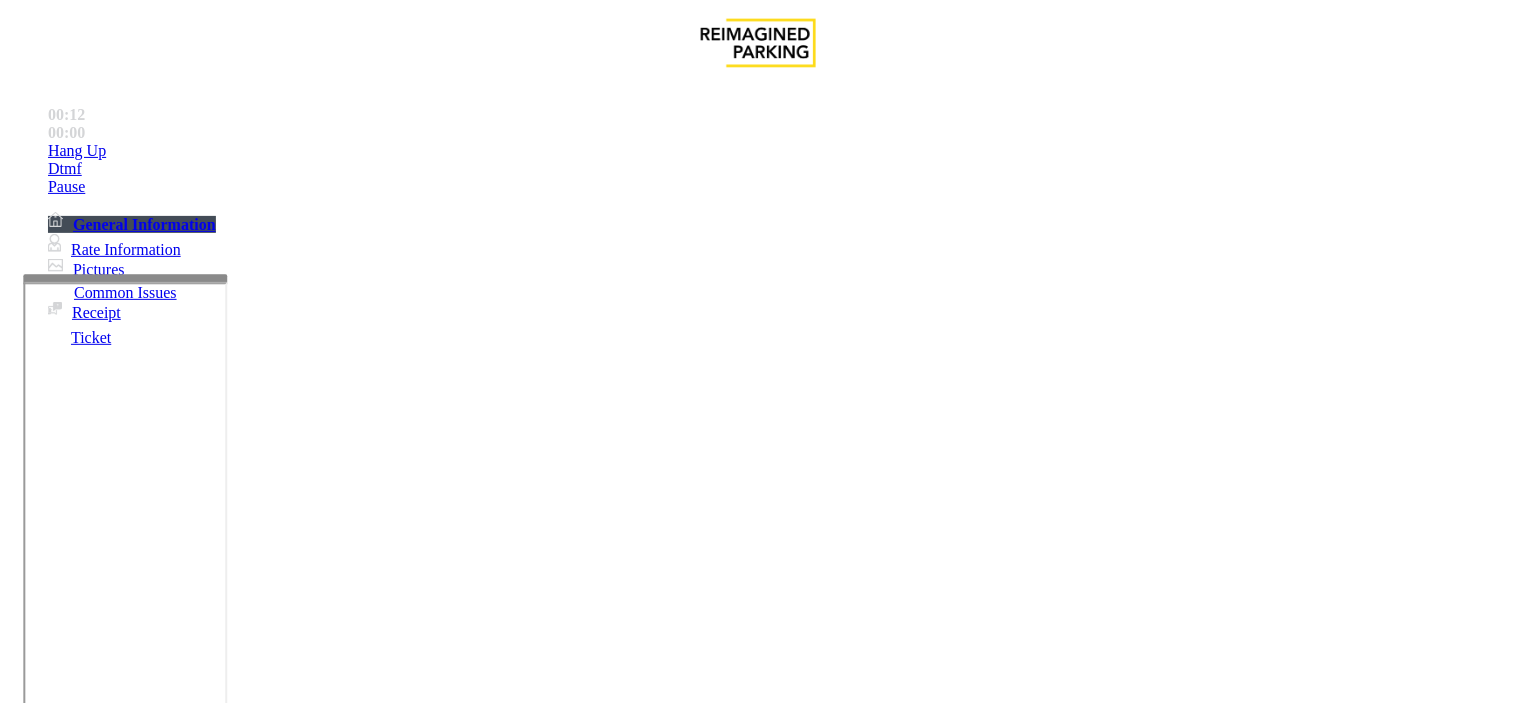 drag, startPoint x: 464, startPoint y: 248, endPoint x: 265, endPoint y: 237, distance: 199.30379 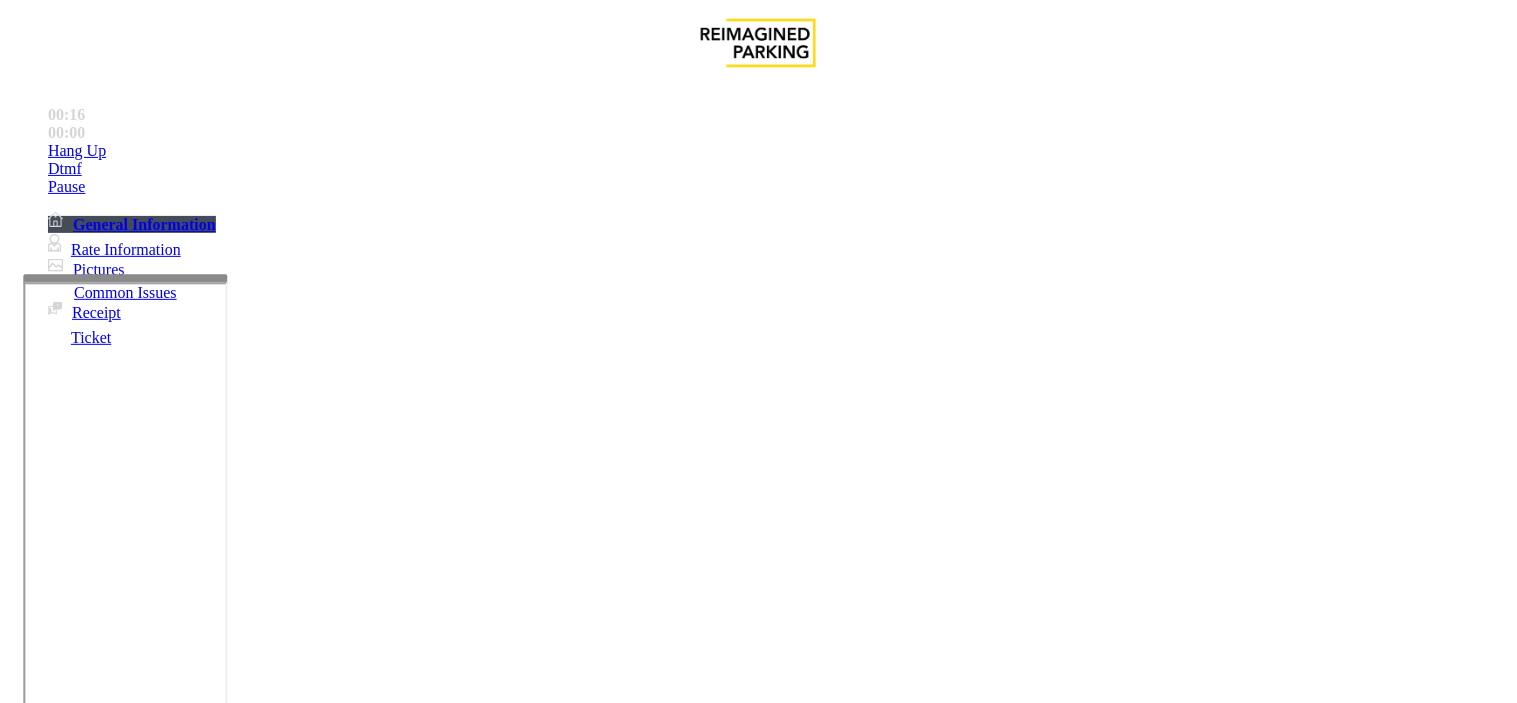 scroll, scrollTop: 333, scrollLeft: 0, axis: vertical 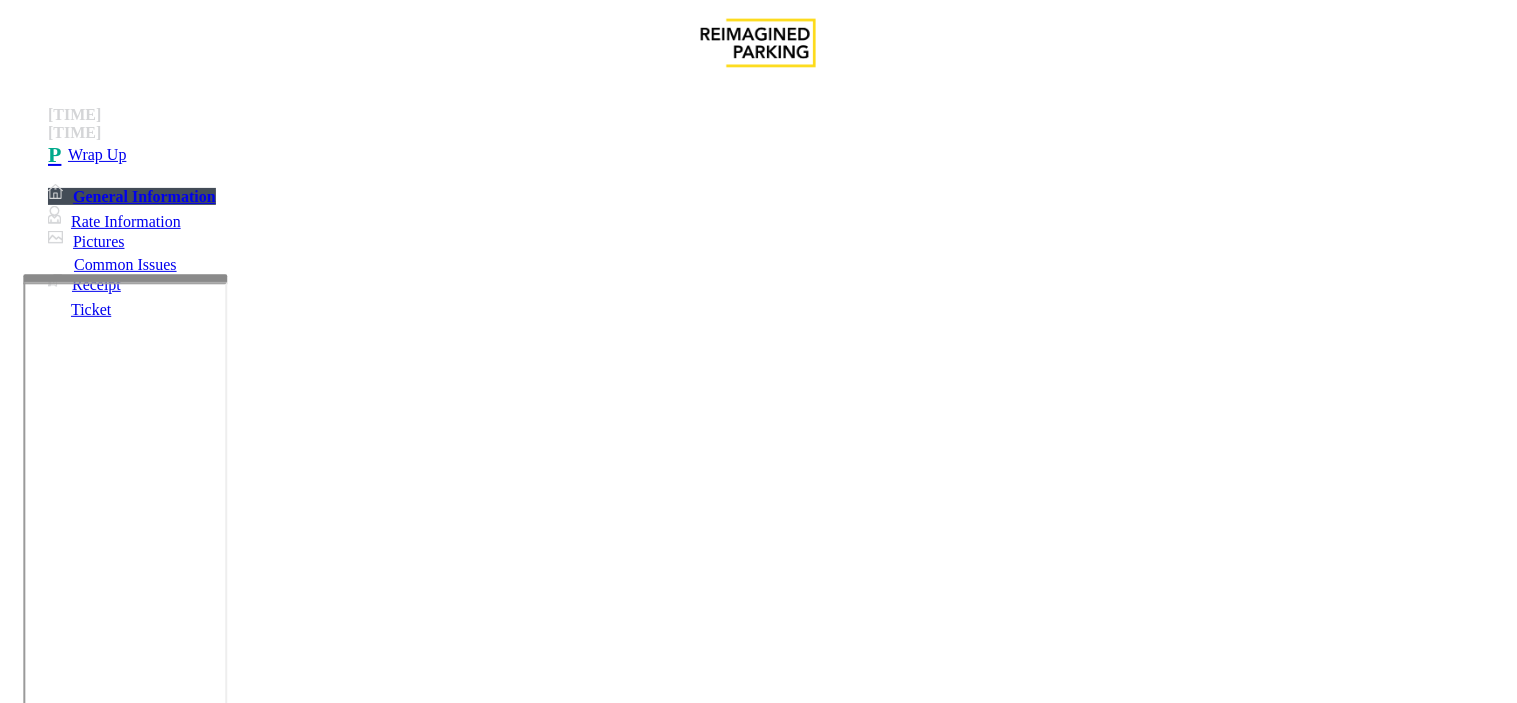 drag, startPoint x: 387, startPoint y: 180, endPoint x: 275, endPoint y: 180, distance: 112 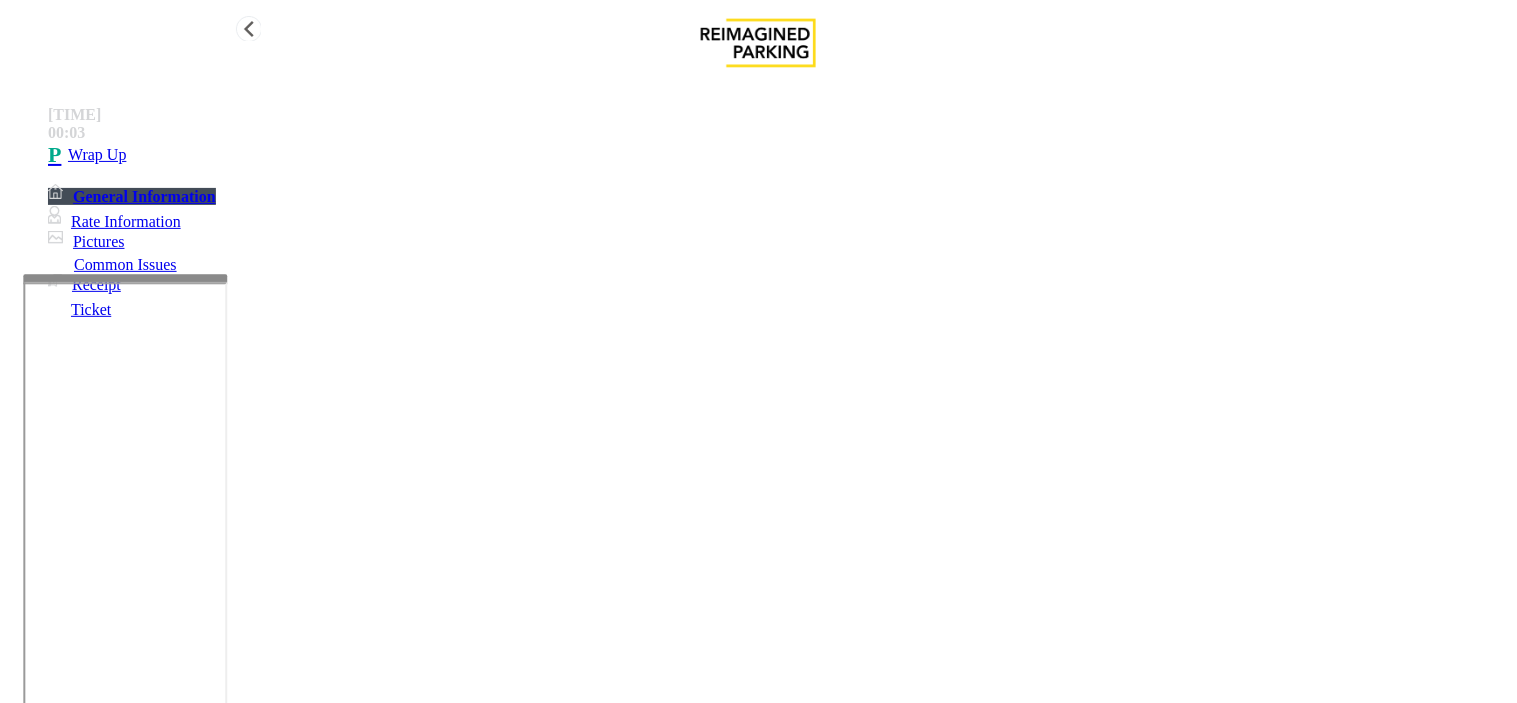 type on "**********" 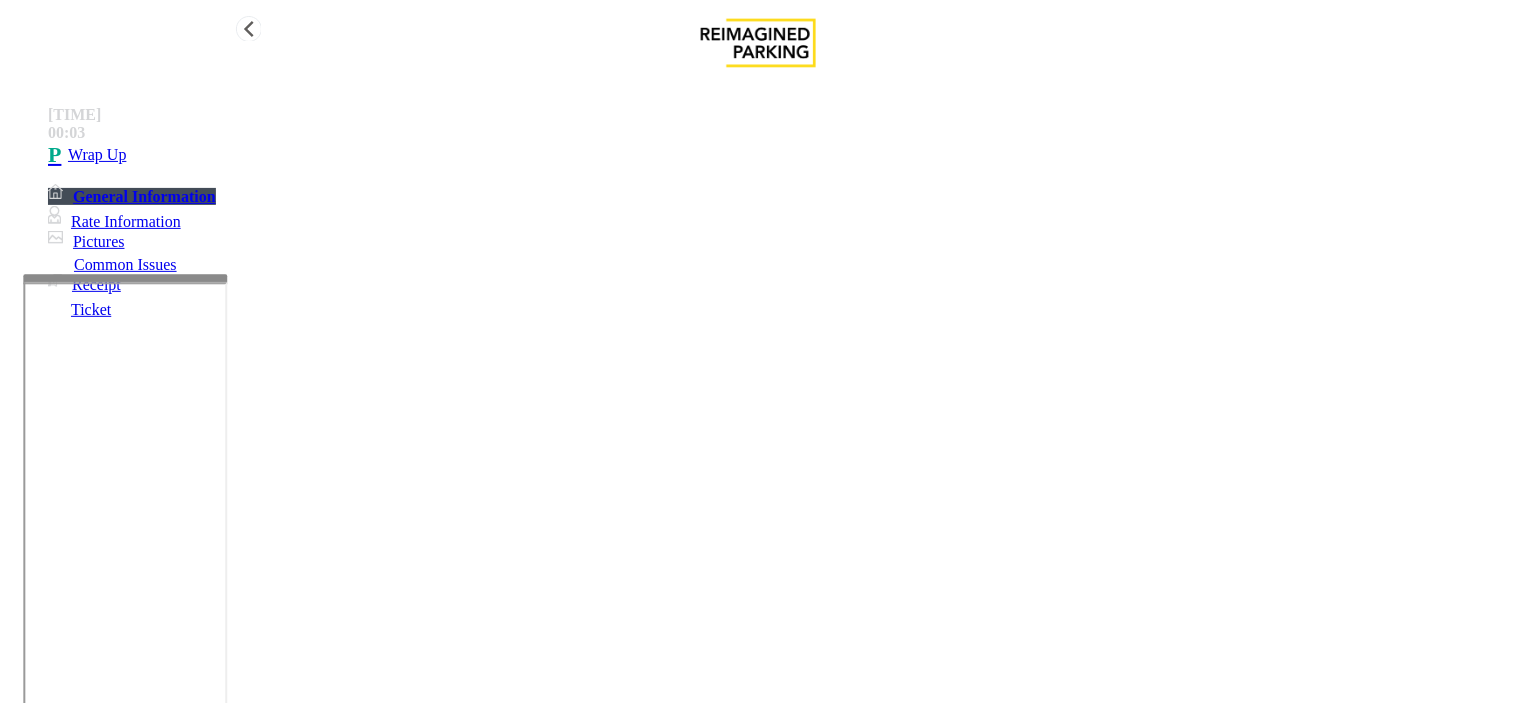 click on "Wrap Up" at bounding box center (778, 155) 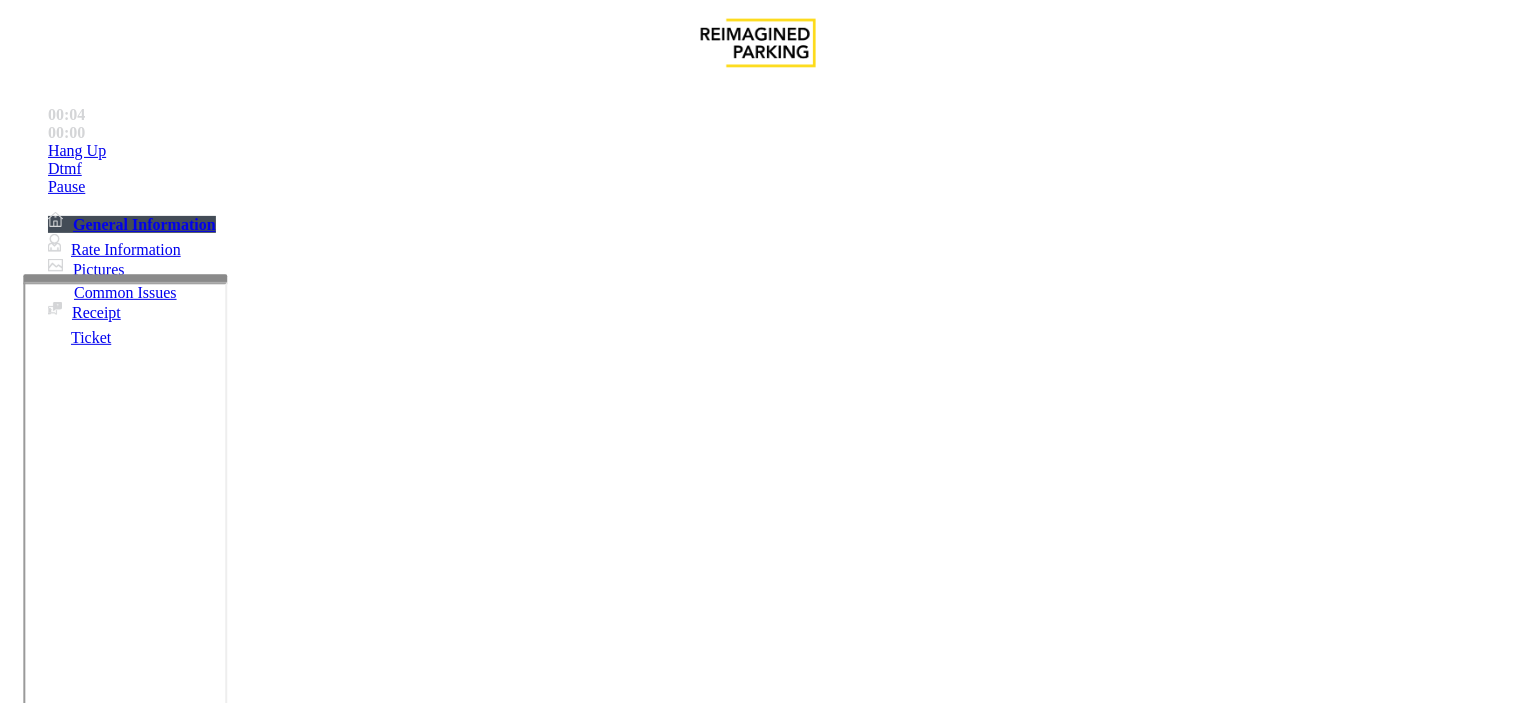 scroll, scrollTop: 555, scrollLeft: 0, axis: vertical 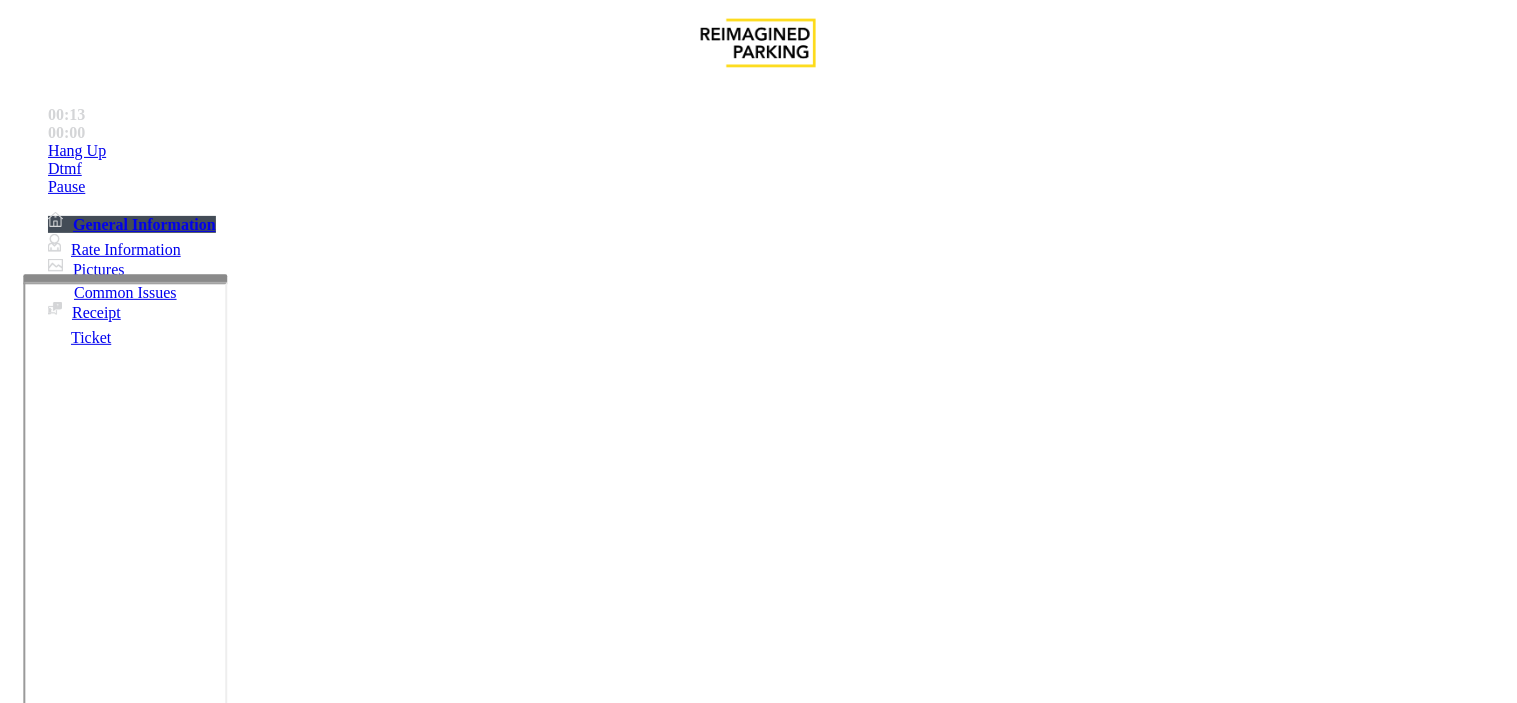click on "Services" at bounding box center (624, 1356) 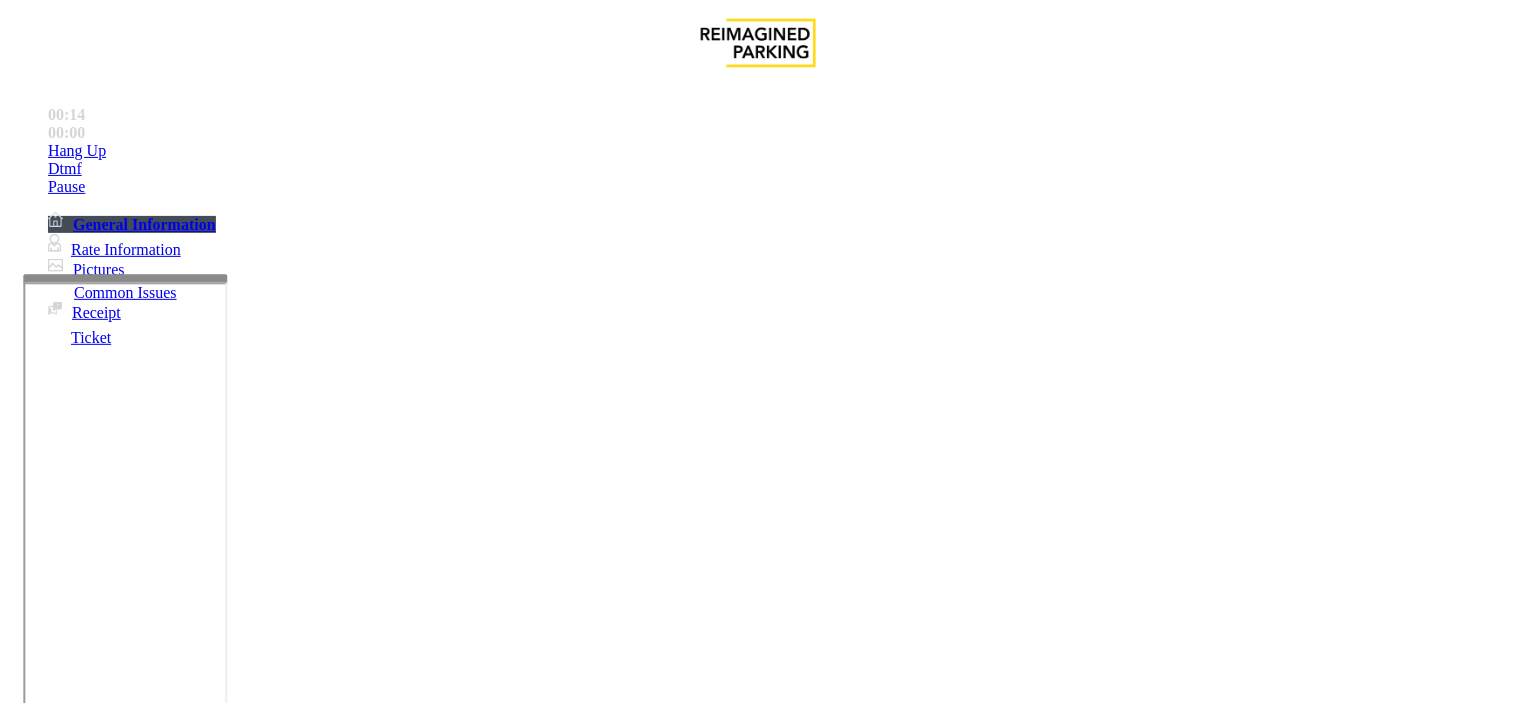 click on "Hotel Customer" at bounding box center (348, 1356) 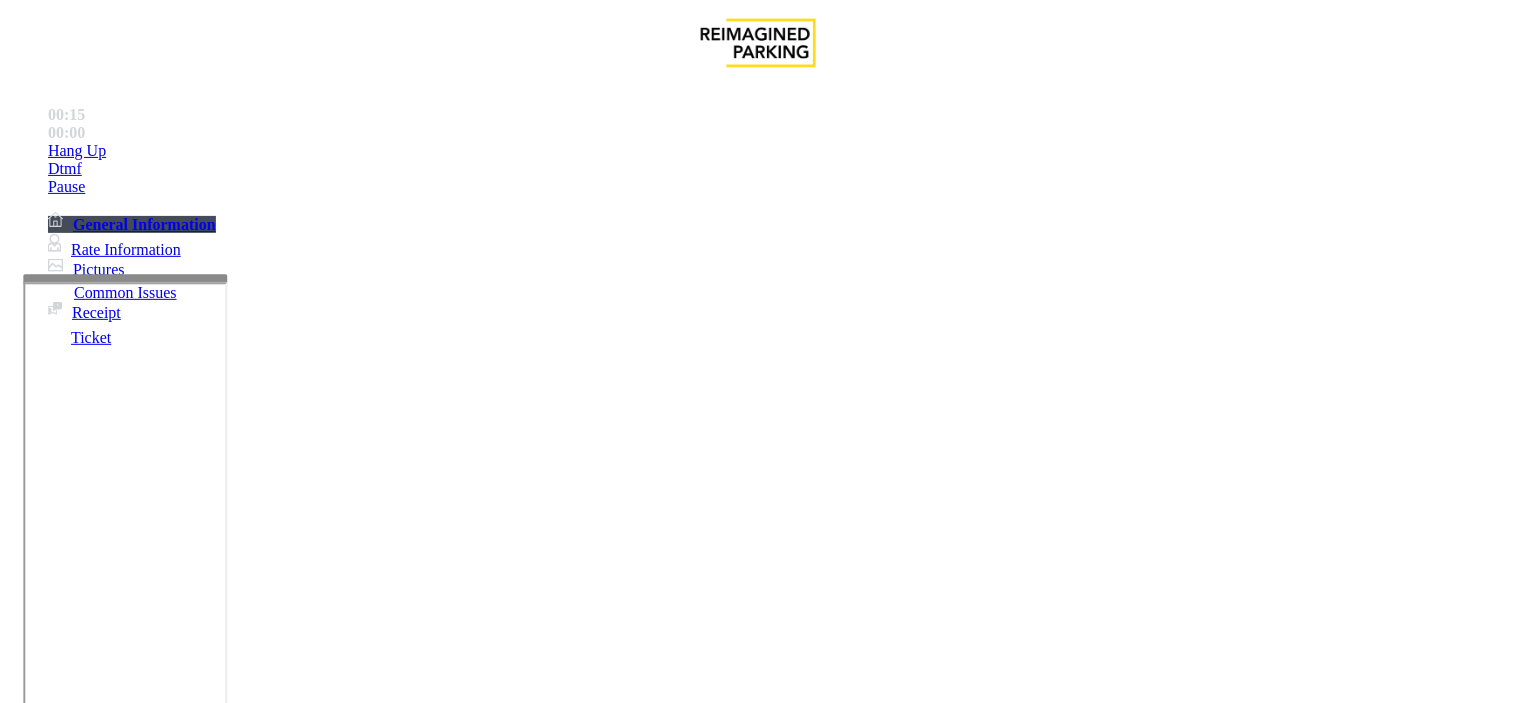 drag, startPoint x: 424, startPoint y: 173, endPoint x: 291, endPoint y: 148, distance: 135.32922 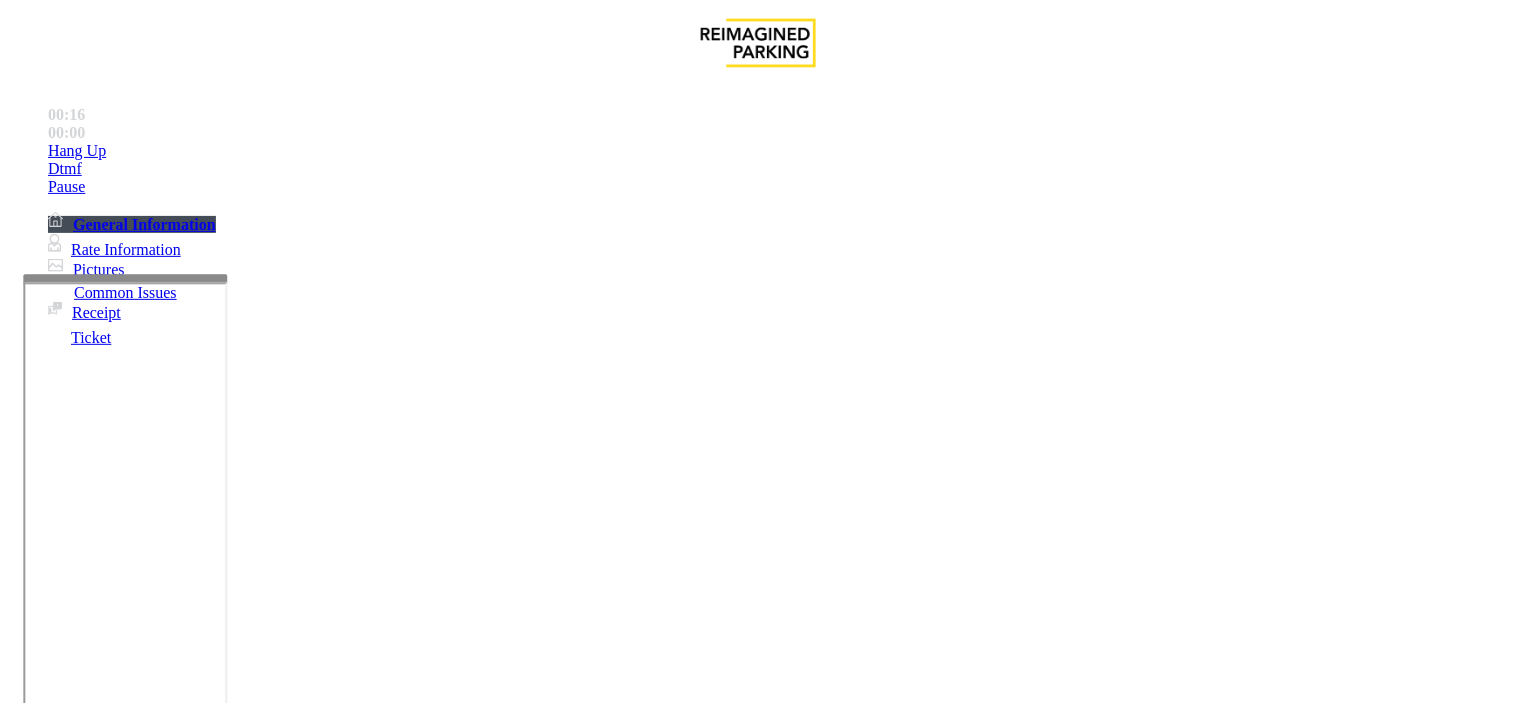 click at bounding box center [246, 1658] 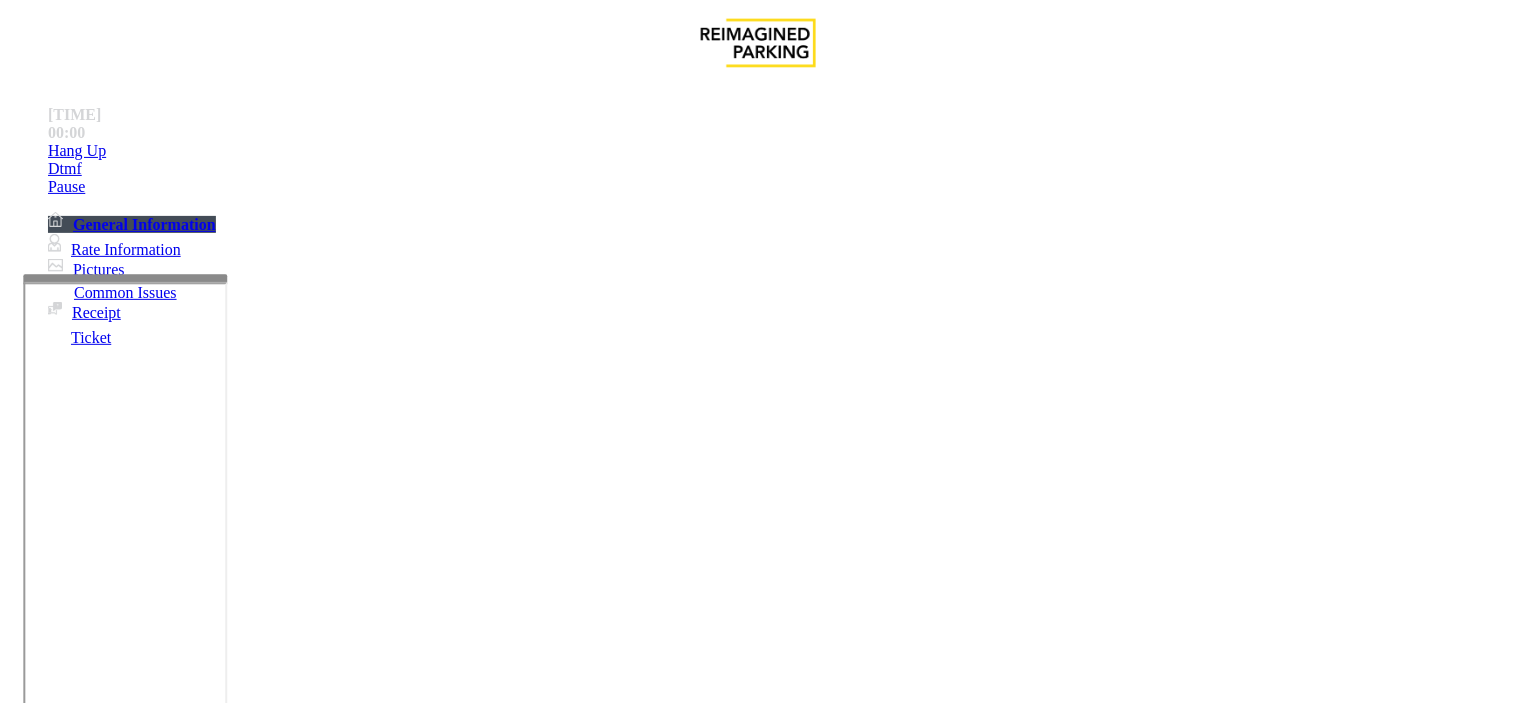 type on "**********" 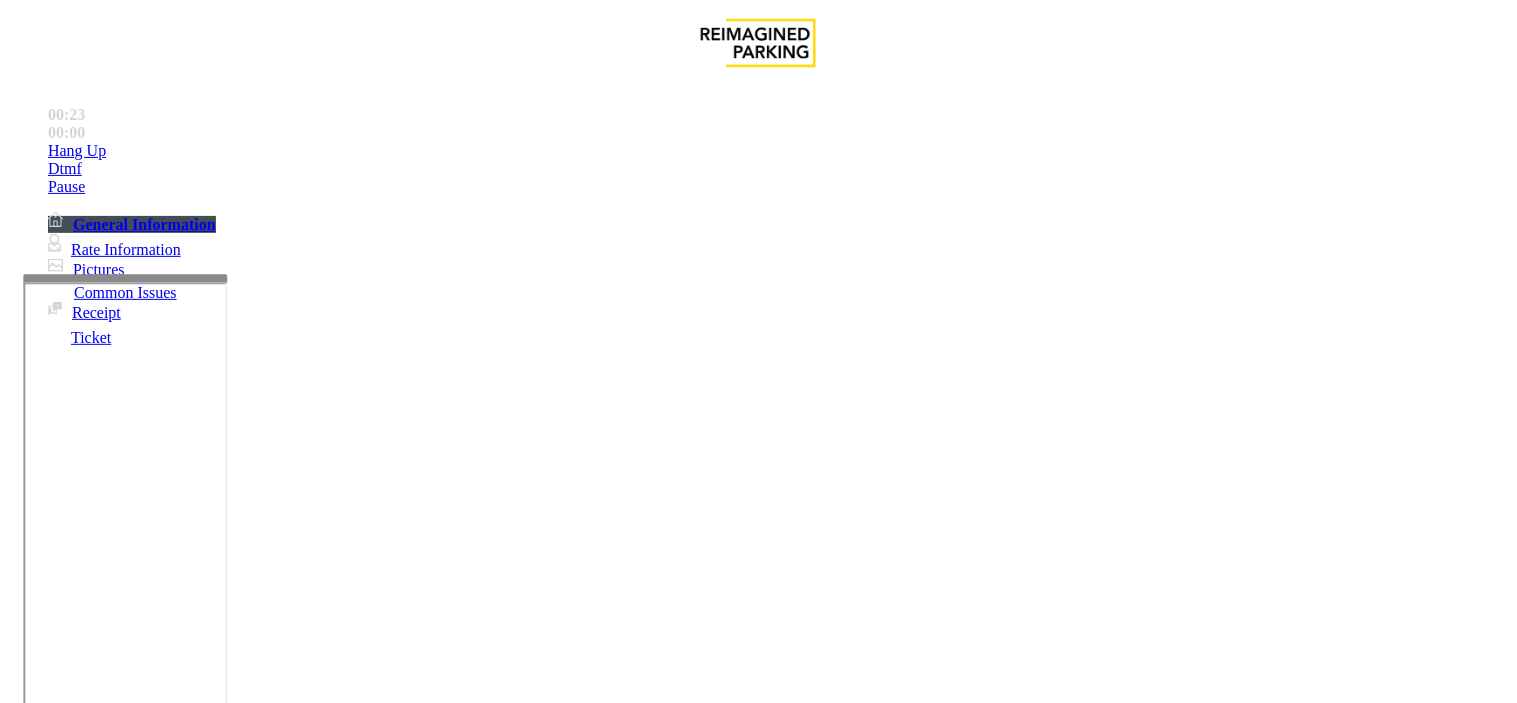 type on "***" 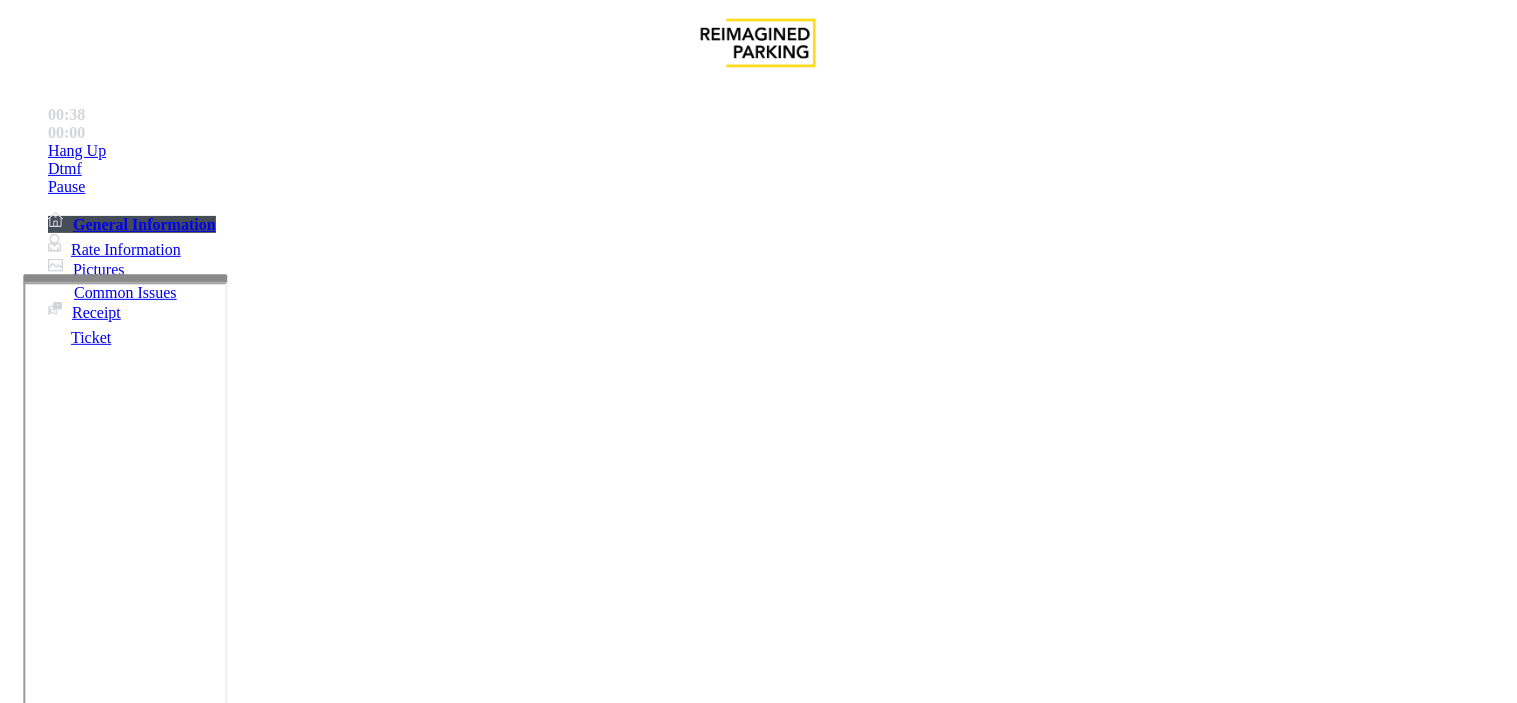 scroll, scrollTop: 111, scrollLeft: 0, axis: vertical 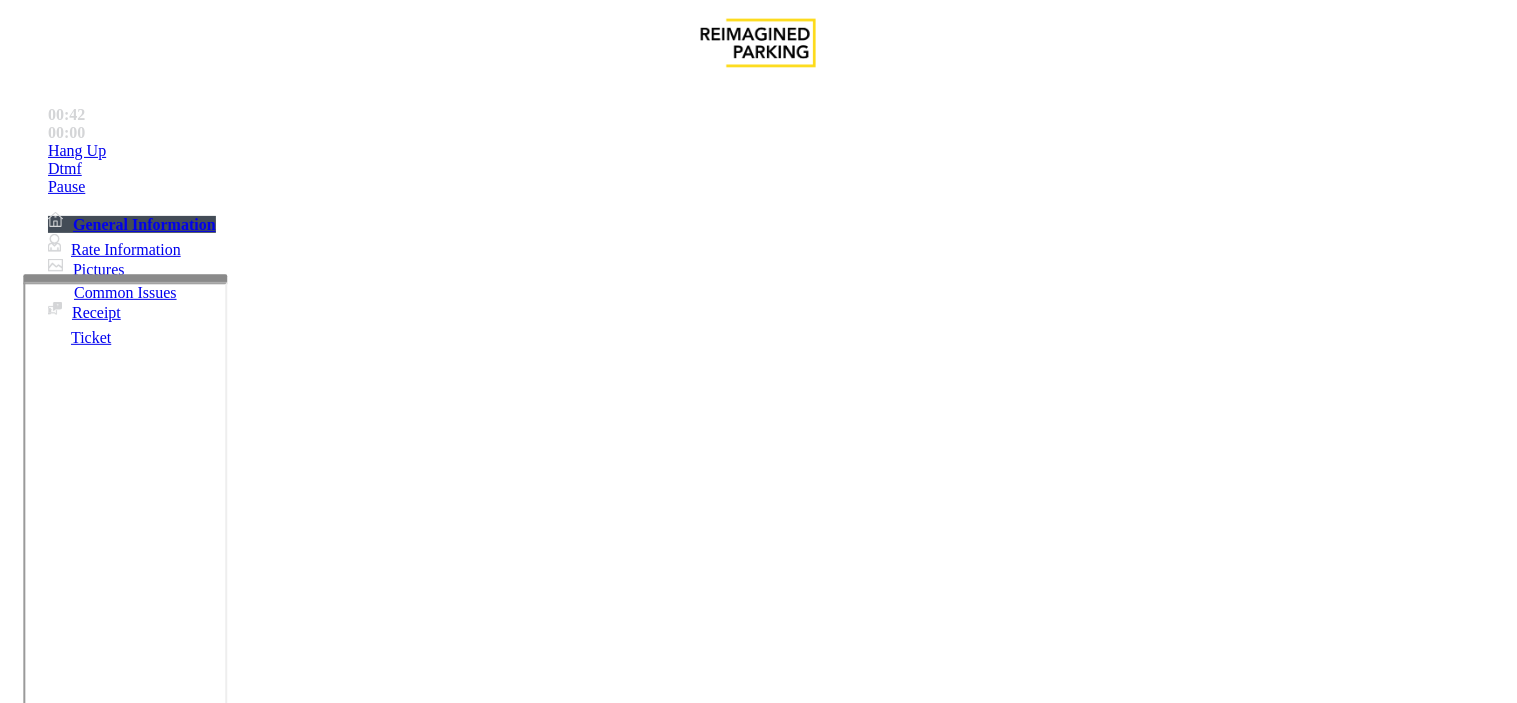 click on "*******" at bounding box center (96, 1378) 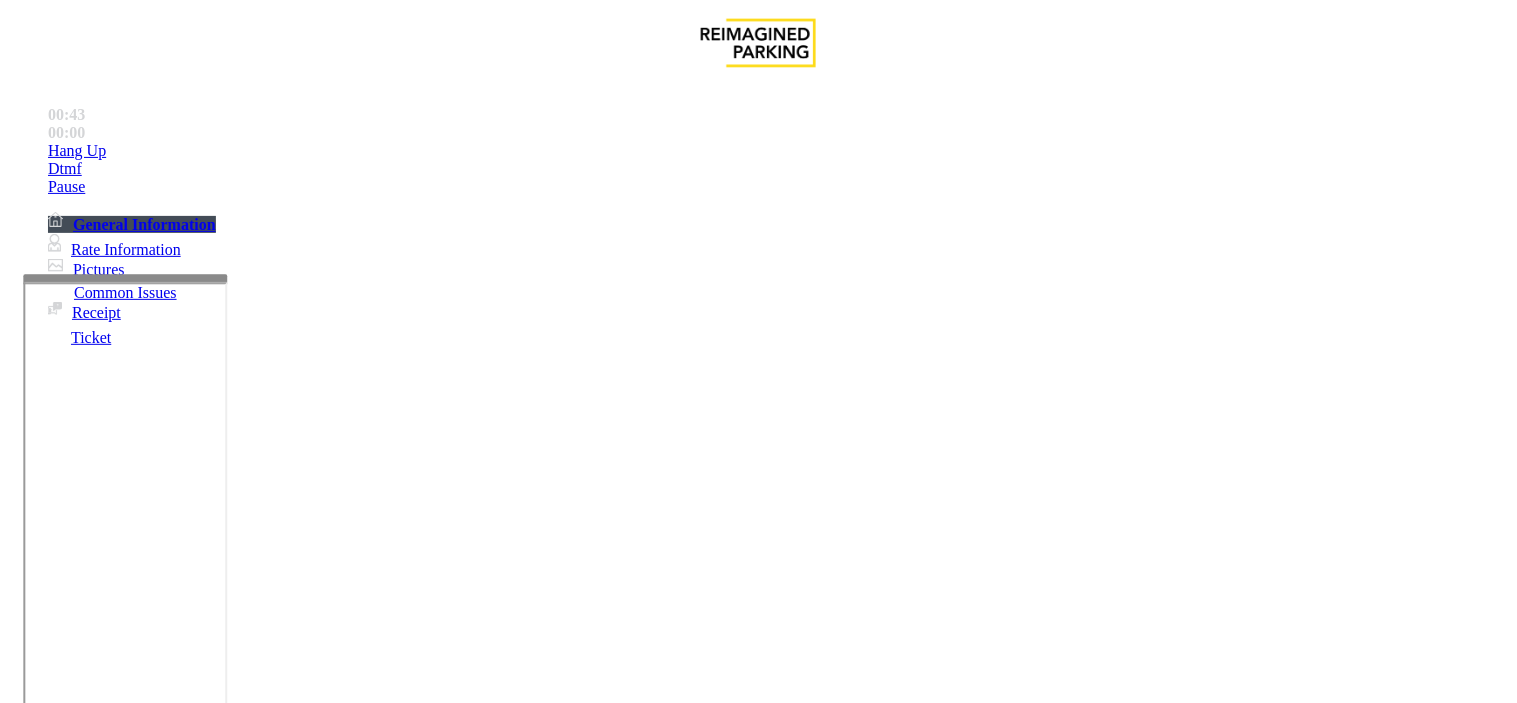 click on "*******" at bounding box center [96, 1378] 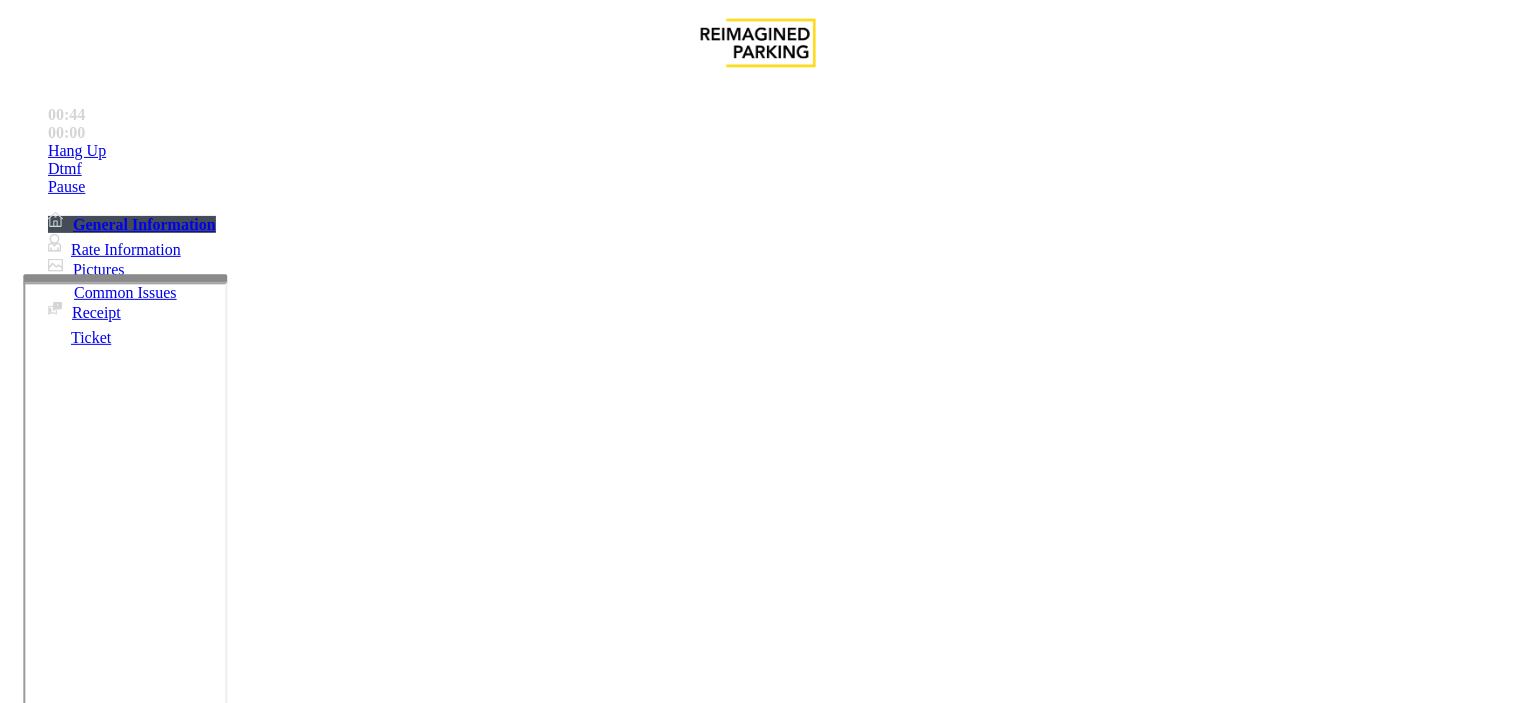 click on "*******" at bounding box center (96, 1378) 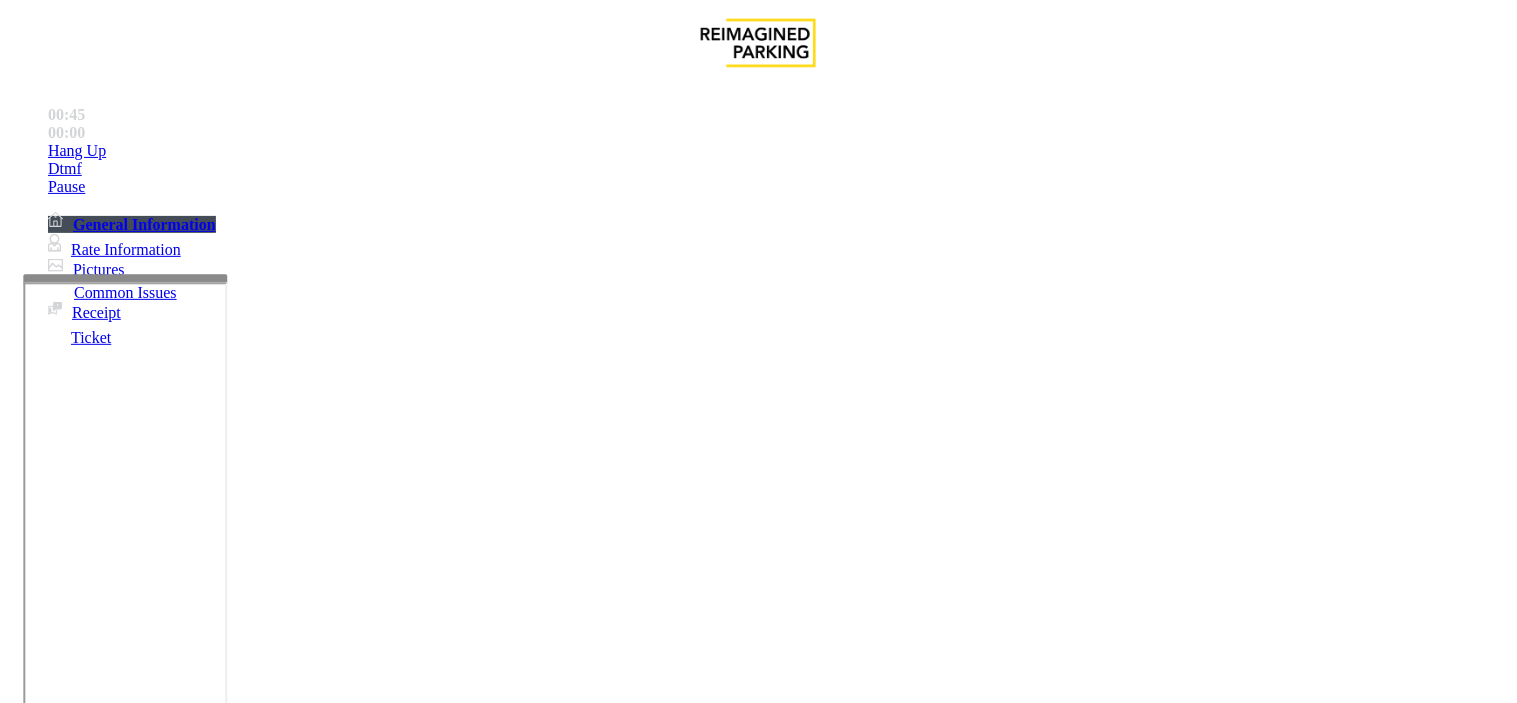 click on "*******" at bounding box center (96, 1378) 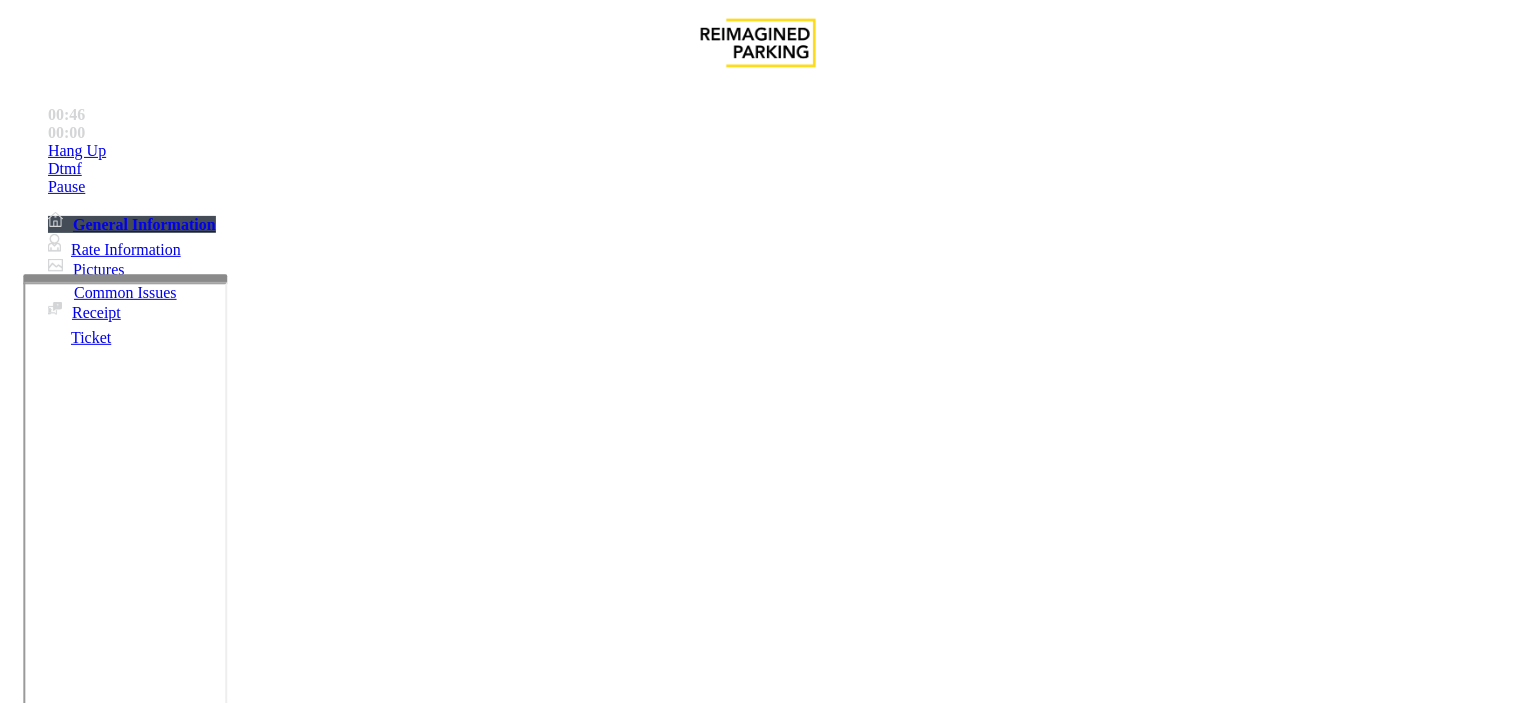 click on "*******" at bounding box center [96, 1378] 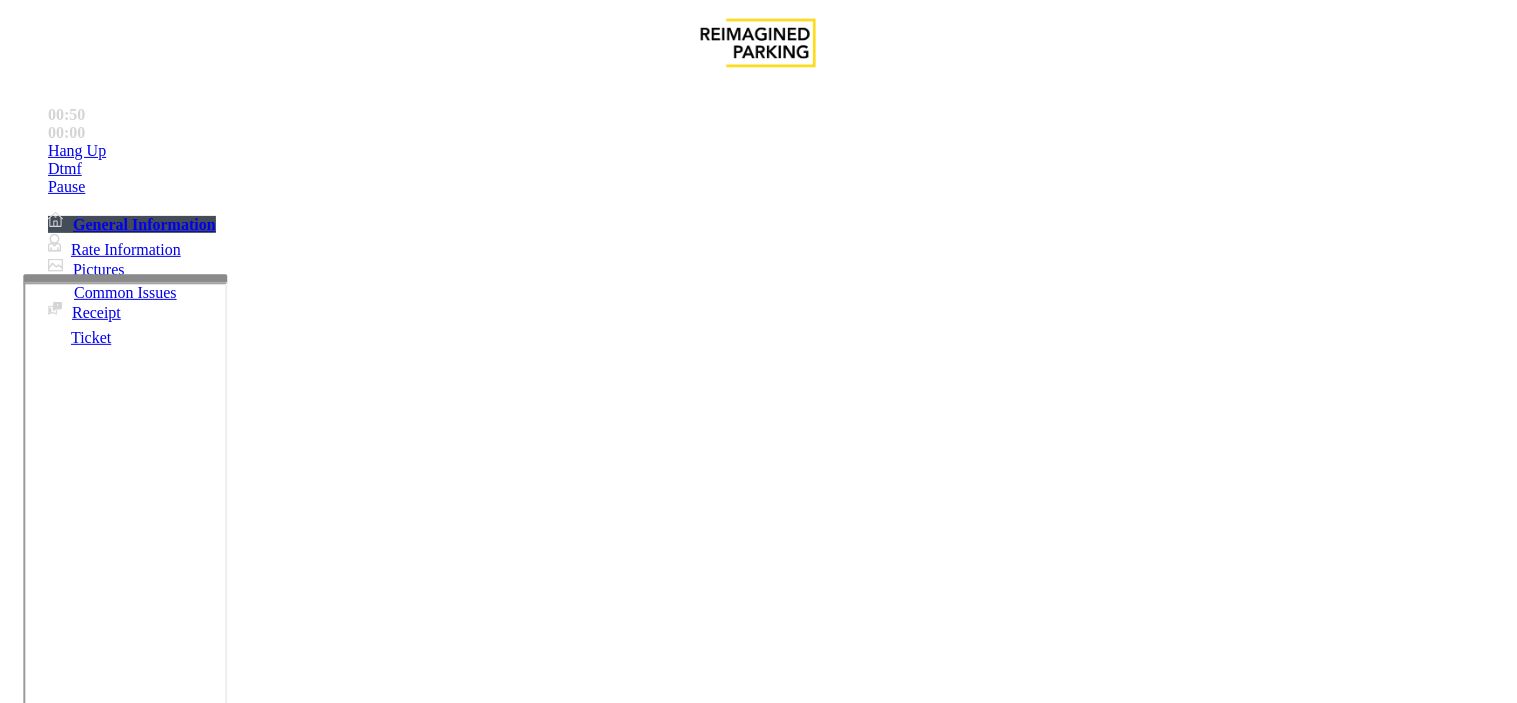 scroll, scrollTop: 222, scrollLeft: 0, axis: vertical 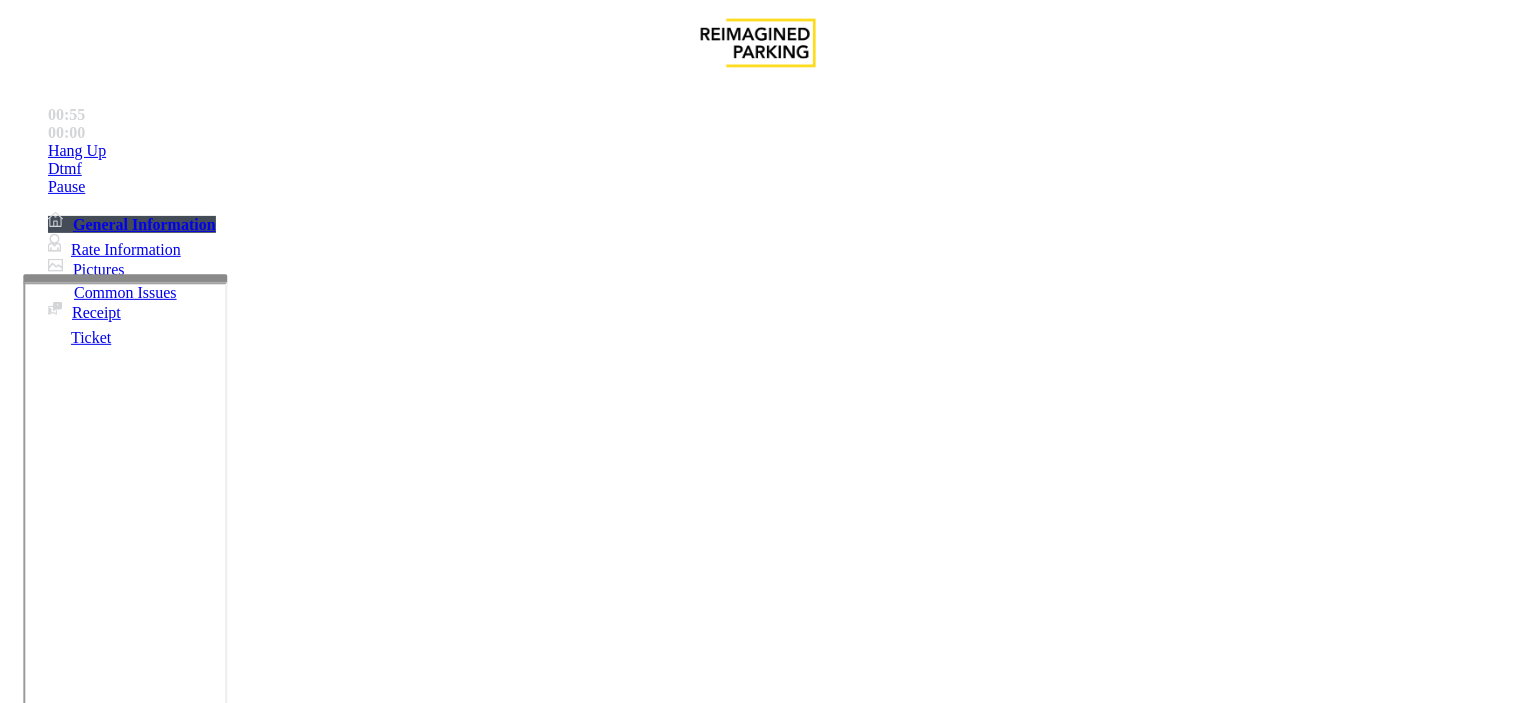 type on "*******" 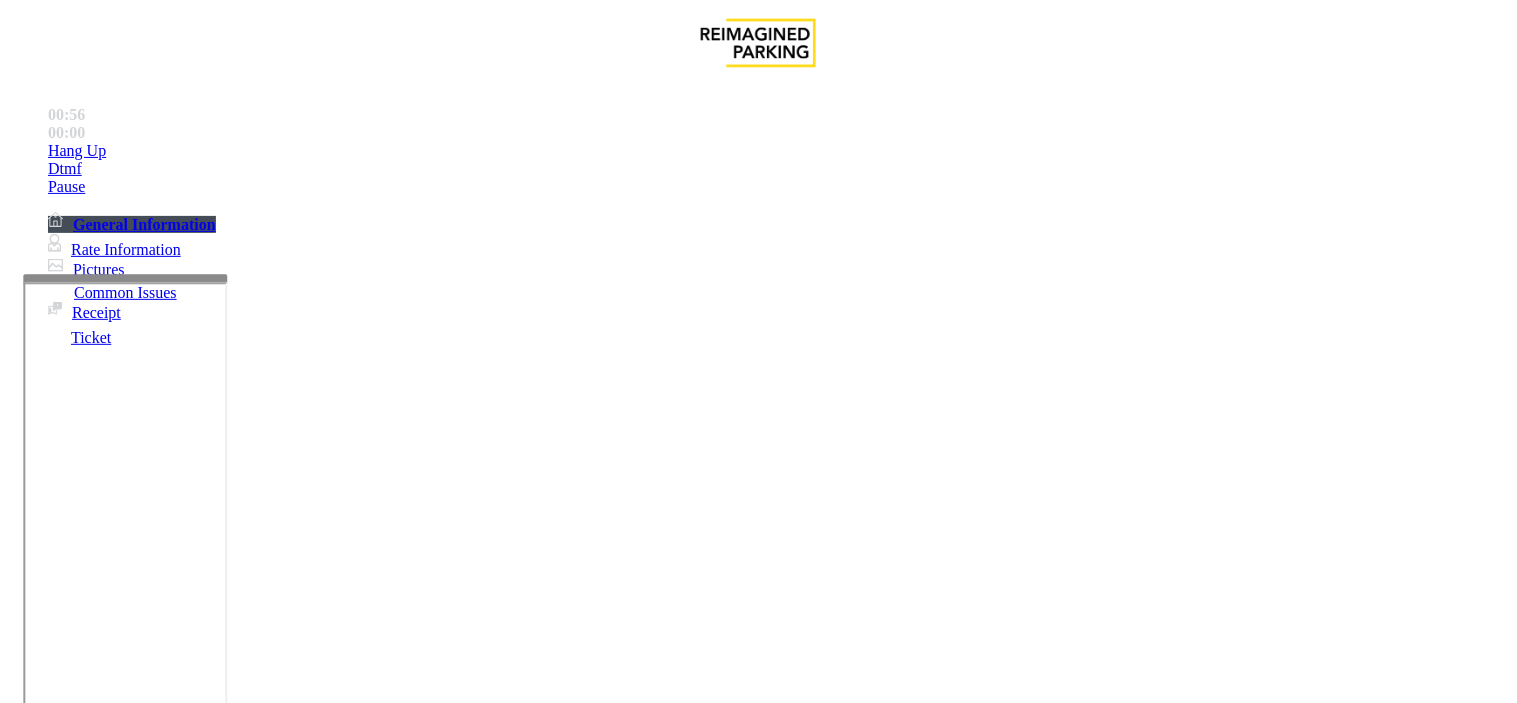 click at bounding box center [246, 1658] 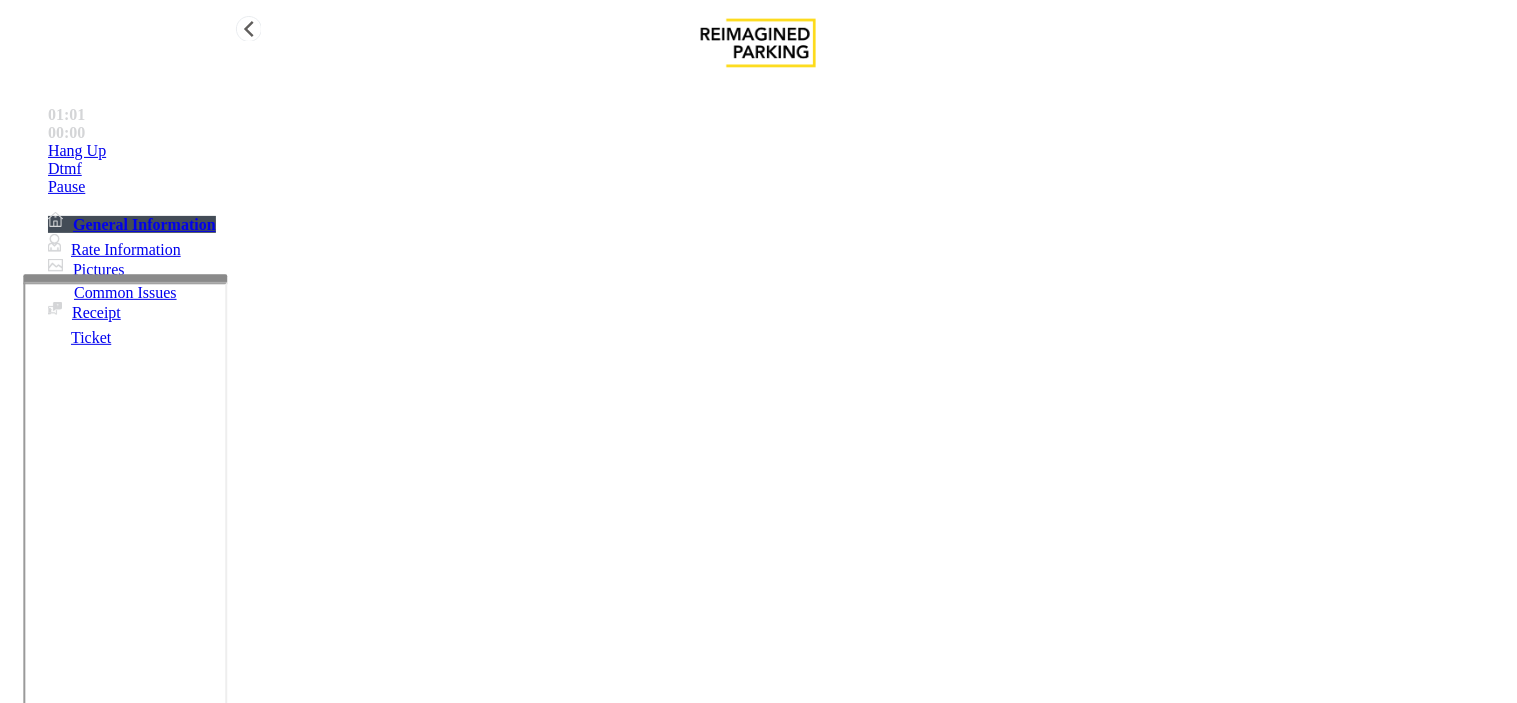 click on "Hang Up" at bounding box center (77, 151) 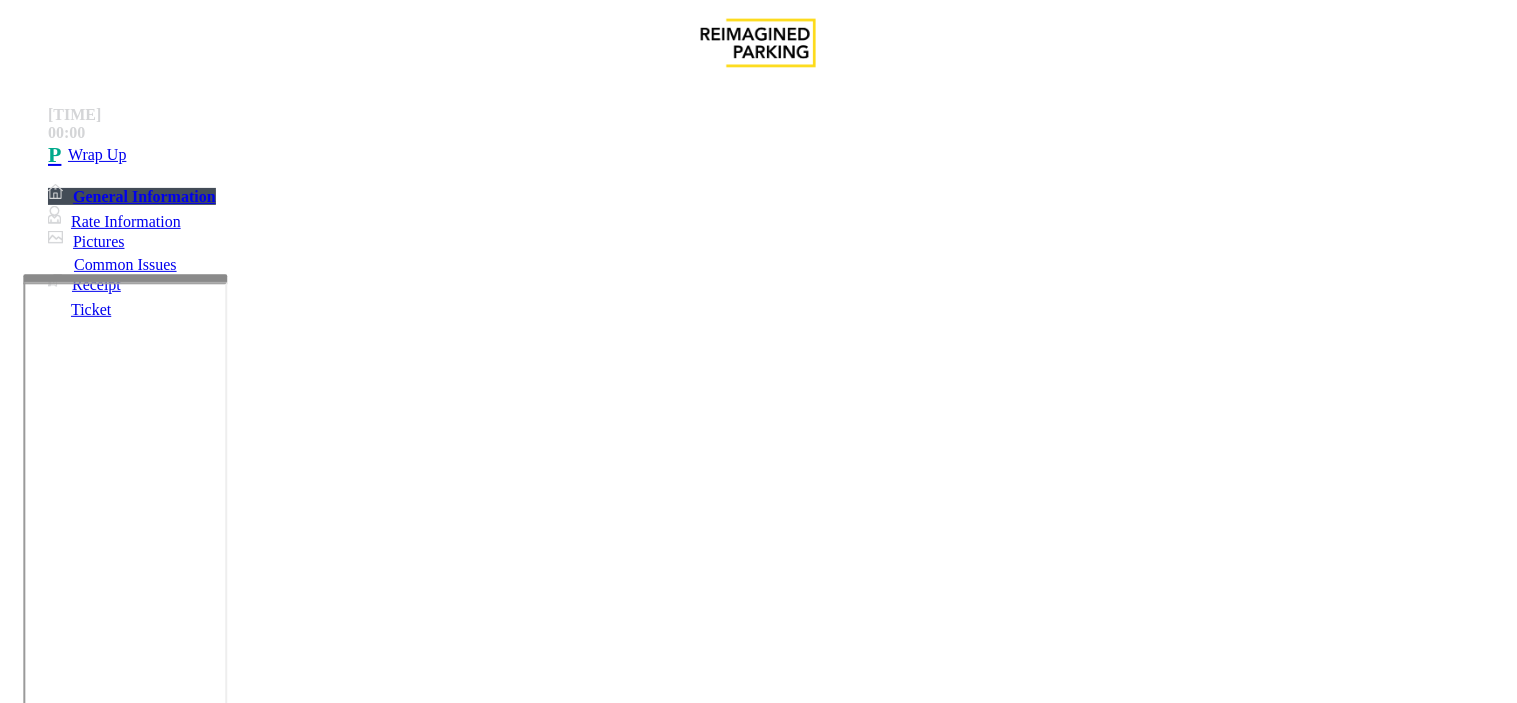 click at bounding box center [246, 1658] 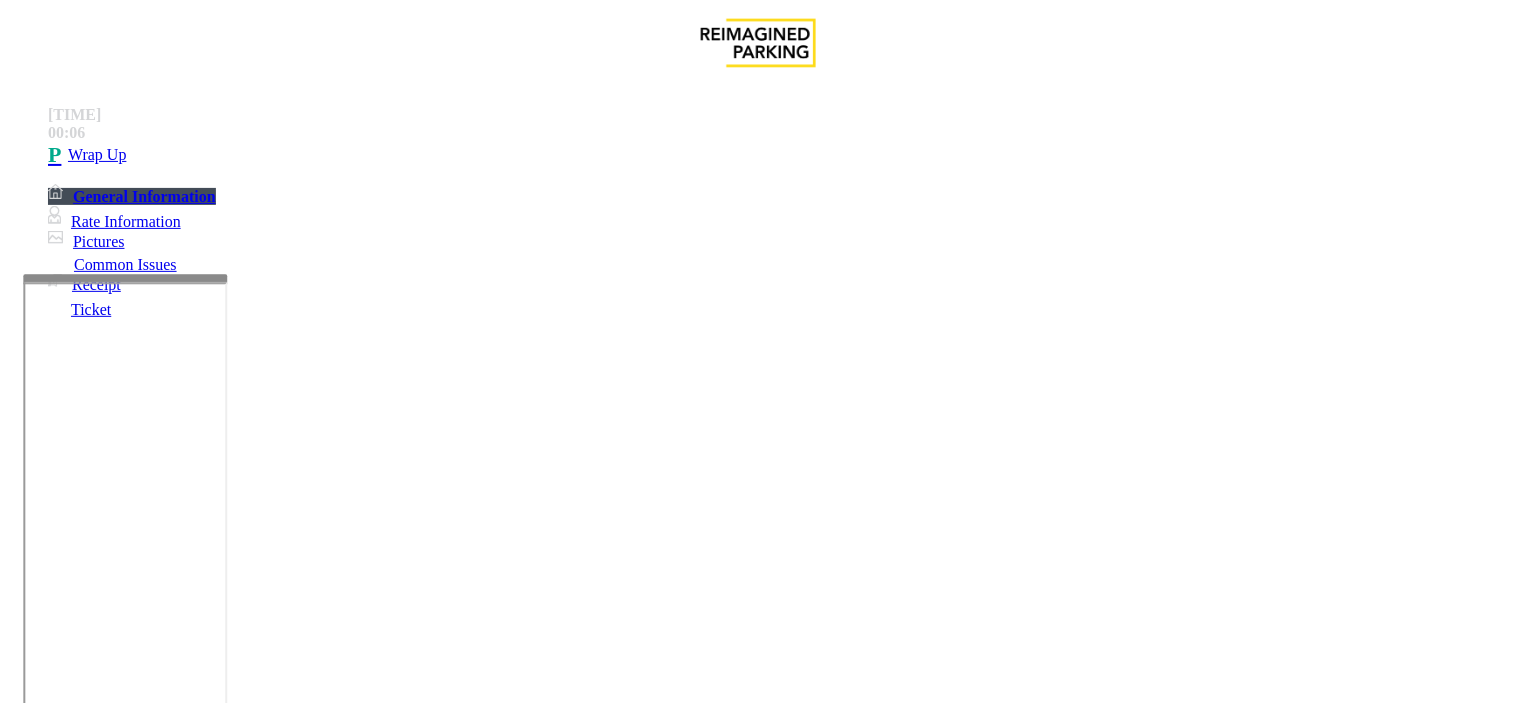 scroll, scrollTop: 14, scrollLeft: 0, axis: vertical 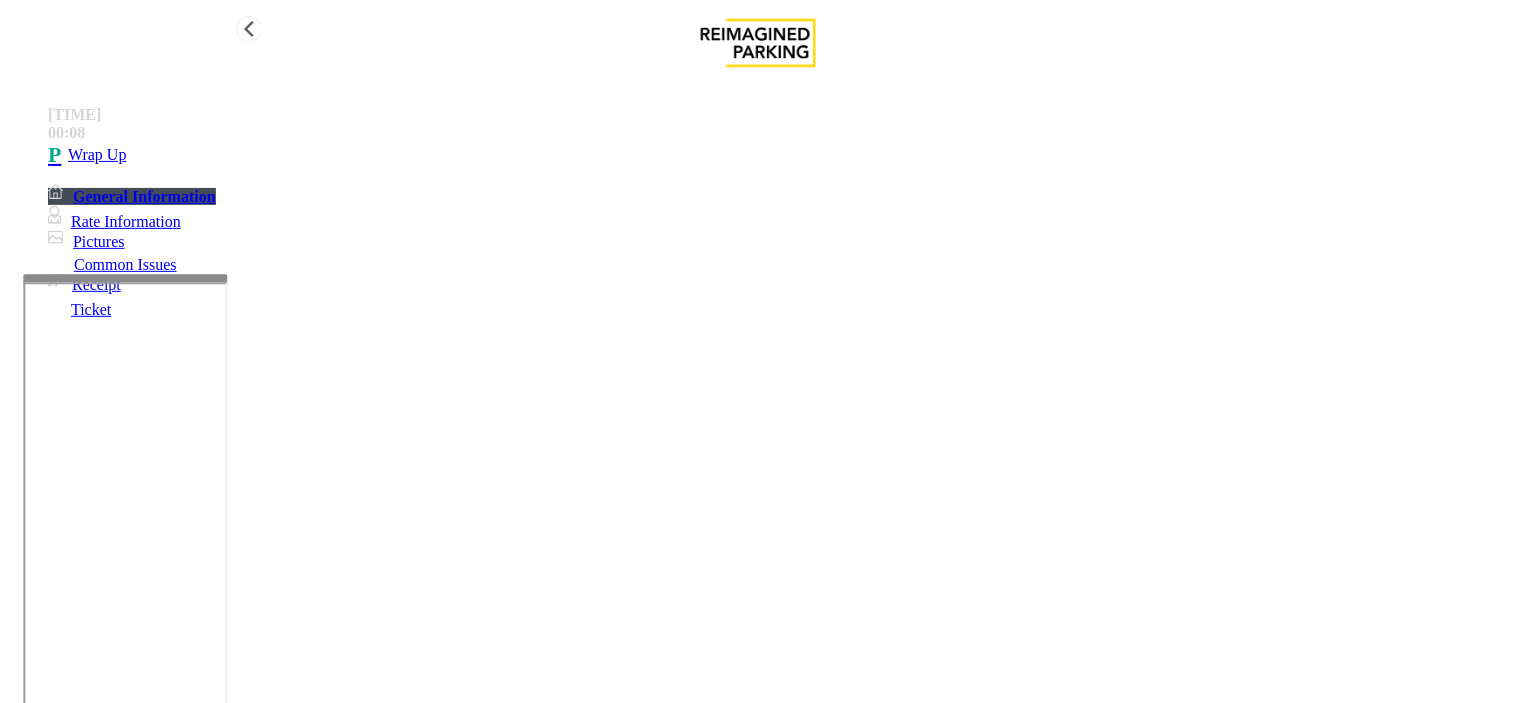 type on "**********" 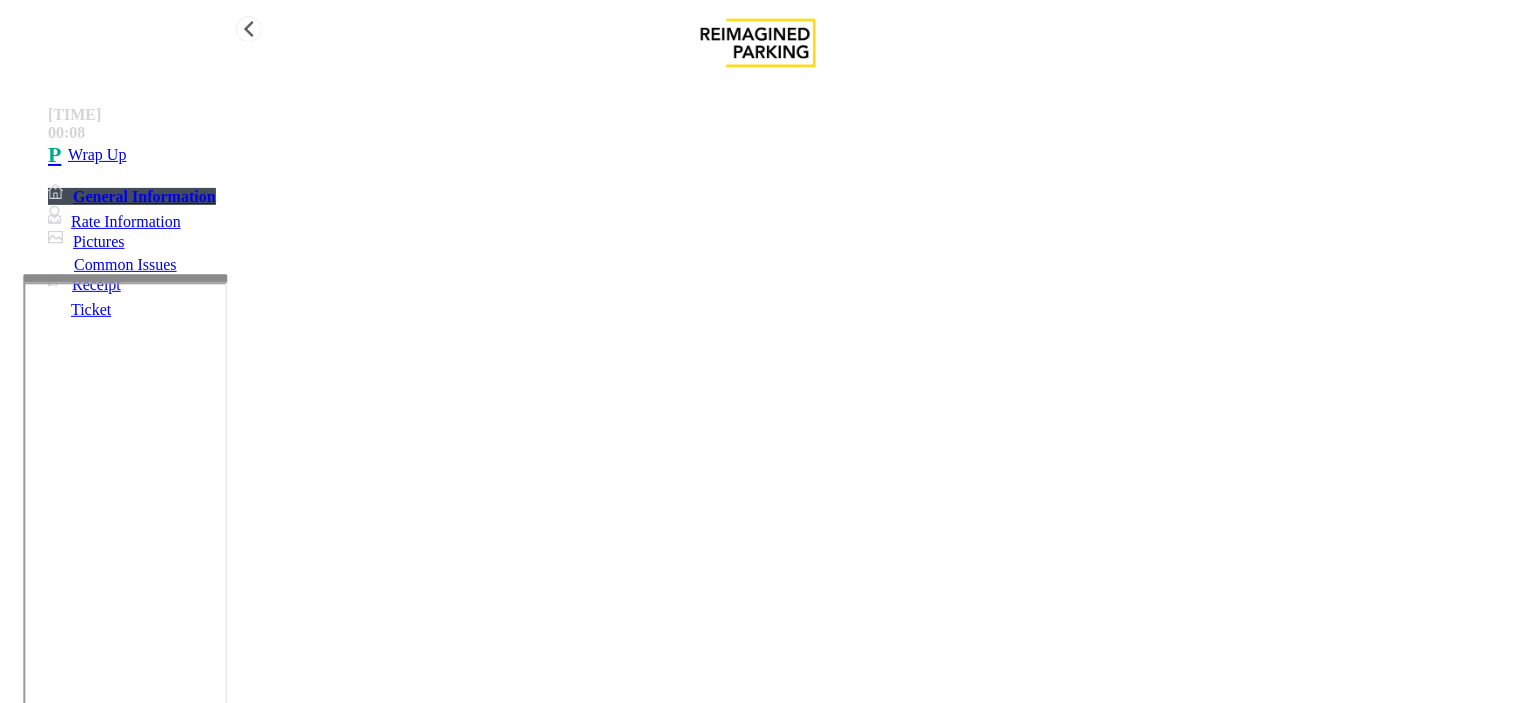 click on "Wrap Up" at bounding box center [778, 155] 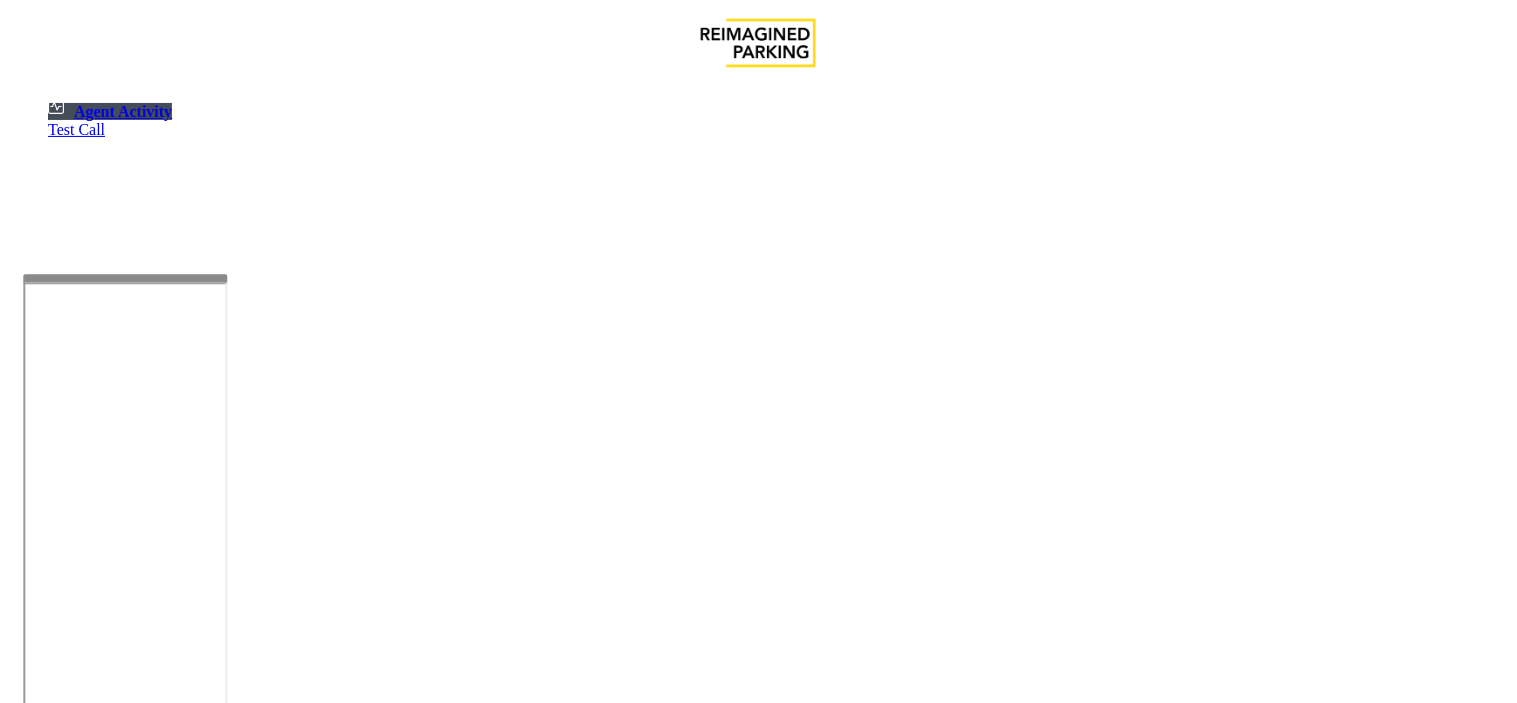 click at bounding box center (79, 1387) 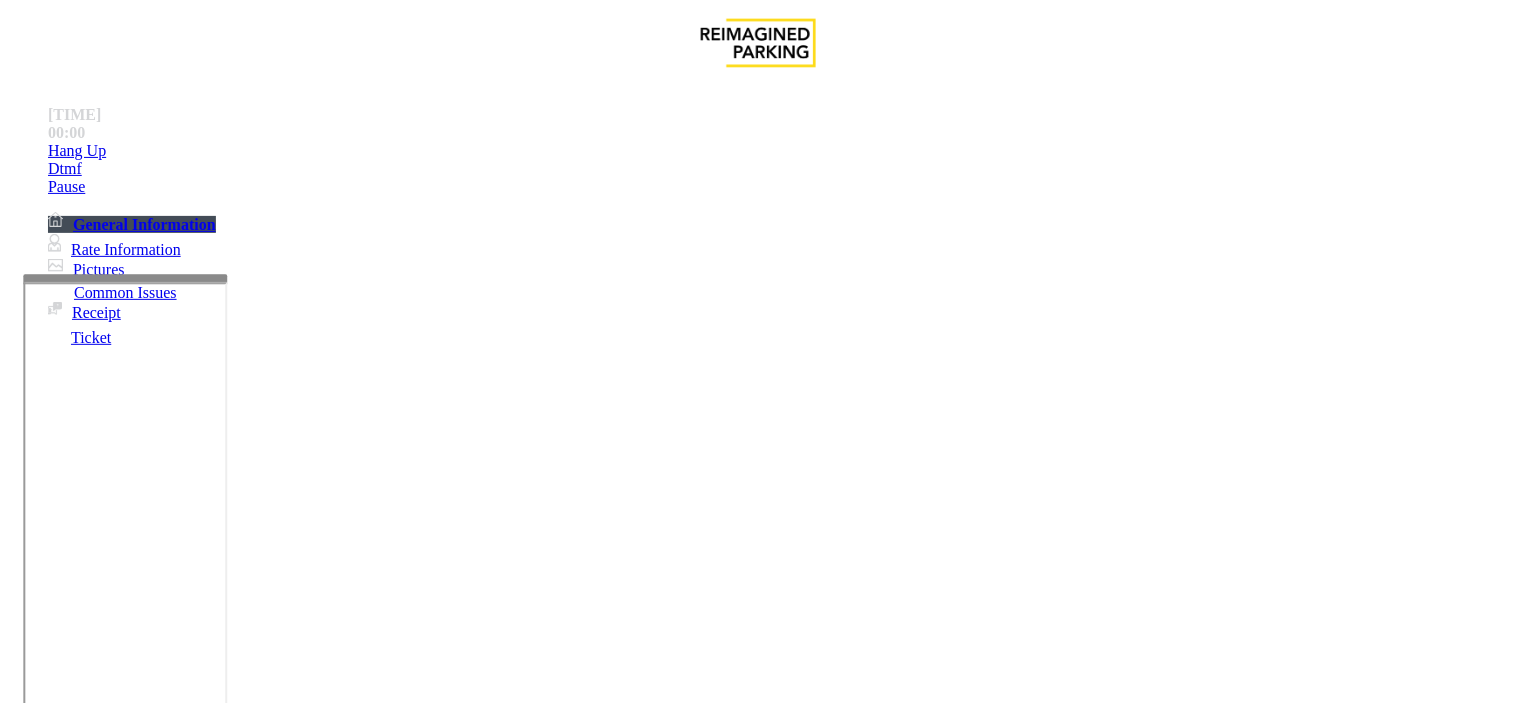 scroll, scrollTop: 555, scrollLeft: 0, axis: vertical 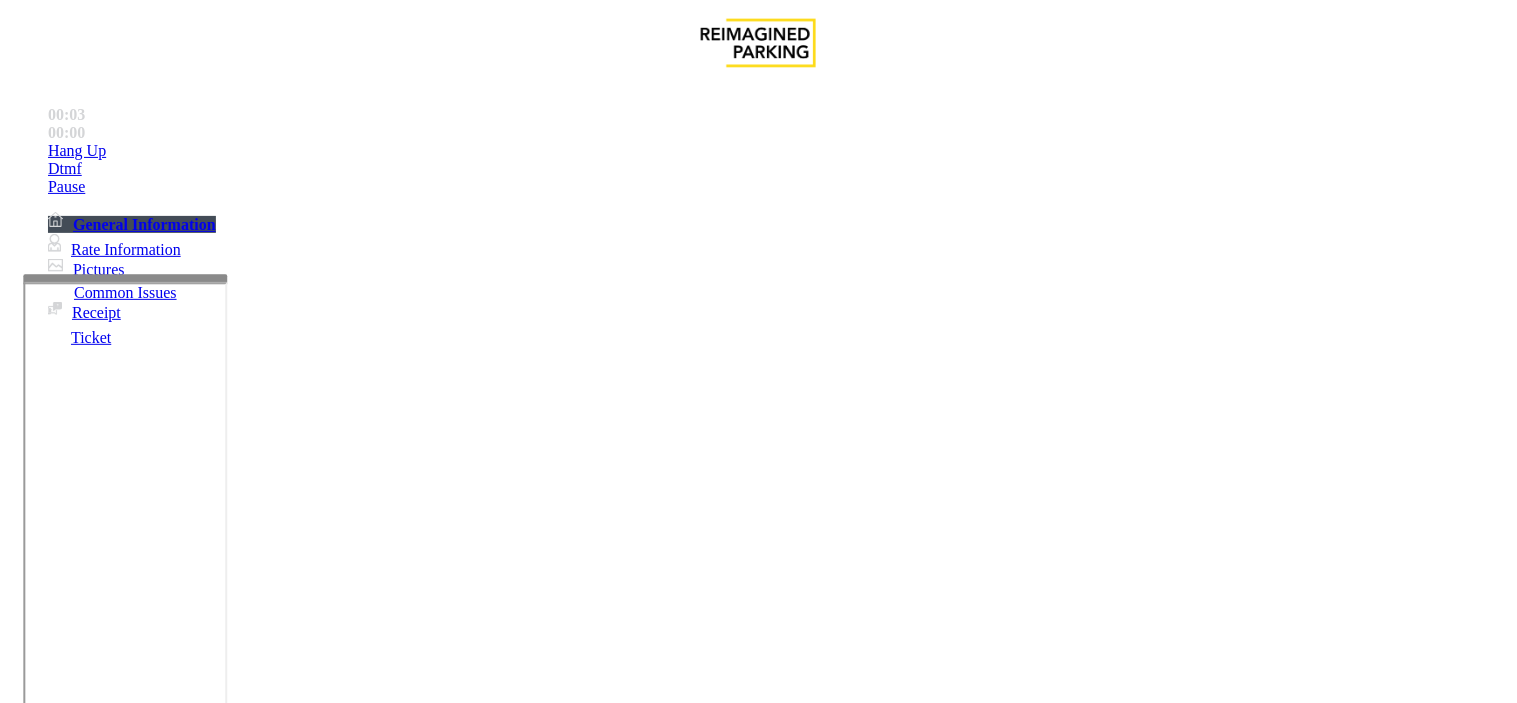 drag, startPoint x: 393, startPoint y: 176, endPoint x: 274, endPoint y: 148, distance: 122.24974 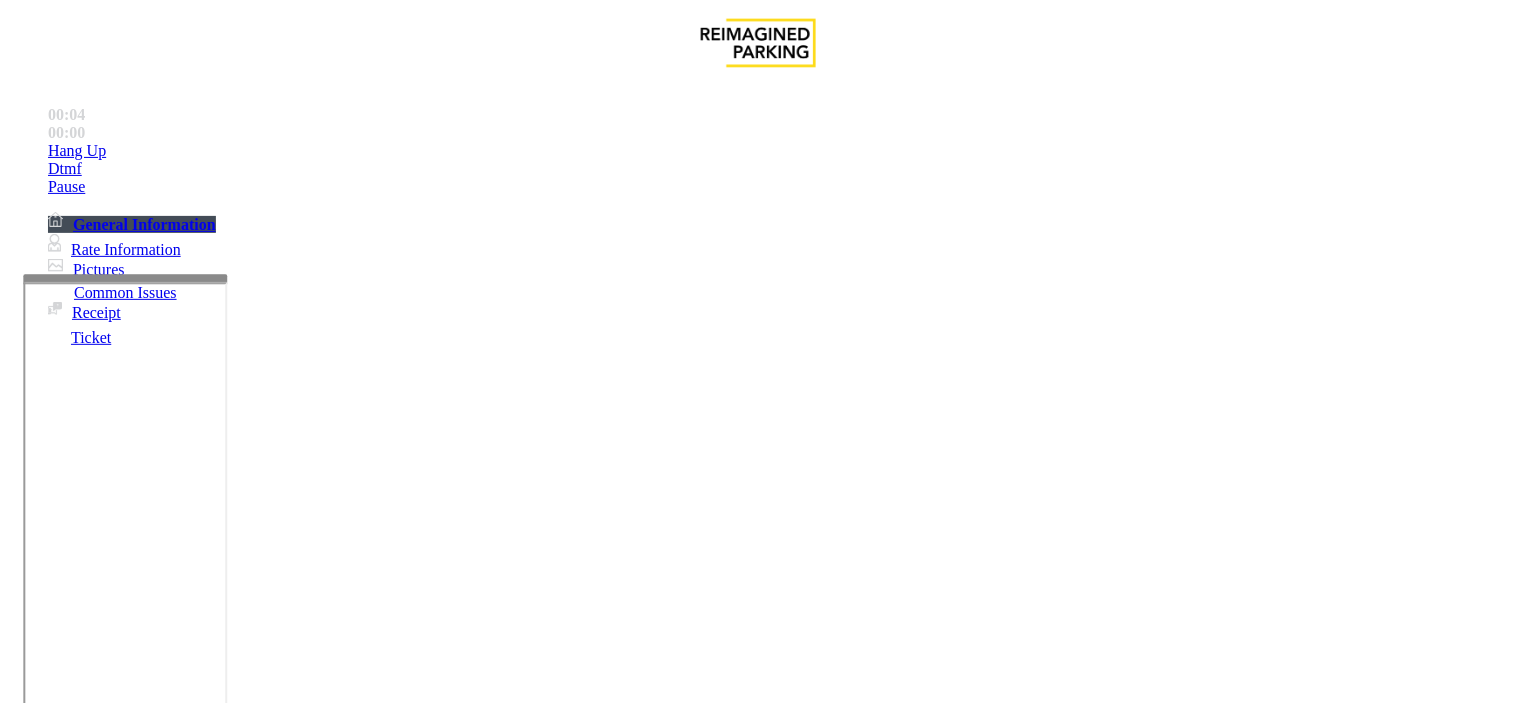 click at bounding box center [246, 1658] 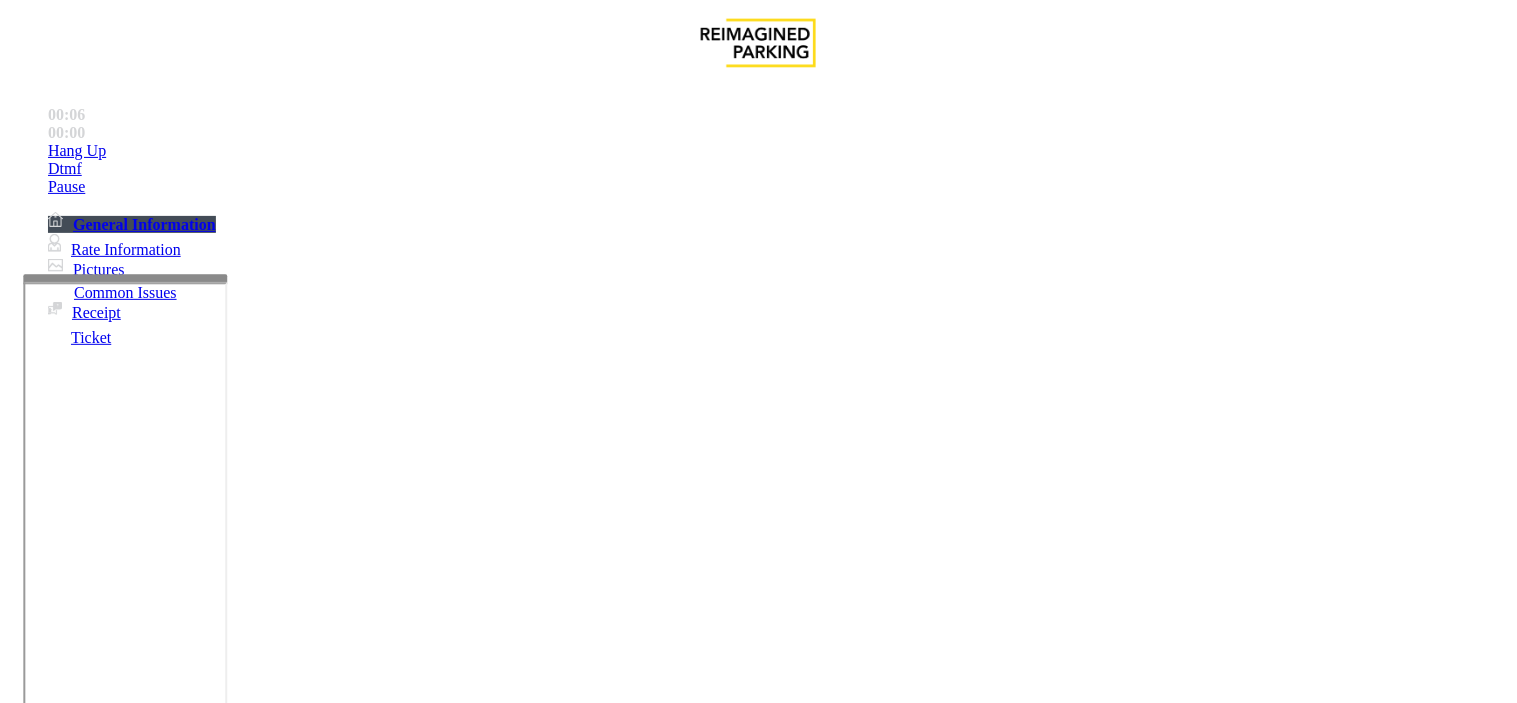 type on "**********" 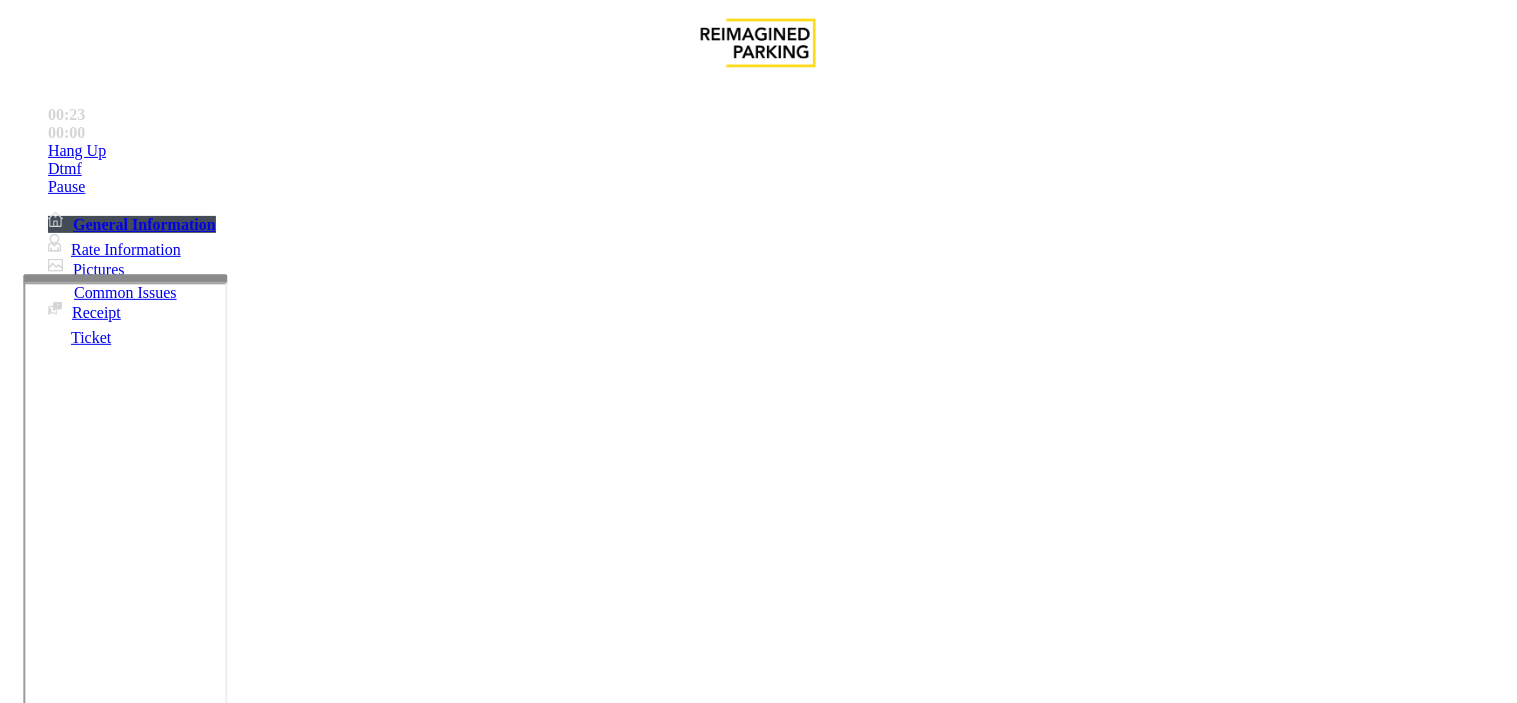 type on "*********" 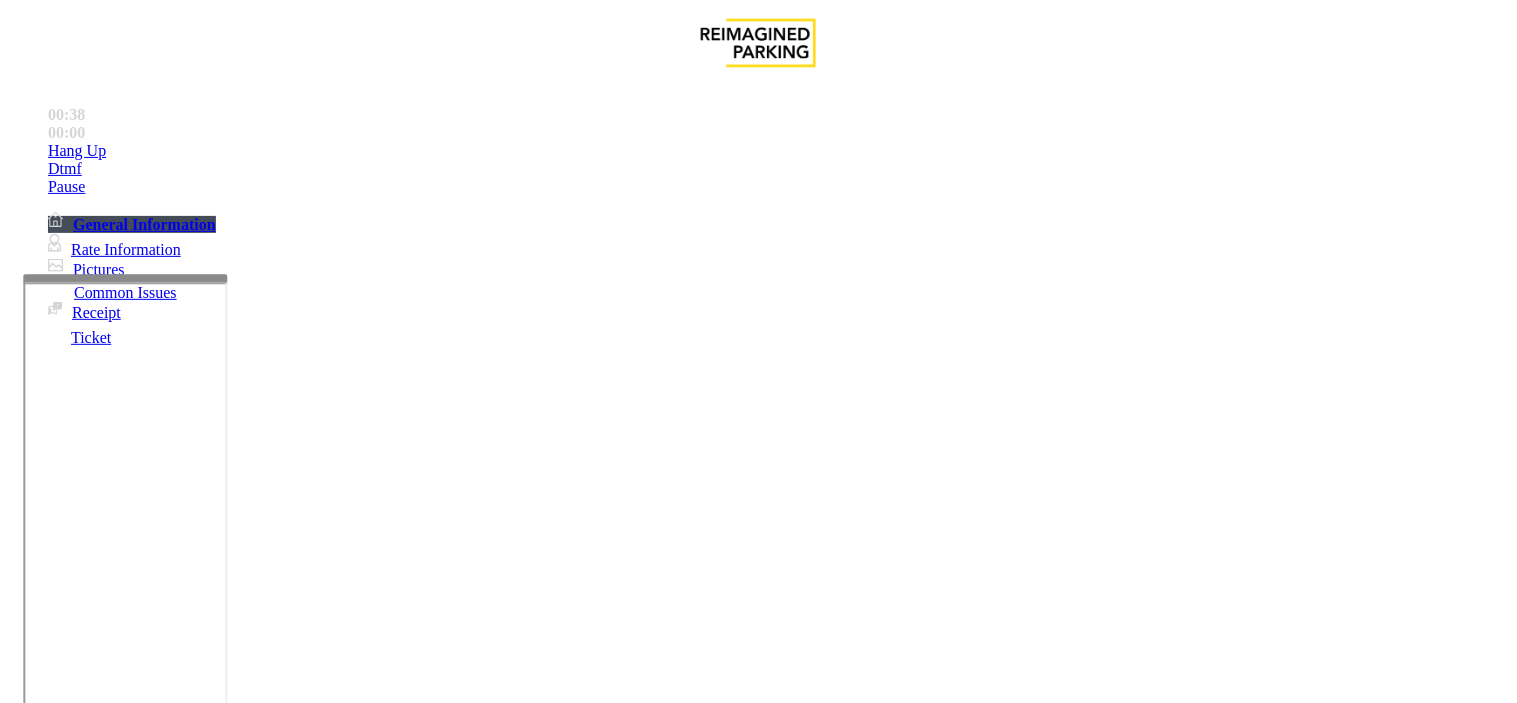 drag, startPoint x: 313, startPoint y: 220, endPoint x: 293, endPoint y: 256, distance: 41.18252 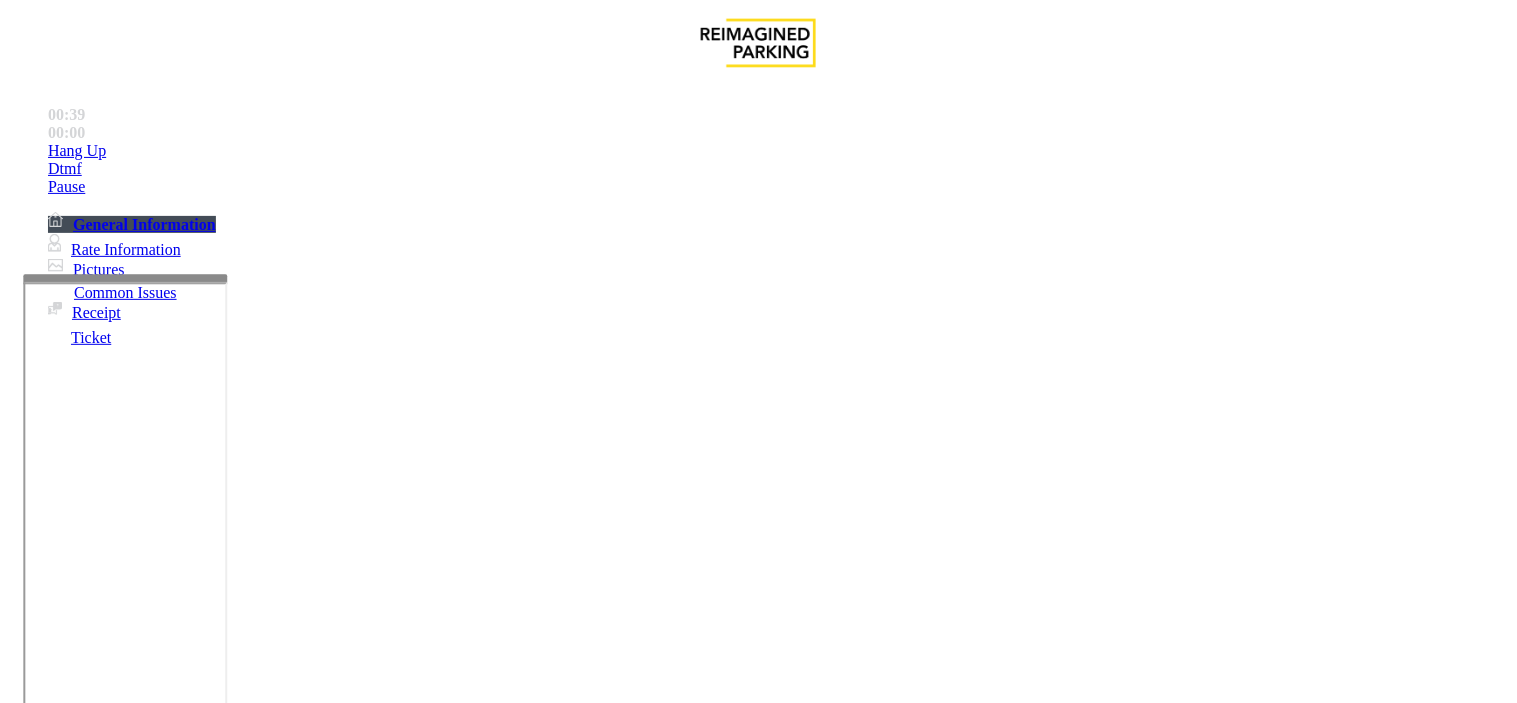 click on "********" at bounding box center [96, 1378] 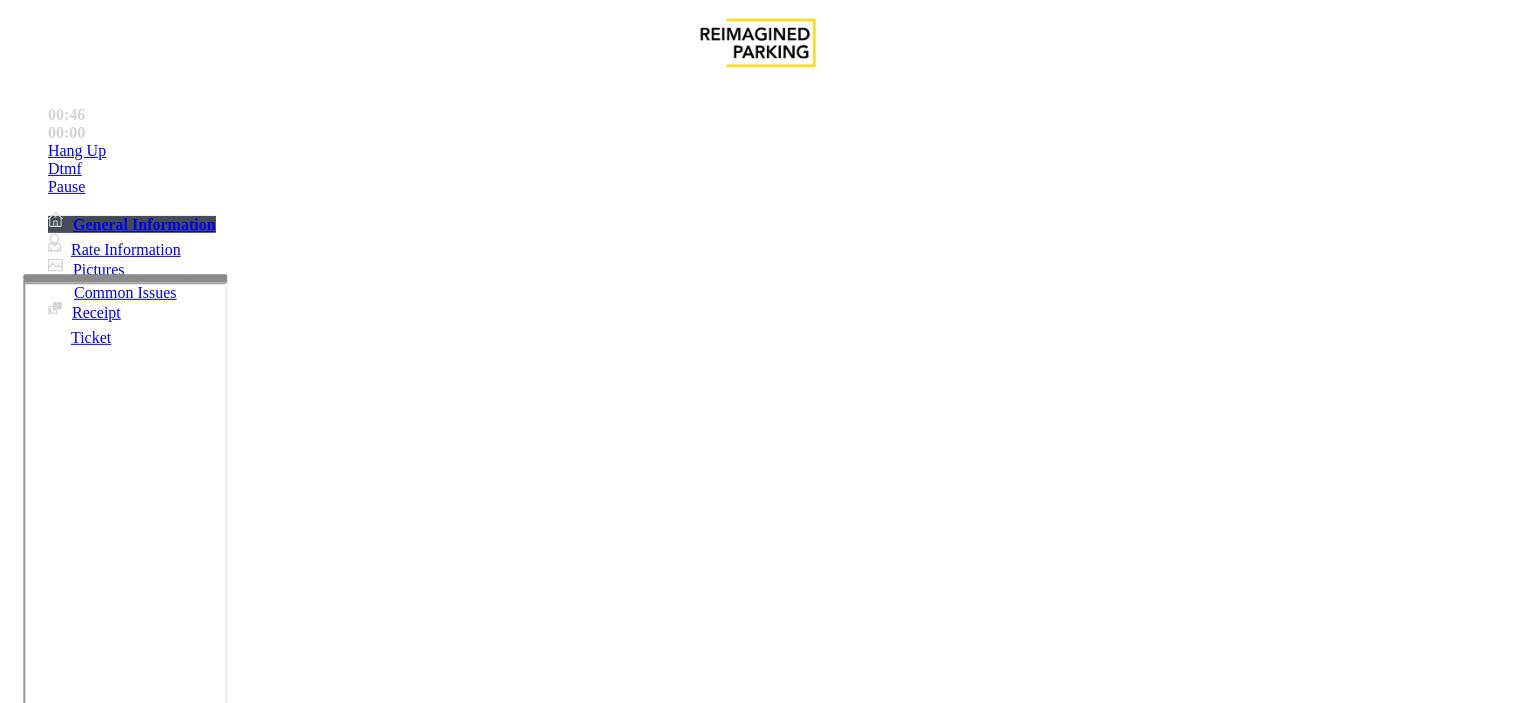 drag, startPoint x: 367, startPoint y: 224, endPoint x: 343, endPoint y: 250, distance: 35.383614 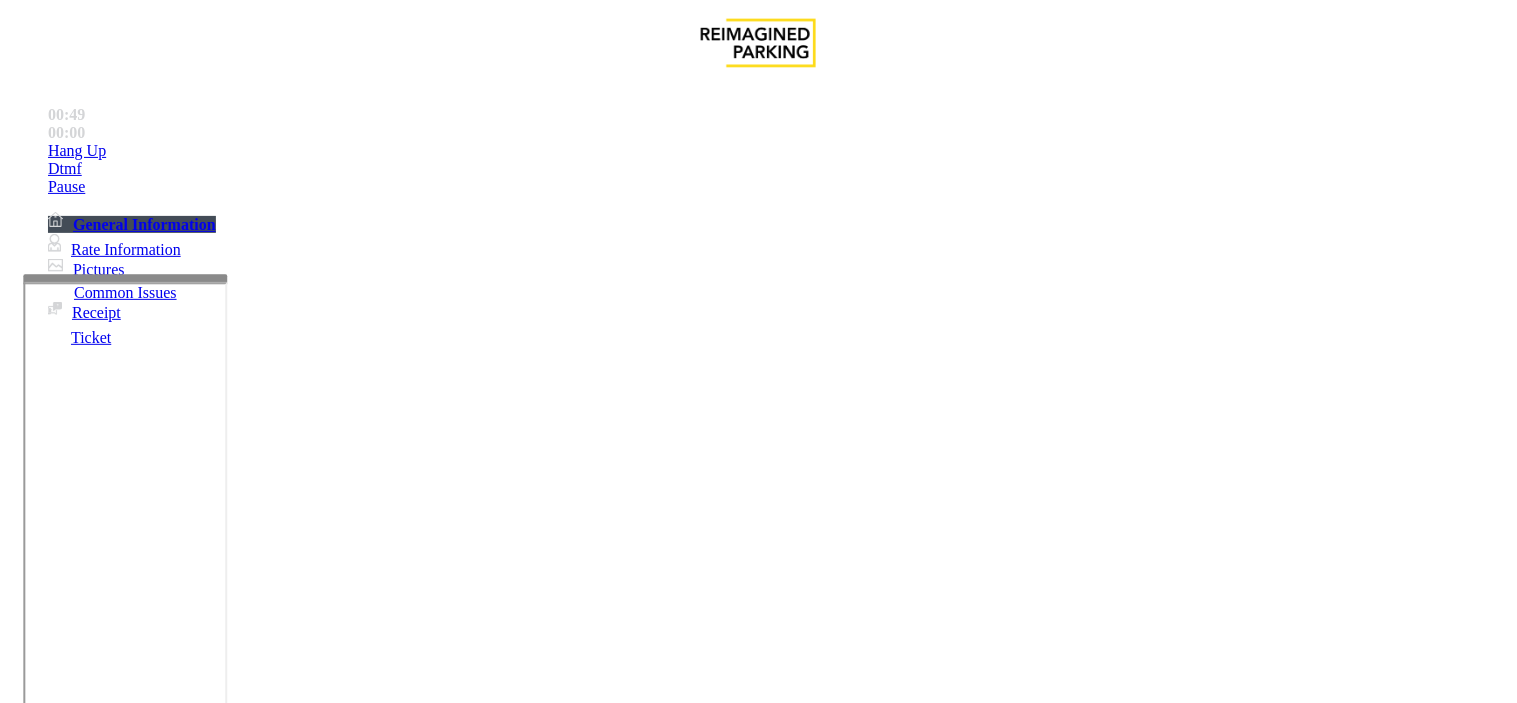 click on "**********" at bounding box center (96, 1378) 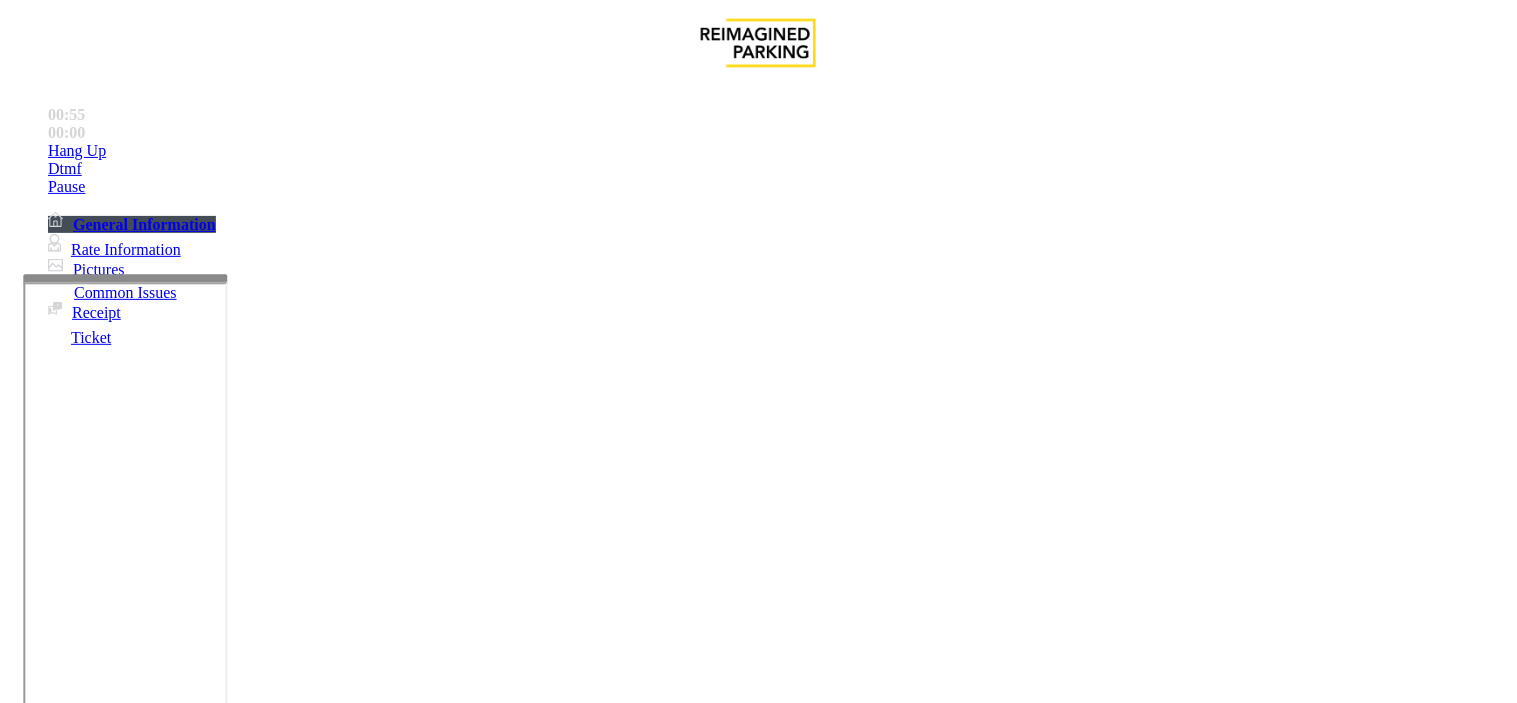 click on "********" at bounding box center (96, 1378) 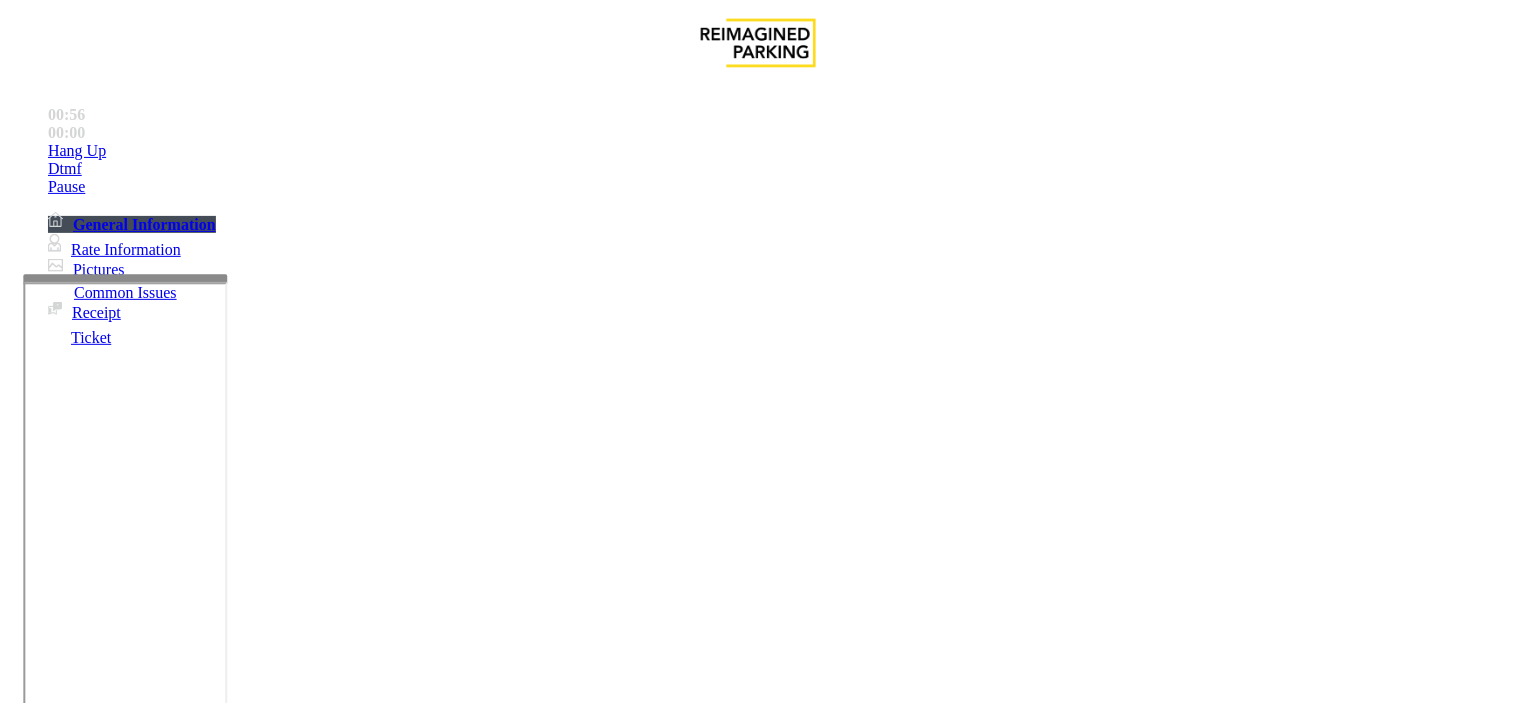 click on "********" at bounding box center [96, 1378] 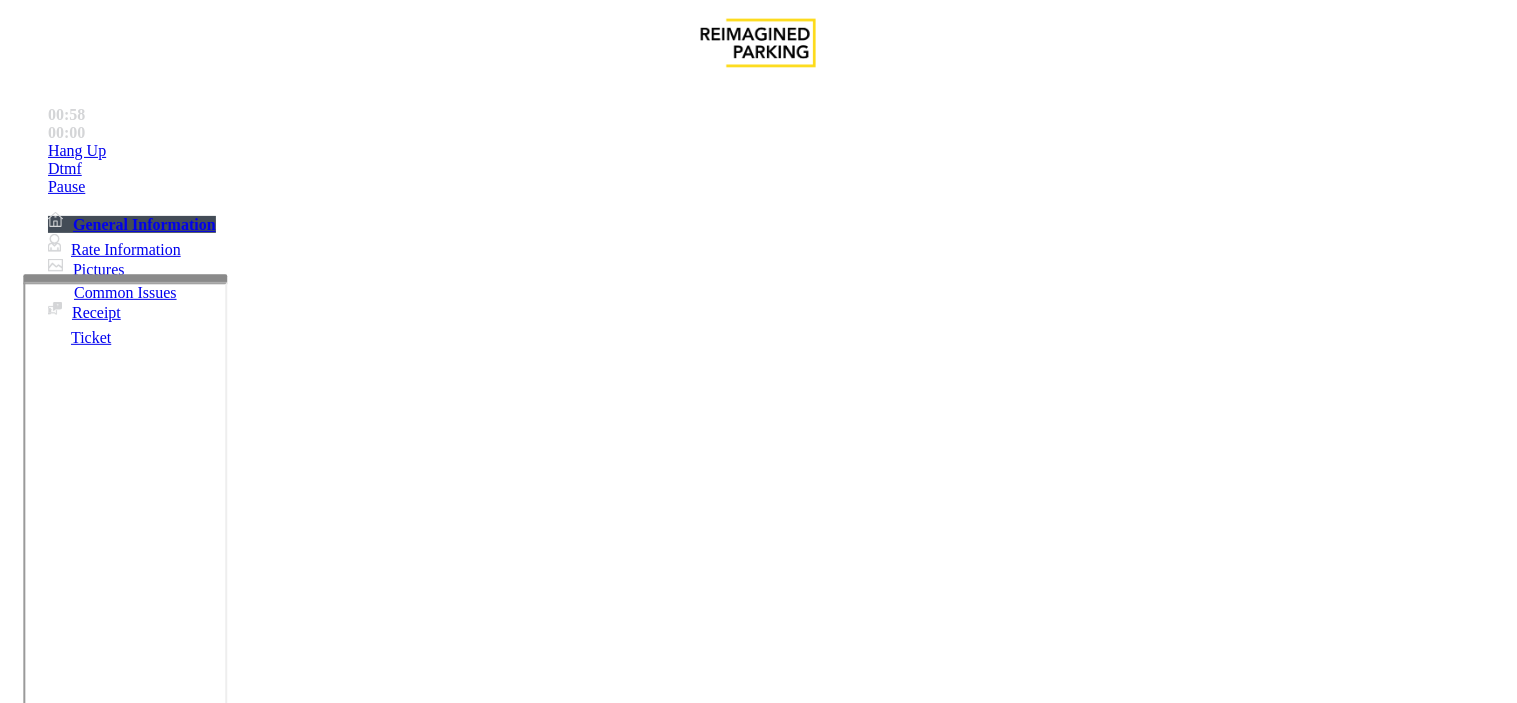 click on "********" at bounding box center [96, 1378] 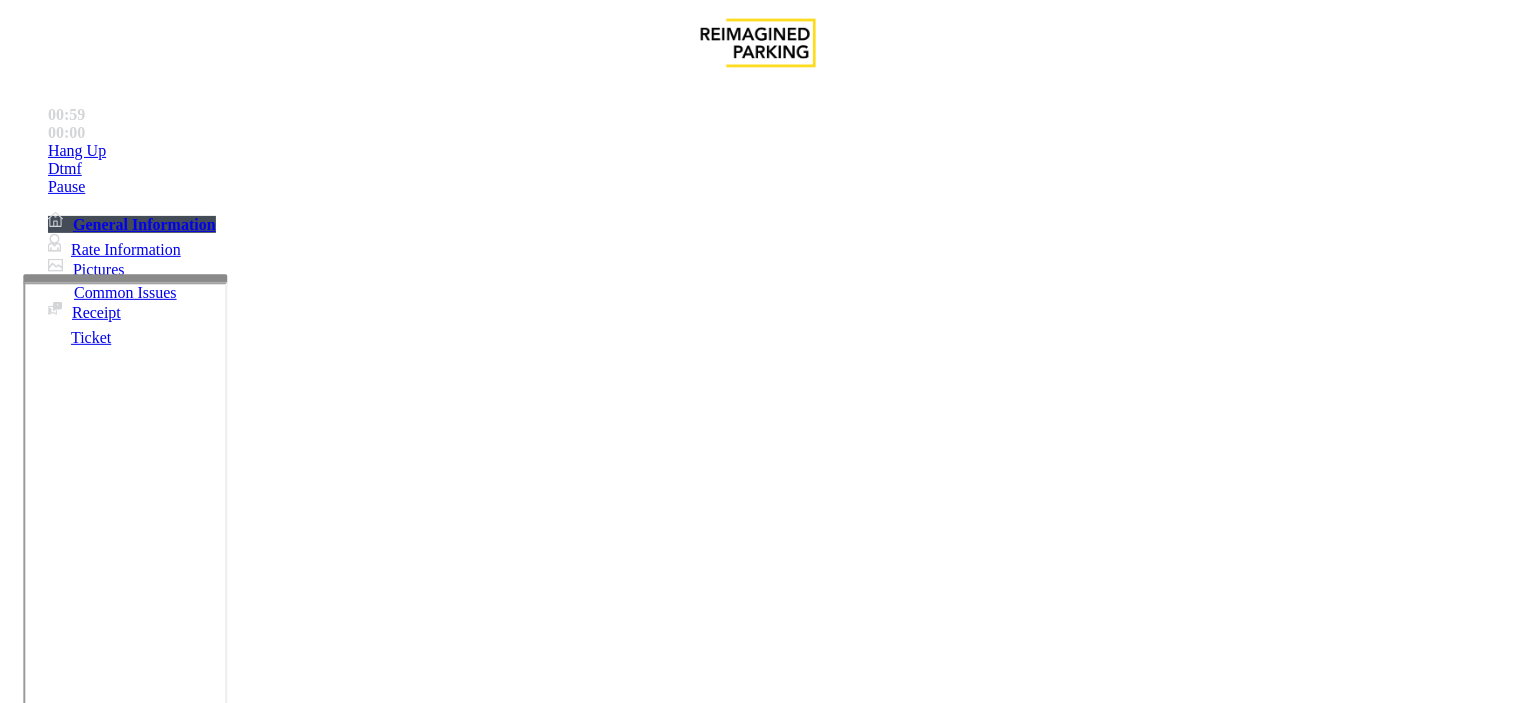 click on "********" at bounding box center [96, 1378] 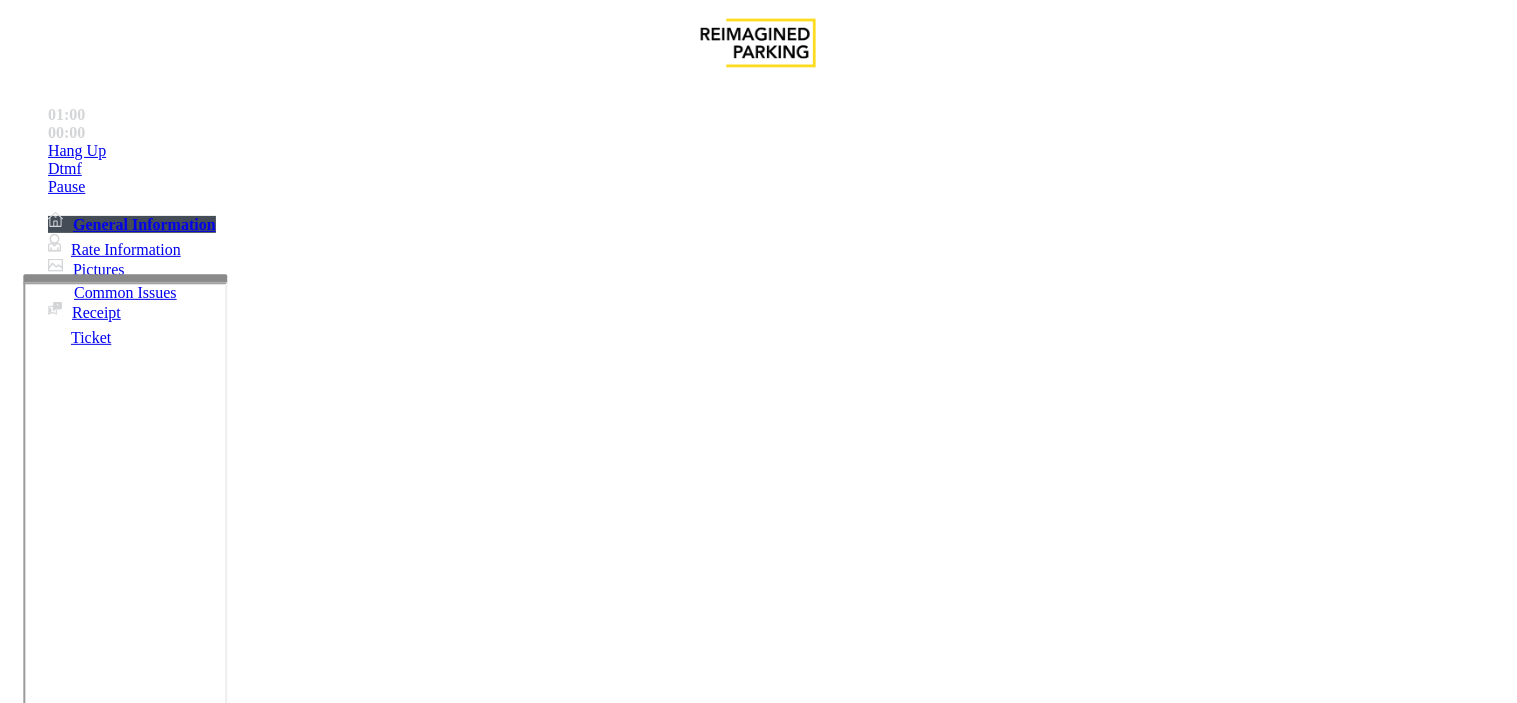 click on "********" at bounding box center [96, 1378] 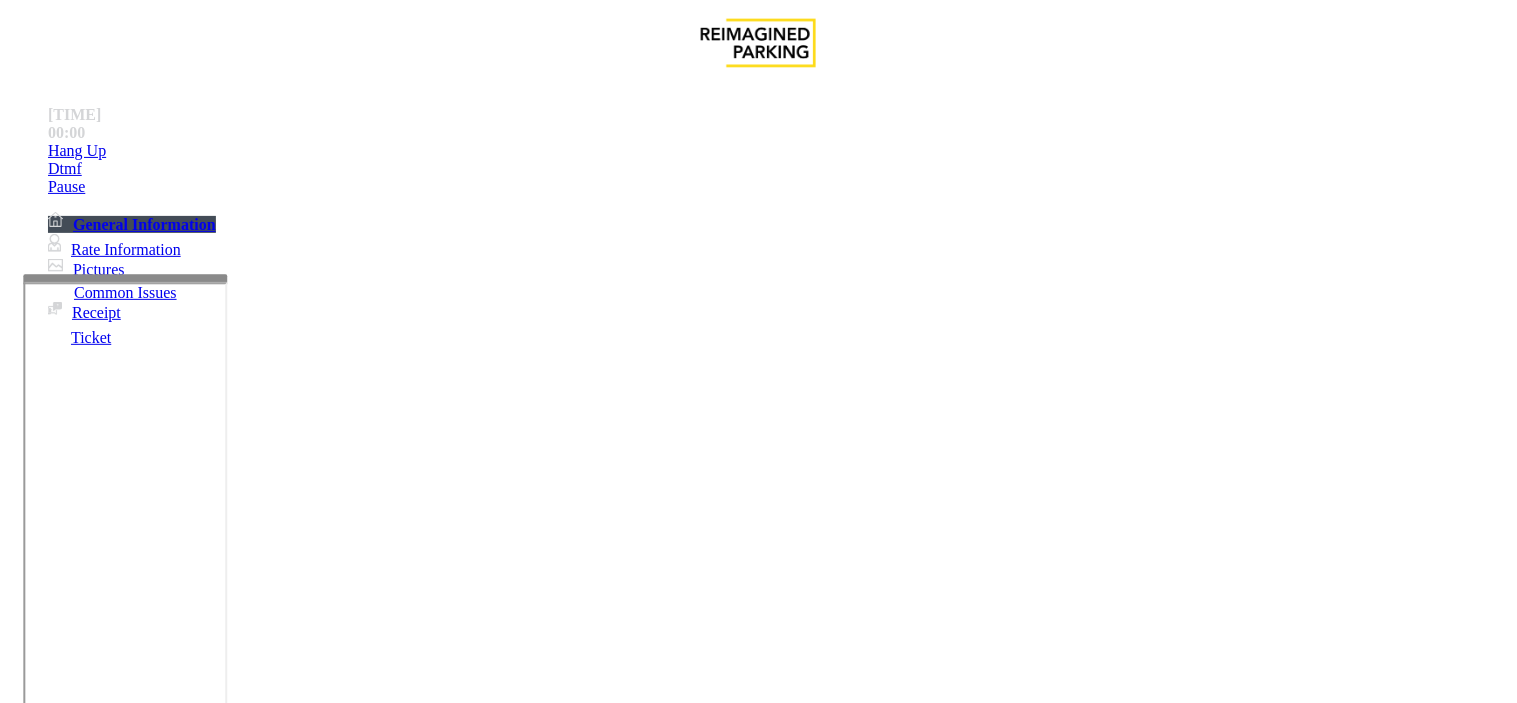 scroll, scrollTop: 3000, scrollLeft: 0, axis: vertical 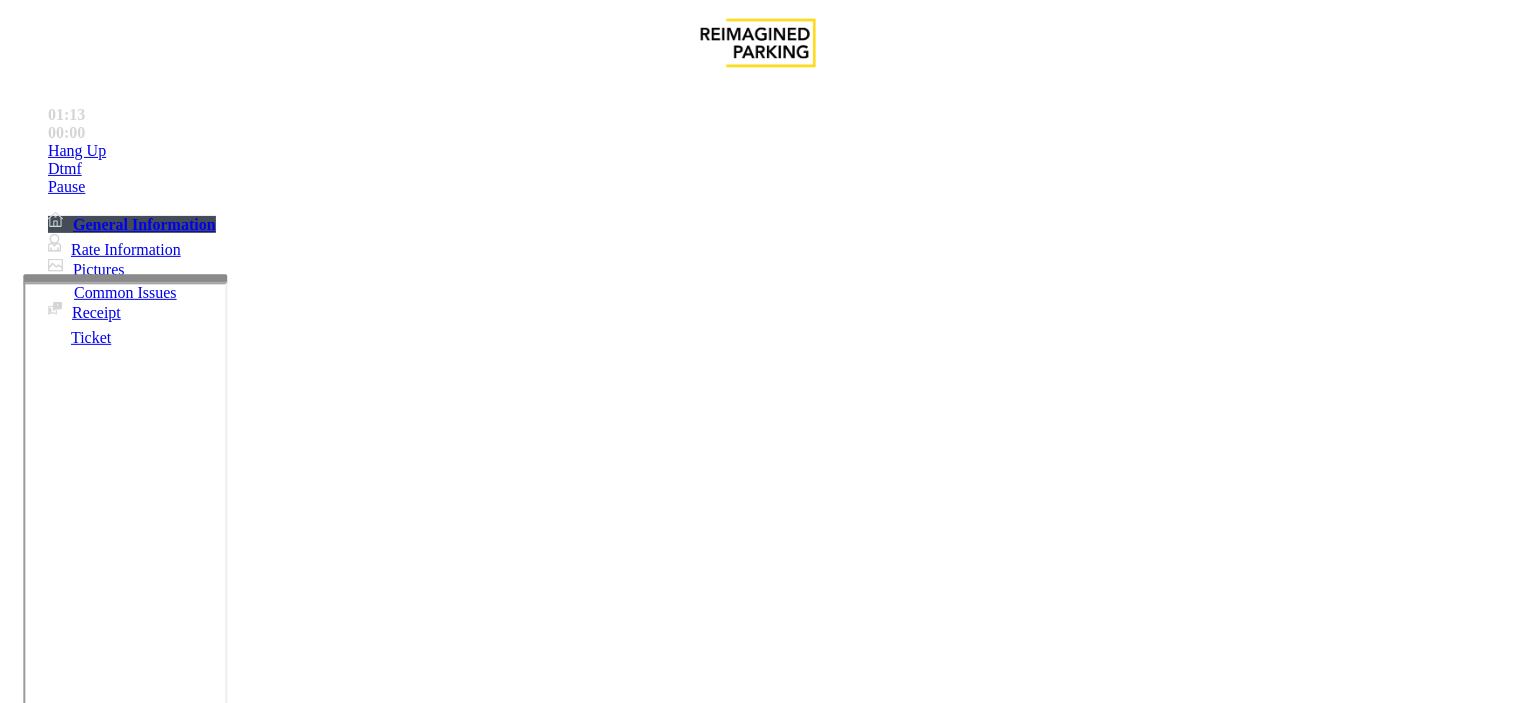 click on "********" at bounding box center [96, 1378] 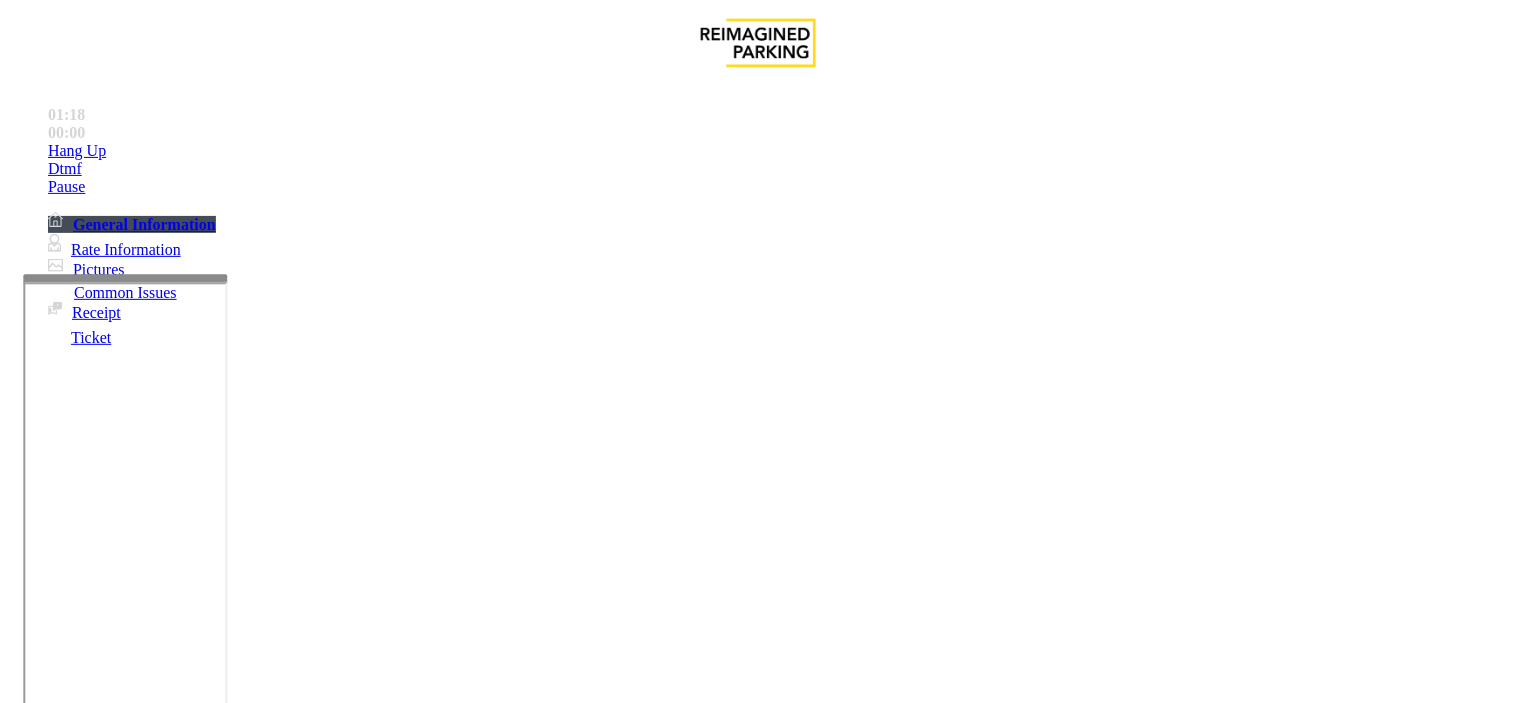 drag, startPoint x: 380, startPoint y: 226, endPoint x: 337, endPoint y: 228, distance: 43.046486 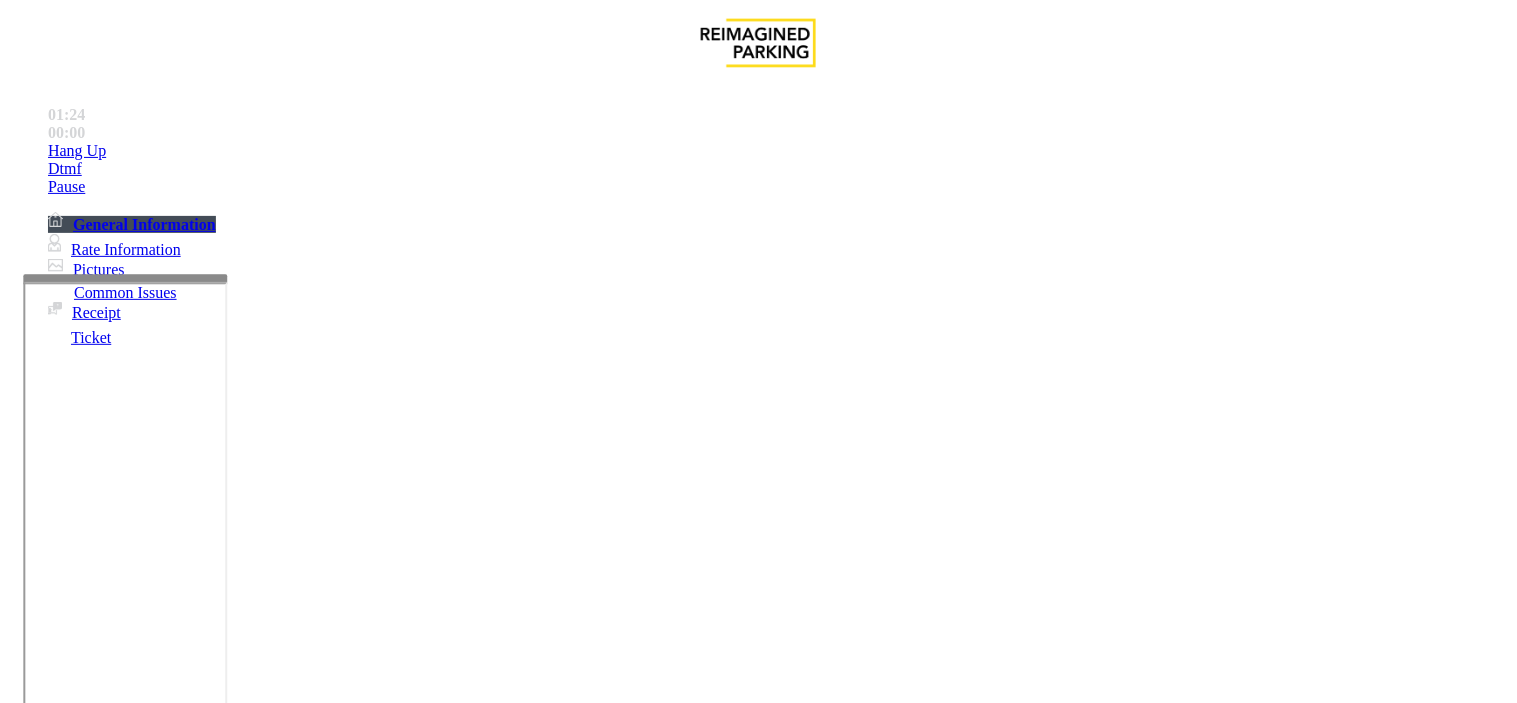 click on "********" at bounding box center (96, 1378) 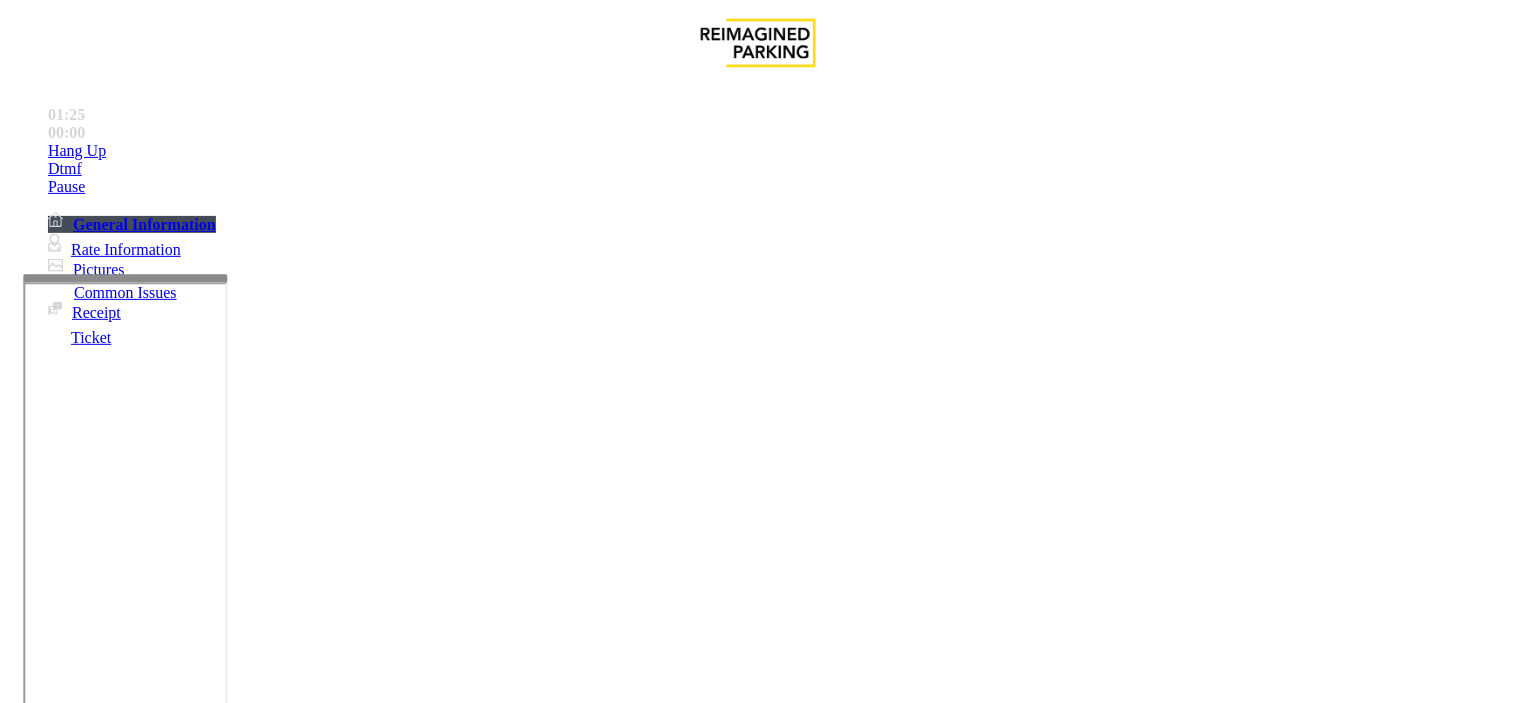 click on "********" at bounding box center (96, 1378) 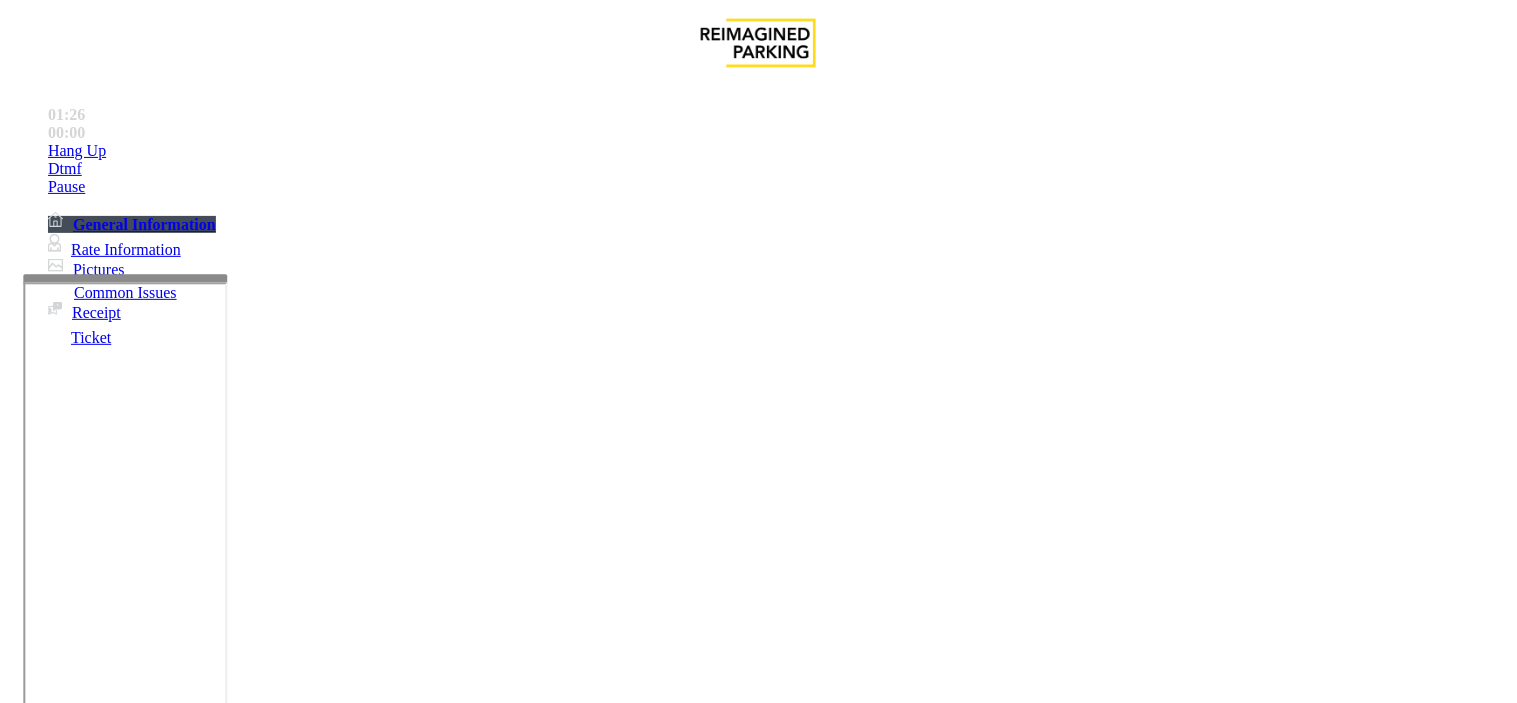 click on "********" at bounding box center [96, 1378] 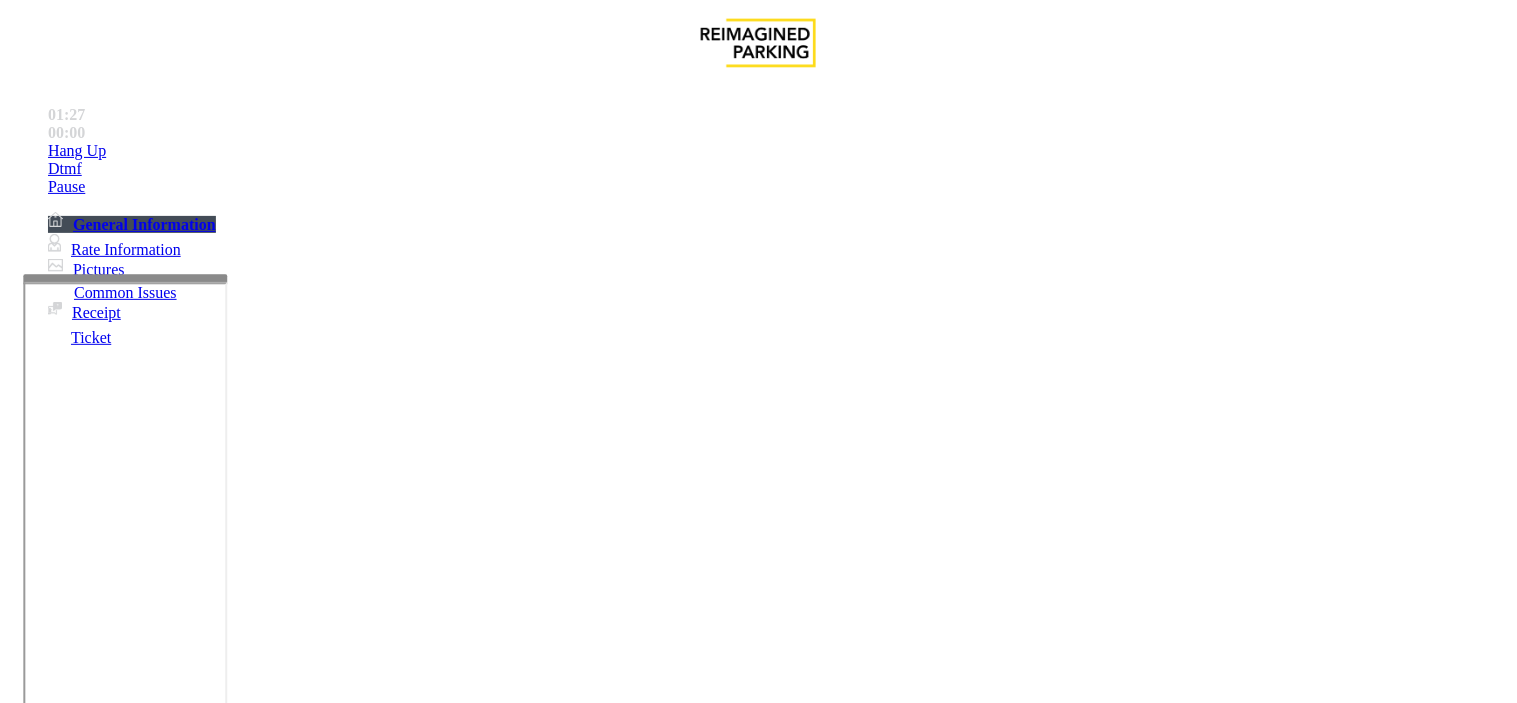 click on "********" at bounding box center (96, 1378) 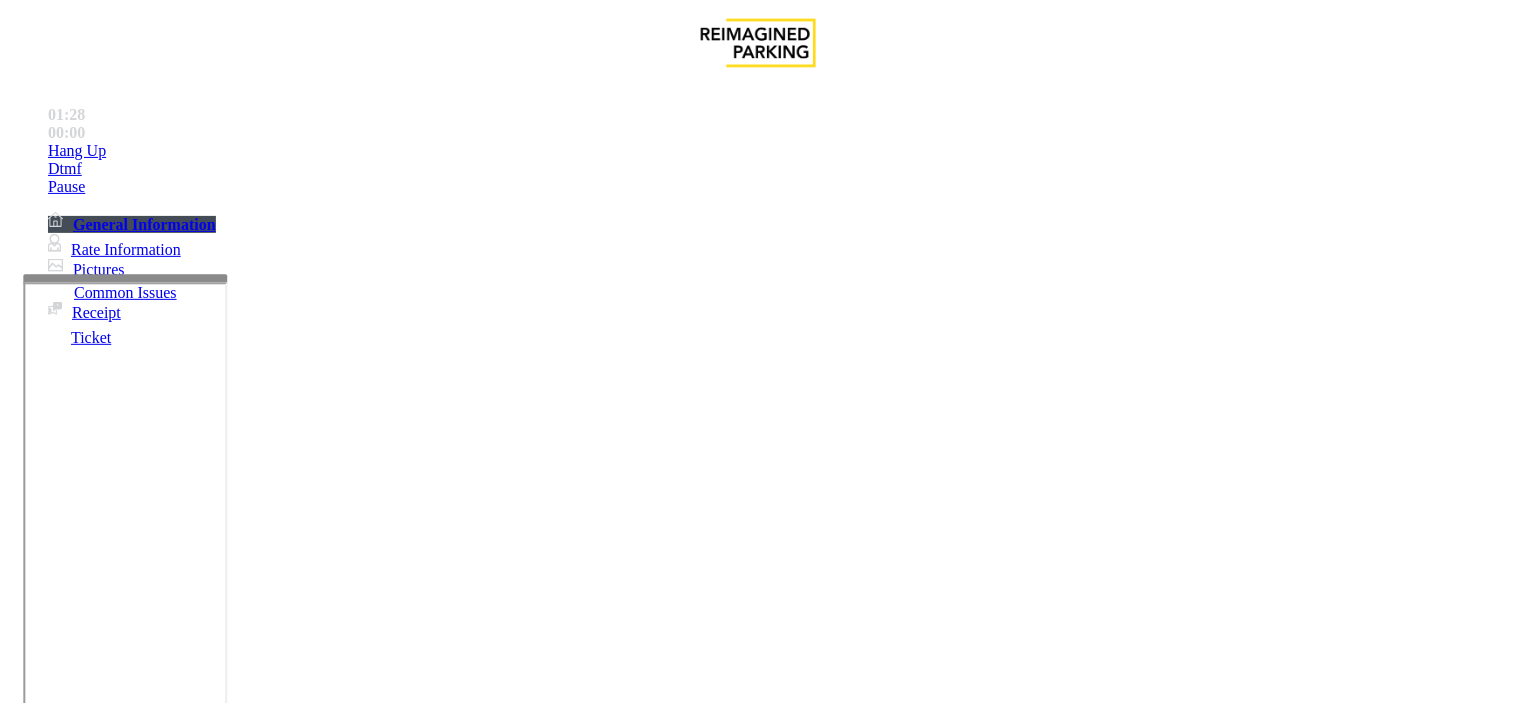 click on "********" at bounding box center [96, 1378] 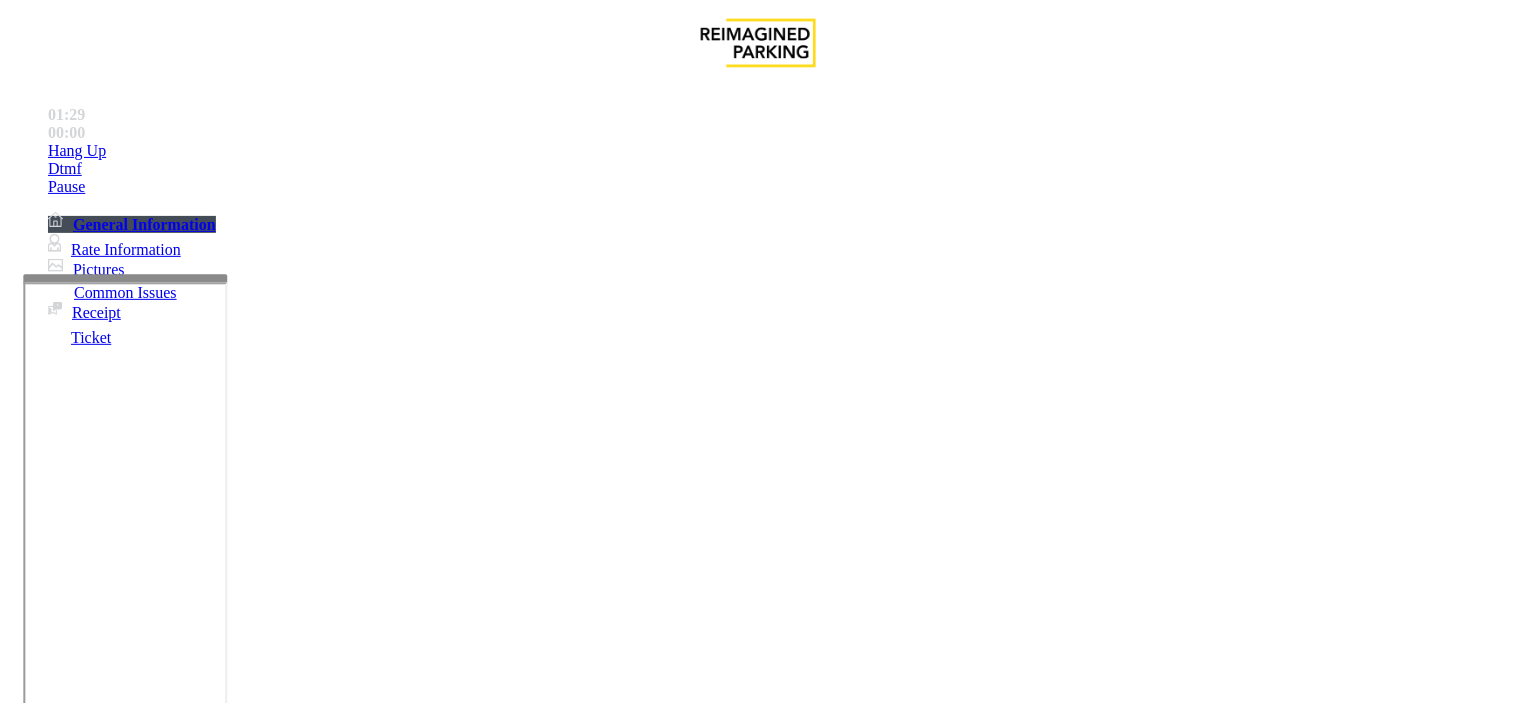 click on "********" at bounding box center (96, 1378) 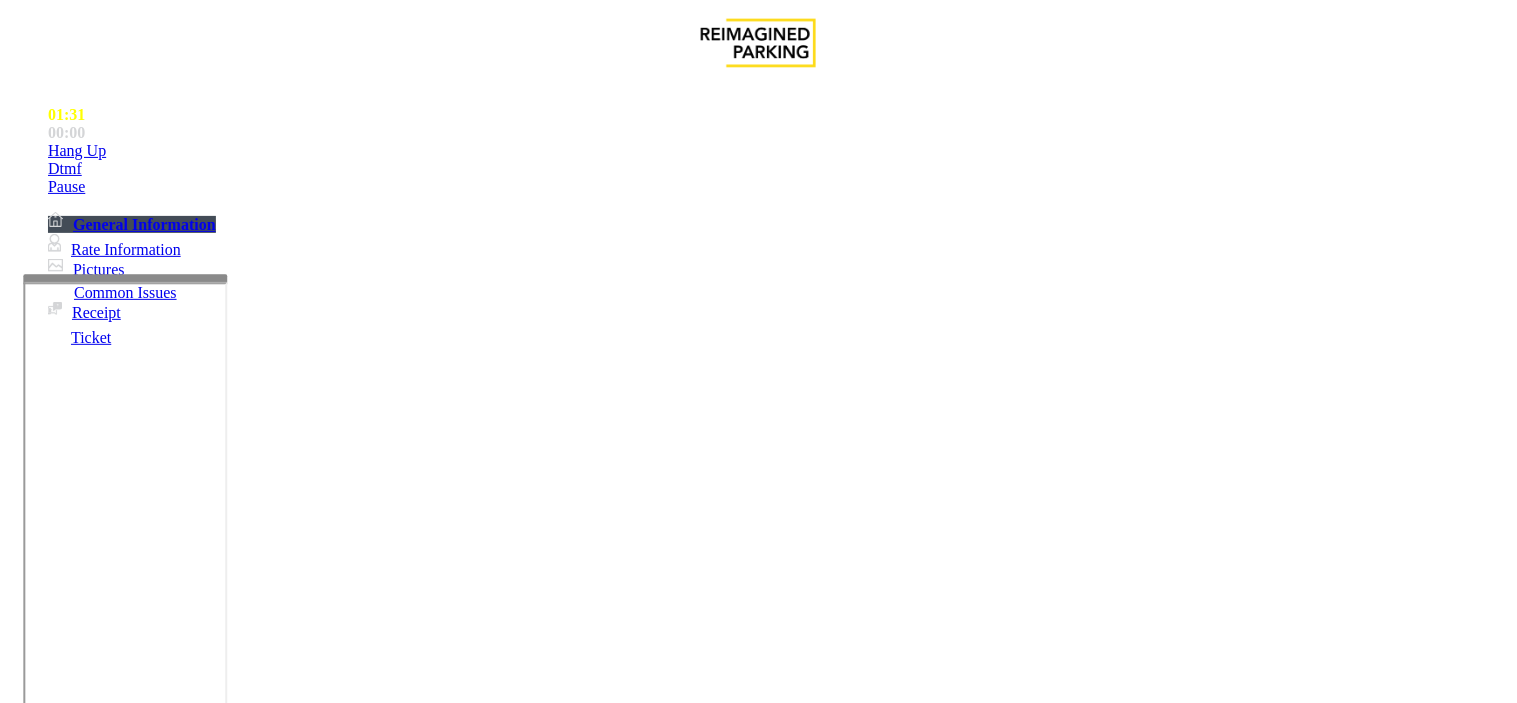 scroll, scrollTop: 4548, scrollLeft: 0, axis: vertical 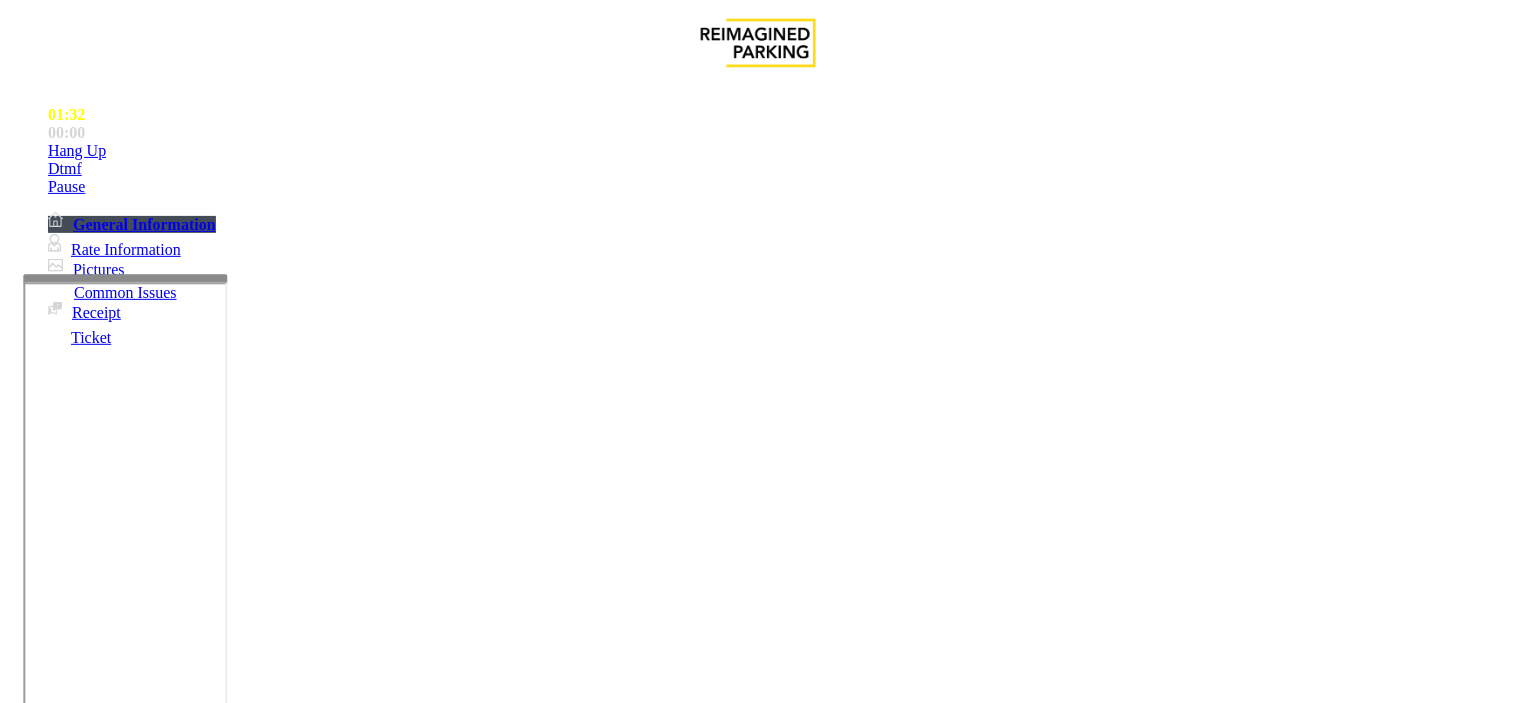 type on "********" 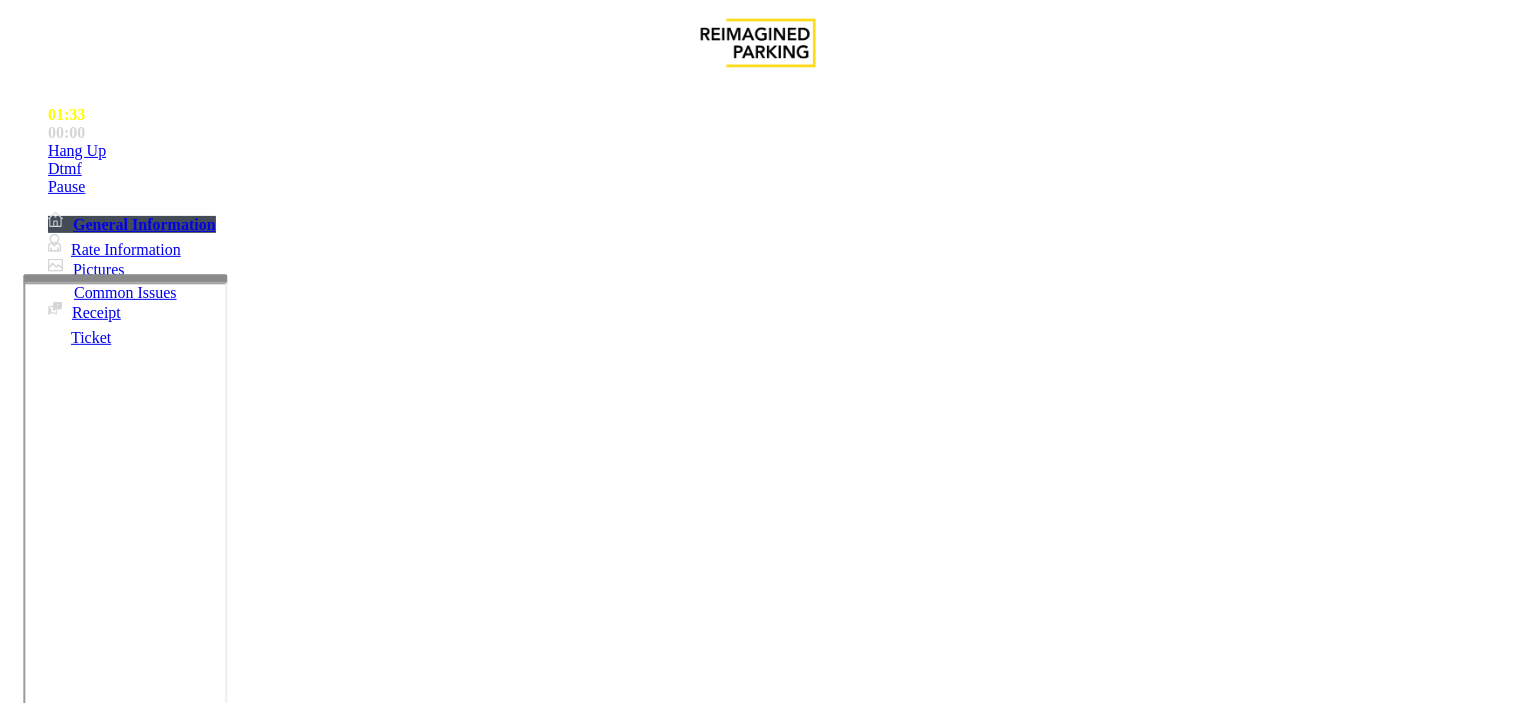 drag, startPoint x: 1021, startPoint y: 462, endPoint x: 898, endPoint y: 461, distance: 123.00407 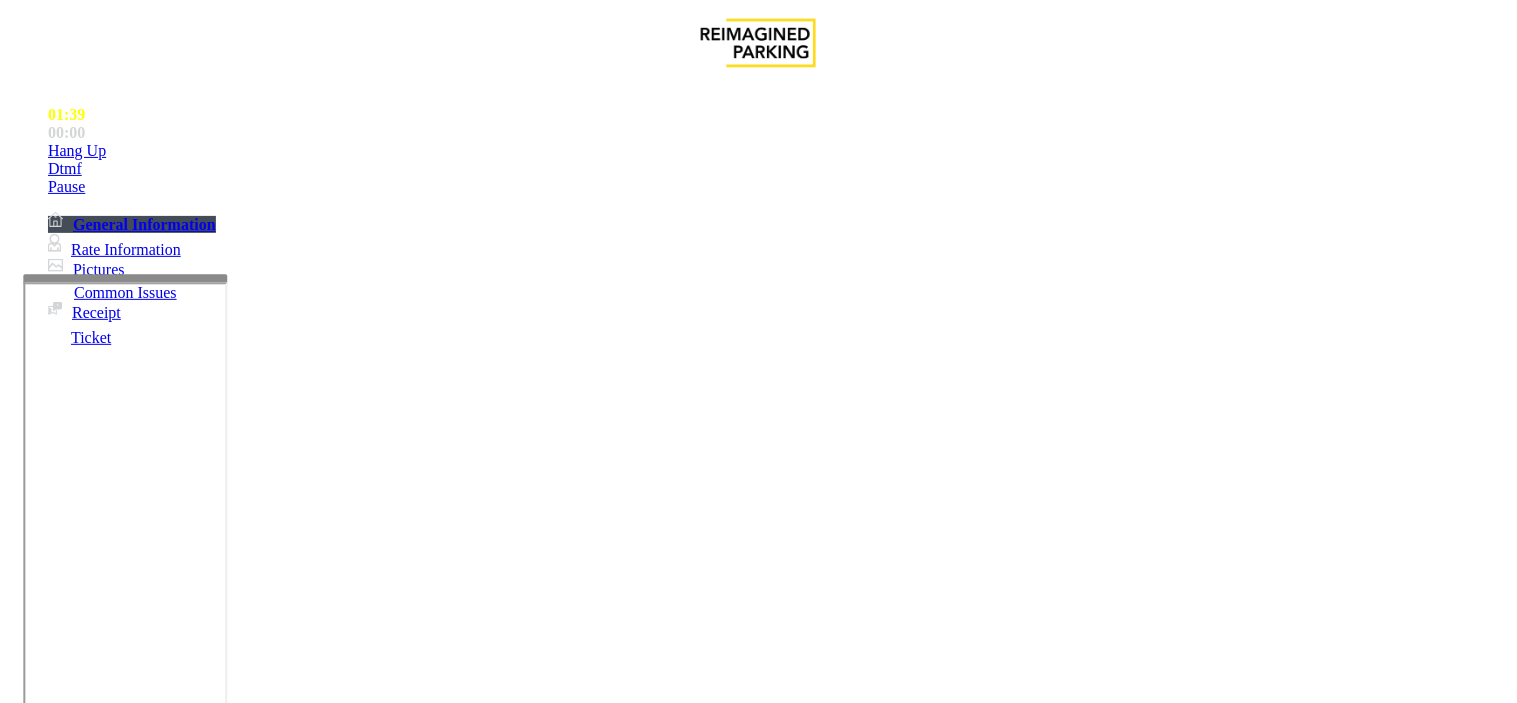 scroll, scrollTop: 548, scrollLeft: 0, axis: vertical 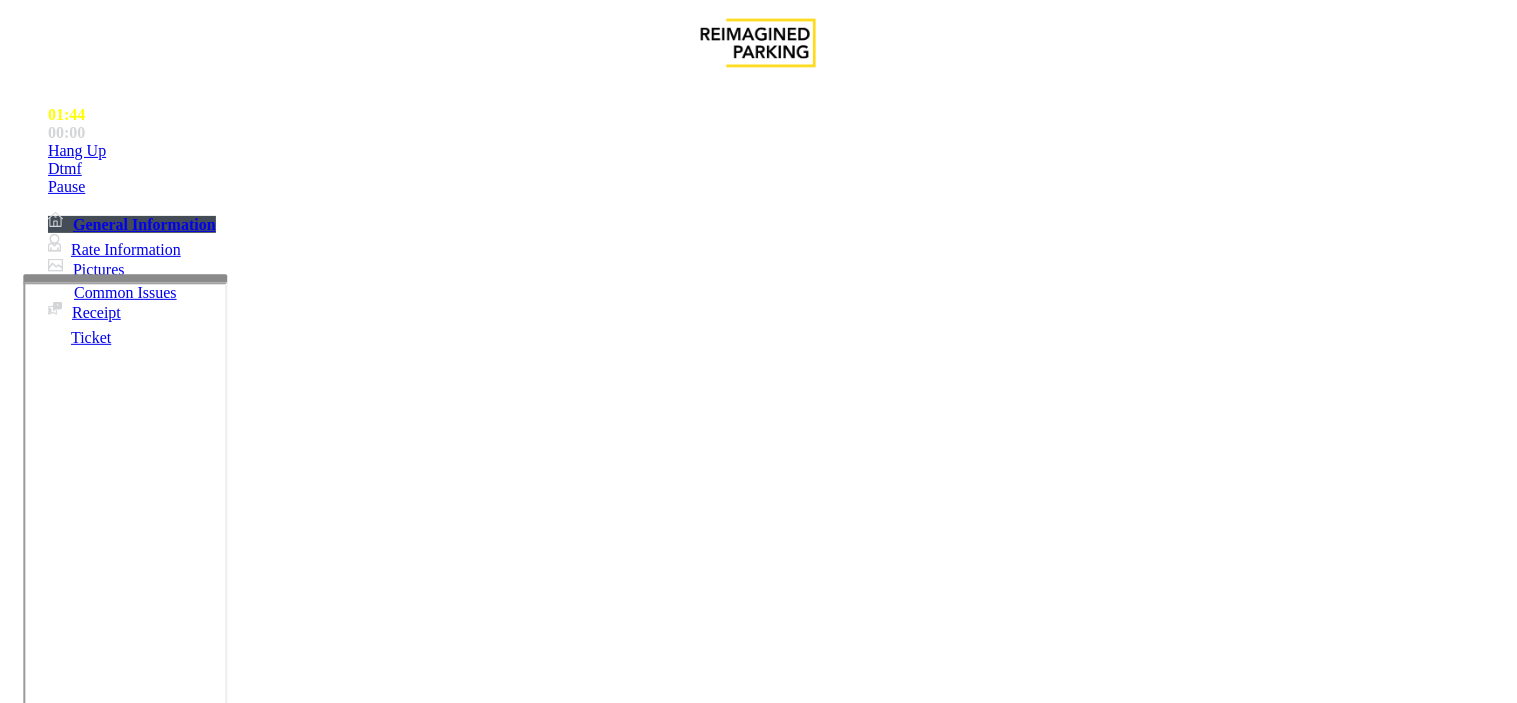 click at bounding box center [246, 1658] 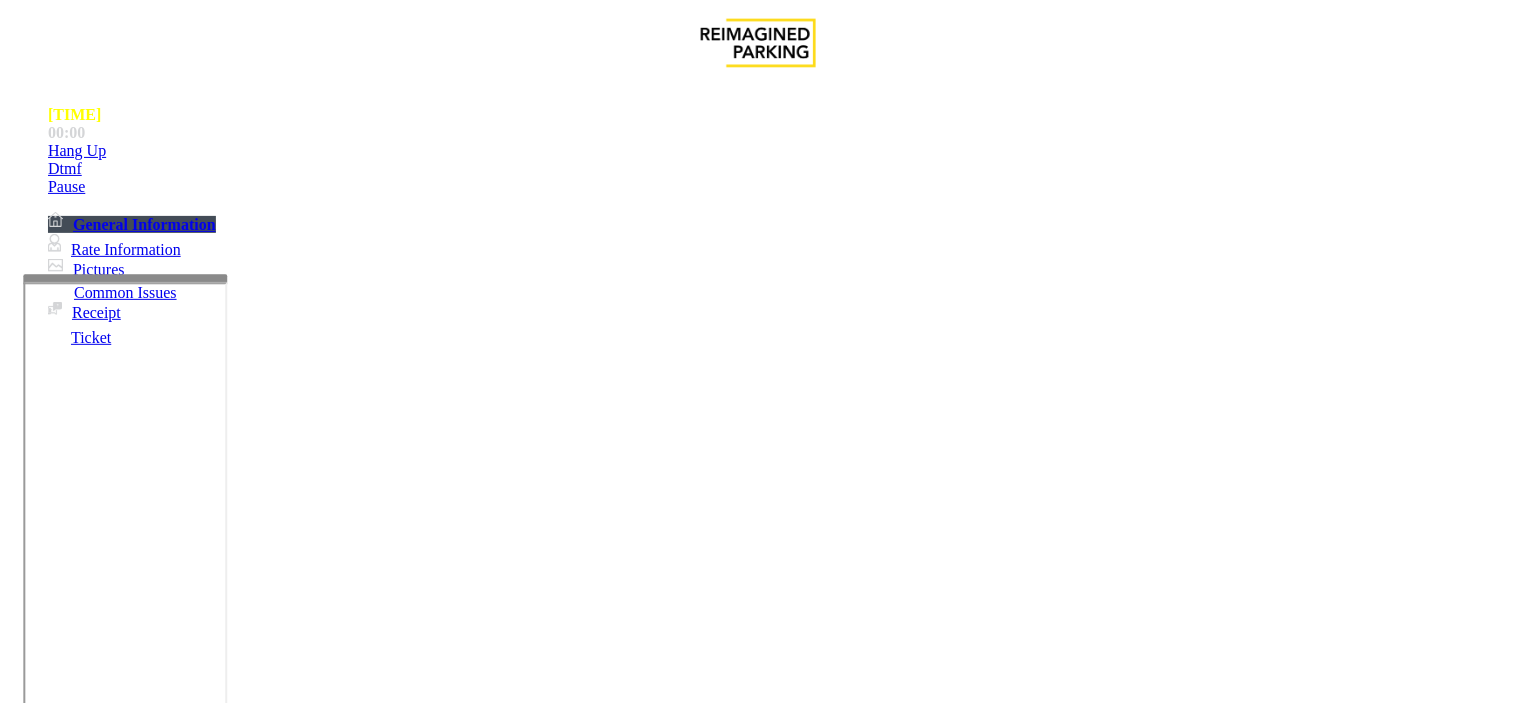 scroll, scrollTop: 326, scrollLeft: 0, axis: vertical 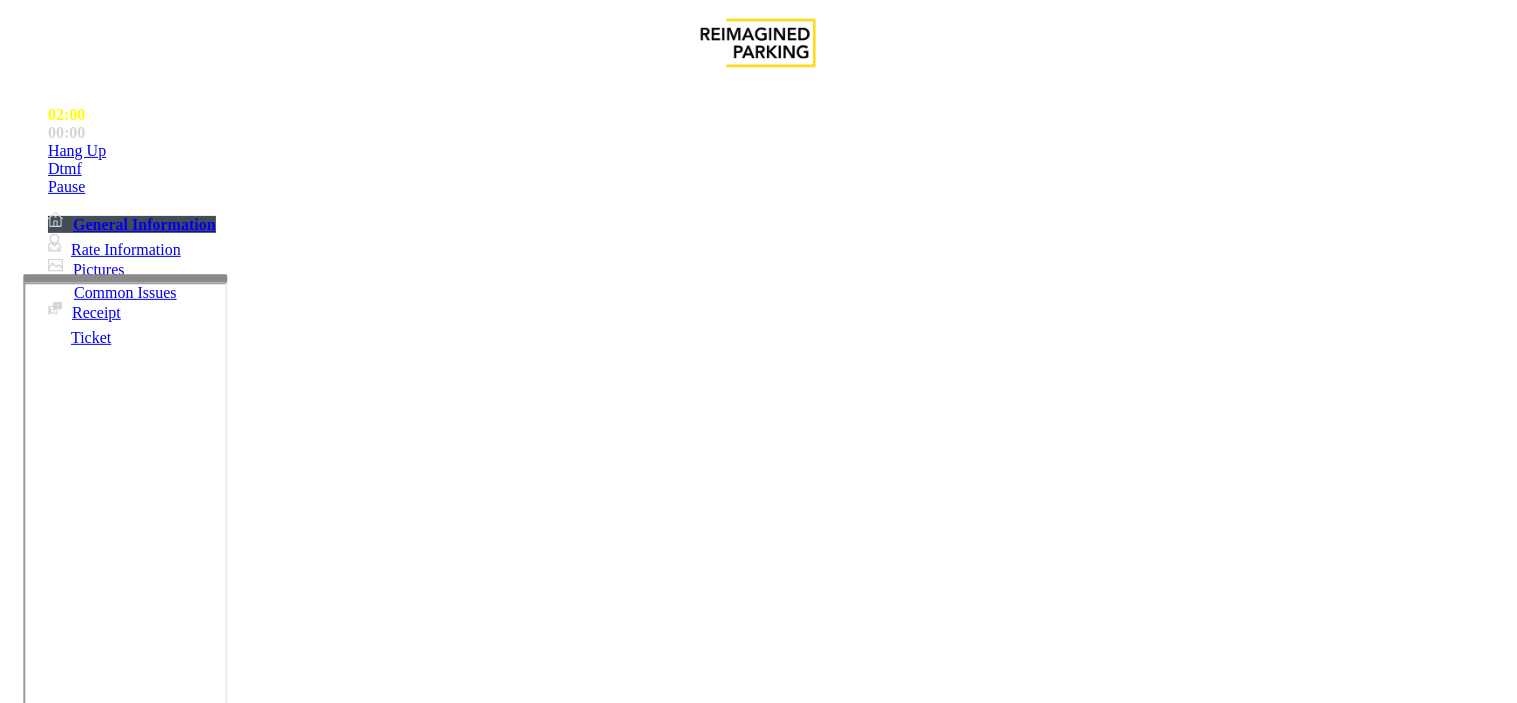 click at bounding box center [246, 1658] 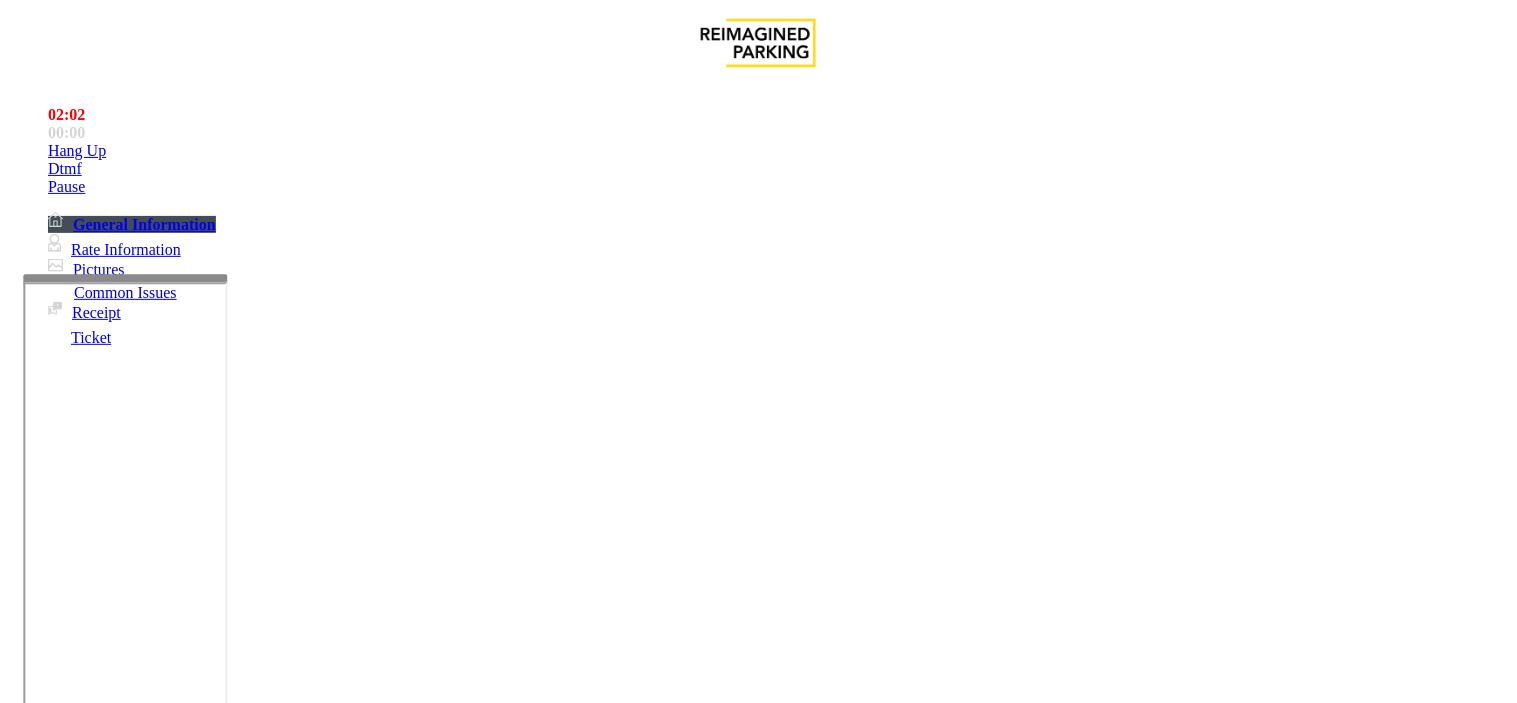 click at bounding box center [246, 1658] 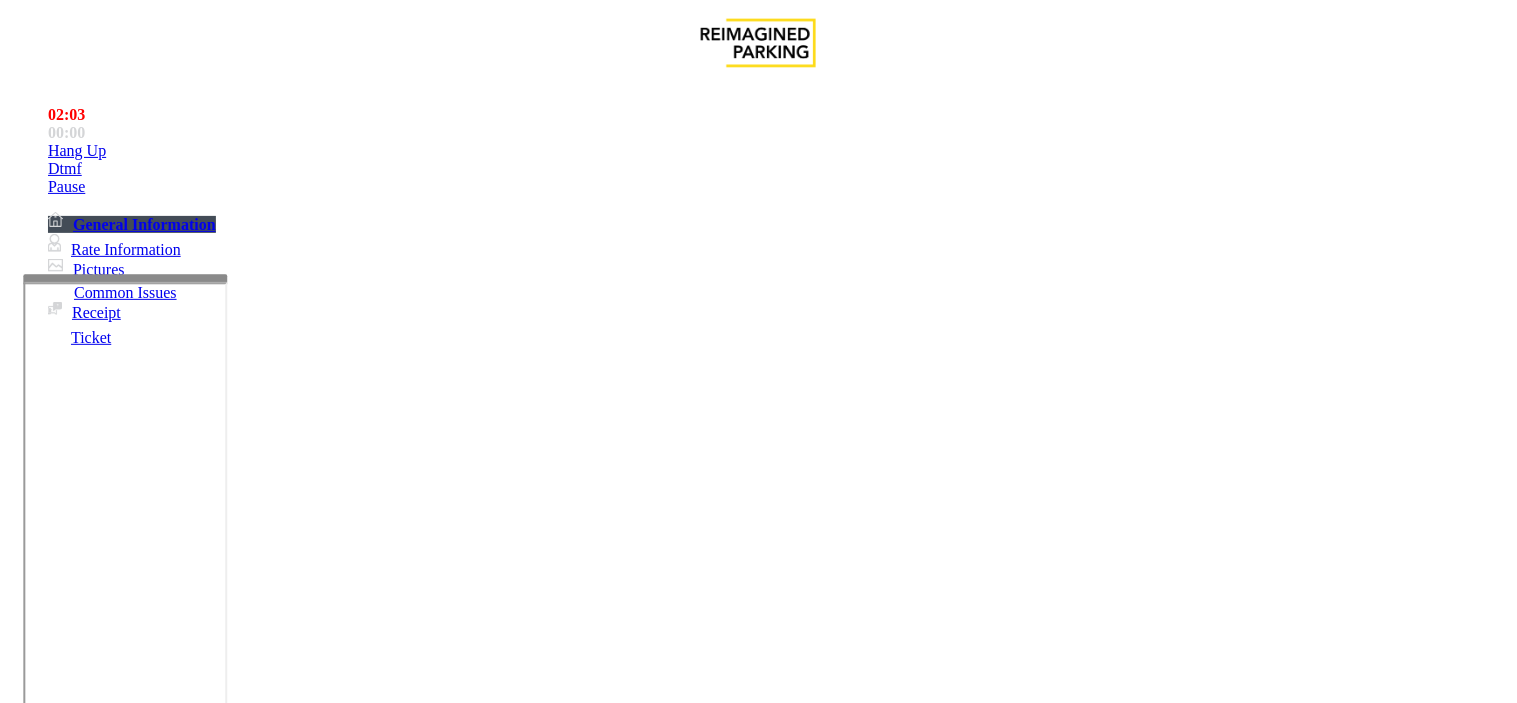 click at bounding box center [246, 1658] 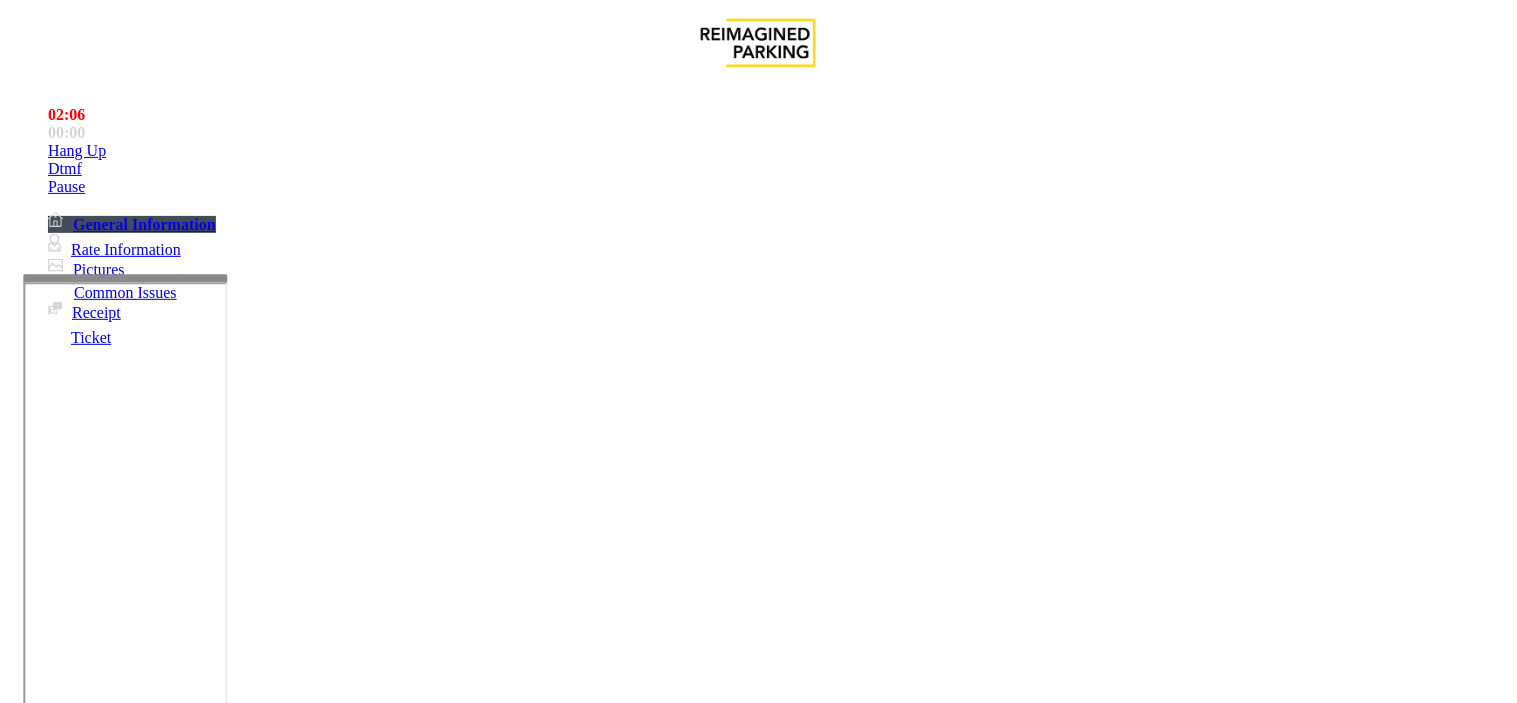 click at bounding box center [246, 1658] 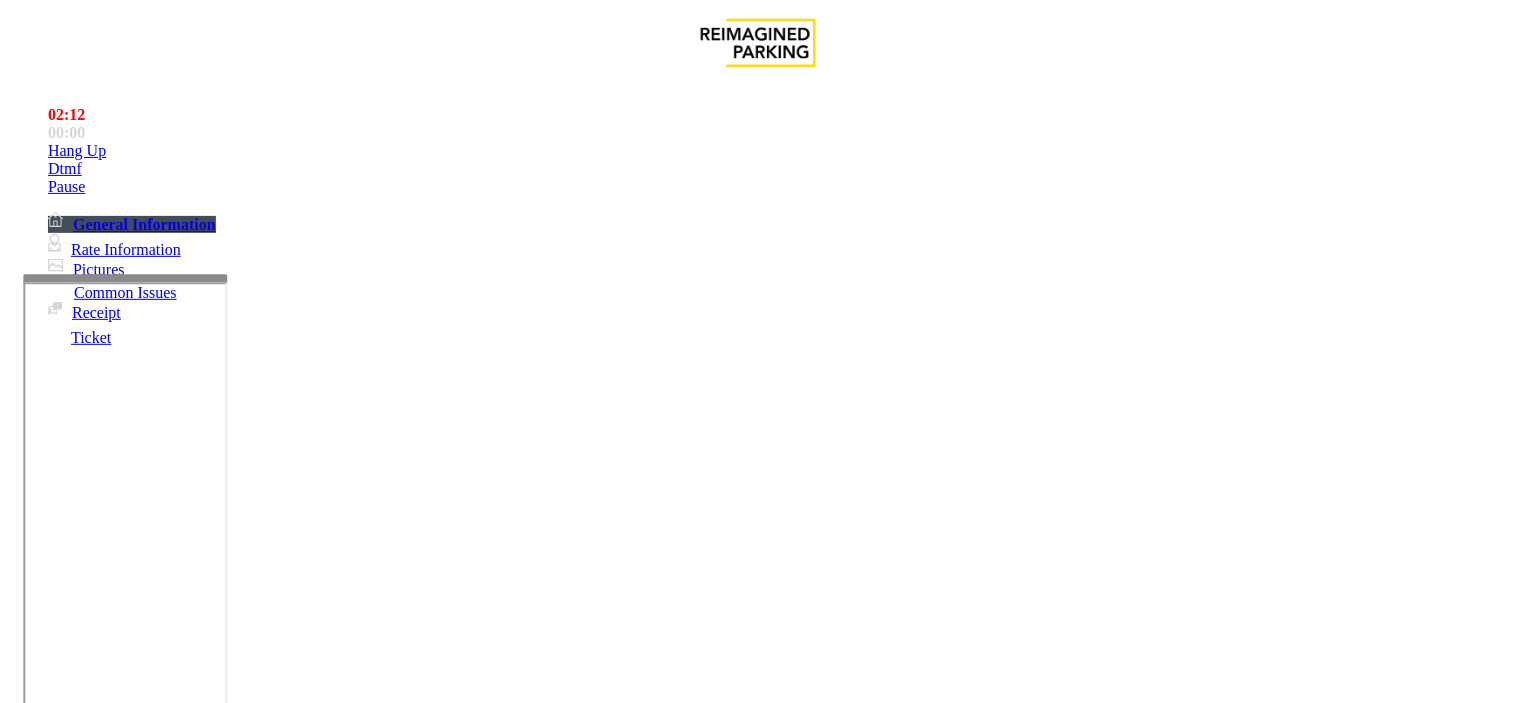 scroll, scrollTop: 14, scrollLeft: 0, axis: vertical 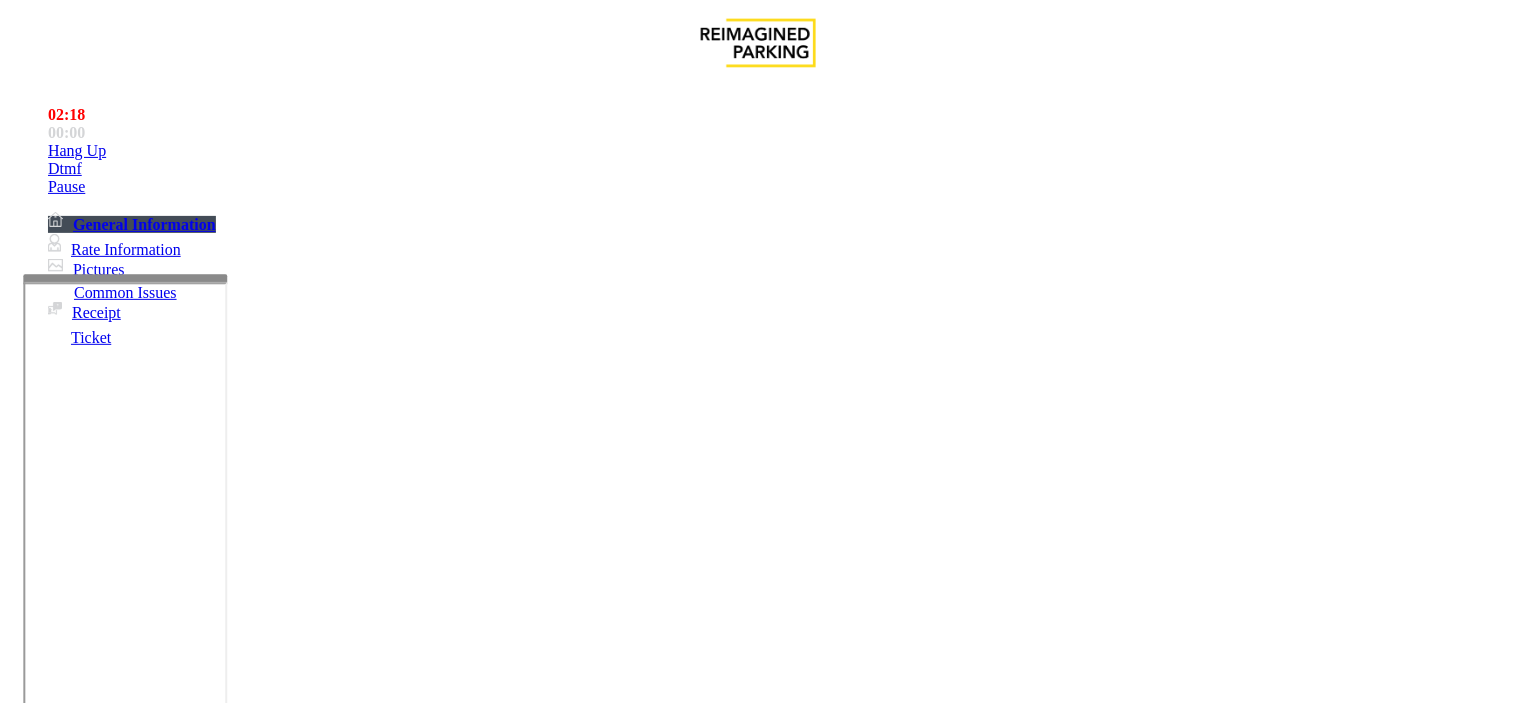 drag, startPoint x: 1020, startPoint y: 463, endPoint x: 902, endPoint y: 472, distance: 118.34272 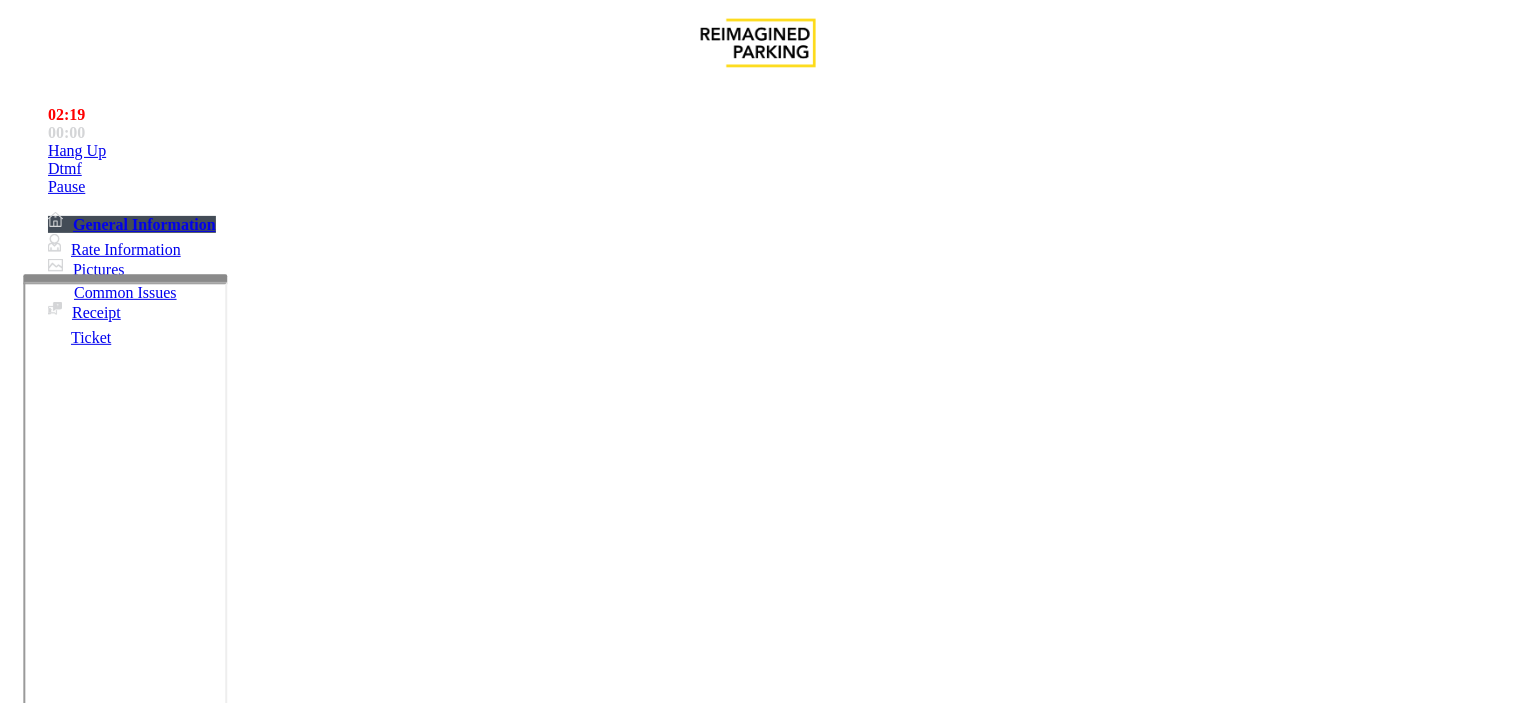copy on "[PHONE]" 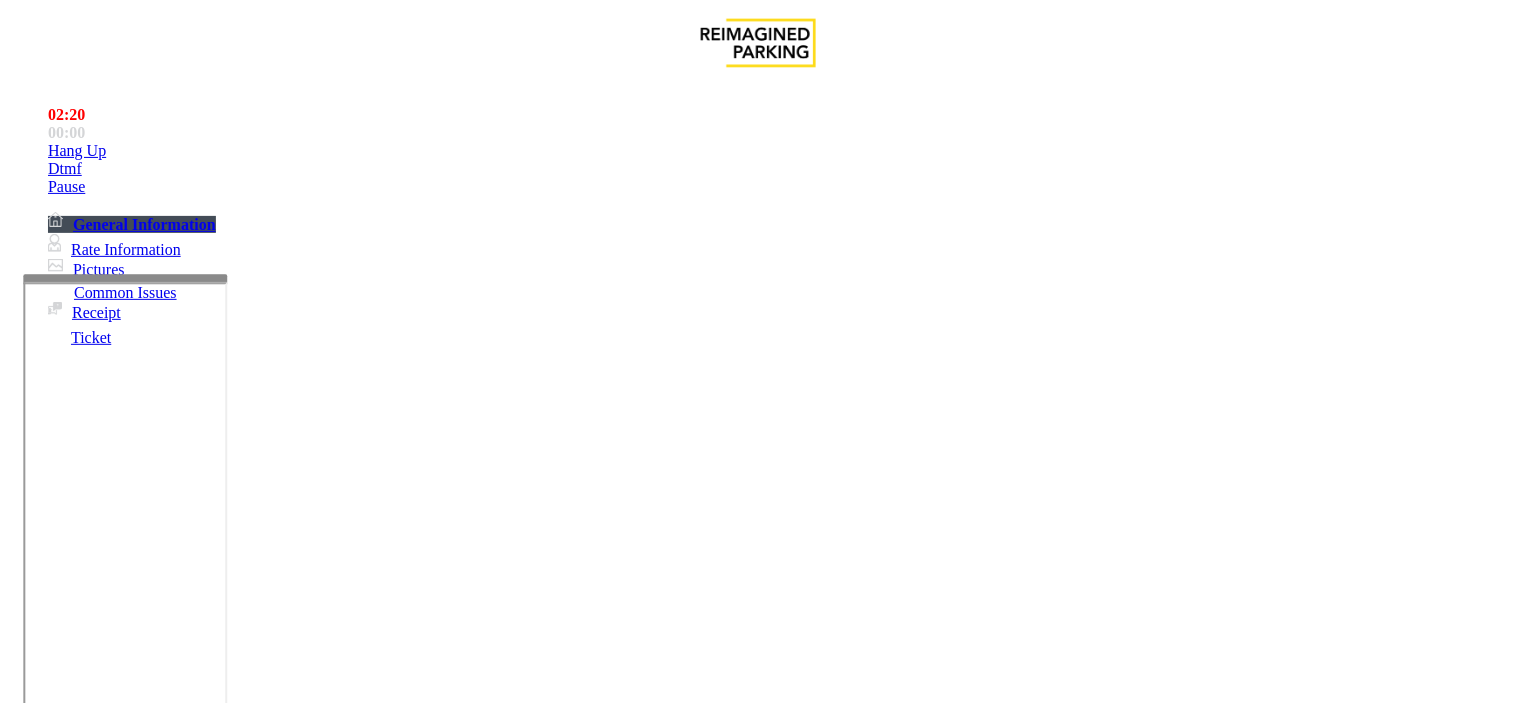 click at bounding box center (246, 1658) 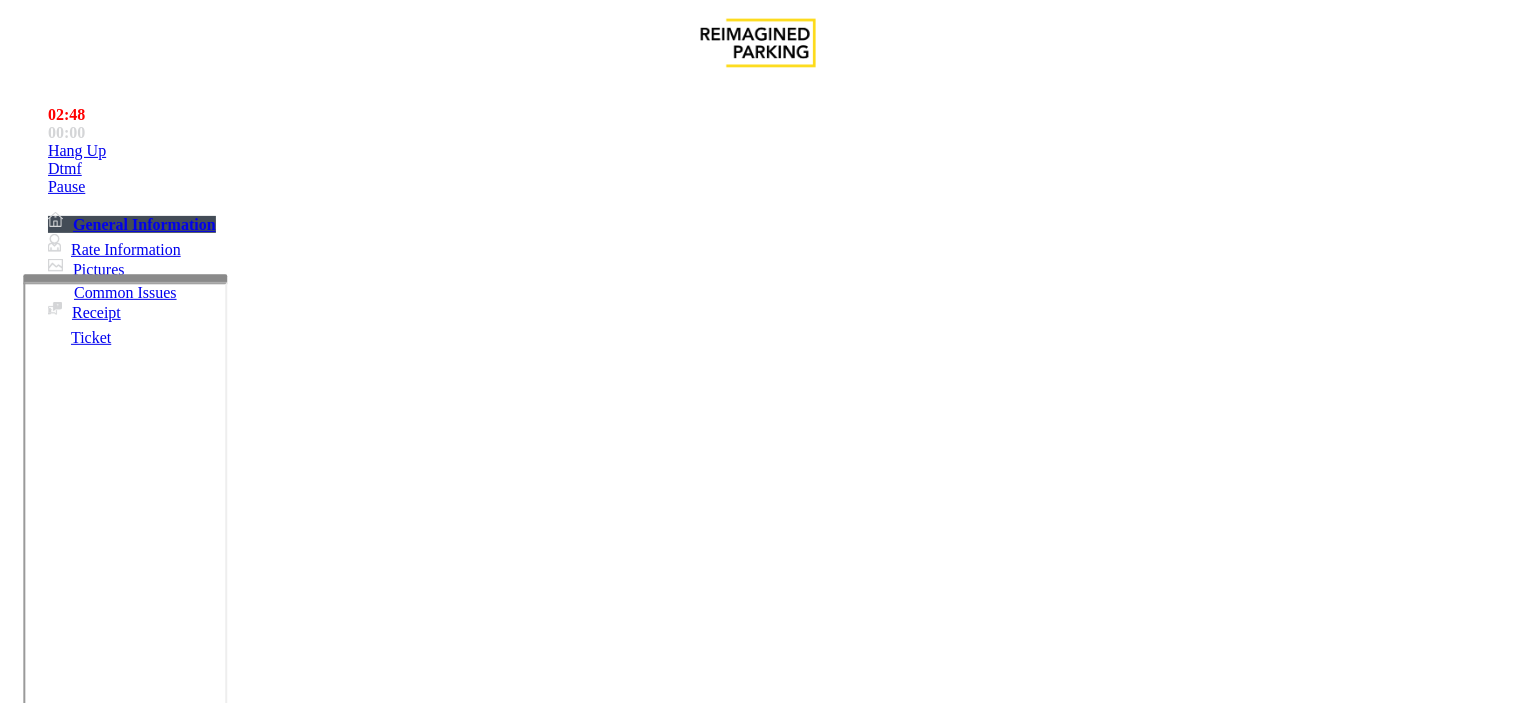 scroll, scrollTop: 326, scrollLeft: 0, axis: vertical 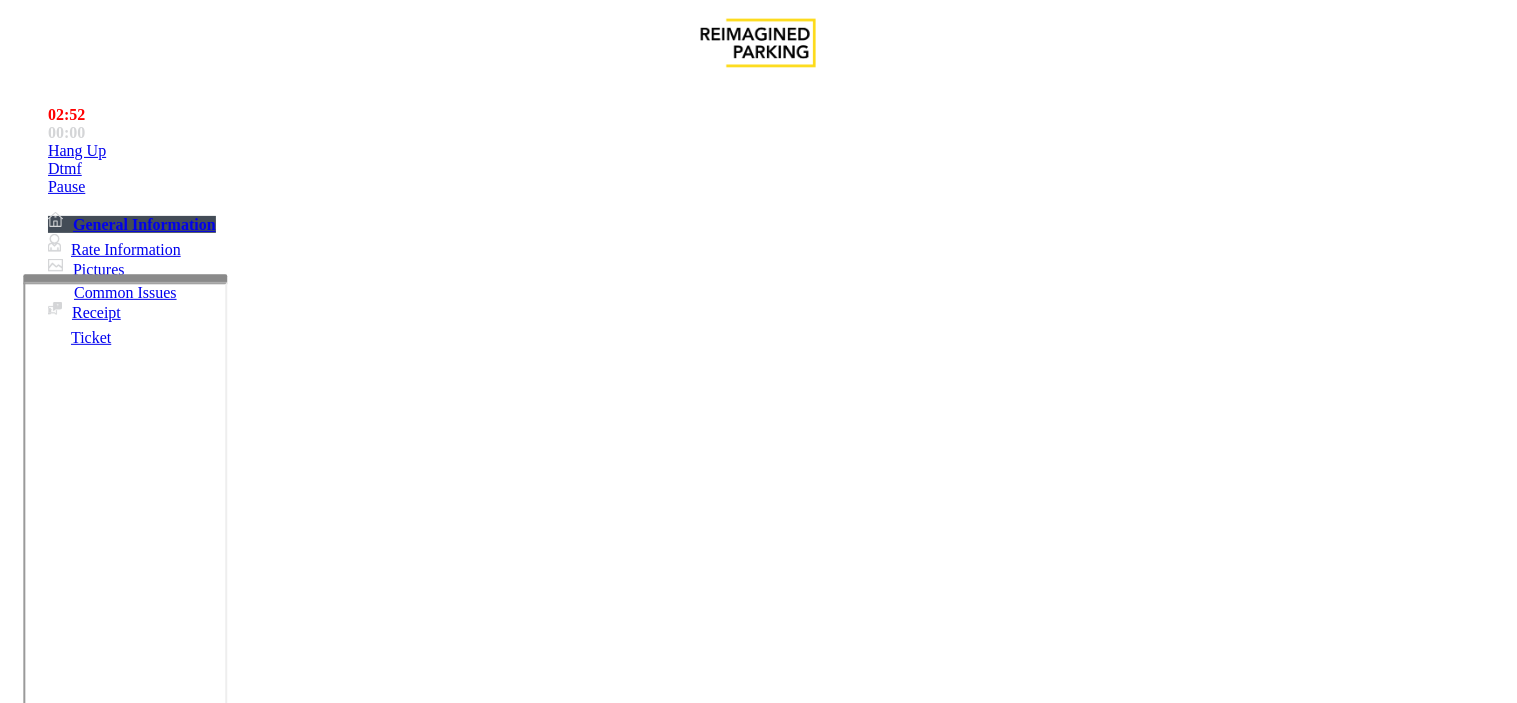 click at bounding box center [246, 1658] 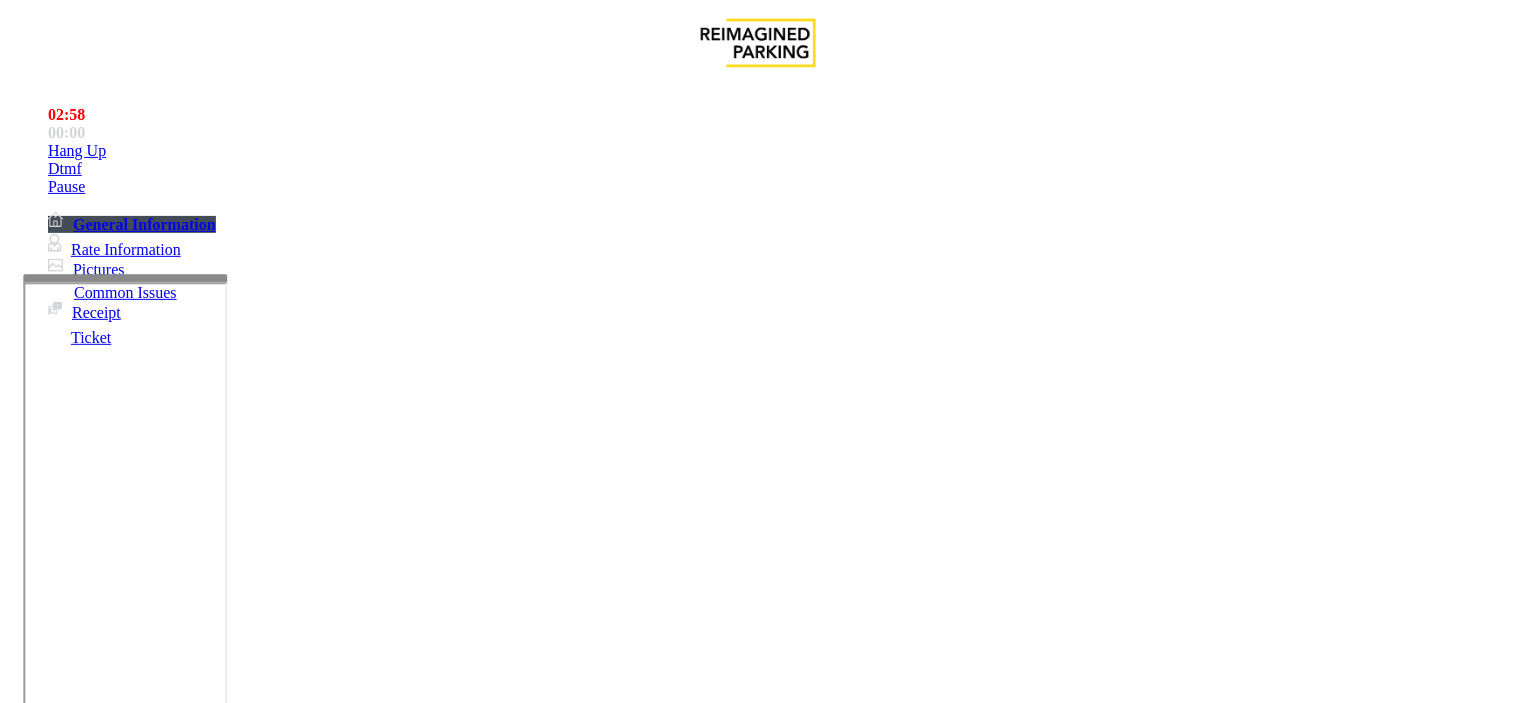 click at bounding box center (246, 1658) 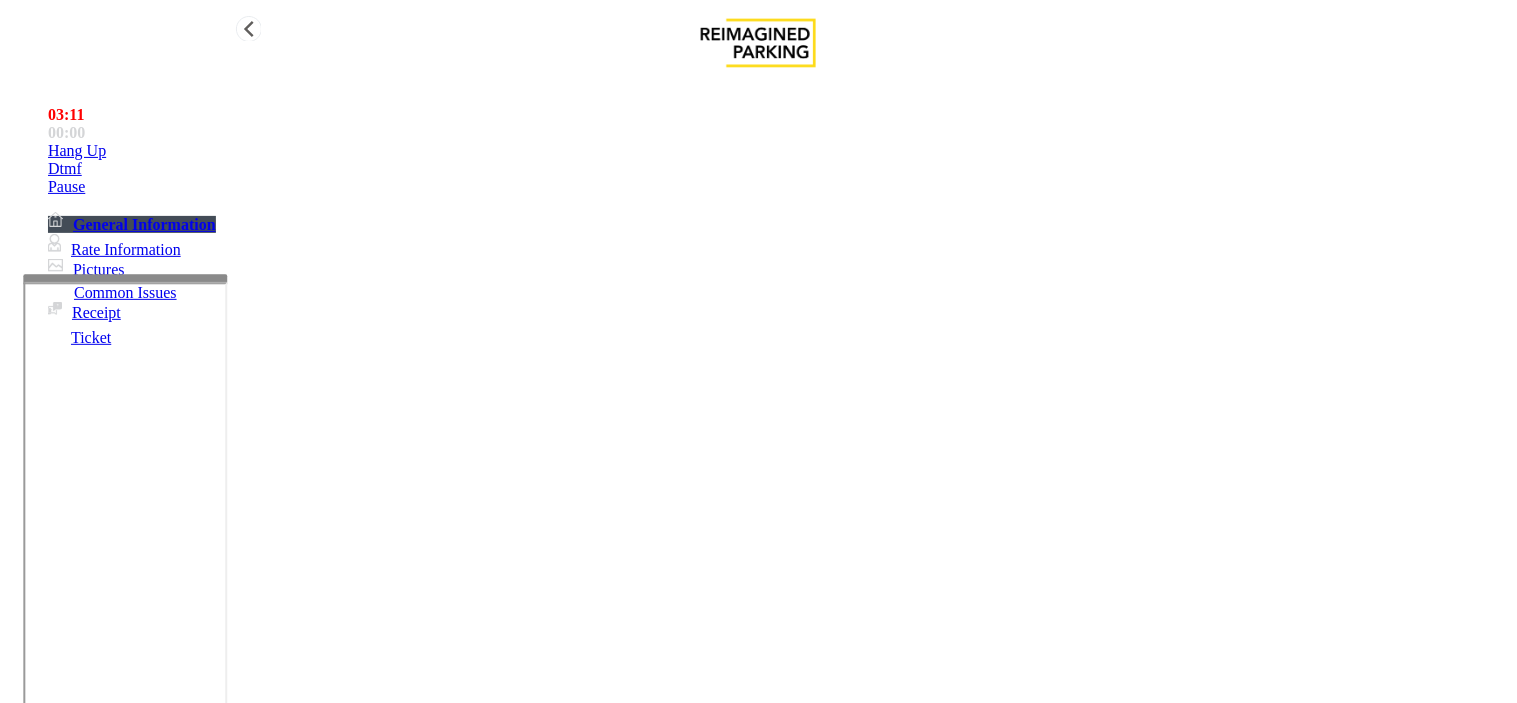 click on "Hang Up" at bounding box center [778, 151] 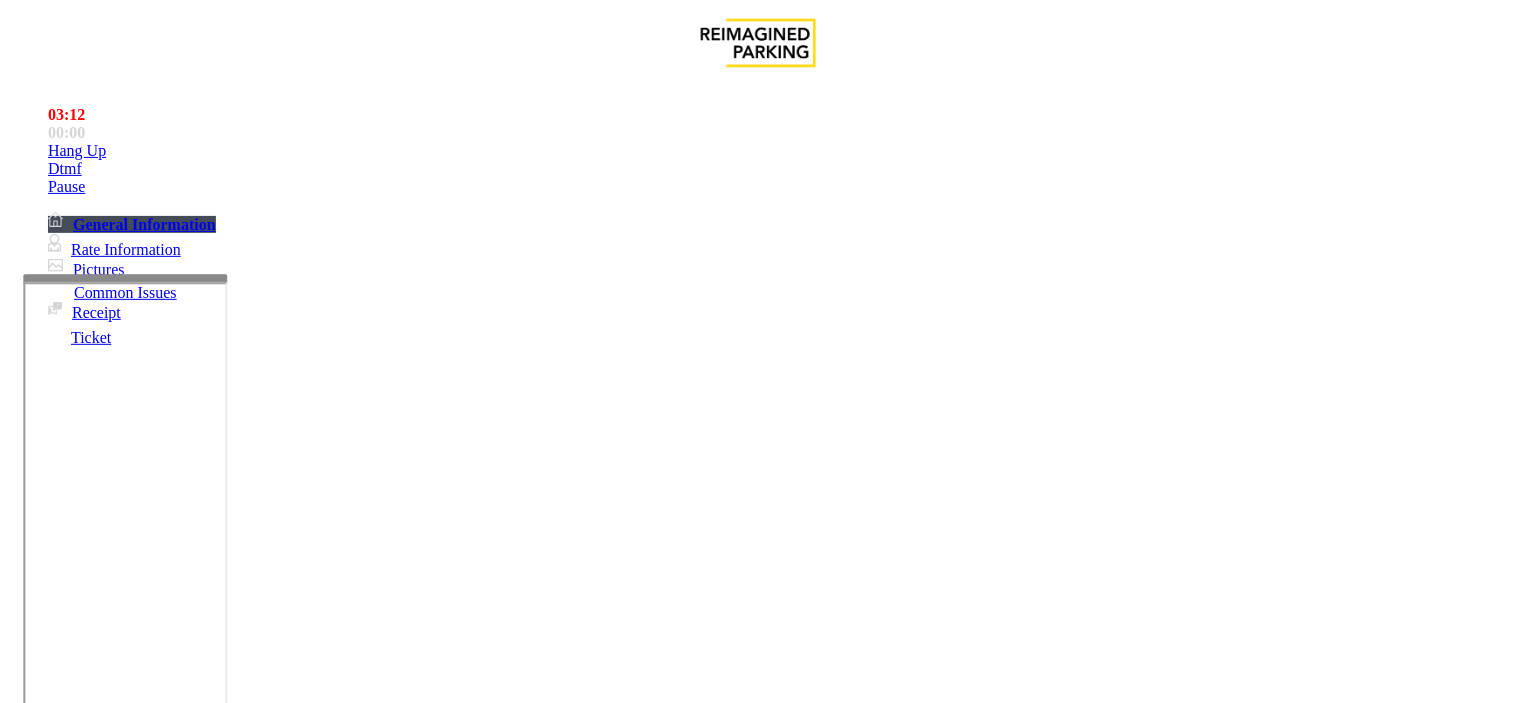 click at bounding box center (246, 1658) 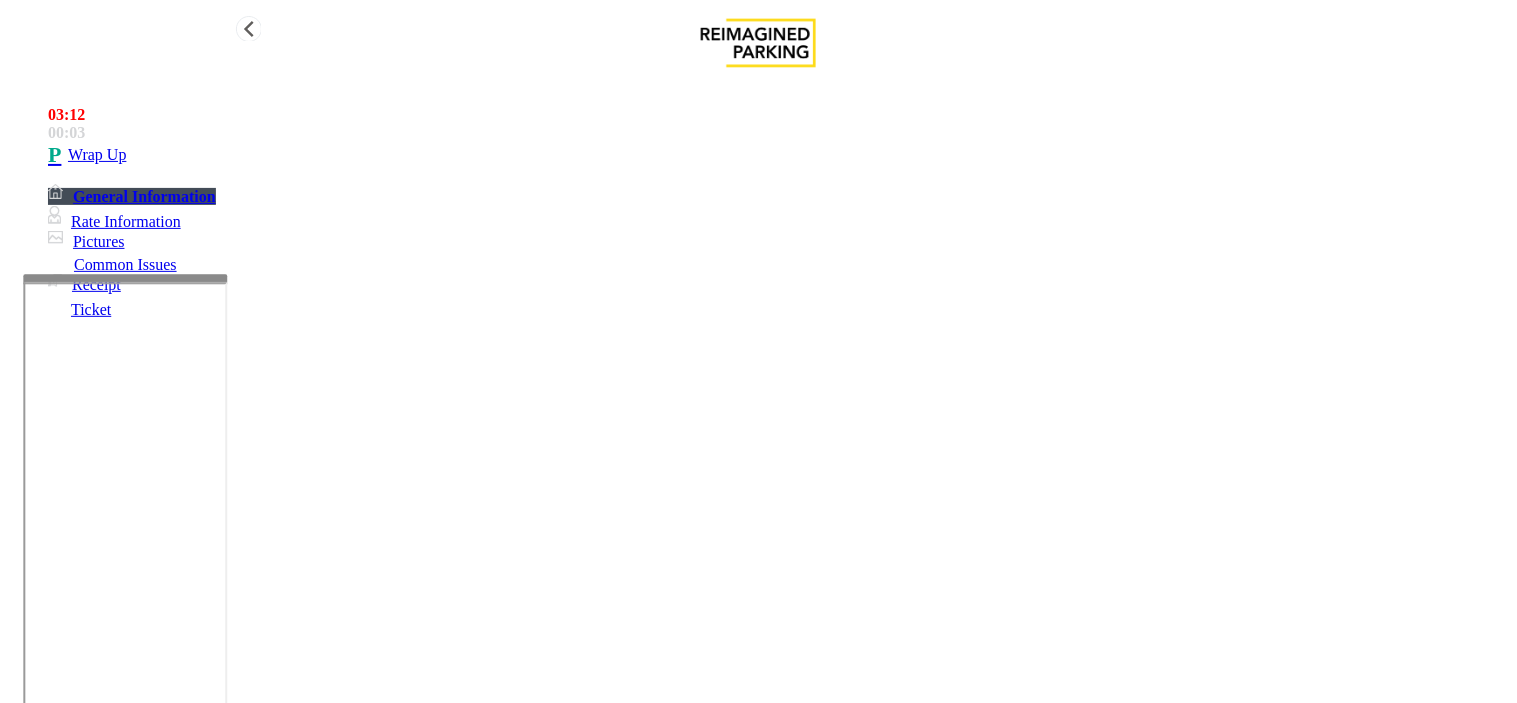 type on "**********" 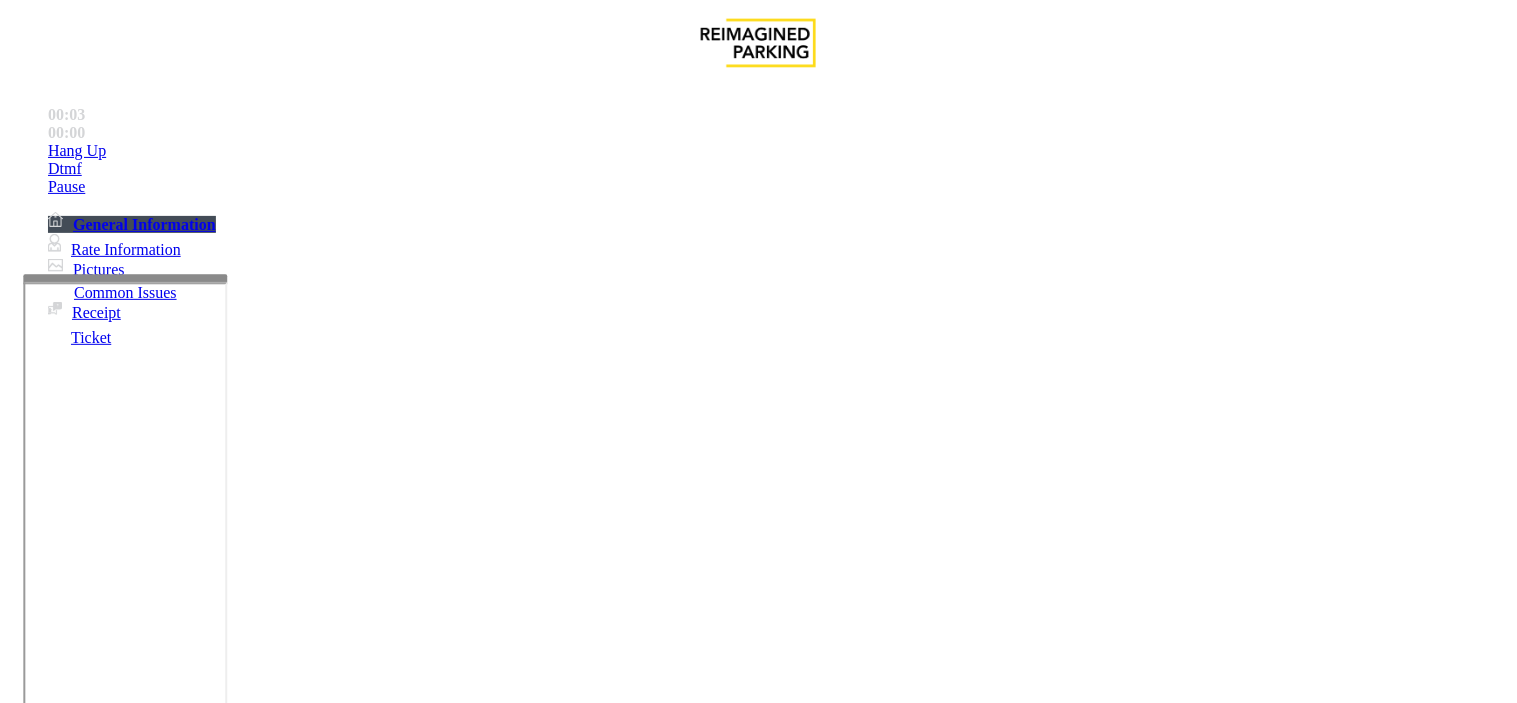 scroll, scrollTop: 333, scrollLeft: 0, axis: vertical 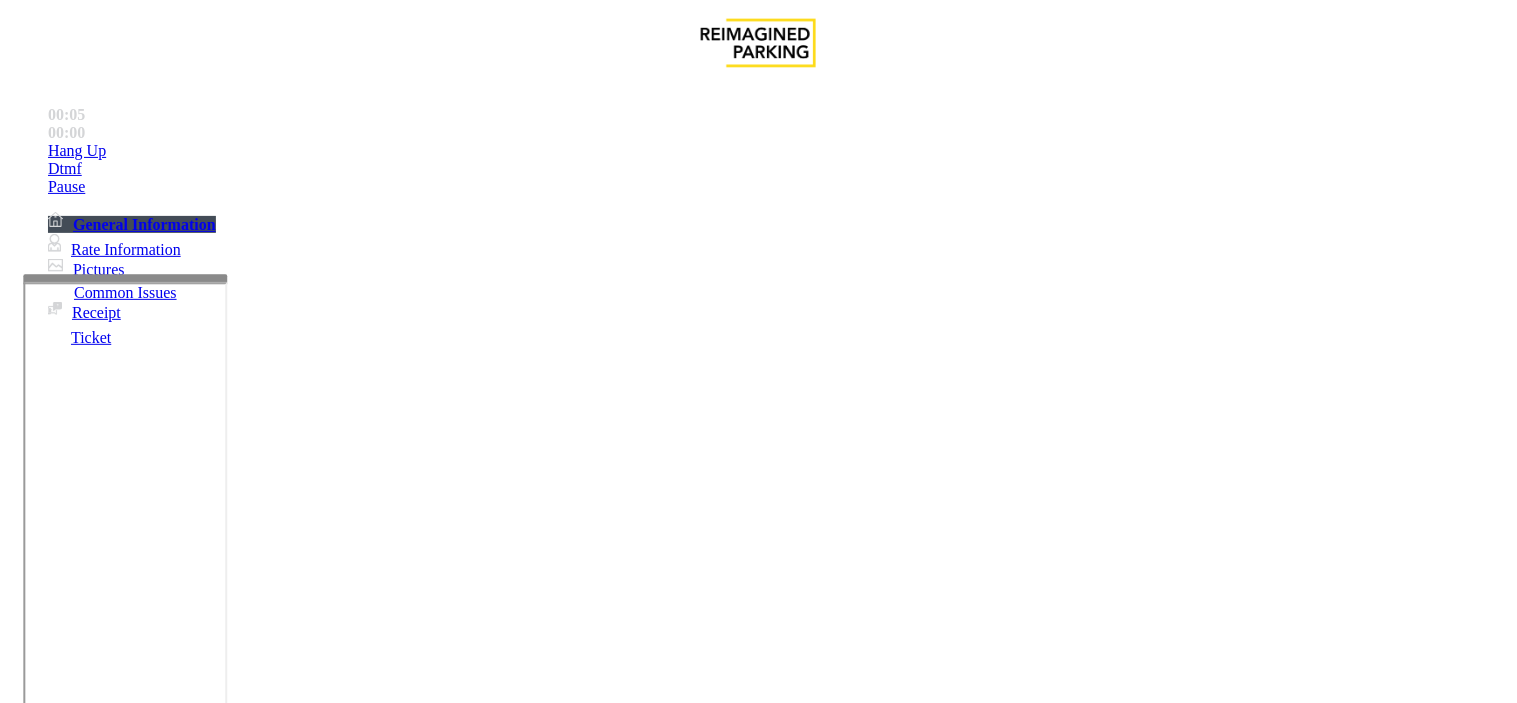 drag, startPoint x: 754, startPoint y: 487, endPoint x: 1328, endPoint y: 593, distance: 583.7054 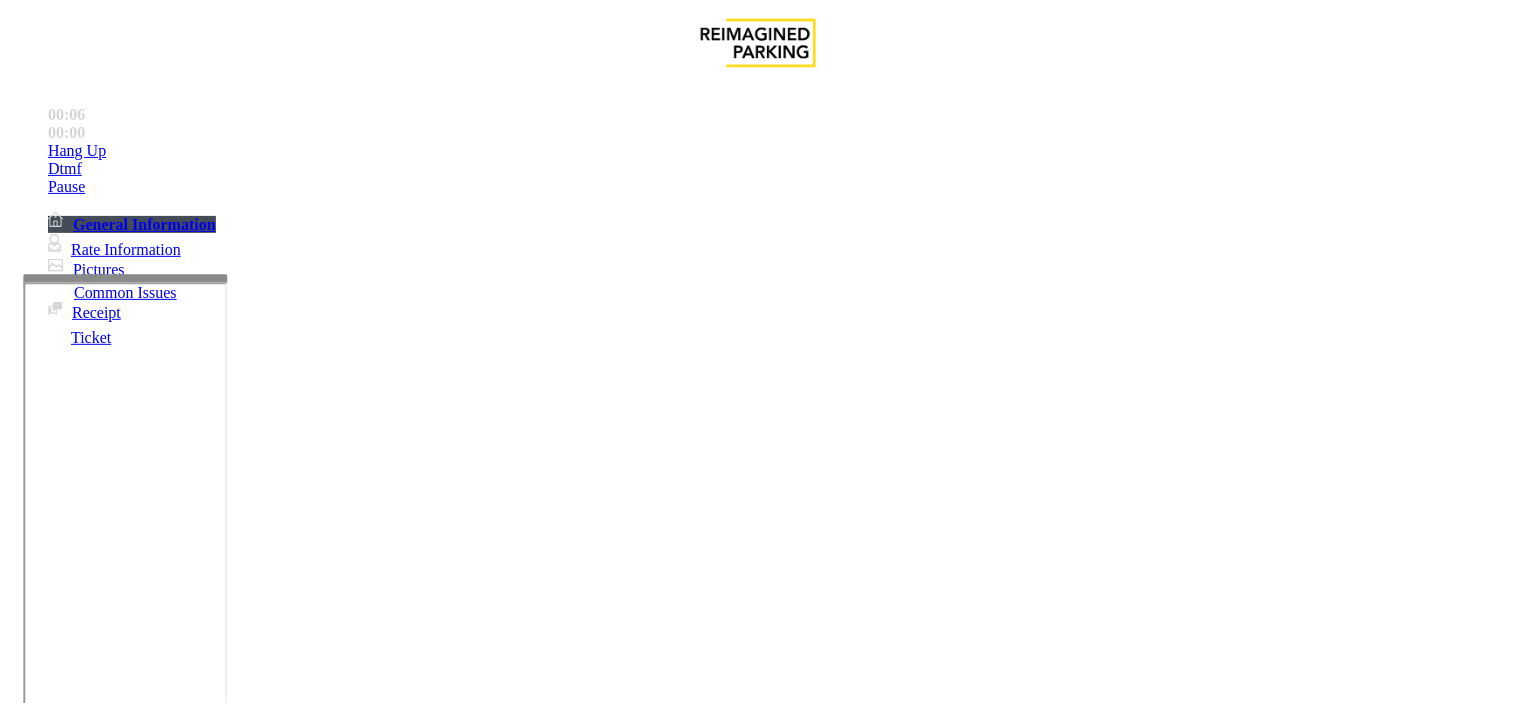 scroll, scrollTop: 555, scrollLeft: 0, axis: vertical 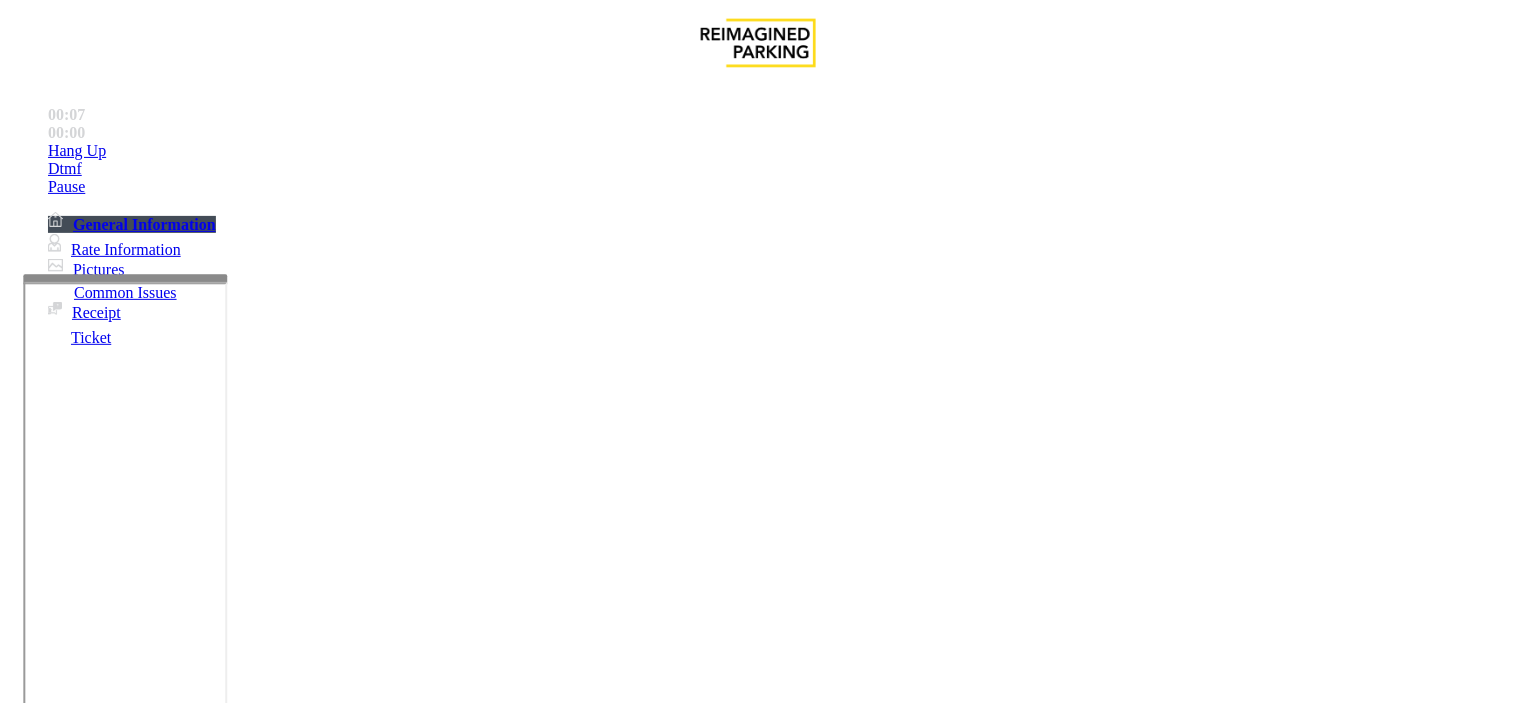 click on "Ticket Unreadable" at bounding box center (300, 1356) 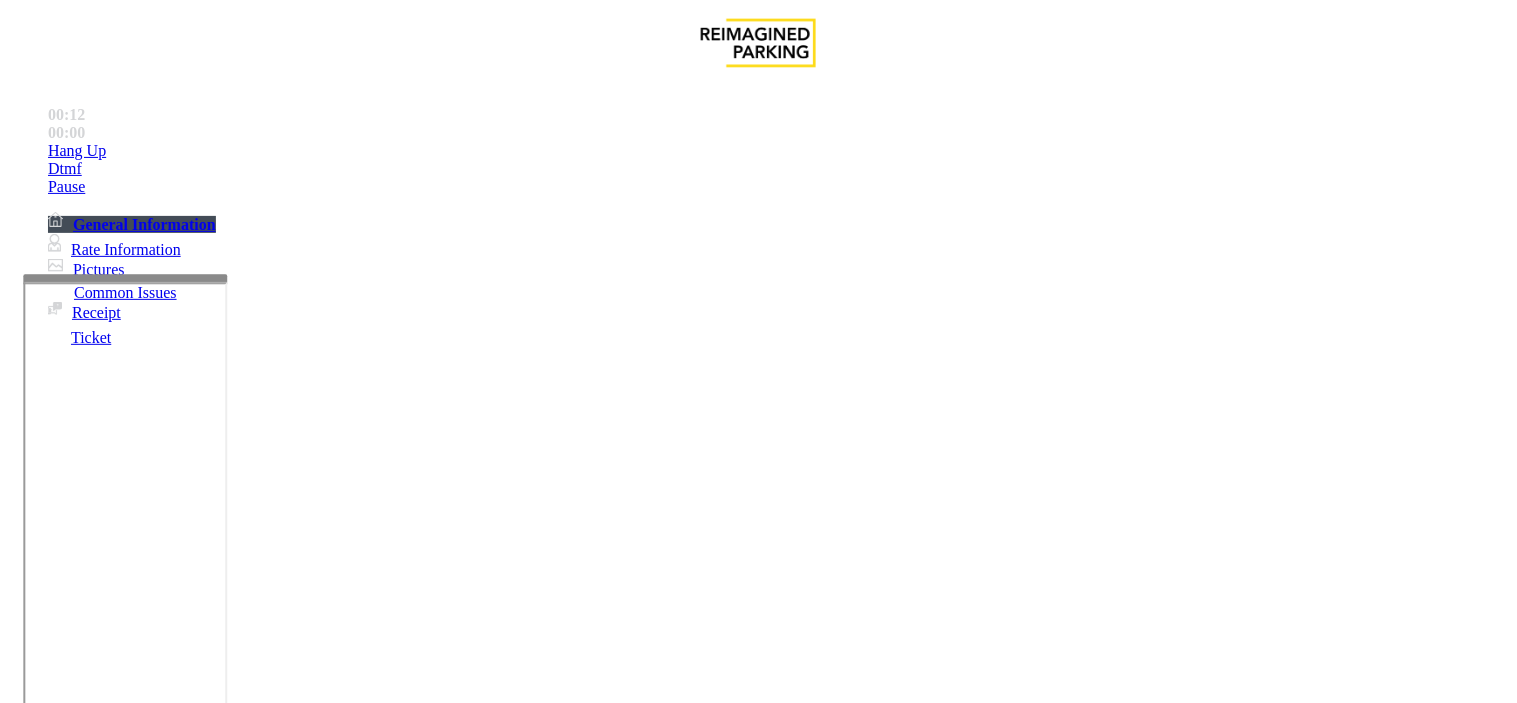 drag, startPoint x: 424, startPoint y: 175, endPoint x: 253, endPoint y: 166, distance: 171.23668 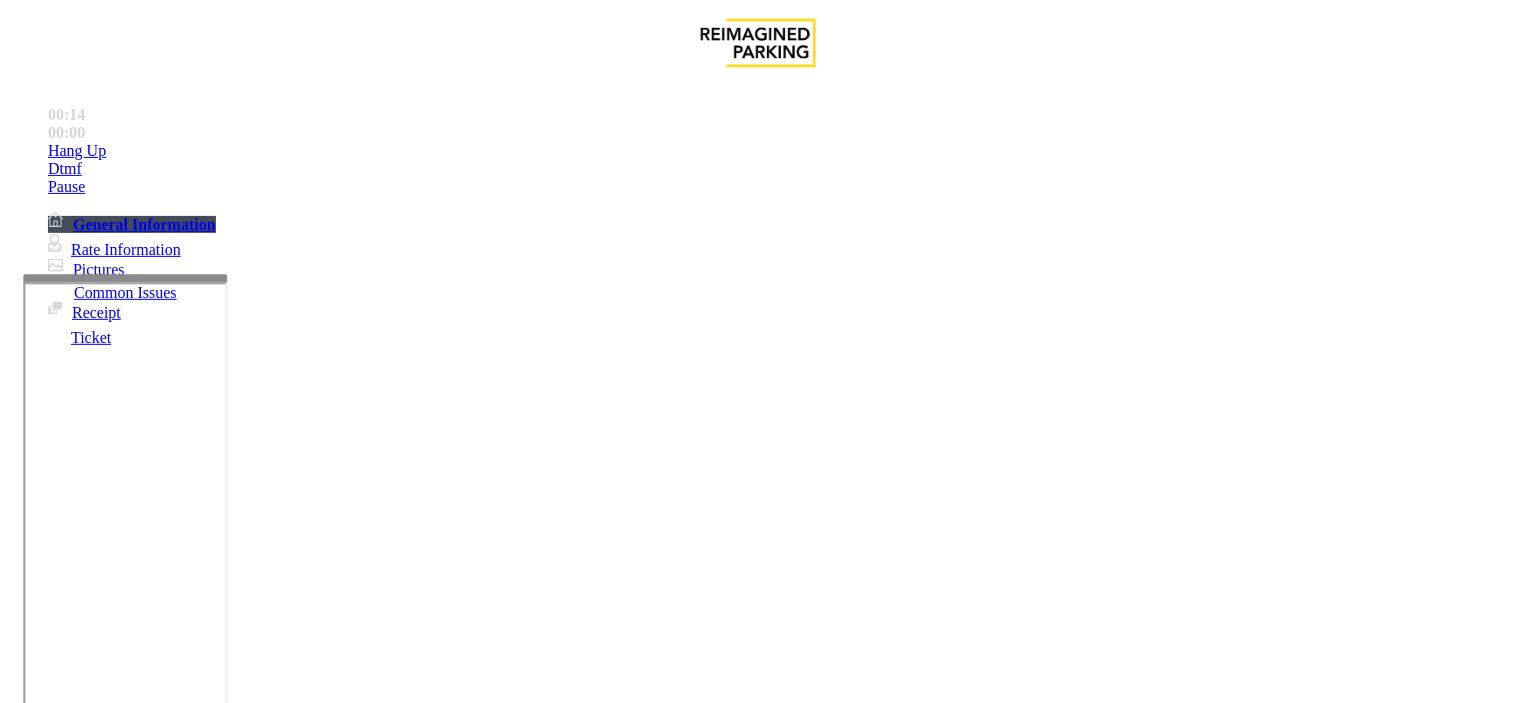 click on "Ticket Unreadable" at bounding box center [758, 1341] 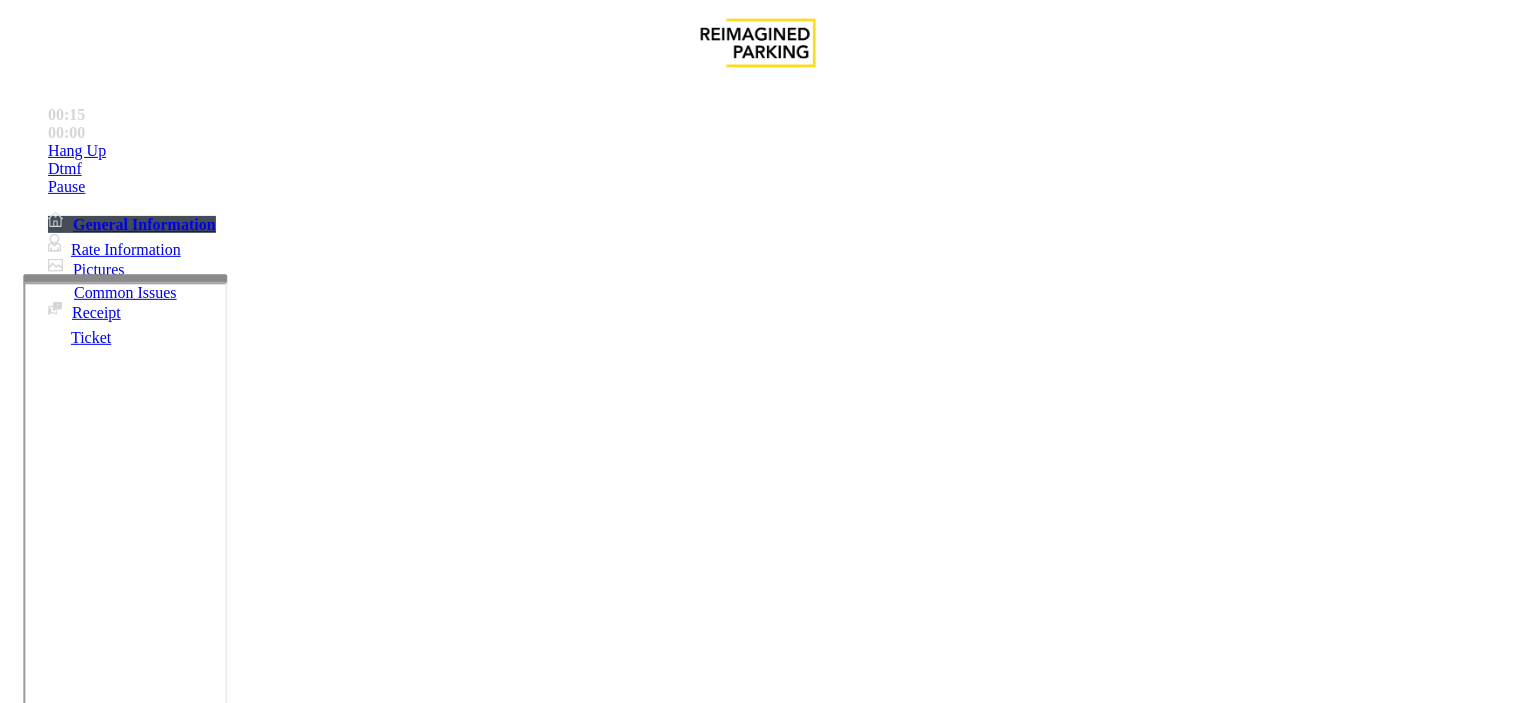 drag, startPoint x: 452, startPoint y: 176, endPoint x: 268, endPoint y: 153, distance: 185.43193 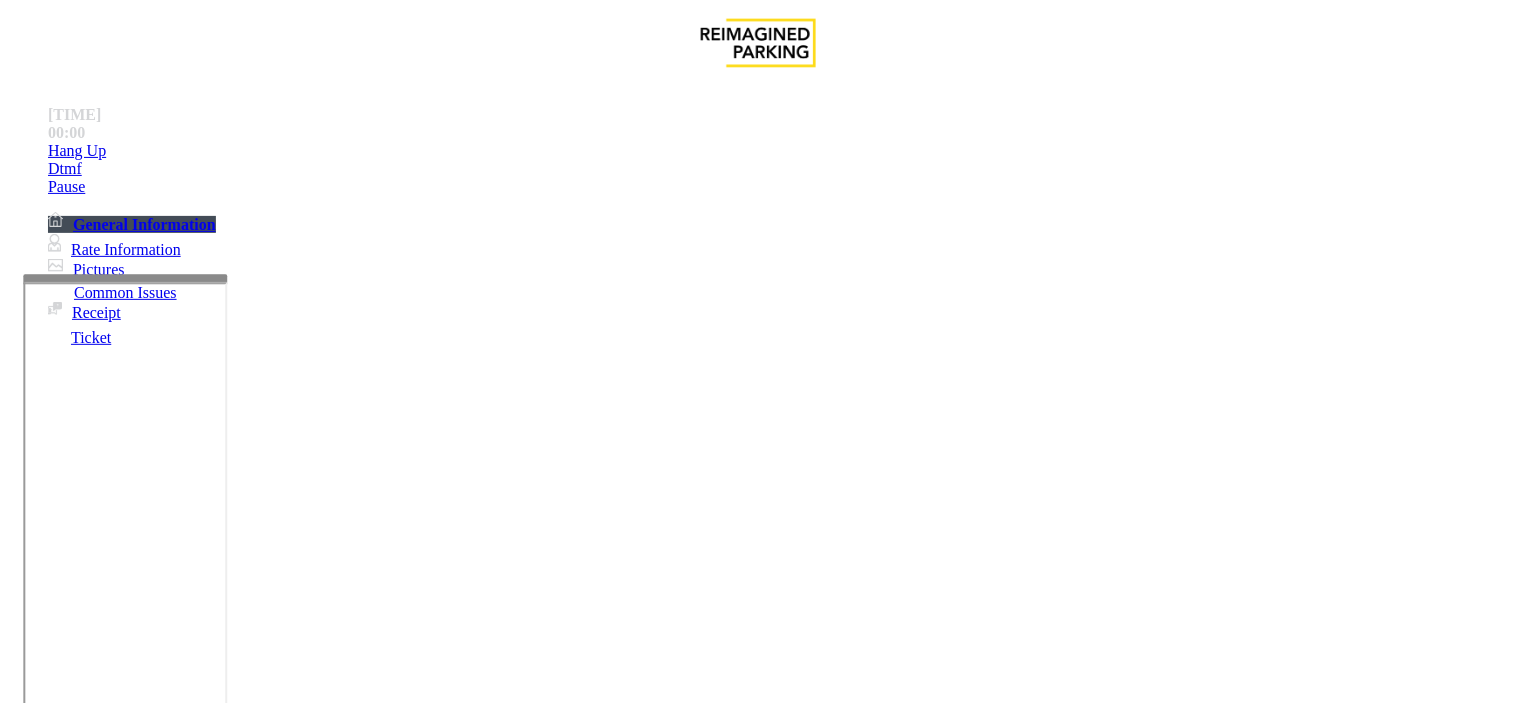 click at bounding box center (246, 1650) 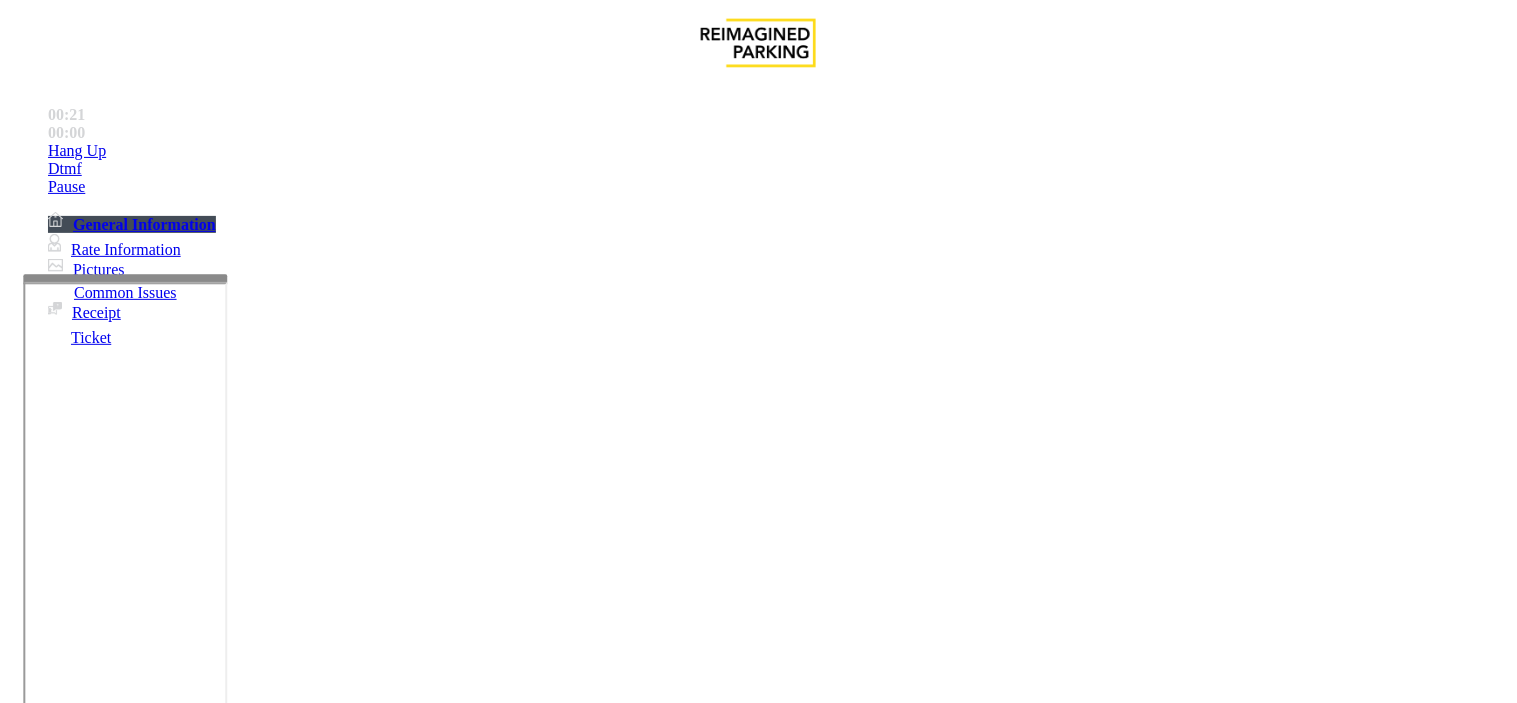 type on "**********" 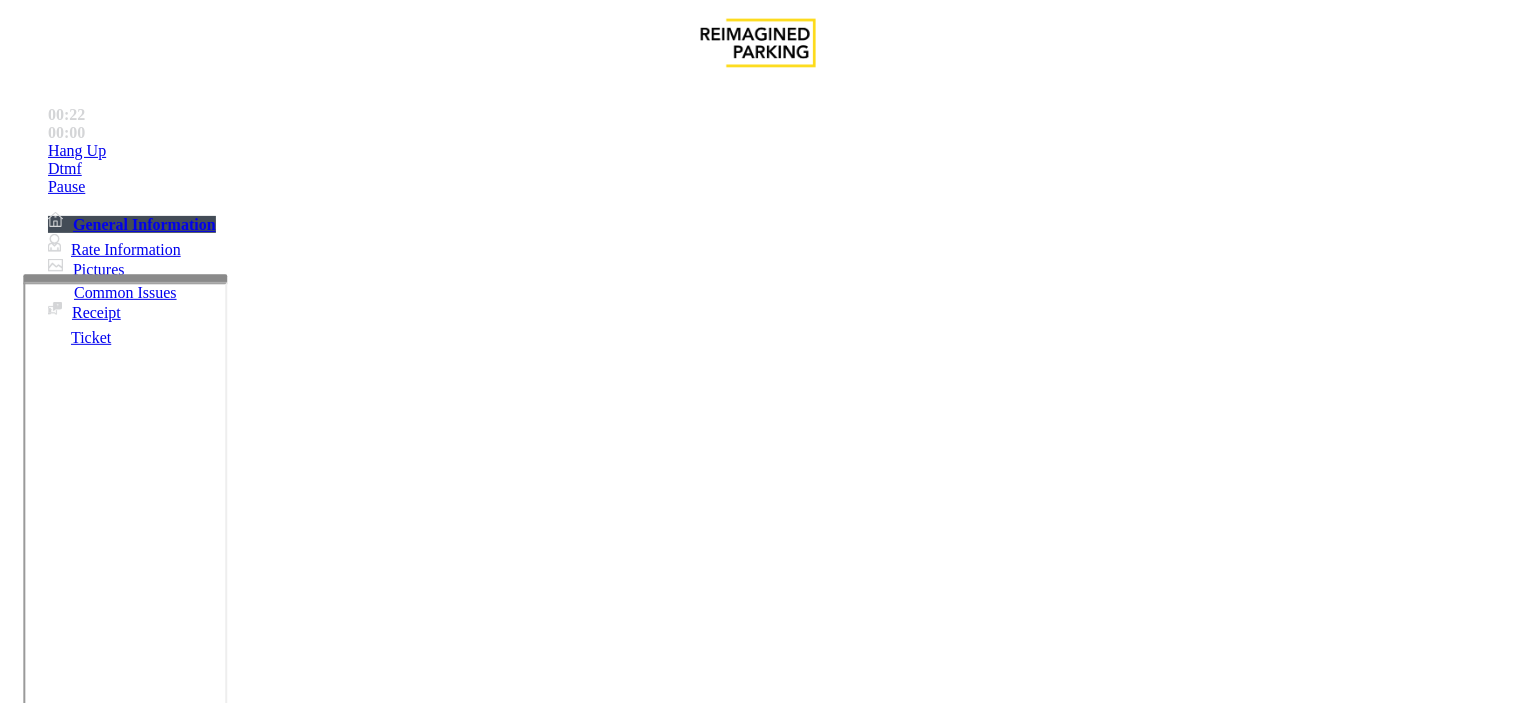 click at bounding box center [96, 1432] 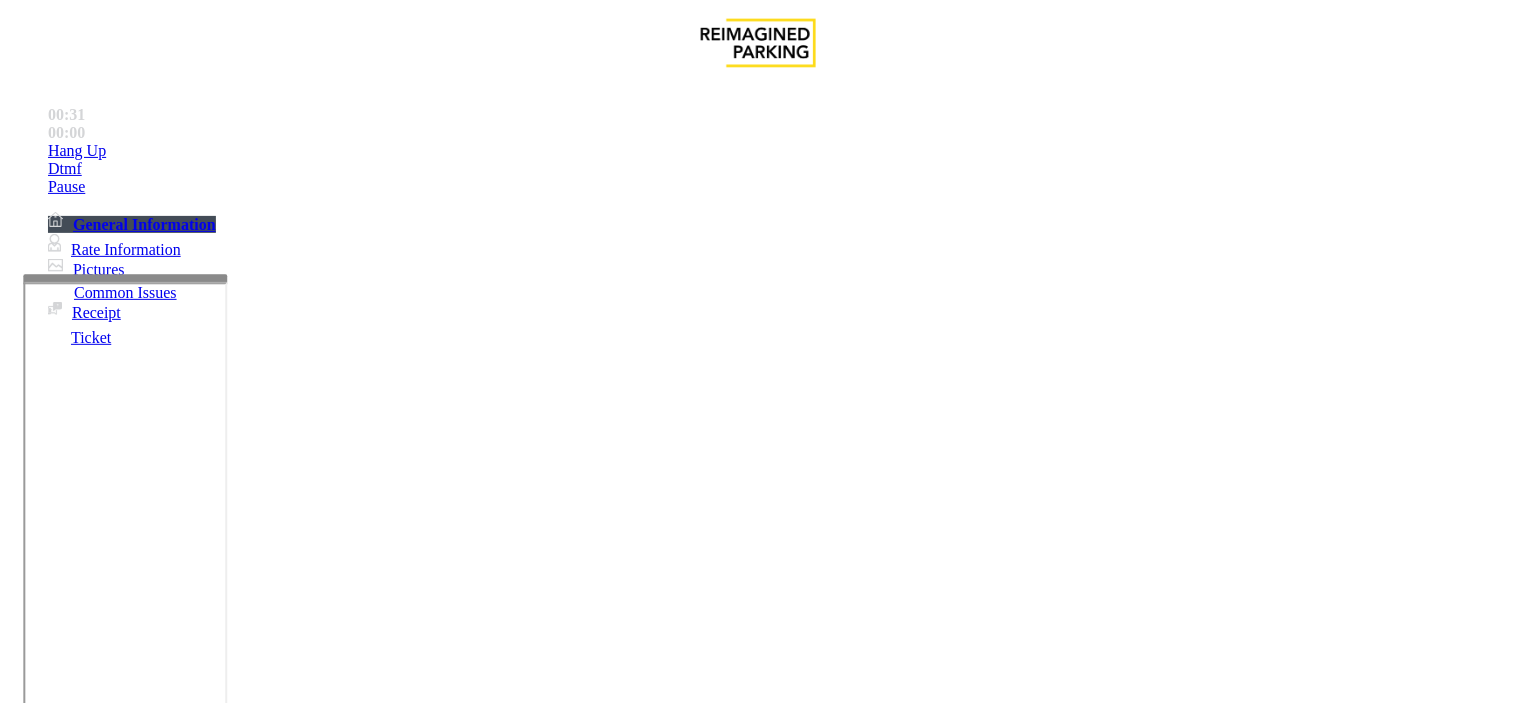 type on "*********" 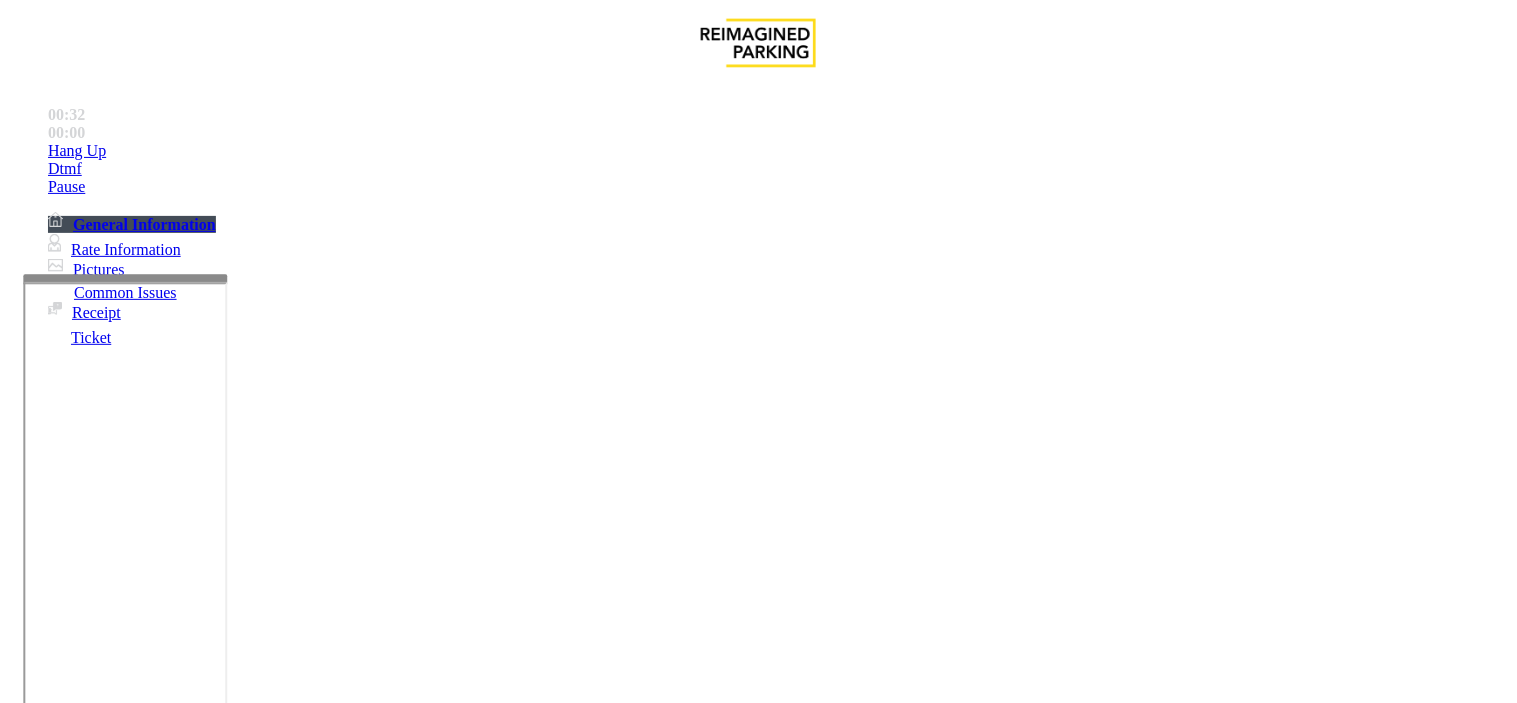 click at bounding box center (246, 1650) 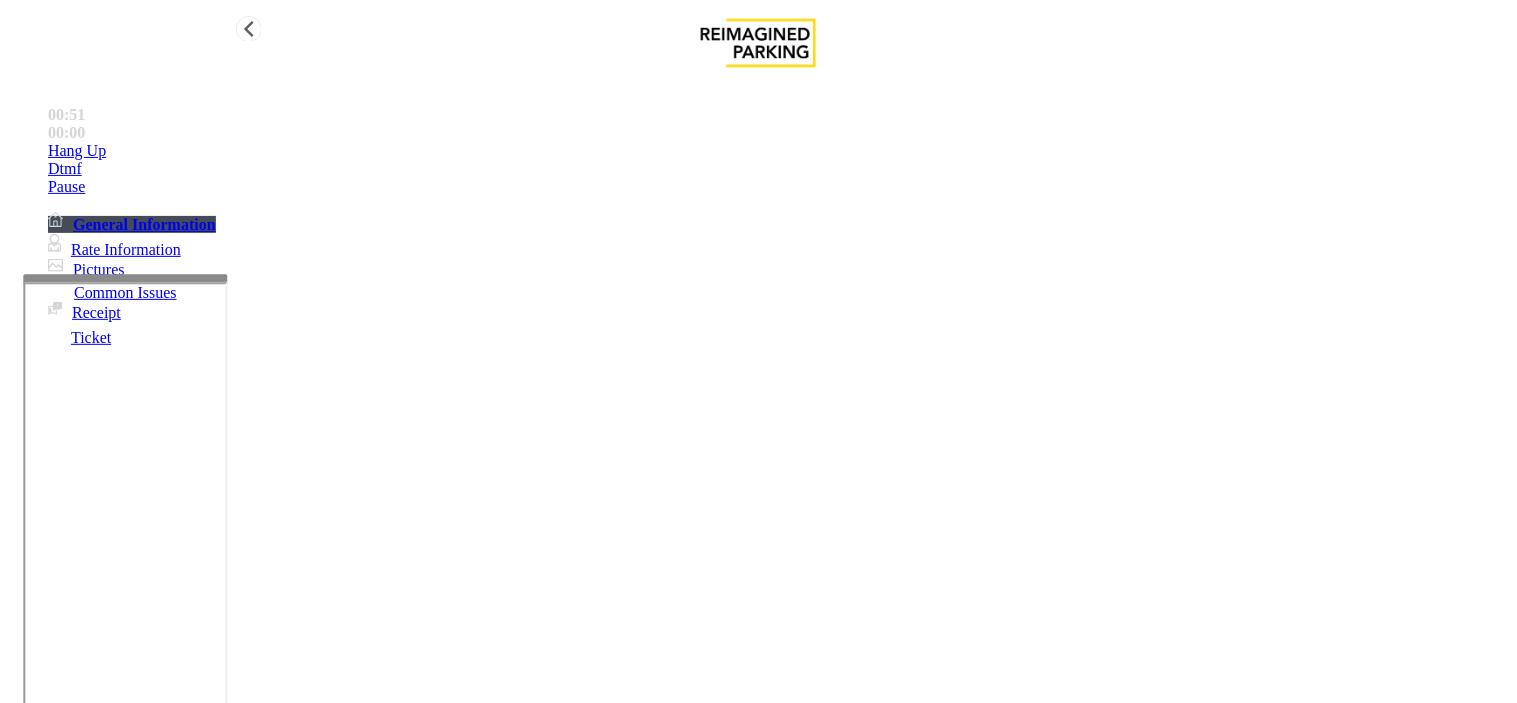 type on "**********" 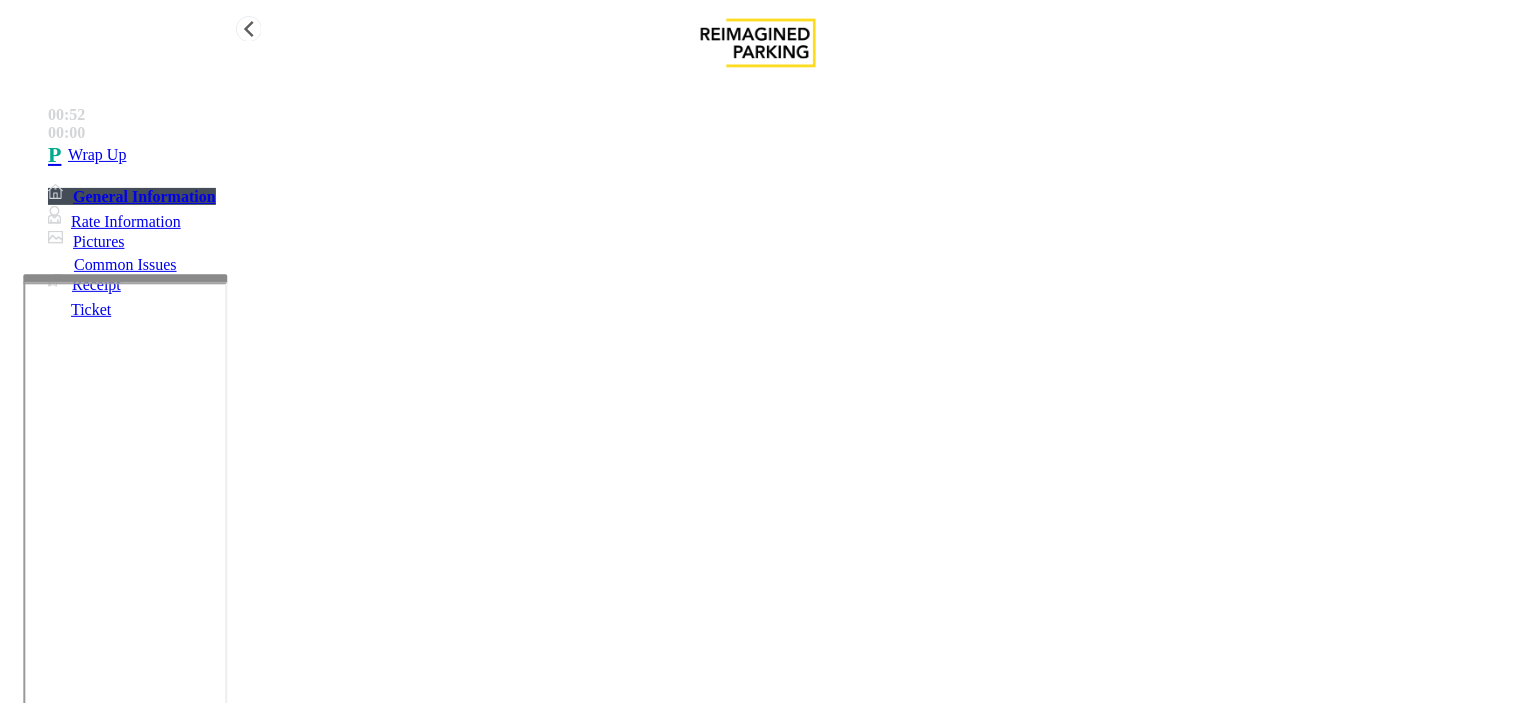 click on "Wrap Up" at bounding box center (778, 155) 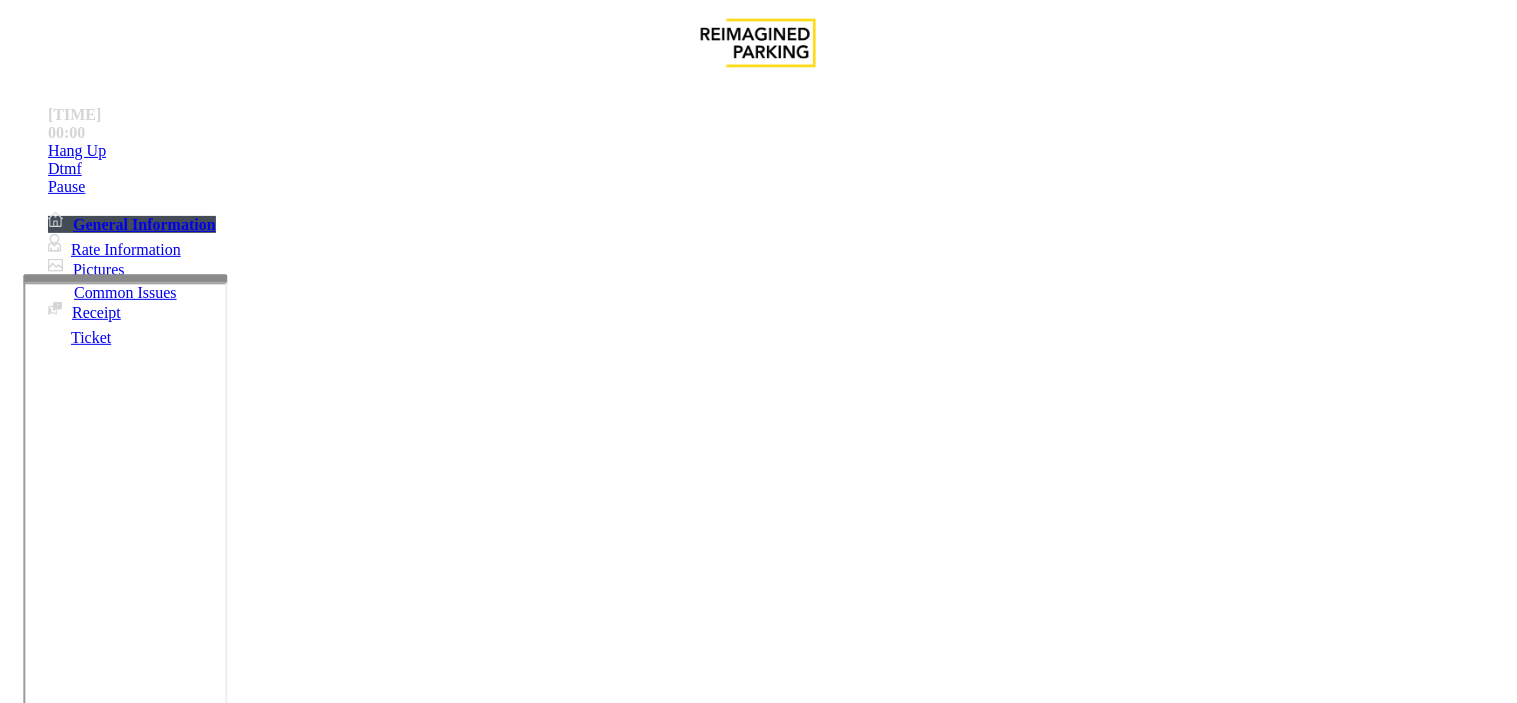 scroll, scrollTop: 444, scrollLeft: 0, axis: vertical 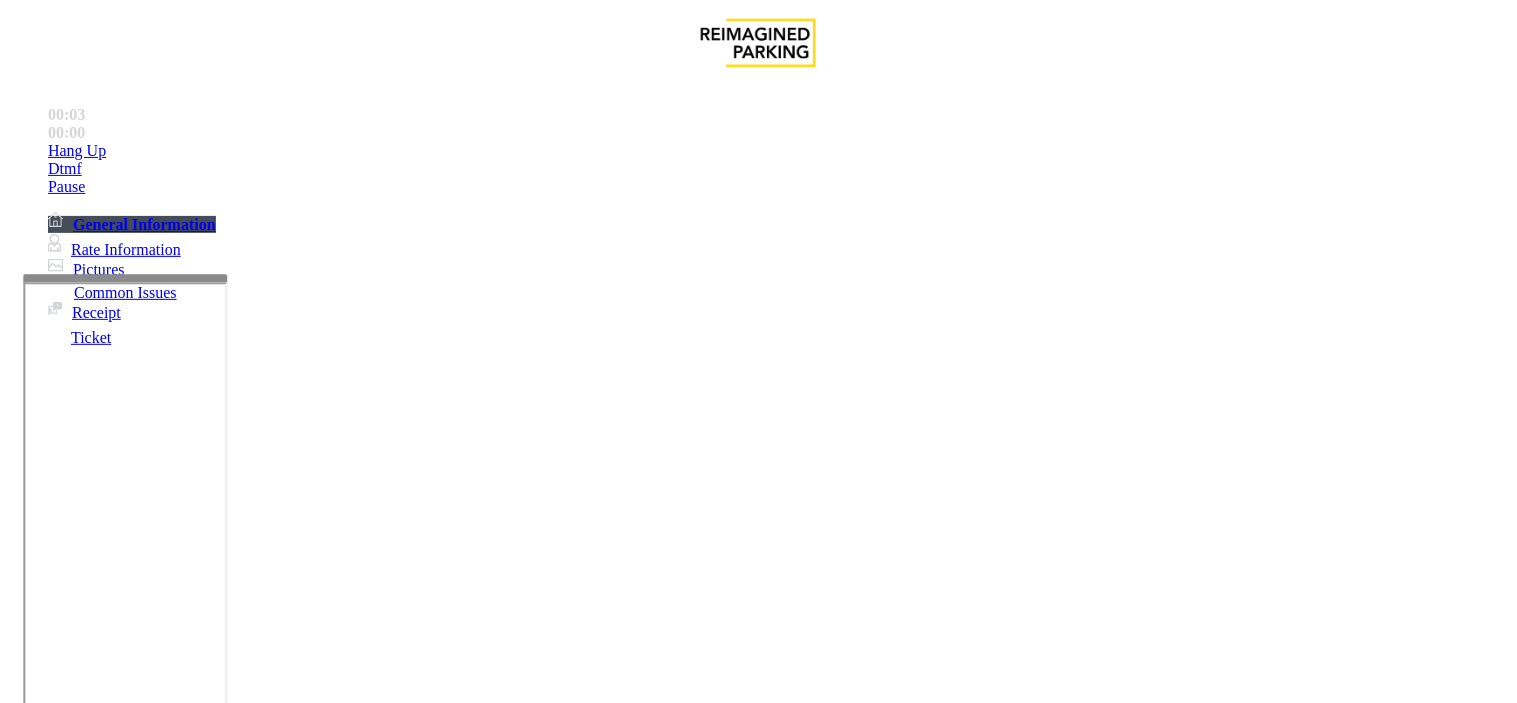 drag, startPoint x: 385, startPoint y: 168, endPoint x: 384, endPoint y: 181, distance: 13.038404 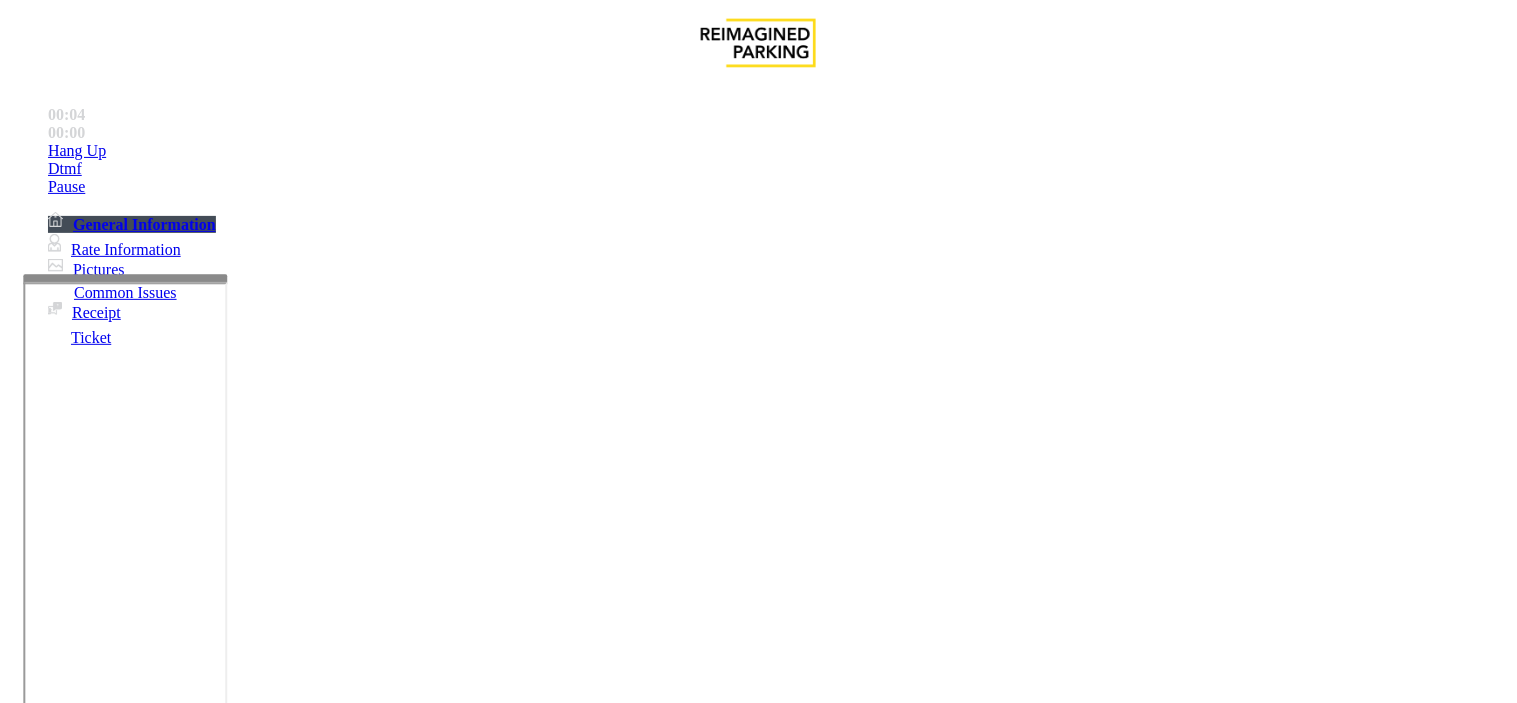 click on "Validation Error" at bounding box center (758, 1341) 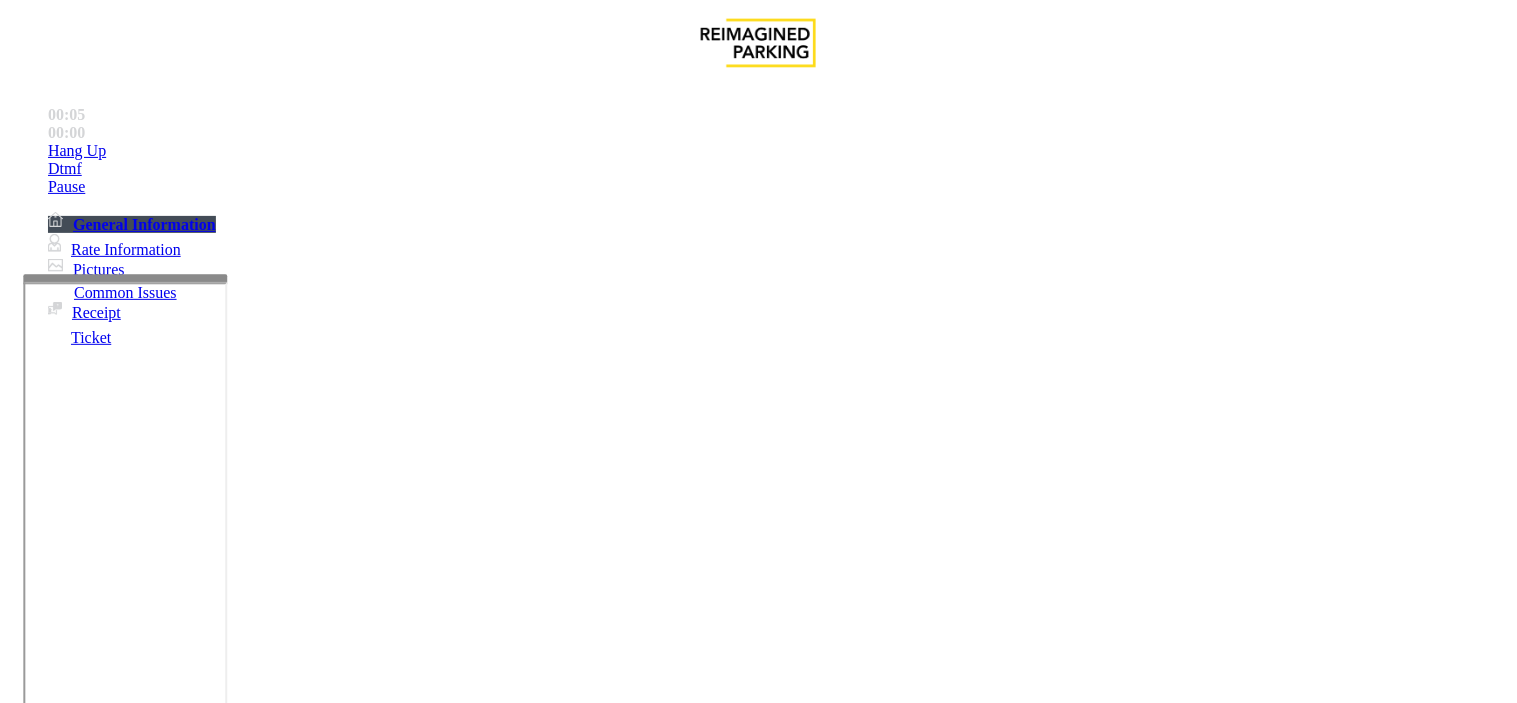 drag, startPoint x: 435, startPoint y: 182, endPoint x: 270, endPoint y: 158, distance: 166.73631 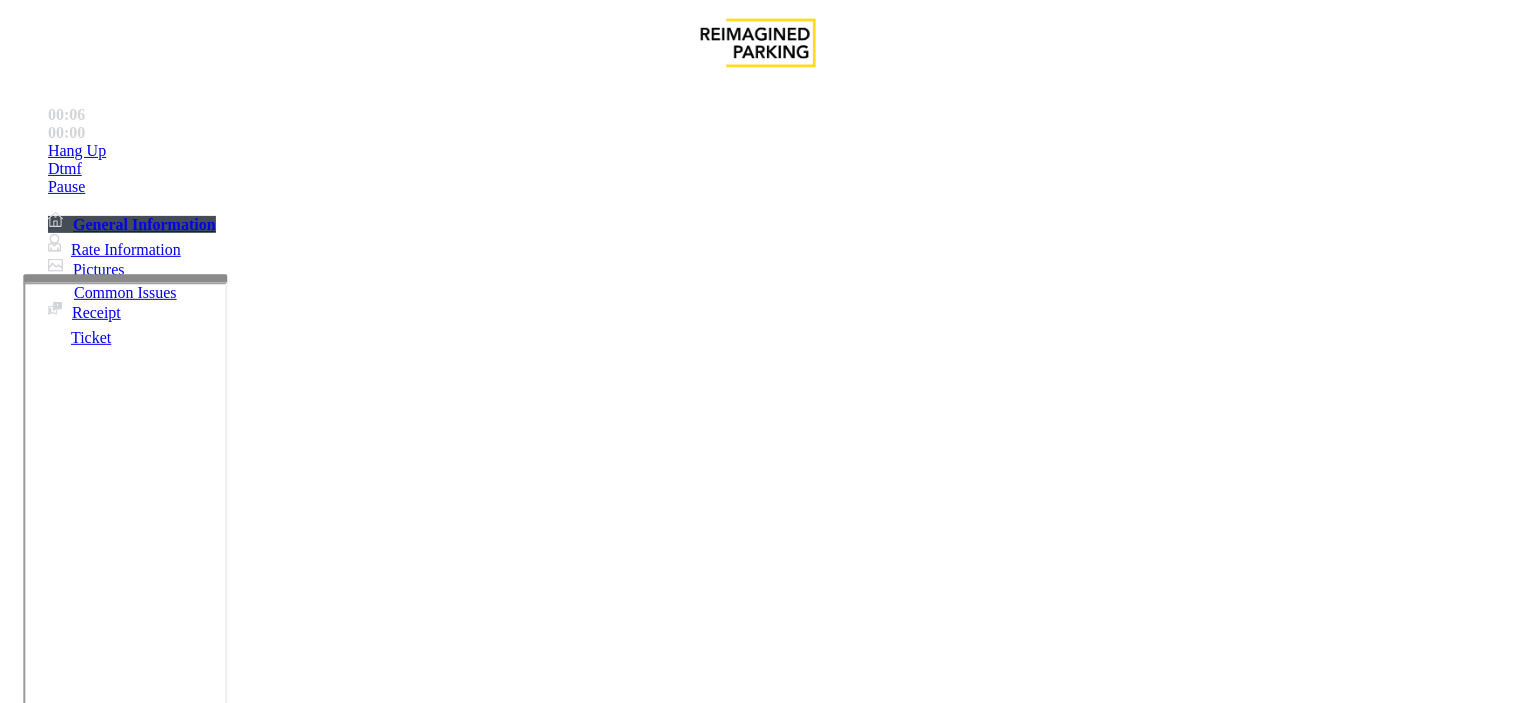 click at bounding box center [254, 1404] 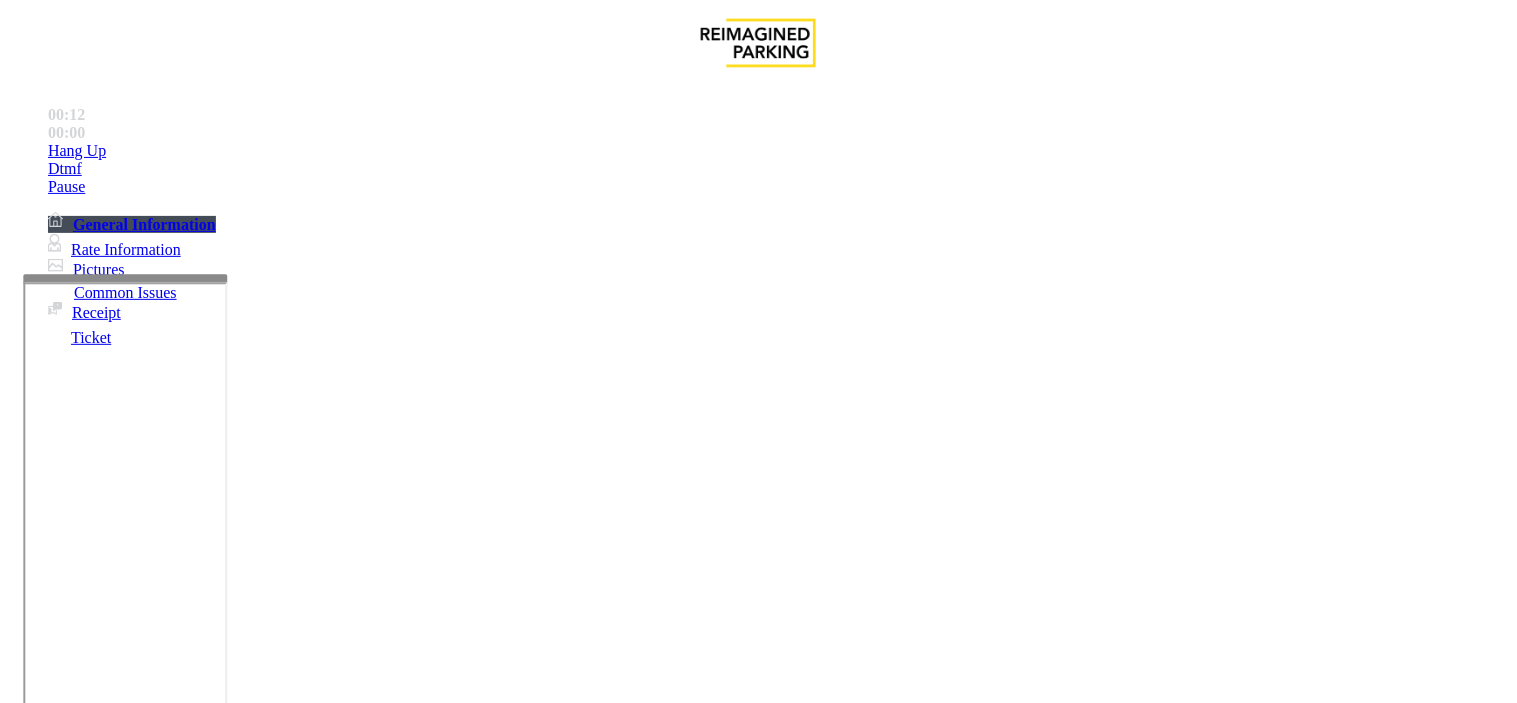 drag, startPoint x: 454, startPoint y: 264, endPoint x: 257, endPoint y: 237, distance: 198.84164 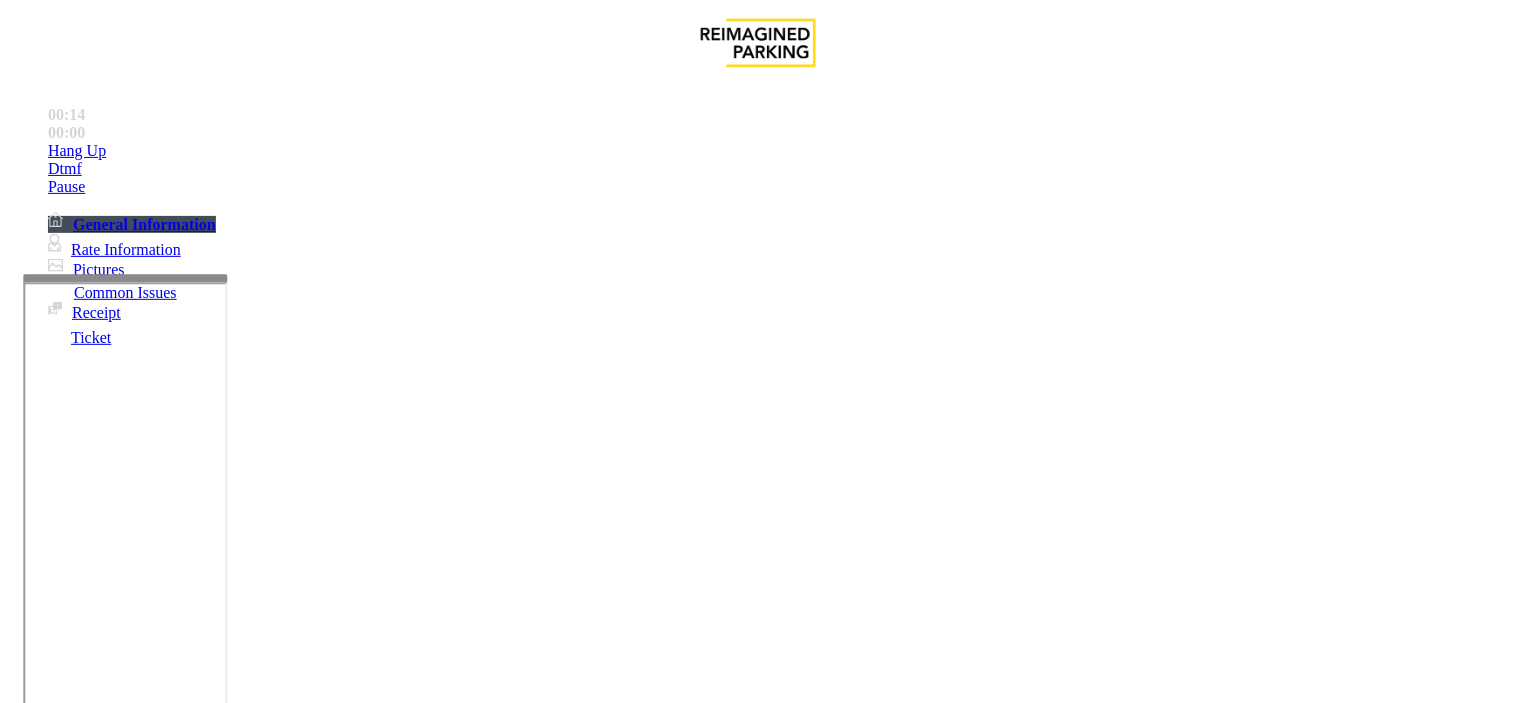 click on "Issue" at bounding box center [42, 1323] 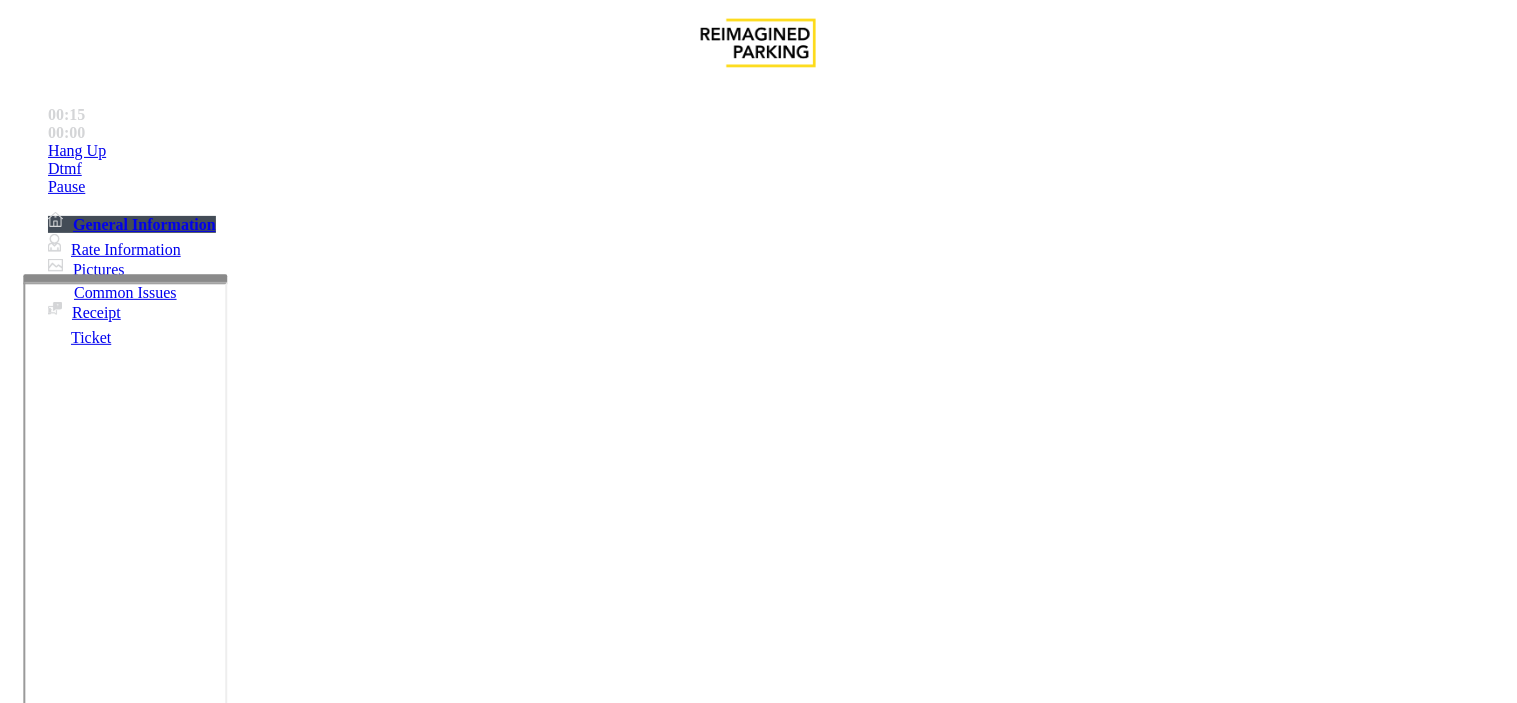 click on "No Assistance Needed" at bounding box center [565, 1356] 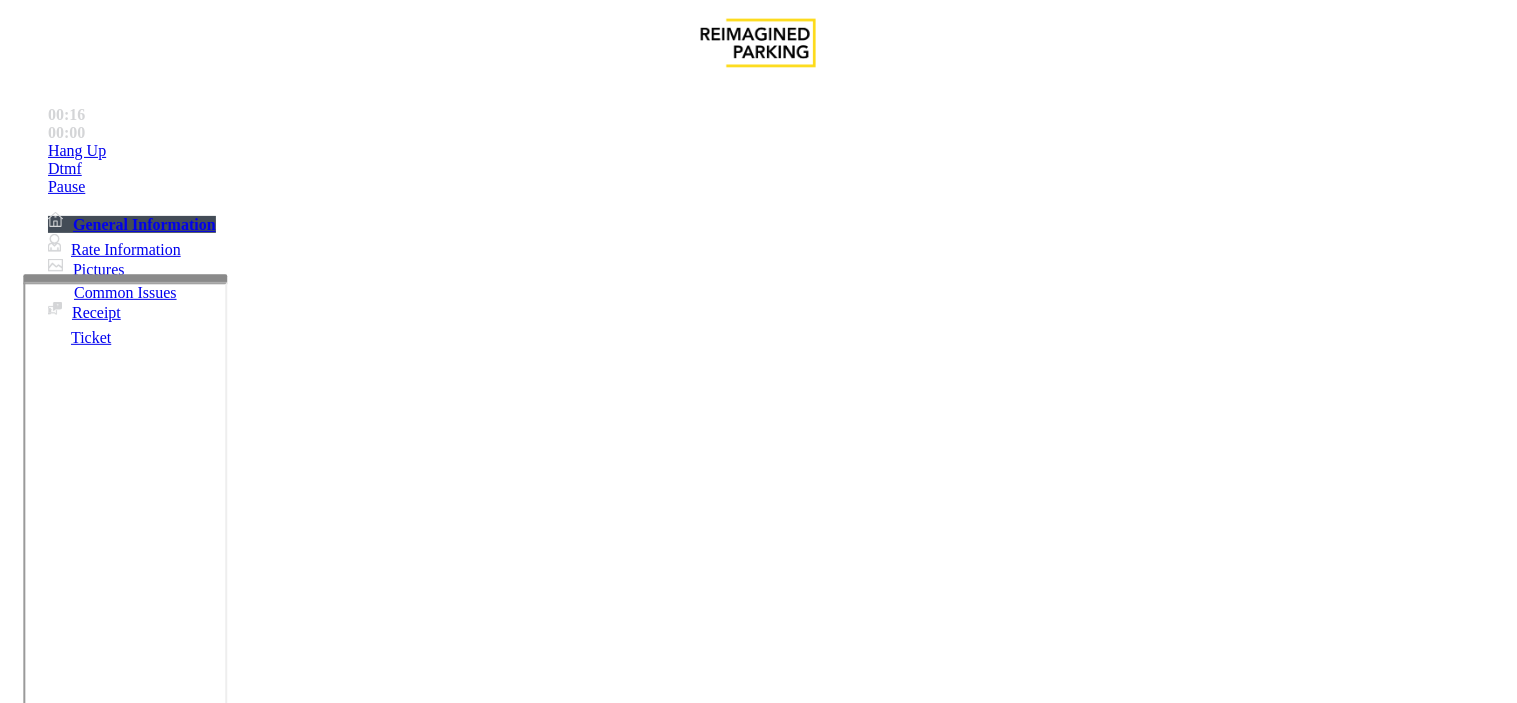 click on "Intercom Issue/No Response" at bounding box center (1080, 1356) 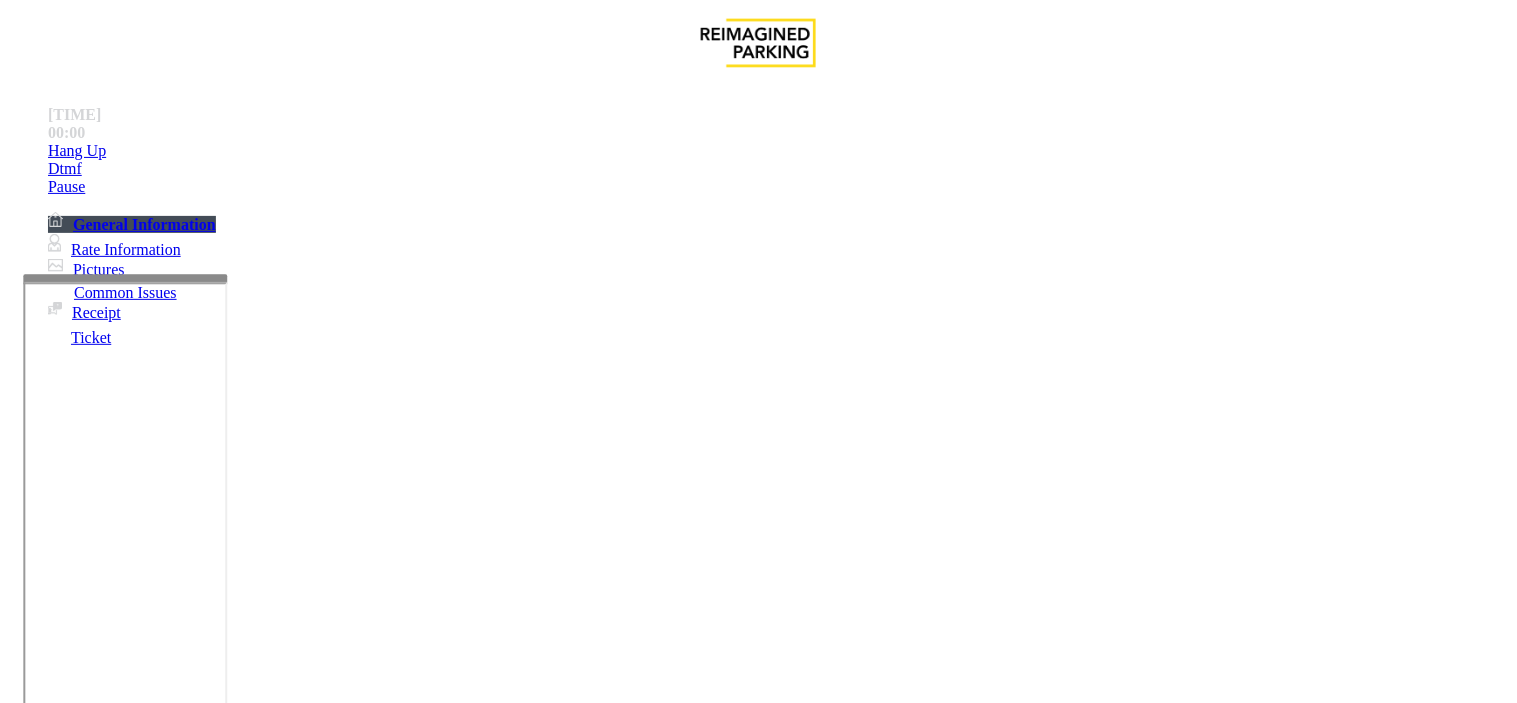 click on "No Response/Unable to hear parker" at bounding box center (142, 1356) 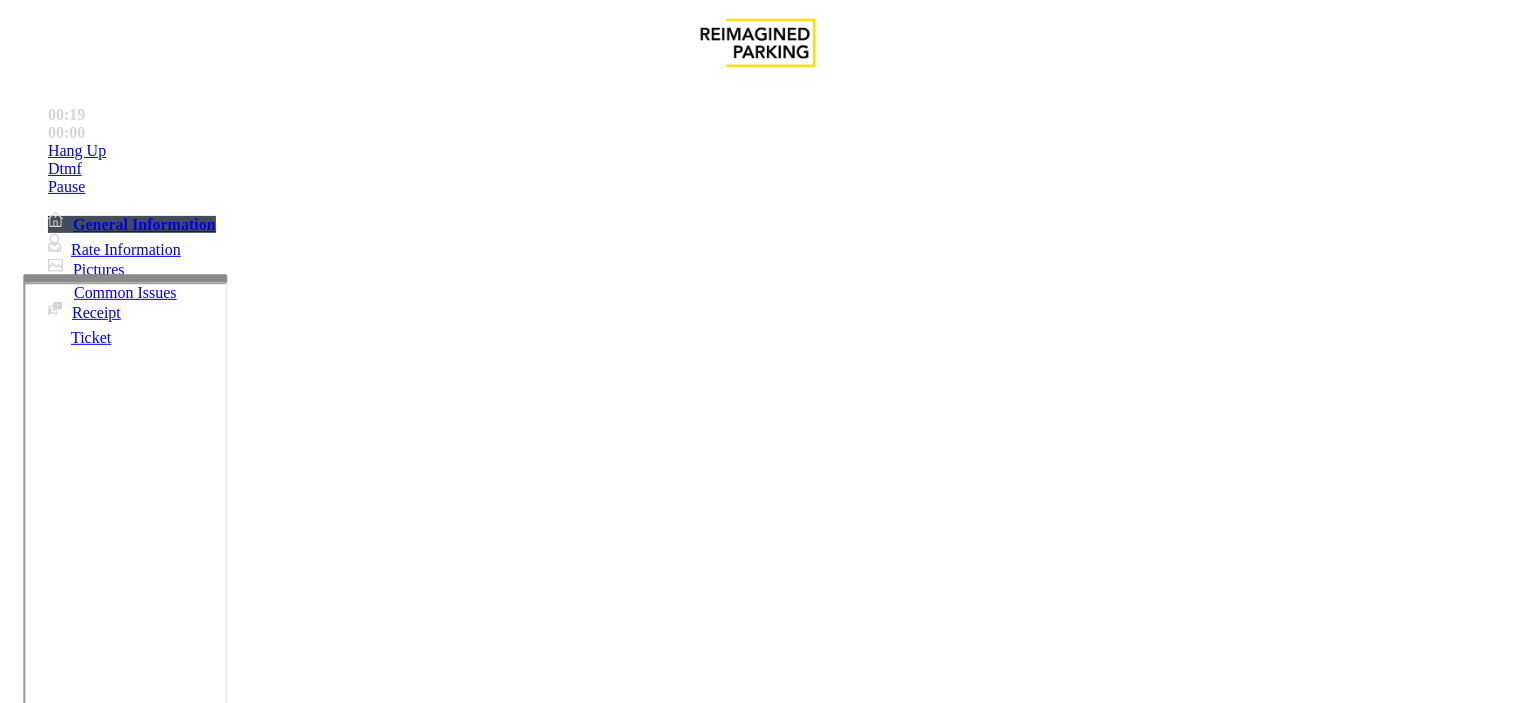 drag, startPoint x: 386, startPoint y: 180, endPoint x: 278, endPoint y: 185, distance: 108.11568 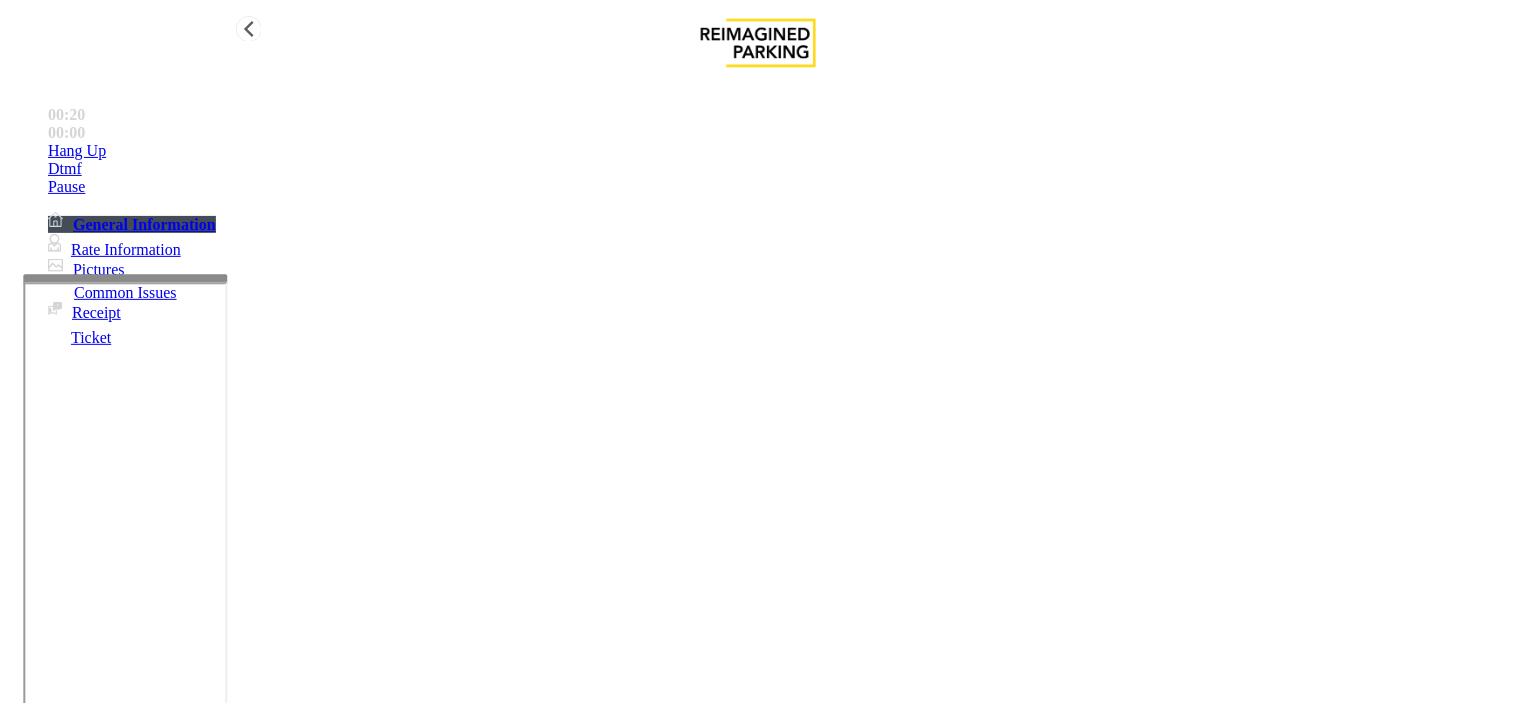 type on "**********" 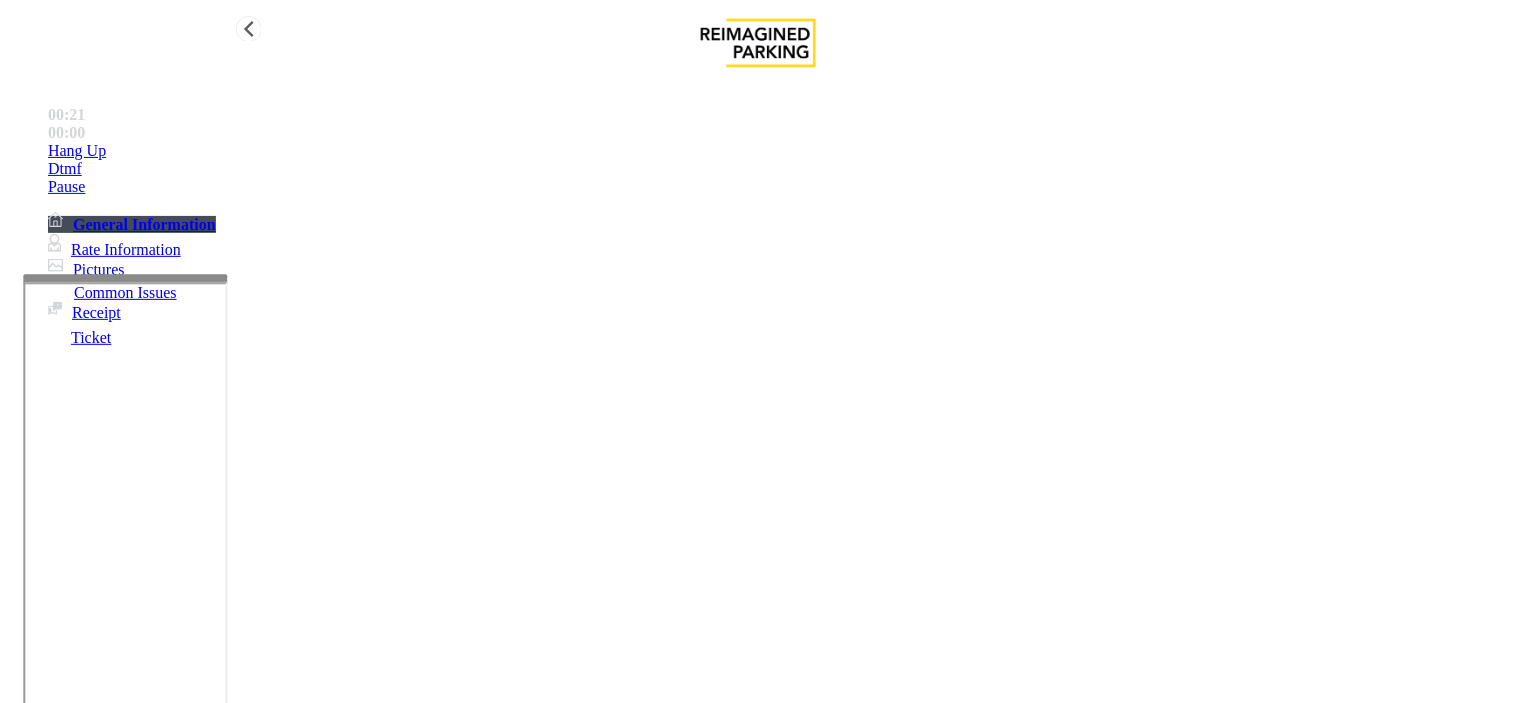 click on "Hang Up" at bounding box center [778, 151] 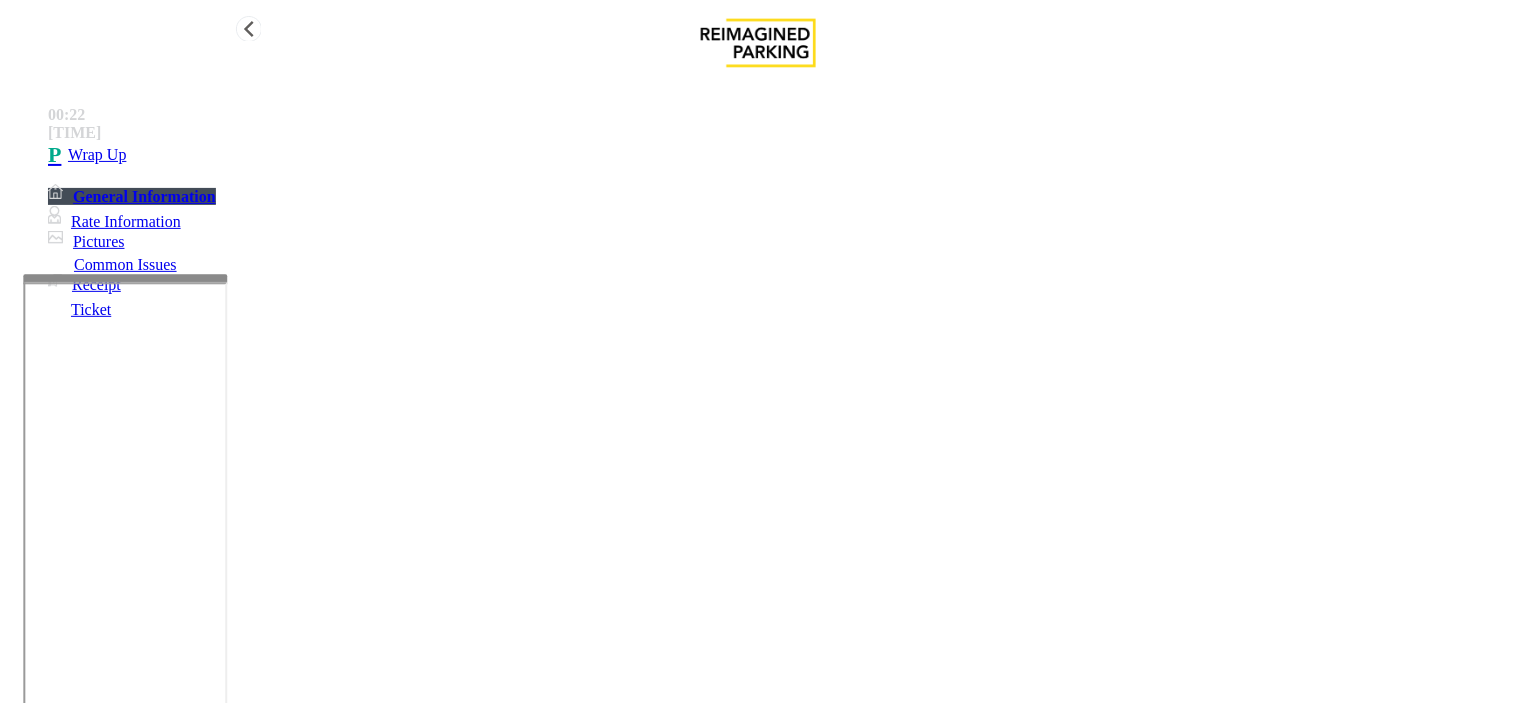 click on "Wrap Up" at bounding box center [778, 155] 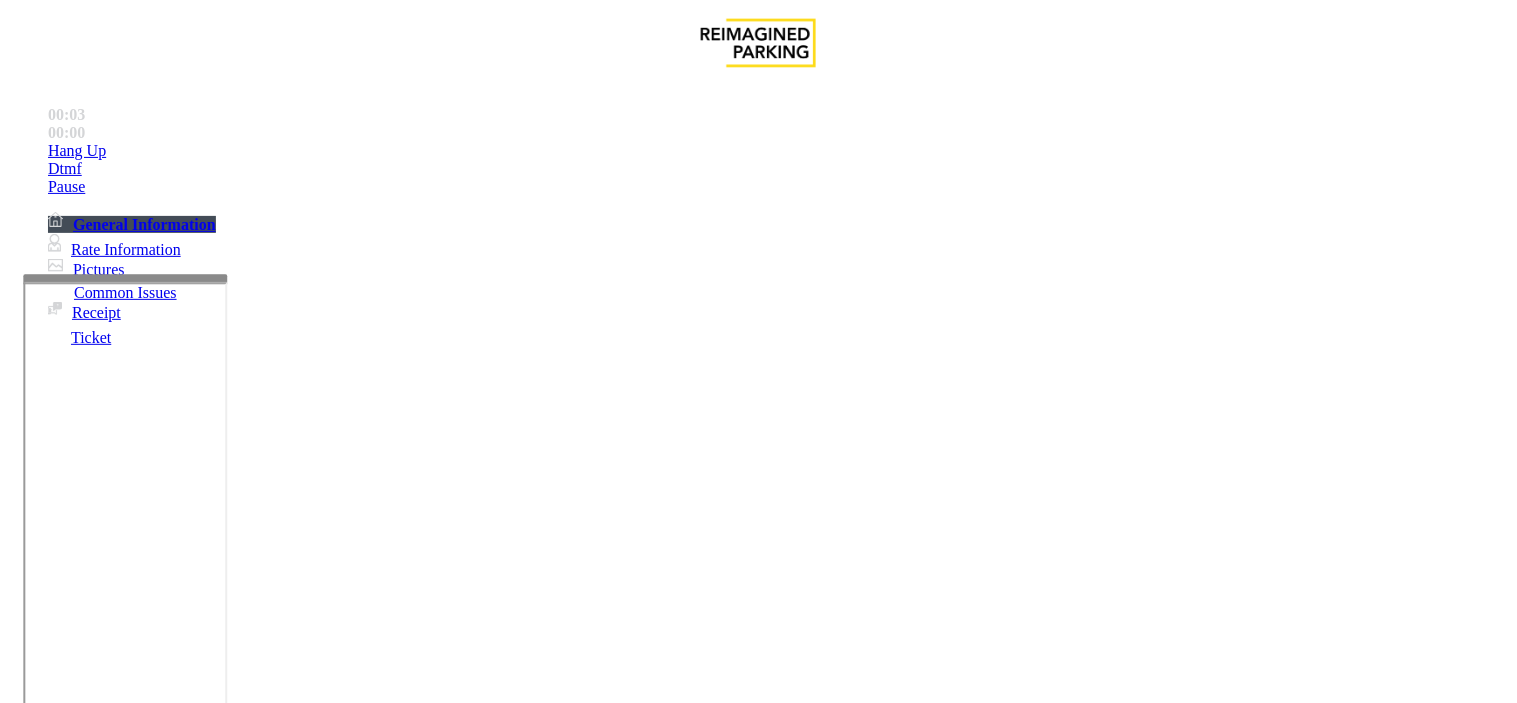 scroll, scrollTop: 1000, scrollLeft: 0, axis: vertical 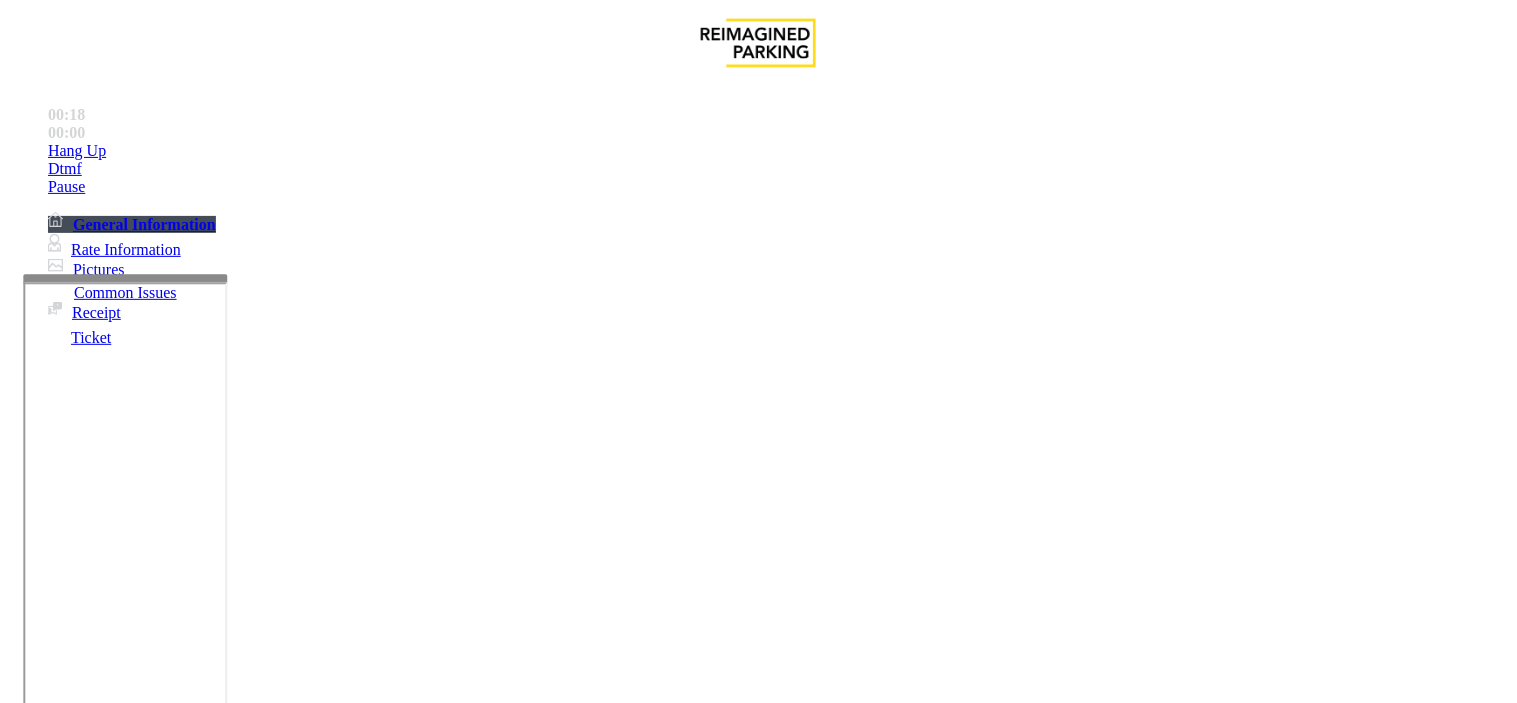 click on "Hardware\Kiosk Issue" at bounding box center (101, 1356) 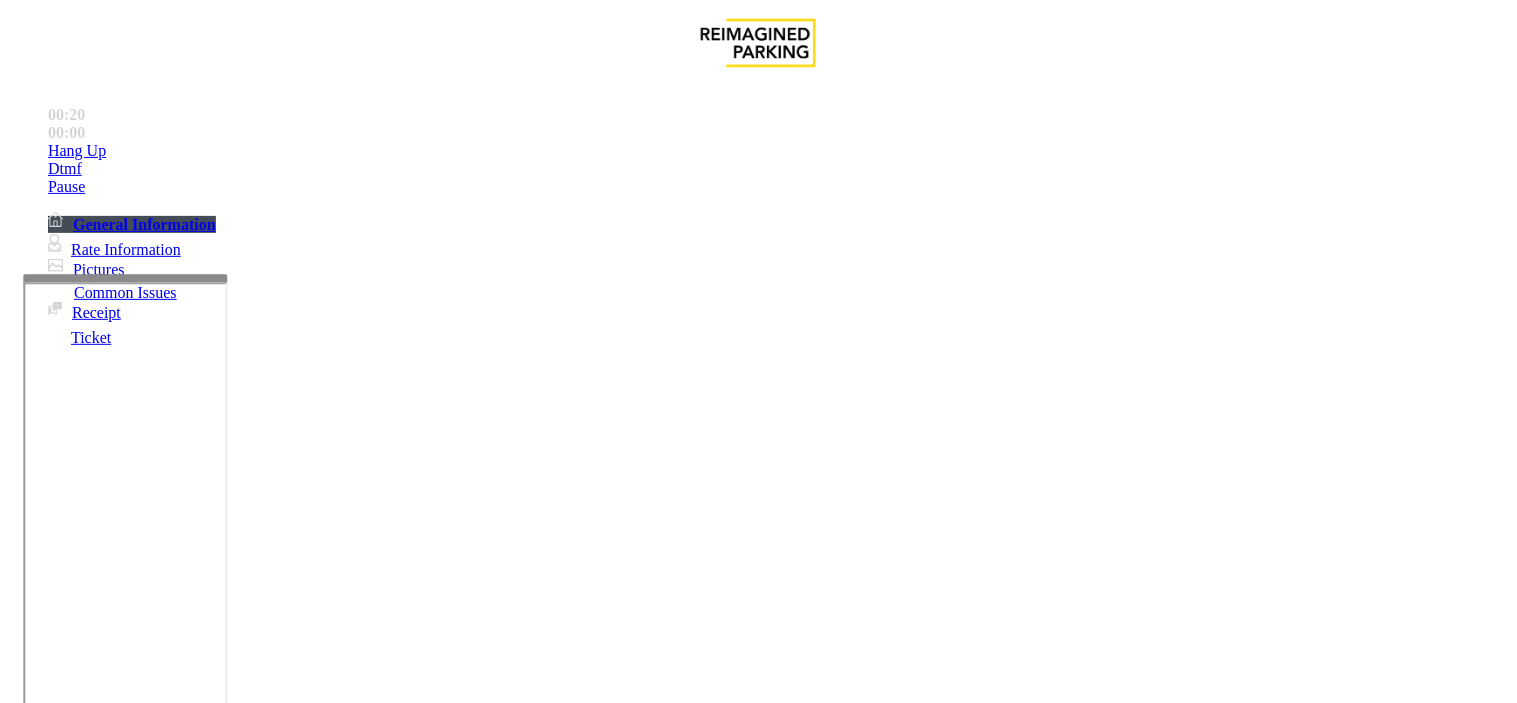 drag, startPoint x: 484, startPoint y: 176, endPoint x: 270, endPoint y: 147, distance: 215.95601 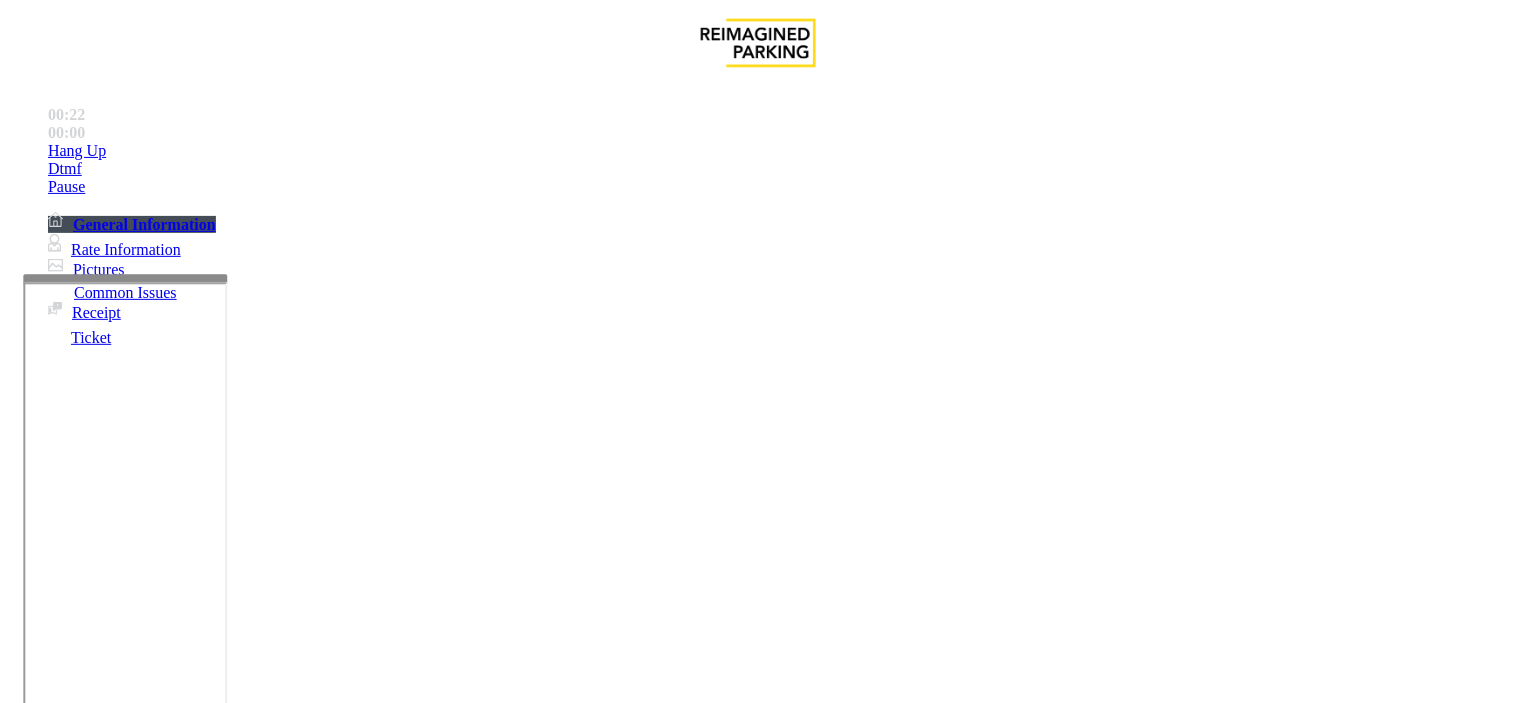 type on "**********" 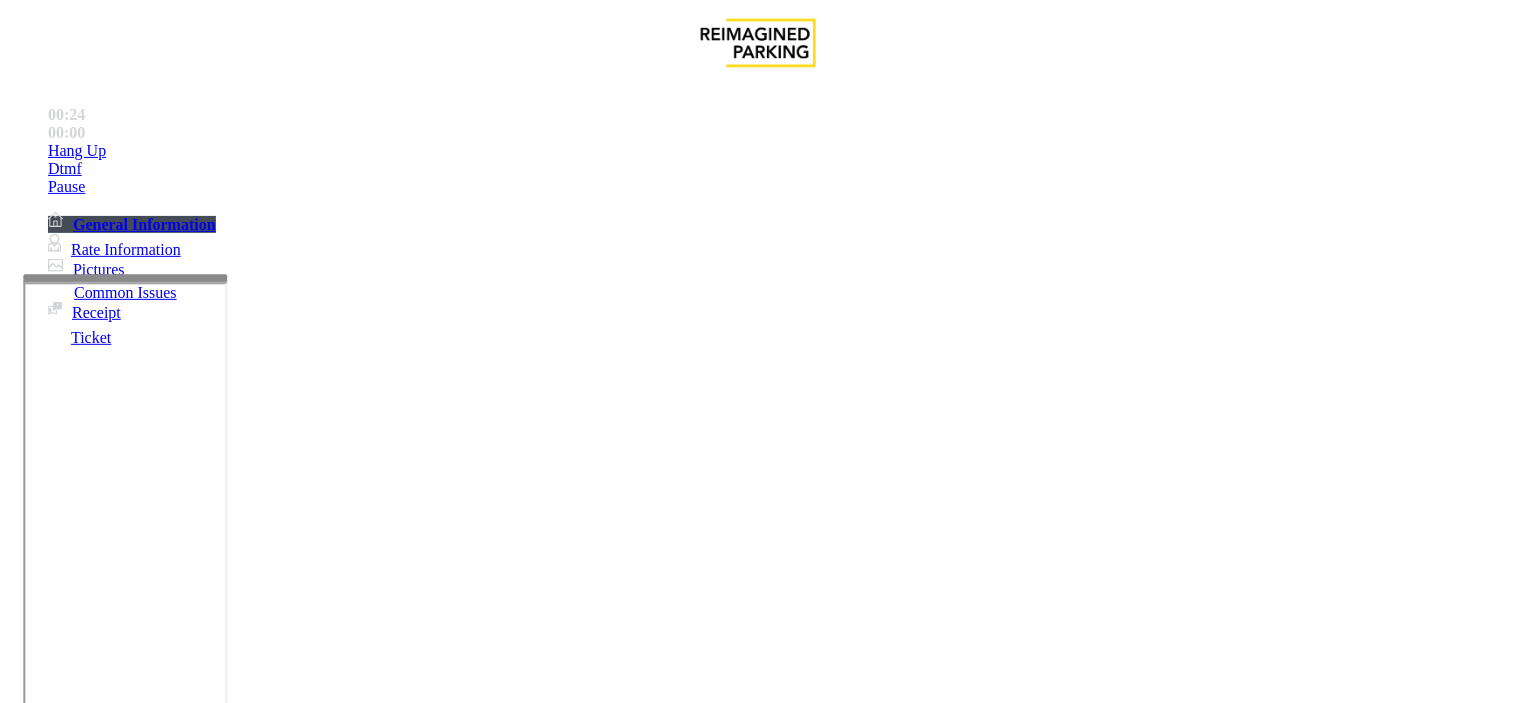 type on "**" 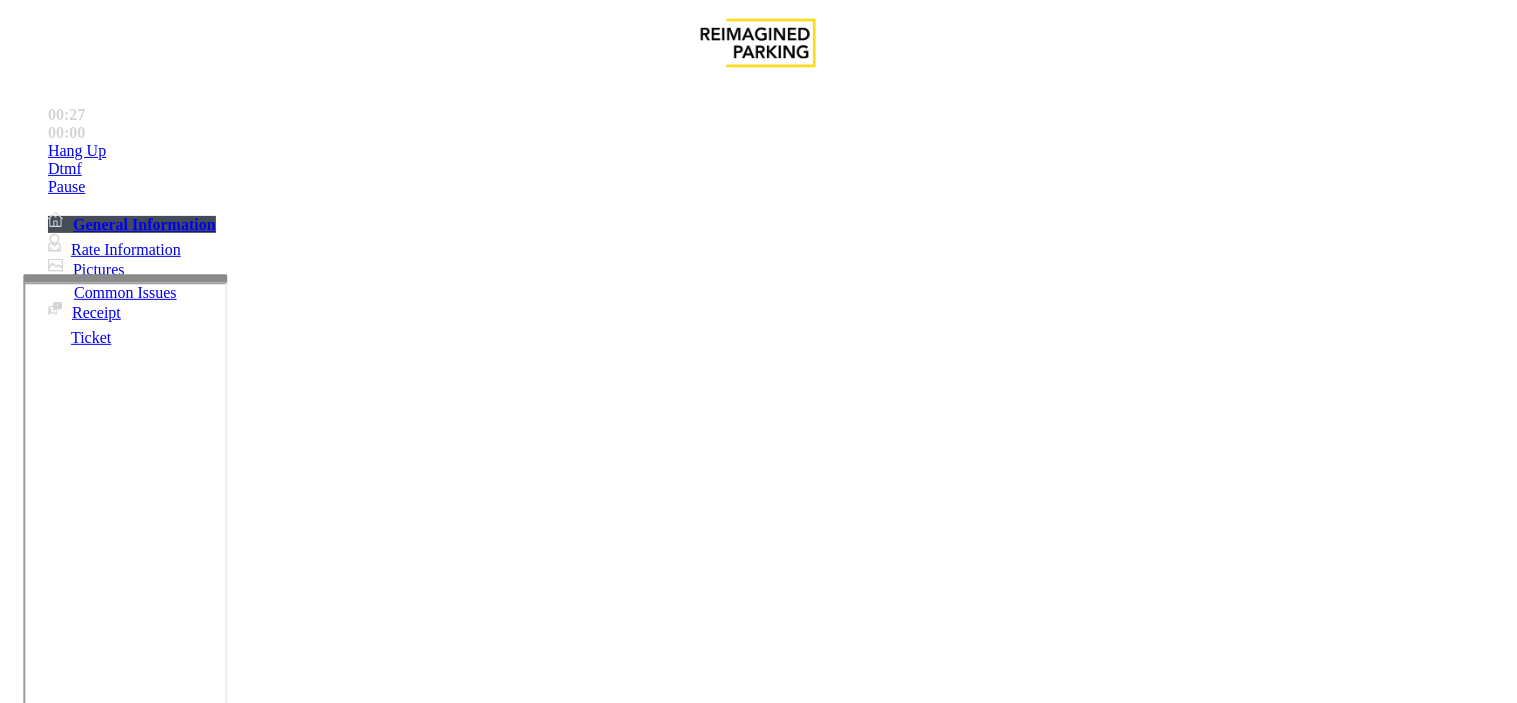 type on "**" 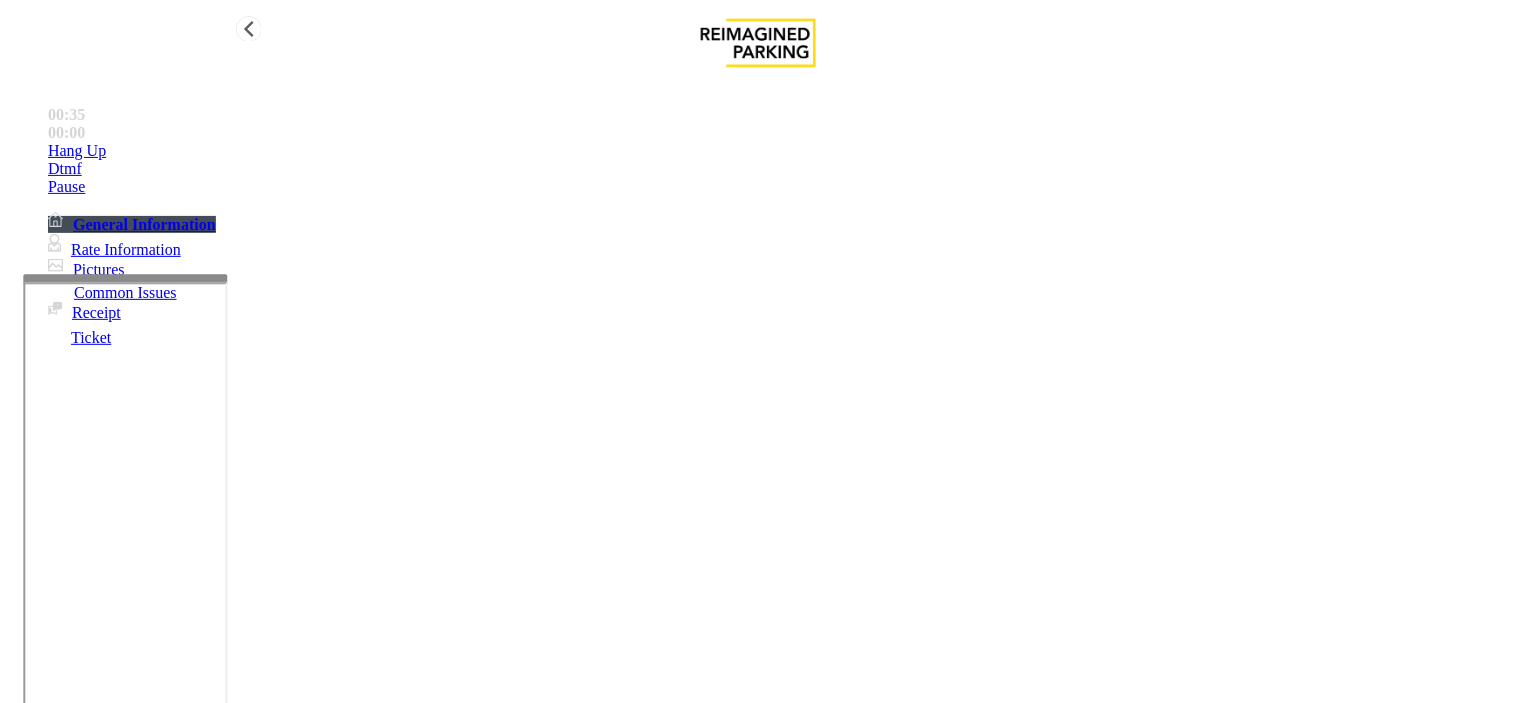click on "Hang Up" at bounding box center (77, 151) 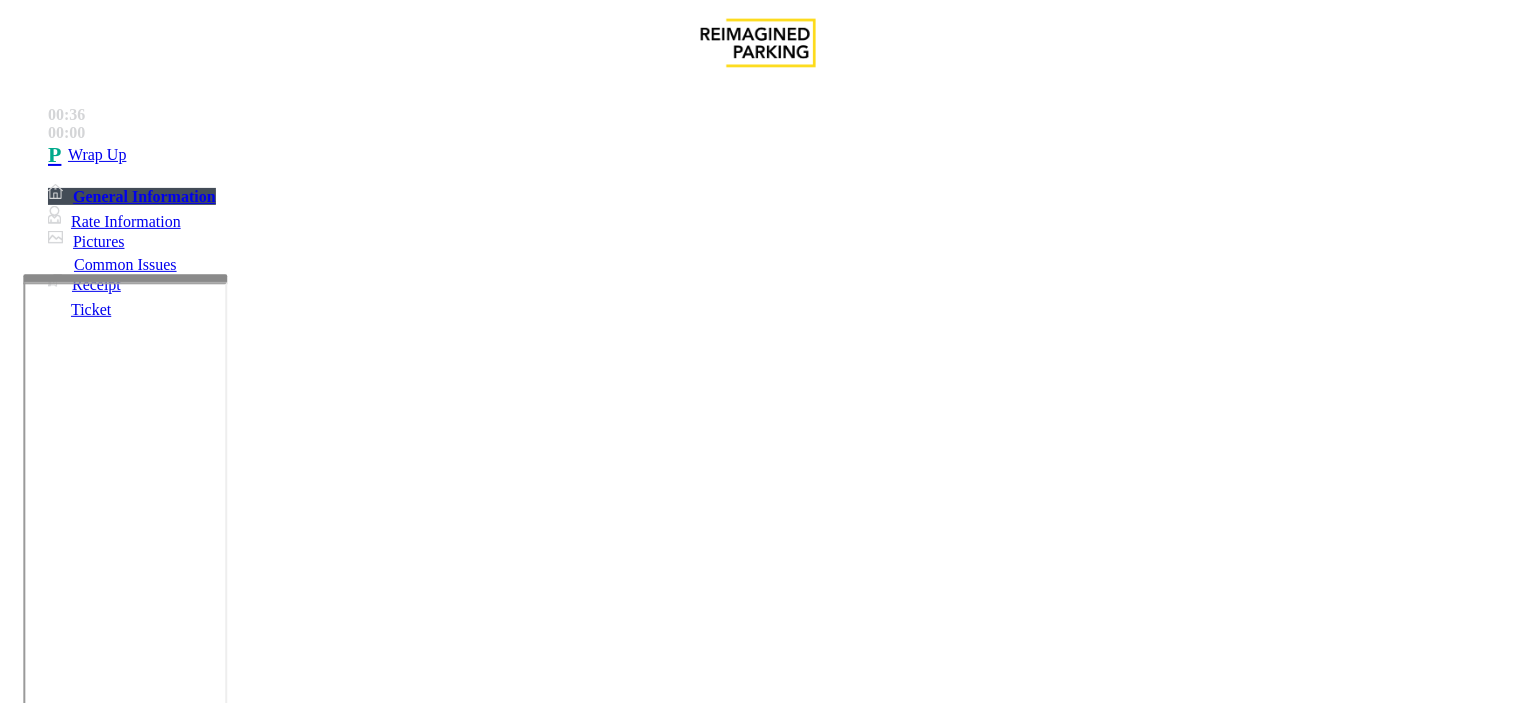 click at bounding box center [246, 1585] 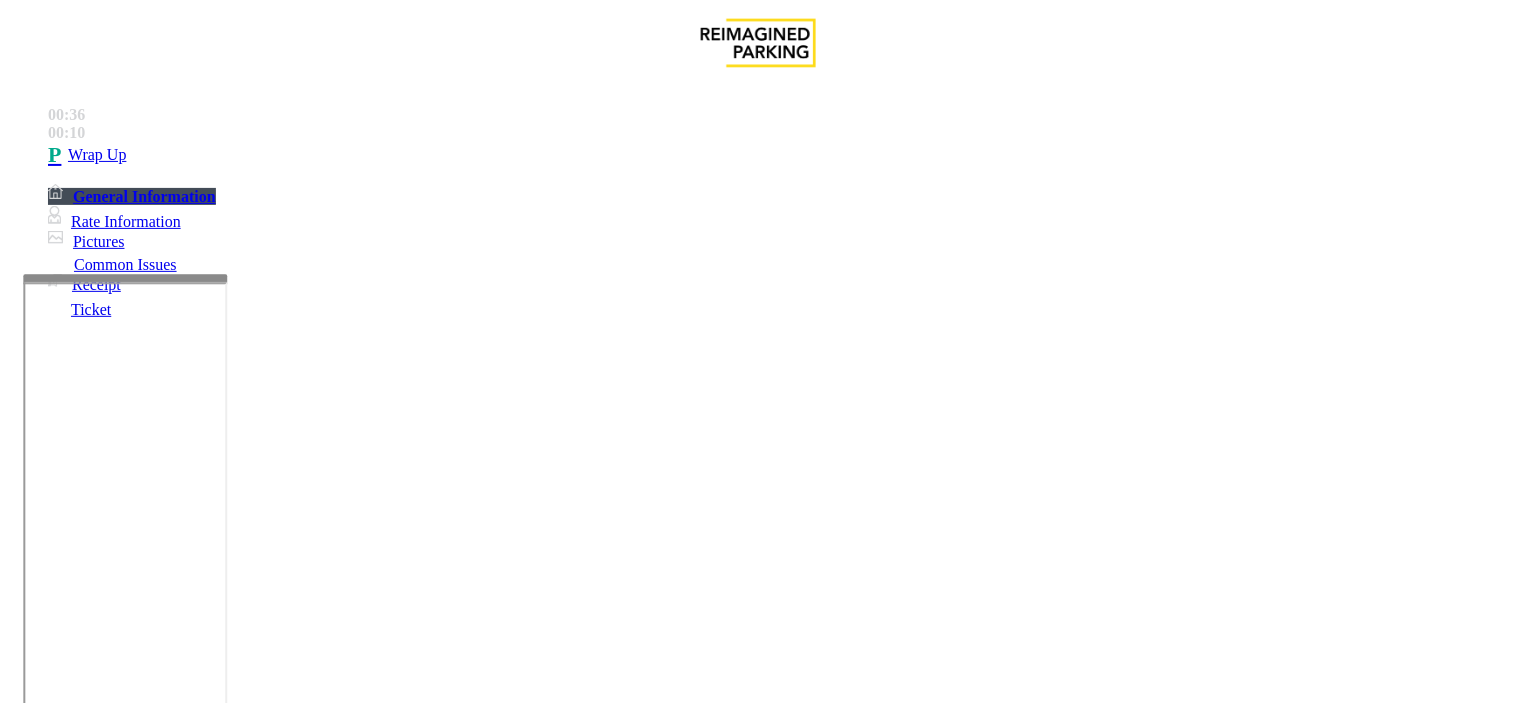 drag, startPoint x: 903, startPoint y: 527, endPoint x: 1423, endPoint y: 534, distance: 520.0471 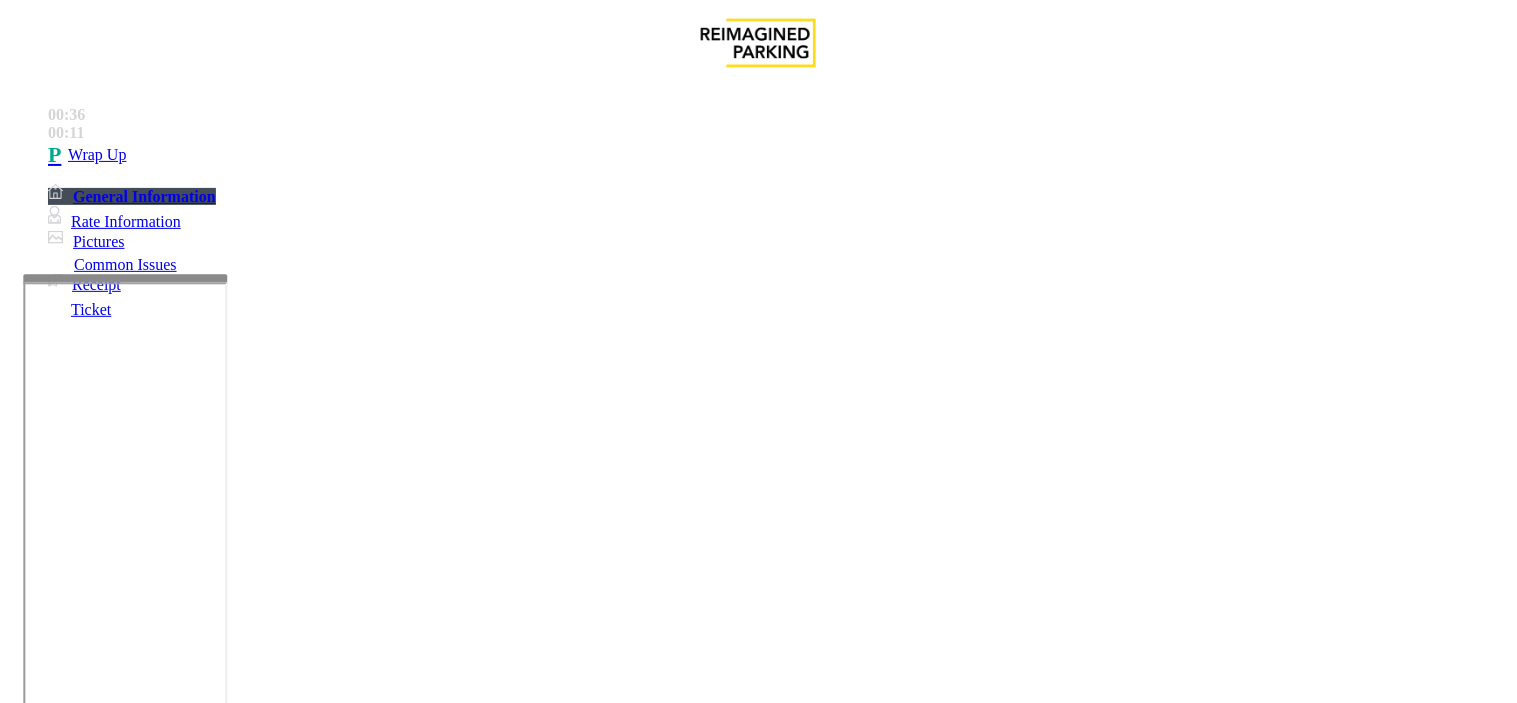 copy on "[NUMBER] [STREET] or the surrounding parking garage in the area." 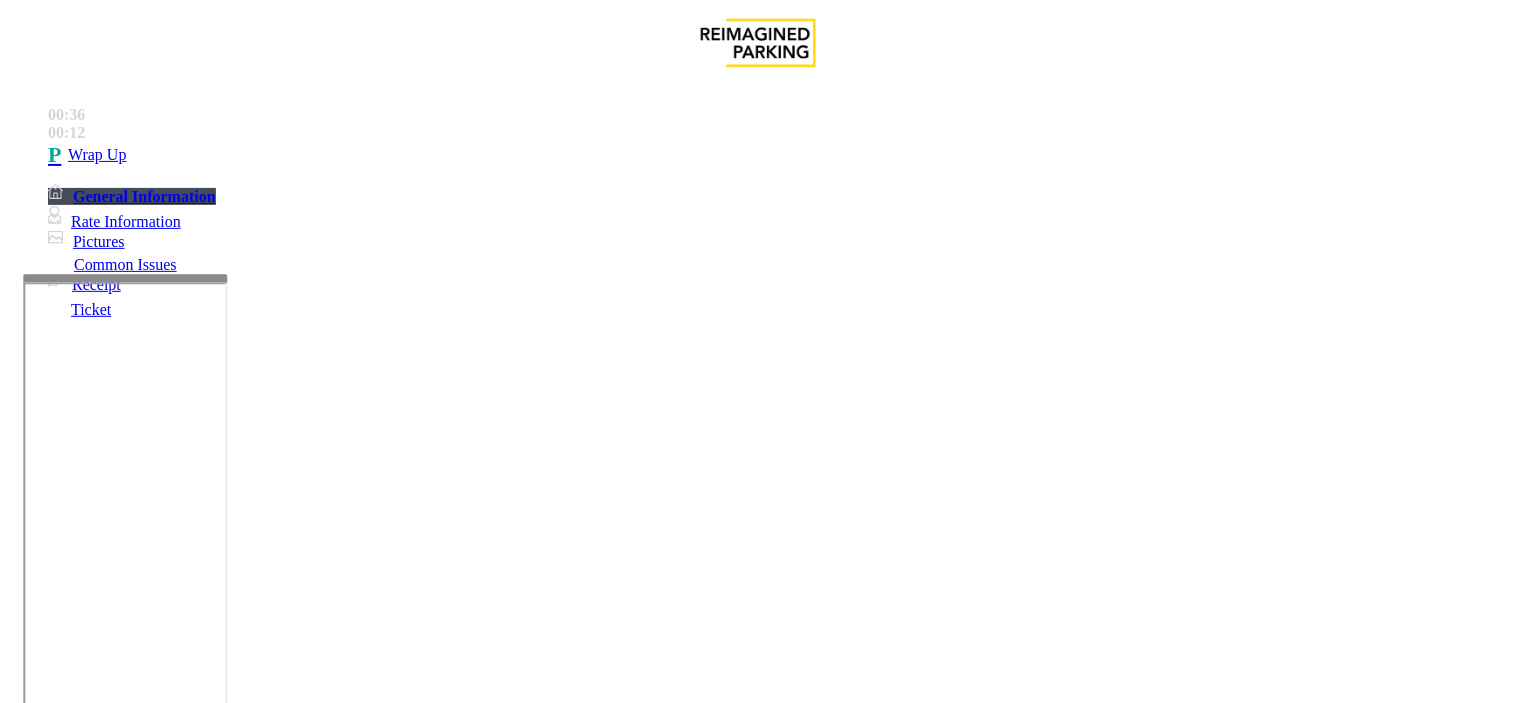 click at bounding box center (246, 1585) 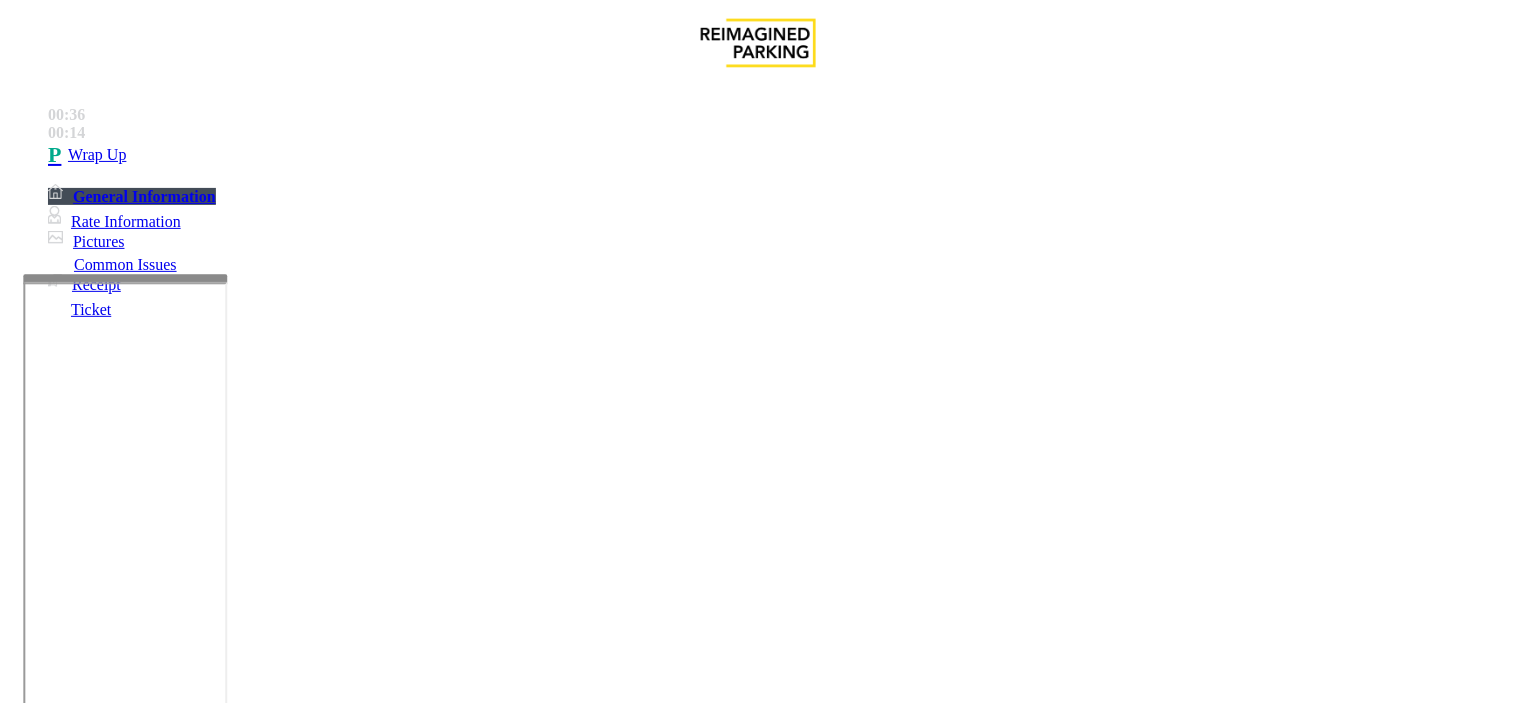 paste on "**********" 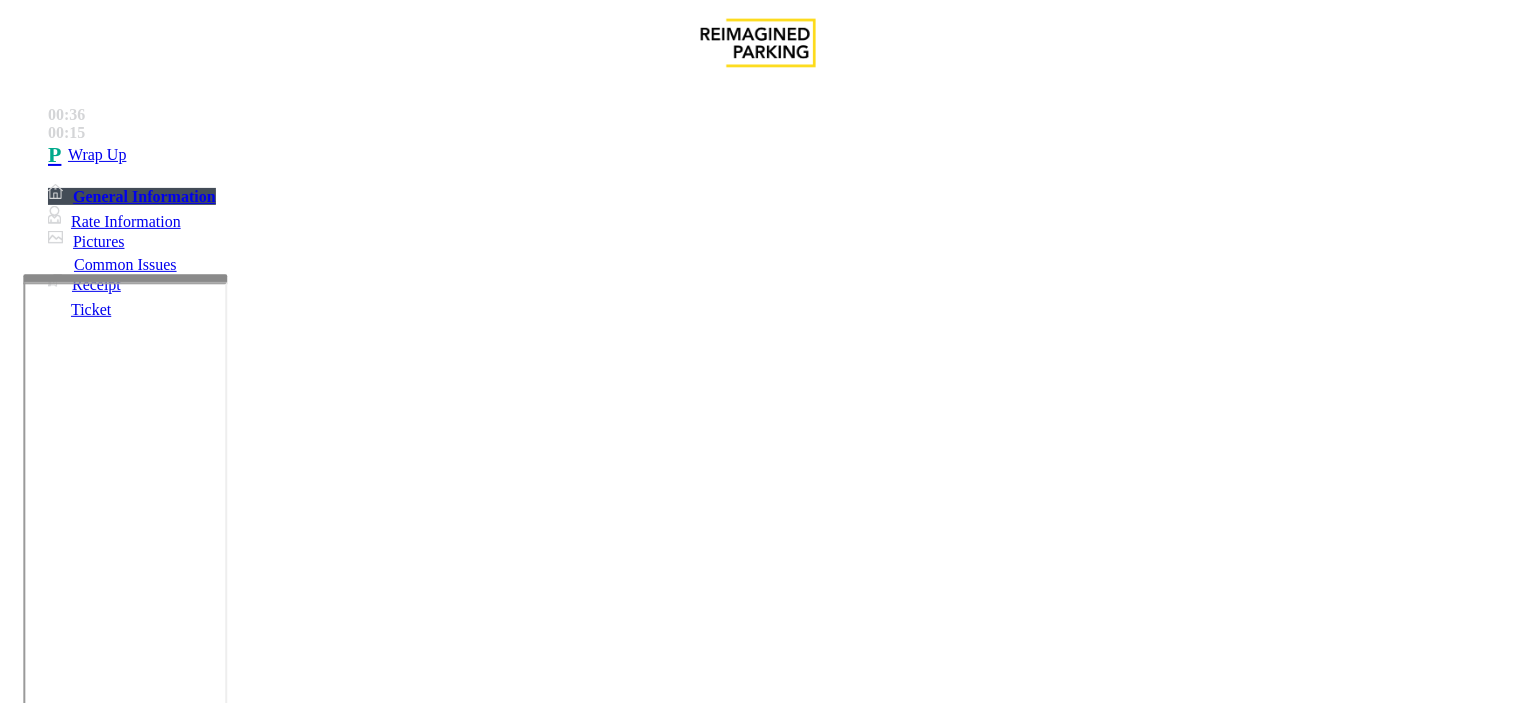 click at bounding box center (246, 1585) 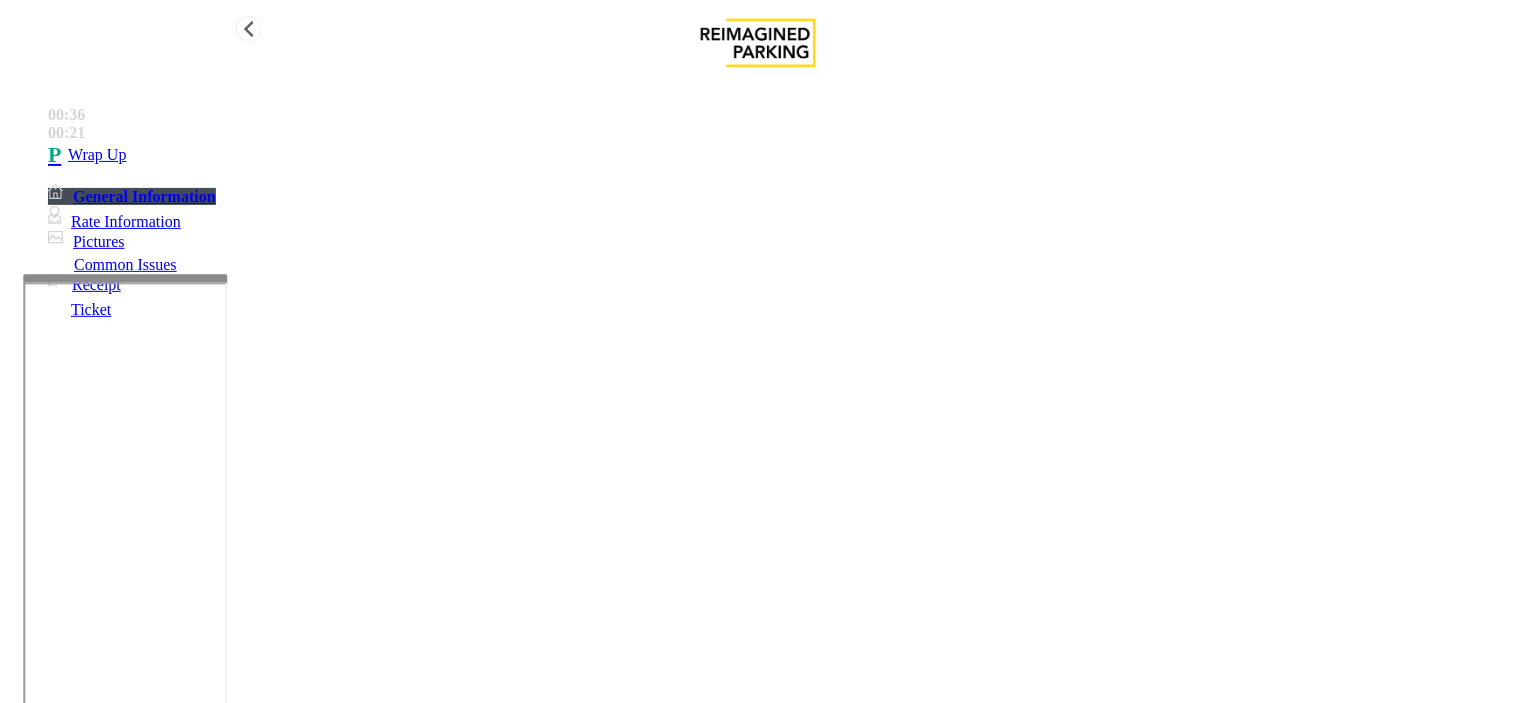type on "**********" 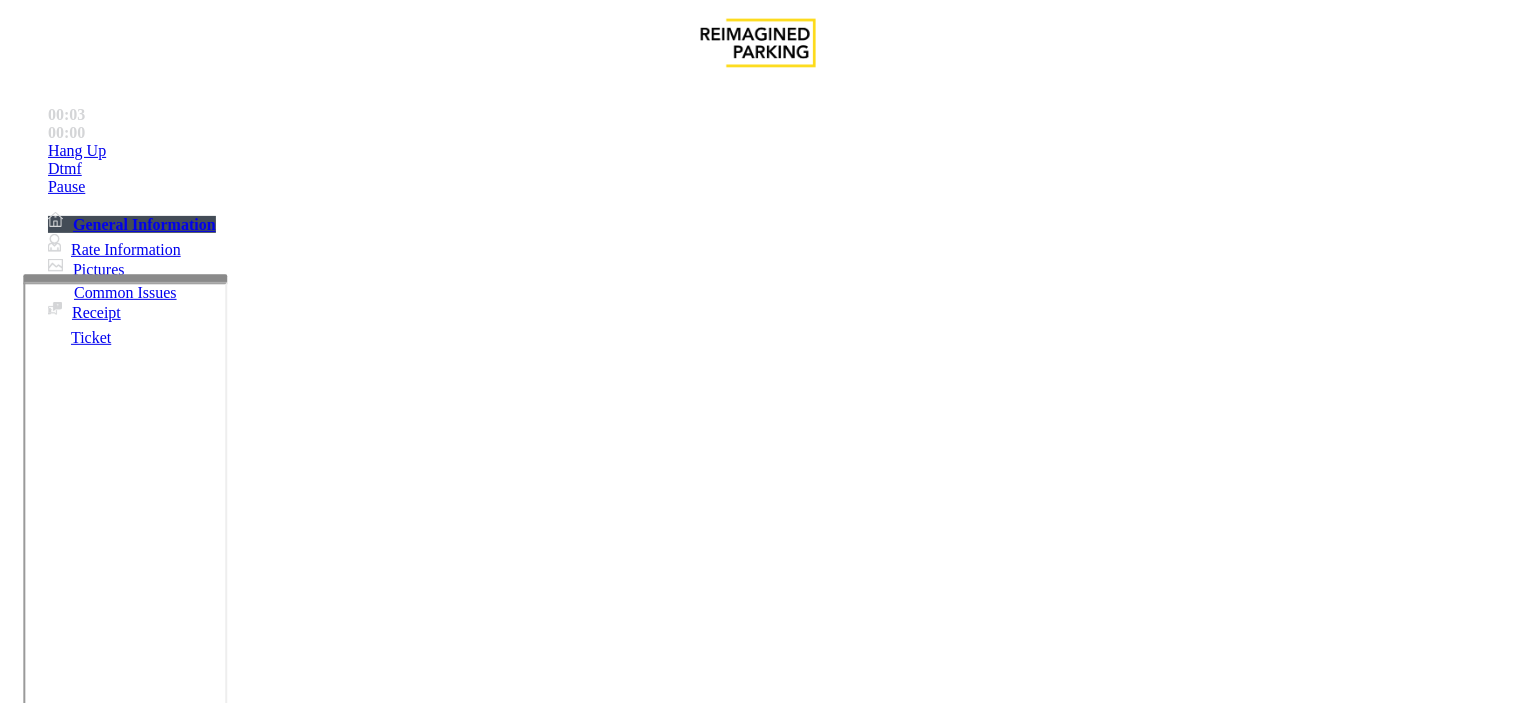 scroll, scrollTop: 1000, scrollLeft: 0, axis: vertical 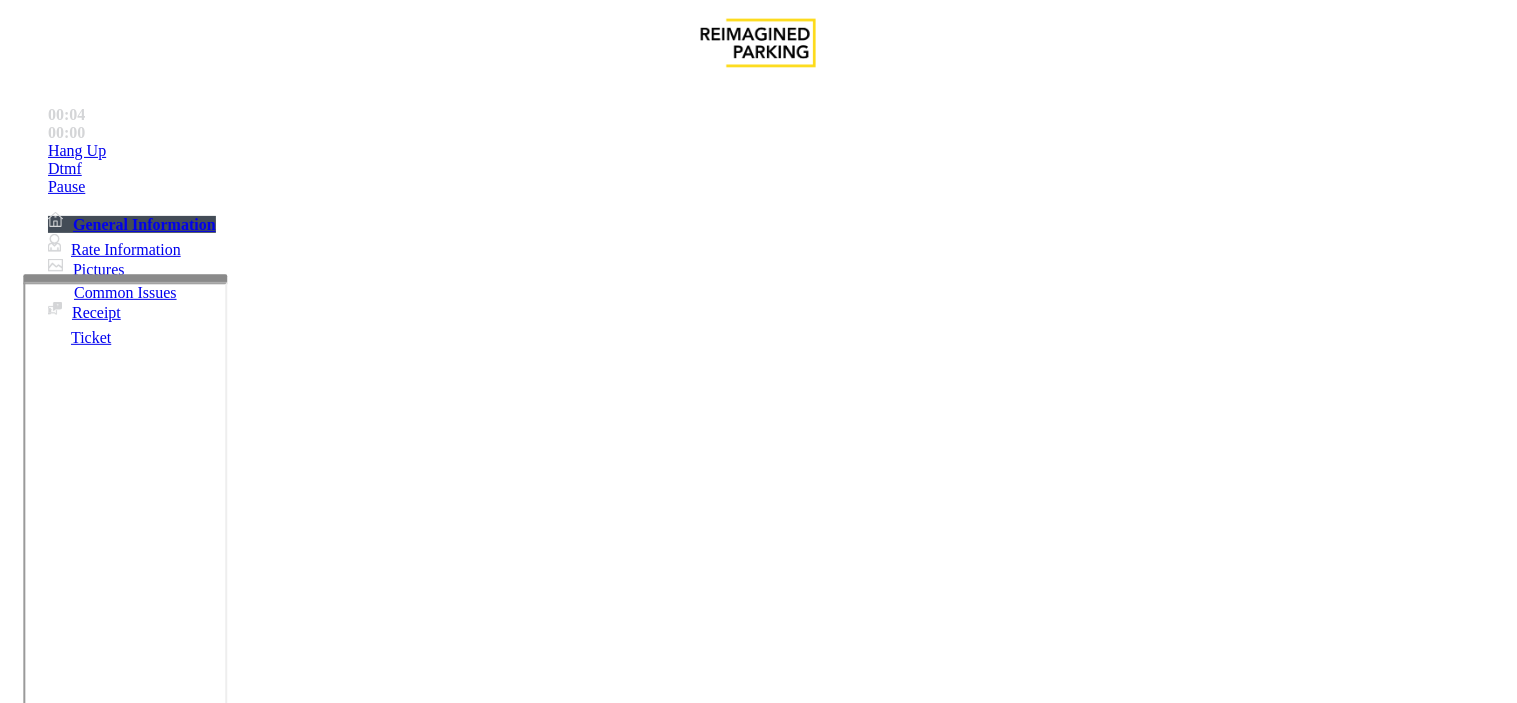 copy on "[TEXT]" 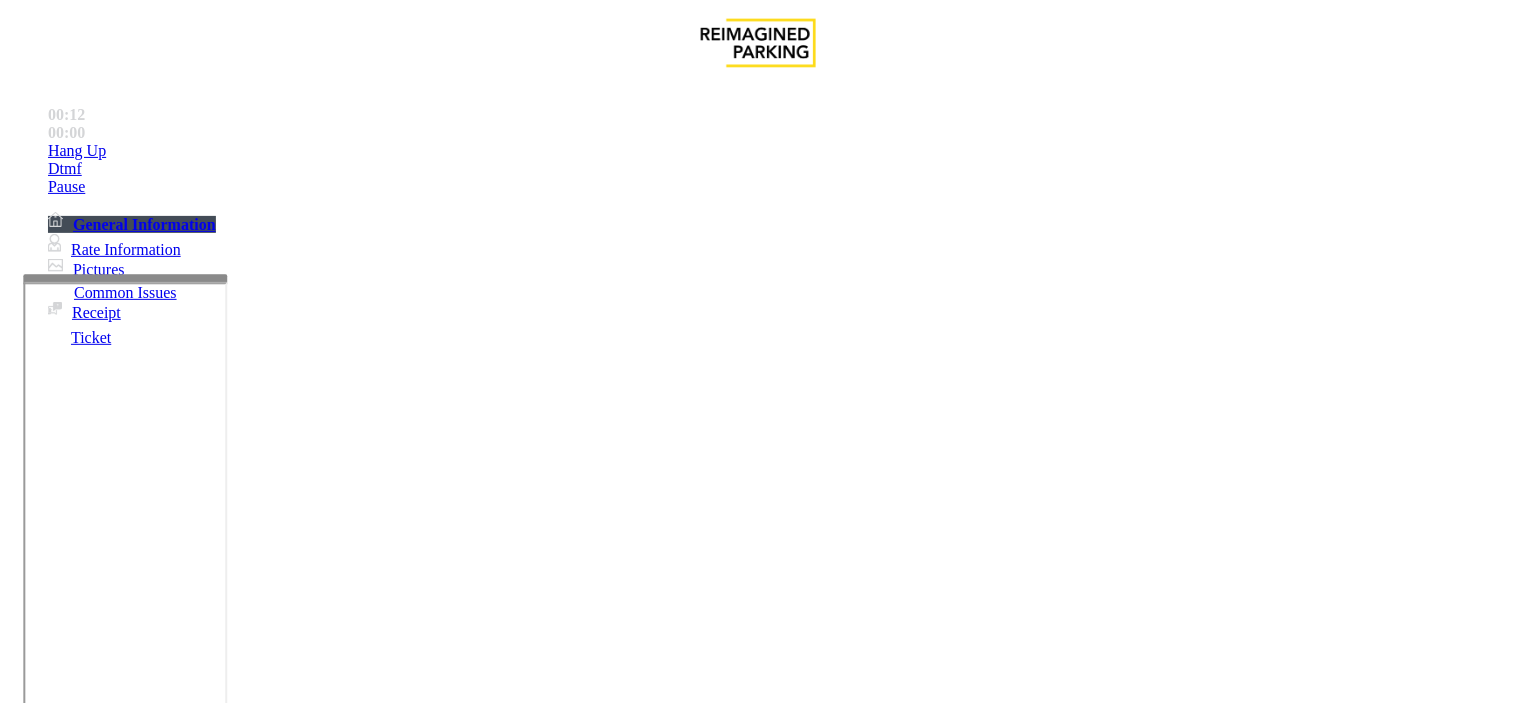 scroll, scrollTop: 444, scrollLeft: 0, axis: vertical 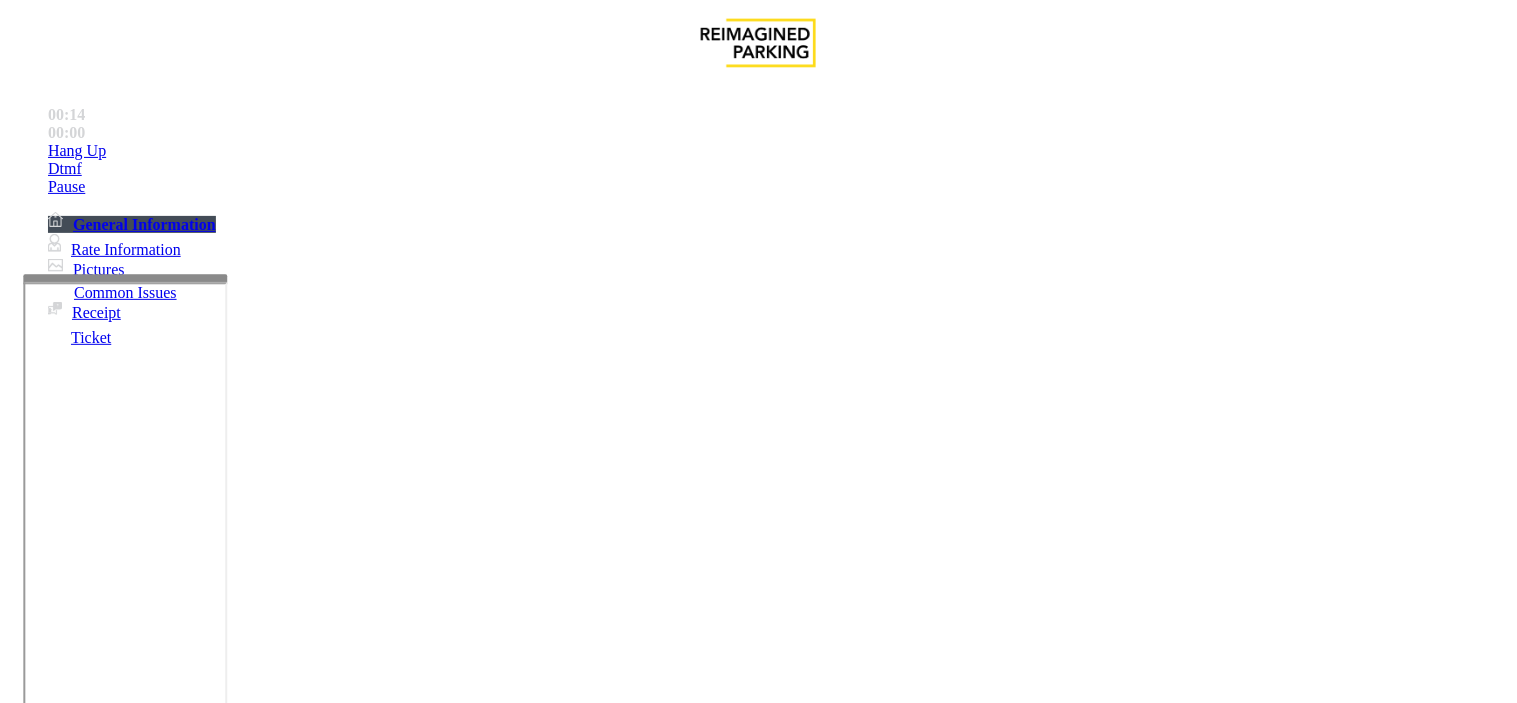 click on "Monthly Issue" at bounding box center [268, 1356] 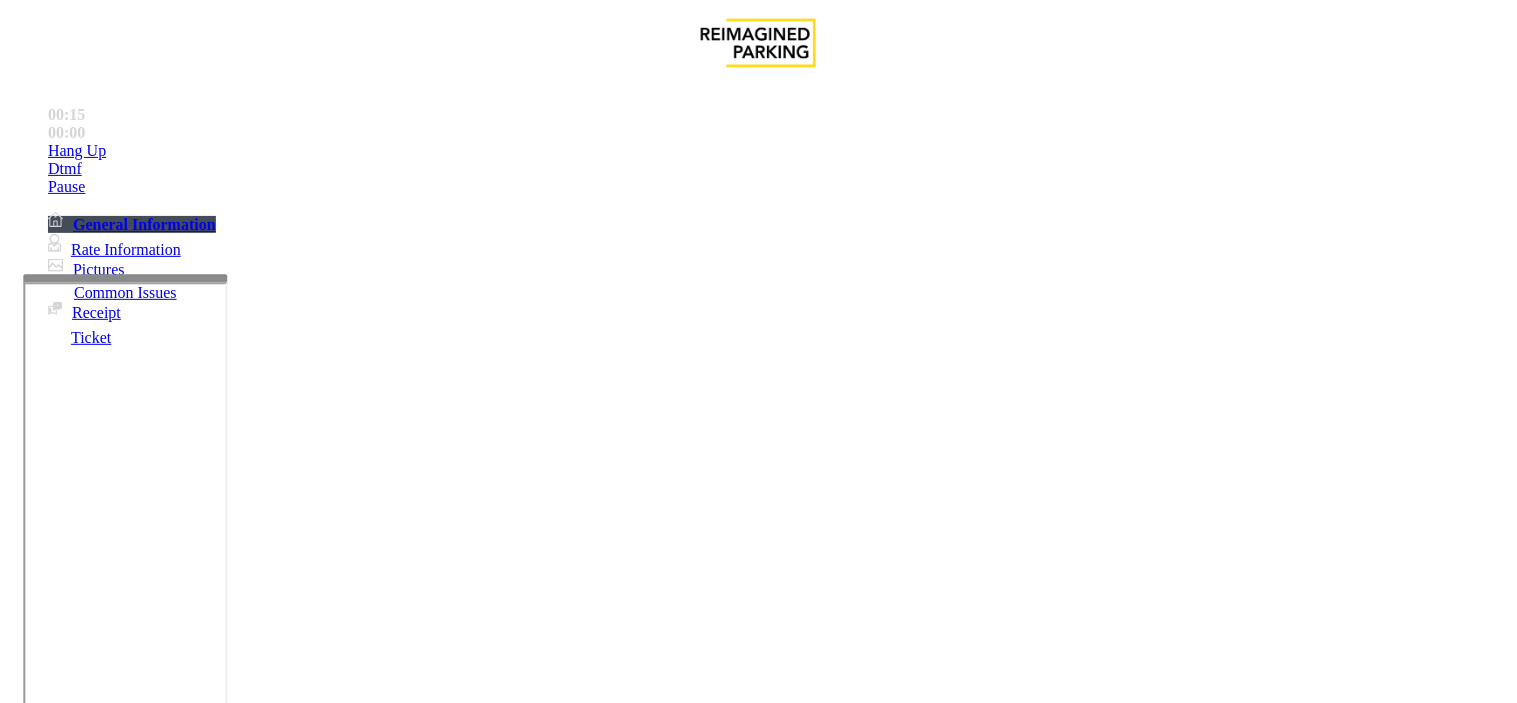 click on "Disabled Card" at bounding box center (78, 1356) 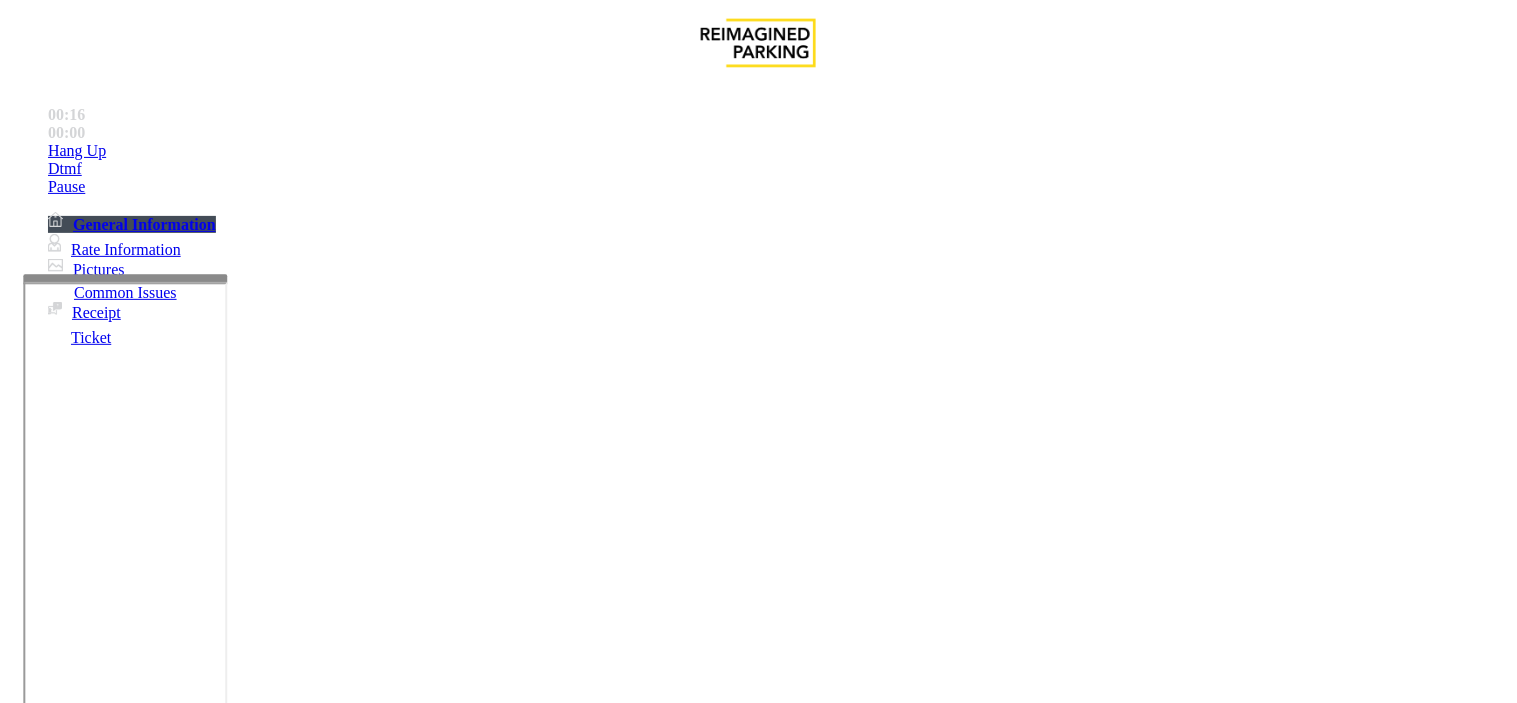 drag, startPoint x: 414, startPoint y: 184, endPoint x: 256, endPoint y: 148, distance: 162.04938 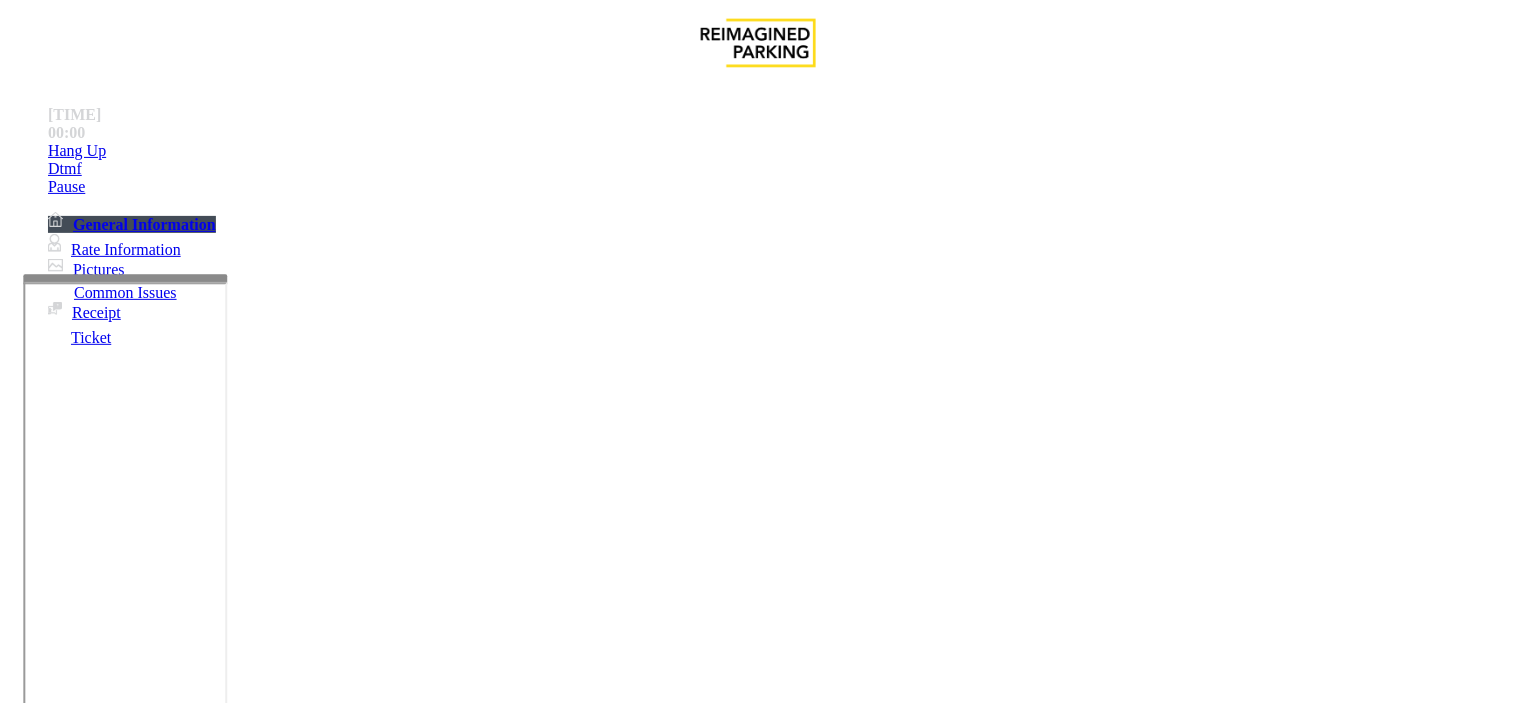 click at bounding box center [246, 1658] 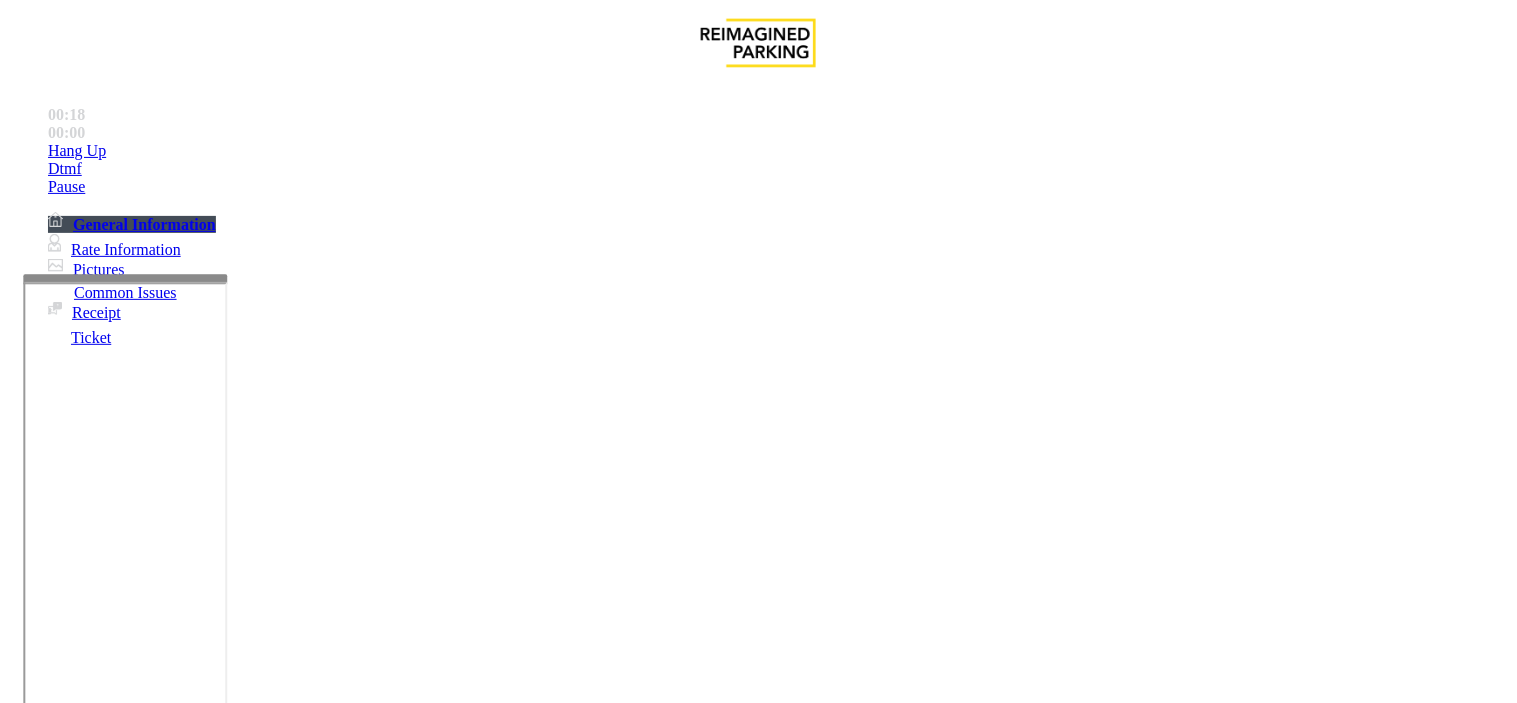 click at bounding box center (246, 1658) 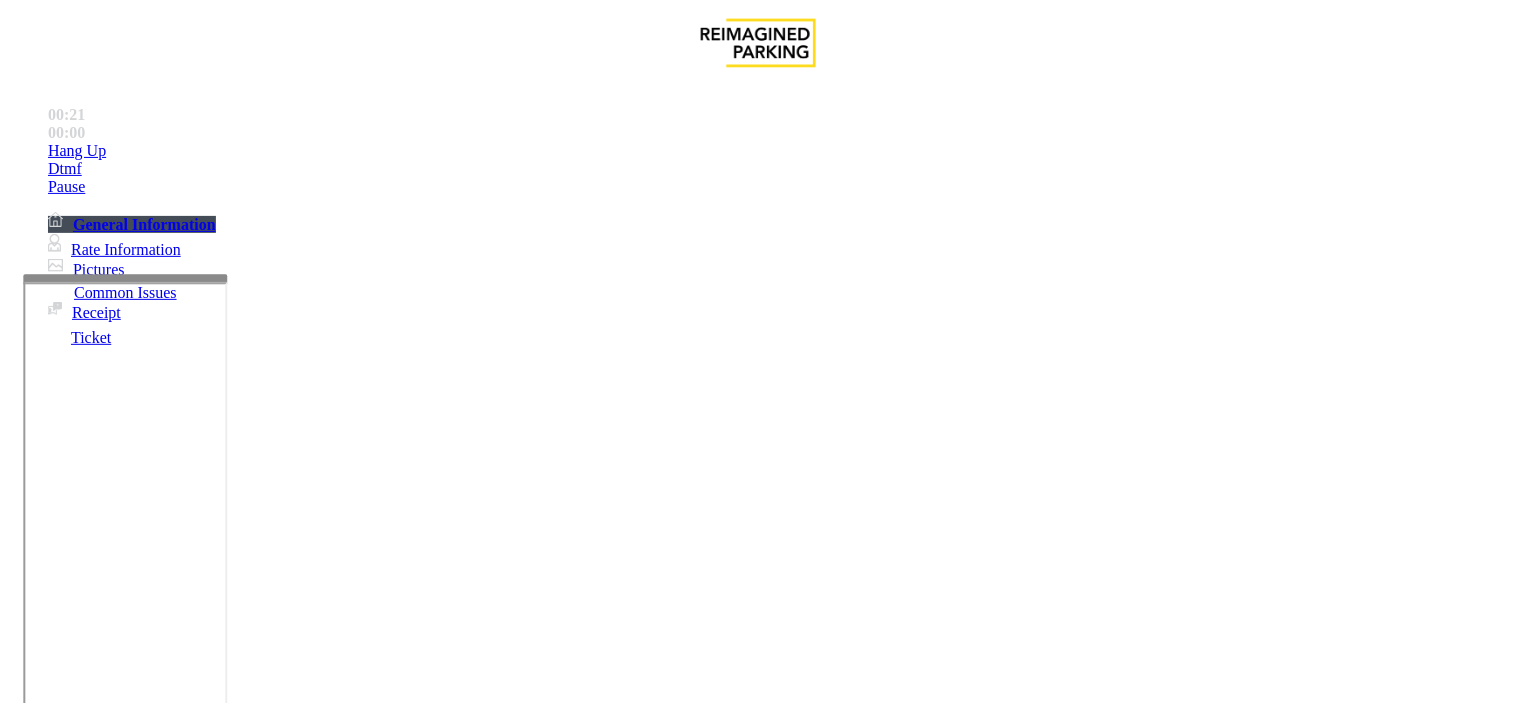 drag, startPoint x: 398, startPoint y: 600, endPoint x: 273, endPoint y: 564, distance: 130.08075 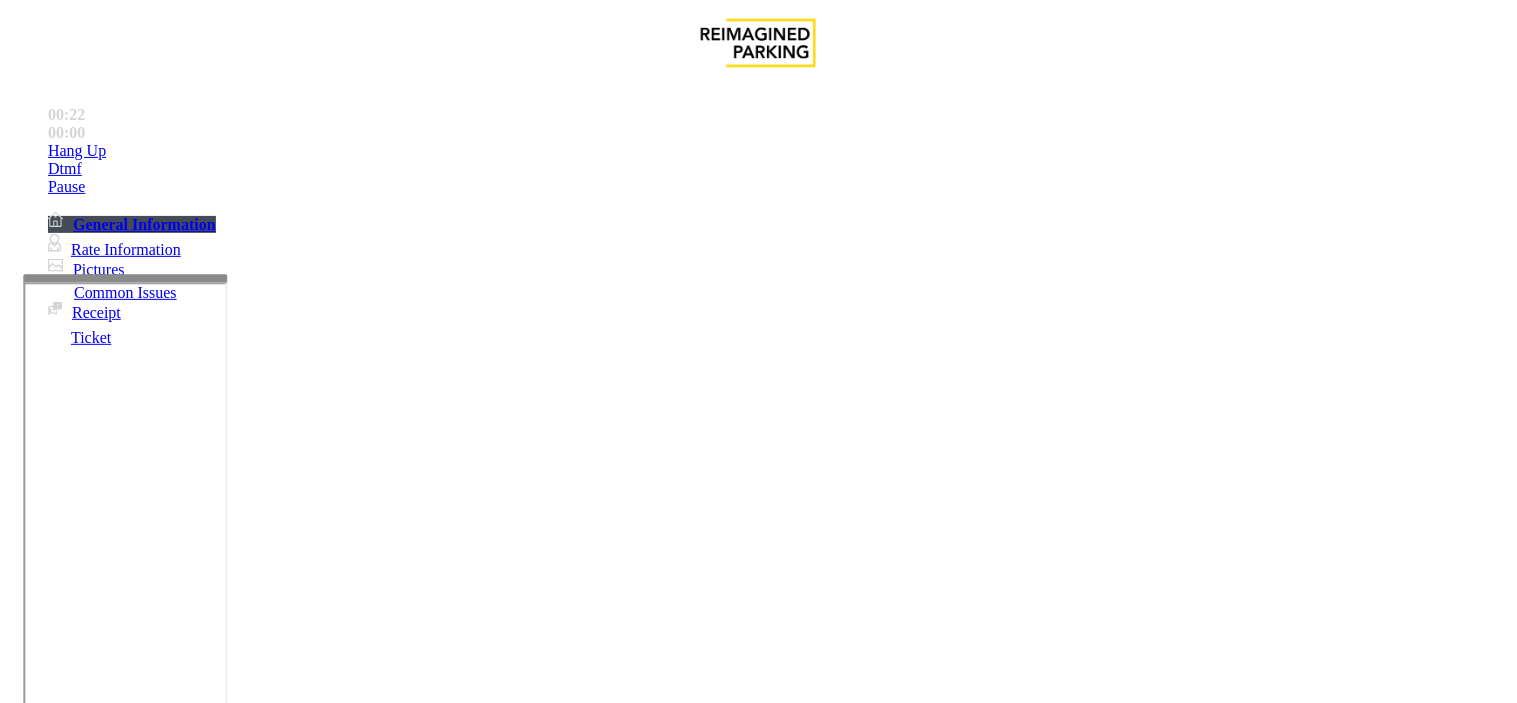 scroll, scrollTop: 888, scrollLeft: 0, axis: vertical 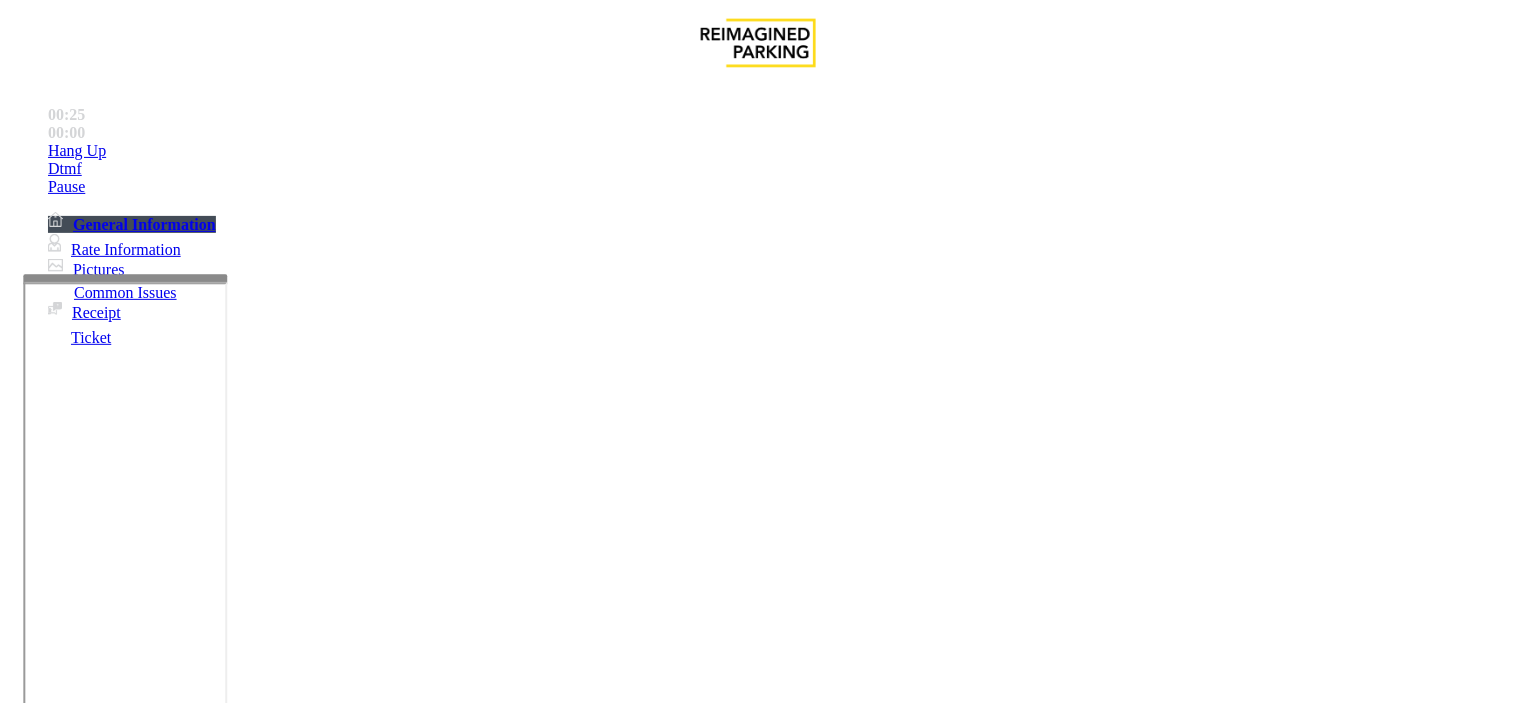 click on "Issue" at bounding box center [42, 1323] 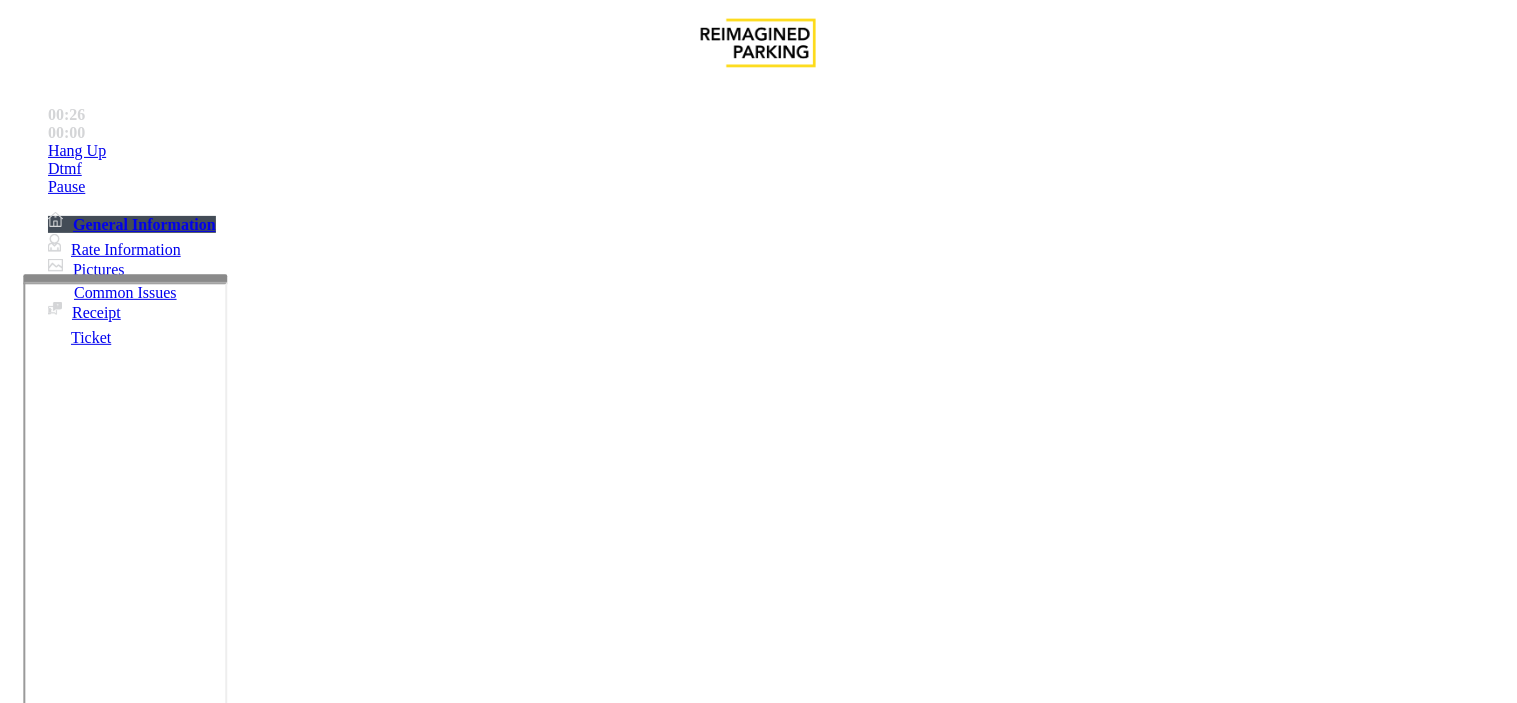 click on "Payment Issue" at bounding box center [167, 1356] 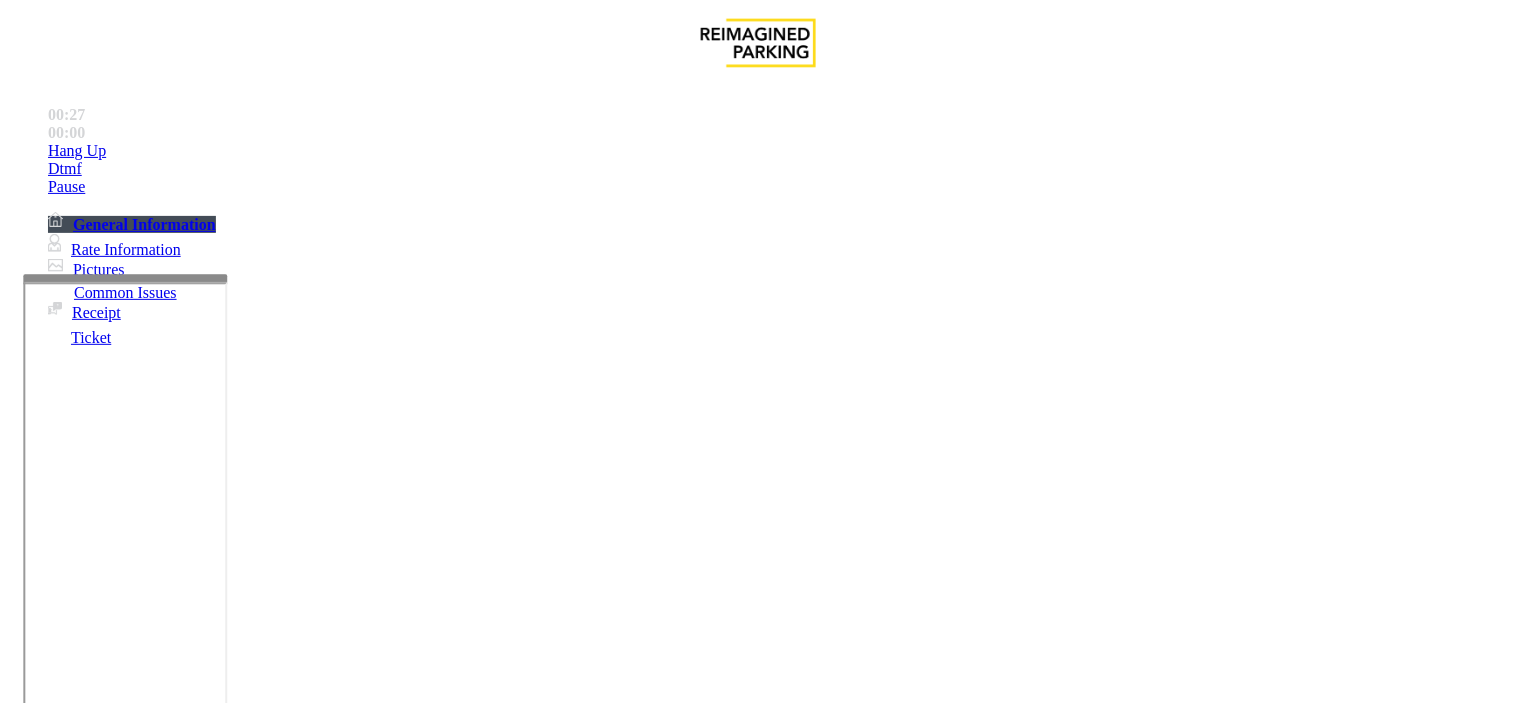 click on "Credit Card Not Reading" at bounding box center [296, 1356] 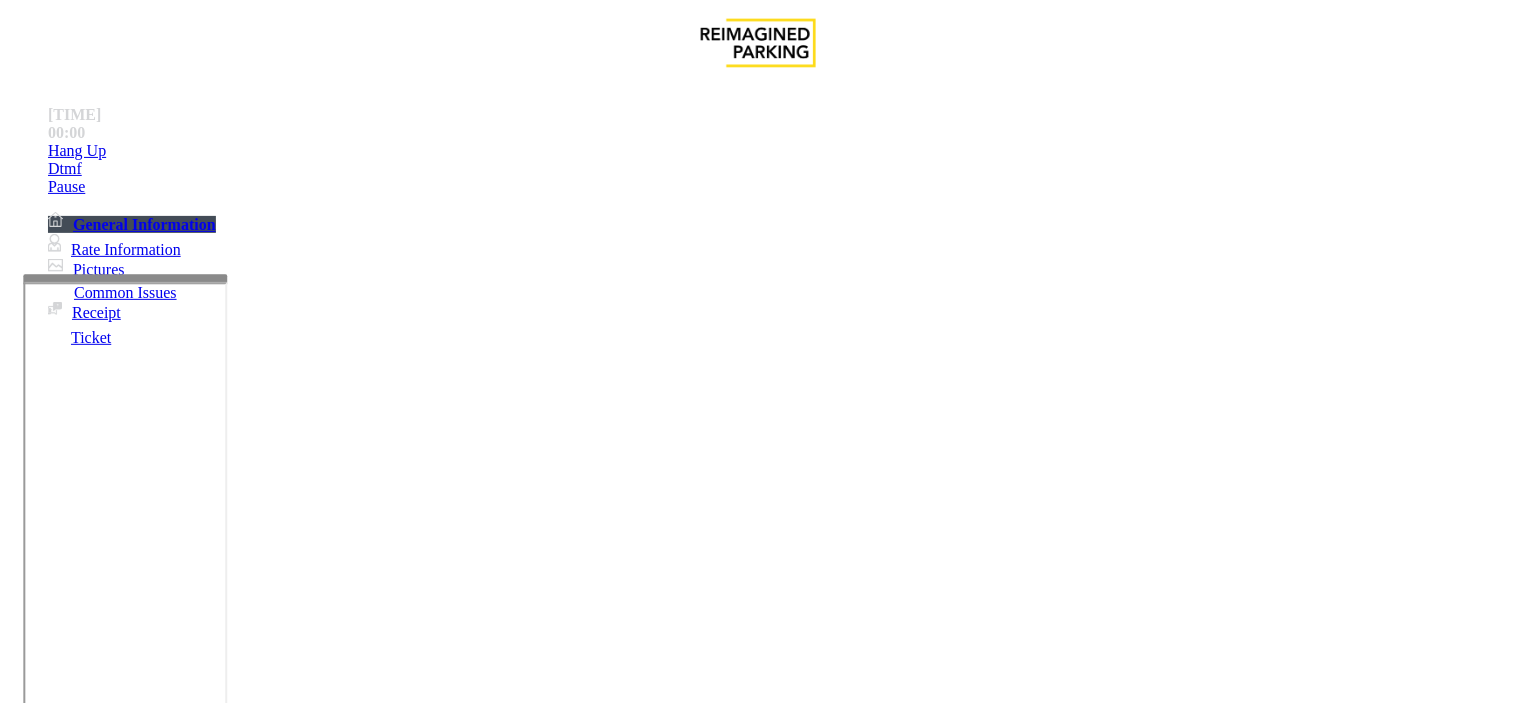 drag, startPoint x: 497, startPoint y: 176, endPoint x: 273, endPoint y: 161, distance: 224.50166 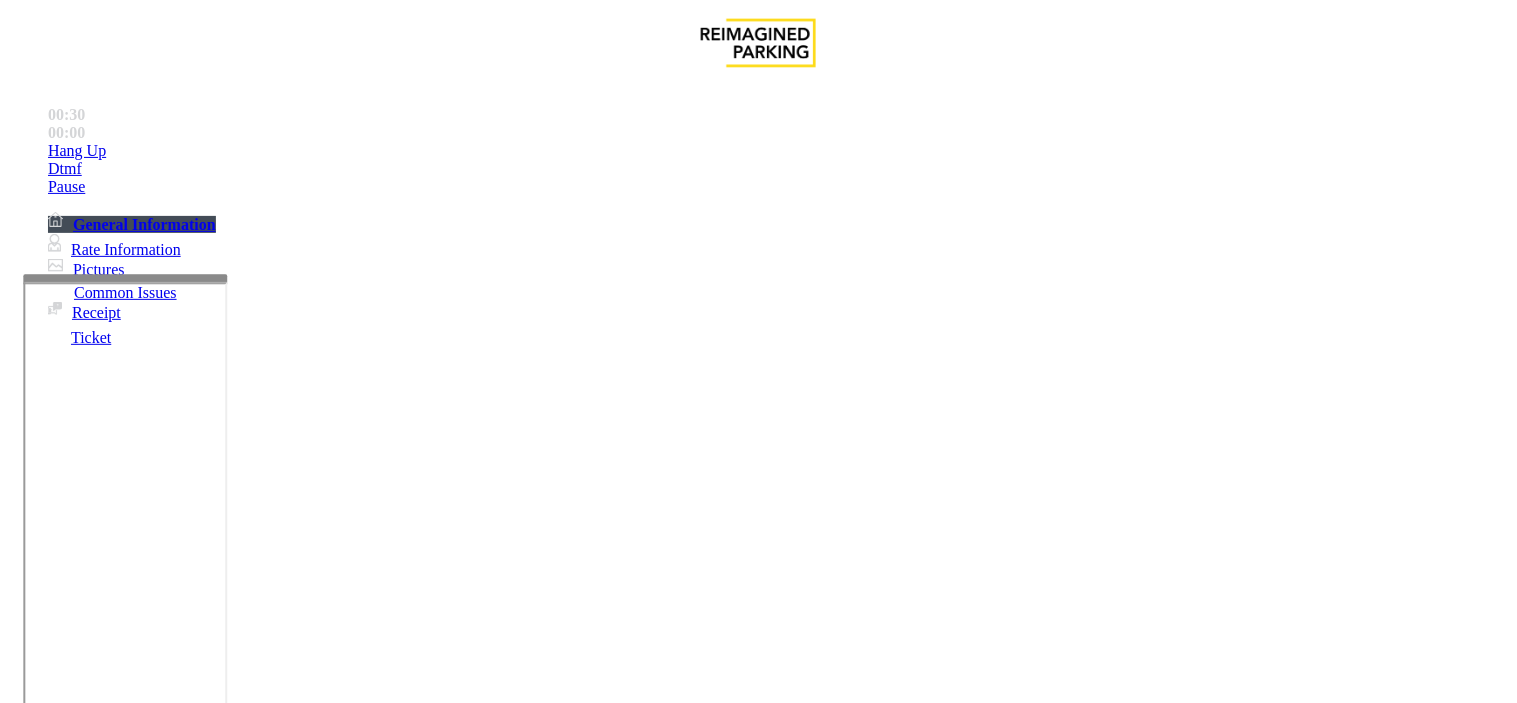 click at bounding box center (246, 1704) 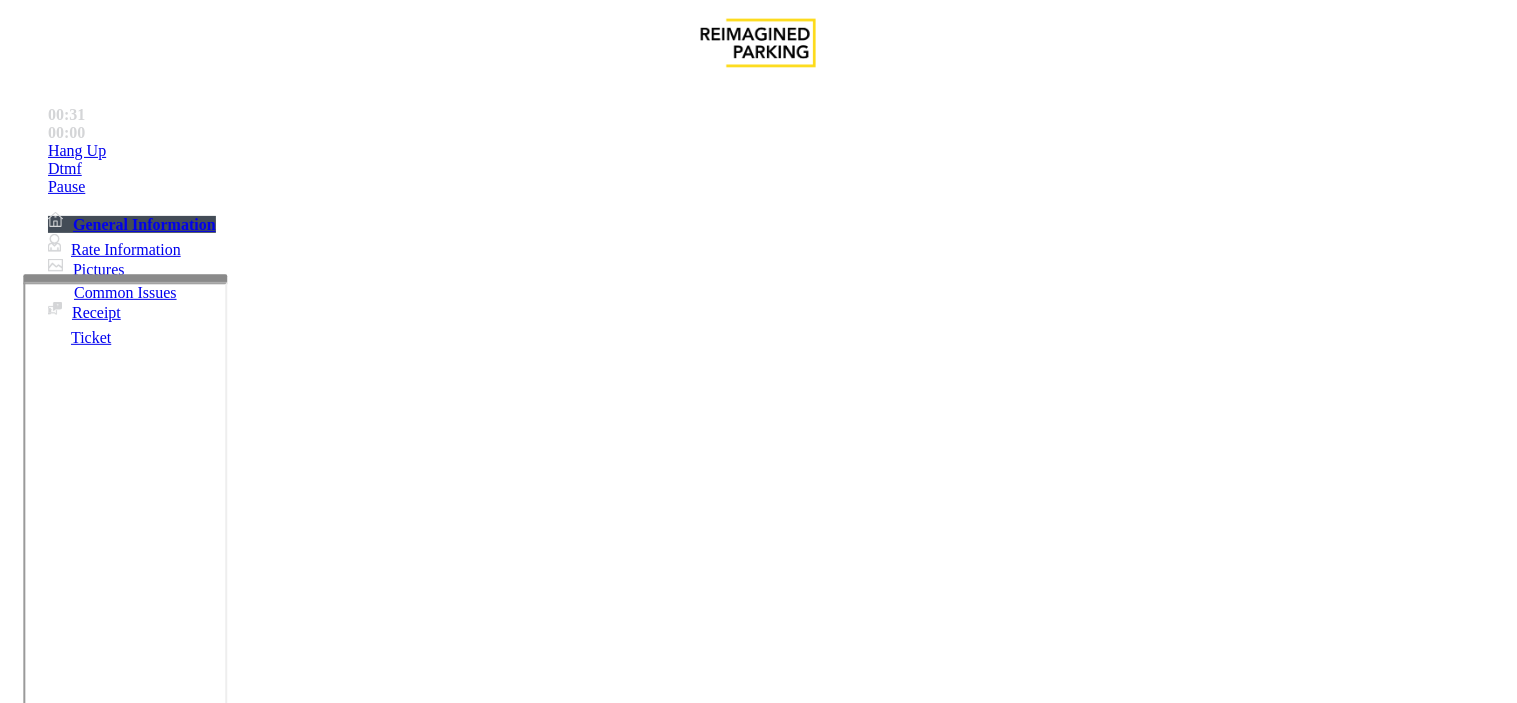 click at bounding box center (246, 1704) 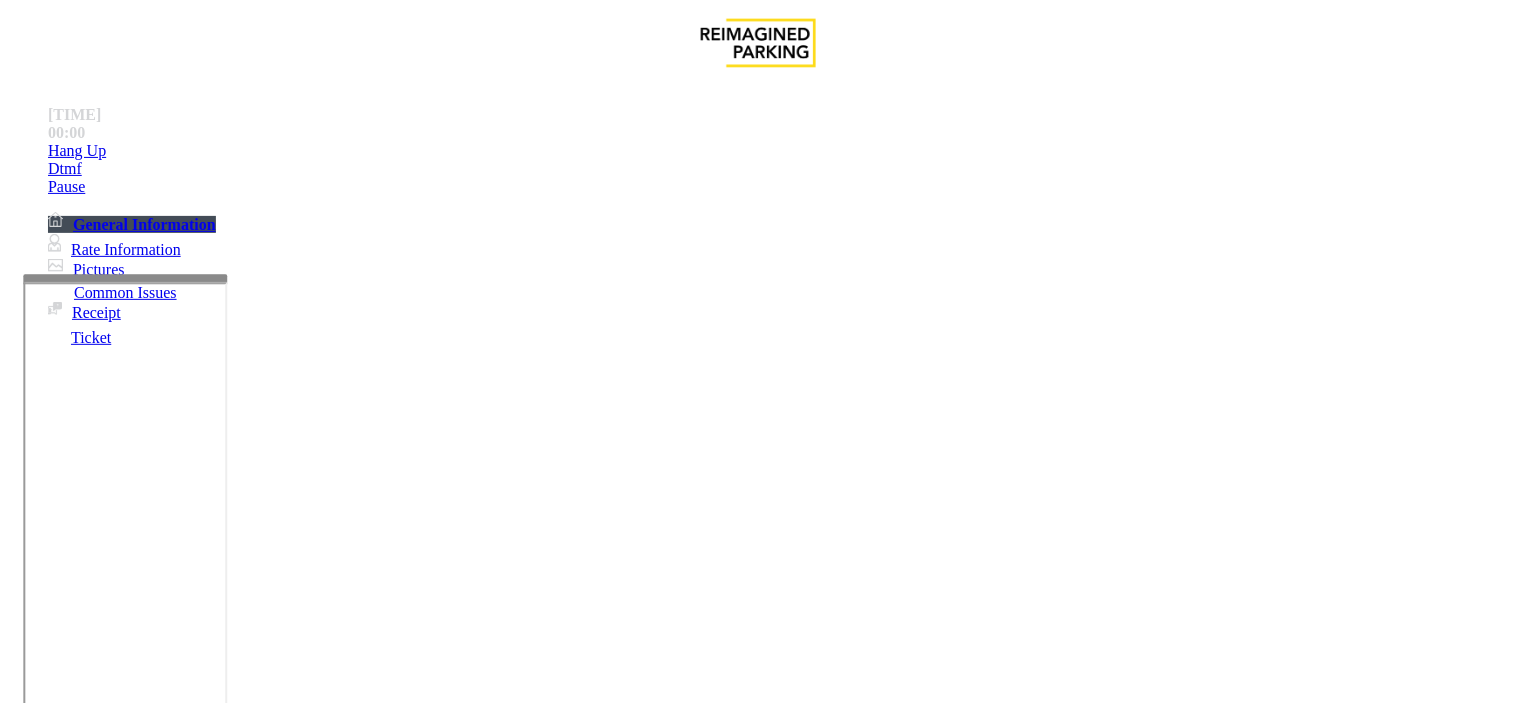 type on "**********" 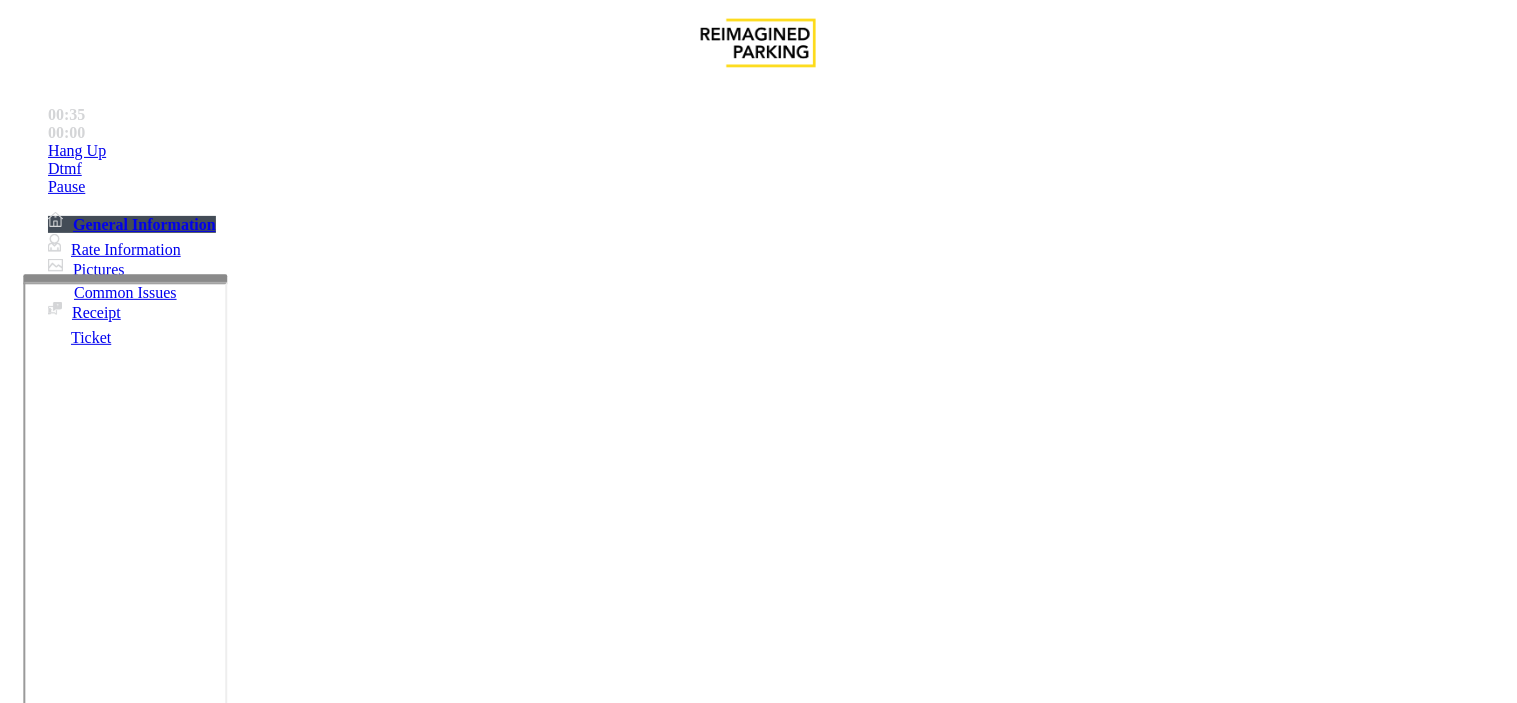 click at bounding box center [10, 3582] 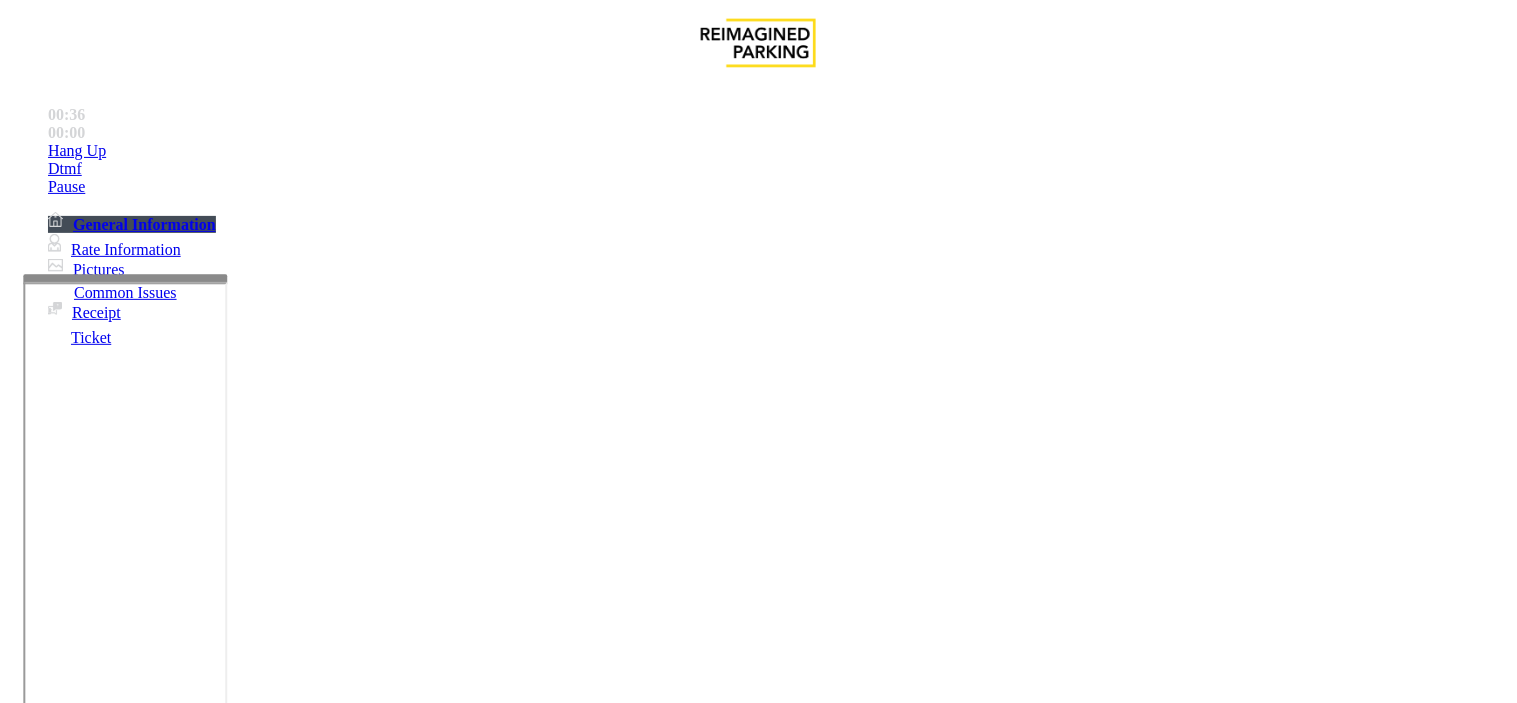 drag, startPoint x: 565, startPoint y: 625, endPoint x: 274, endPoint y: 618, distance: 291.08417 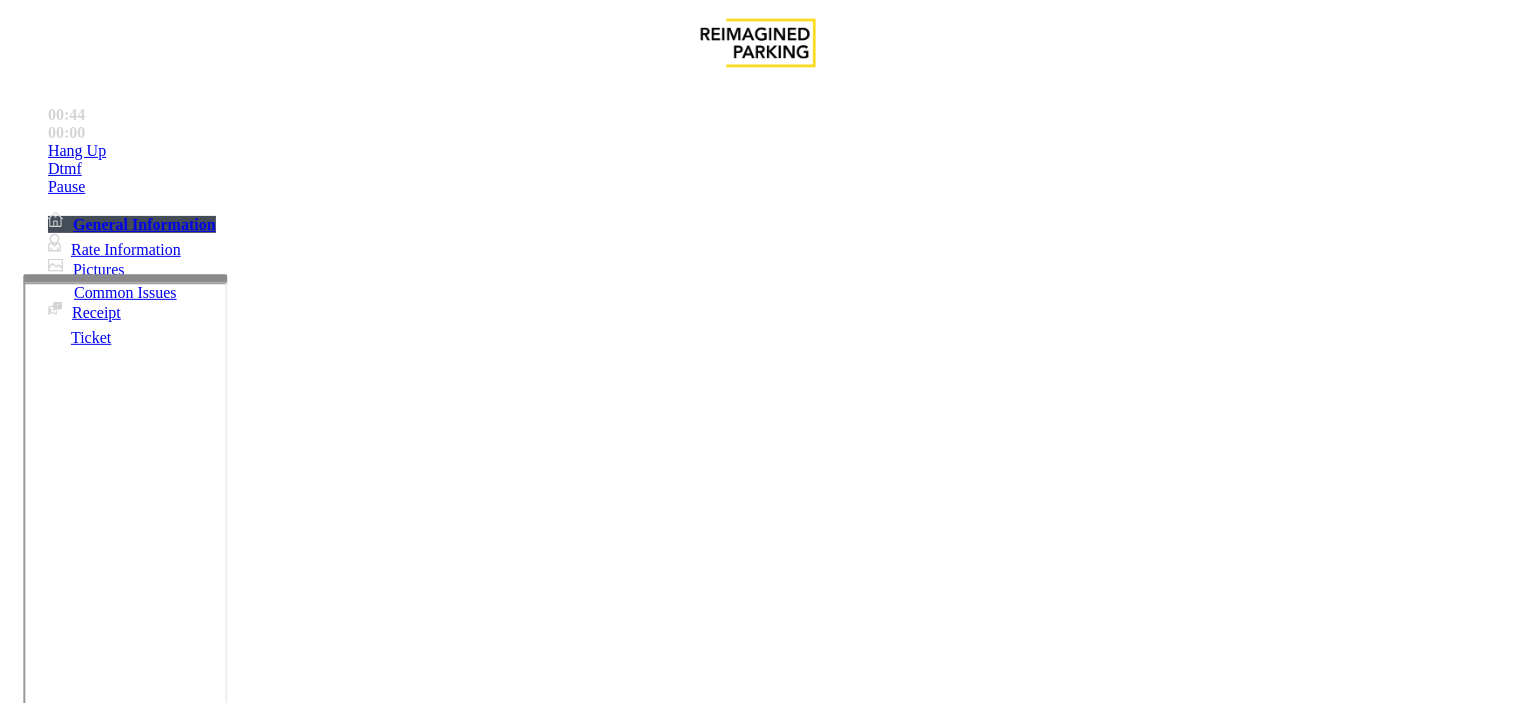 type 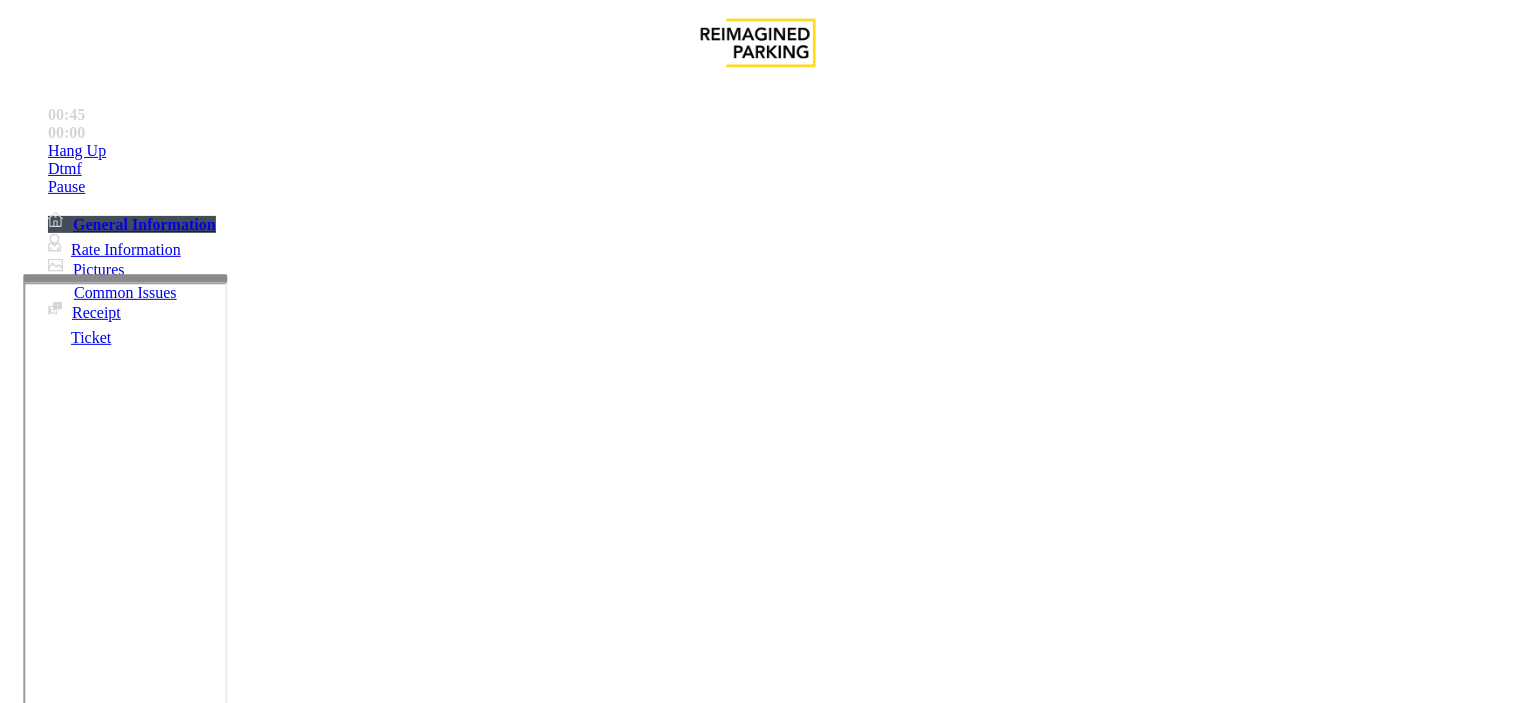 click on "Ticket Issue" at bounding box center [71, 1356] 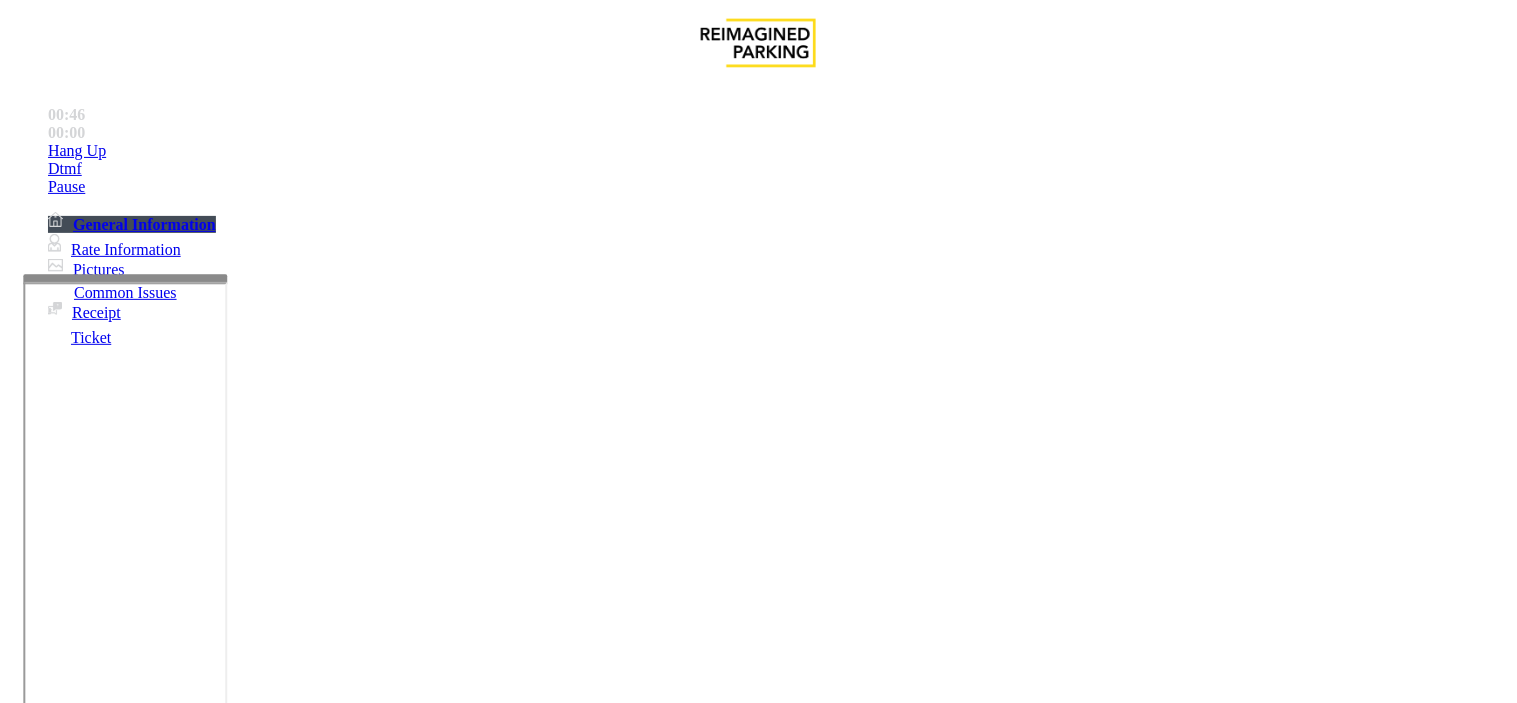 click on "Ticket Unreadable" at bounding box center (300, 1356) 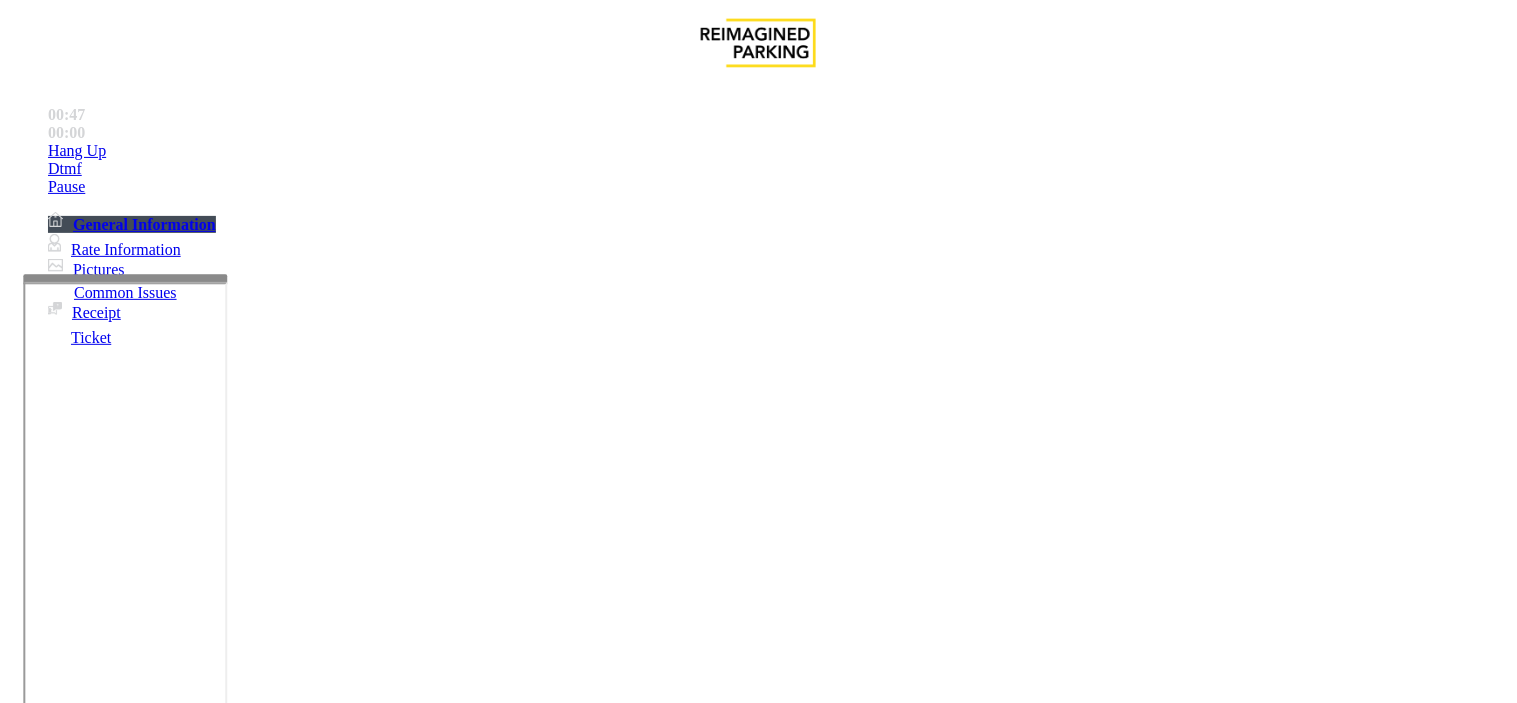 click on "Issue" at bounding box center [42, 1323] 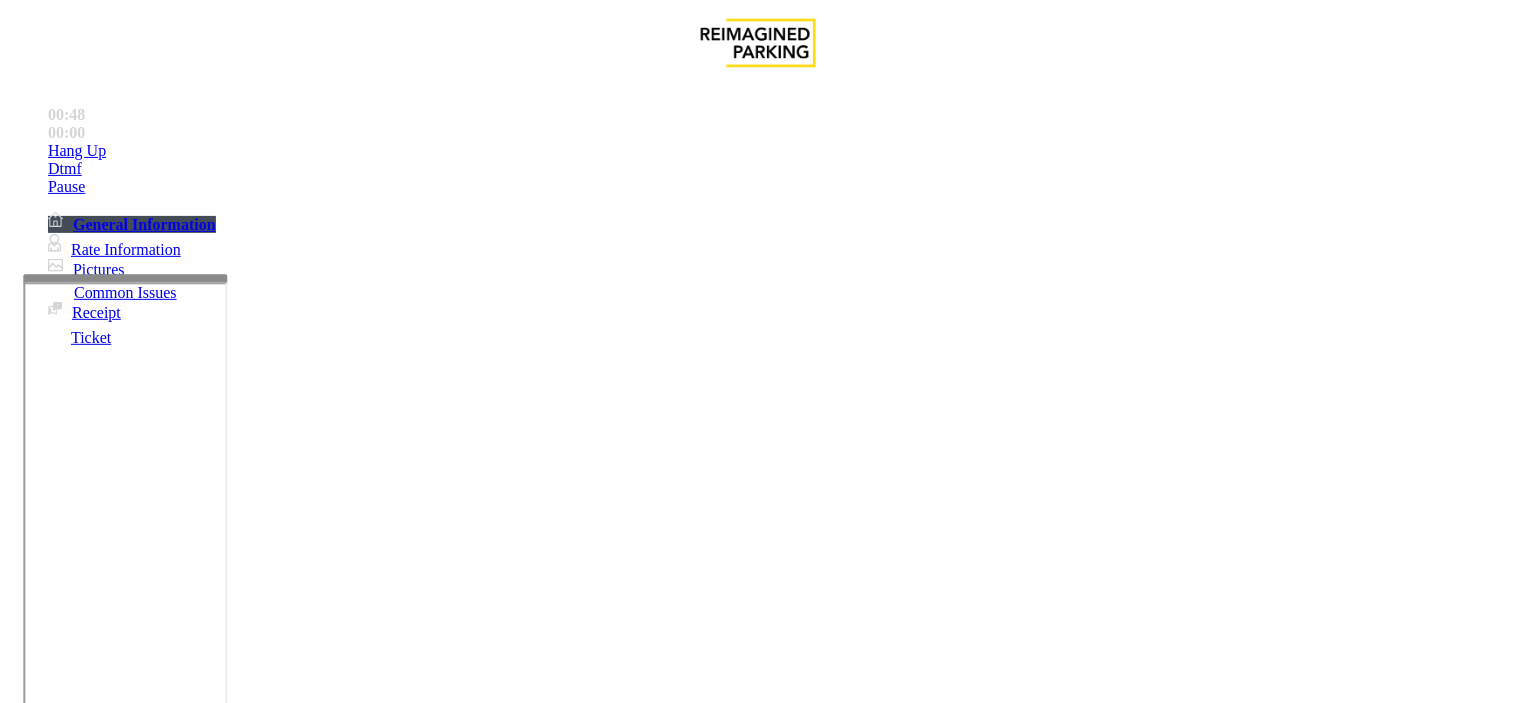 click on "Ticket Issue" at bounding box center [71, 1356] 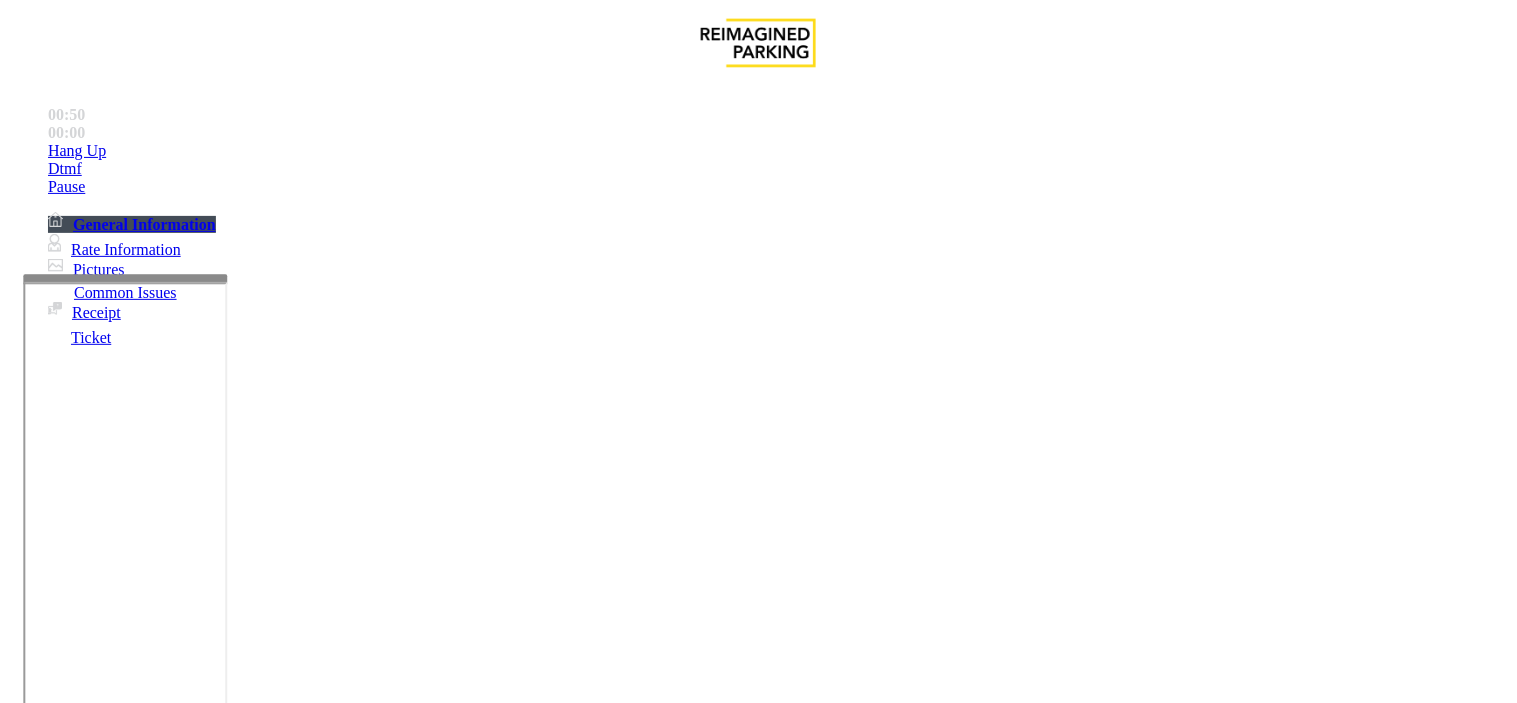 drag, startPoint x: 394, startPoint y: 167, endPoint x: 268, endPoint y: 150, distance: 127.141655 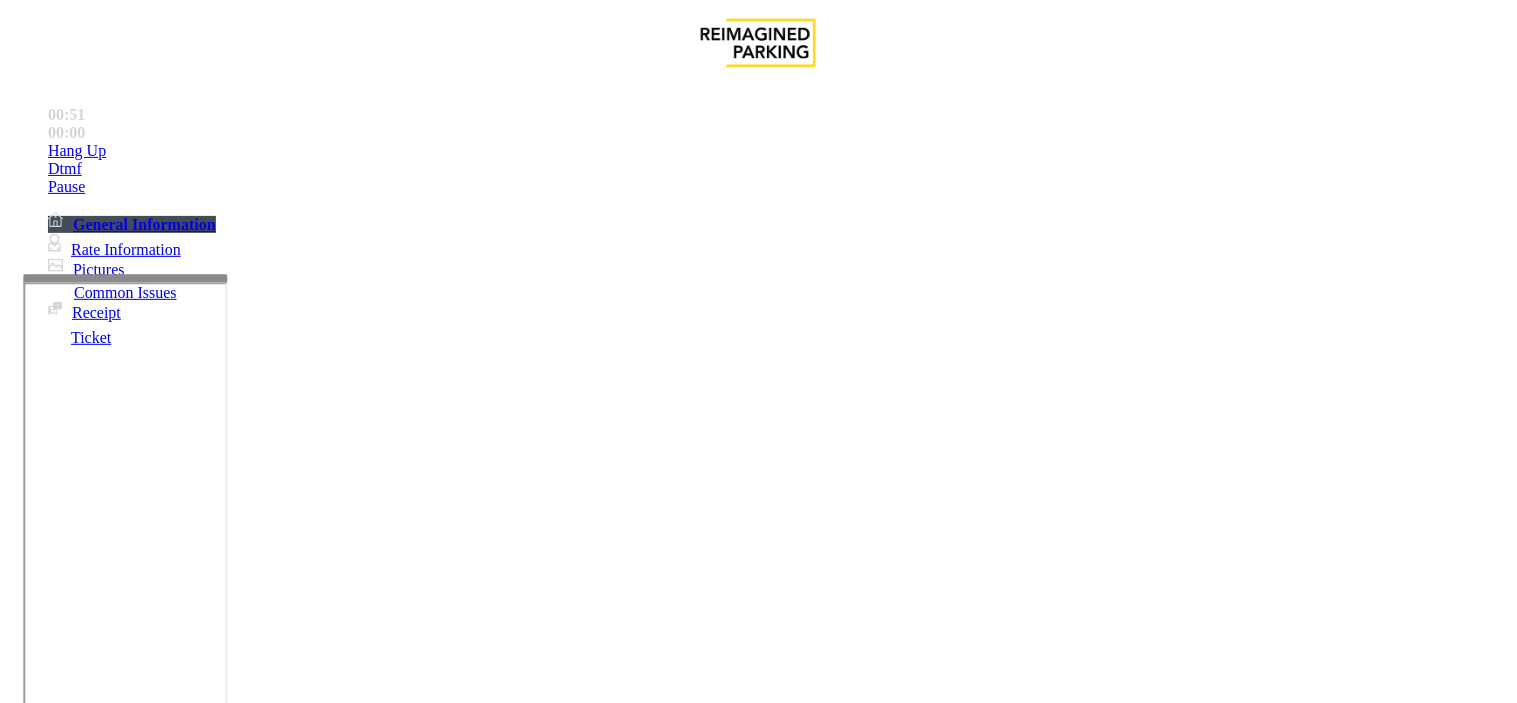 click at bounding box center (246, 1585) 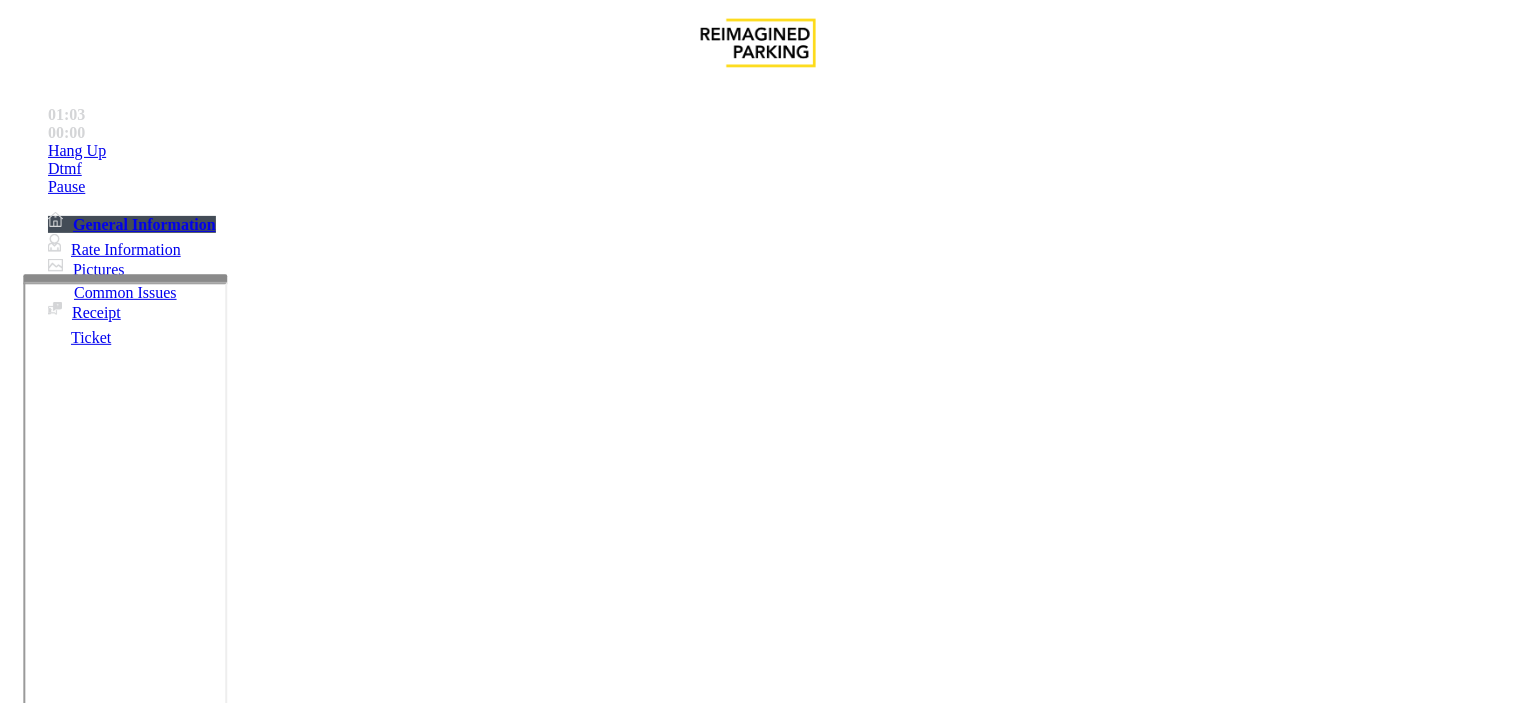 click on "[TEXT]" at bounding box center (46, 3479) 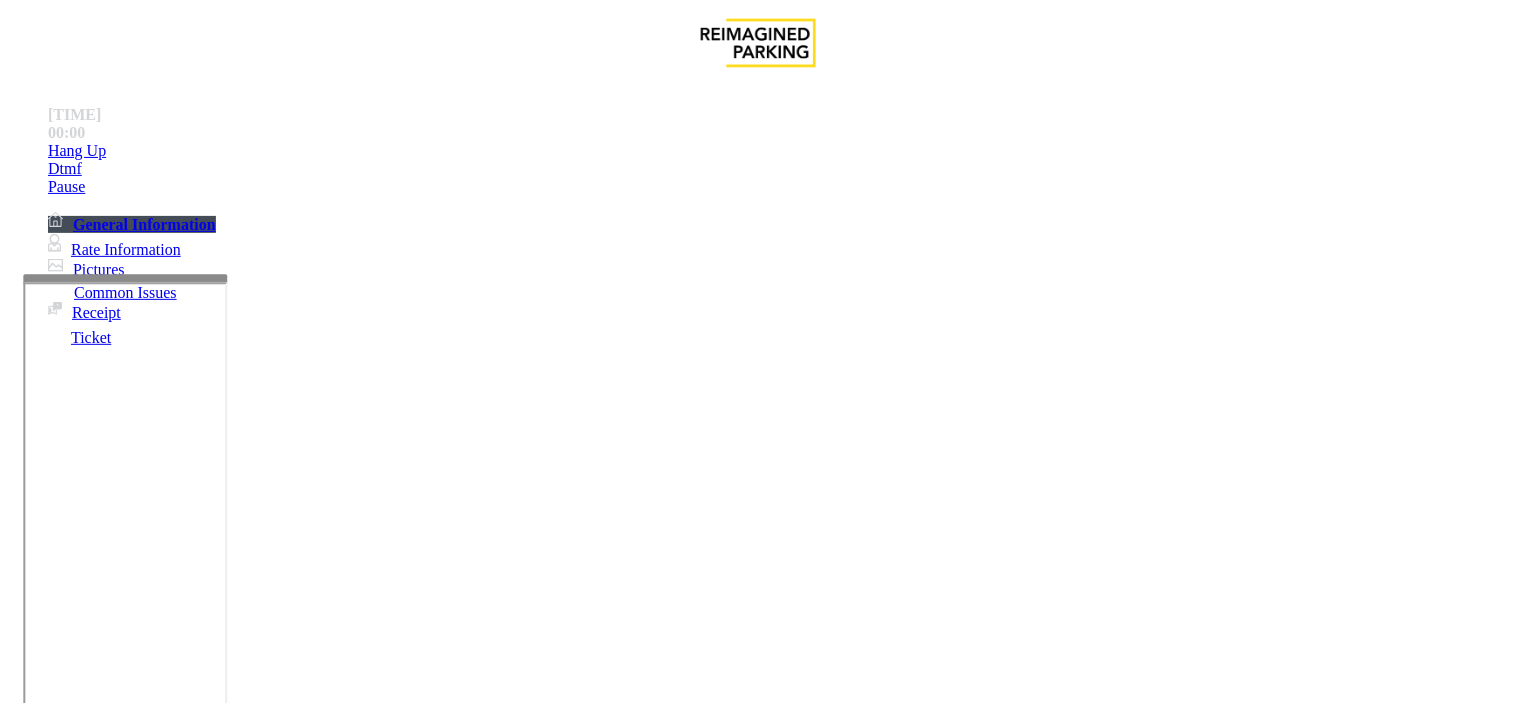 click at bounding box center [96, 1378] 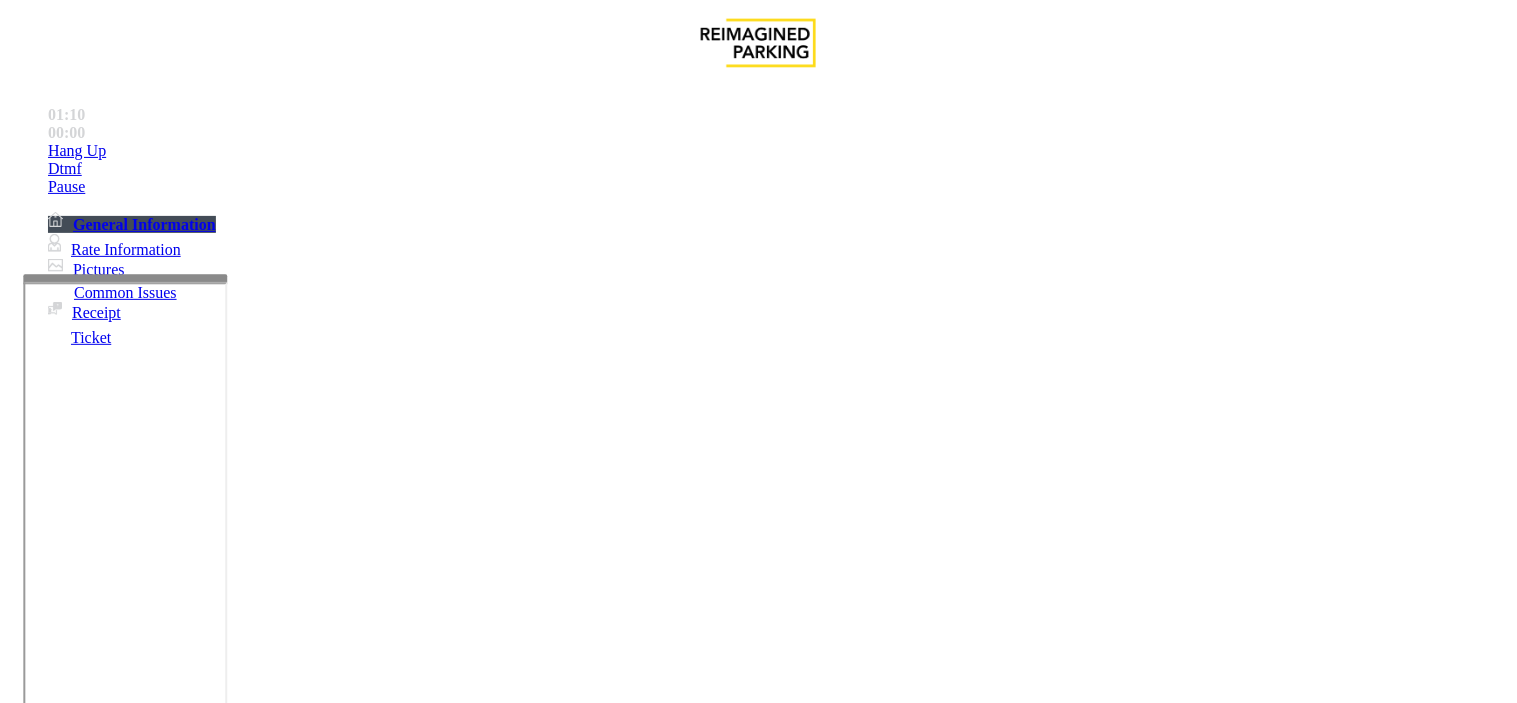 click at bounding box center [246, 1585] 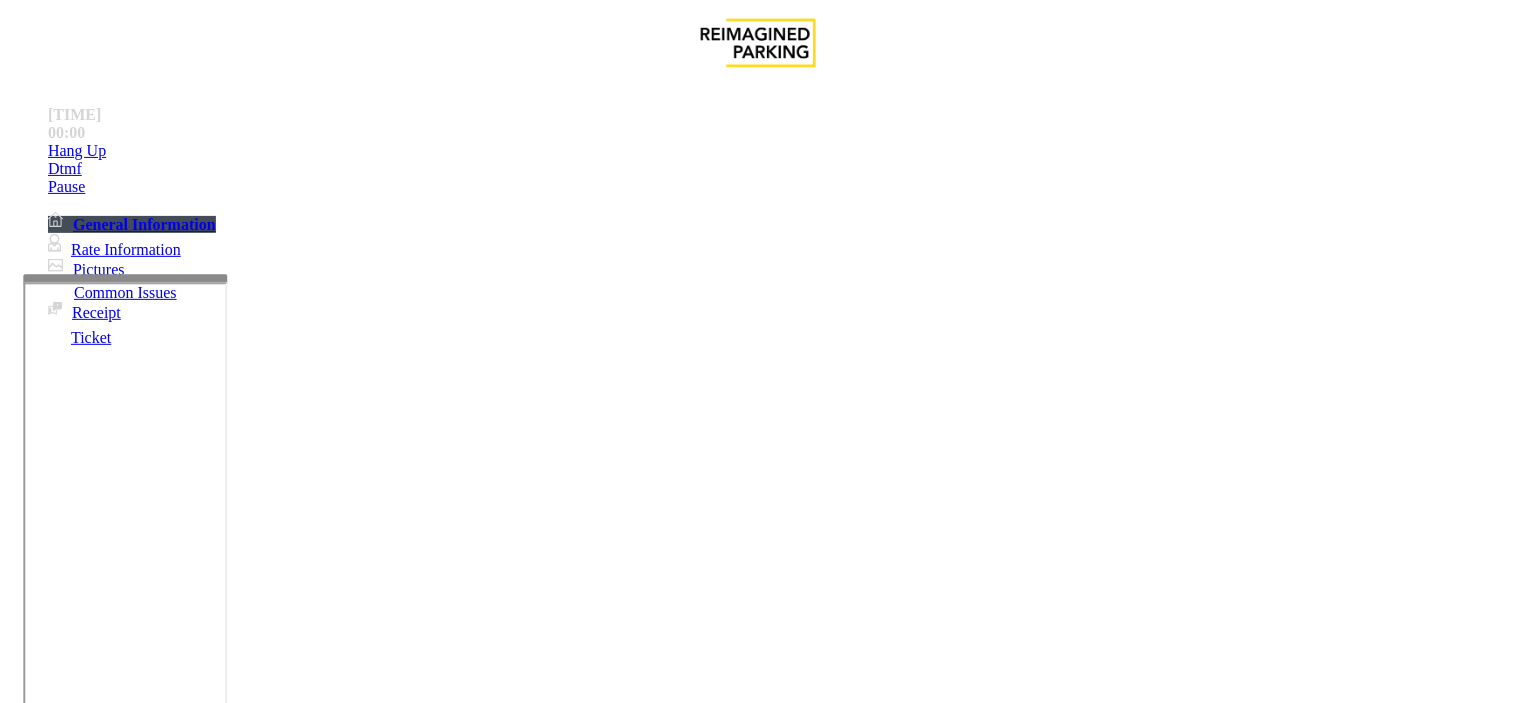 scroll, scrollTop: 14, scrollLeft: 0, axis: vertical 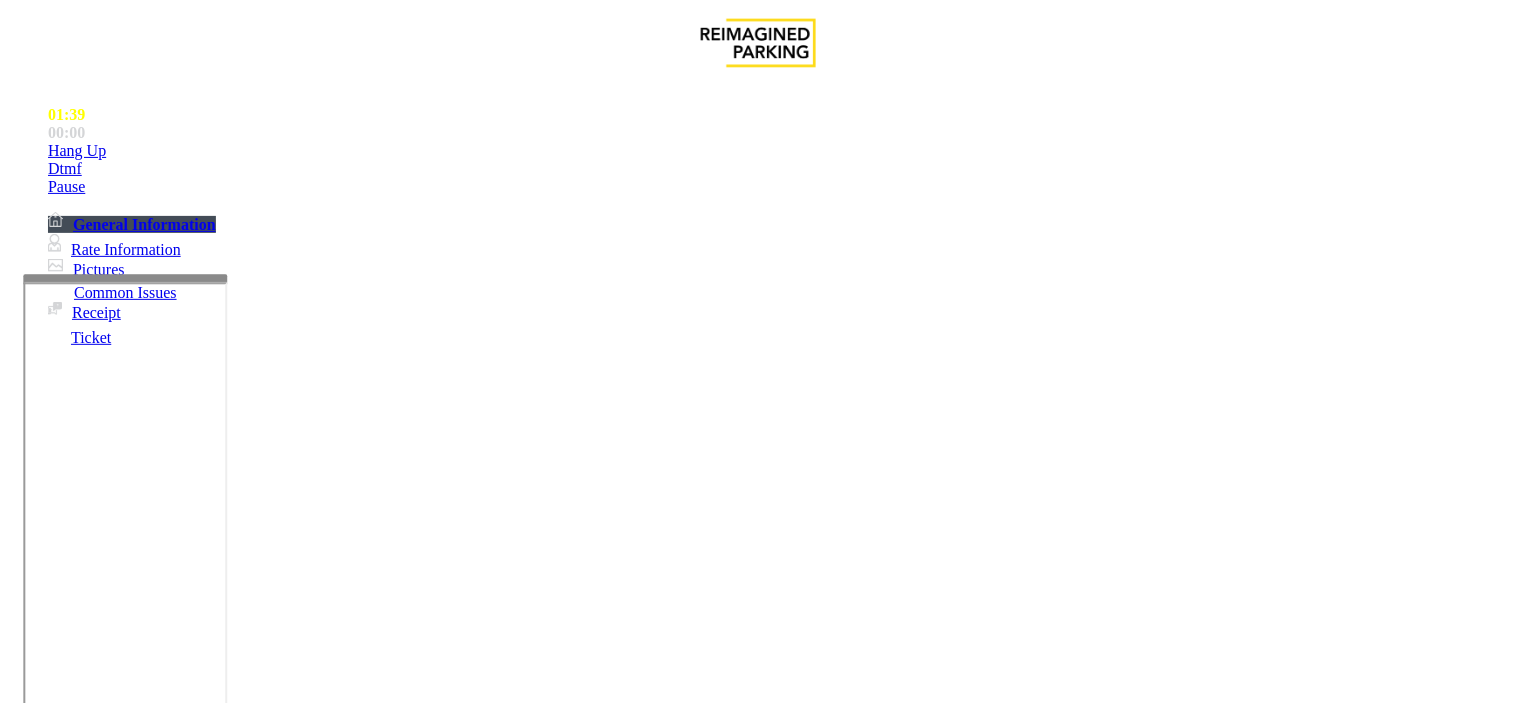 click at bounding box center (246, 1585) 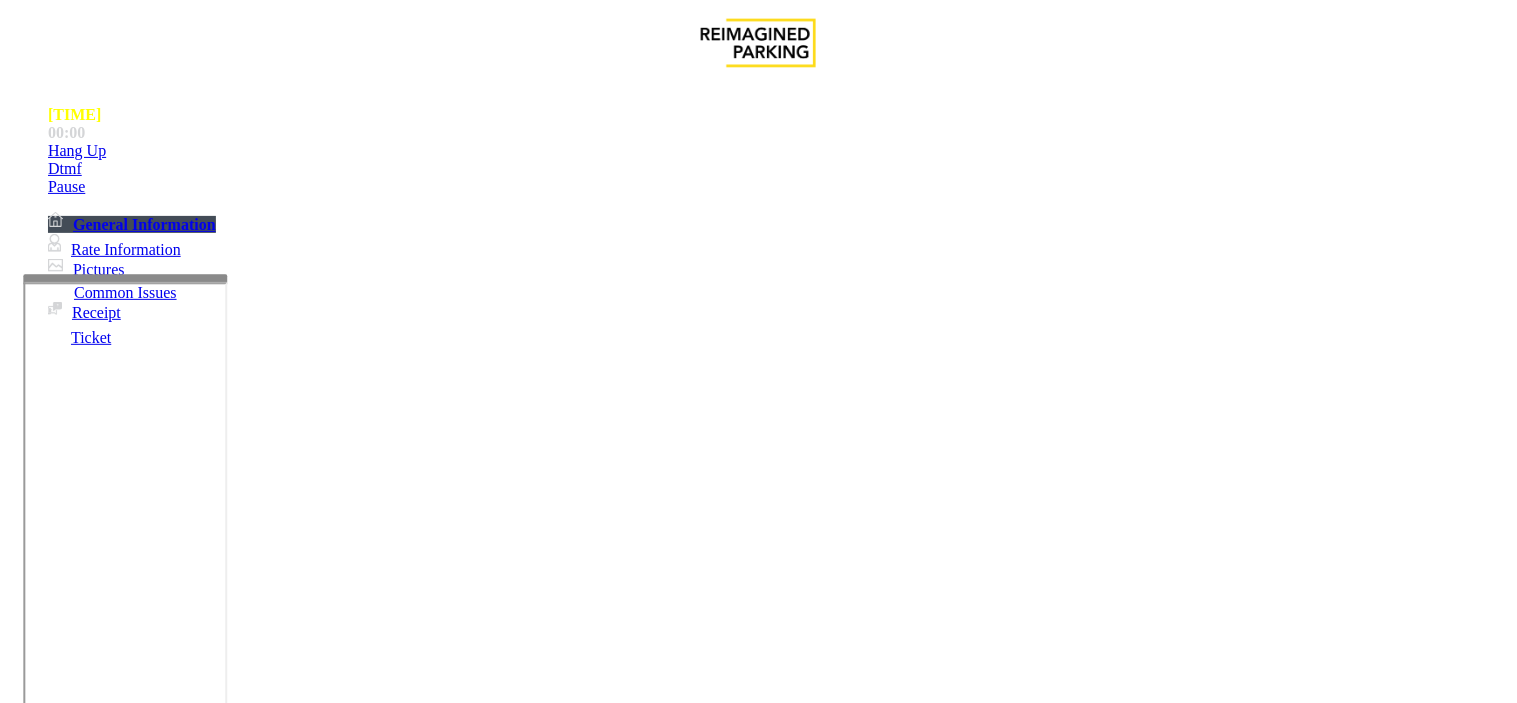 scroll, scrollTop: 21, scrollLeft: 0, axis: vertical 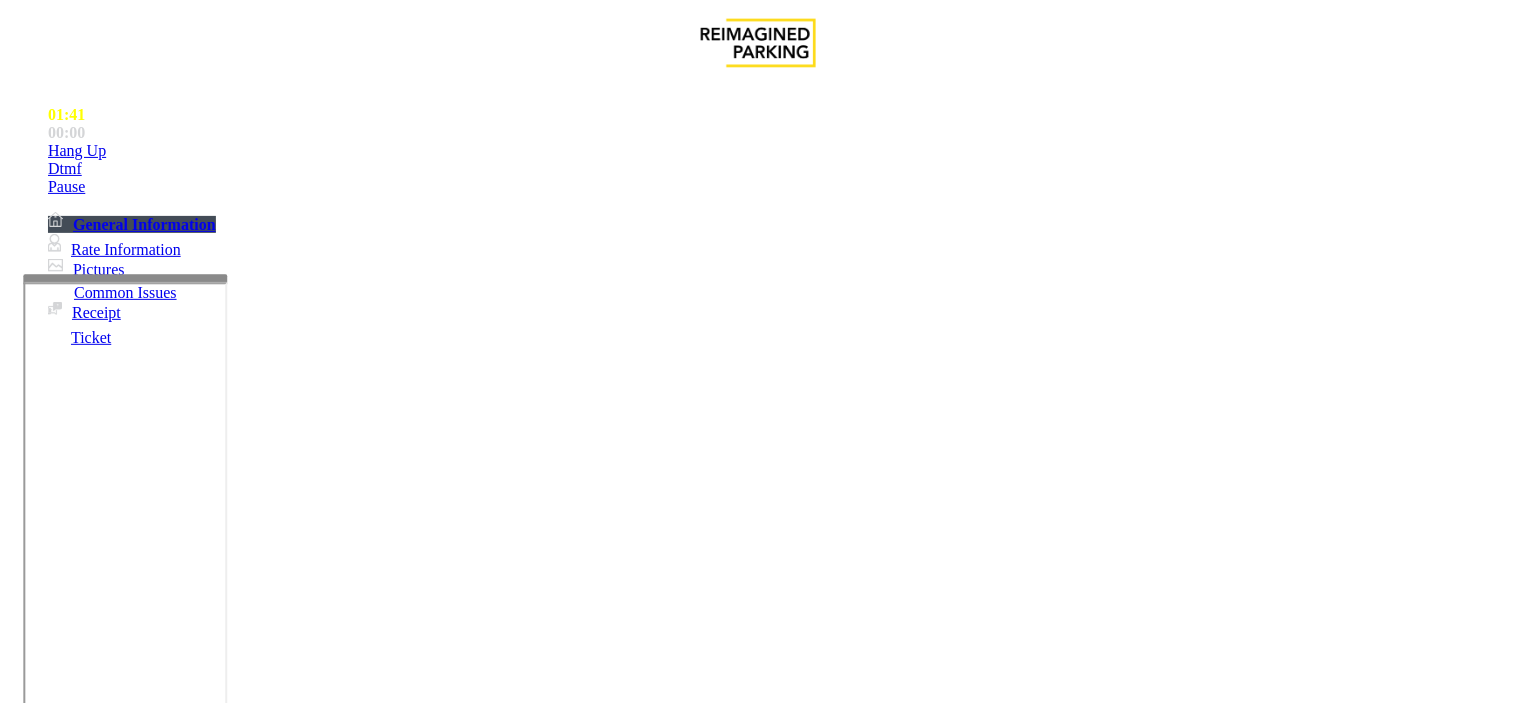 type on "**********" 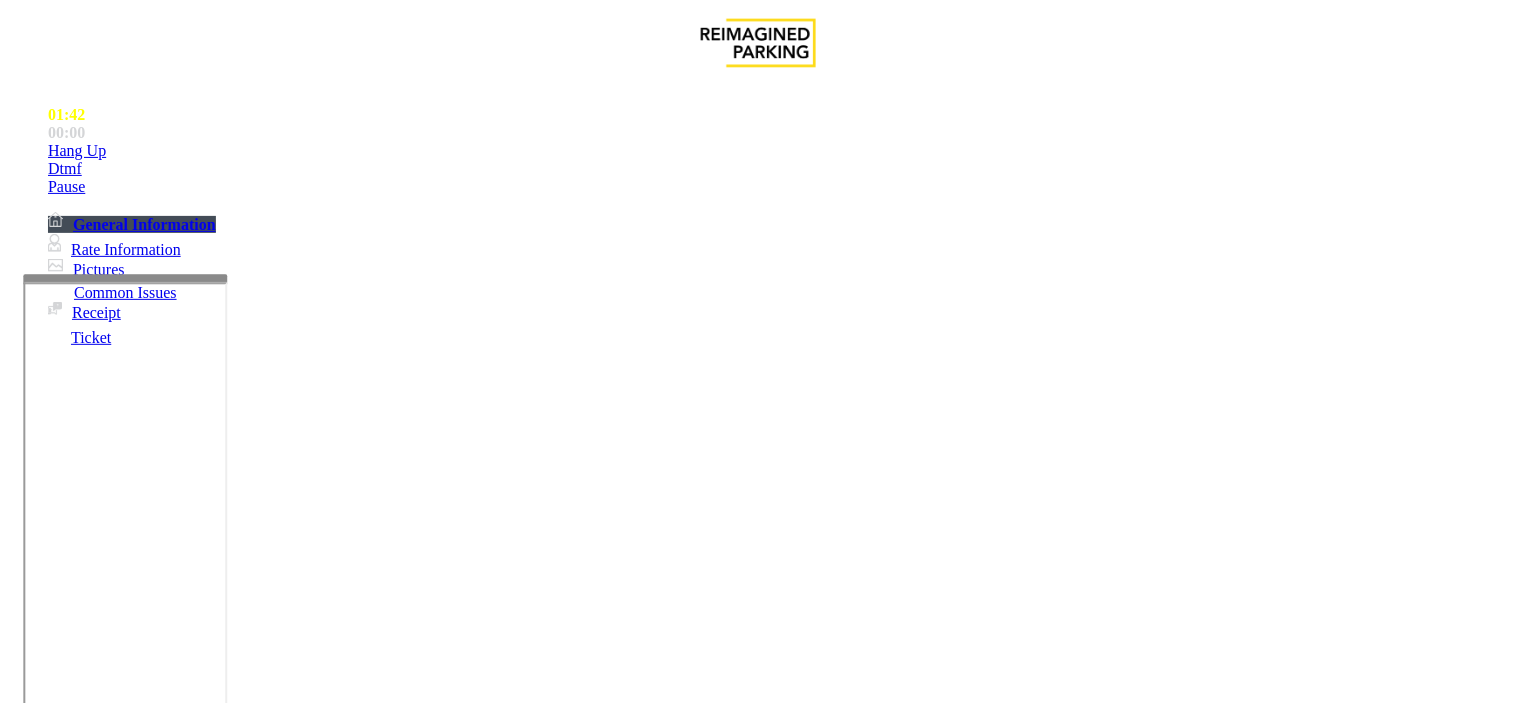 click at bounding box center (96, 1432) 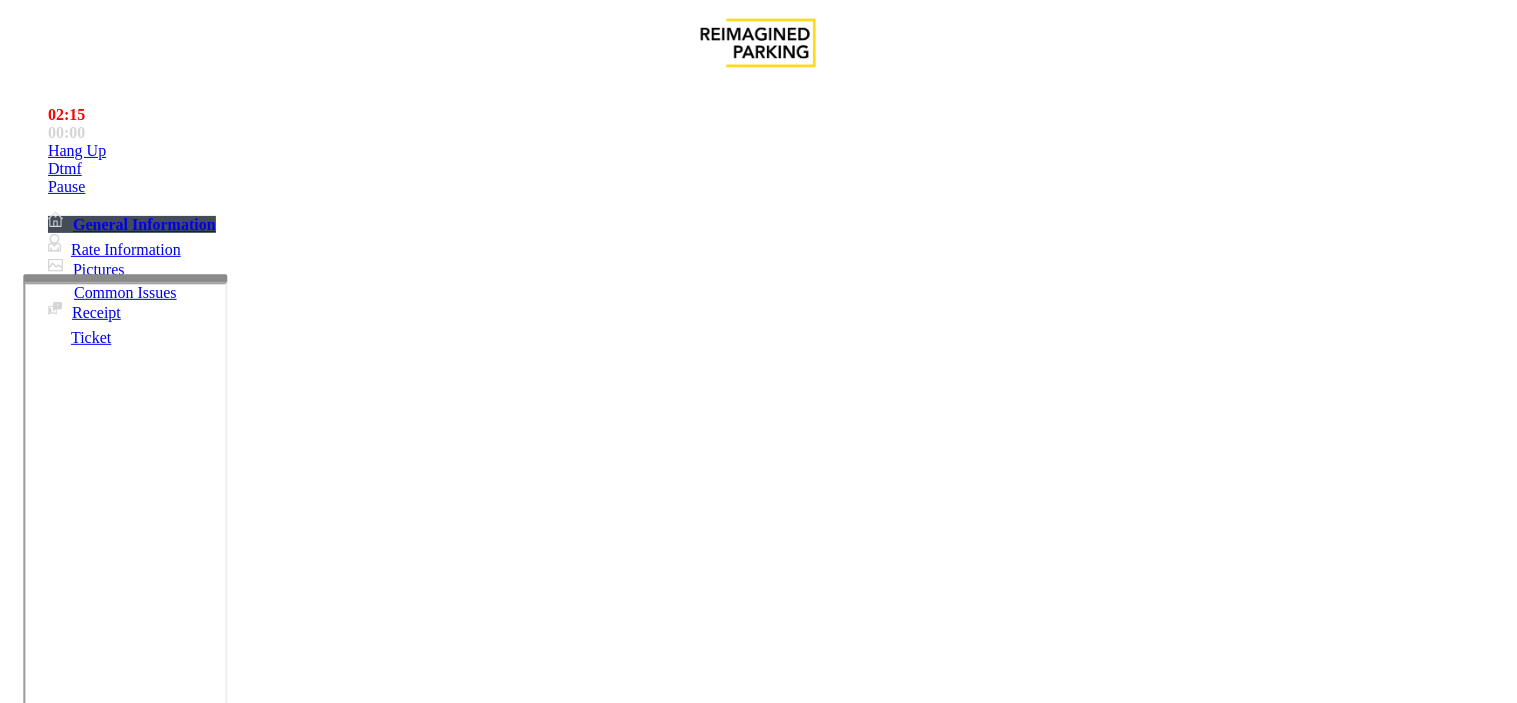 click at bounding box center [96, 1432] 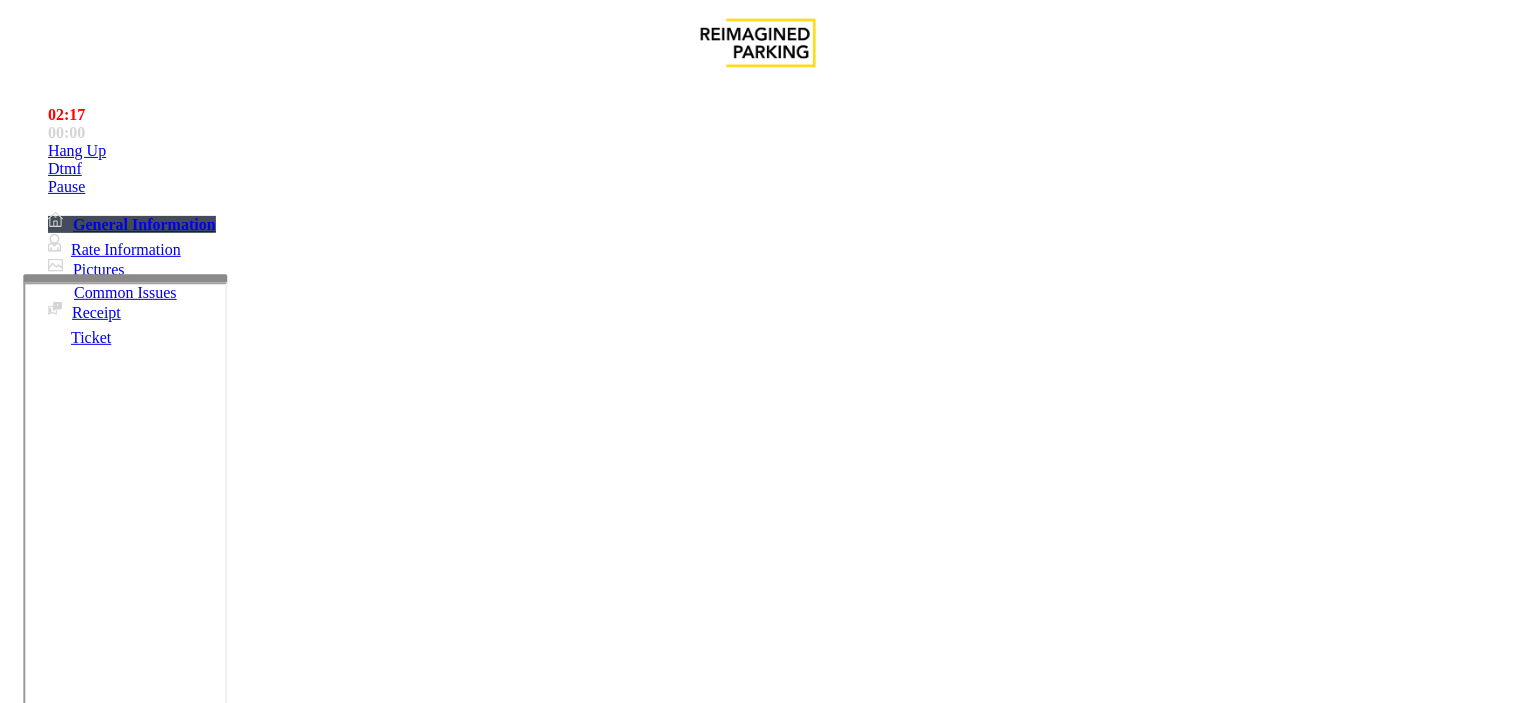 type on "**" 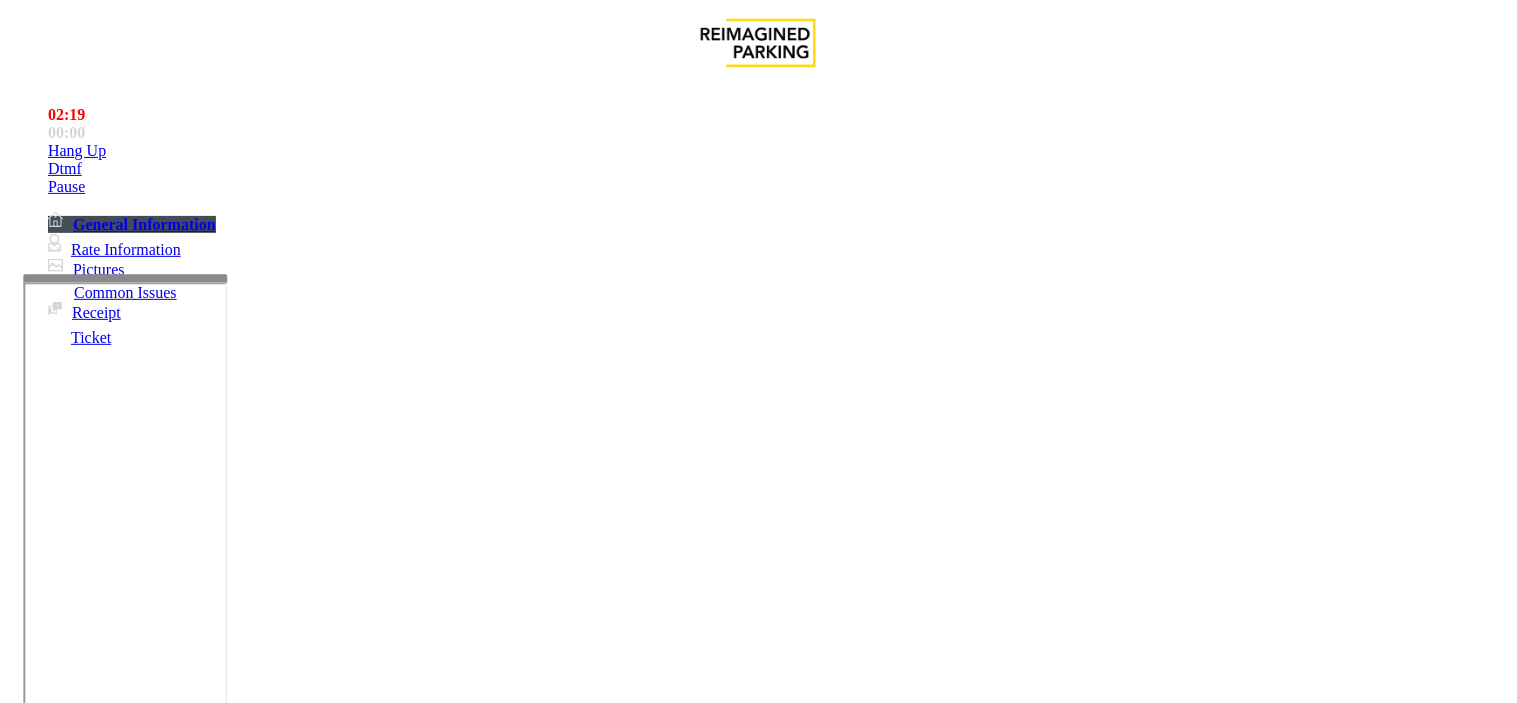 type on "**" 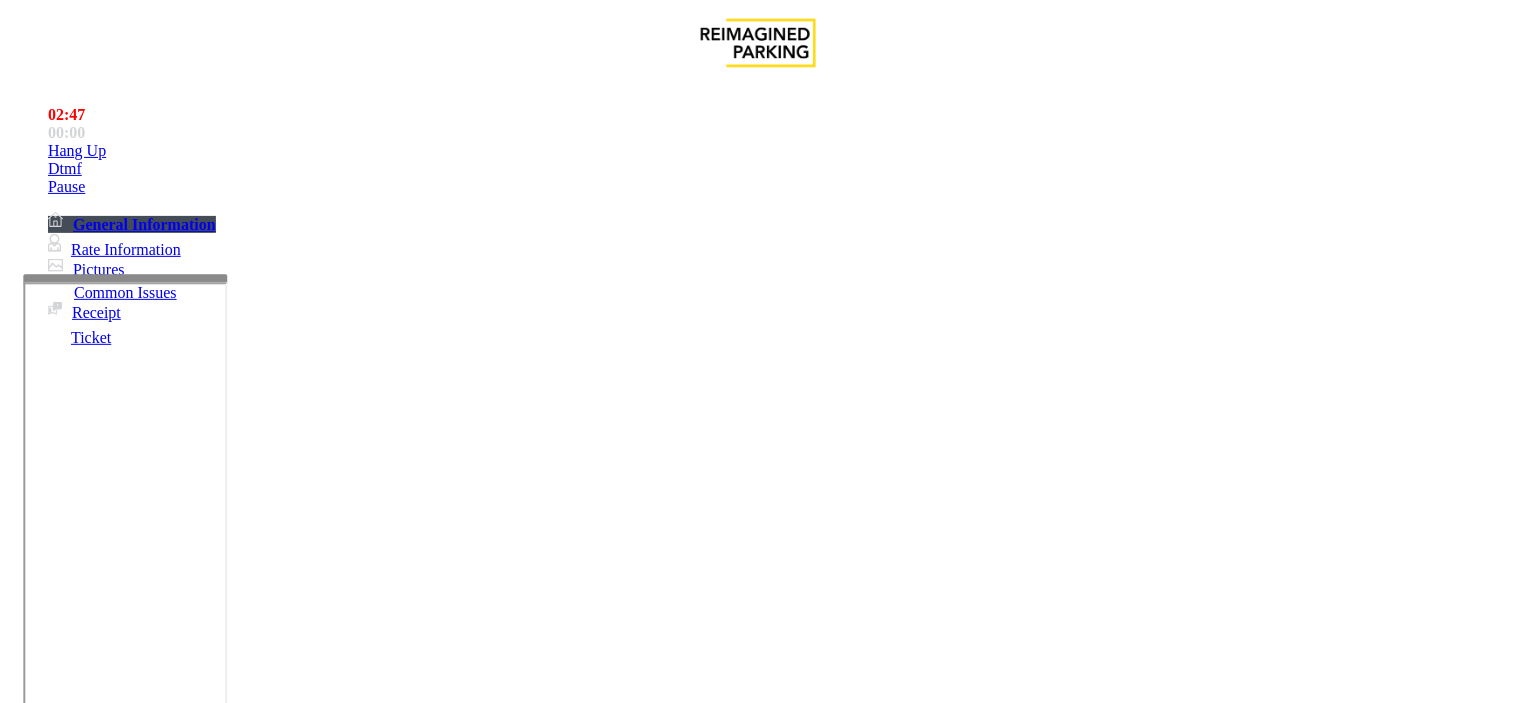 click at bounding box center [246, 1585] 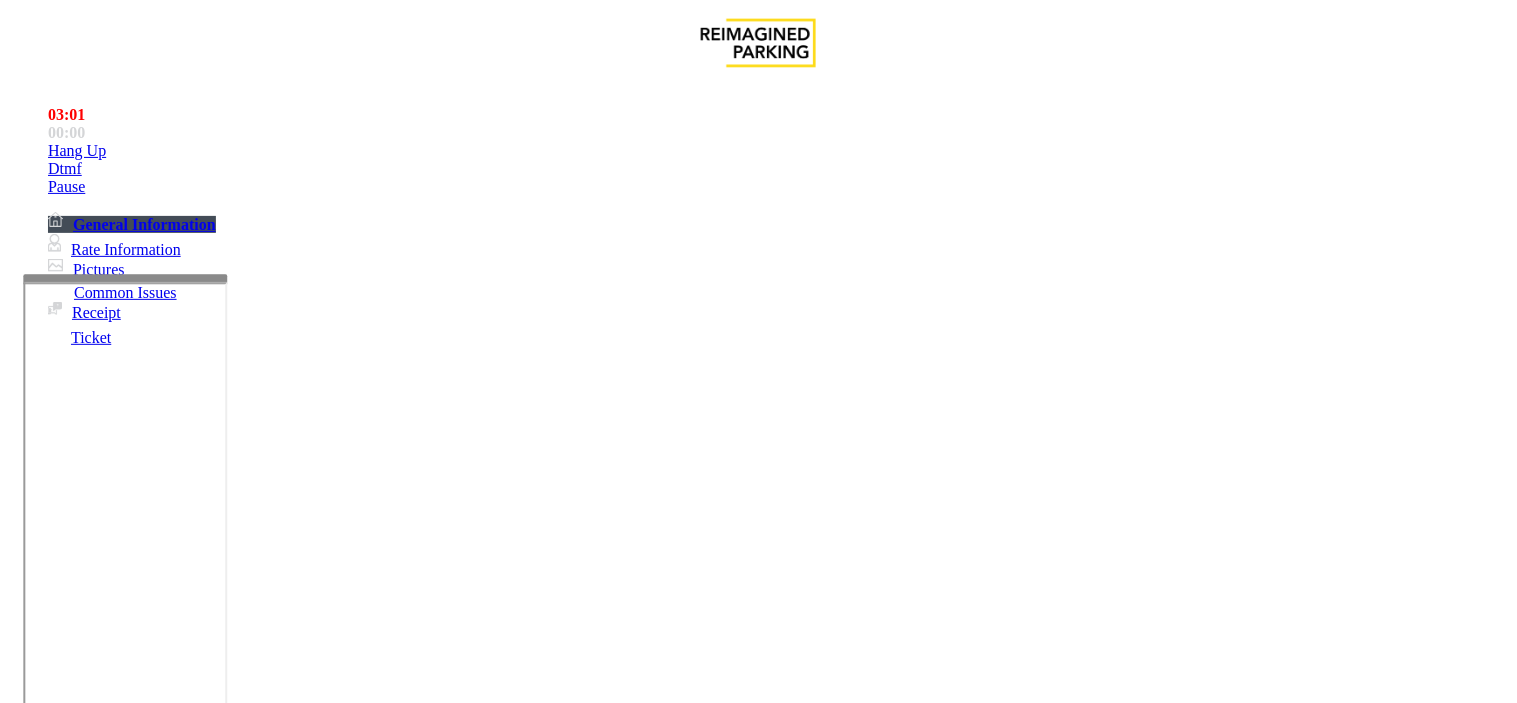 scroll, scrollTop: 35, scrollLeft: 0, axis: vertical 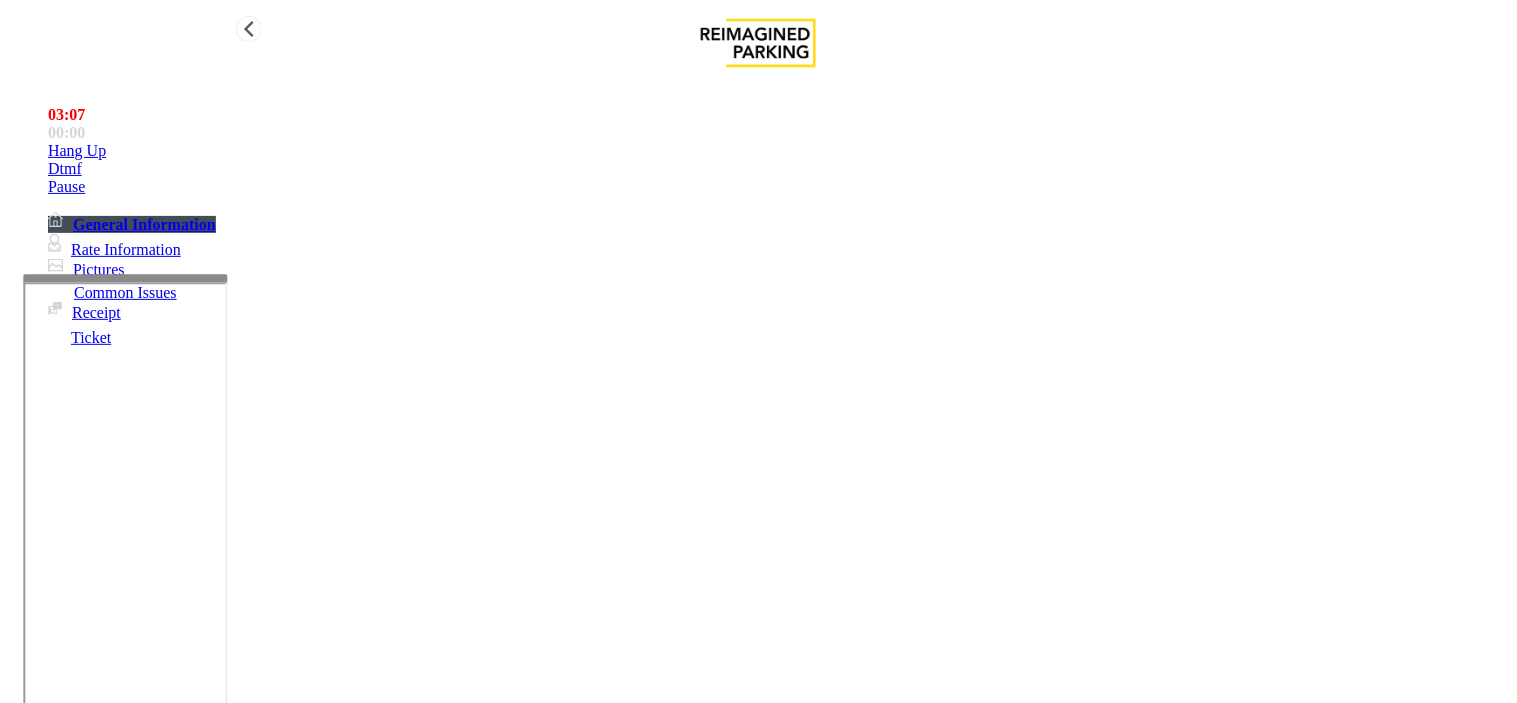 click on "Hang Up" at bounding box center [778, 151] 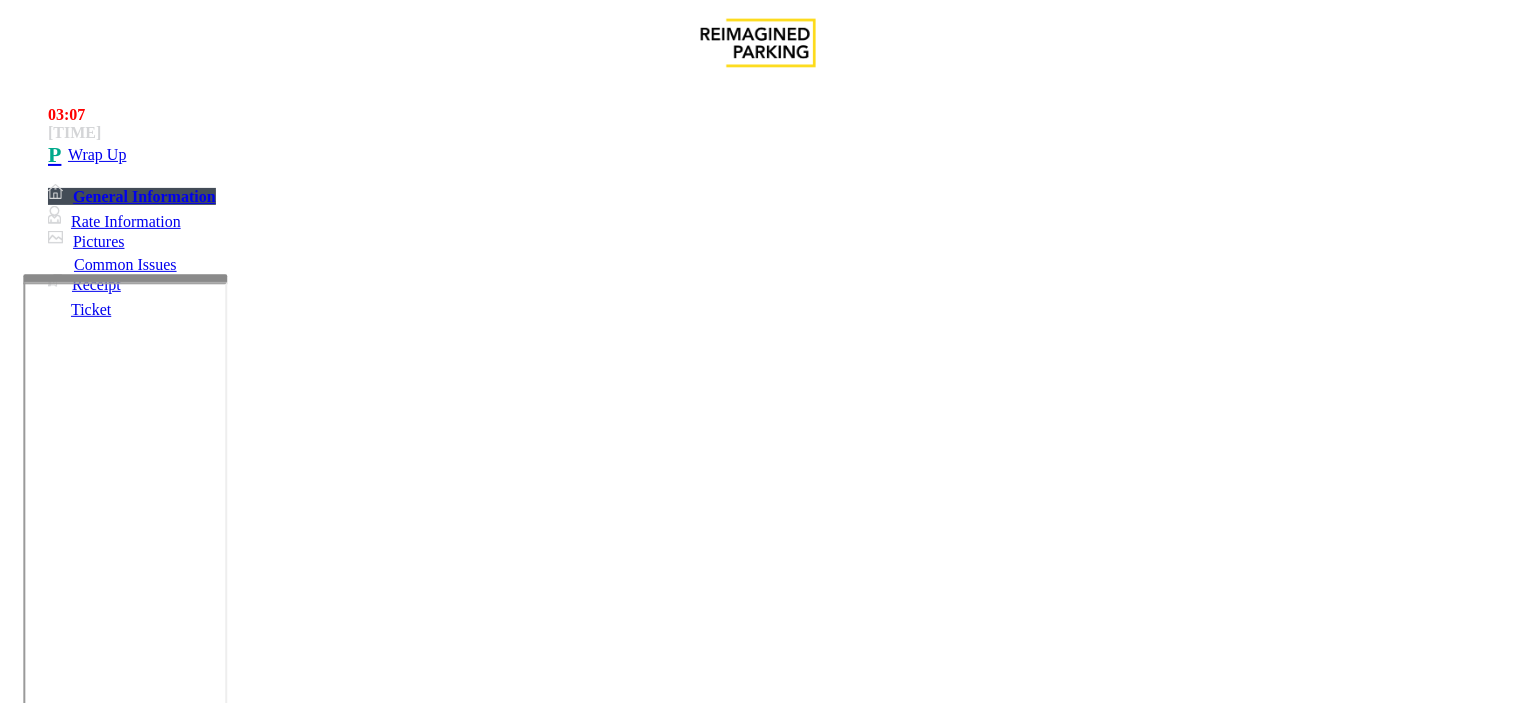 click at bounding box center (246, 1585) 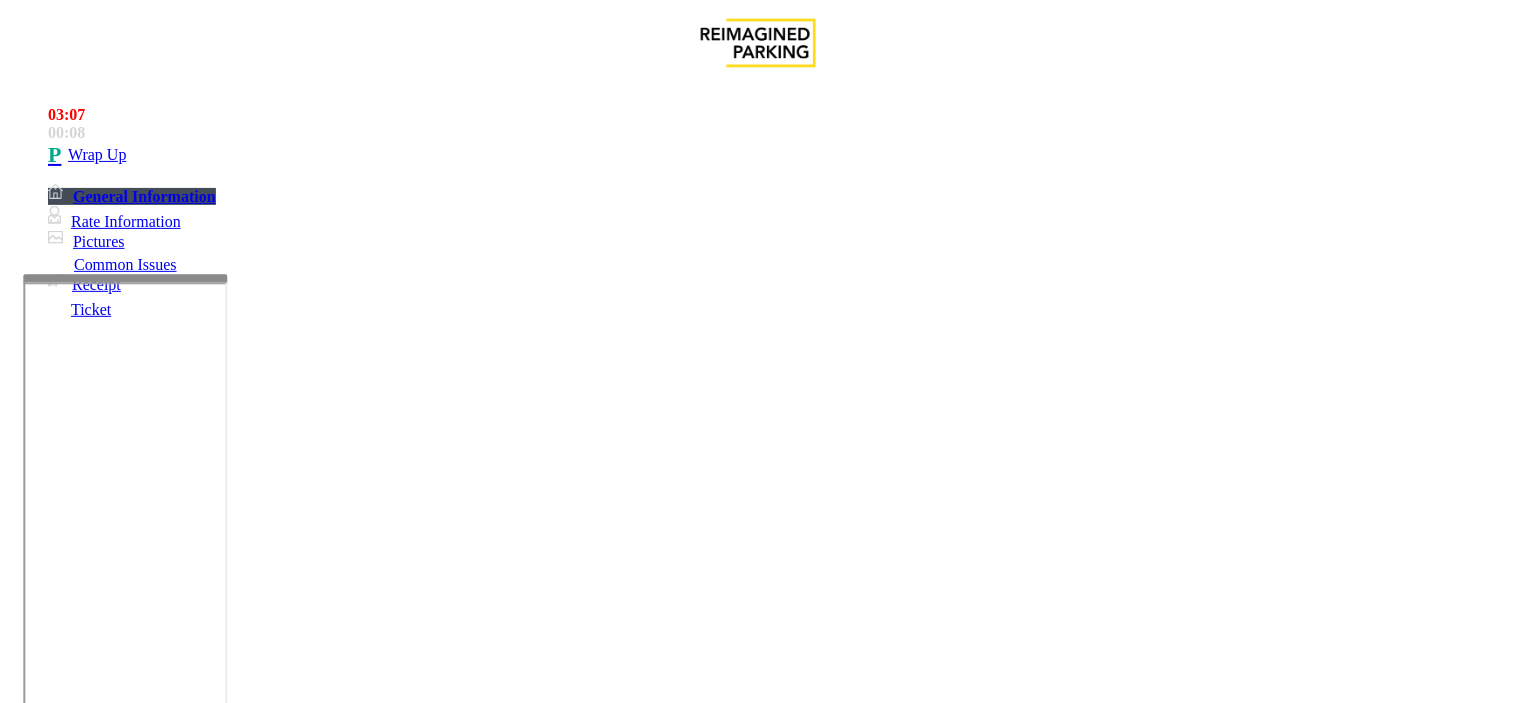 scroll, scrollTop: 56, scrollLeft: 0, axis: vertical 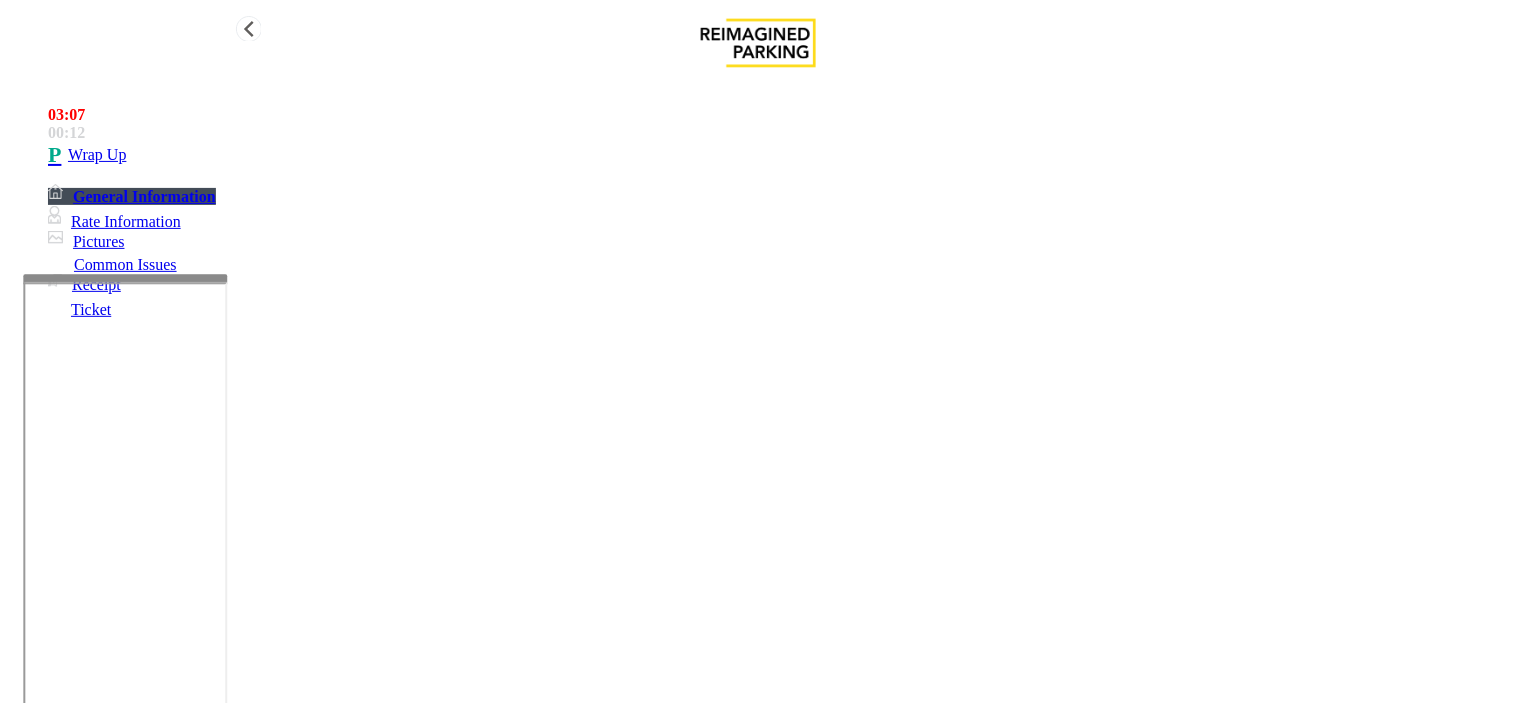 type on "**********" 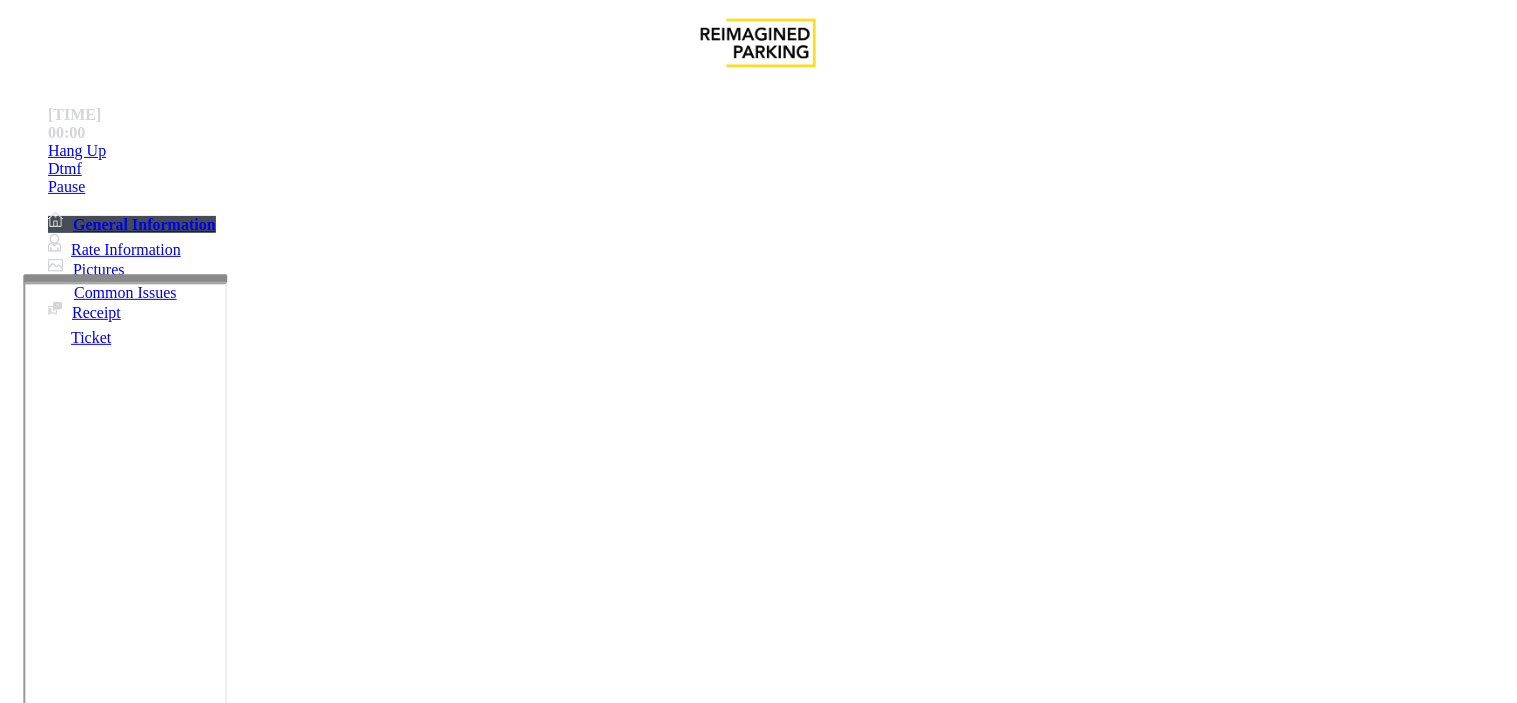 scroll, scrollTop: 444, scrollLeft: 0, axis: vertical 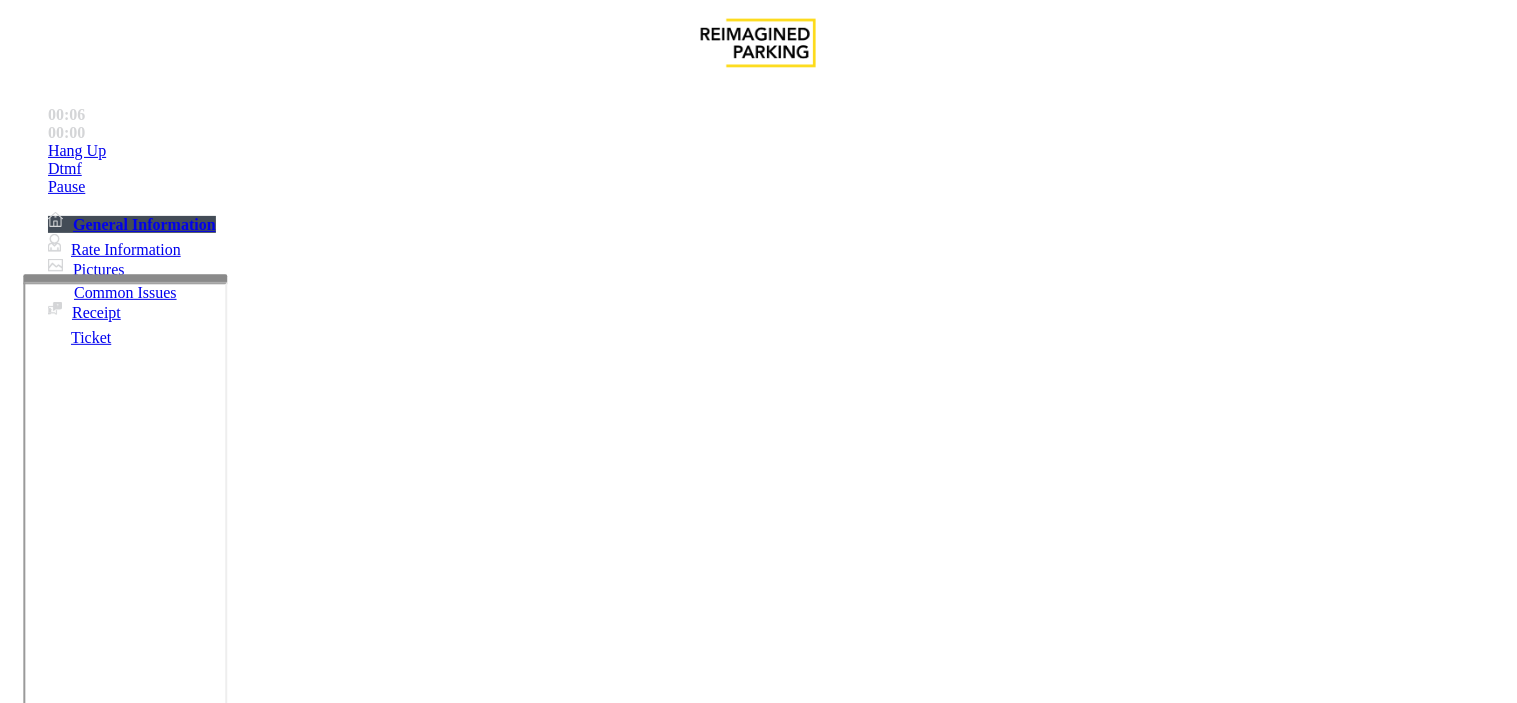 click on "Equipment Issue" at bounding box center [697, 1356] 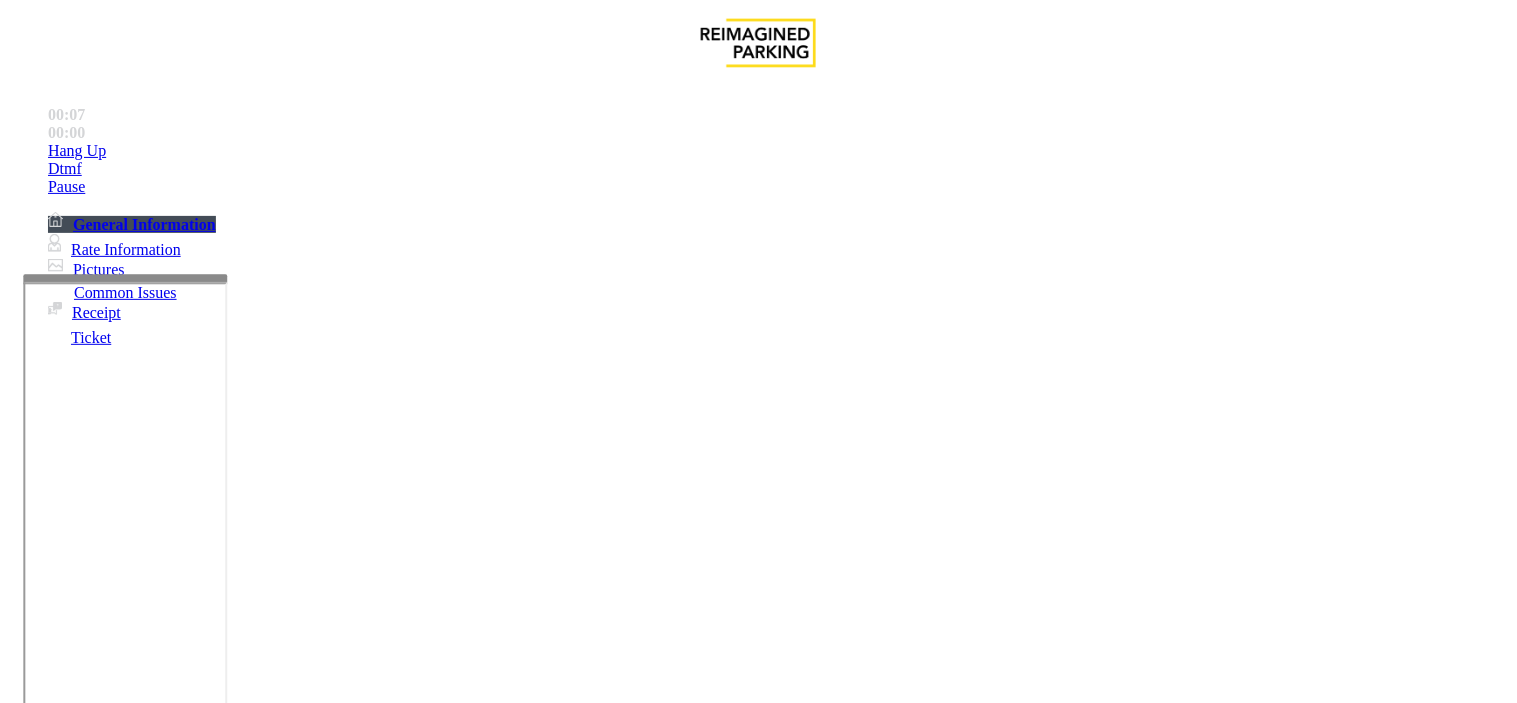 click on "Equipment Testing" at bounding box center (90, 1382) 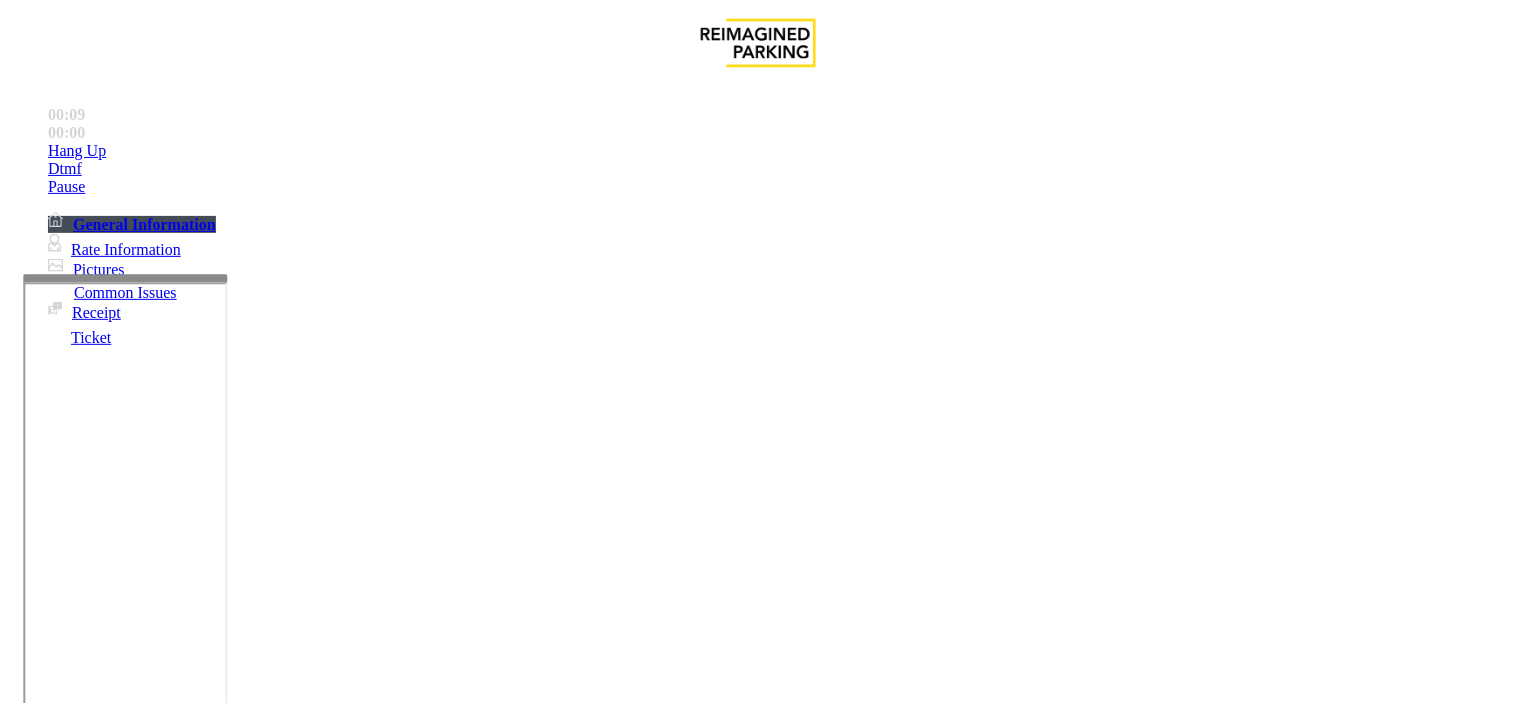 drag, startPoint x: 445, startPoint y: 180, endPoint x: 290, endPoint y: 185, distance: 155.08063 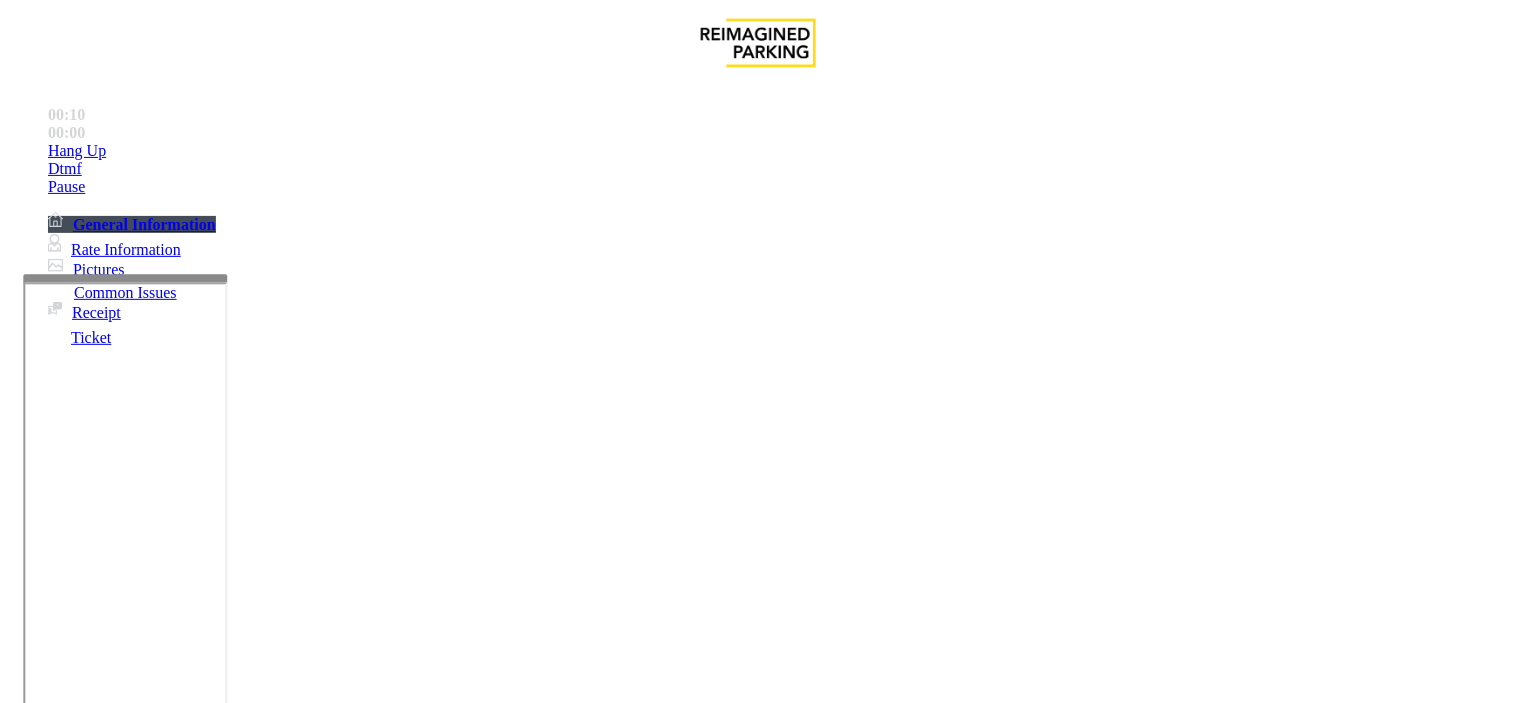 click at bounding box center [254, 1431] 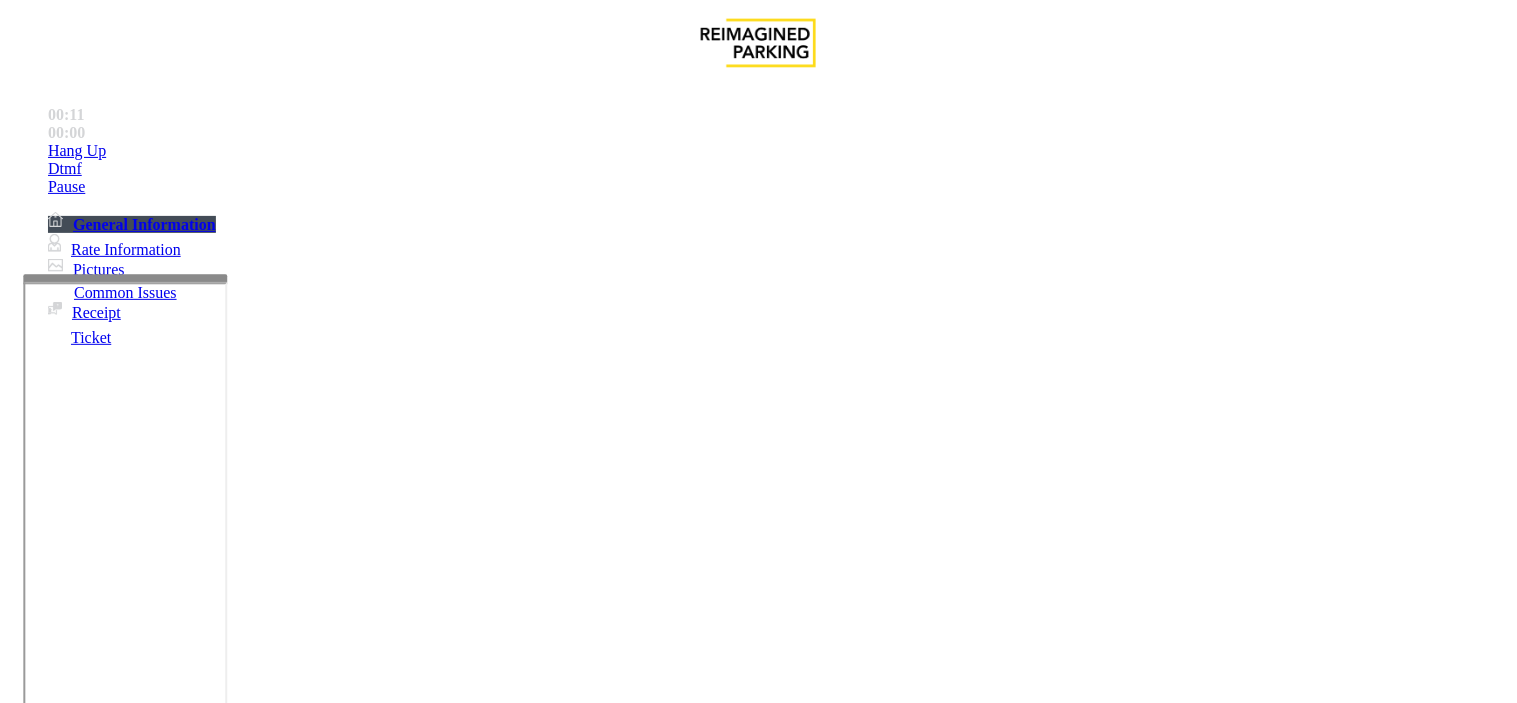 scroll, scrollTop: 222, scrollLeft: 0, axis: vertical 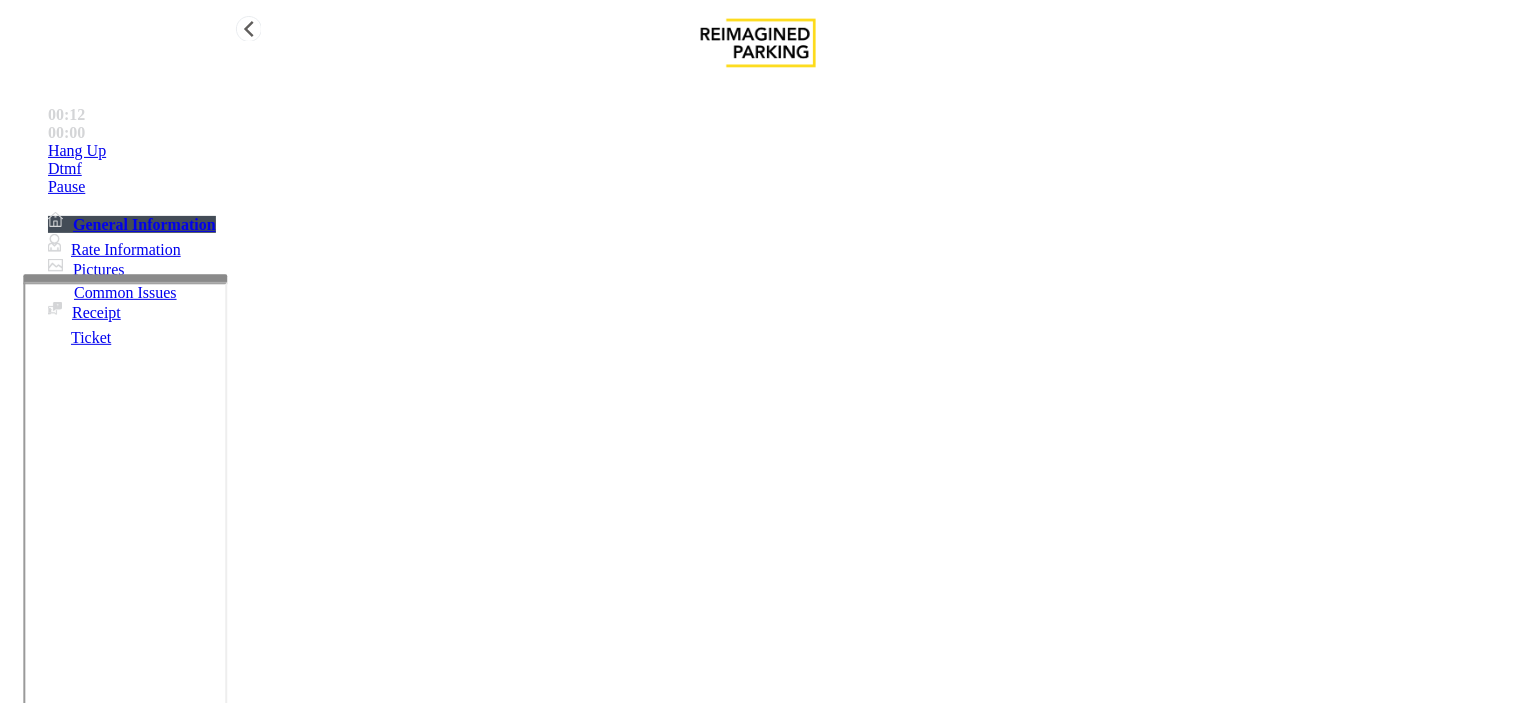 type on "**********" 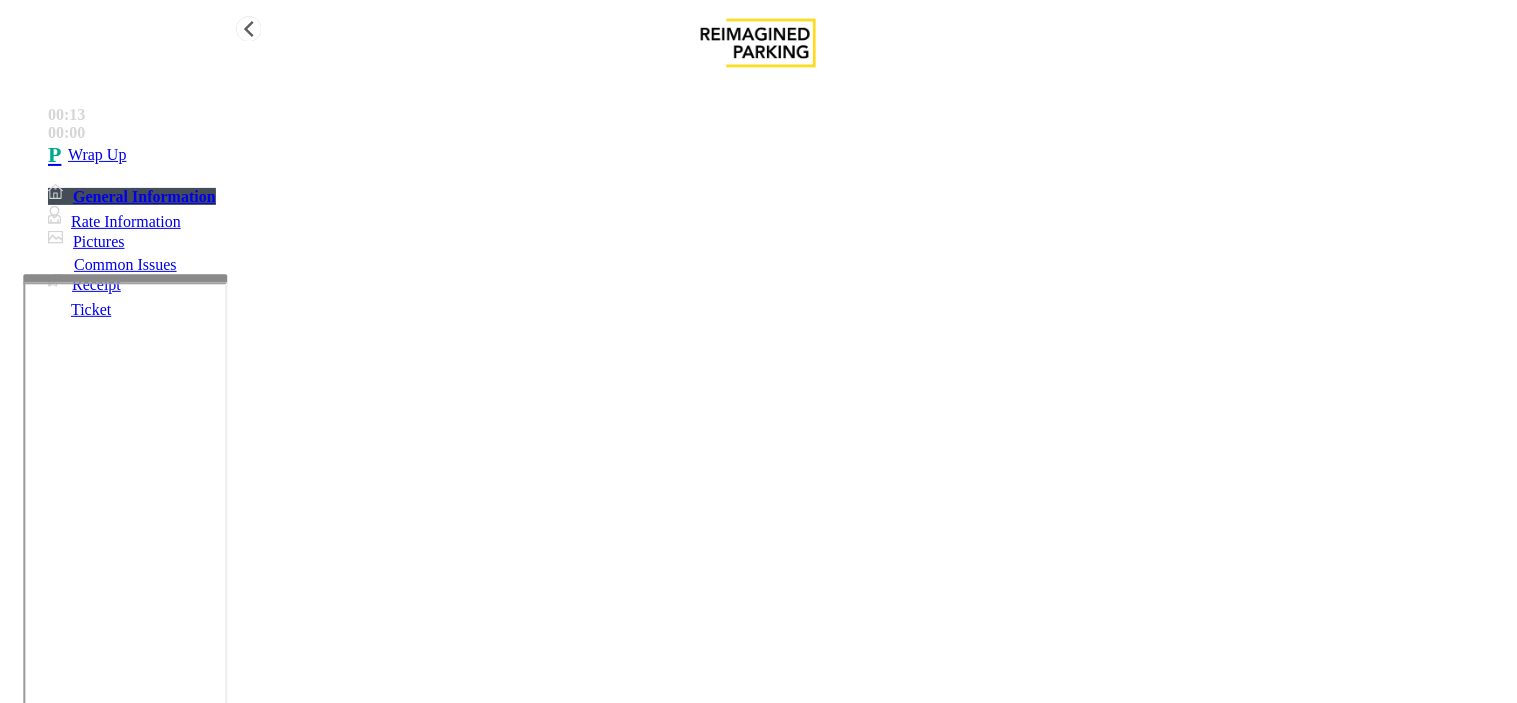 click on "Wrap Up" at bounding box center [778, 155] 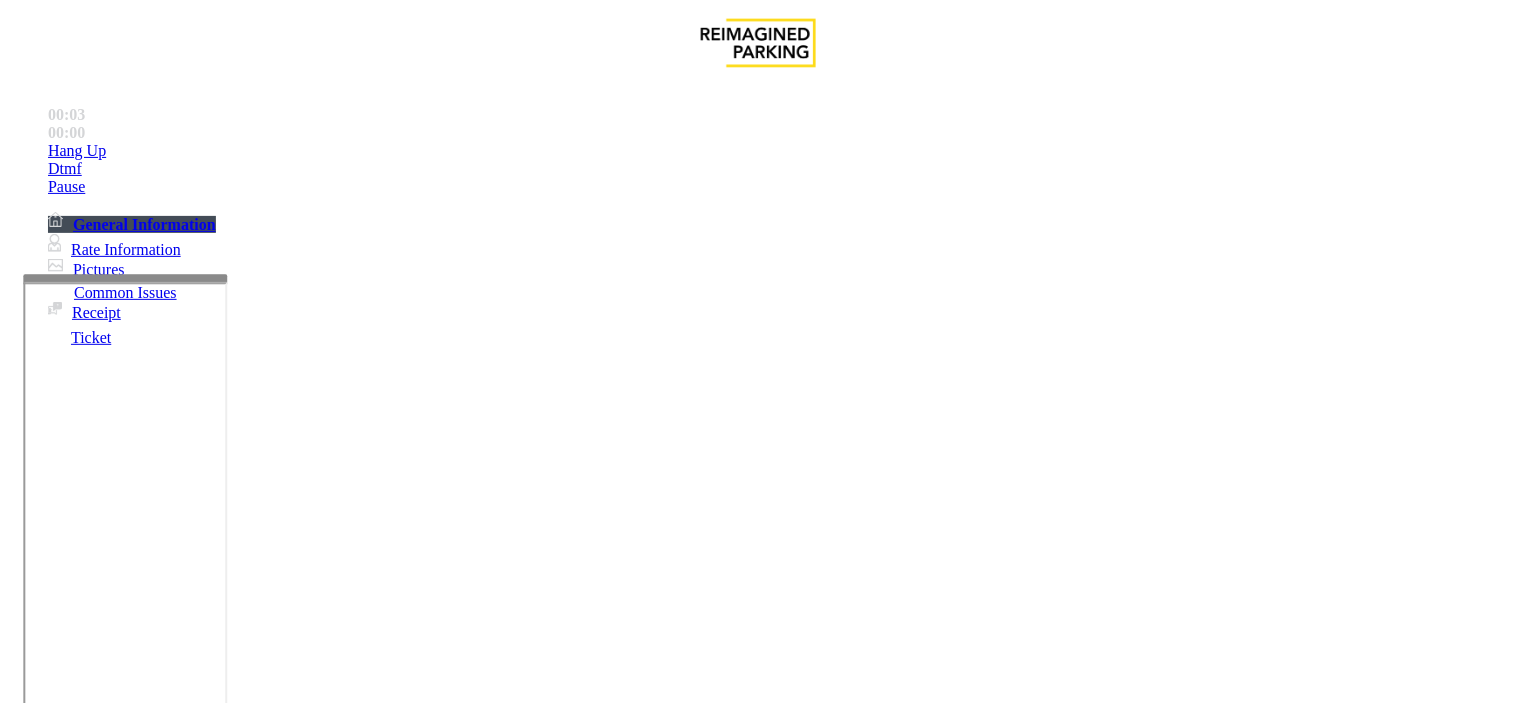 scroll, scrollTop: 666, scrollLeft: 0, axis: vertical 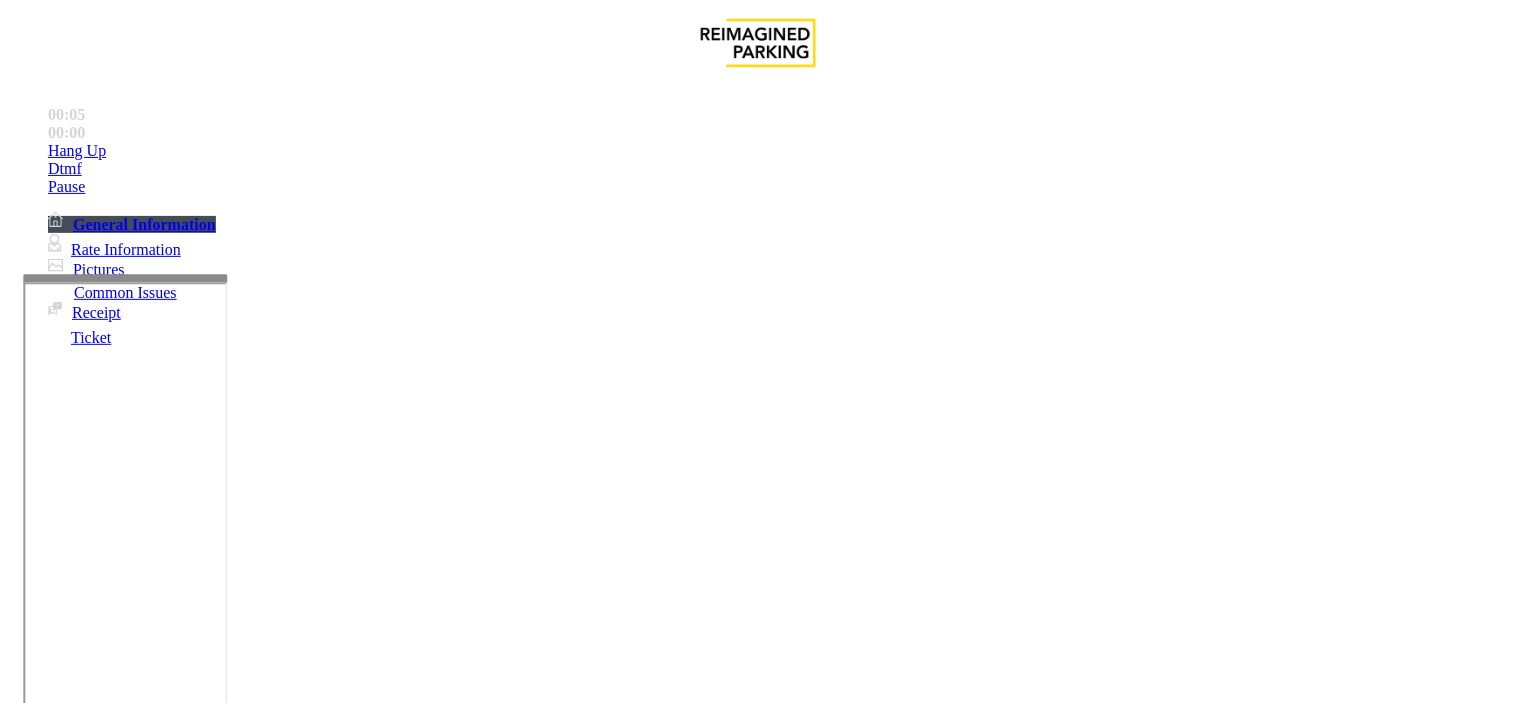 drag, startPoint x: 1062, startPoint y: 334, endPoint x: 1341, endPoint y: 377, distance: 282.29416 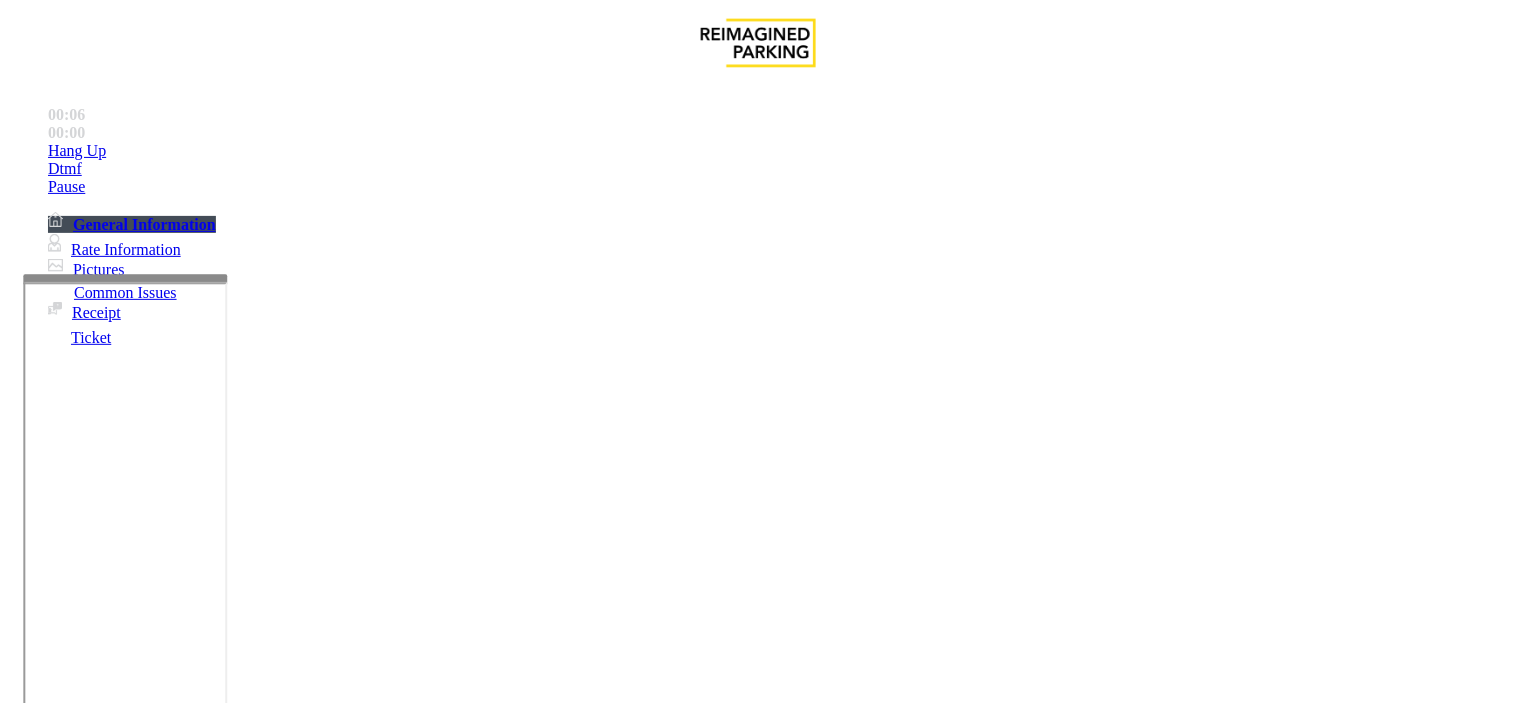 click on "[FIRST] [LAST] [PHONE]" at bounding box center [289, 1802] 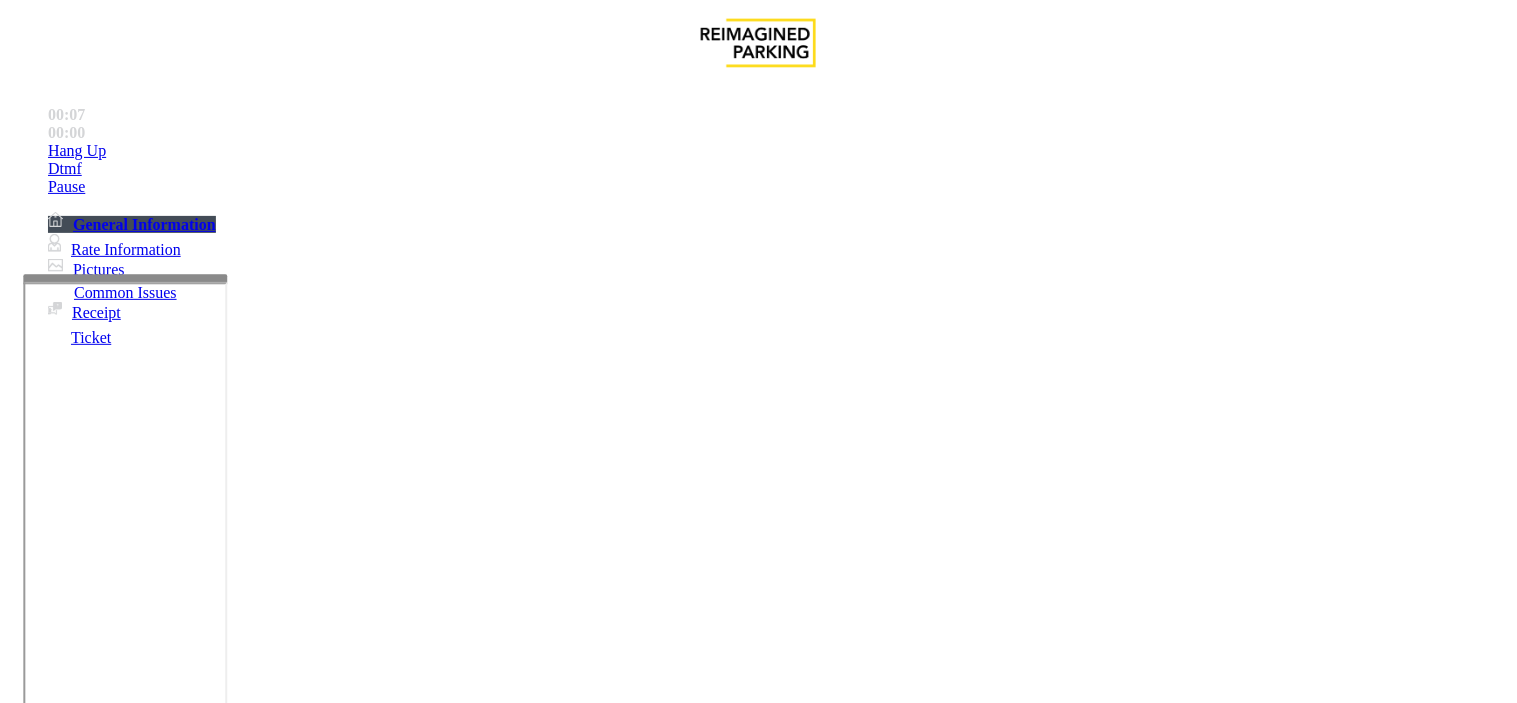 drag, startPoint x: 936, startPoint y: 267, endPoint x: 1332, endPoint y: 376, distance: 410.72742 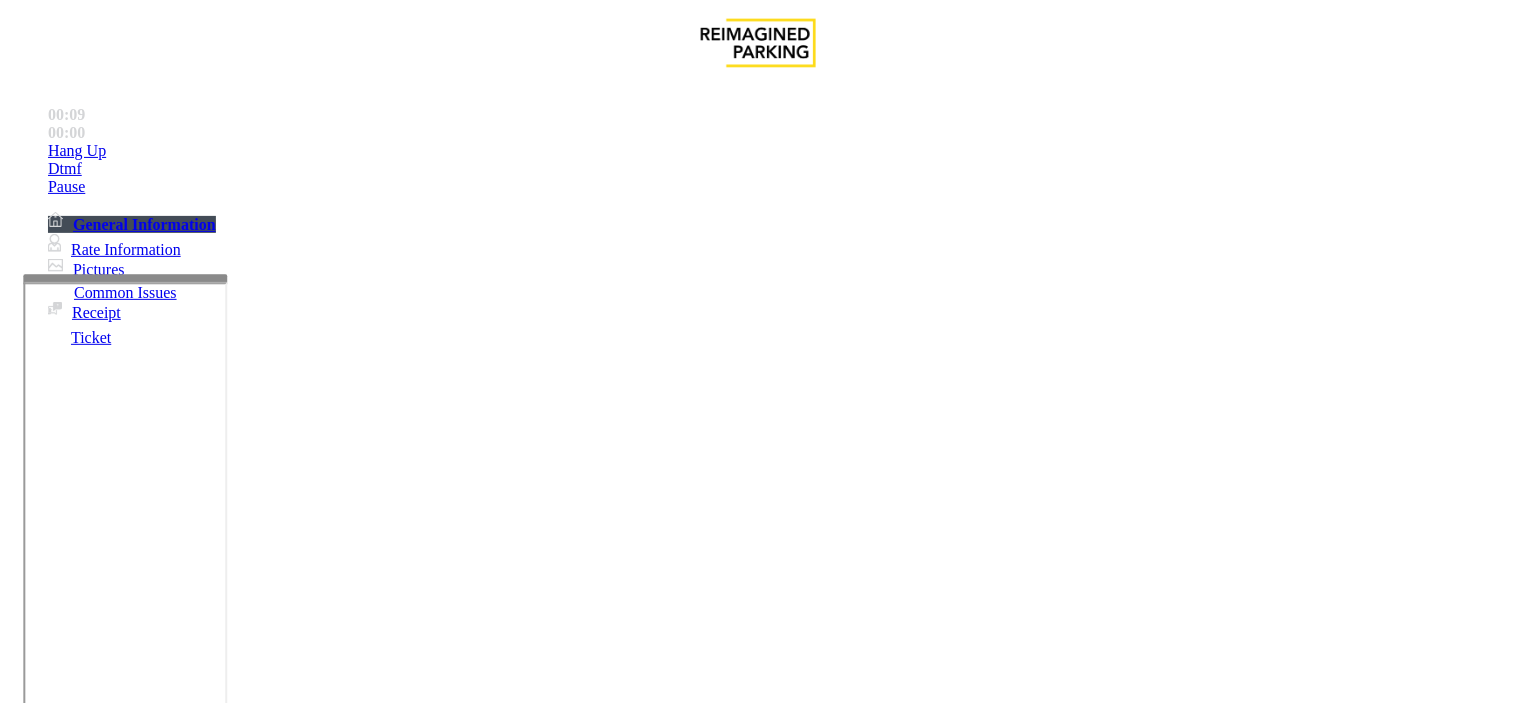 click on "Please direct all after hour calls to" at bounding box center (289, 1802) 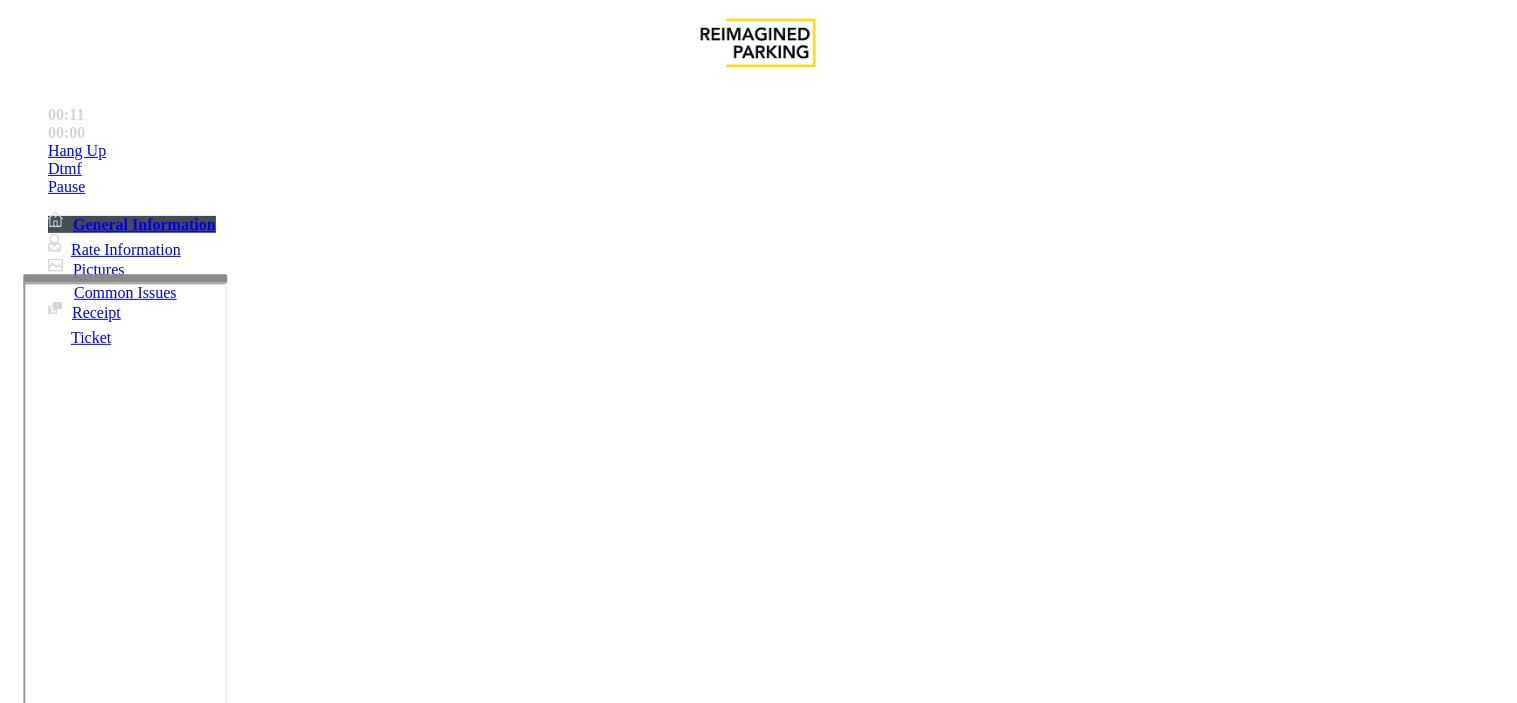 drag, startPoint x: 1380, startPoint y: 365, endPoint x: 916, endPoint y: 271, distance: 473.4258 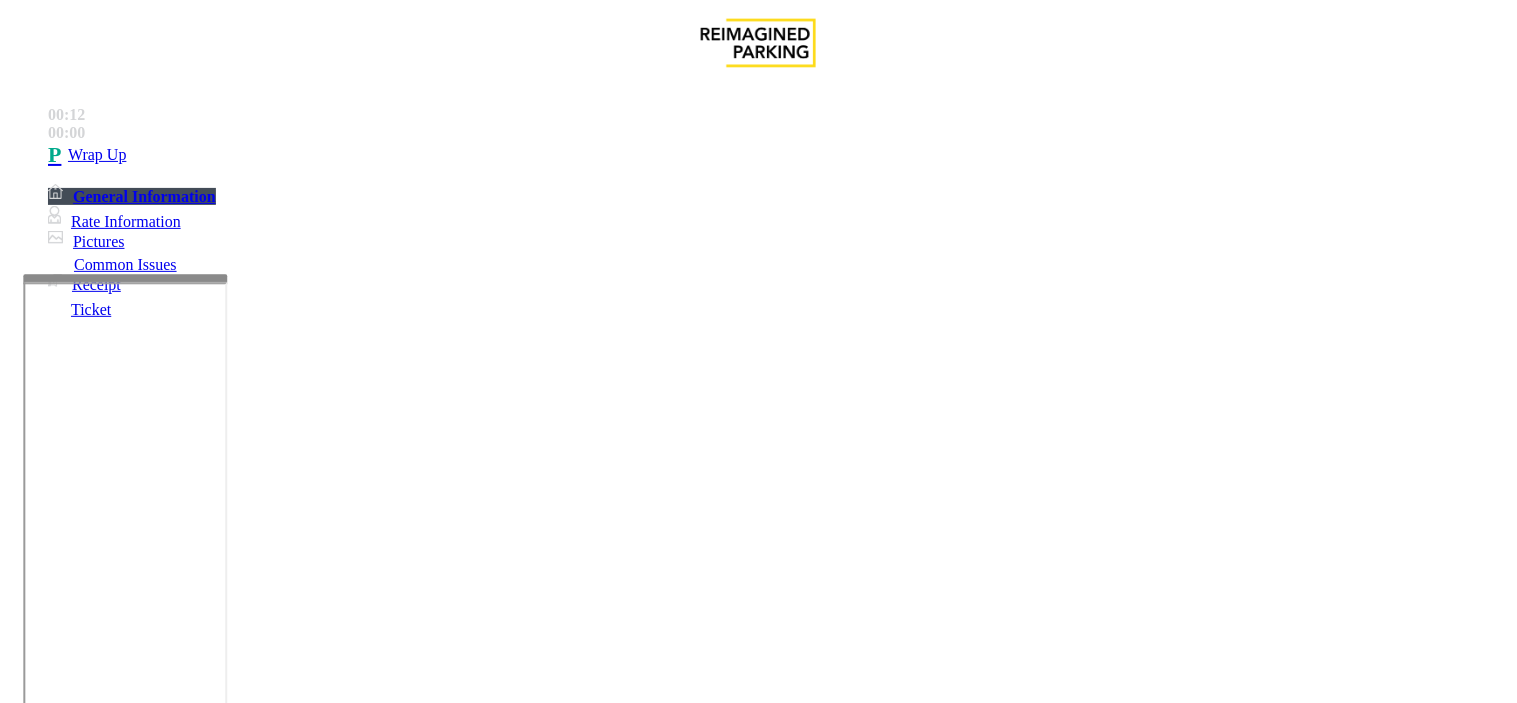 drag, startPoint x: 924, startPoint y: 281, endPoint x: 1345, endPoint y: 393, distance: 435.6432 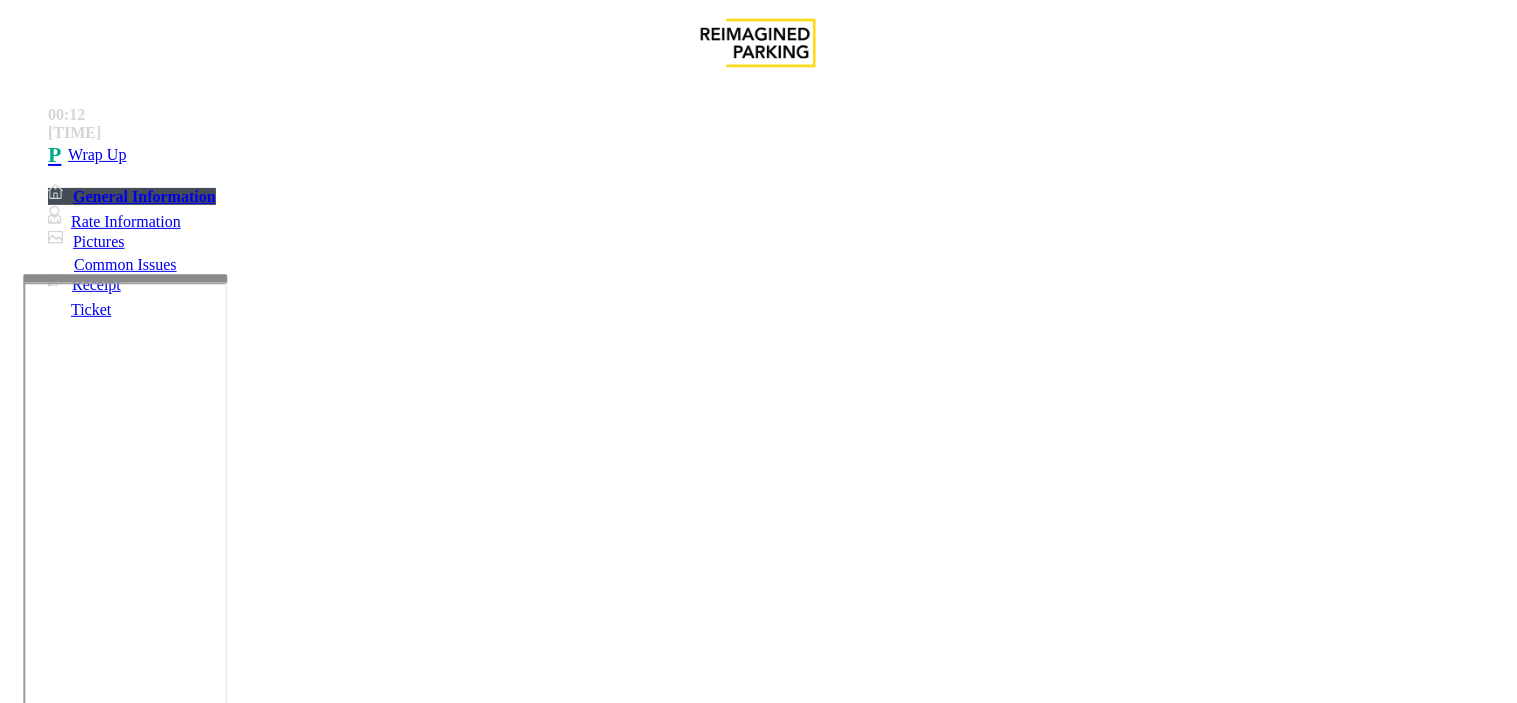 click on "Intercom Issue/No Response" at bounding box center (929, 1356) 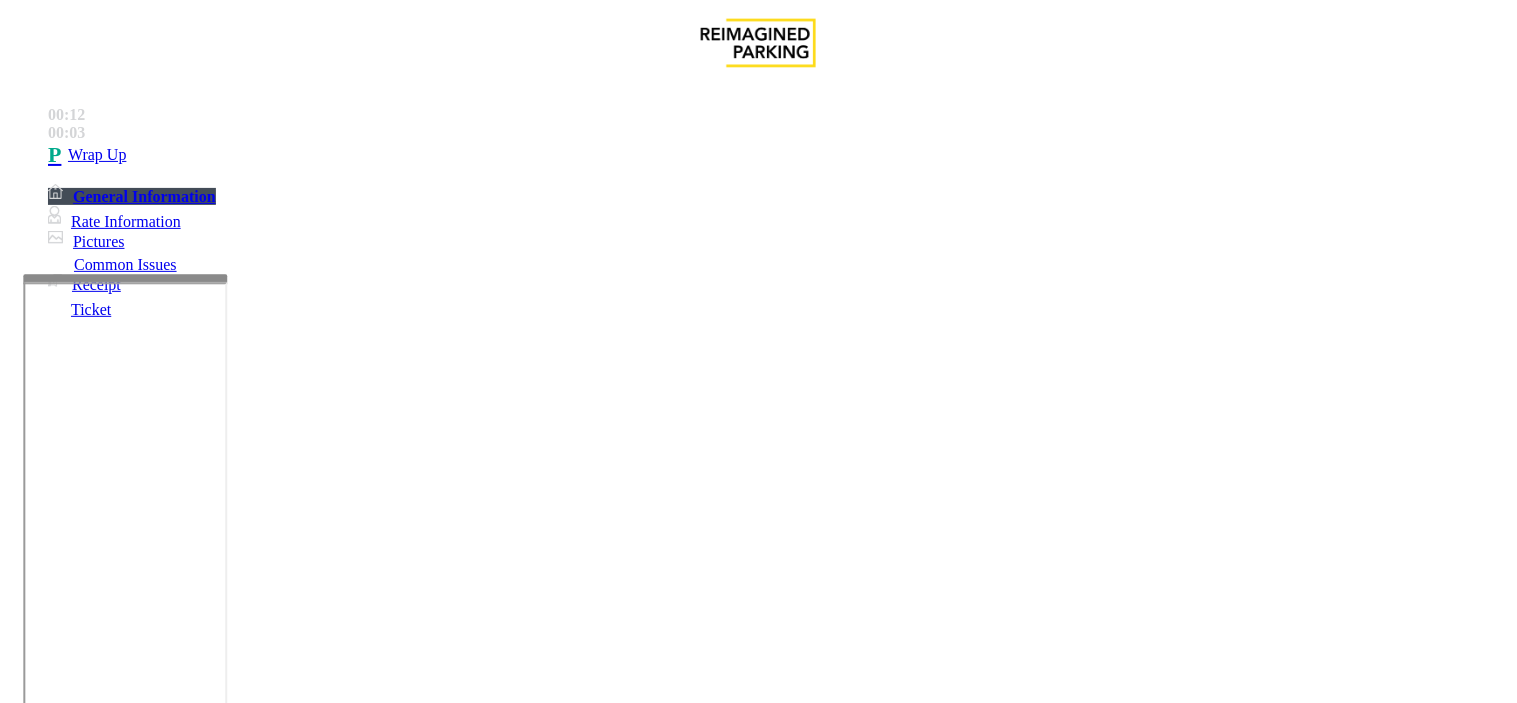 click on "Call dropped" at bounding box center [758, 1341] 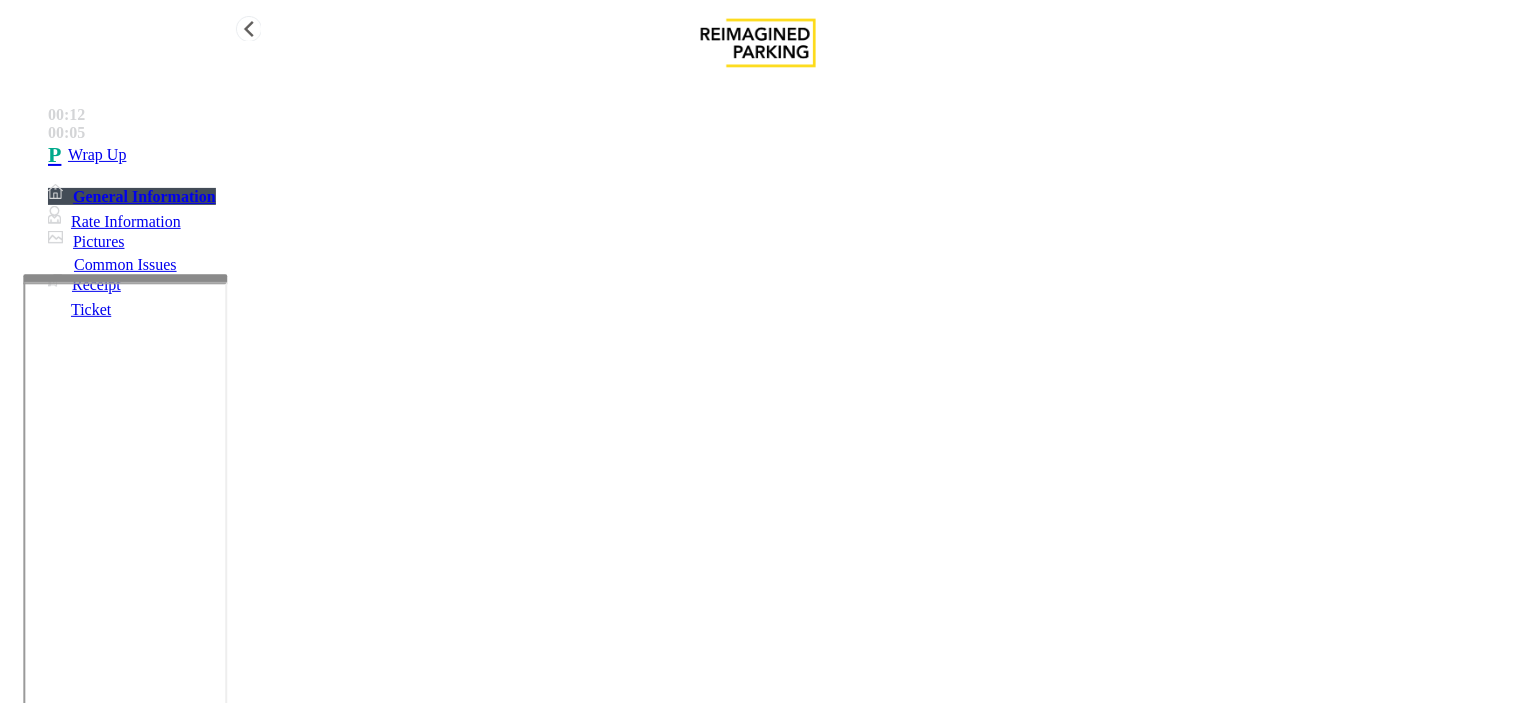 type on "**********" 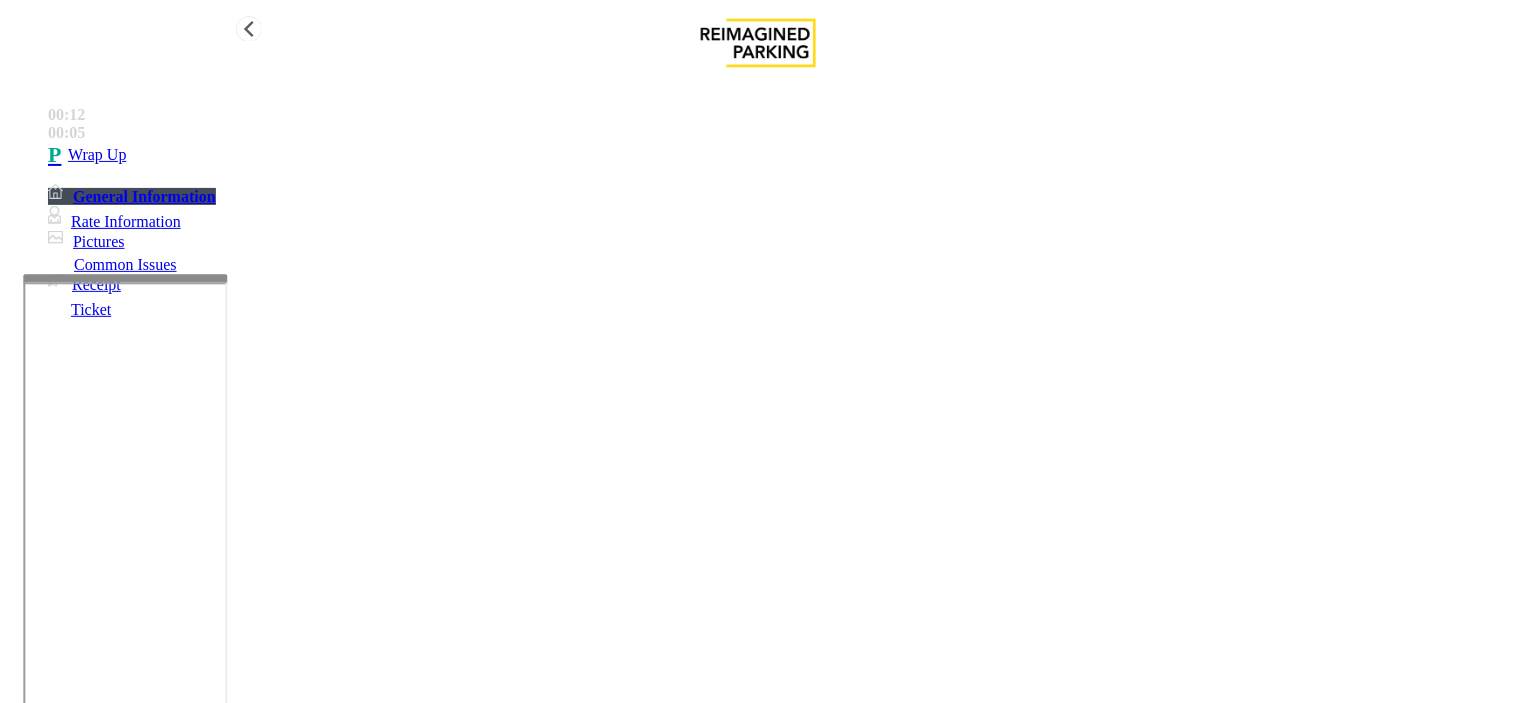 click on "Wrap Up" at bounding box center [778, 155] 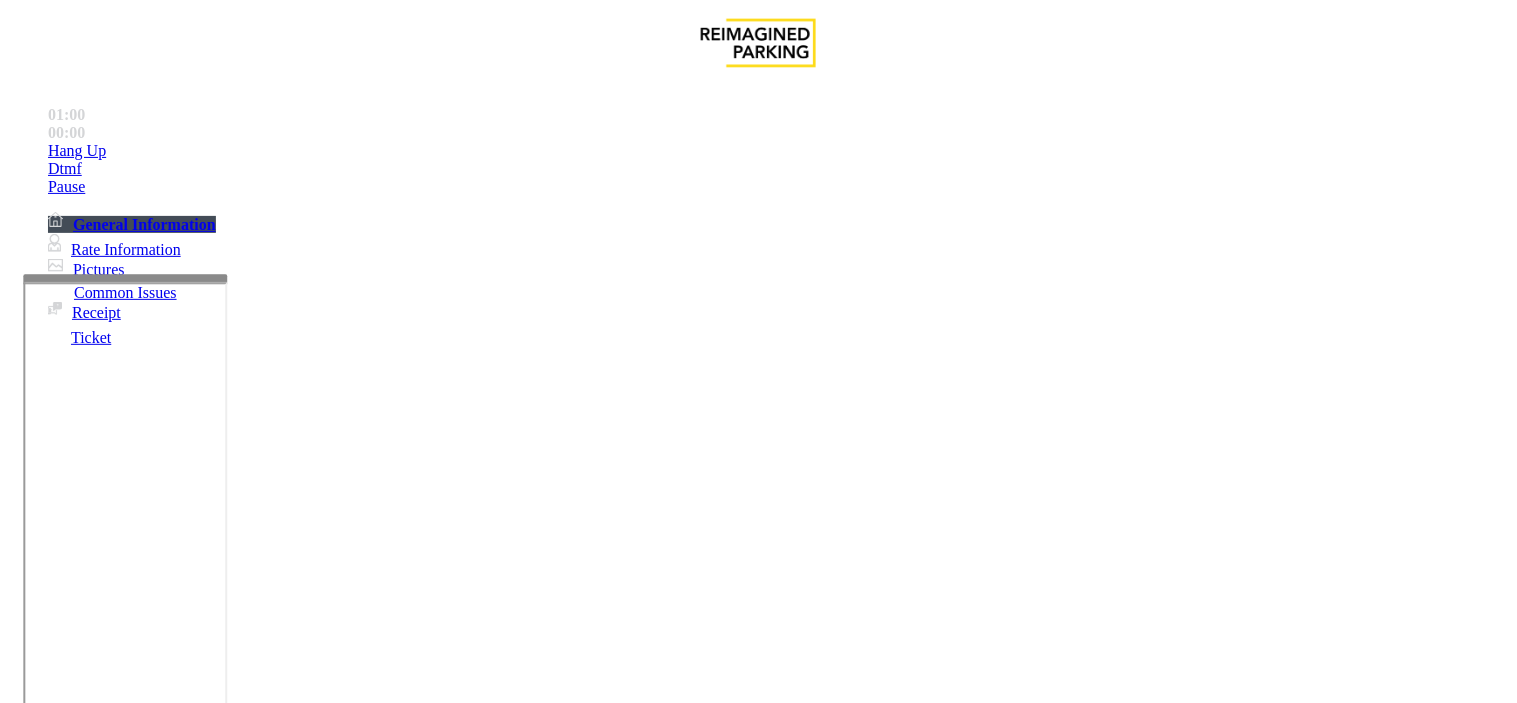 scroll, scrollTop: 4590, scrollLeft: 0, axis: vertical 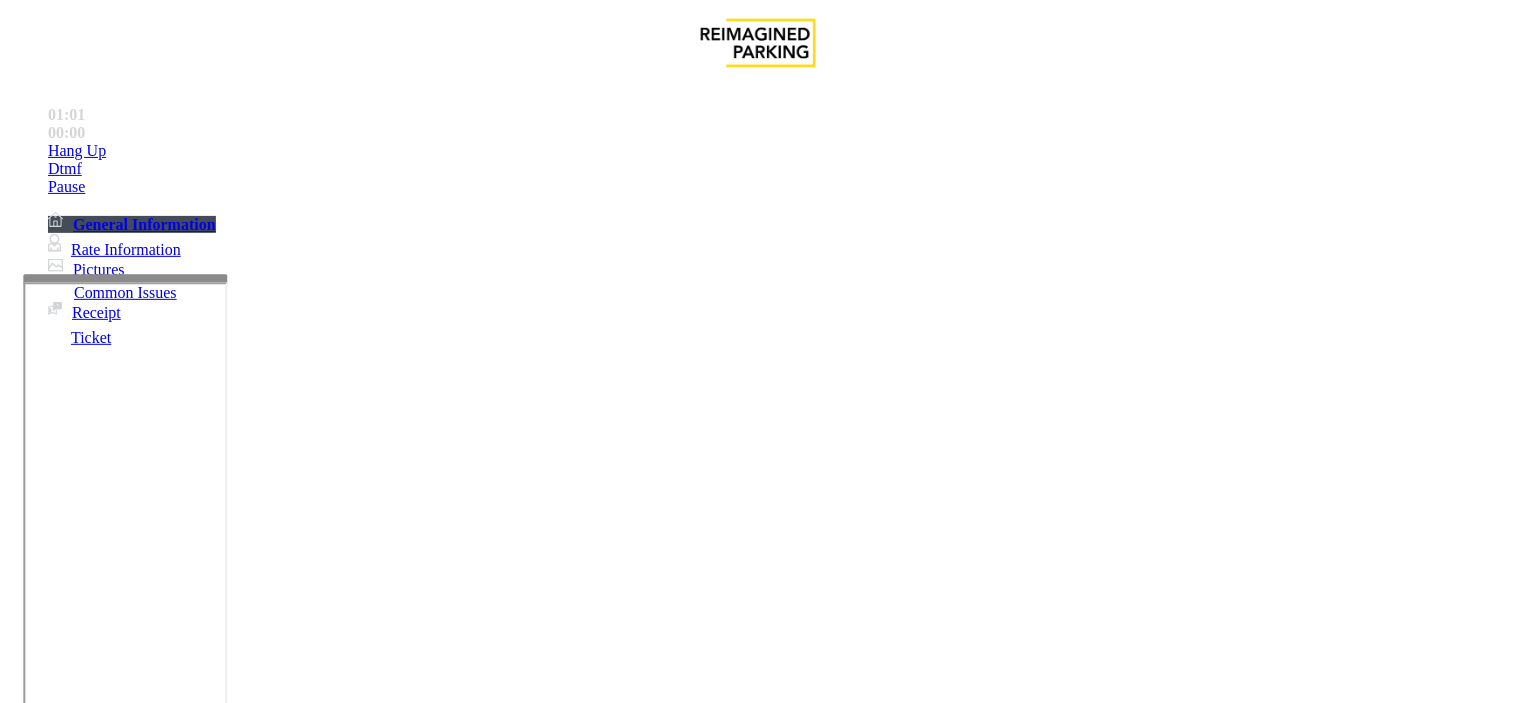 click on "Validation Issue" at bounding box center [371, 1356] 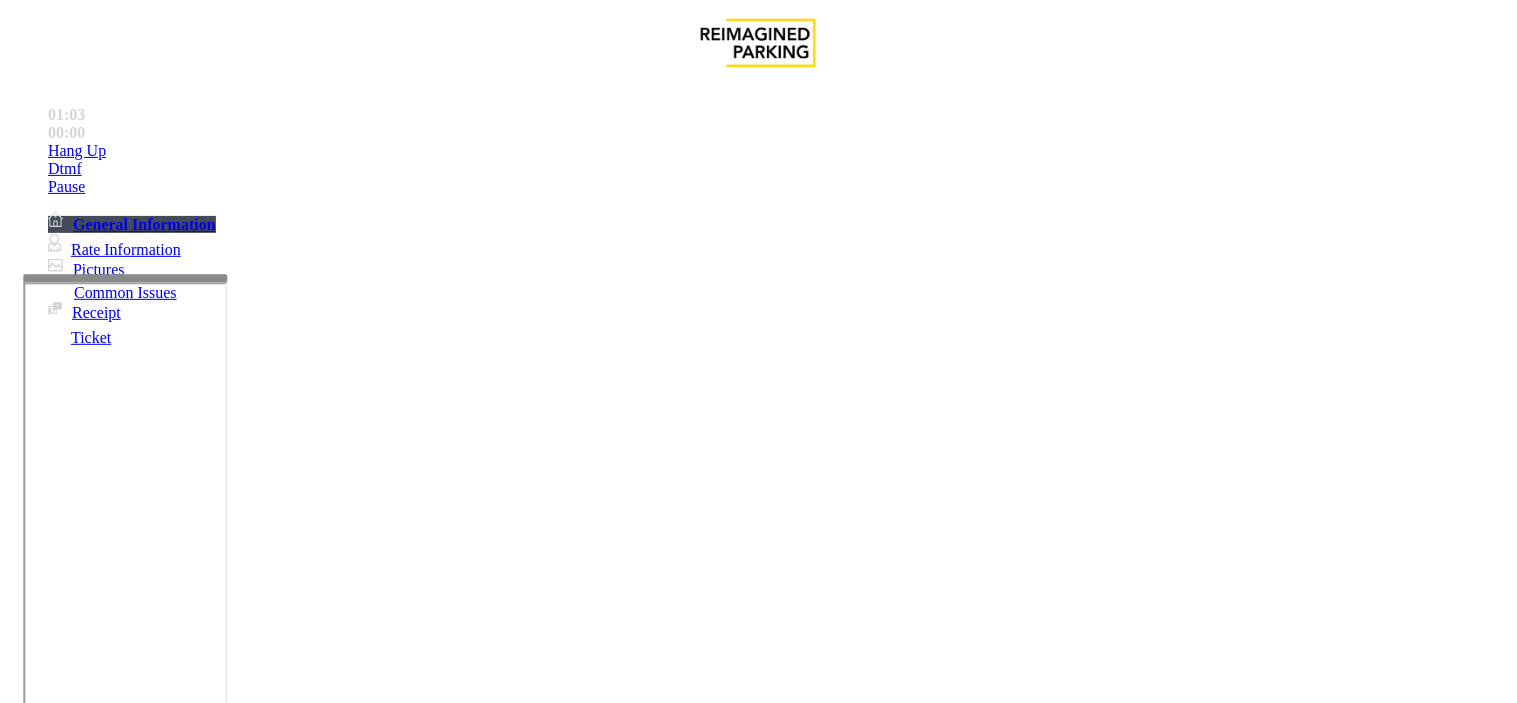 click on "Validation Error" at bounding box center (262, 1356) 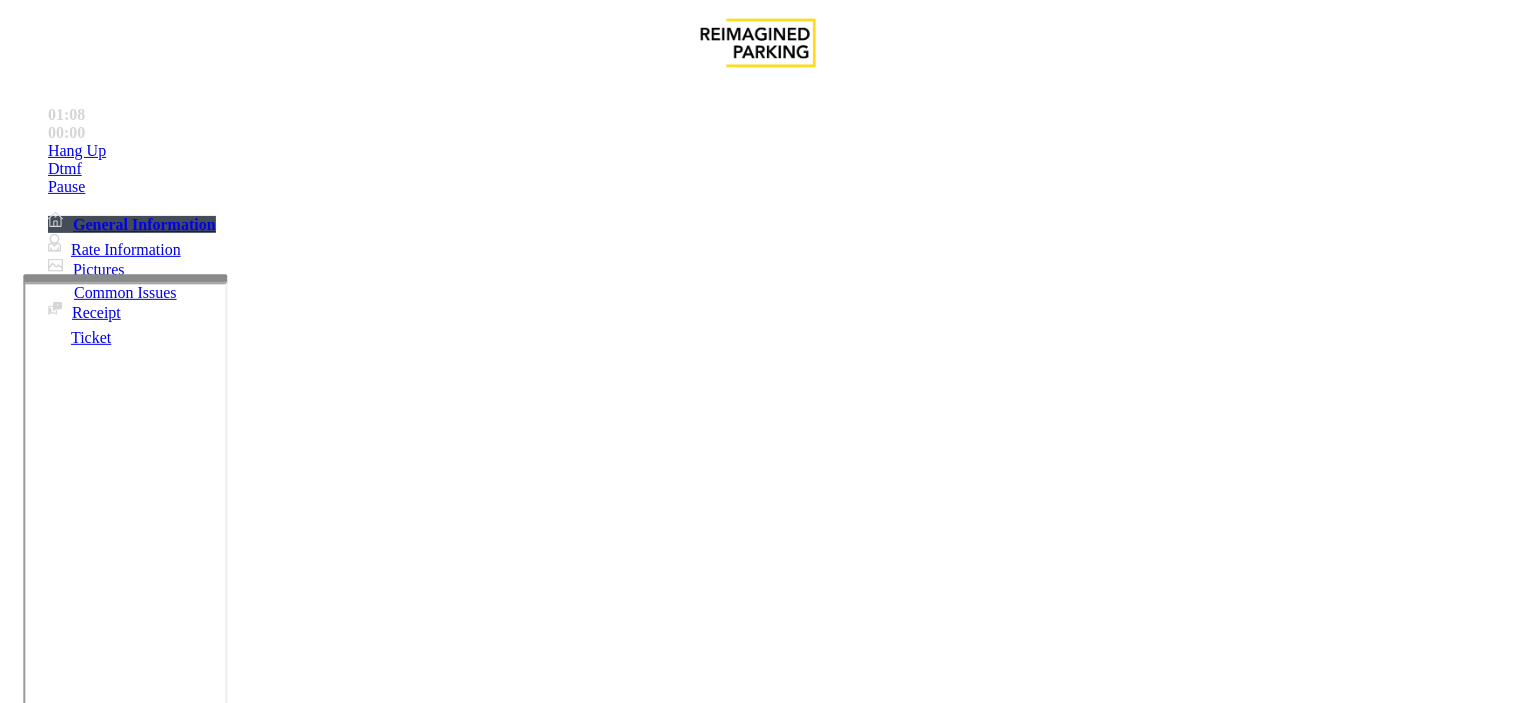 click at bounding box center (96, 1378) 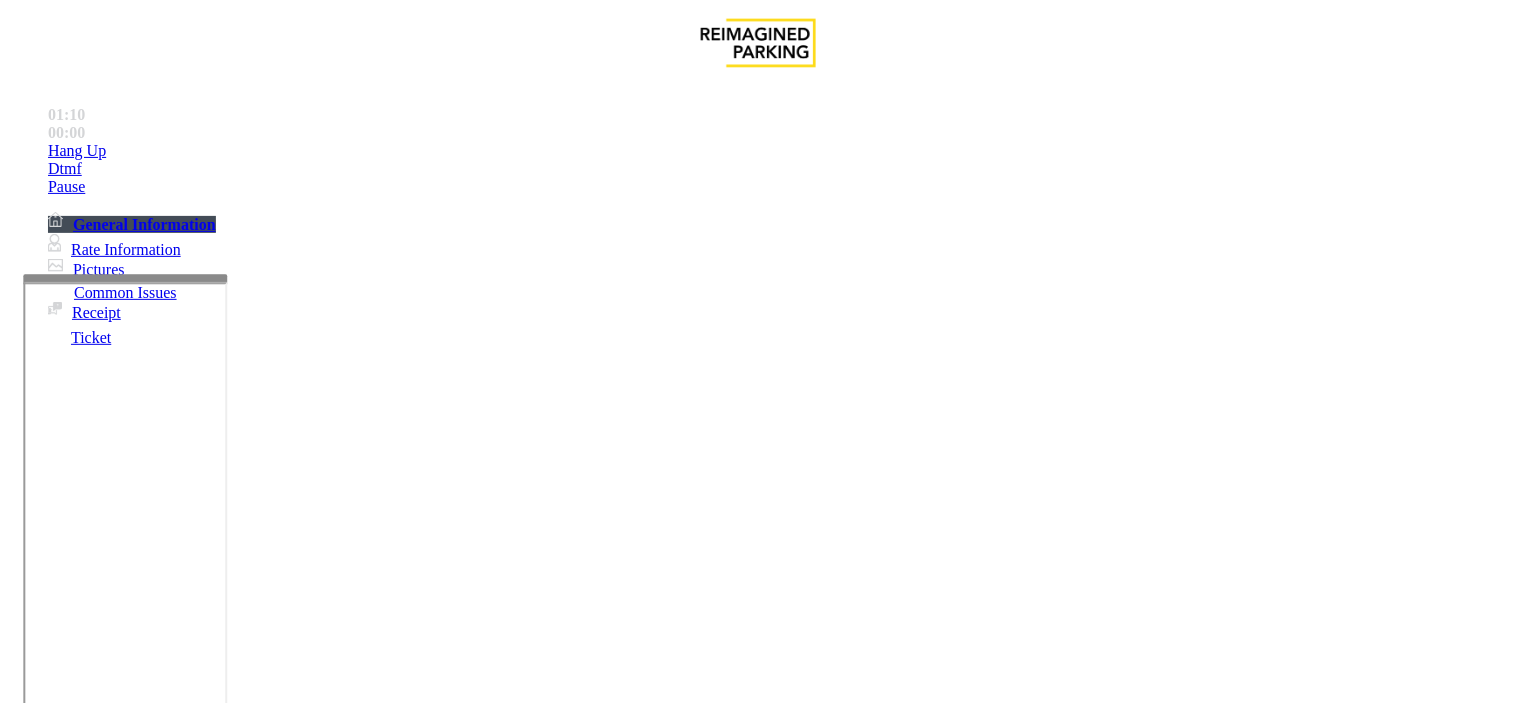 type on "**" 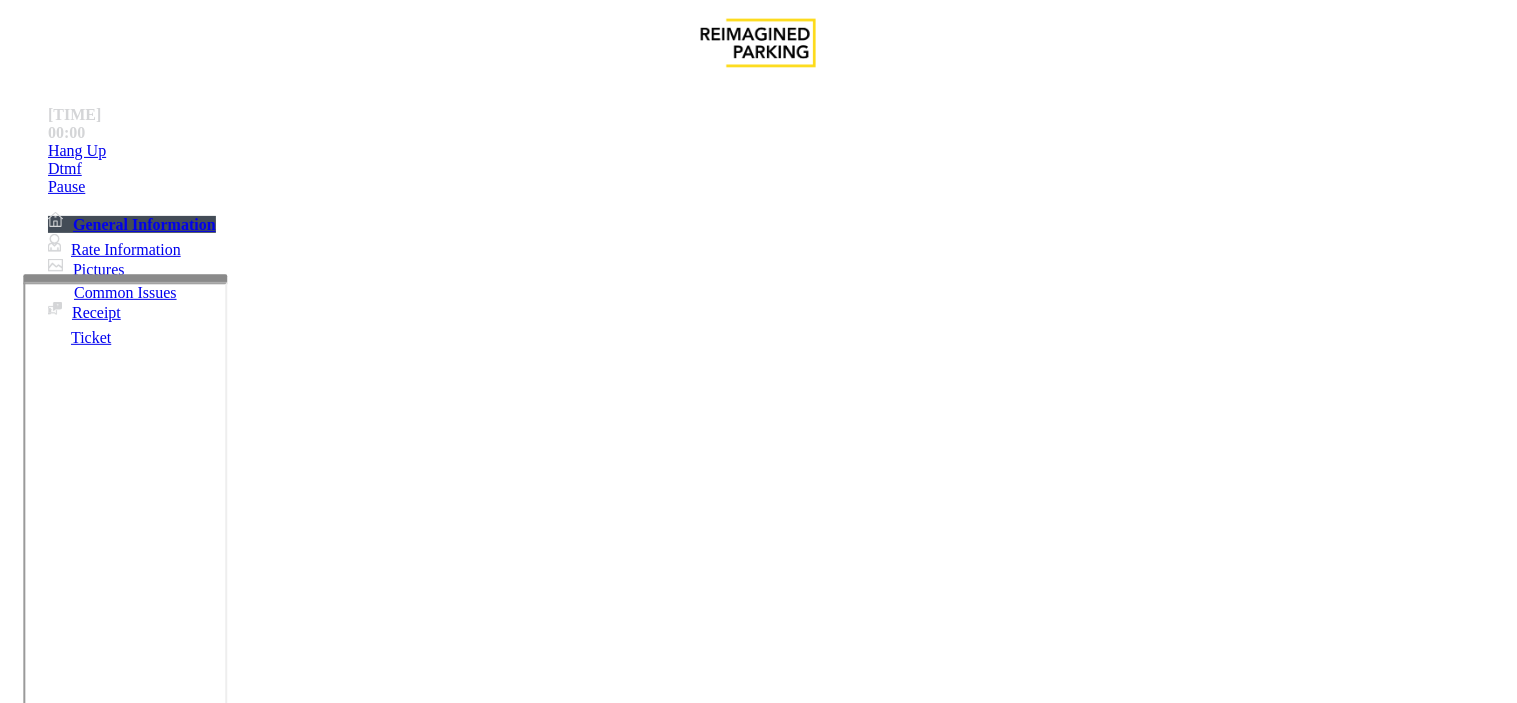 click at bounding box center (96, 1378) 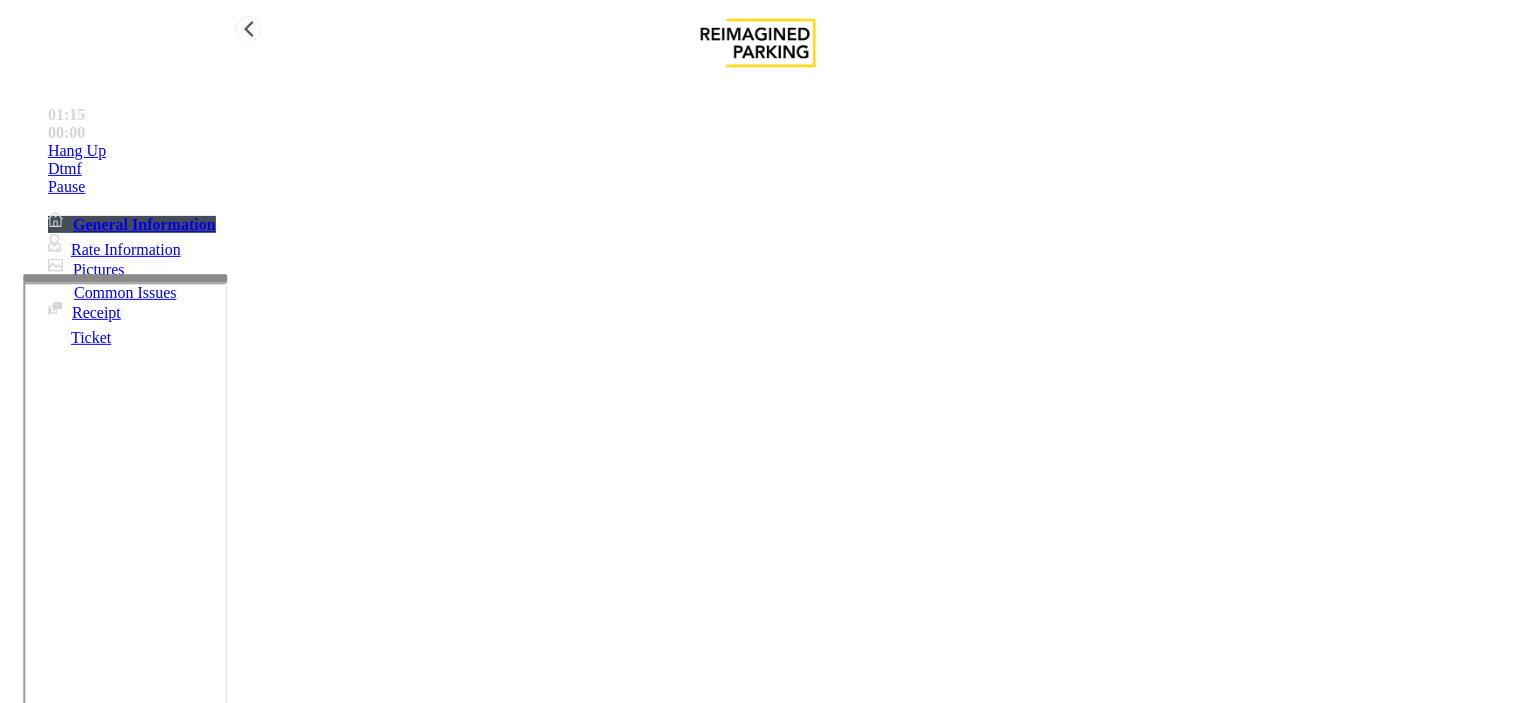 type on "**" 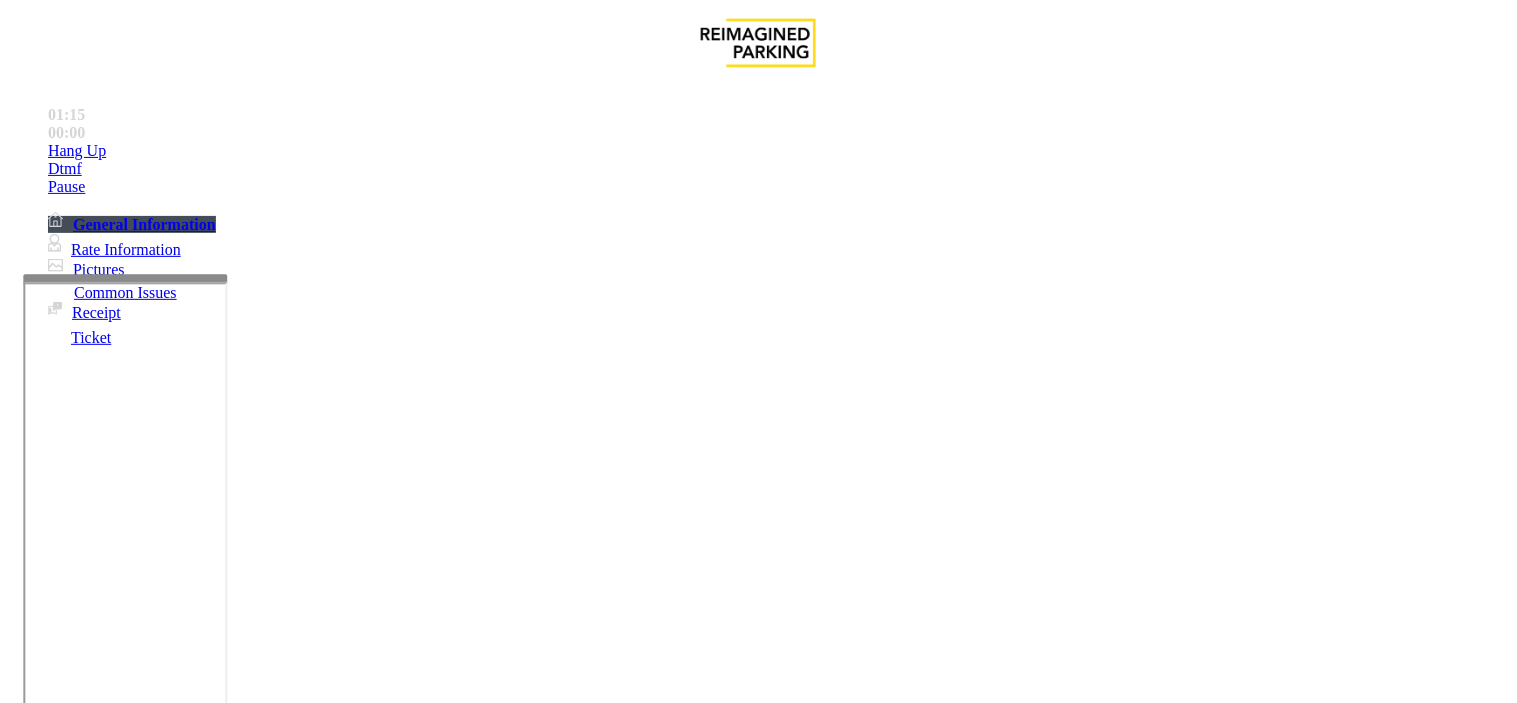 drag, startPoint x: 337, startPoint y: 622, endPoint x: 313, endPoint y: 638, distance: 28.84441 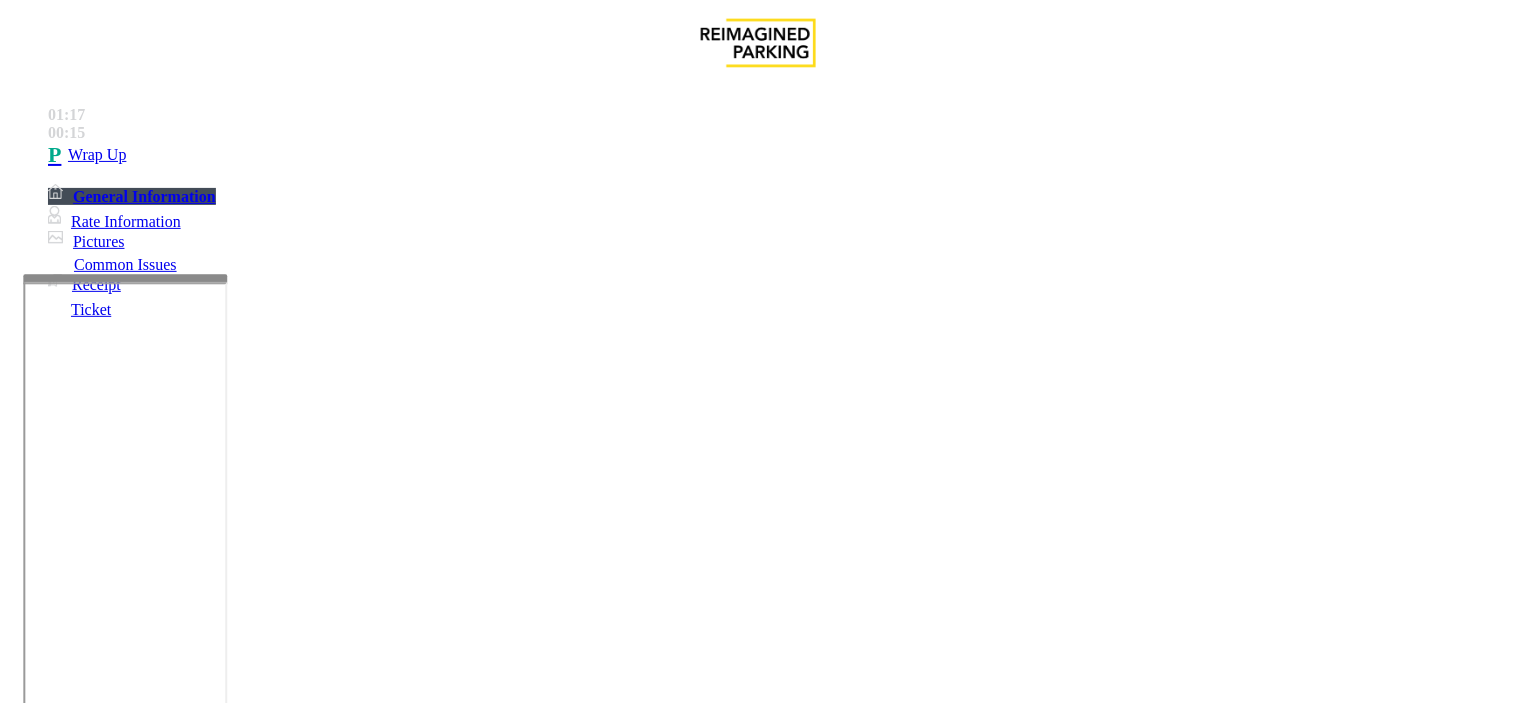 click at bounding box center (246, 1704) 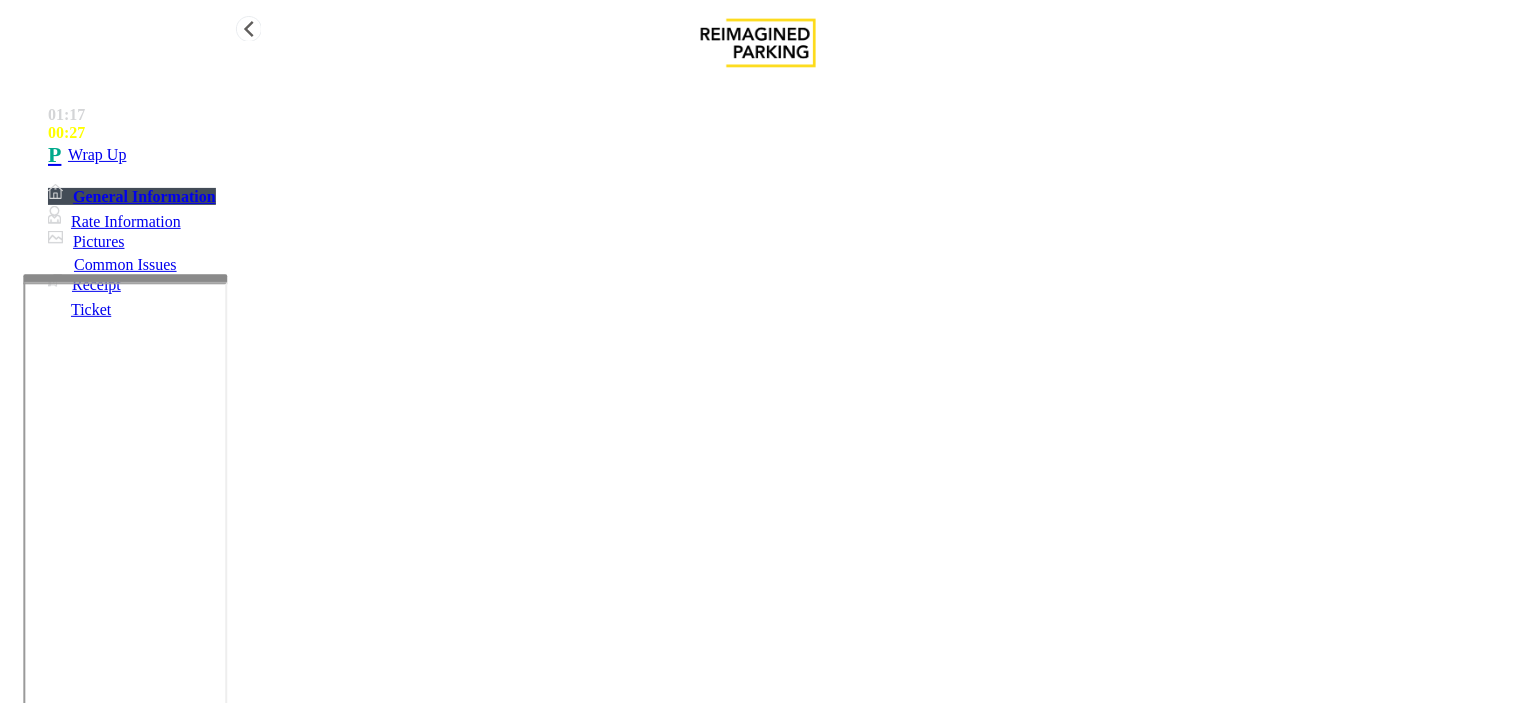 type on "**********" 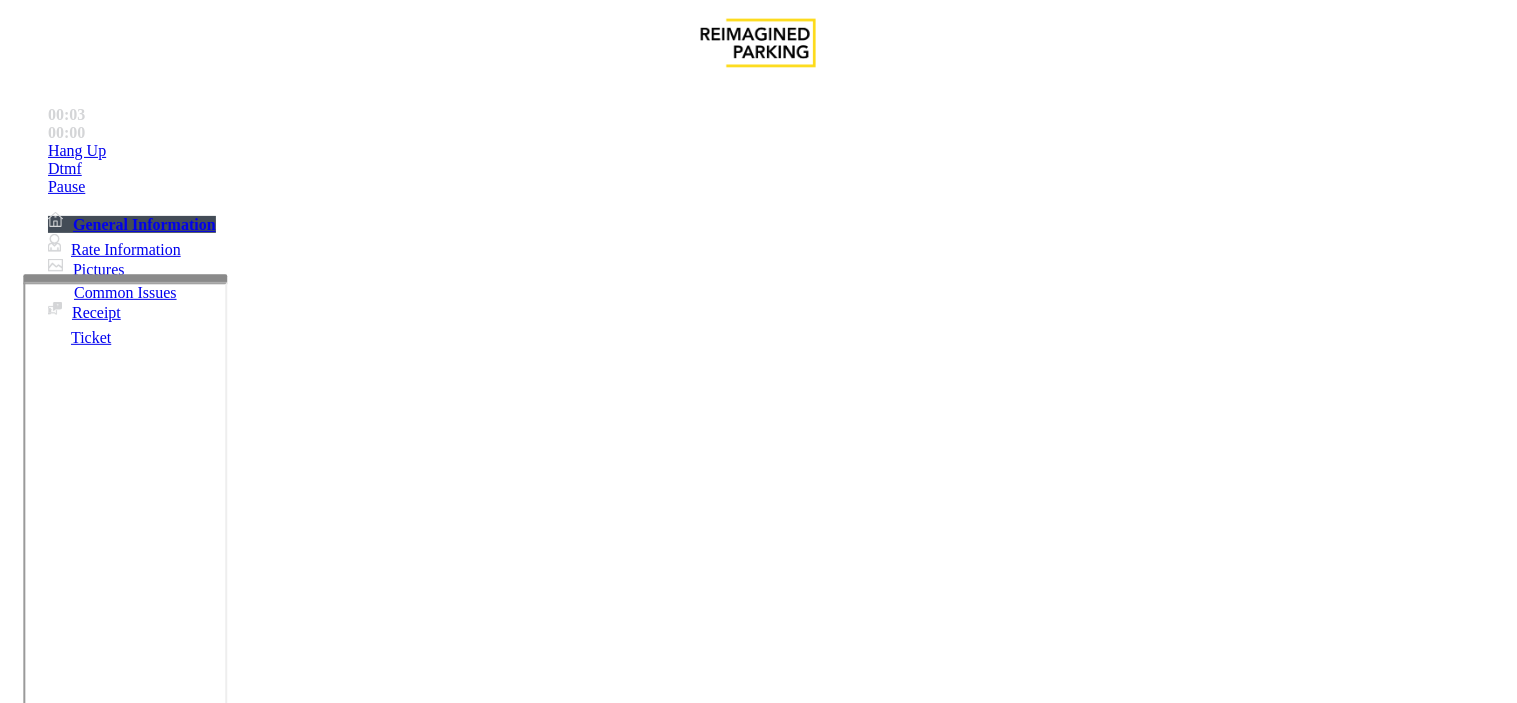 scroll, scrollTop: 222, scrollLeft: 0, axis: vertical 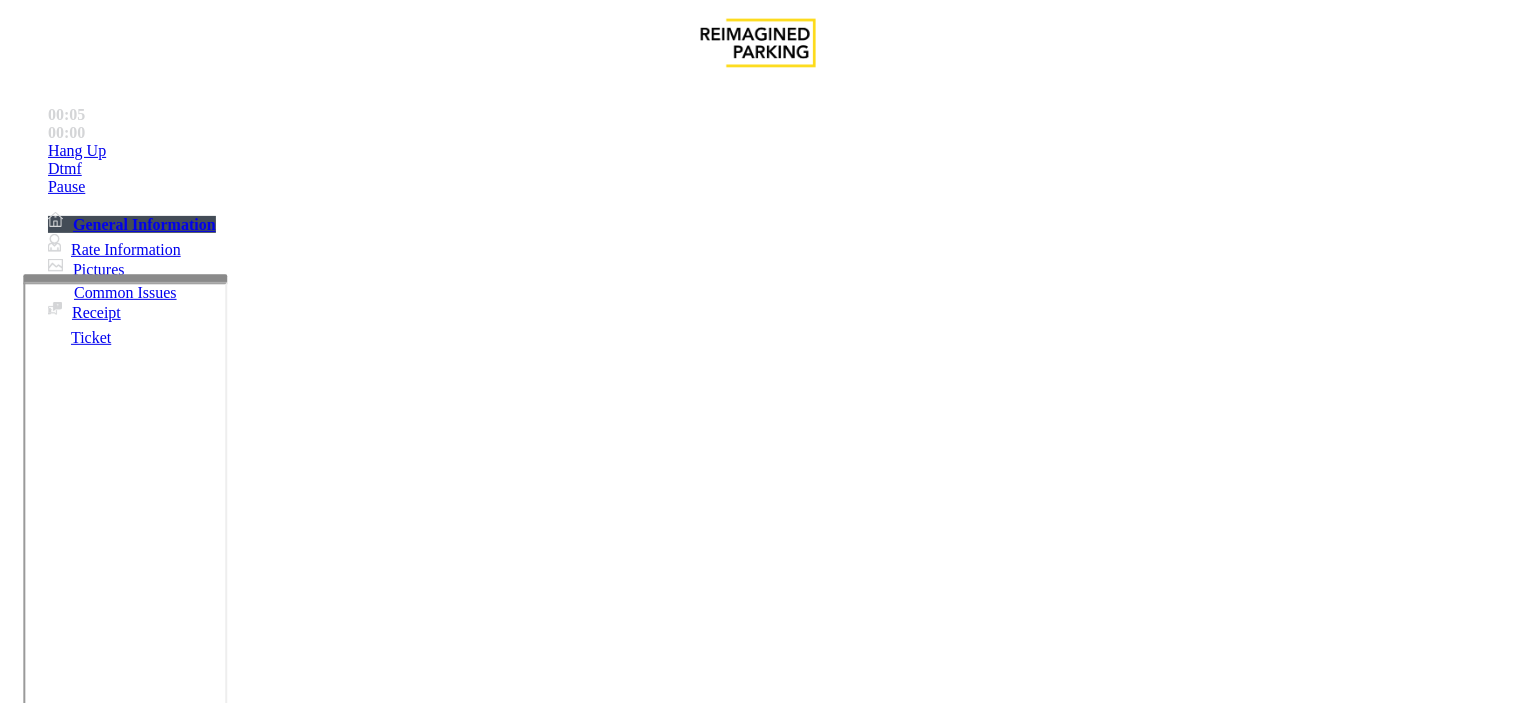 drag, startPoint x: 1174, startPoint y: 505, endPoint x: 701, endPoint y: 448, distance: 476.4221 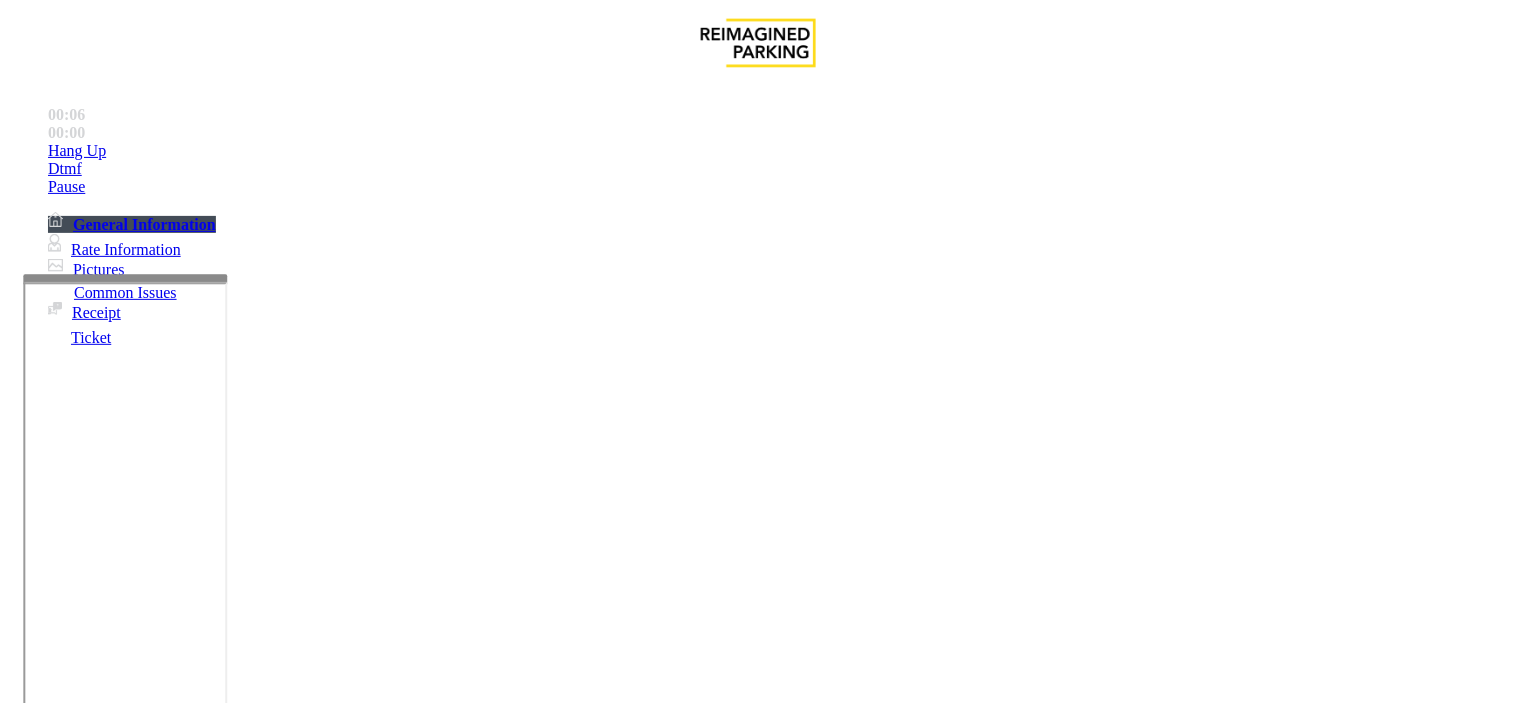 click on "Security After Hour- ([PHONE])" at bounding box center [289, 1802] 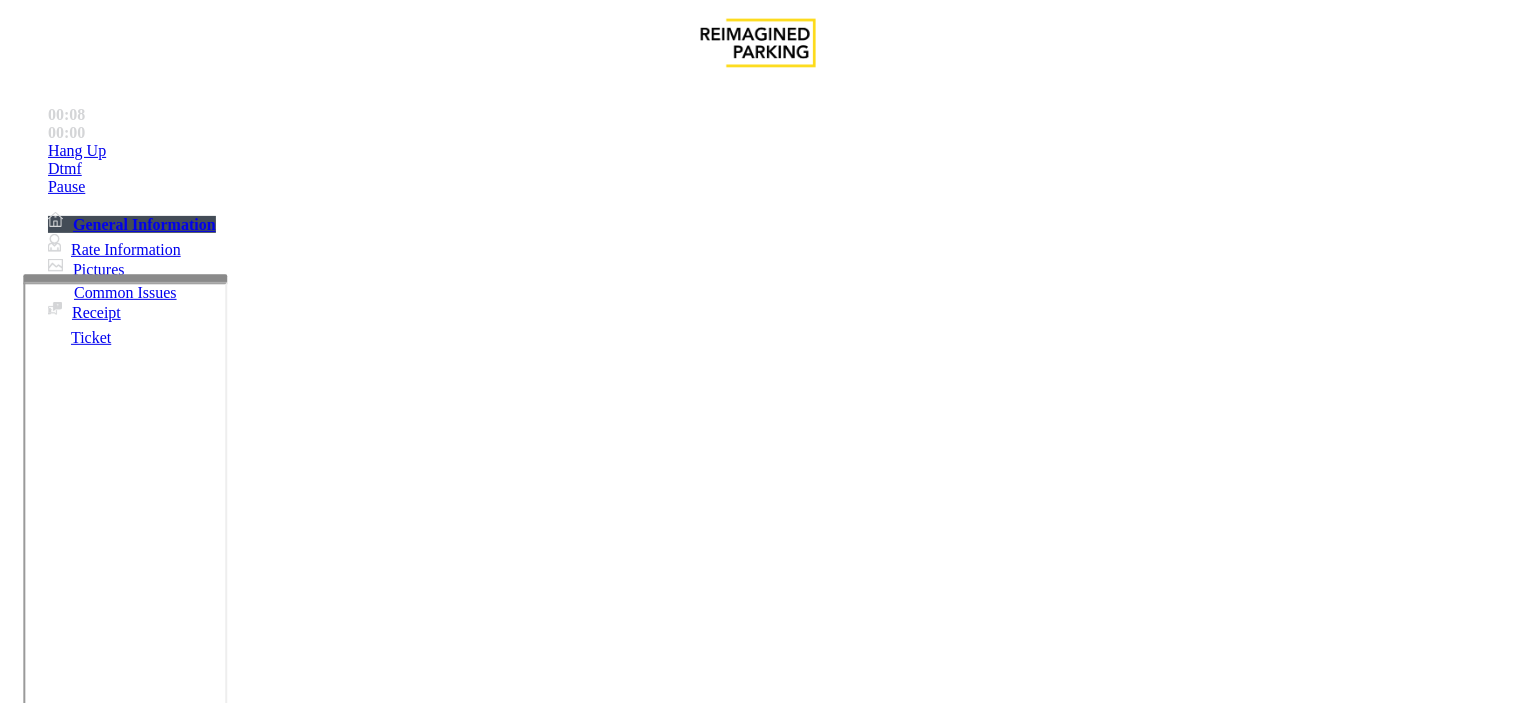 drag, startPoint x: 682, startPoint y: 454, endPoint x: 1107, endPoint y: 502, distance: 427.702 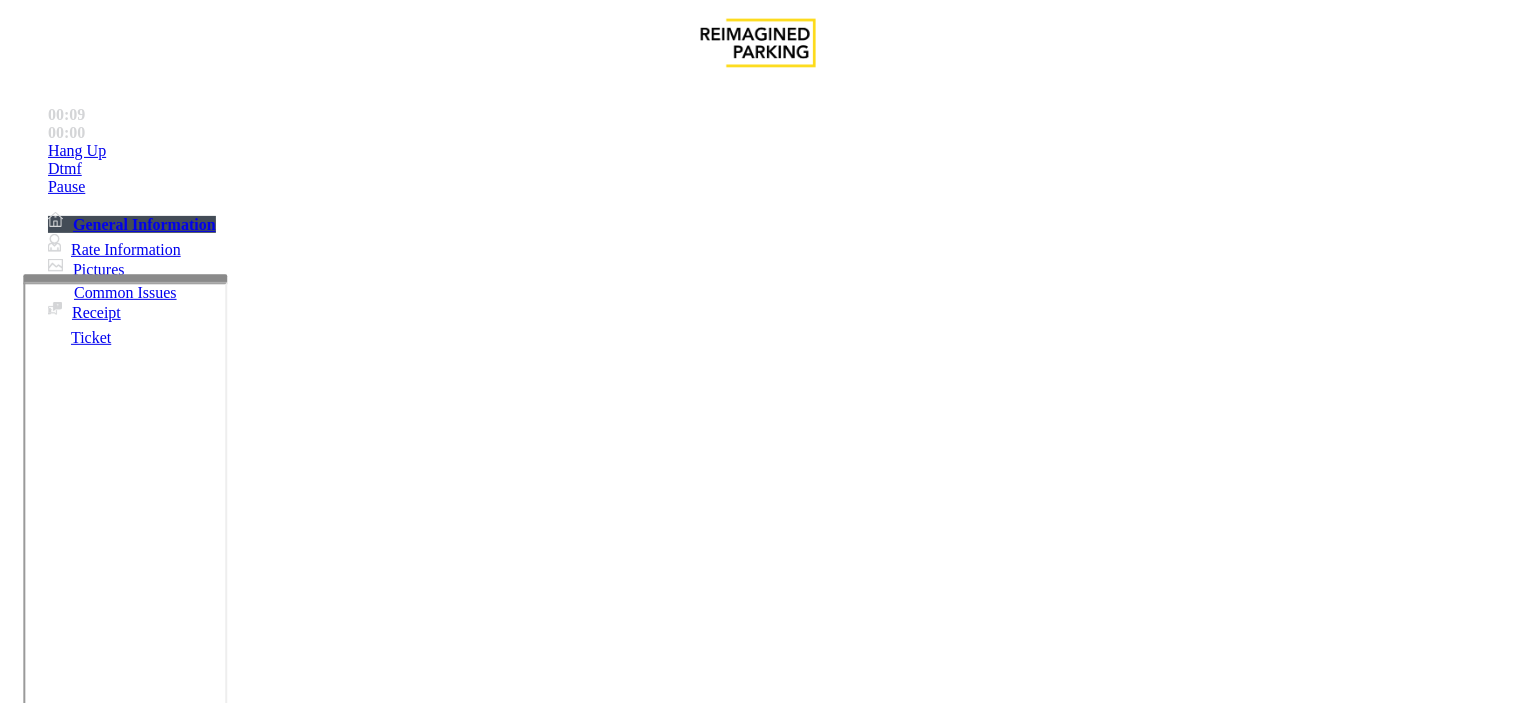 click on "[PHONE]" at bounding box center (289, 1802) 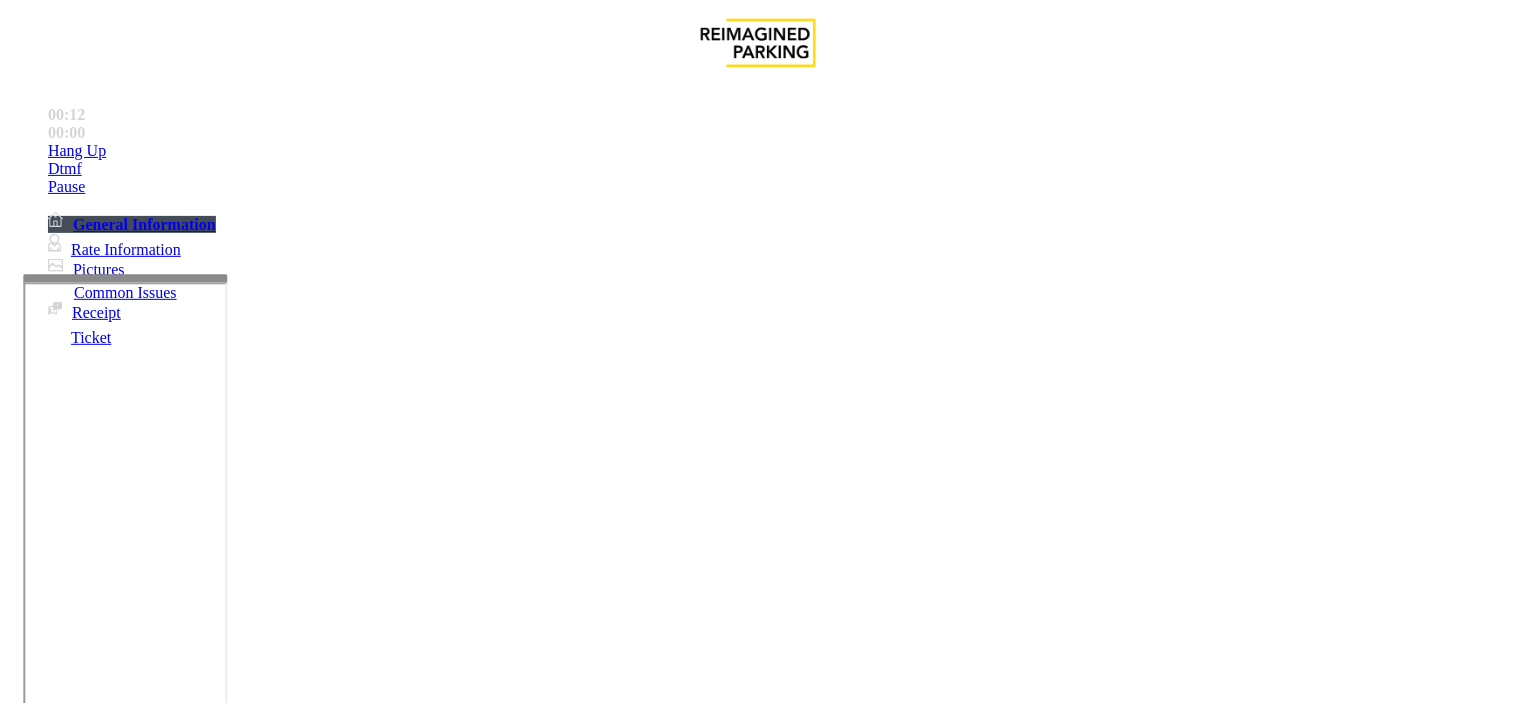 drag, startPoint x: 1183, startPoint y: 507, endPoint x: 686, endPoint y: 461, distance: 499.12424 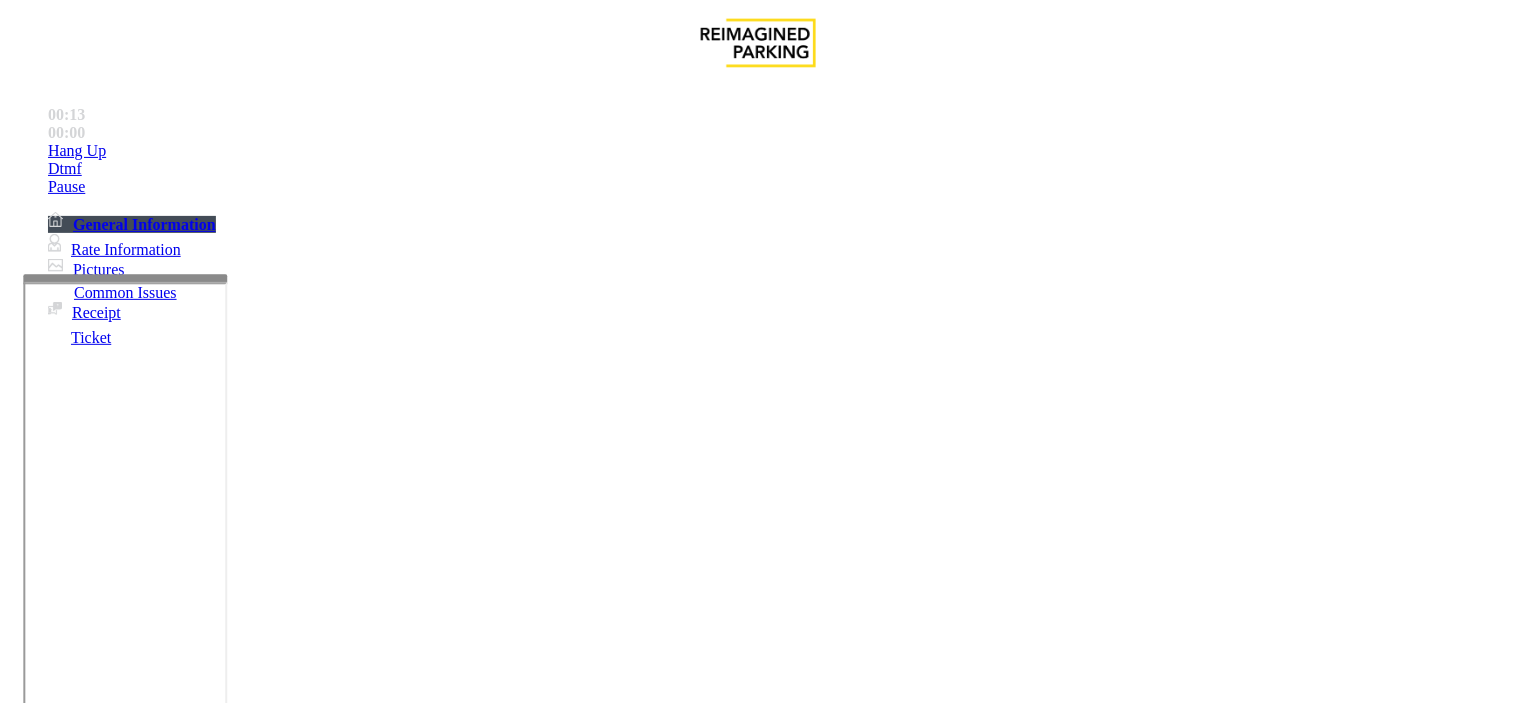 click at bounding box center (778, 2273) 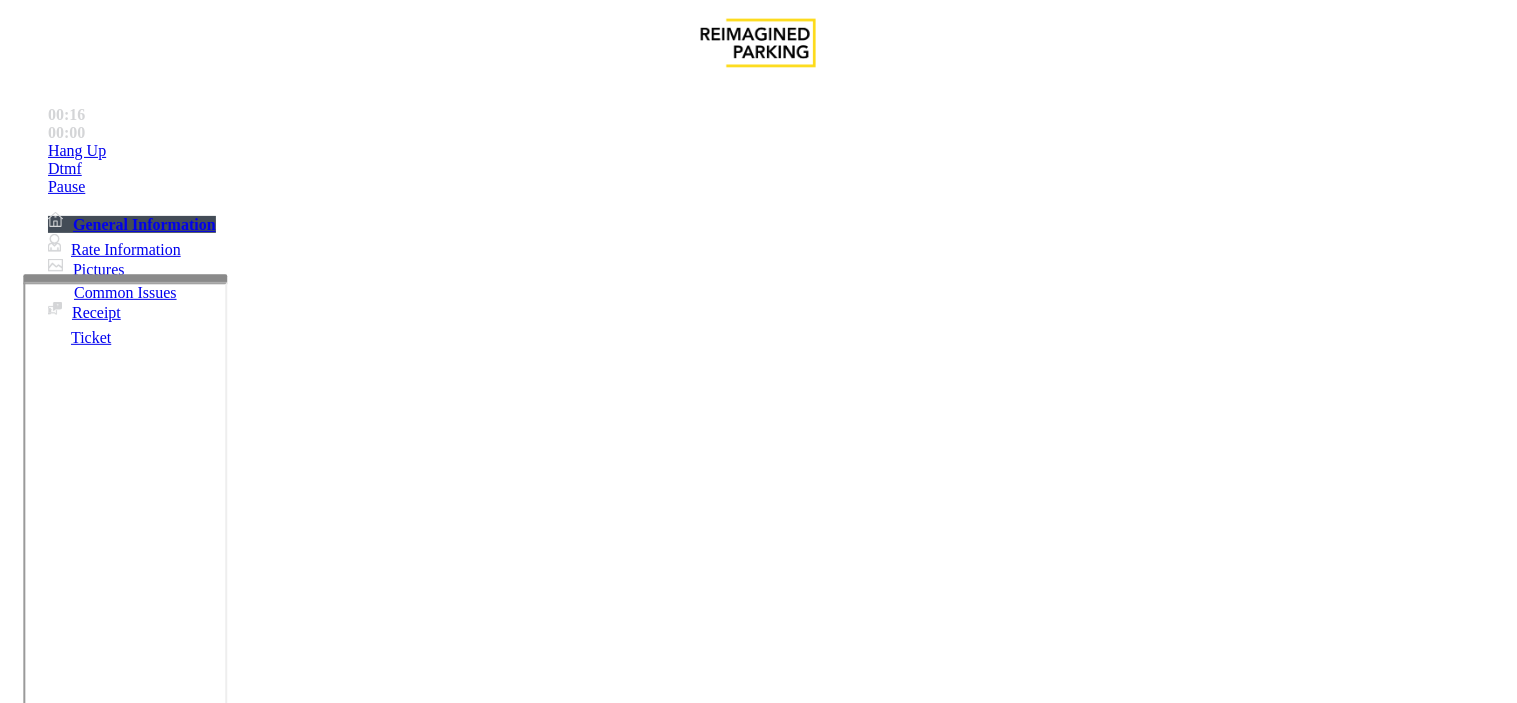 scroll, scrollTop: 1777, scrollLeft: 0, axis: vertical 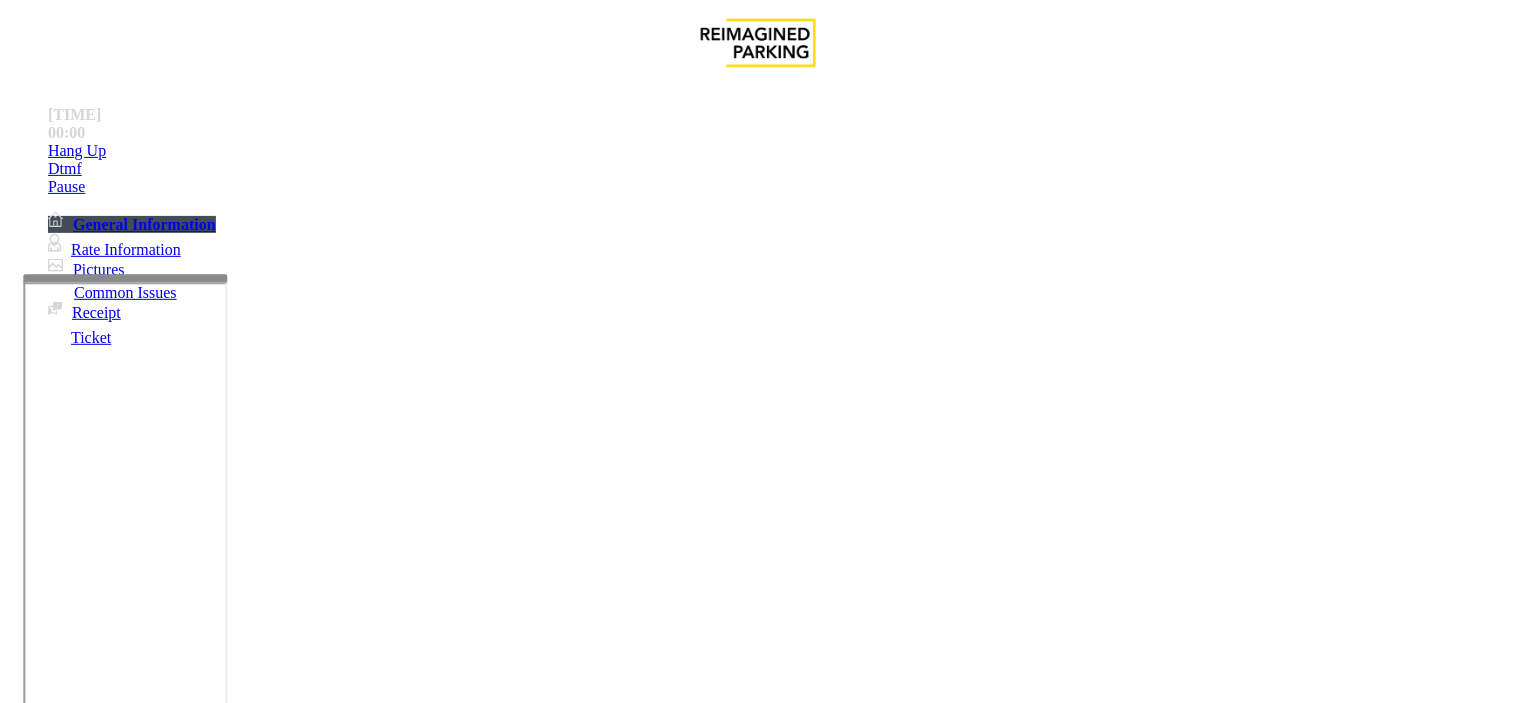 click on "Intercom Issue/No Response" at bounding box center (929, 1356) 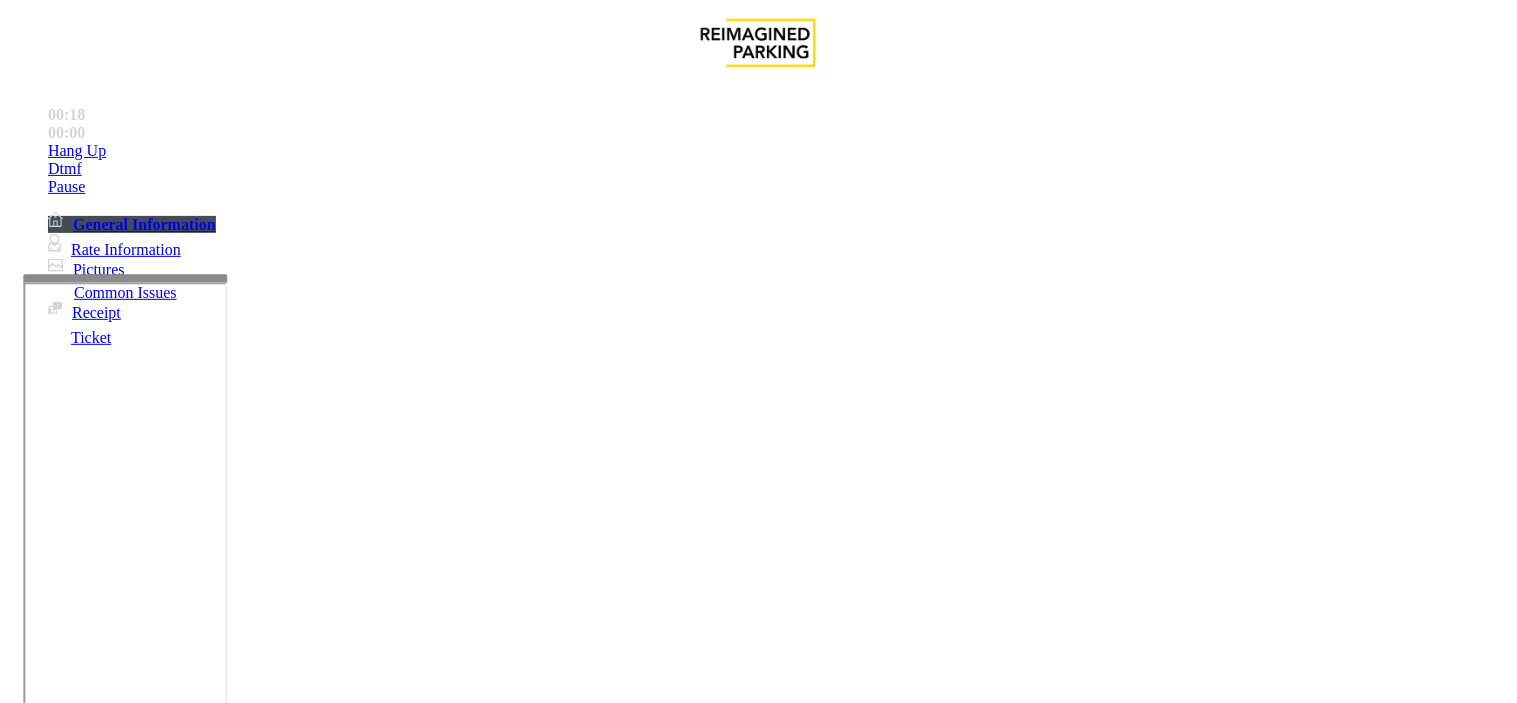 click on "No Response/Unable to hear parker" at bounding box center [142, 1356] 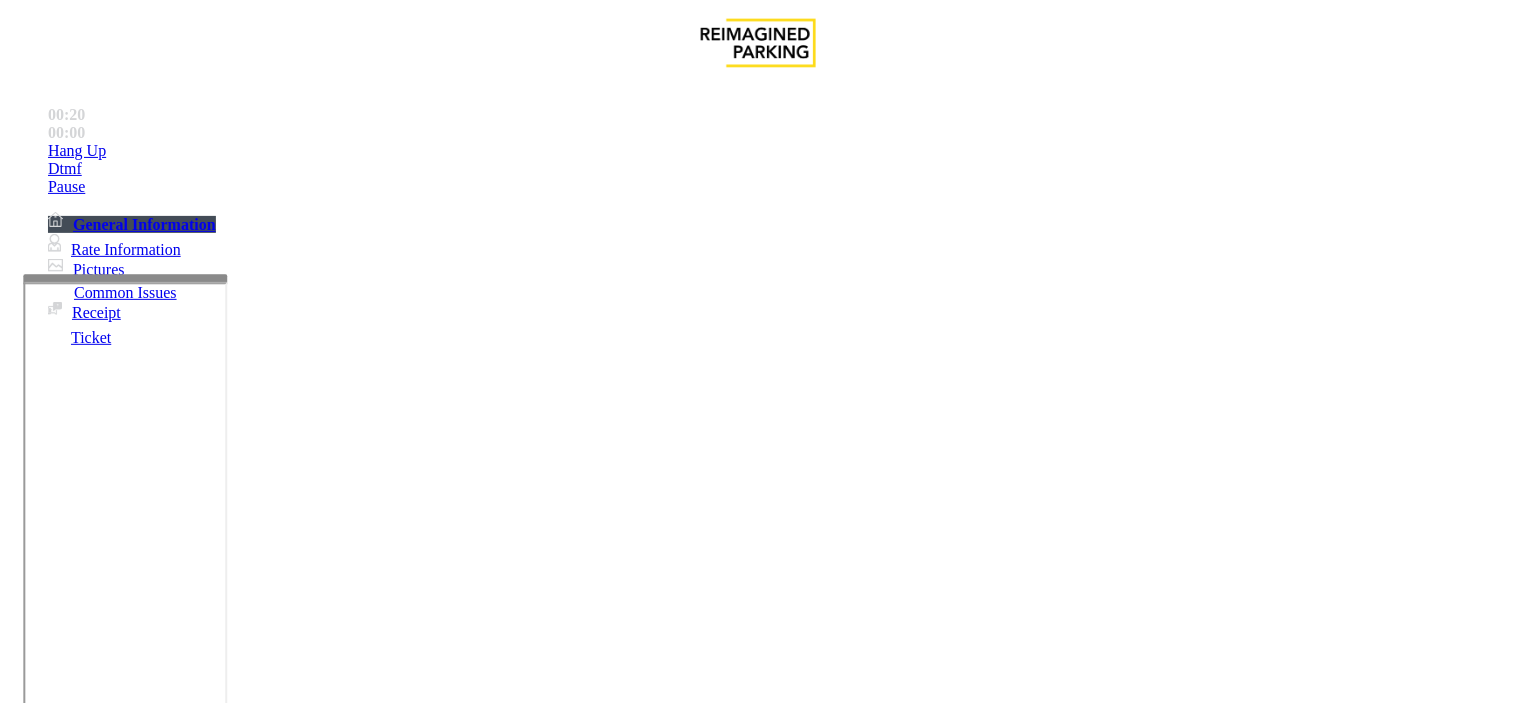 drag, startPoint x: 387, startPoint y: 182, endPoint x: 267, endPoint y: 177, distance: 120.10412 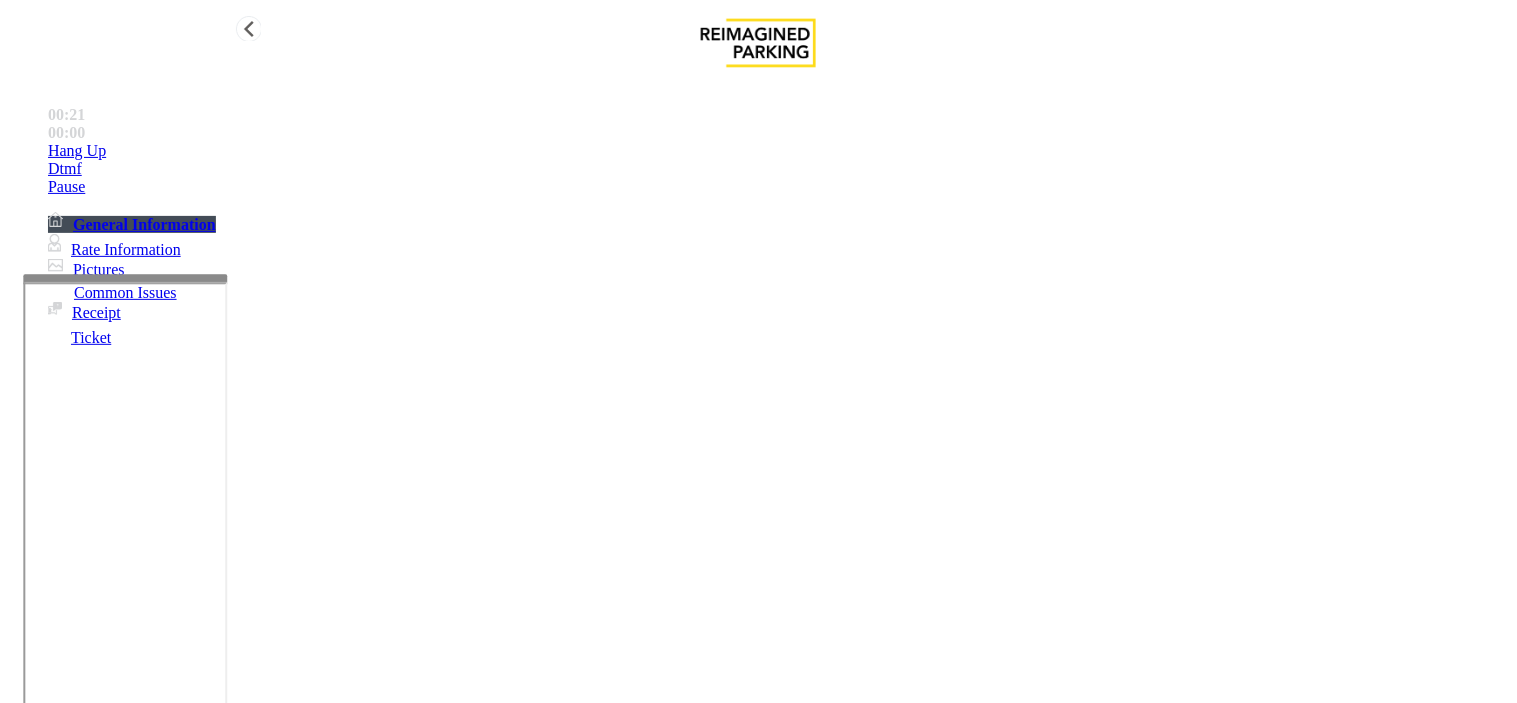type on "**********" 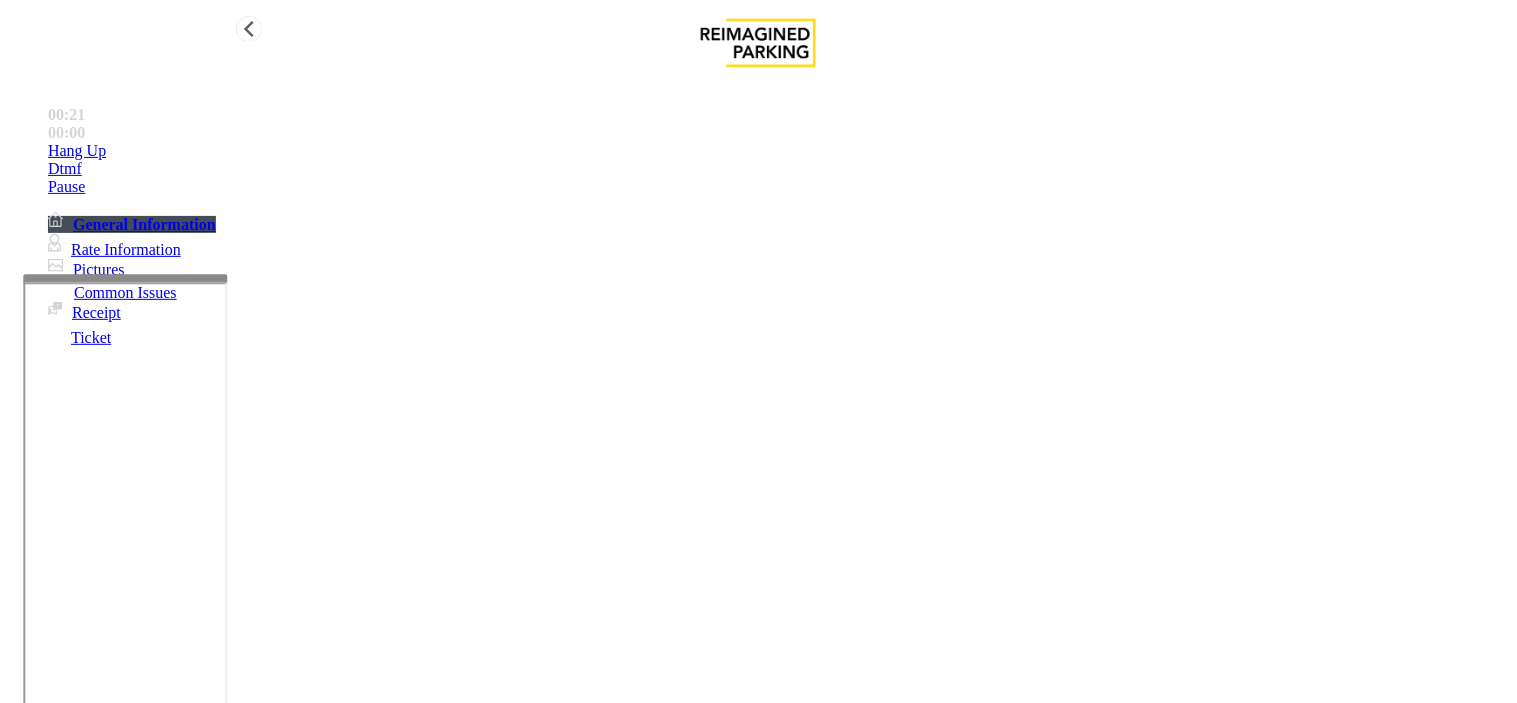 click on "Hang Up" at bounding box center (778, 151) 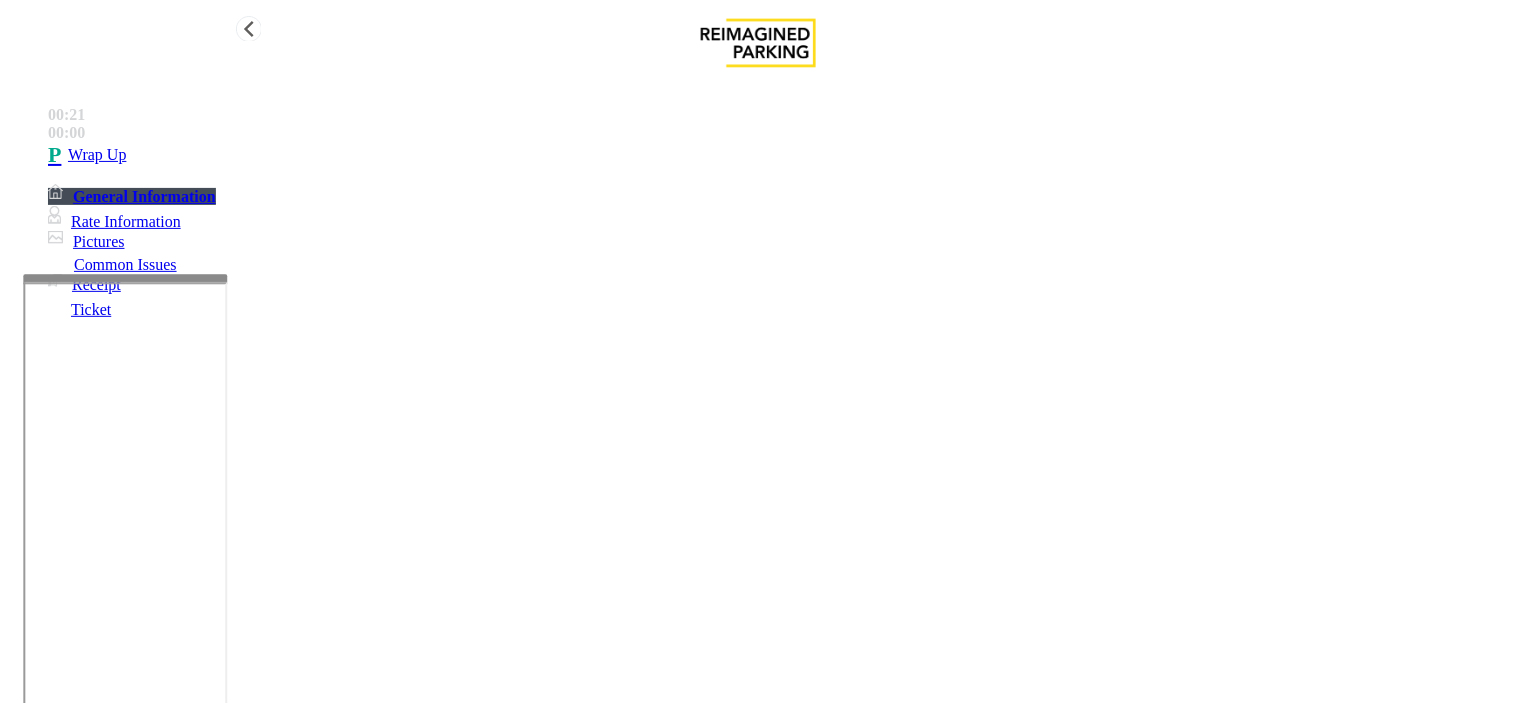 click on "Wrap Up" at bounding box center [778, 155] 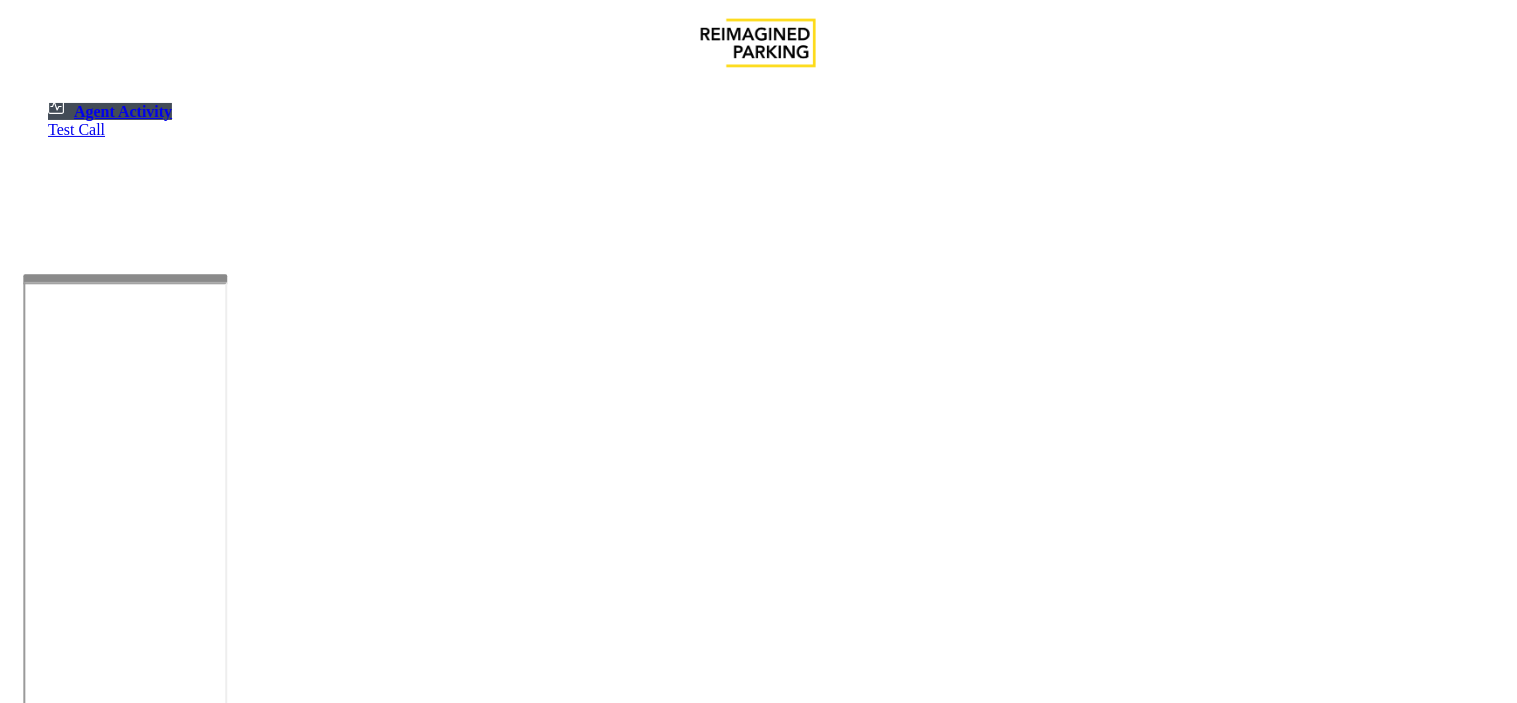 click at bounding box center [79, 1387] 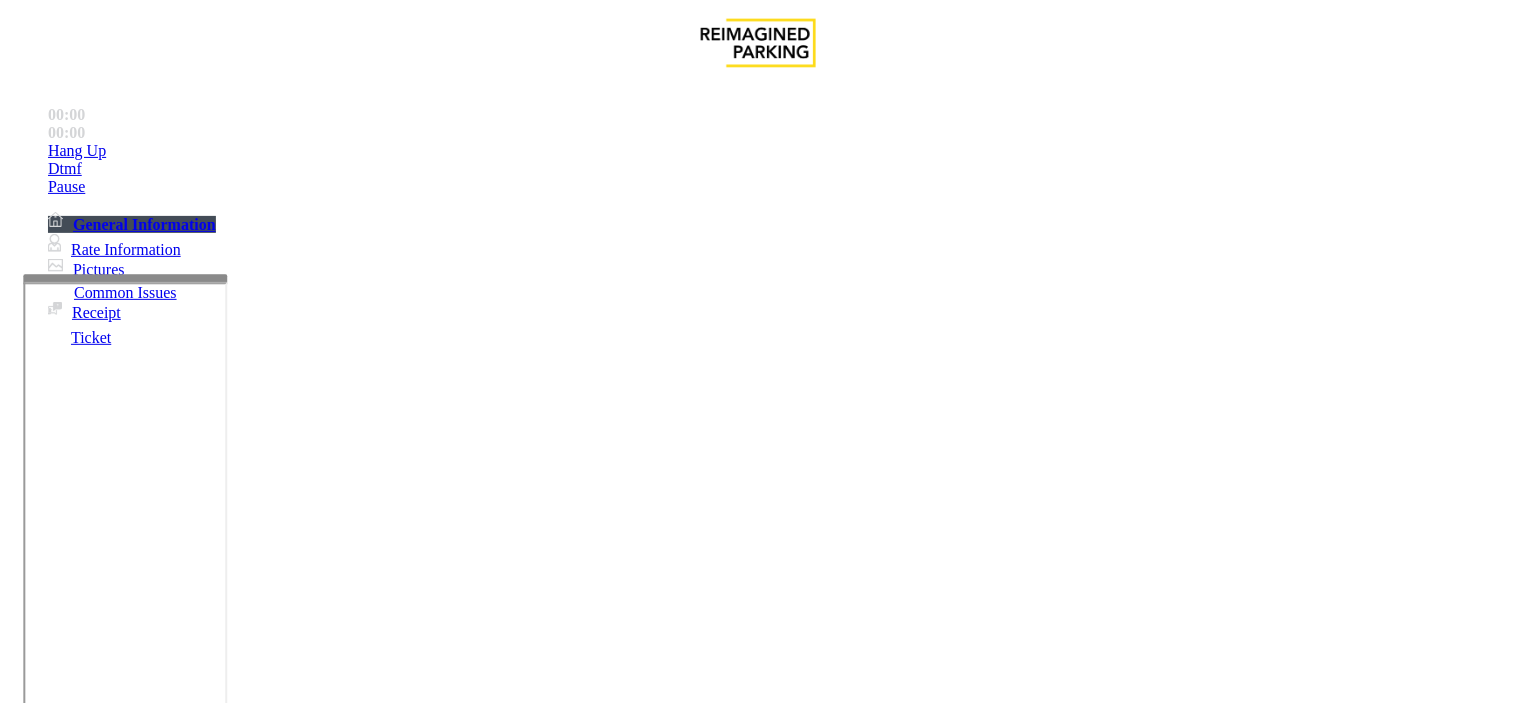 click on "Payment Issue" at bounding box center [167, 1356] 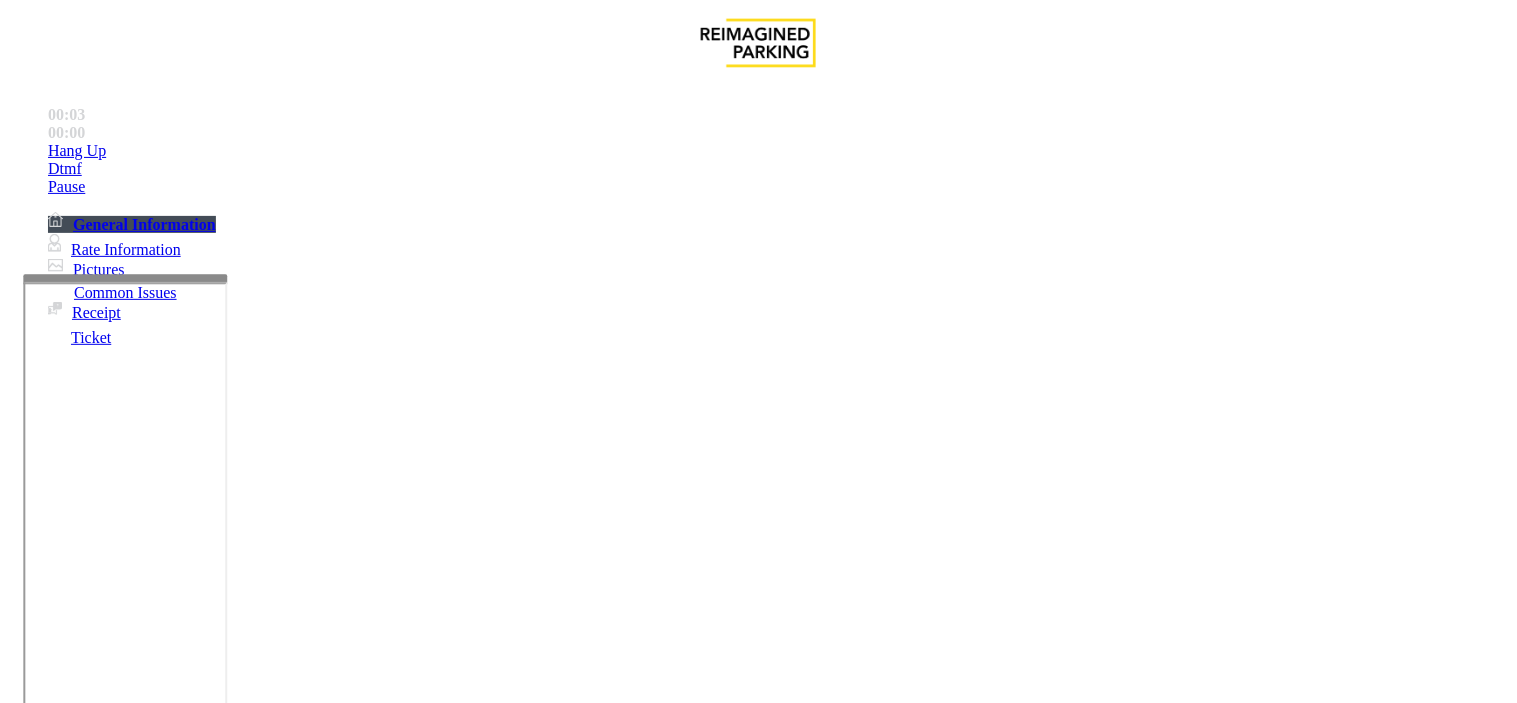 click on "Issue" at bounding box center [42, 1323] 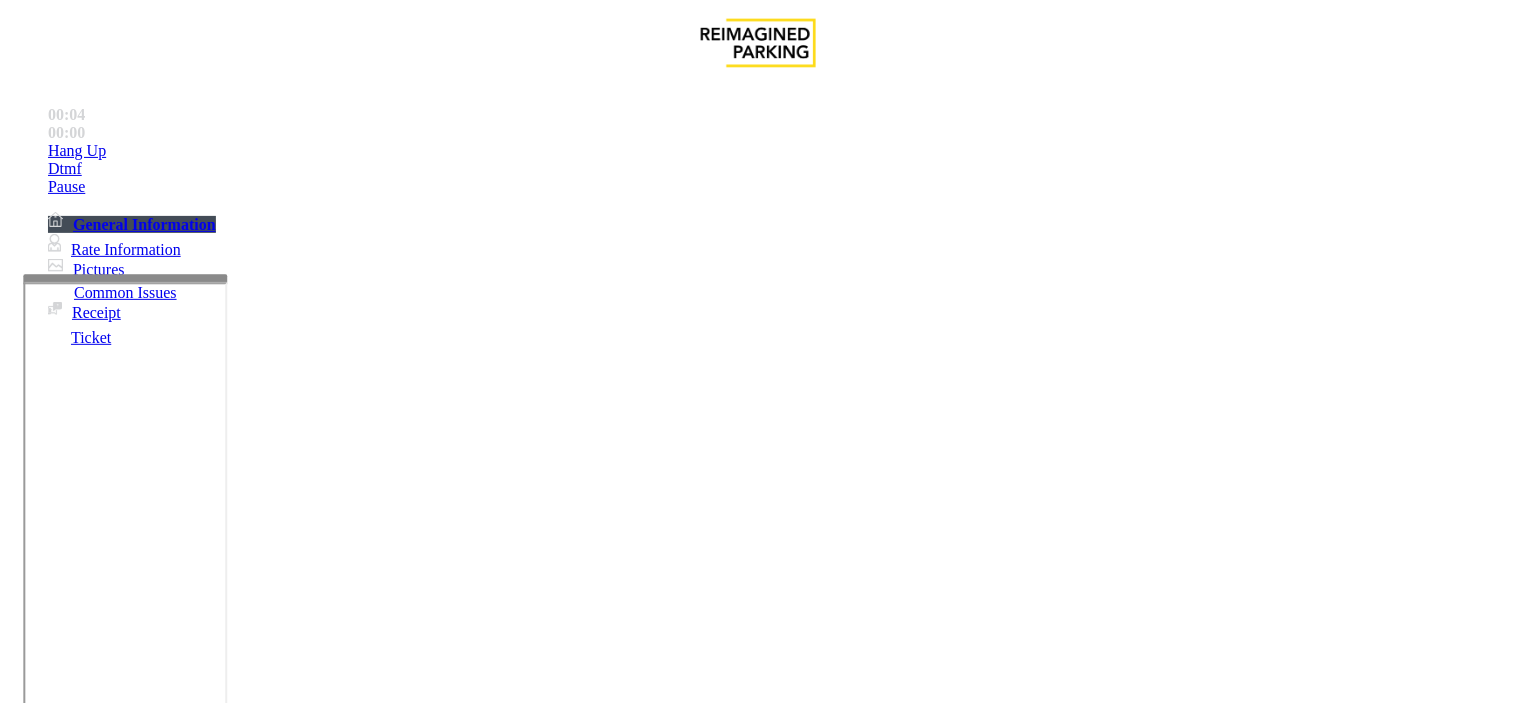 click on "Monthly Issue" at bounding box center [268, 1356] 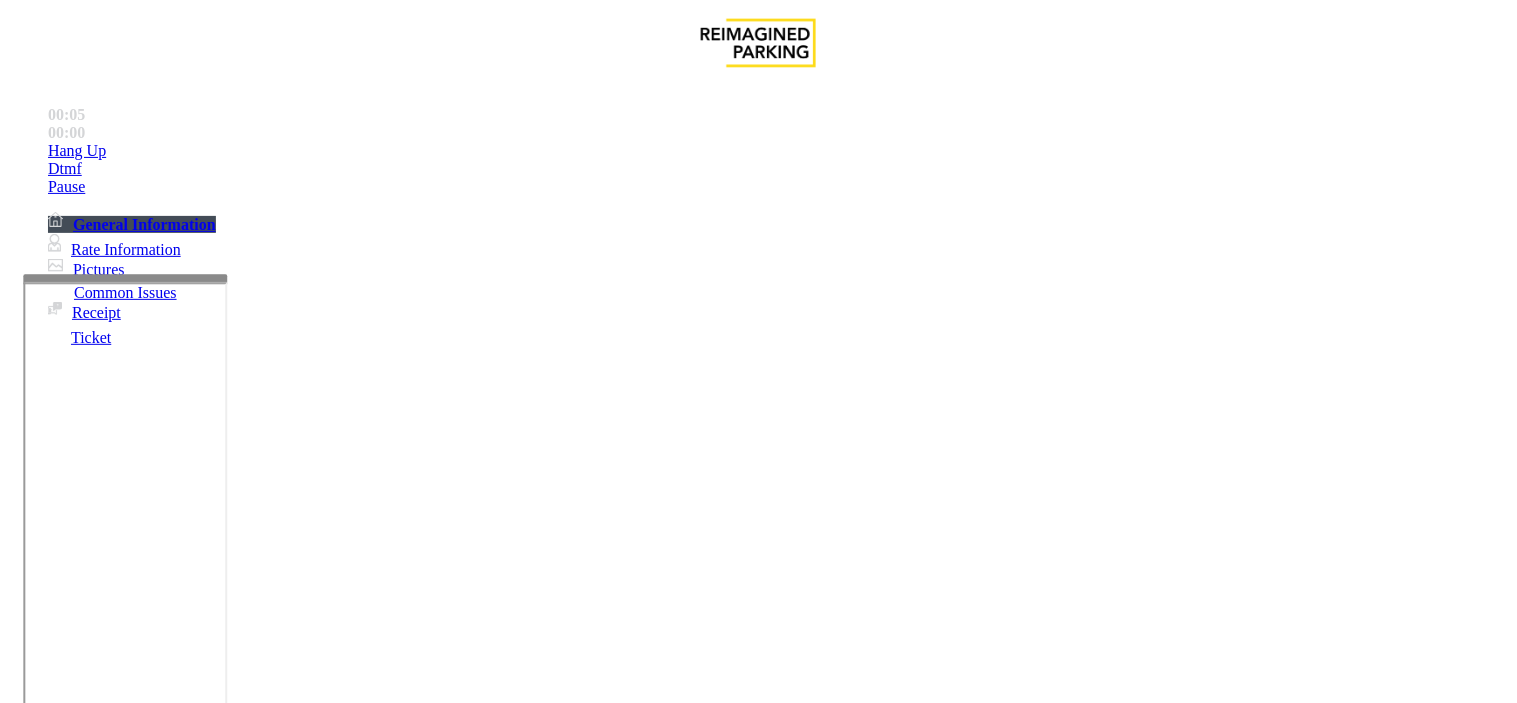 click on "Disabled Card" at bounding box center [78, 1356] 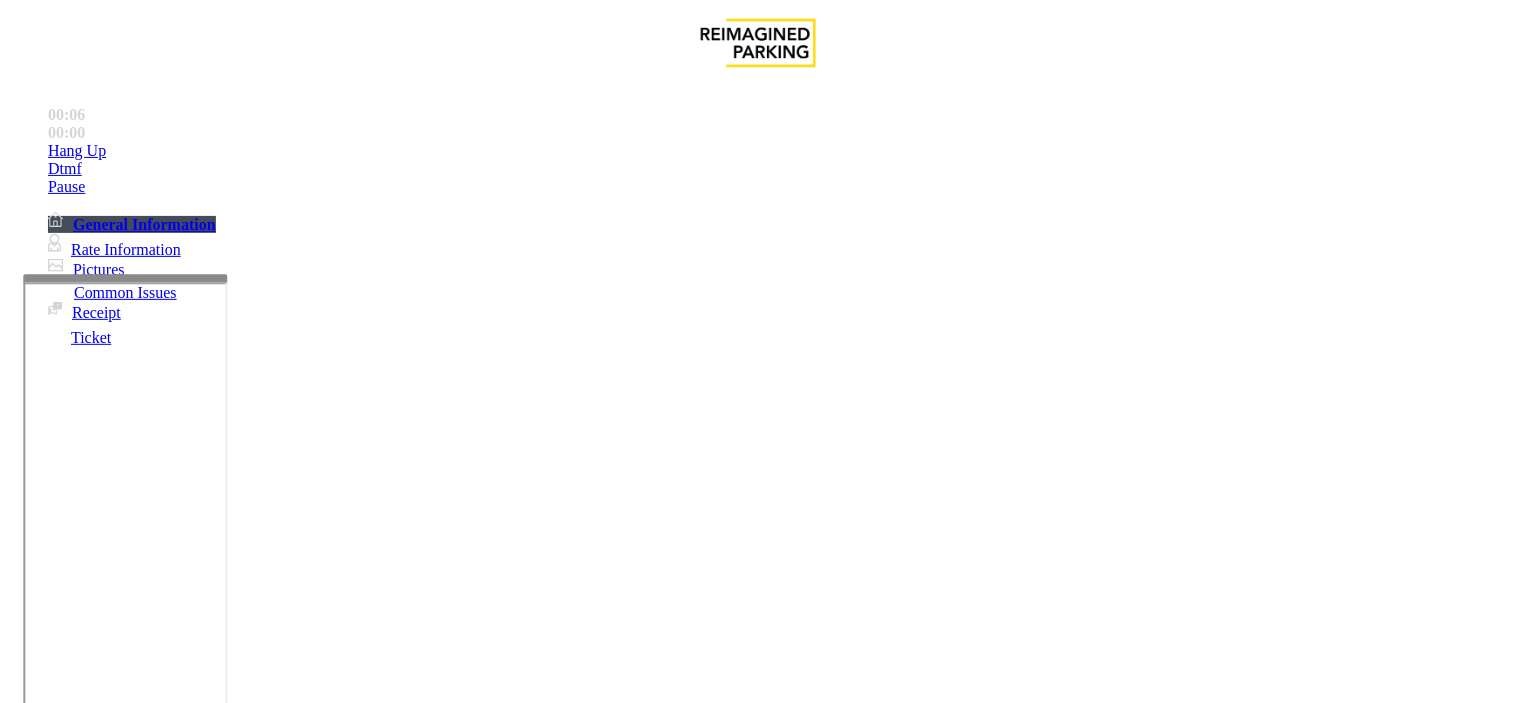 drag, startPoint x: 443, startPoint y: 182, endPoint x: 268, endPoint y: 152, distance: 177.55281 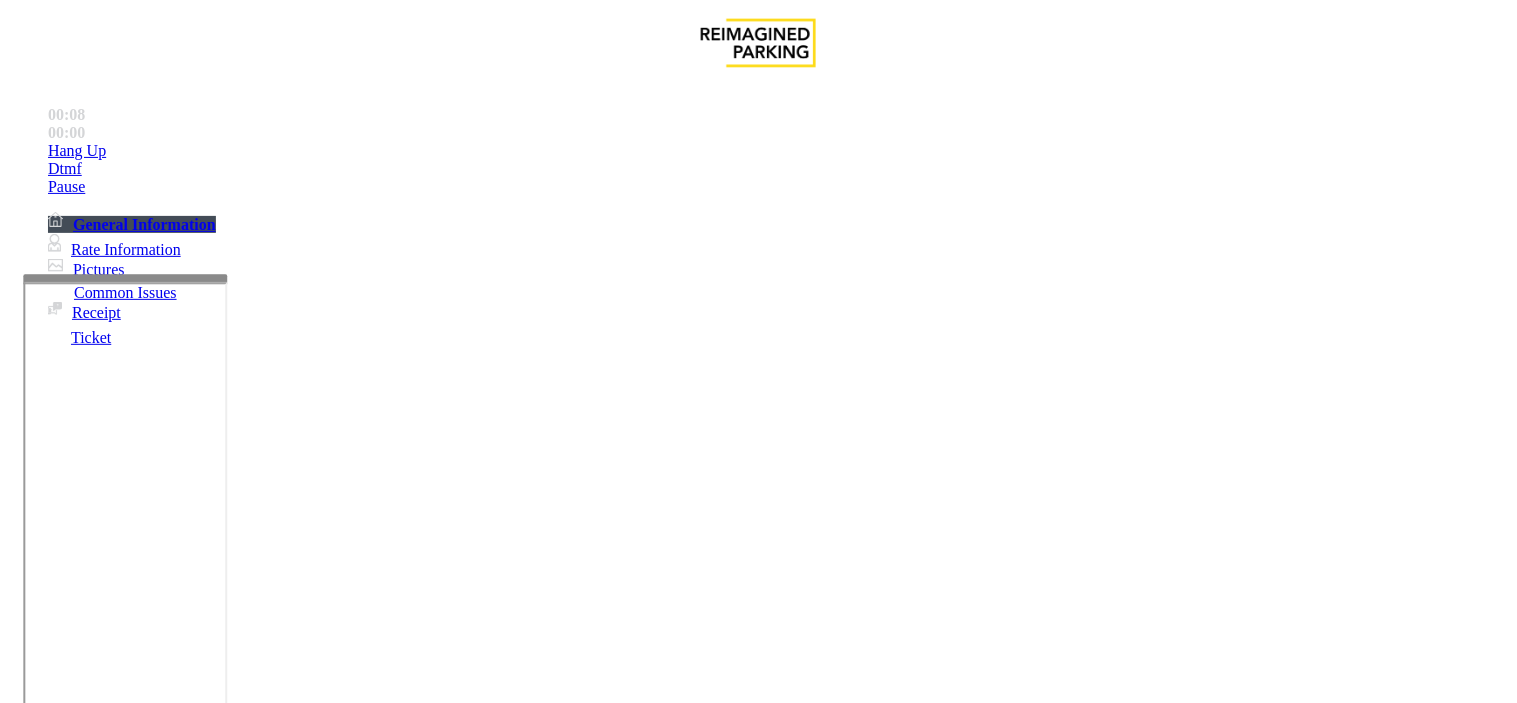 type on "**********" 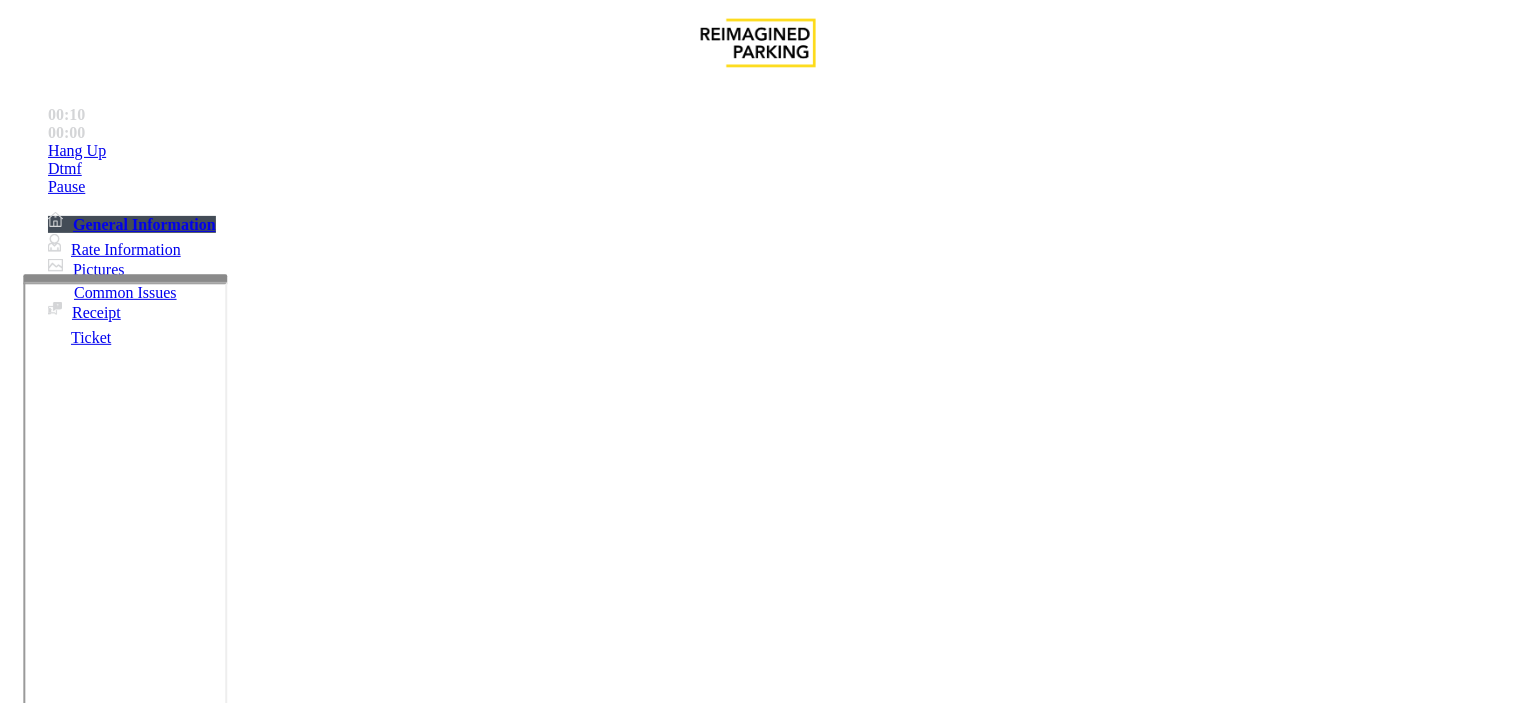 type on "**" 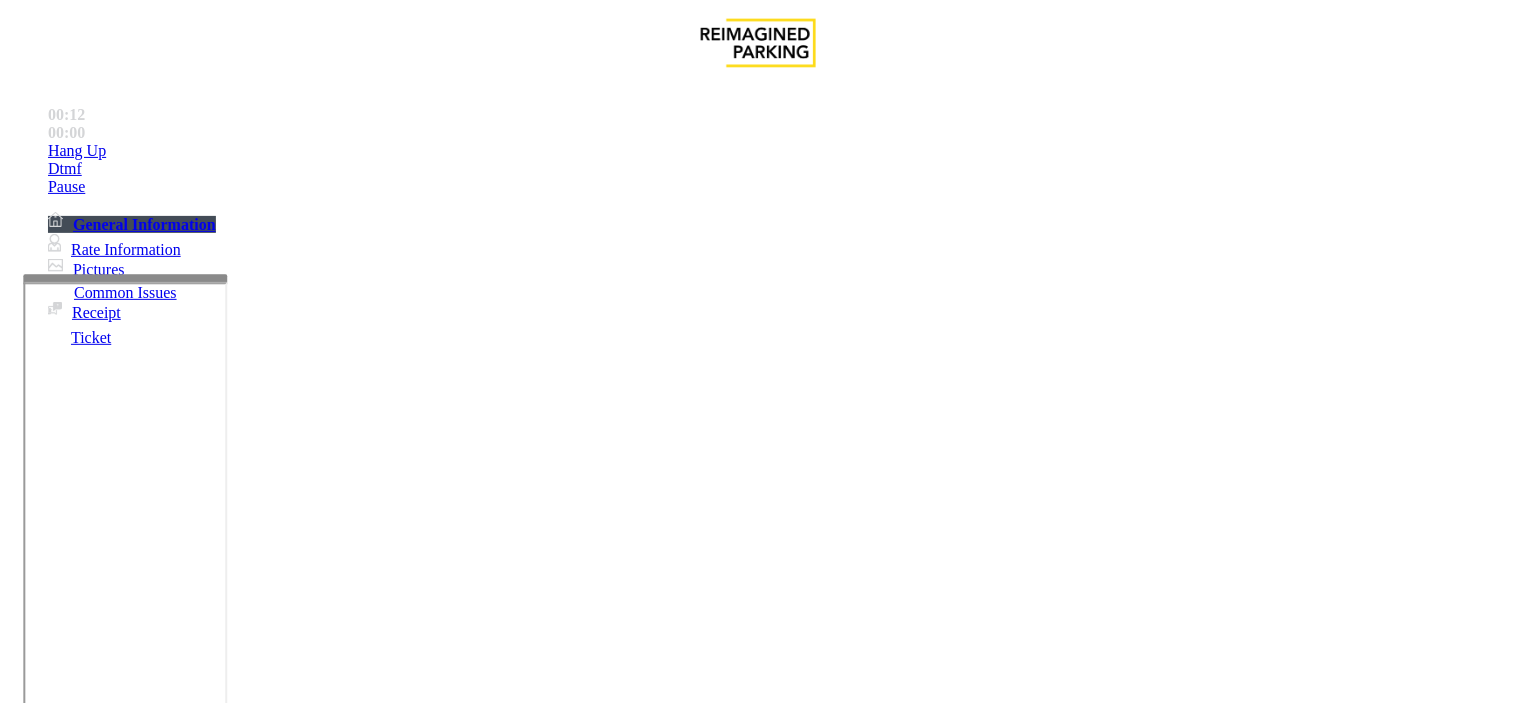 type on "**" 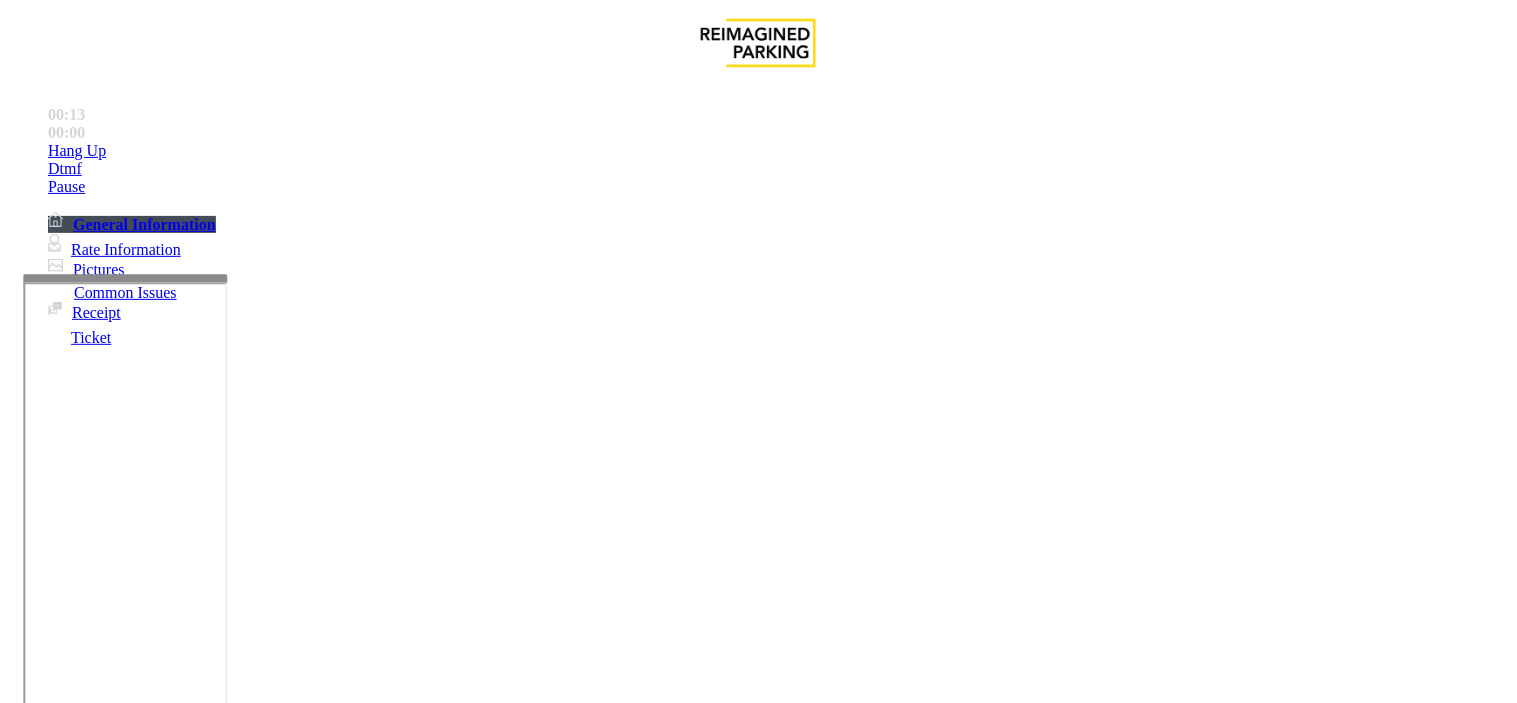 scroll, scrollTop: 333, scrollLeft: 0, axis: vertical 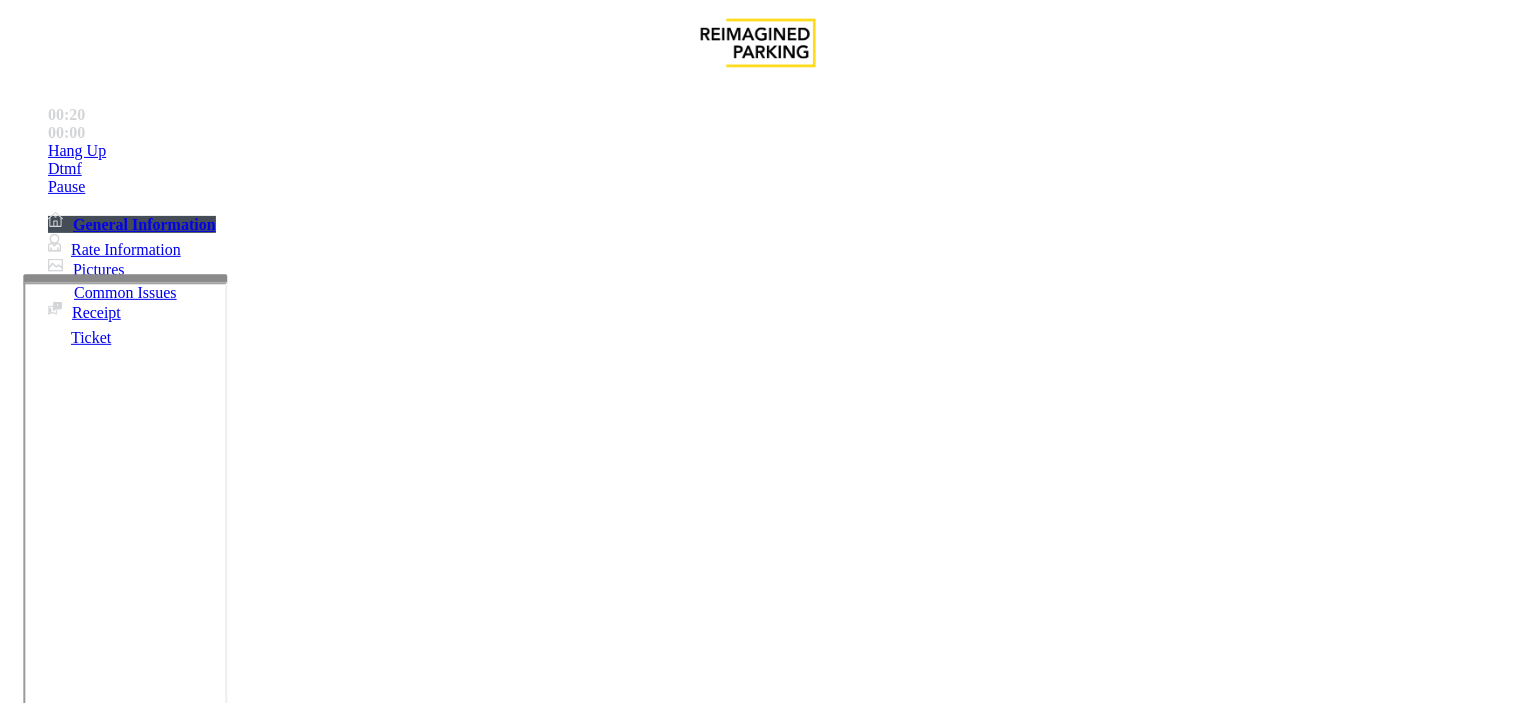 drag, startPoint x: 715, startPoint y: 480, endPoint x: 1236, endPoint y: 675, distance: 556.2967 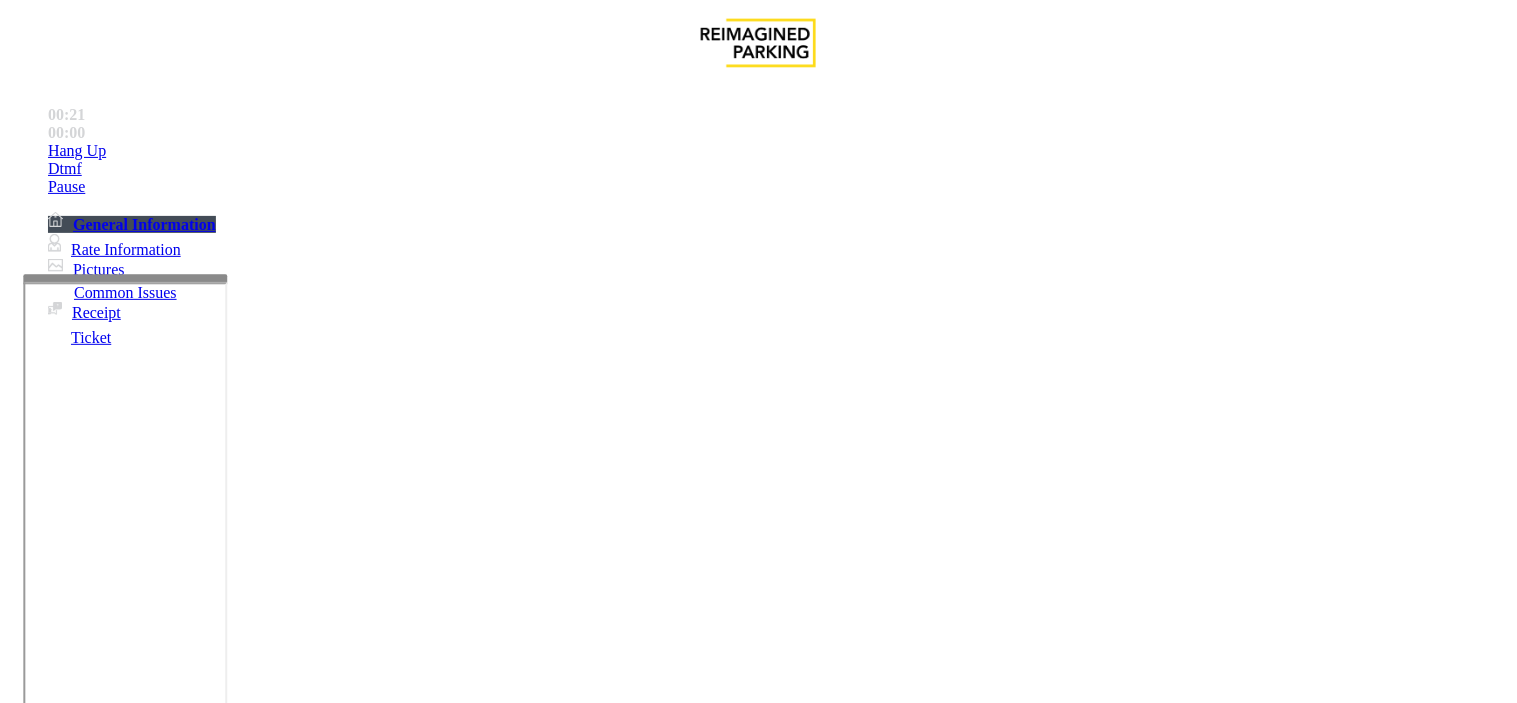 drag, startPoint x: 430, startPoint y: 617, endPoint x: 417, endPoint y: 622, distance: 13.928389 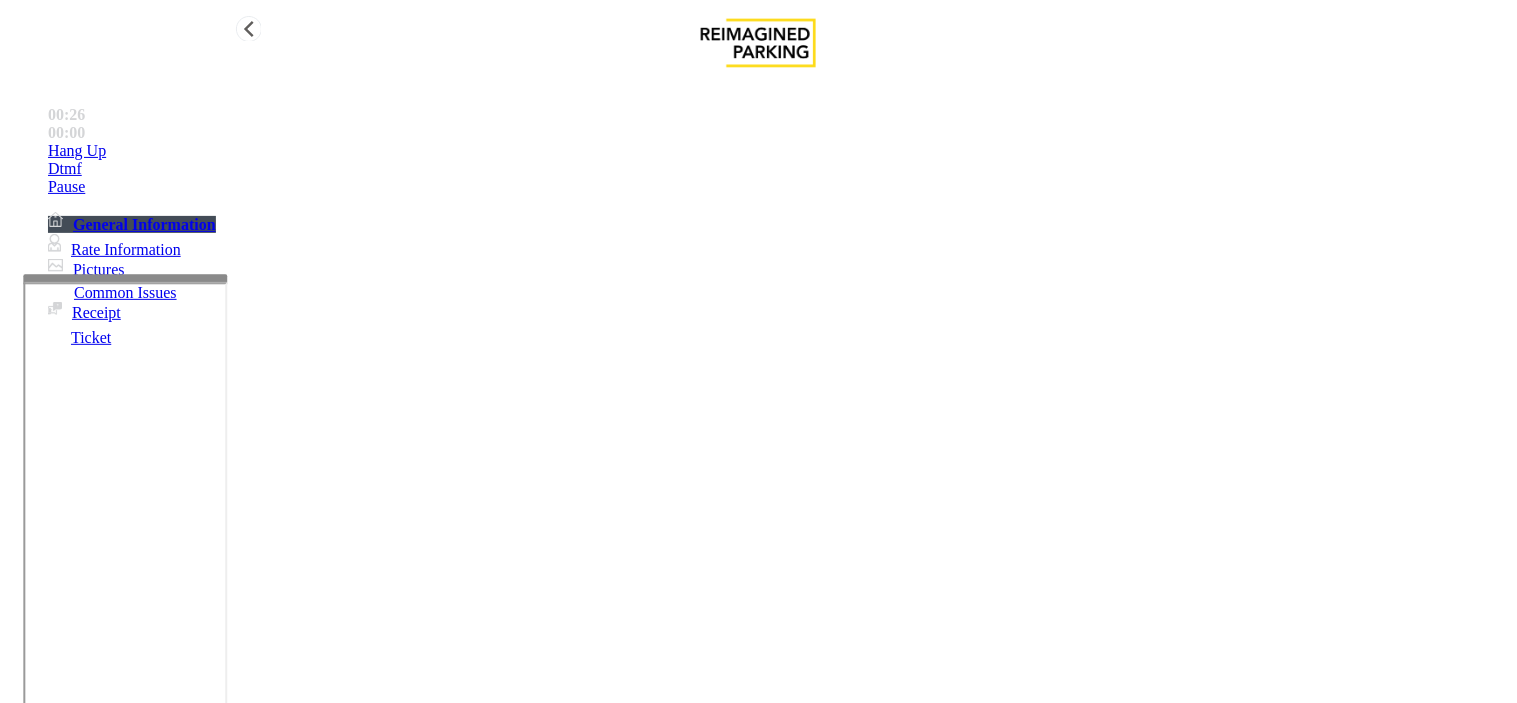 click on "Hang Up" at bounding box center [778, 151] 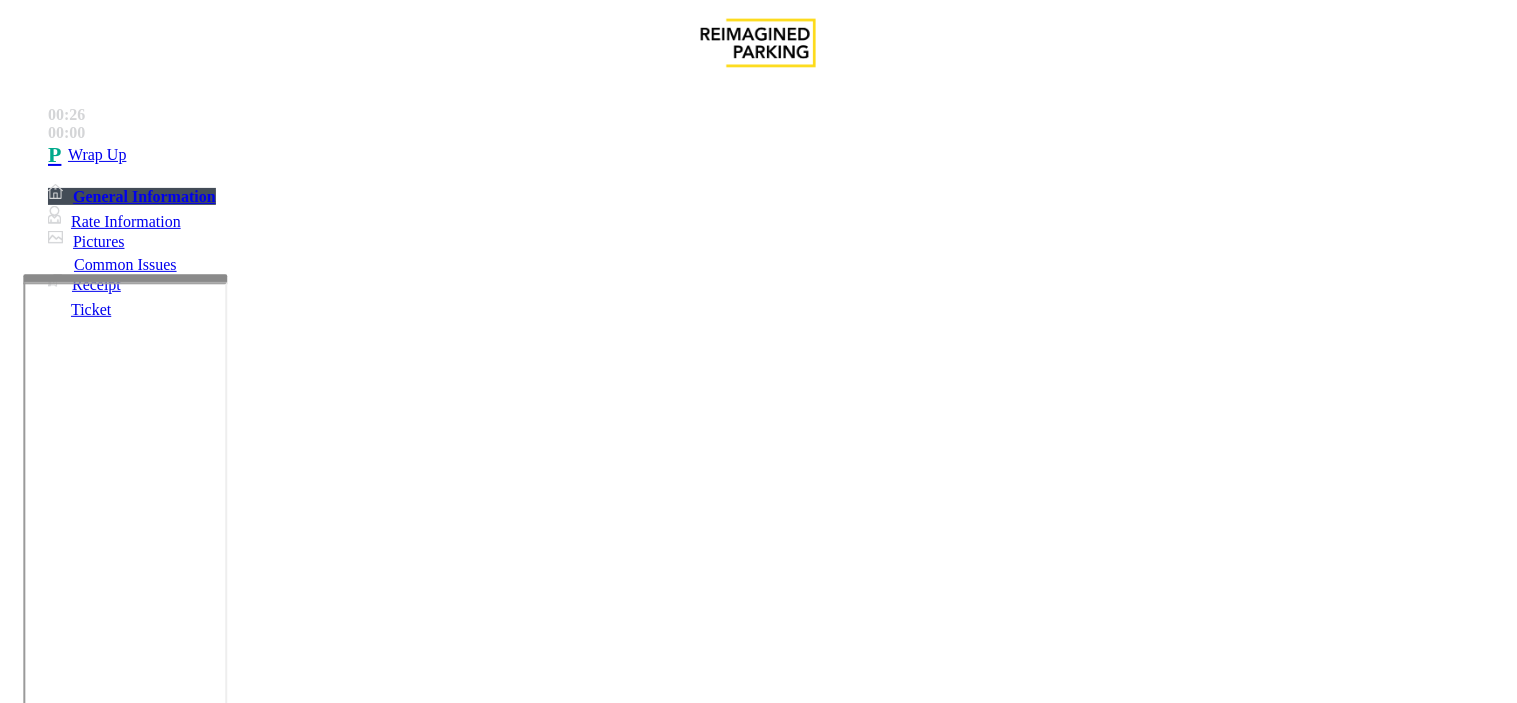 click at bounding box center (246, 1658) 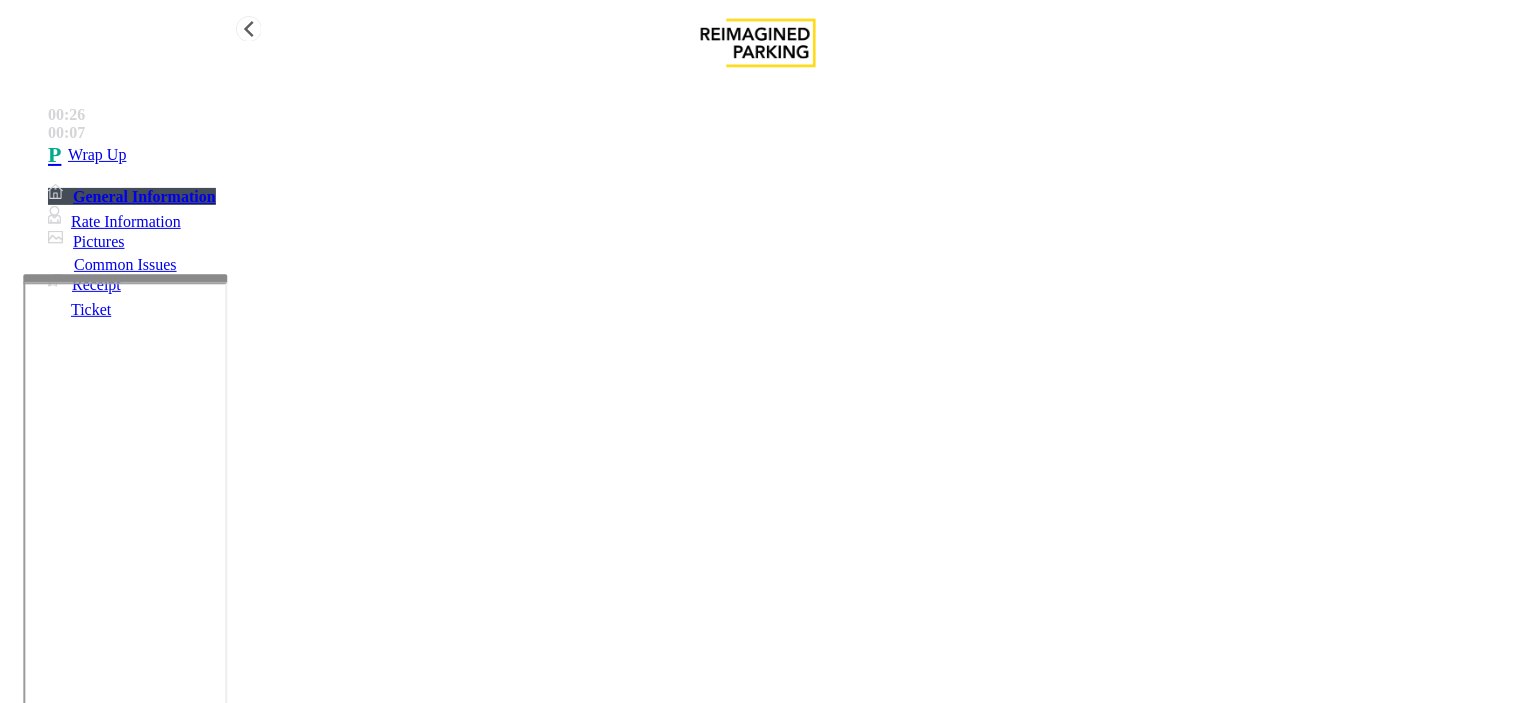 type on "**********" 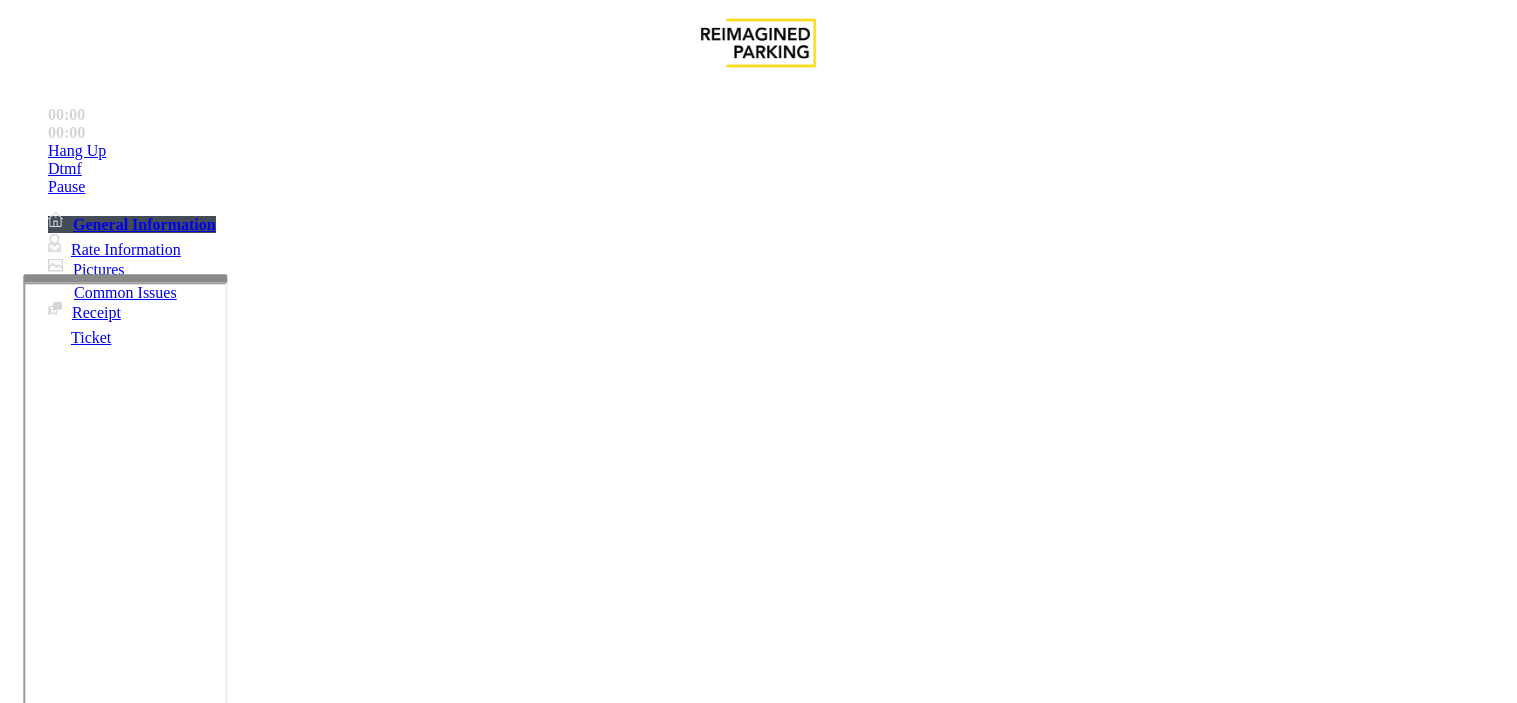 scroll, scrollTop: 0, scrollLeft: 0, axis: both 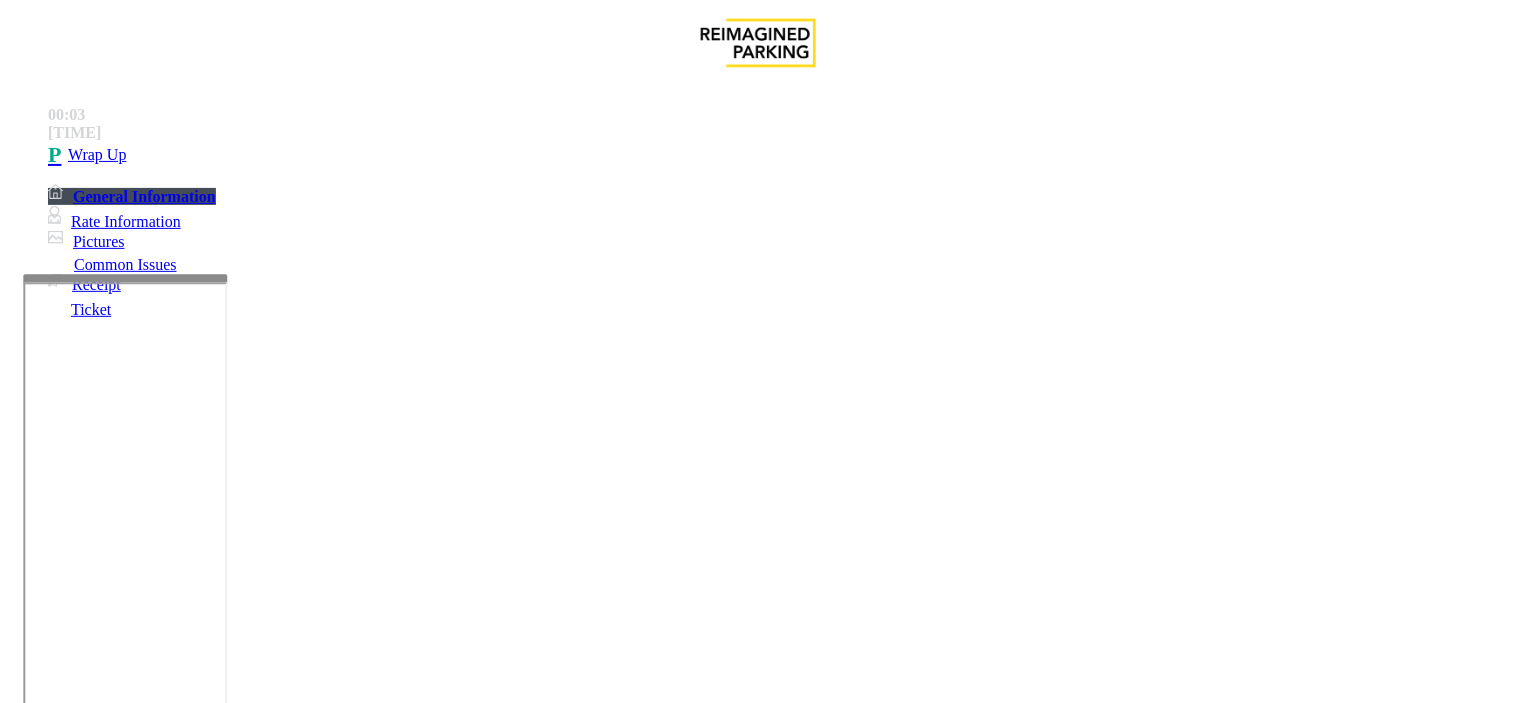 click on "Intercom Issue/No Response" at bounding box center [929, 1356] 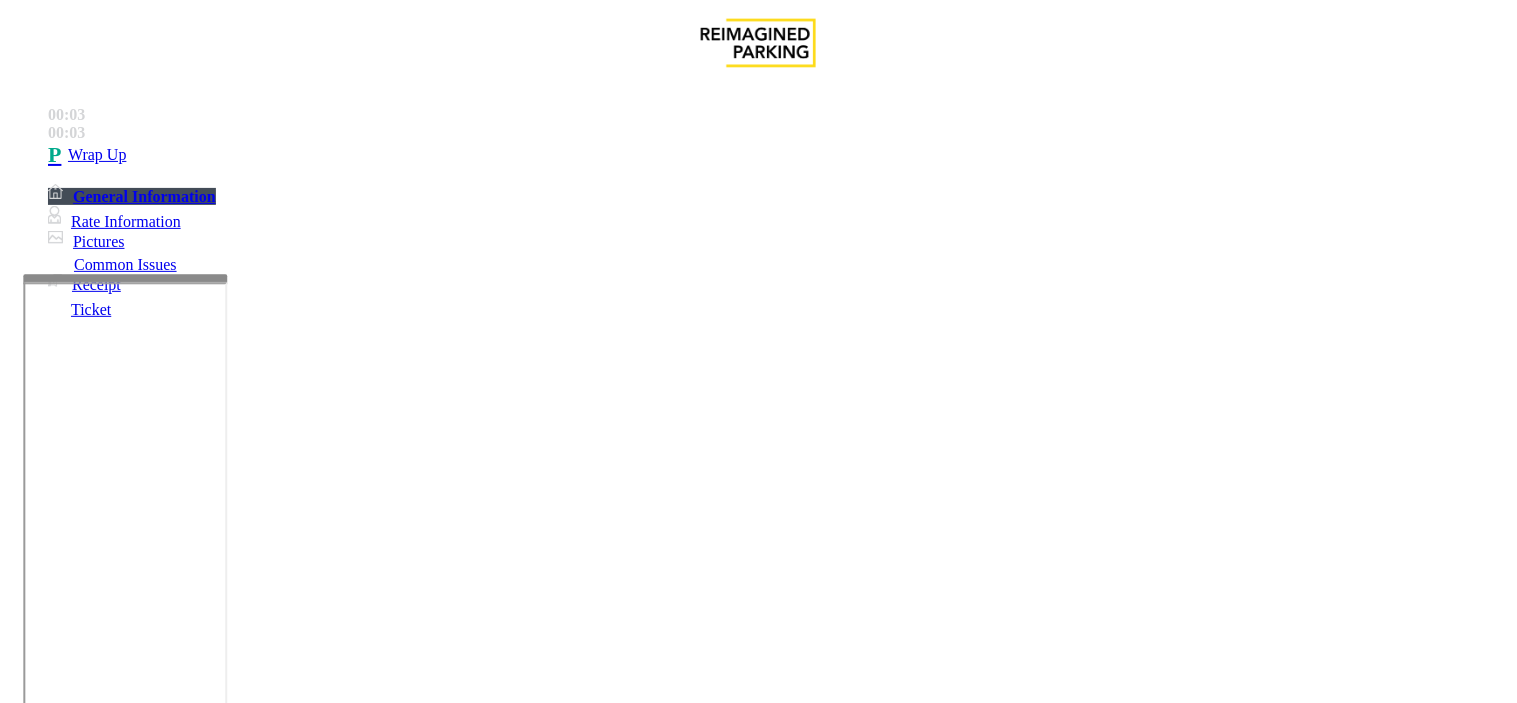 drag, startPoint x: 376, startPoint y: 177, endPoint x: 271, endPoint y: 182, distance: 105.11898 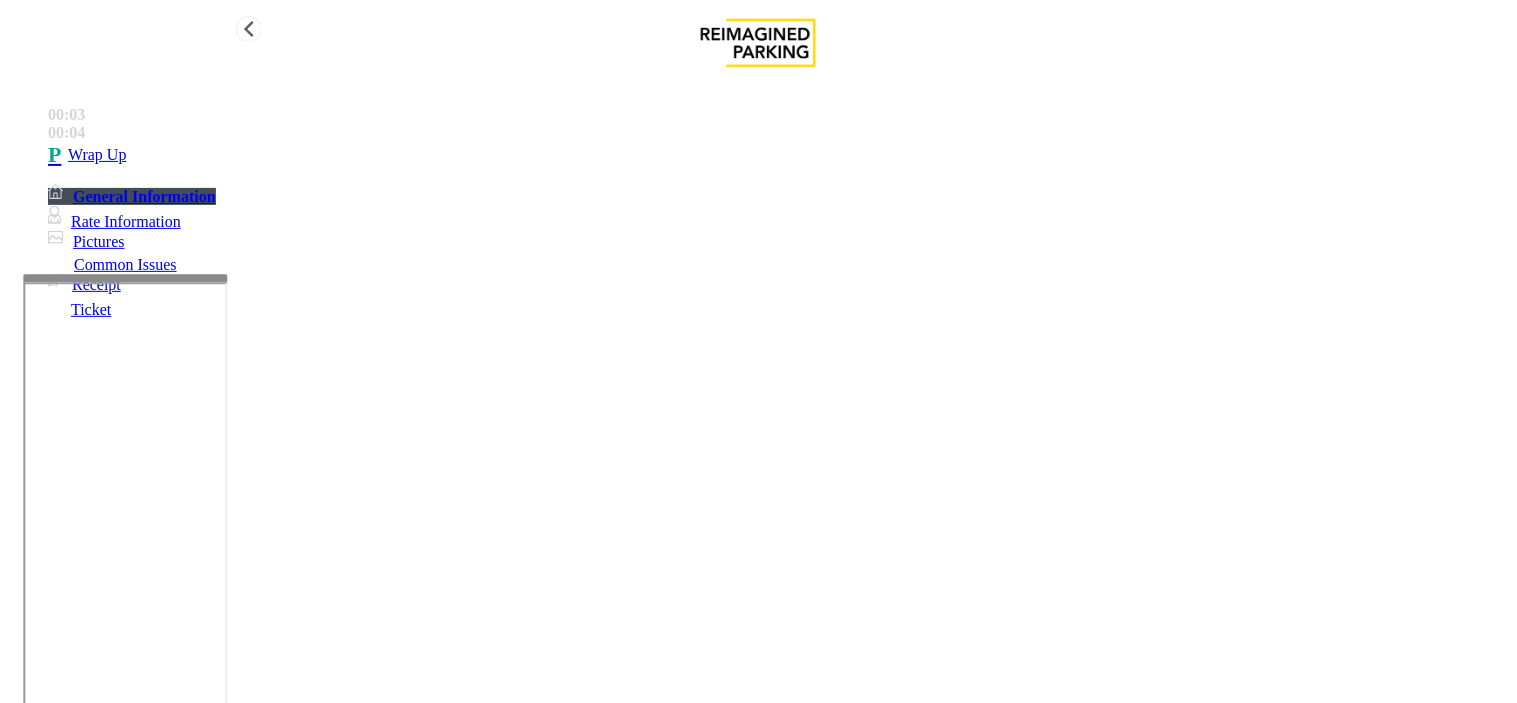 type on "**********" 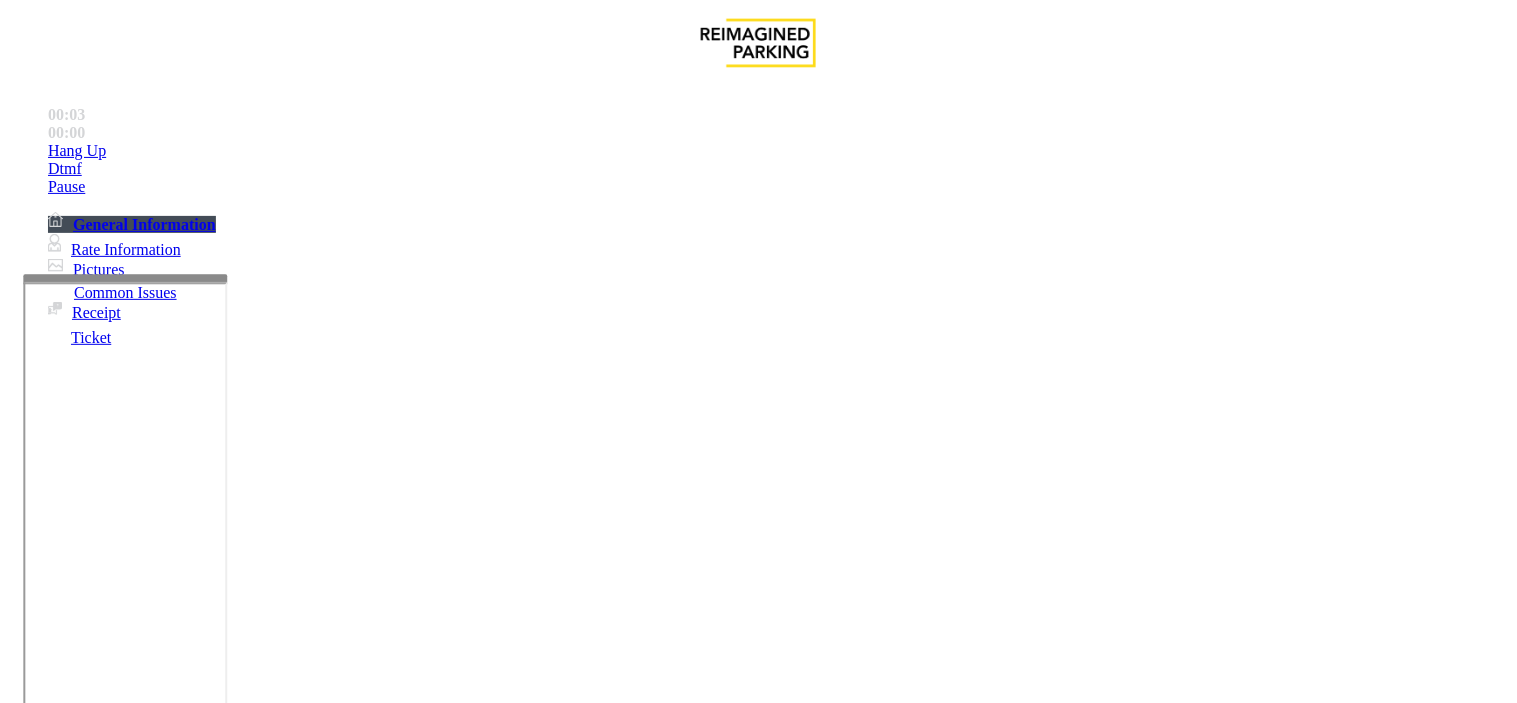 click on "Equipment Issue" at bounding box center [483, 1356] 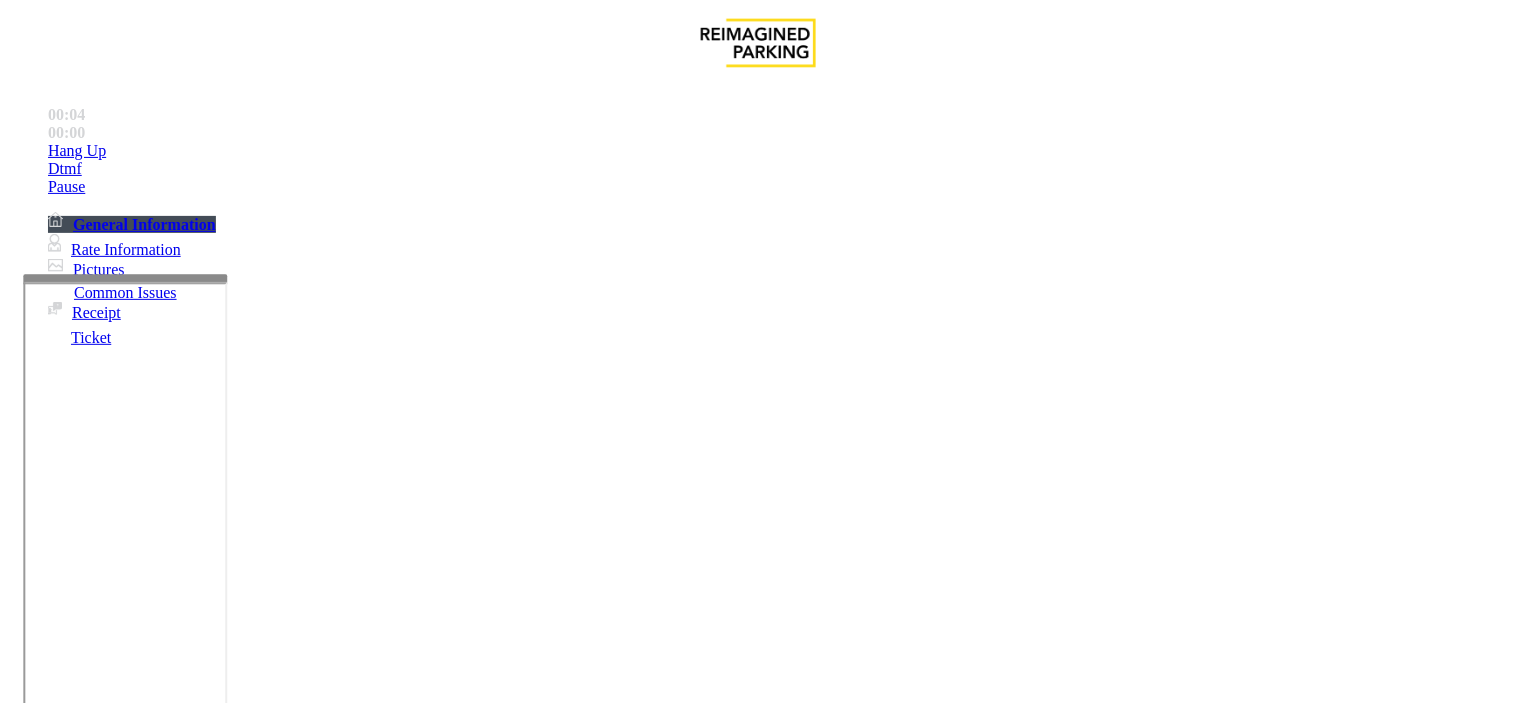 click on "Gate / Door Won't Open" at bounding box center (575, 1356) 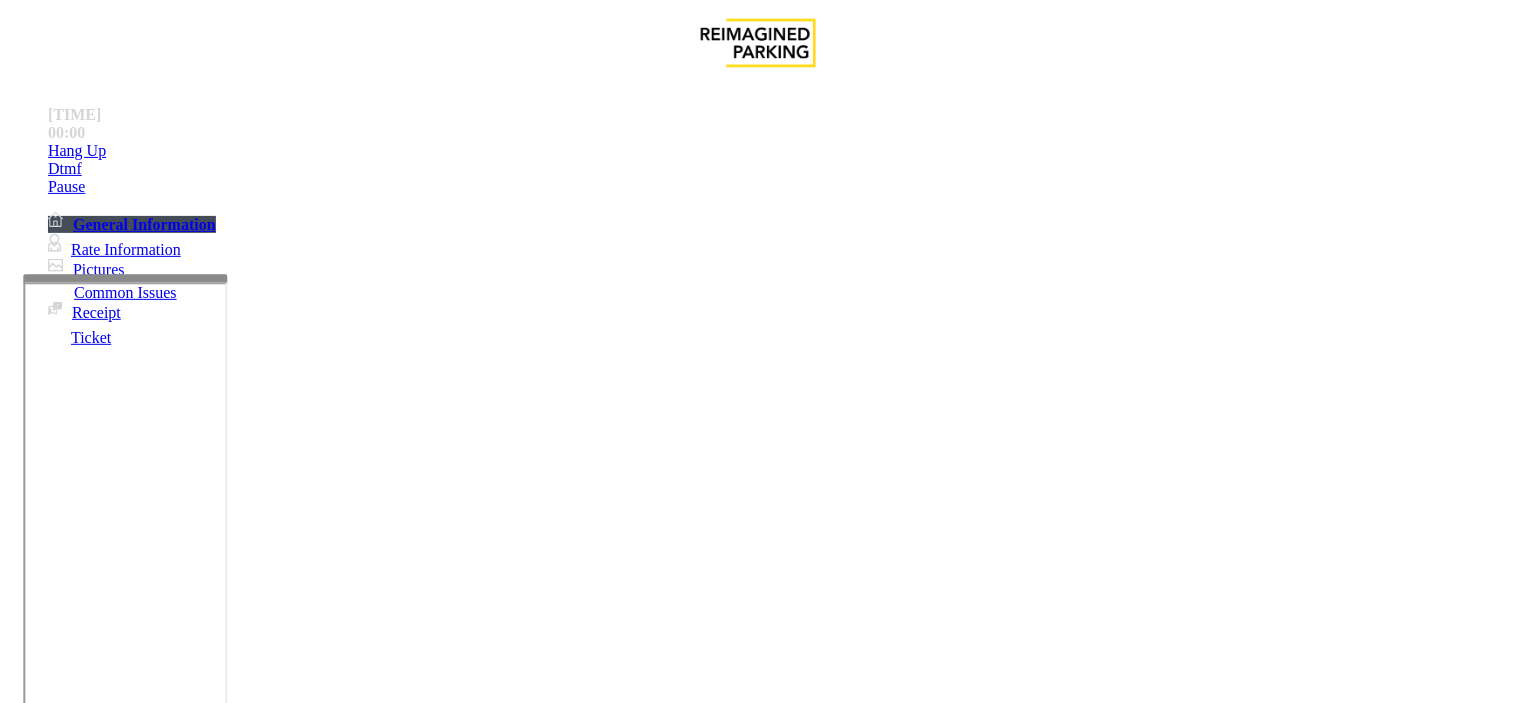 scroll, scrollTop: 111, scrollLeft: 0, axis: vertical 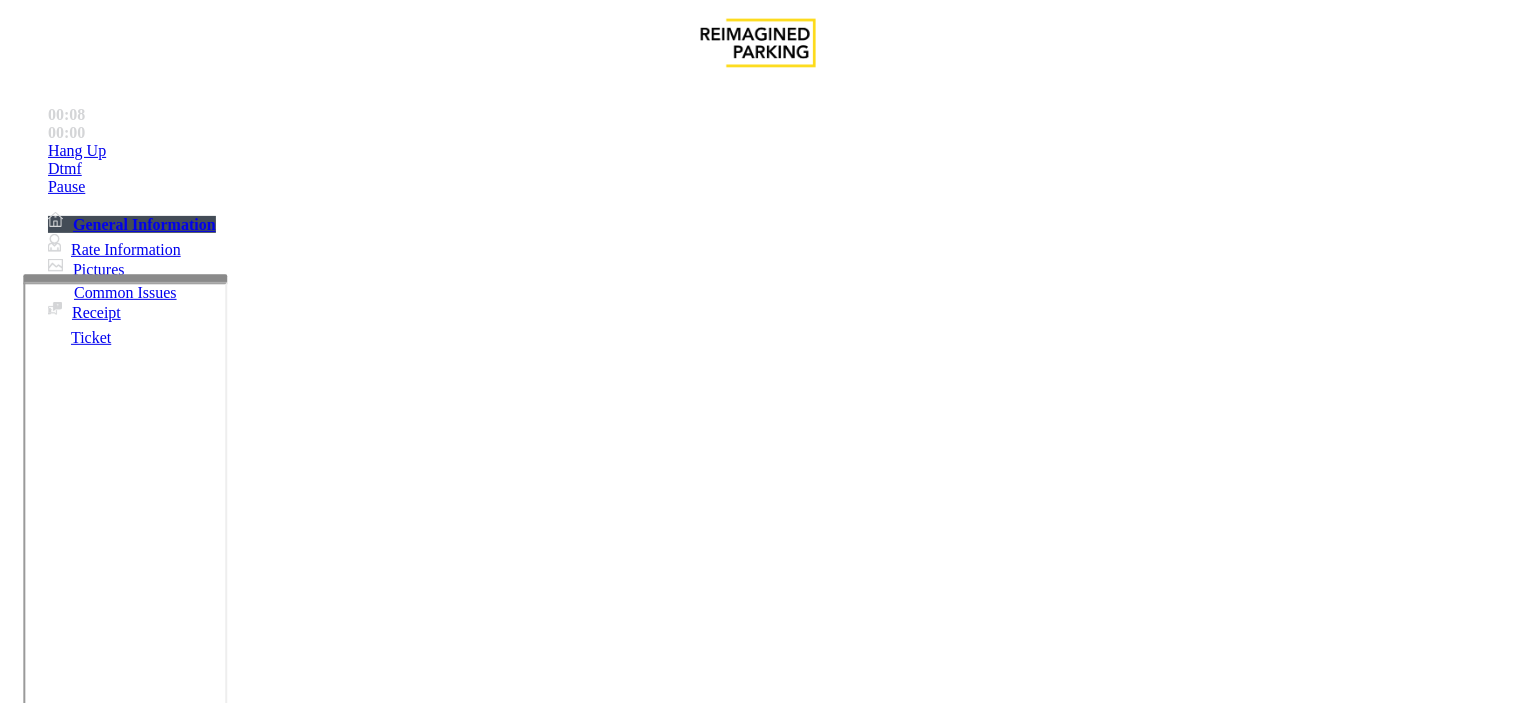 drag, startPoint x: 478, startPoint y: 183, endPoint x: 255, endPoint y: 162, distance: 223.9866 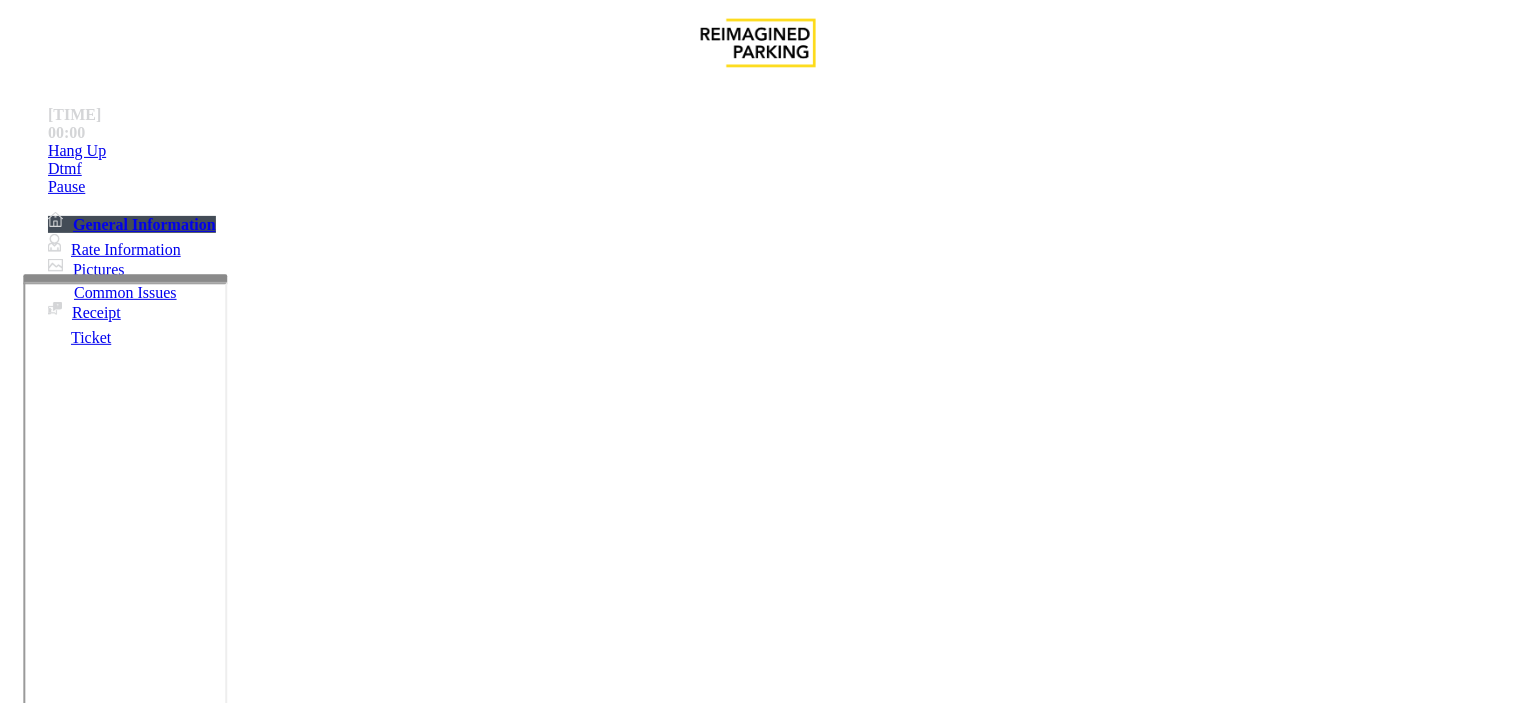click at bounding box center (246, 1712) 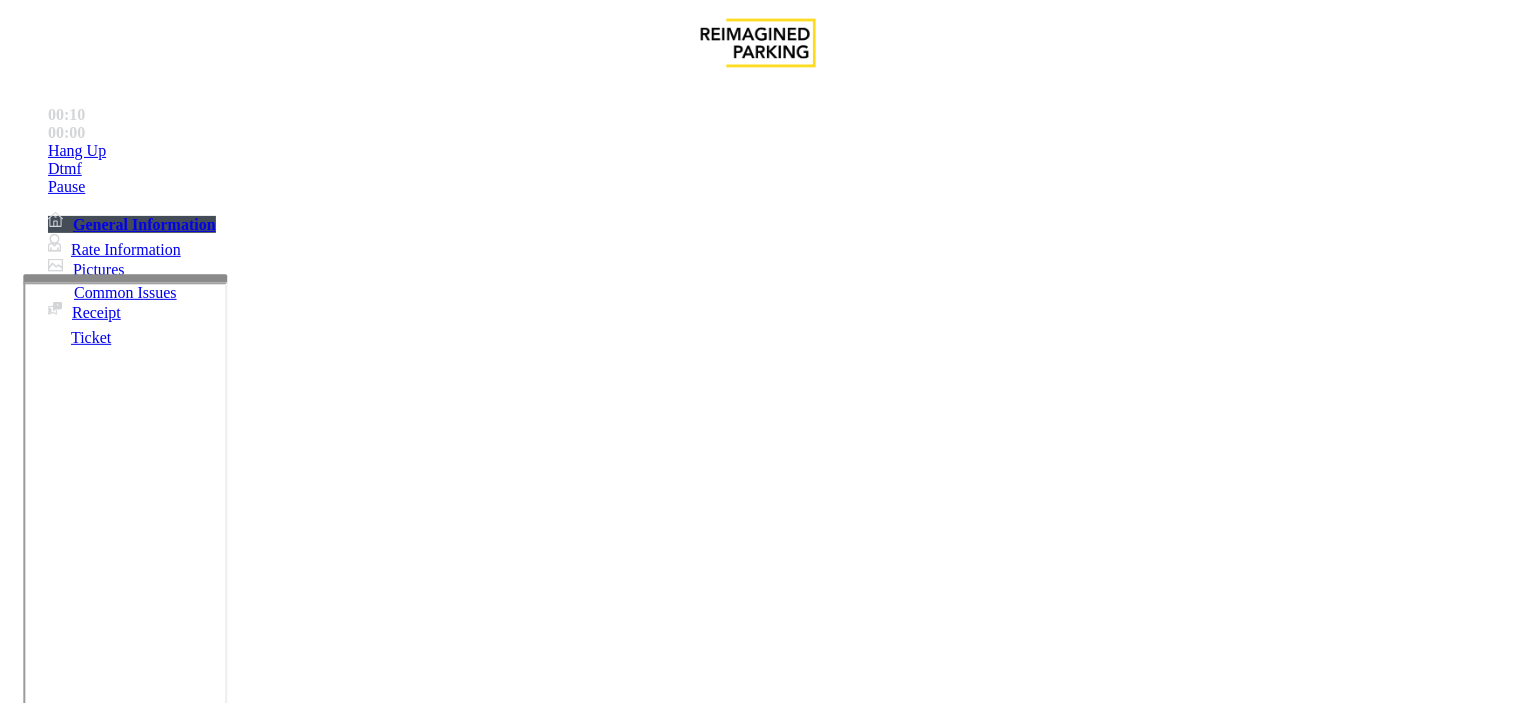 scroll, scrollTop: 1, scrollLeft: 0, axis: vertical 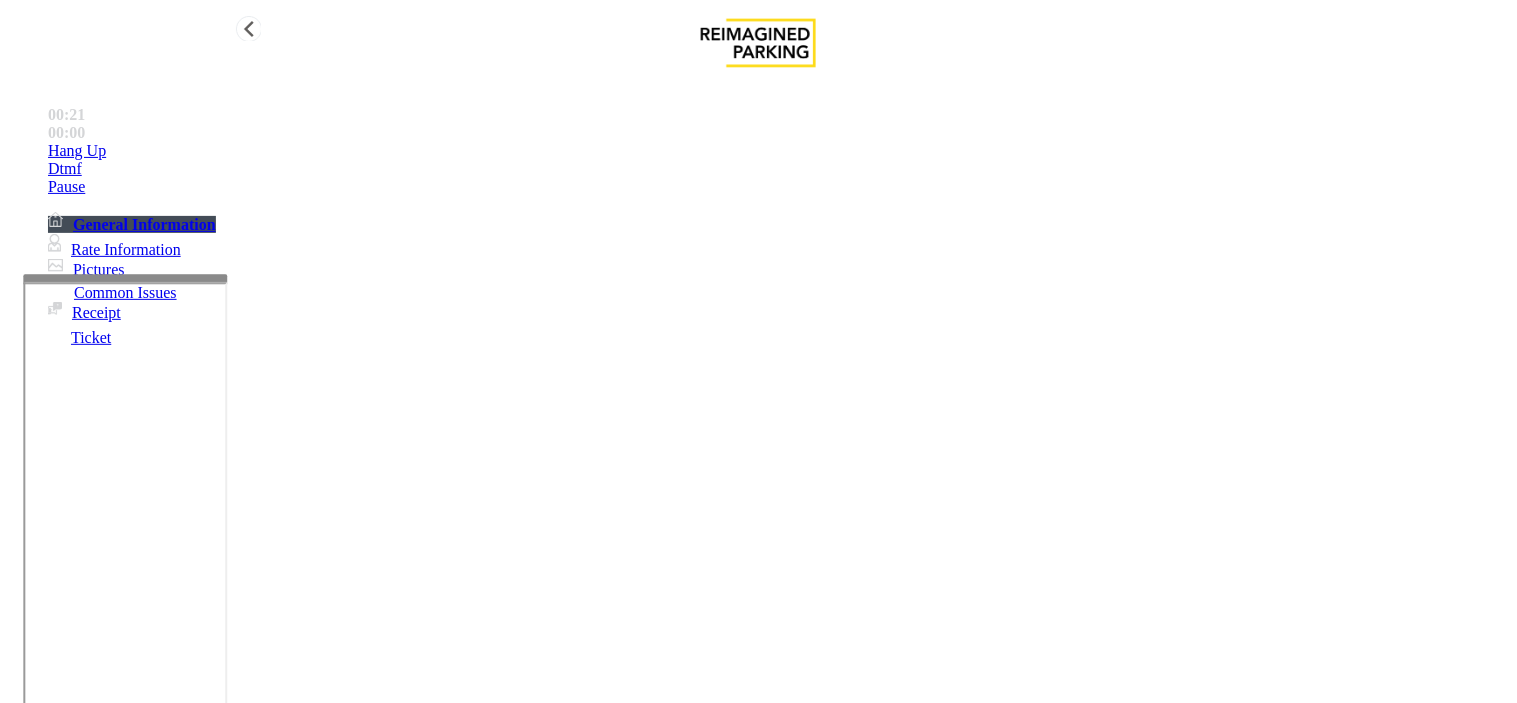 type on "**********" 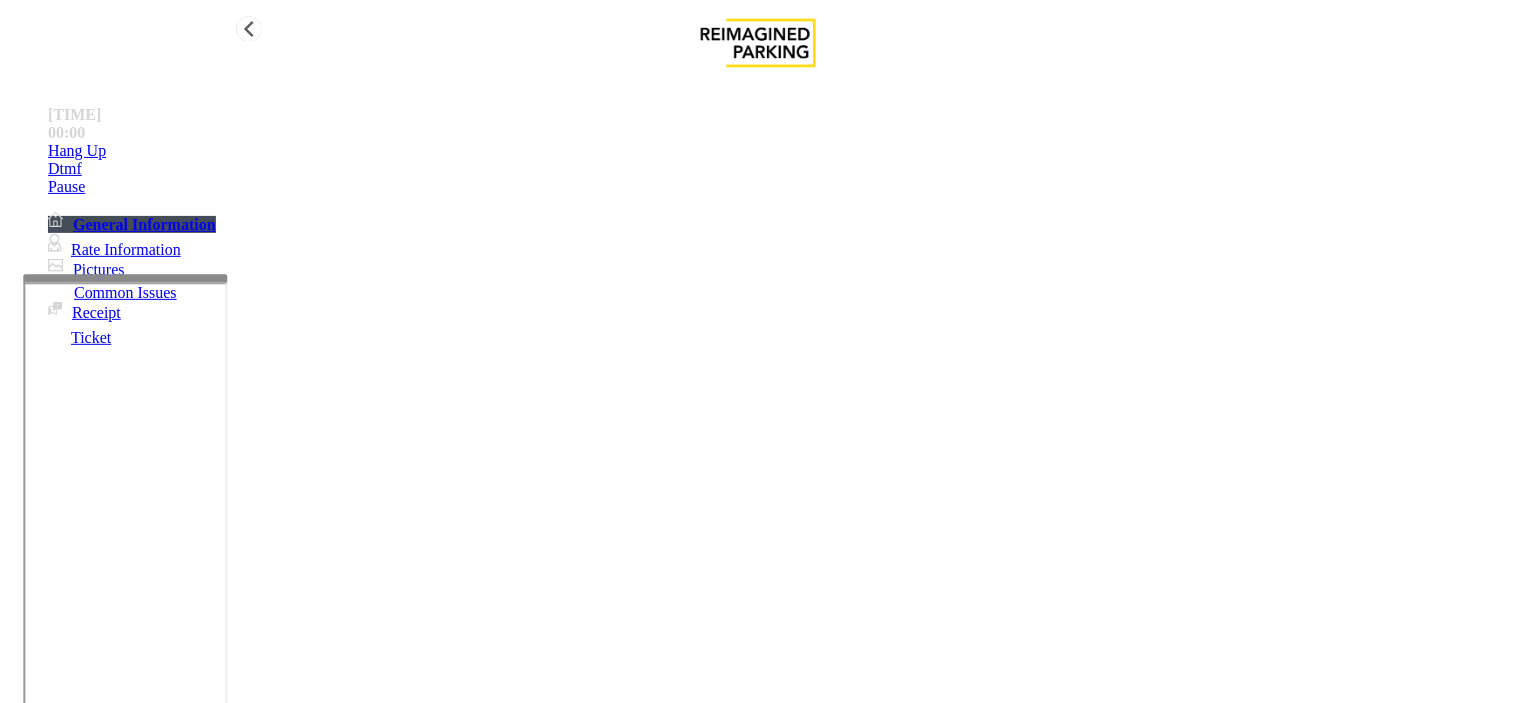 click on "Hang Up" at bounding box center (778, 151) 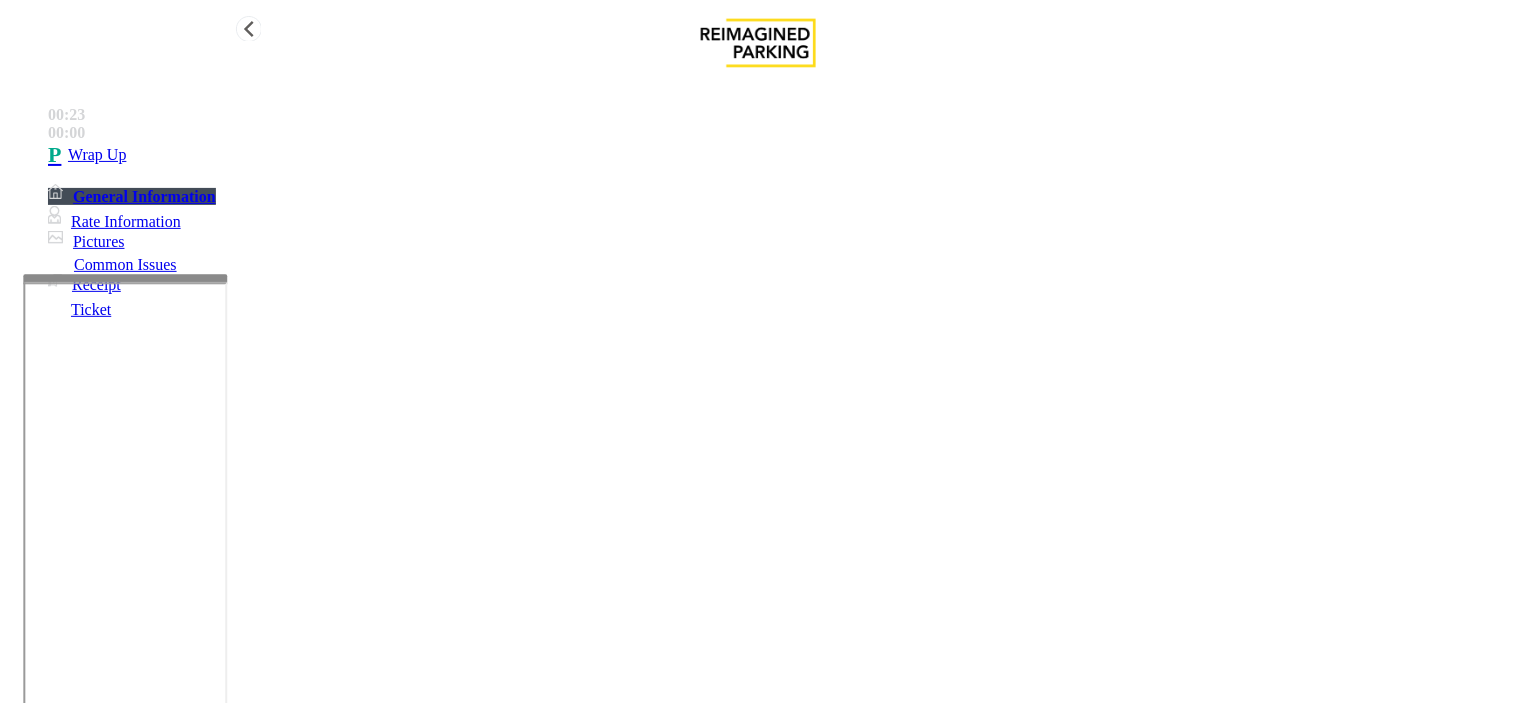 click on "Wrap Up" at bounding box center [778, 155] 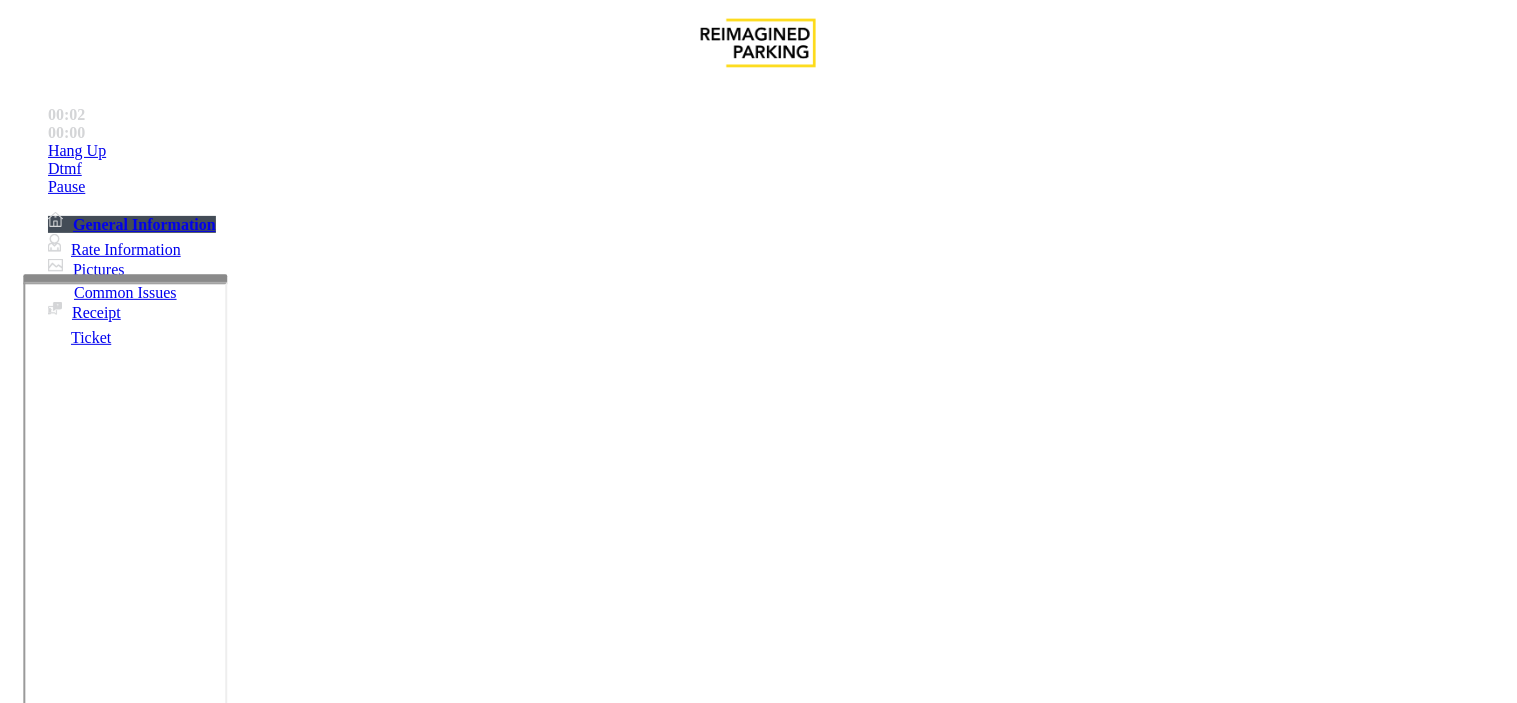 scroll, scrollTop: 777, scrollLeft: 0, axis: vertical 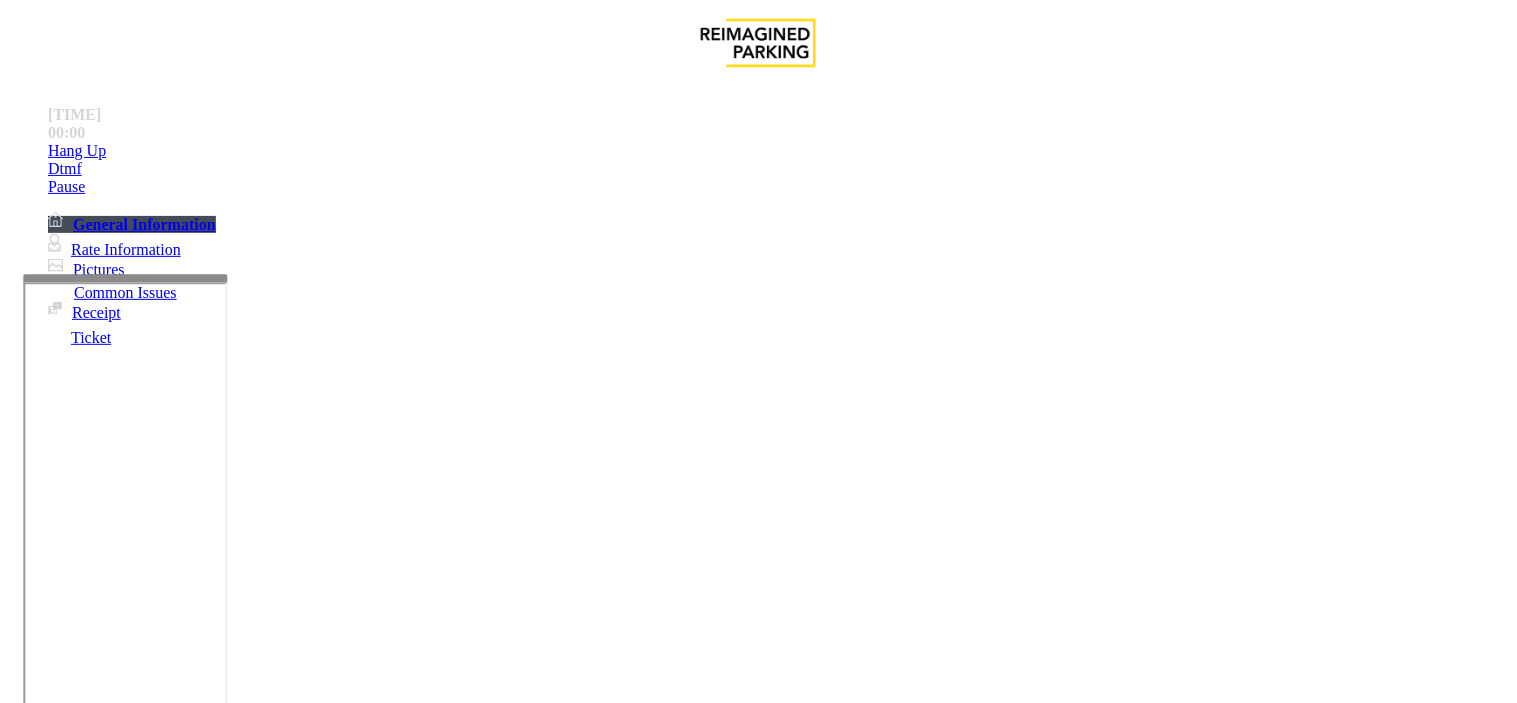 click on "Equipment Issue" at bounding box center [483, 1356] 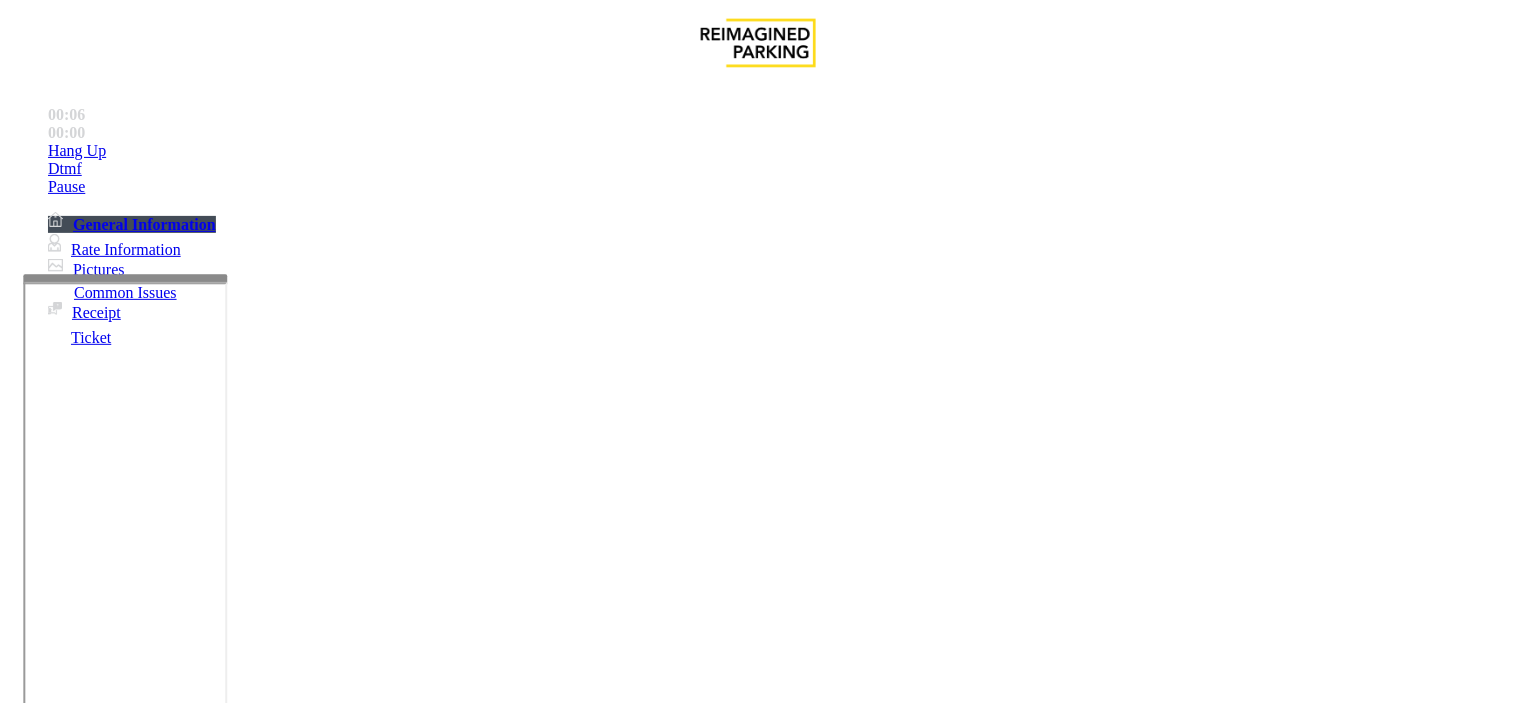 click on "Gate / Door Won't Open" at bounding box center [575, 1356] 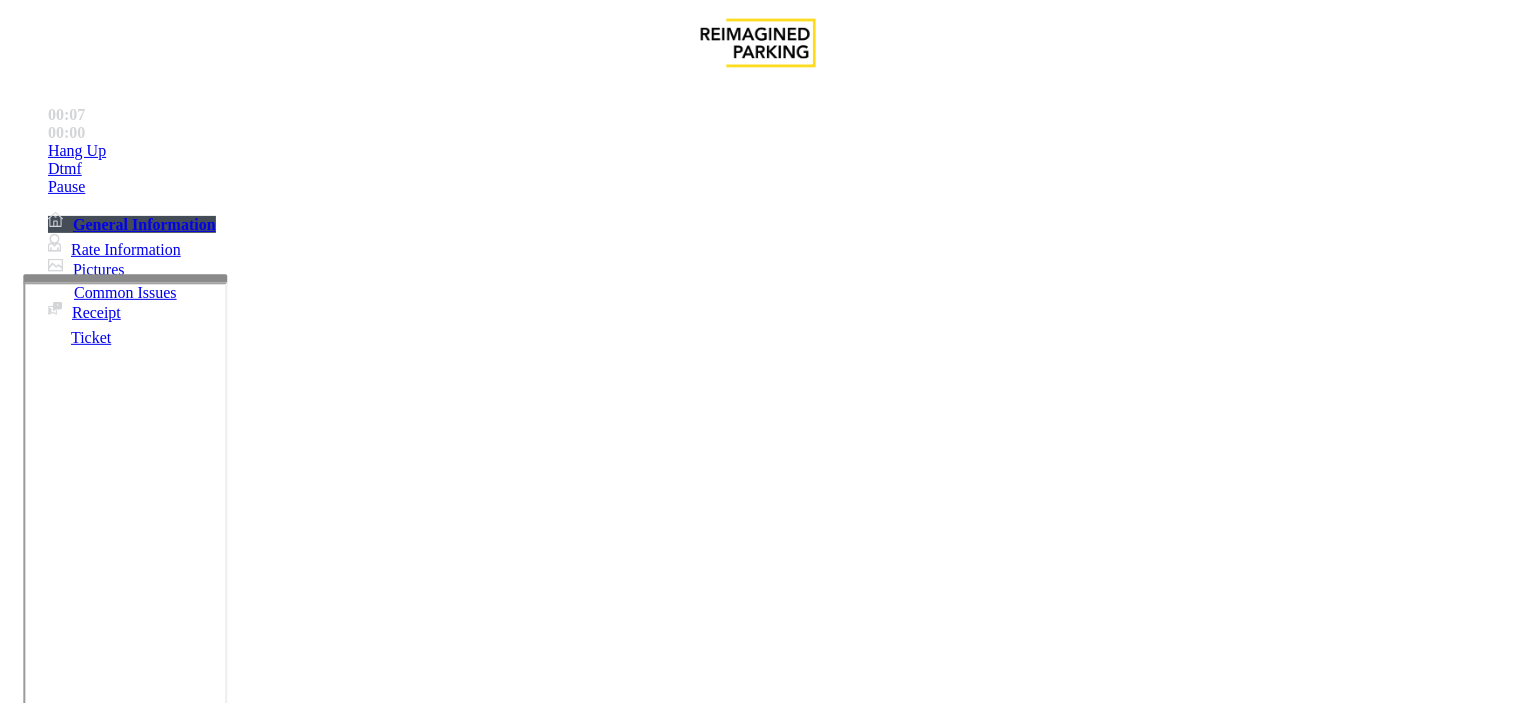 scroll, scrollTop: 111, scrollLeft: 0, axis: vertical 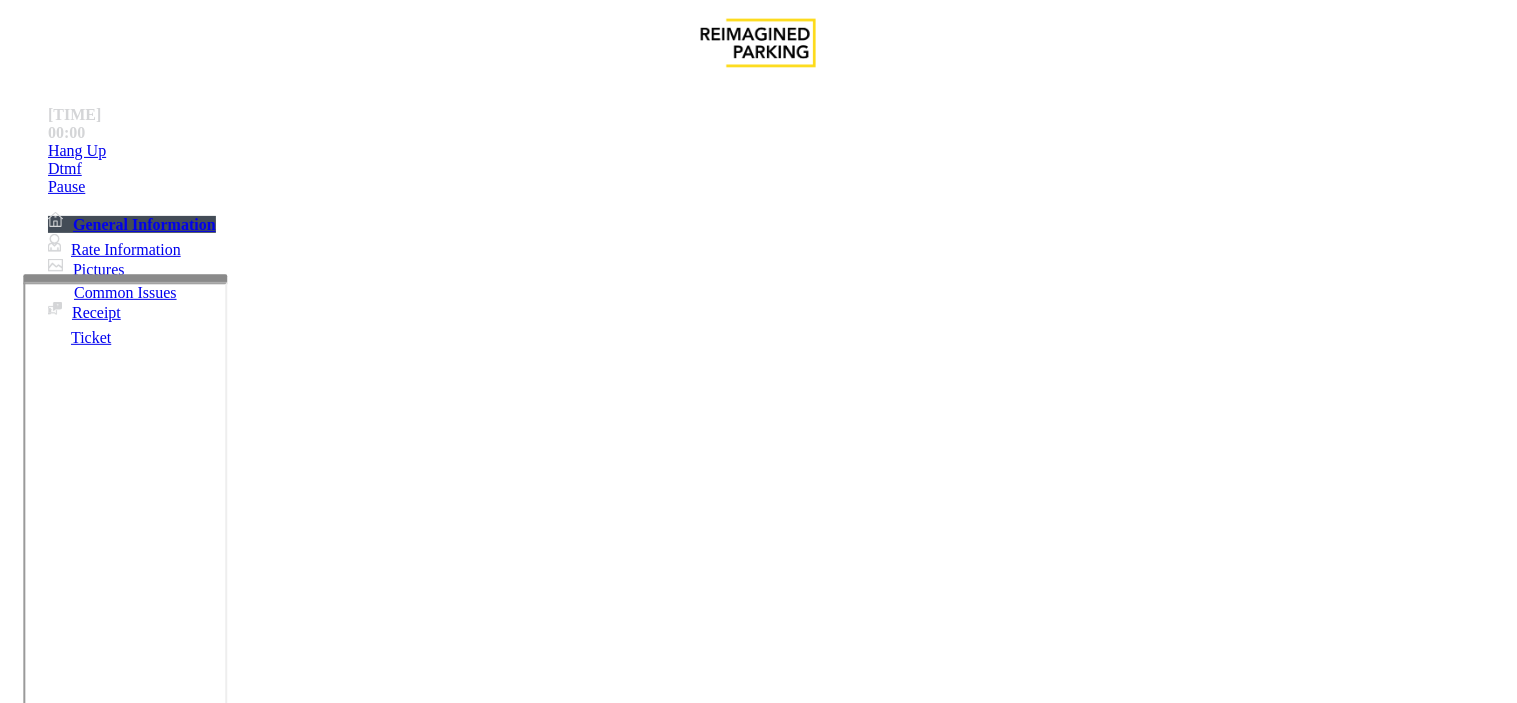 click on "Vend Gate" at bounding box center [69, 1805] 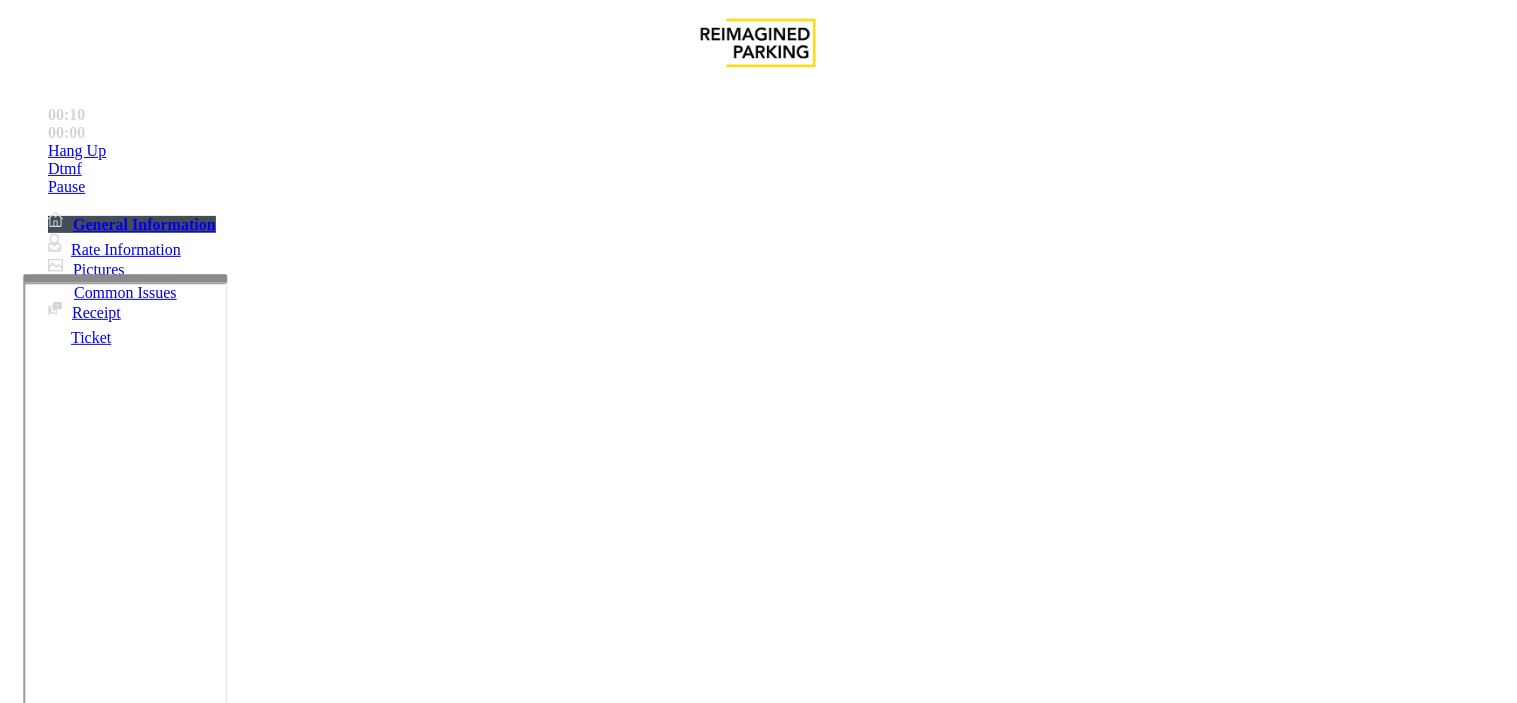 scroll, scrollTop: 0, scrollLeft: 0, axis: both 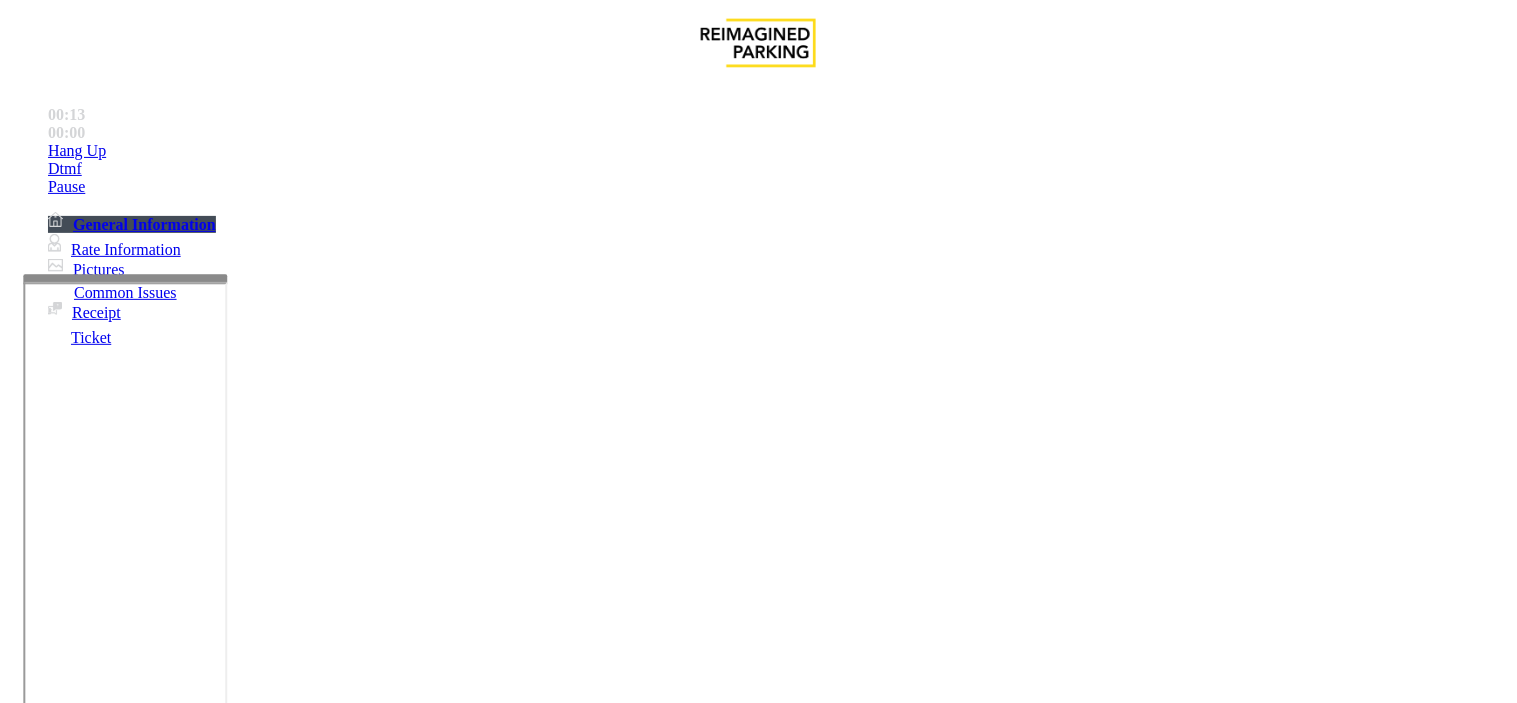 drag, startPoint x: 500, startPoint y: 183, endPoint x: 266, endPoint y: 156, distance: 235.55254 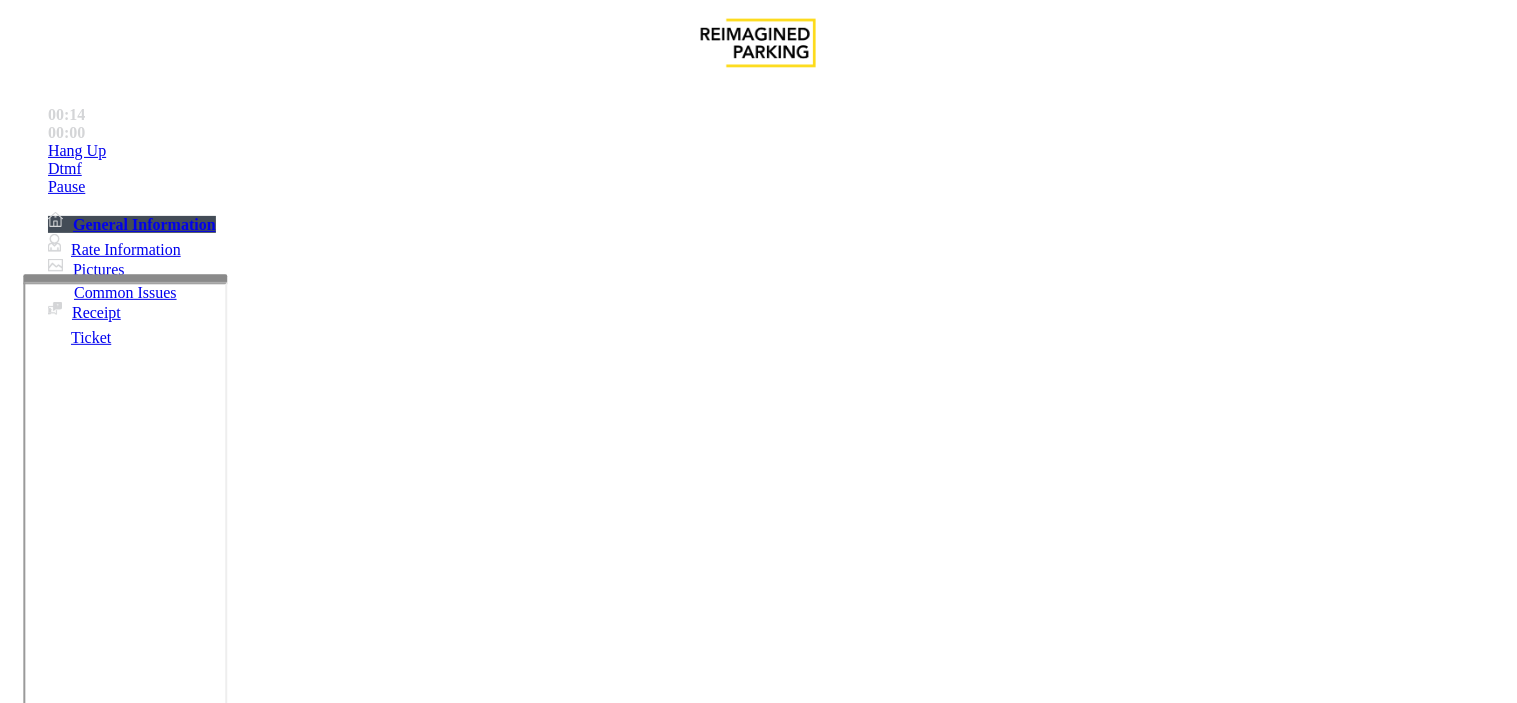 copy on "Issue  -  Equipment Issue Gate / Door Won't Open" 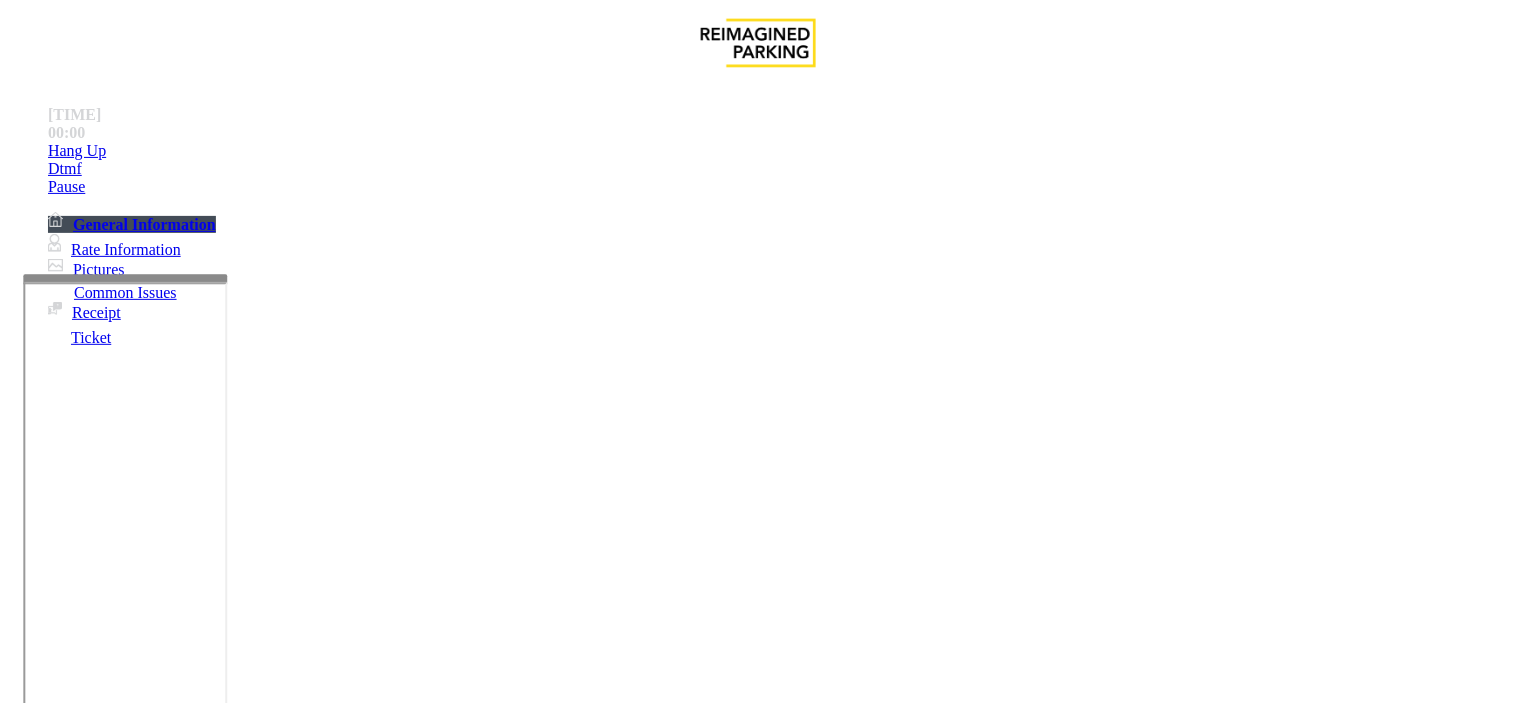 scroll, scrollTop: 1, scrollLeft: 0, axis: vertical 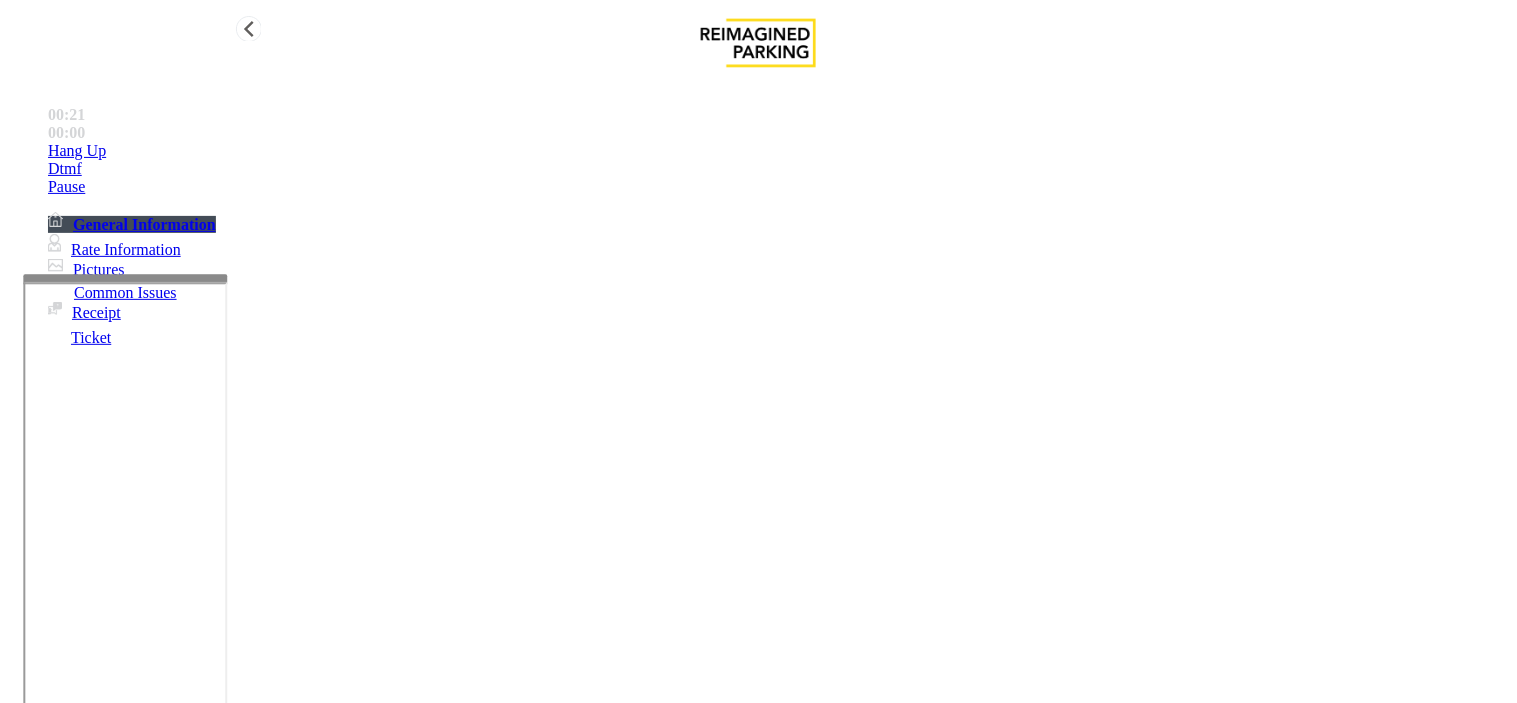 click on "Hang Up" at bounding box center [778, 151] 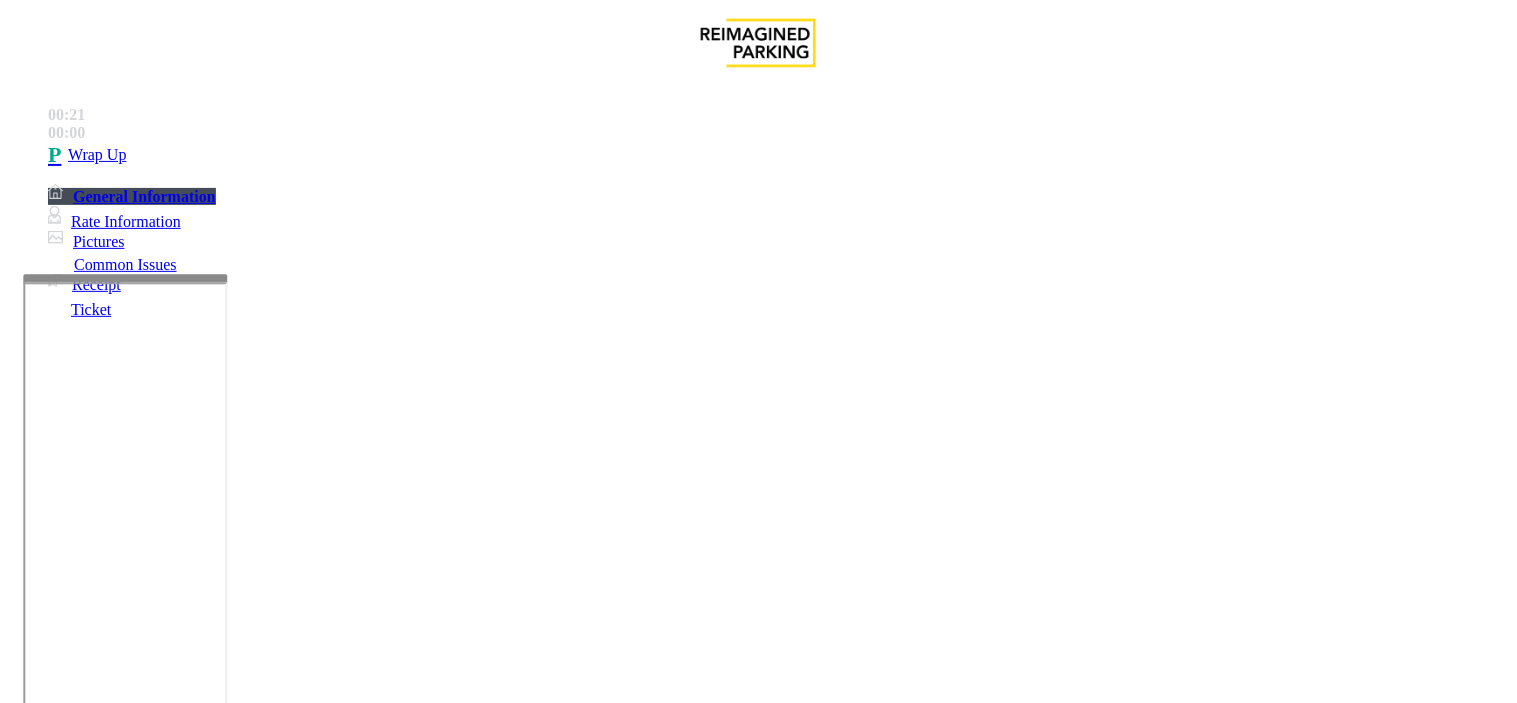 scroll, scrollTop: 223, scrollLeft: 0, axis: vertical 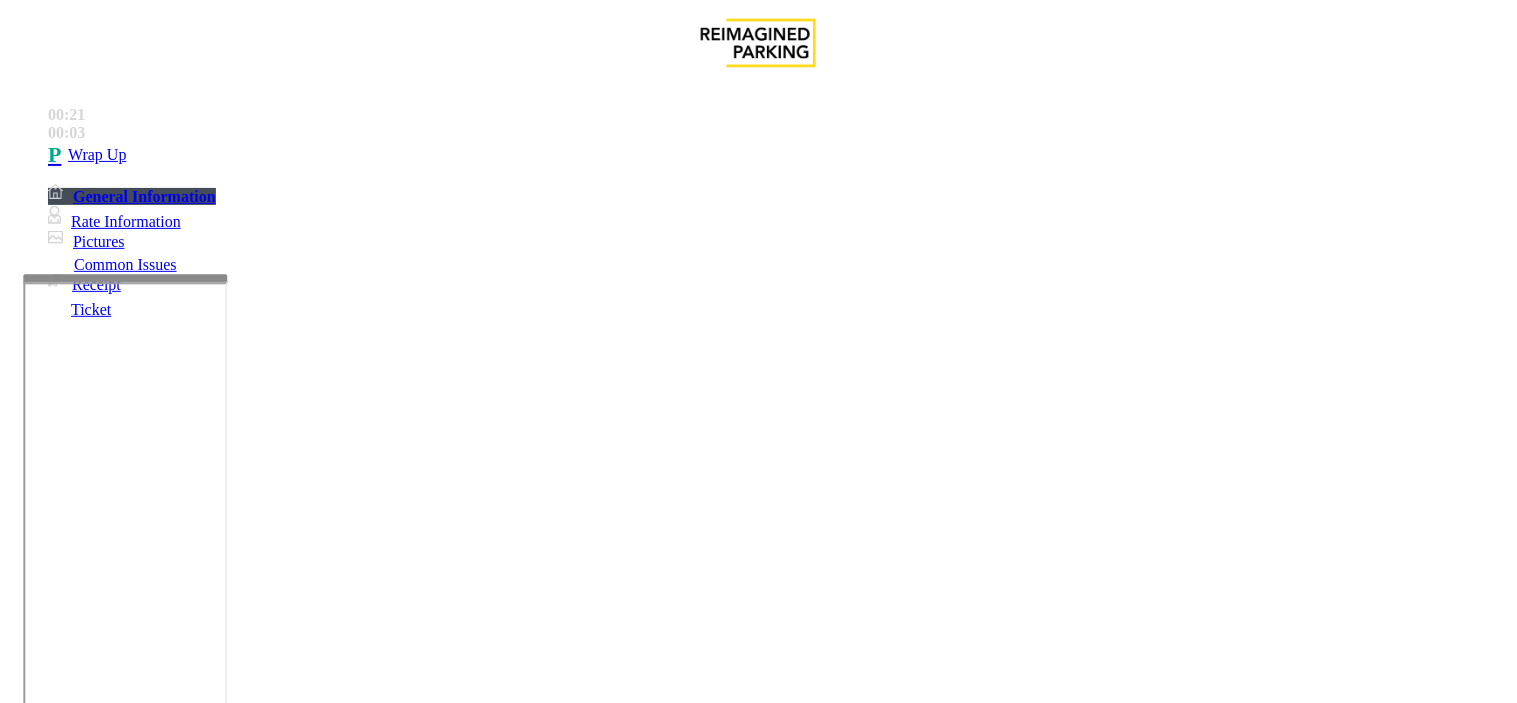 click at bounding box center [246, 1712] 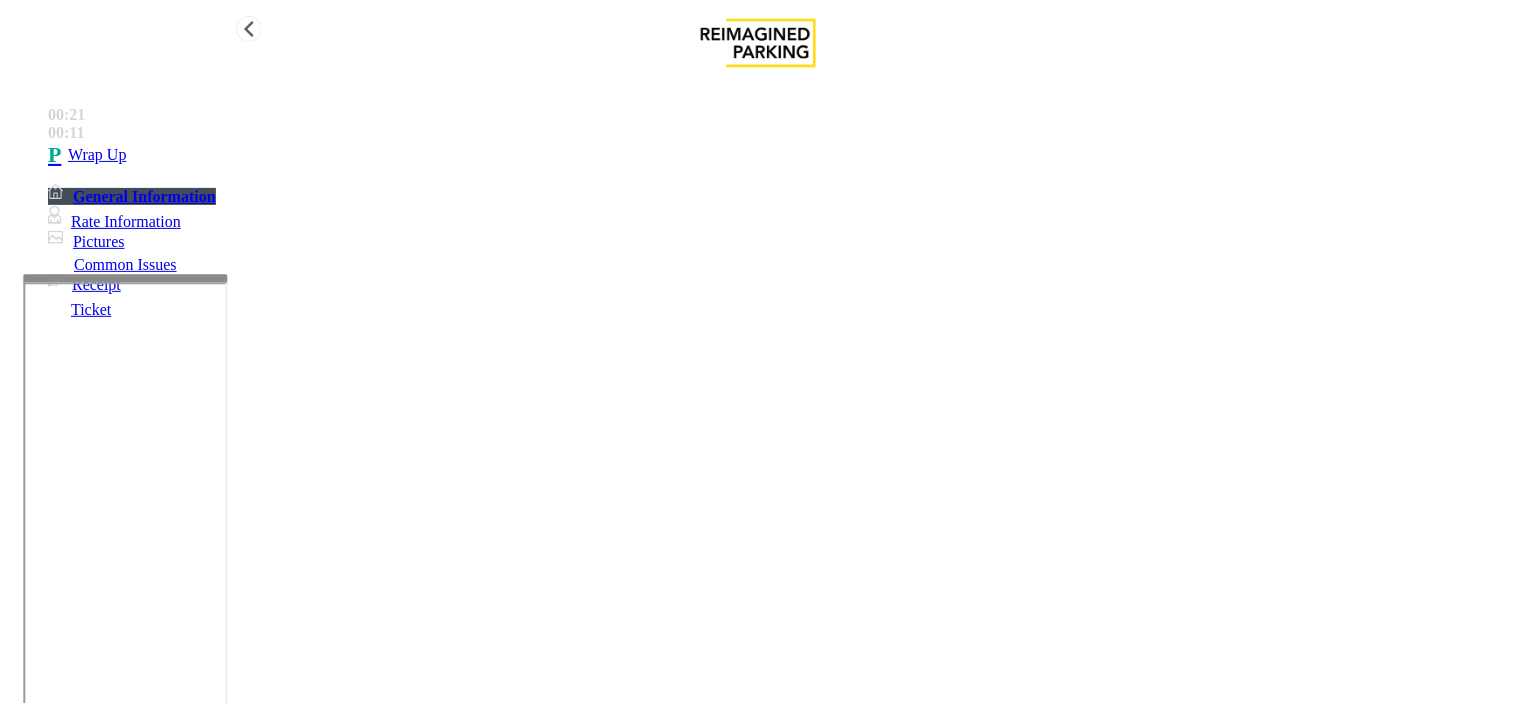 type on "**********" 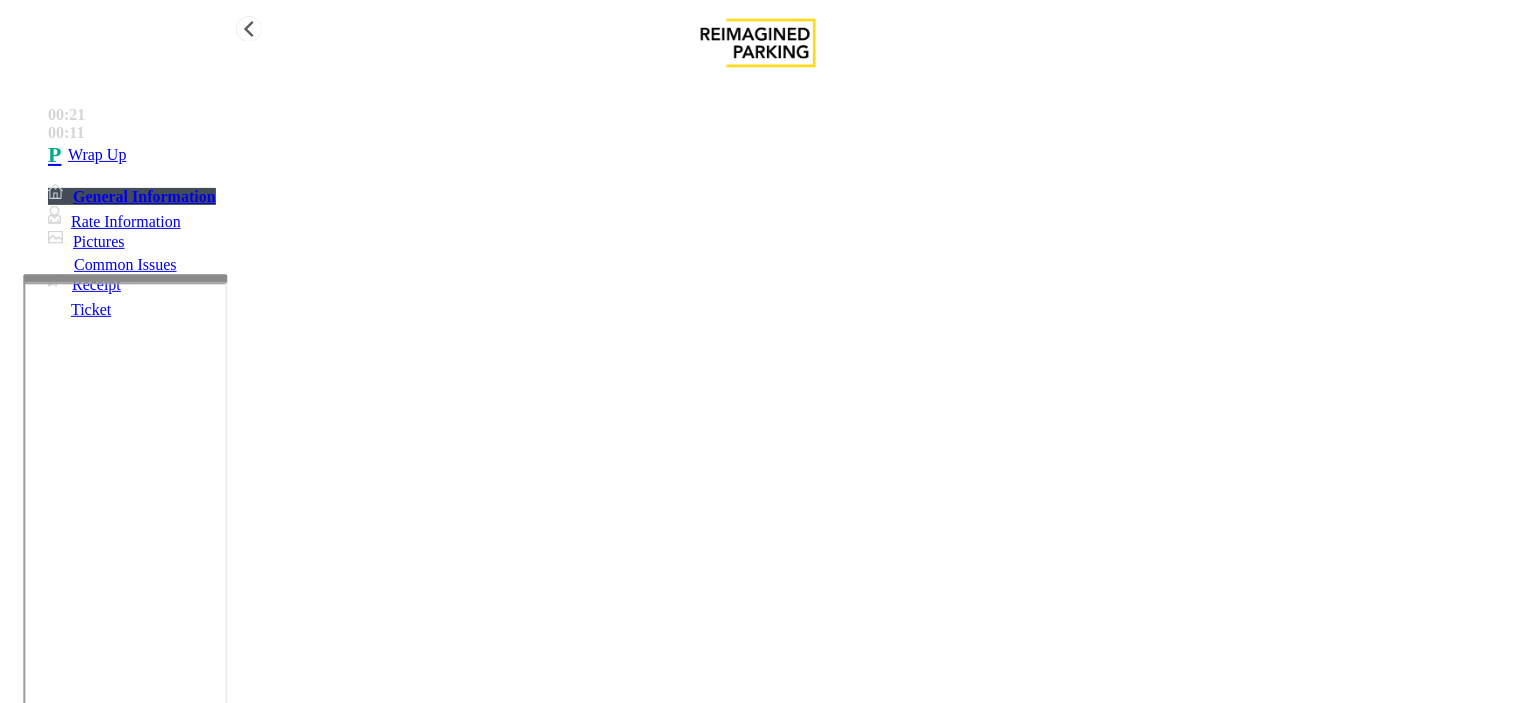 click on "Wrap Up" at bounding box center [778, 155] 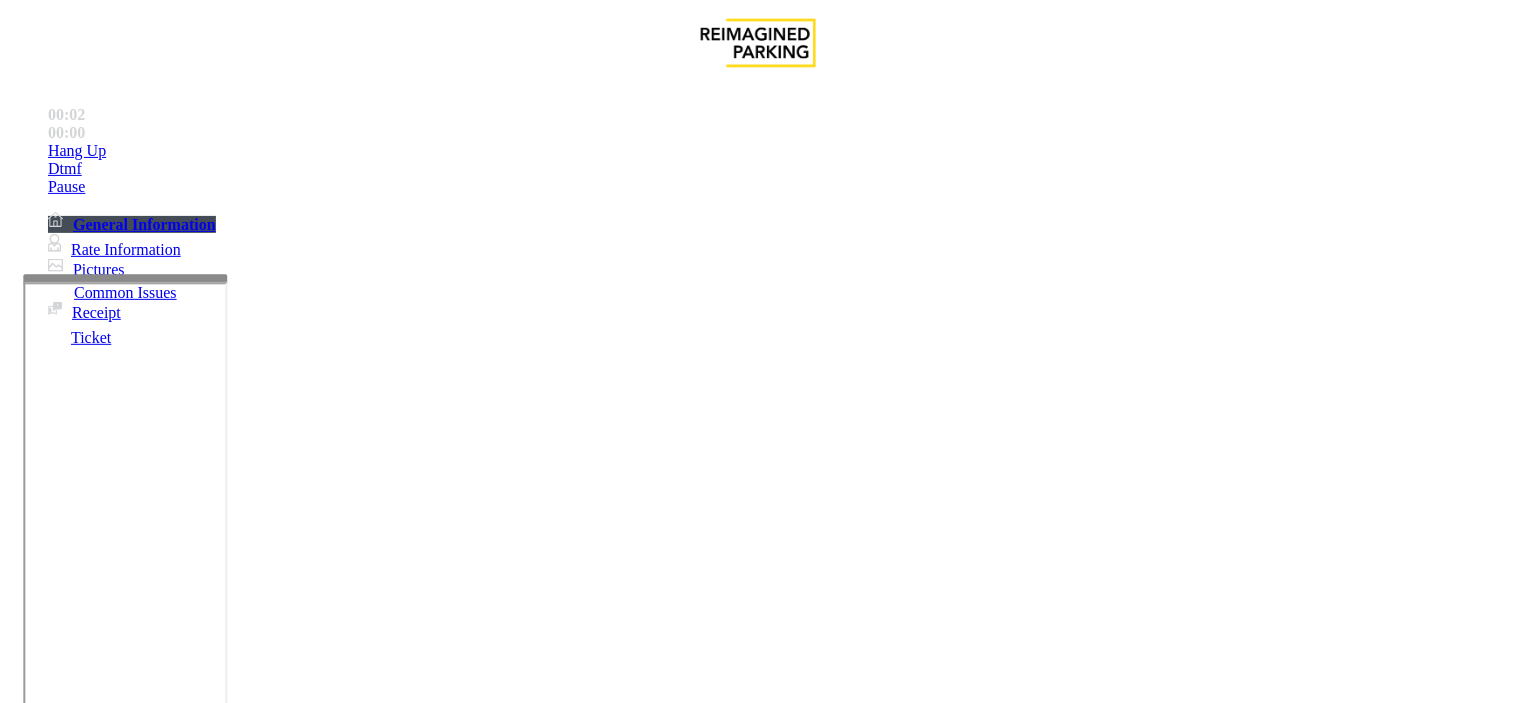 scroll, scrollTop: 333, scrollLeft: 0, axis: vertical 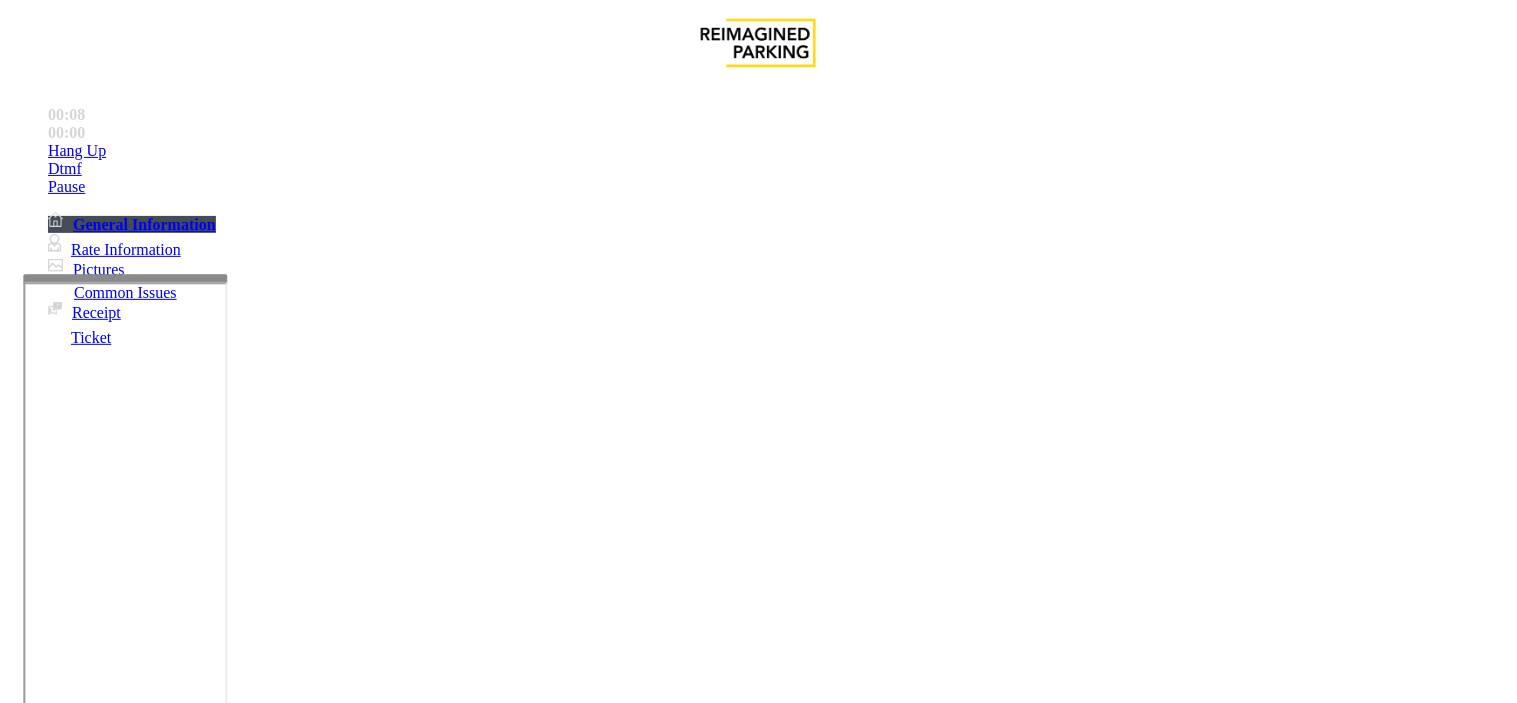 drag, startPoint x: 696, startPoint y: 364, endPoint x: 1412, endPoint y: 412, distance: 717.6071 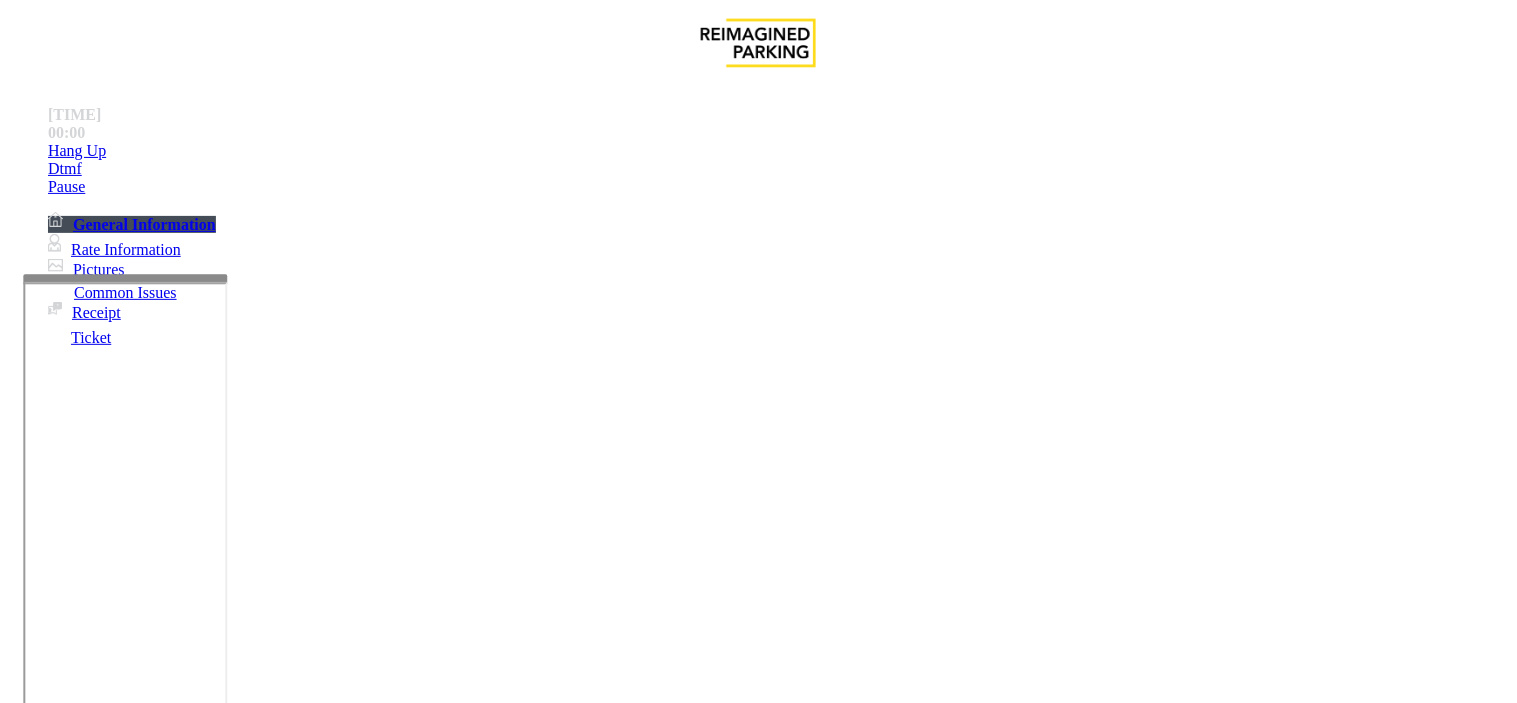 click at bounding box center (758, 2355) 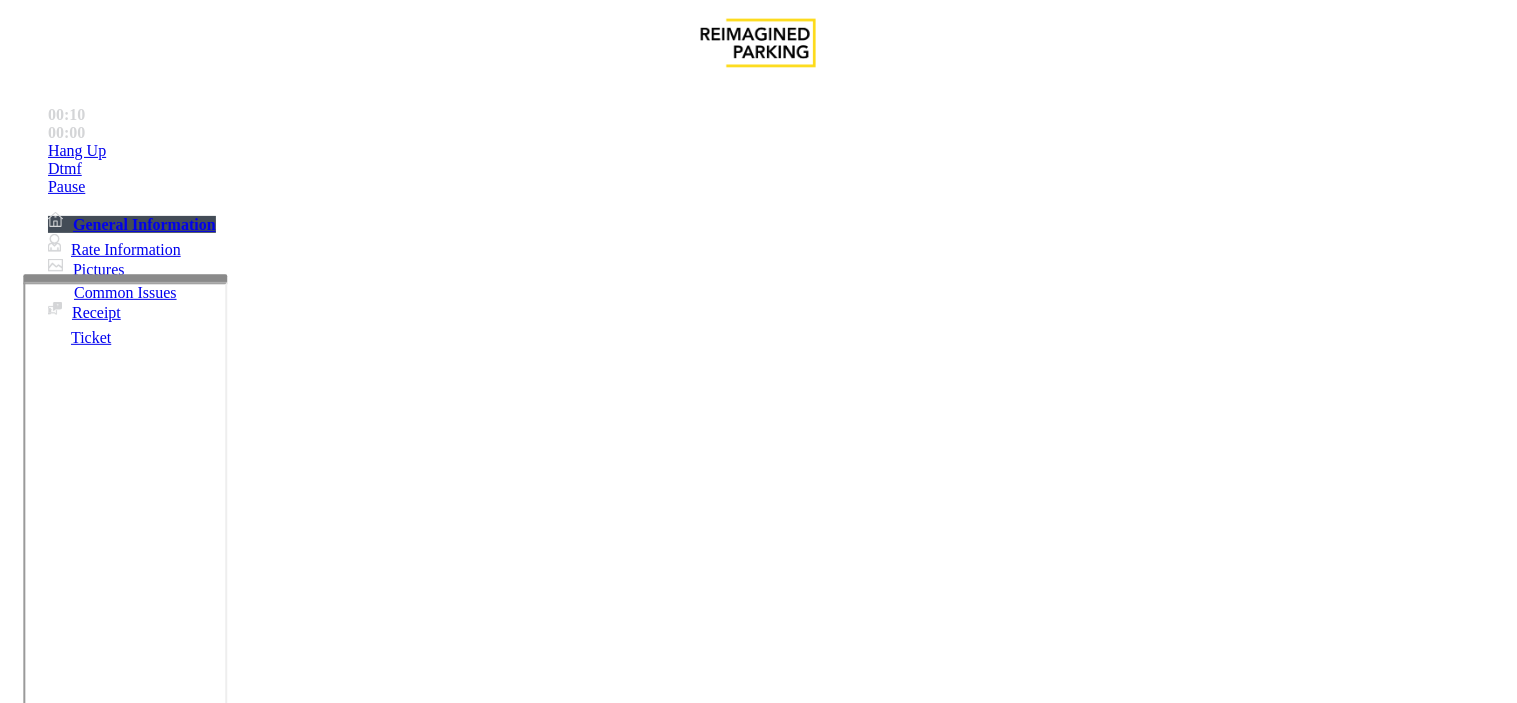 drag, startPoint x: 1273, startPoint y: 445, endPoint x: 1516, endPoint y: 455, distance: 243.20567 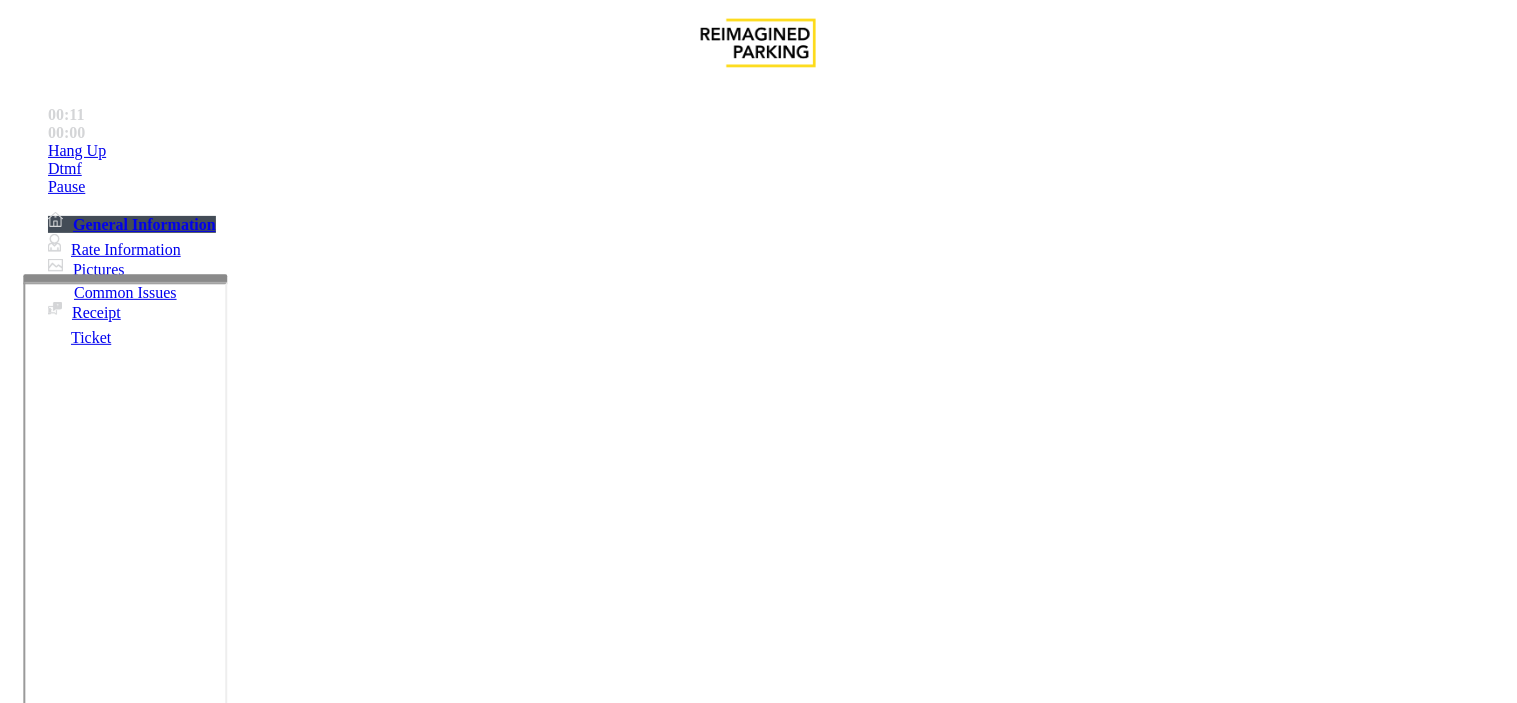 click on "Click Here for the local time" at bounding box center (933, 2506) 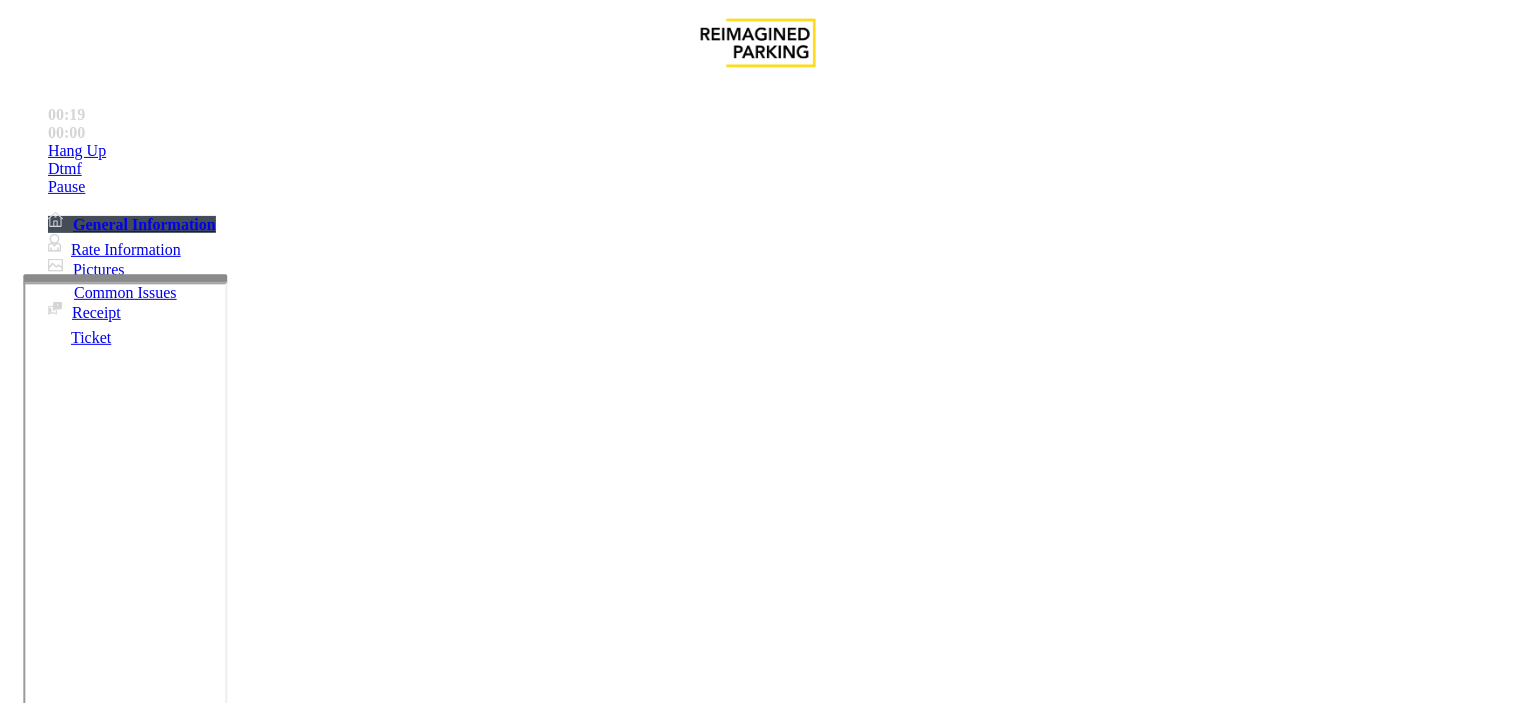 scroll, scrollTop: 2046, scrollLeft: 155, axis: both 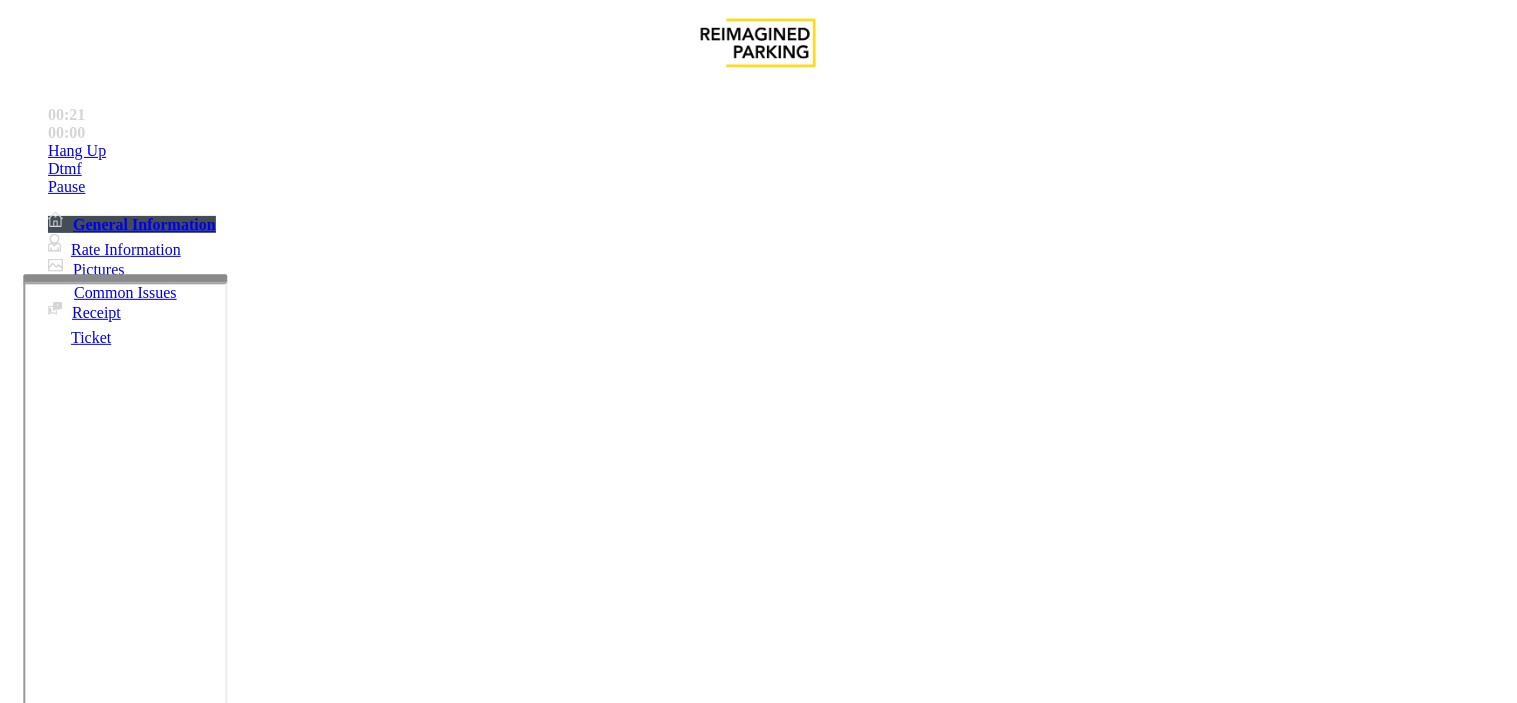drag, startPoint x: 1253, startPoint y: 473, endPoint x: 624, endPoint y: 438, distance: 629.973 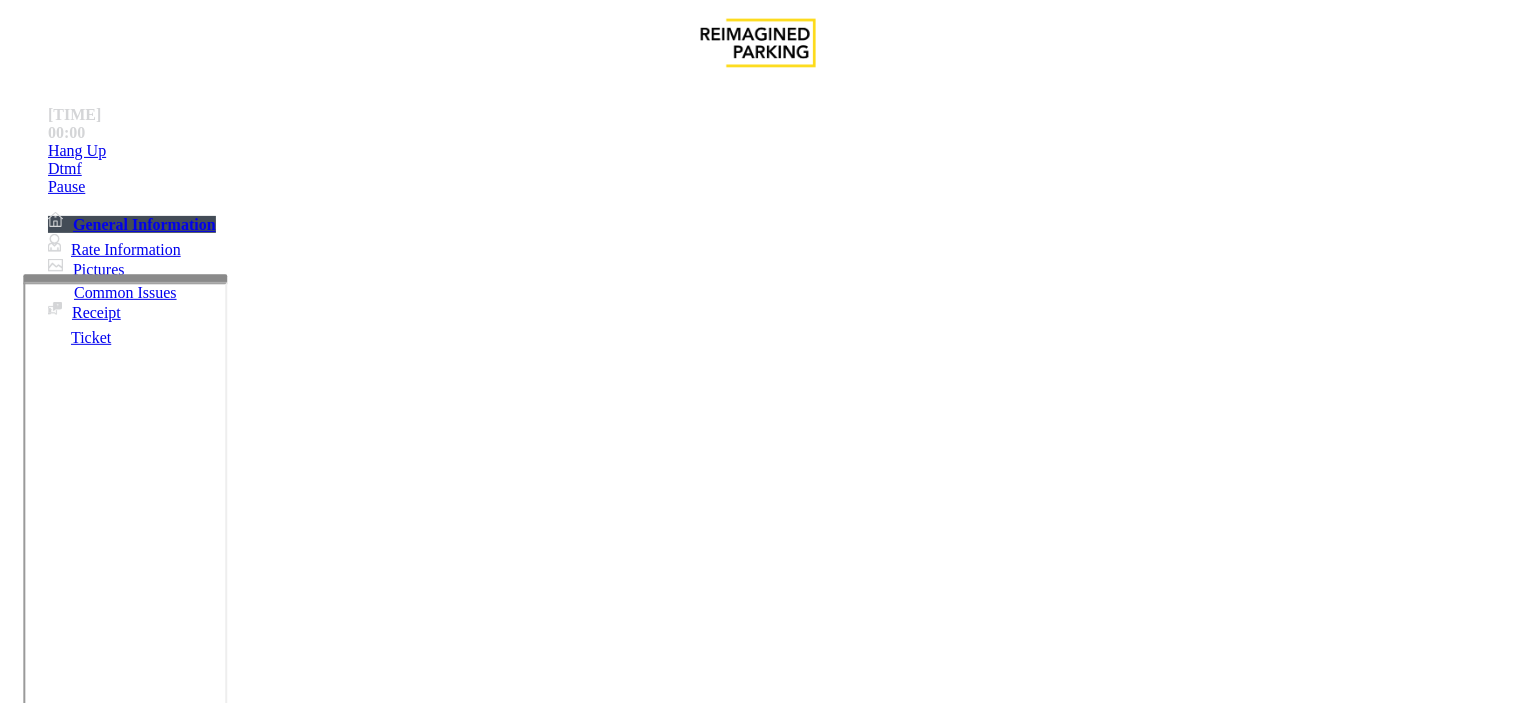 click on "Exit machine malfunctioning" at bounding box center (778, 4230) 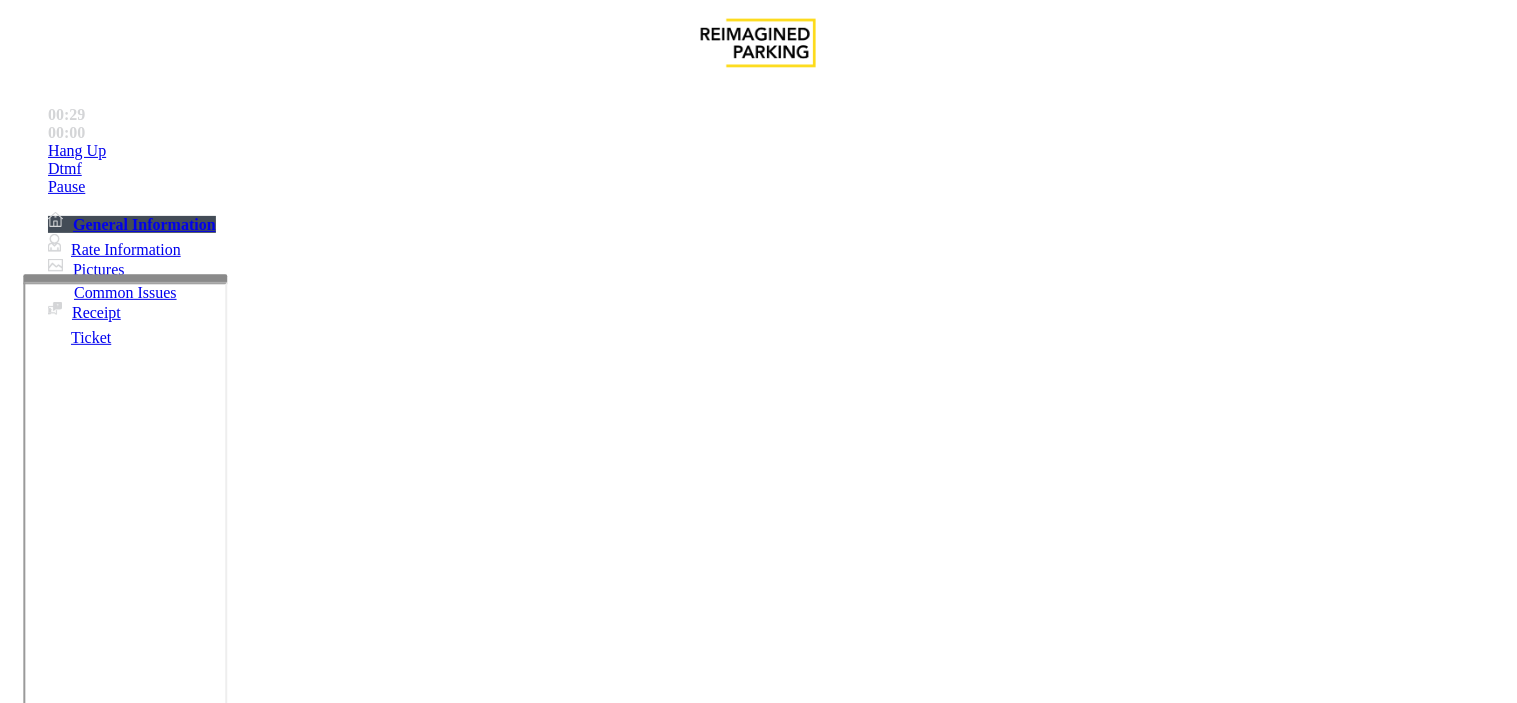 click on "Equipment Issue" at bounding box center (483, 1356) 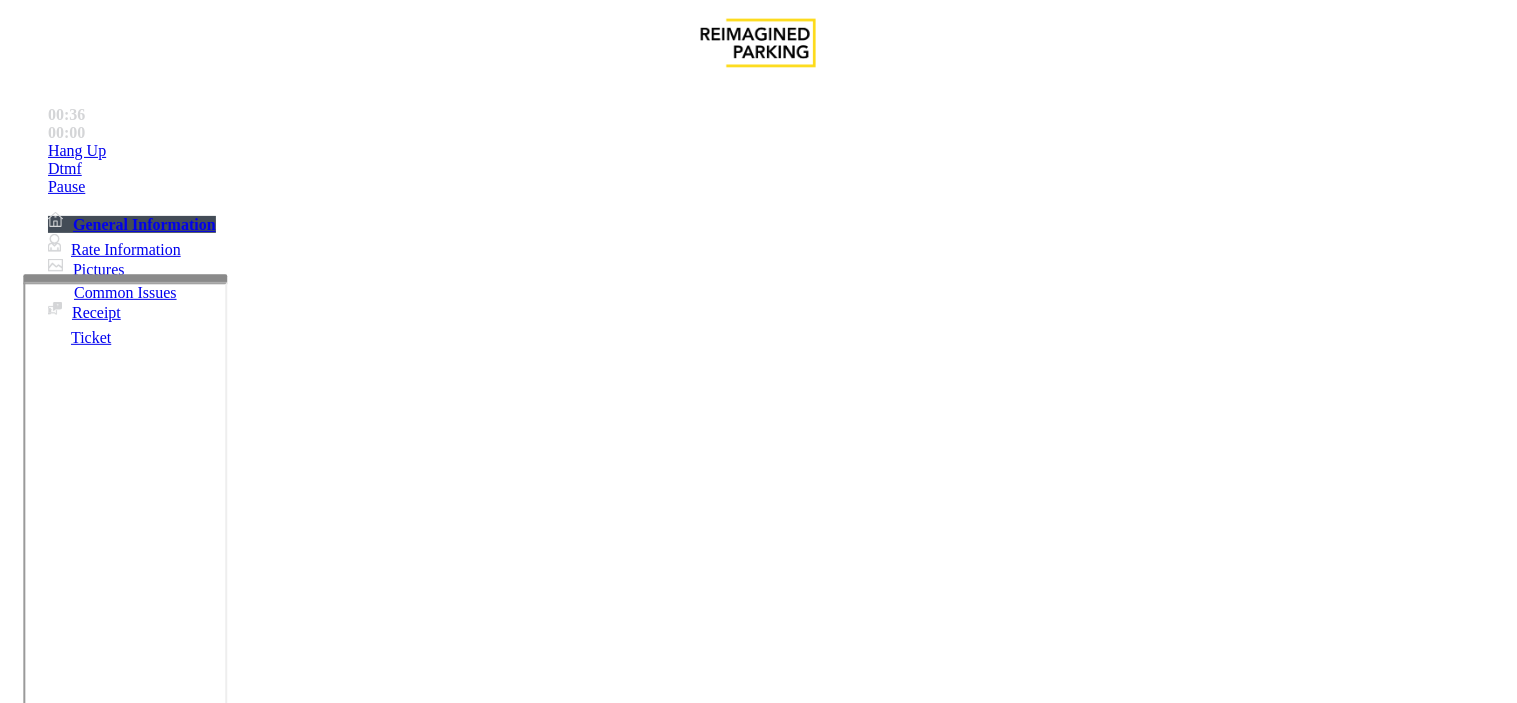 click on "Gate / Door Won't Open" at bounding box center (575, 1356) 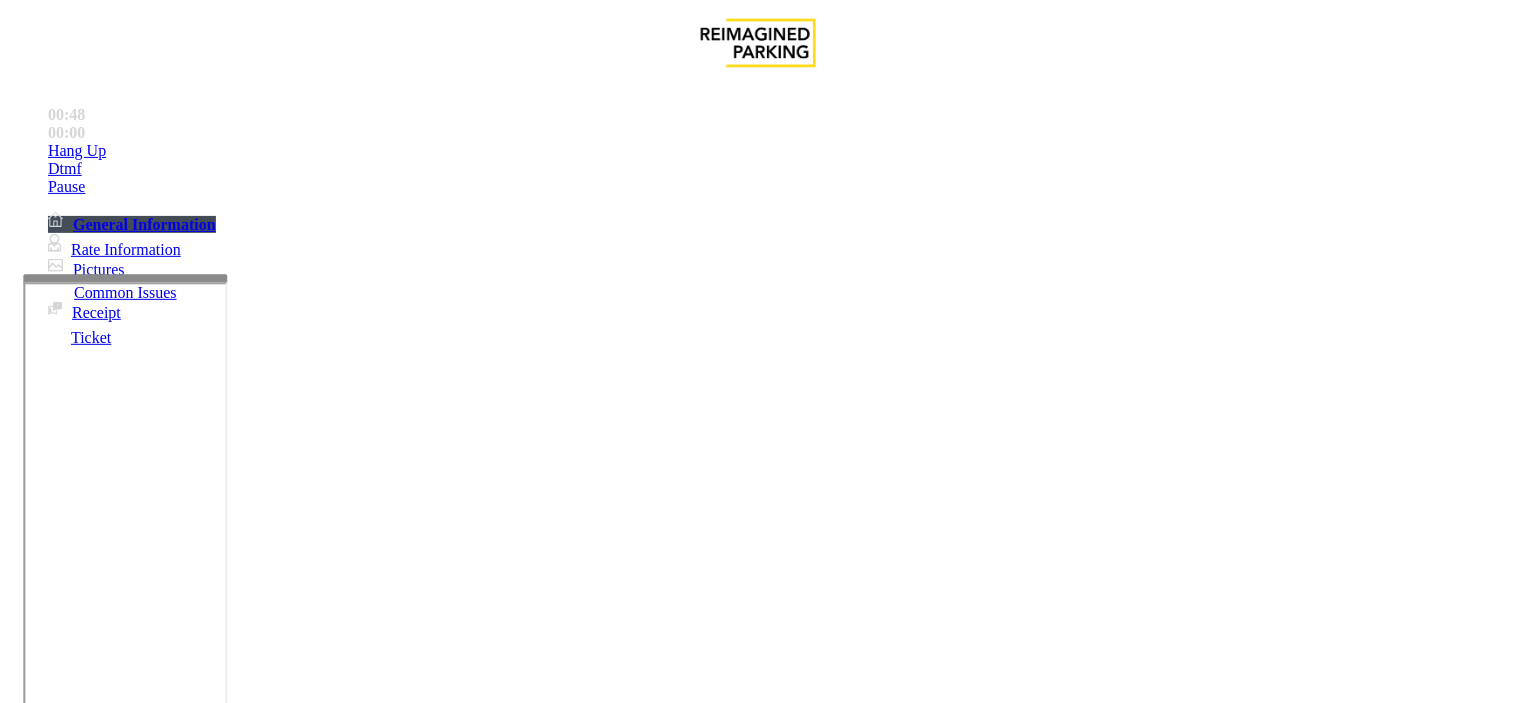 scroll, scrollTop: 491, scrollLeft: 0, axis: vertical 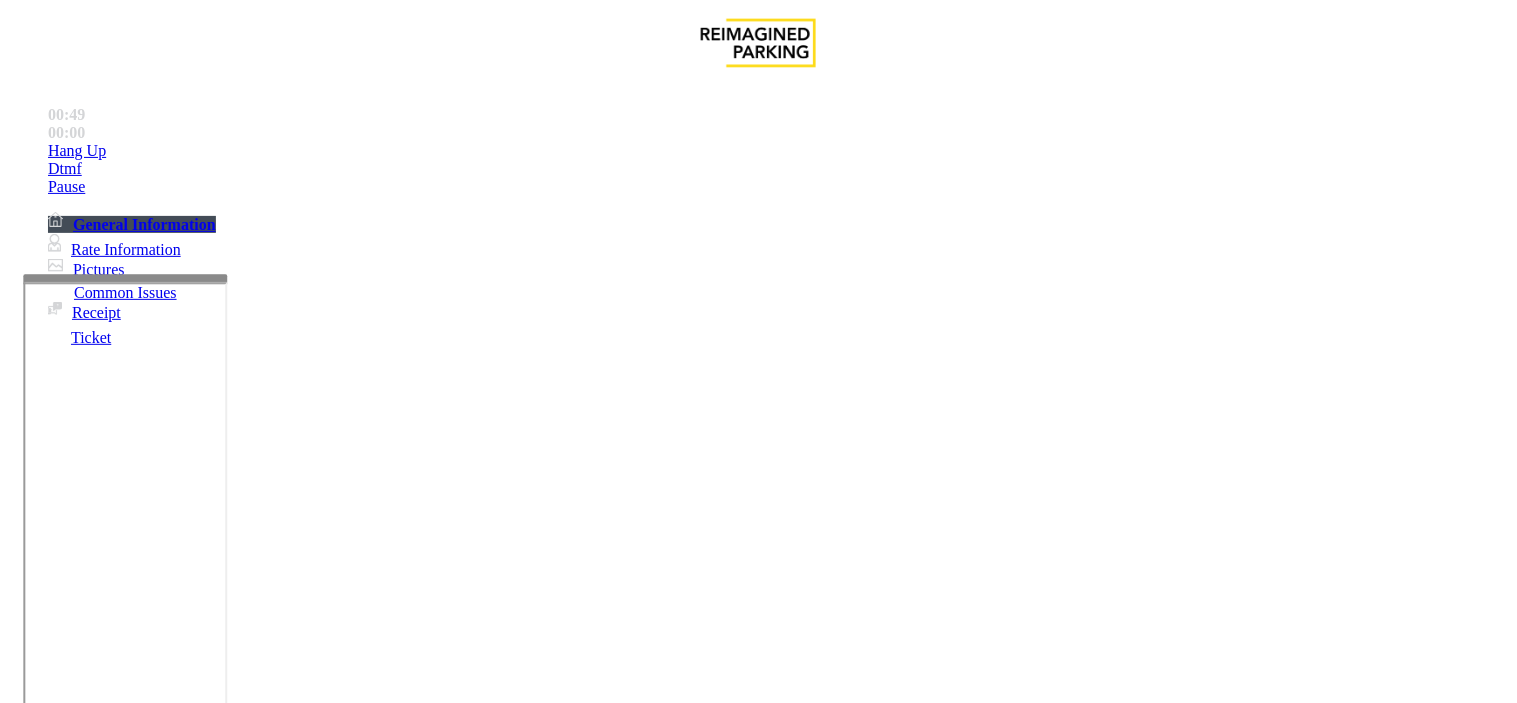 click on "GARAGE LAYOUT" at bounding box center [81, 3304] 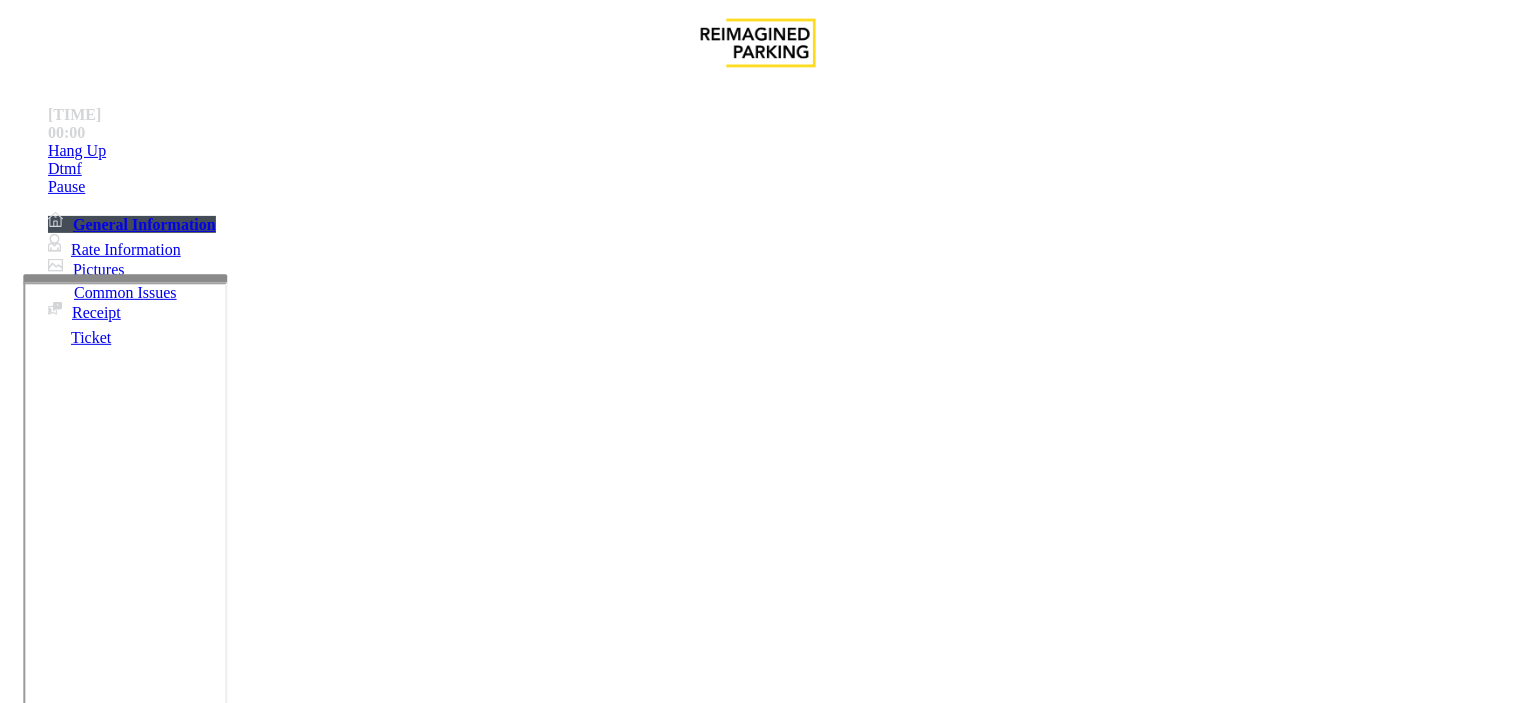 click on "Click Here for the local time" at bounding box center (935, 3698) 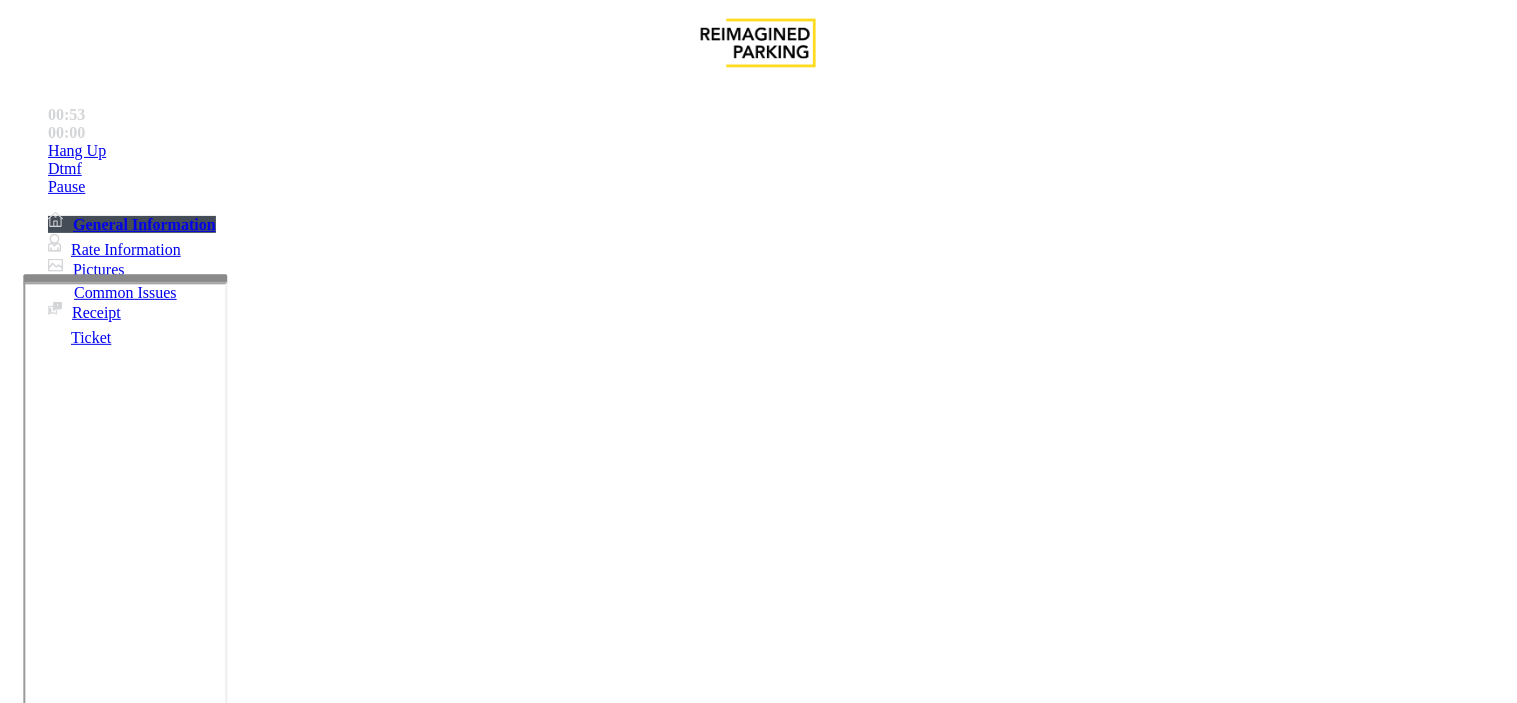 scroll, scrollTop: 2046, scrollLeft: 155, axis: both 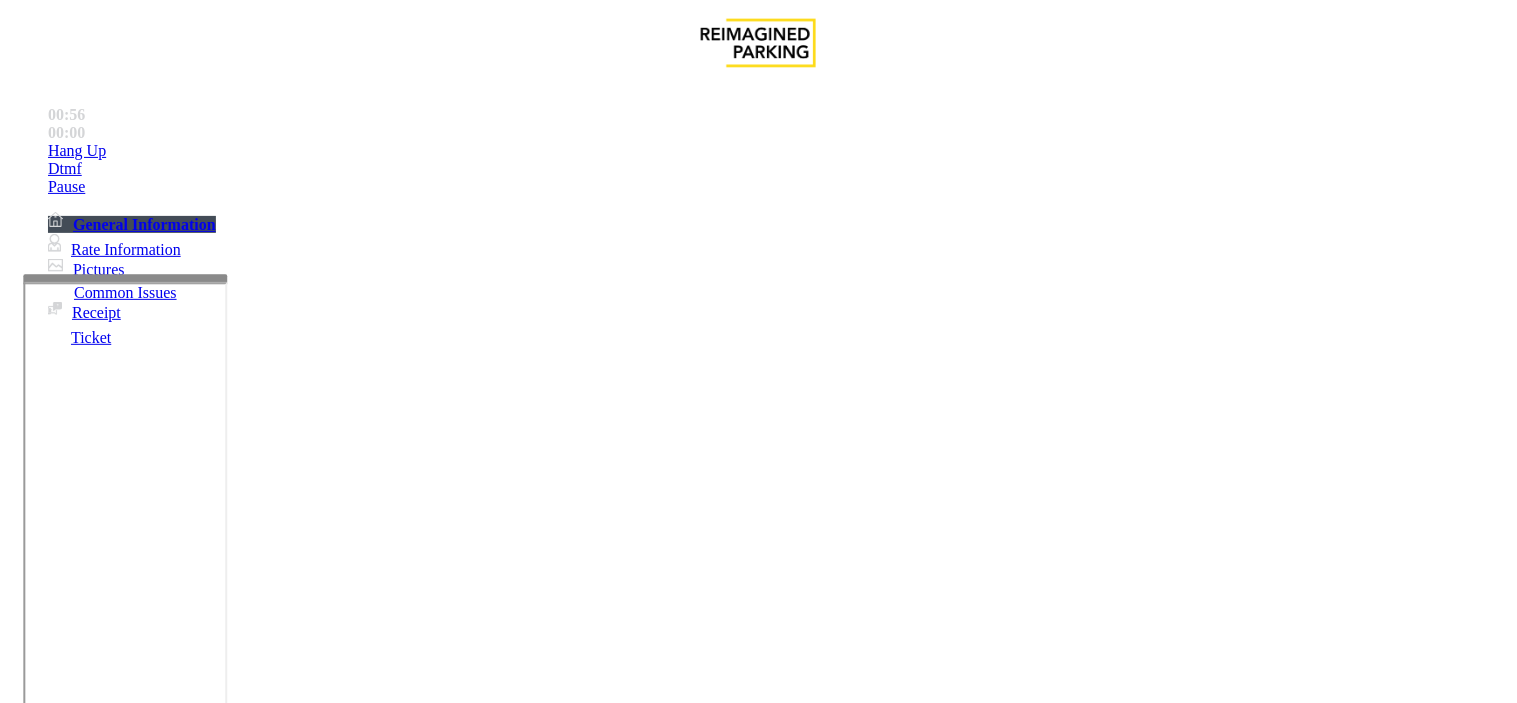 drag, startPoint x: 842, startPoint y: 203, endPoint x: 778, endPoint y: 185, distance: 66.48308 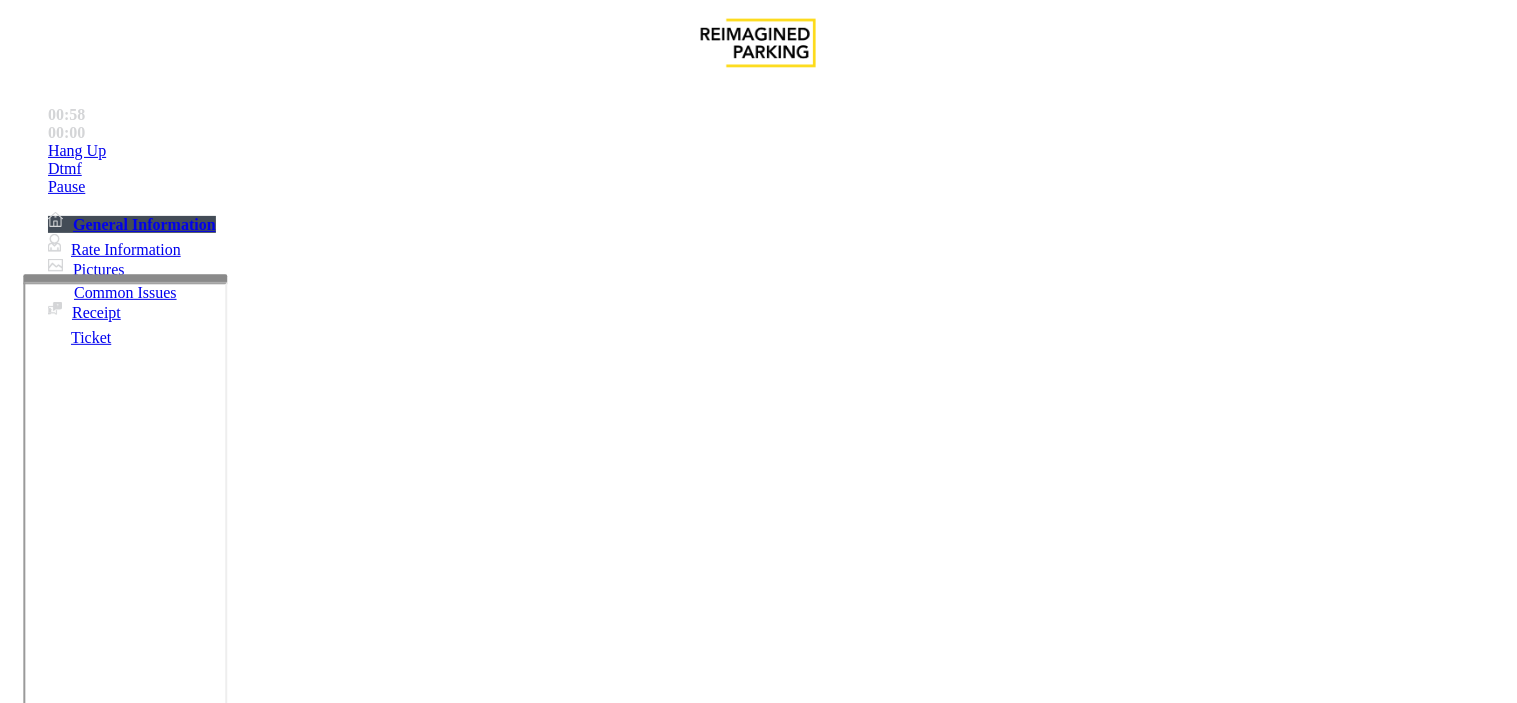 drag, startPoint x: 772, startPoint y: 185, endPoint x: 840, endPoint y: 207, distance: 71.470276 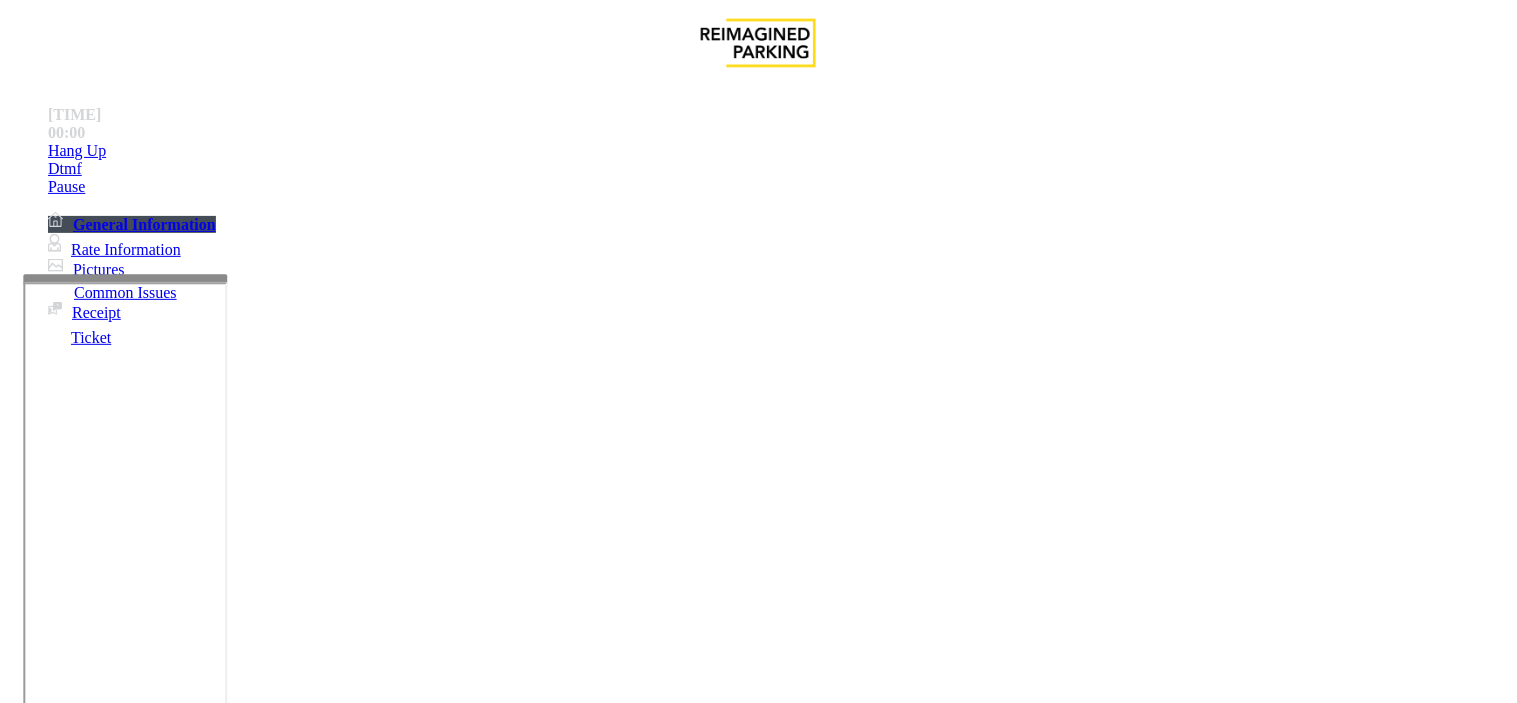 drag, startPoint x: 857, startPoint y: 211, endPoint x: 778, endPoint y: 196, distance: 80.411446 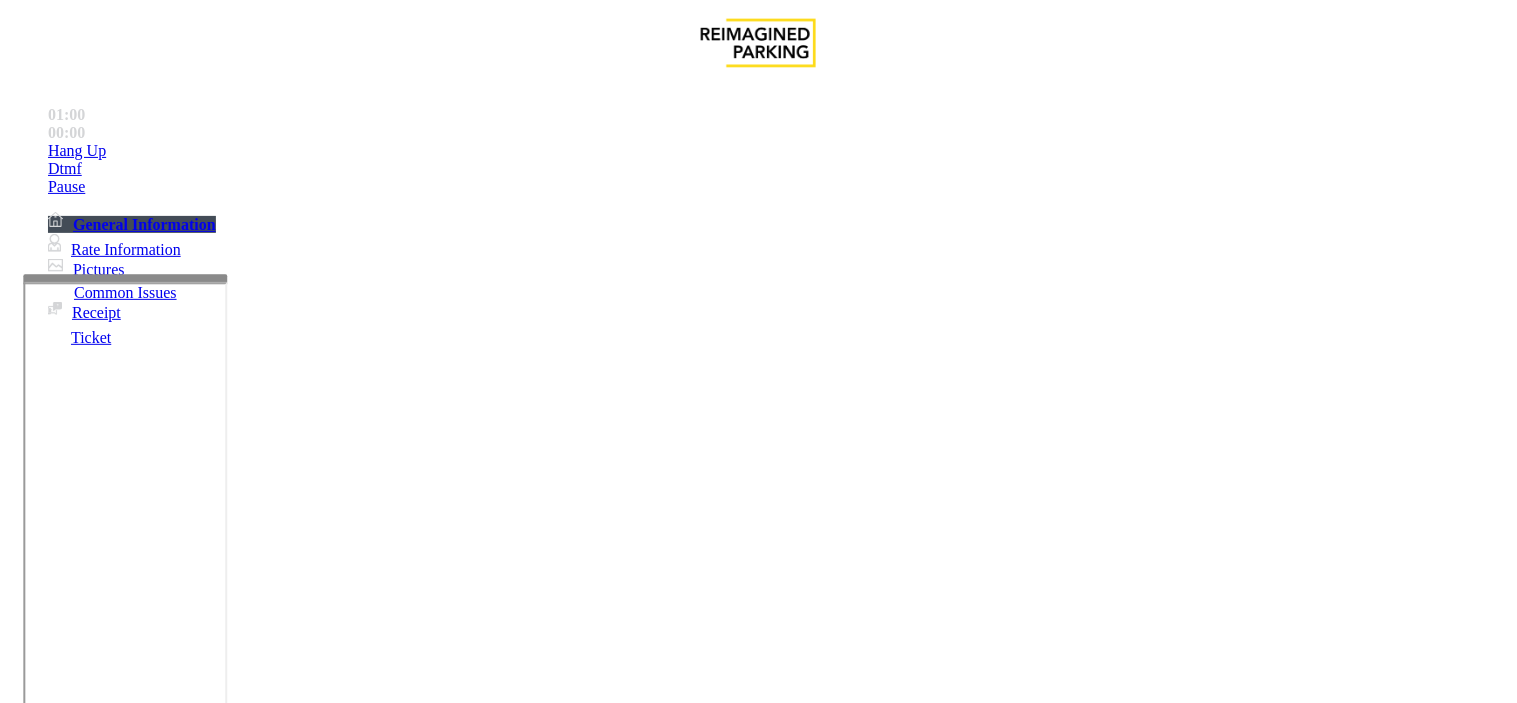 drag, startPoint x: 761, startPoint y: 186, endPoint x: 834, endPoint y: 206, distance: 75.690155 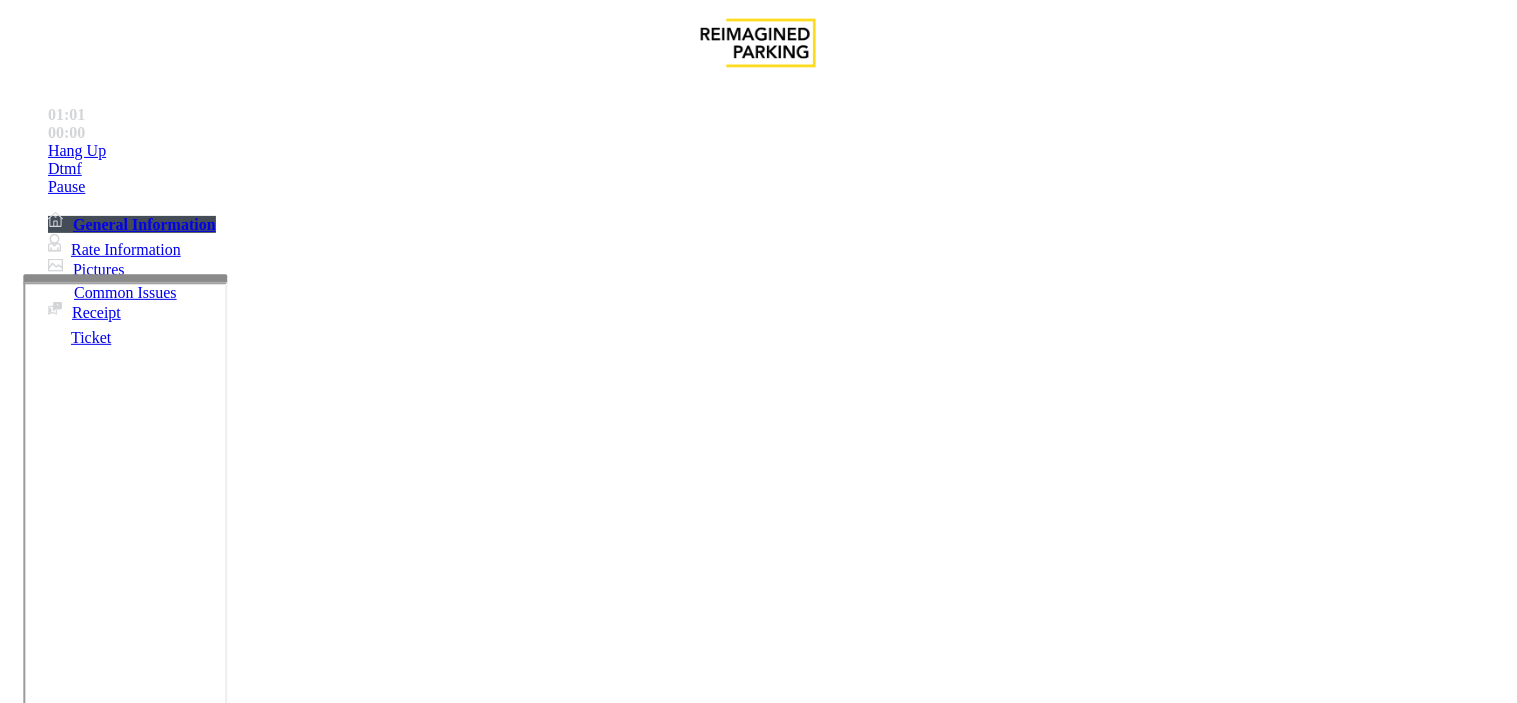 copy on "[PHONE]" 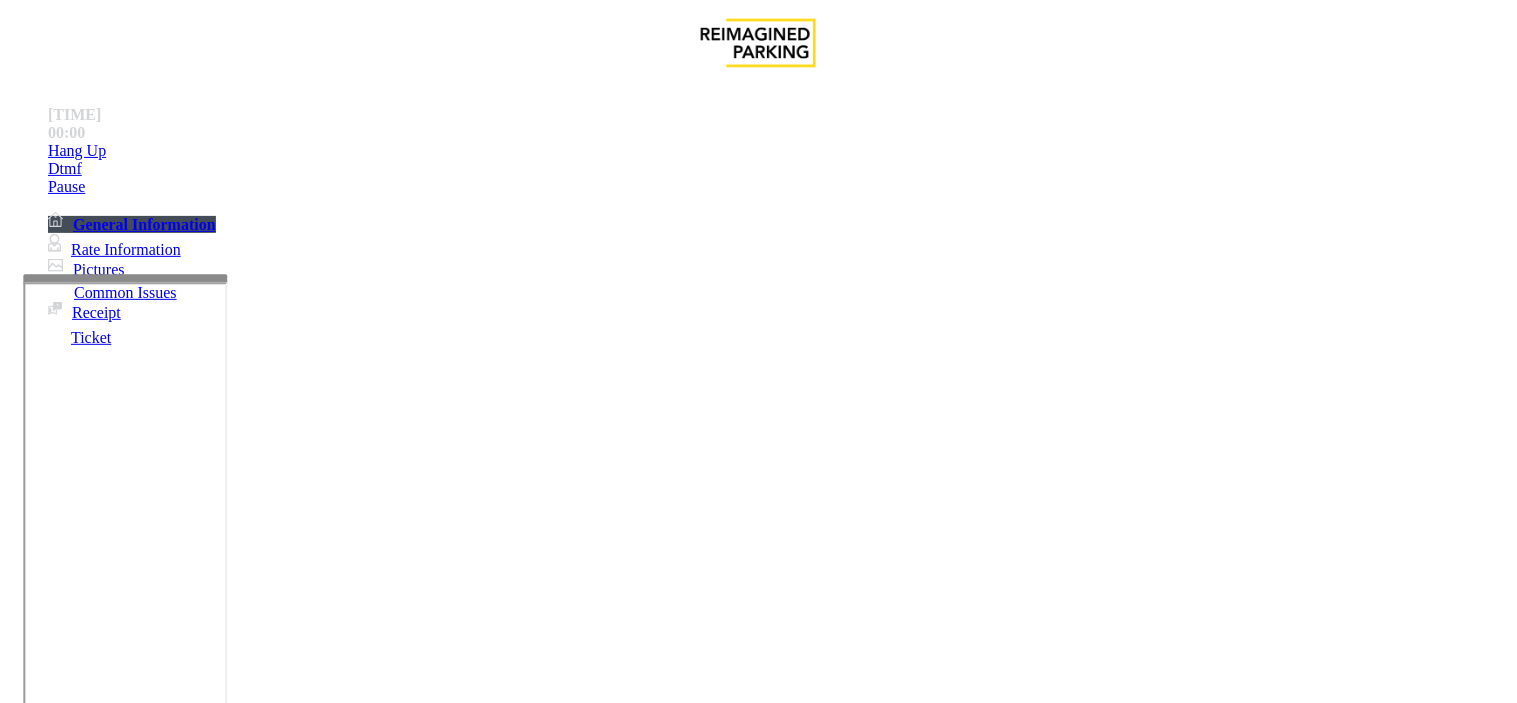 drag, startPoint x: 471, startPoint y: 173, endPoint x: 275, endPoint y: 146, distance: 197.85095 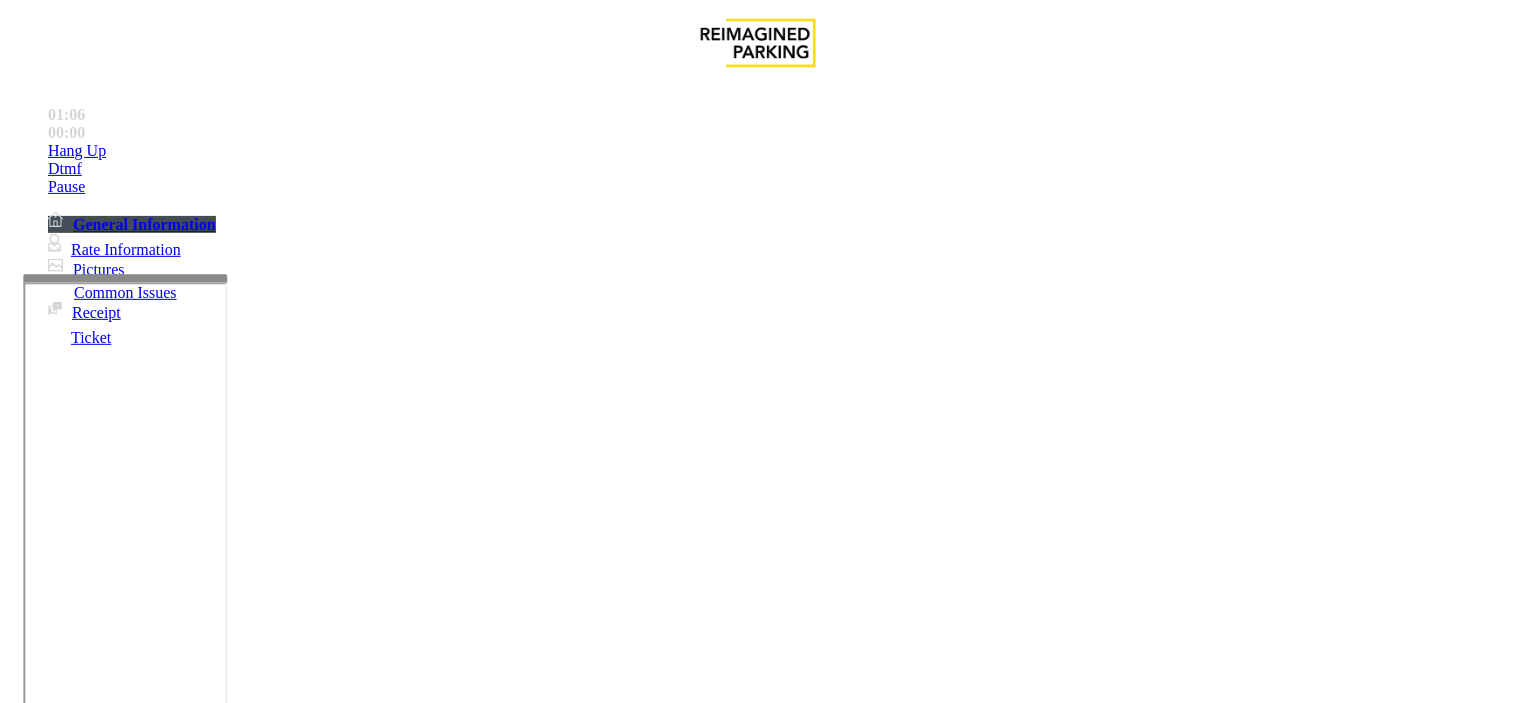 click at bounding box center (246, 1712) 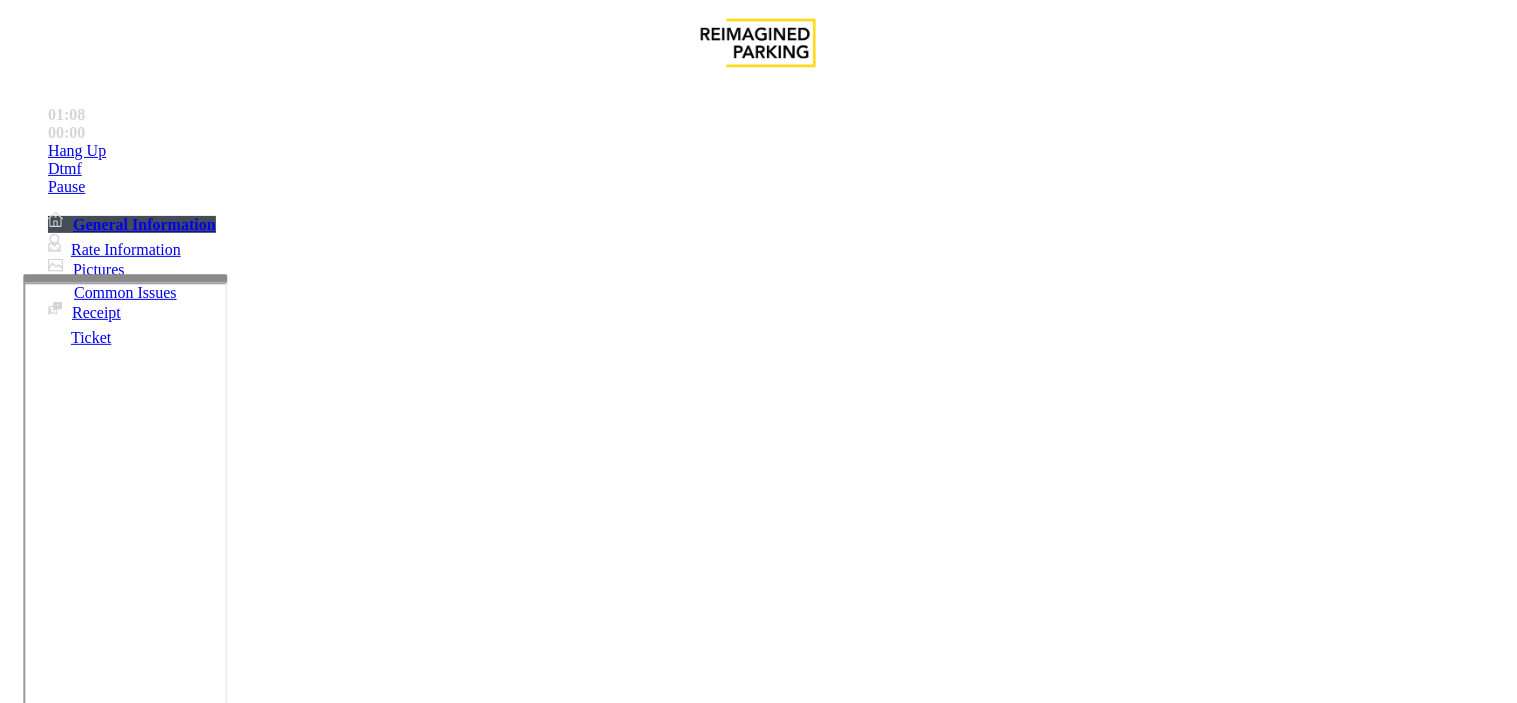 scroll, scrollTop: 222, scrollLeft: 0, axis: vertical 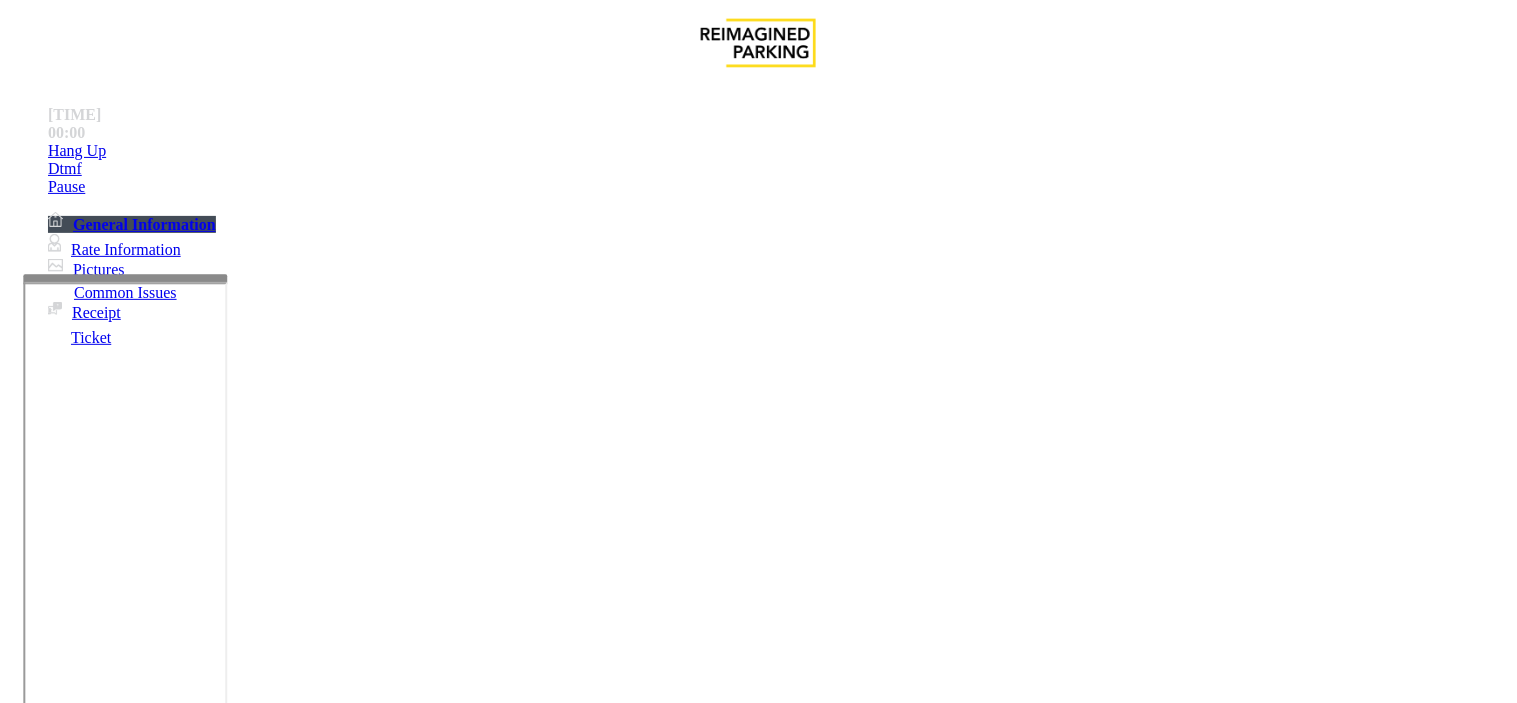 drag, startPoint x: 848, startPoint y: 262, endPoint x: 783, endPoint y: 245, distance: 67.18631 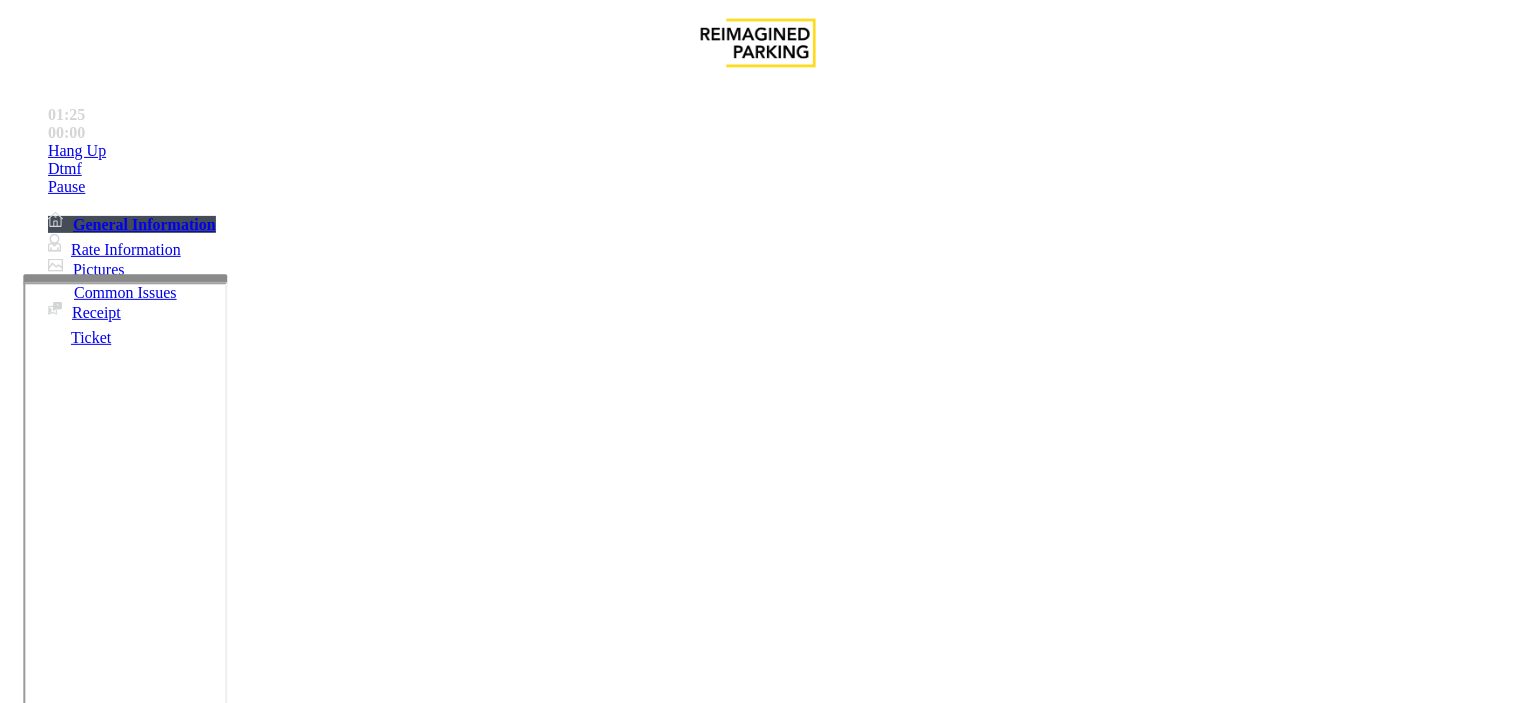 drag, startPoint x: 770, startPoint y: 240, endPoint x: 806, endPoint y: 255, distance: 39 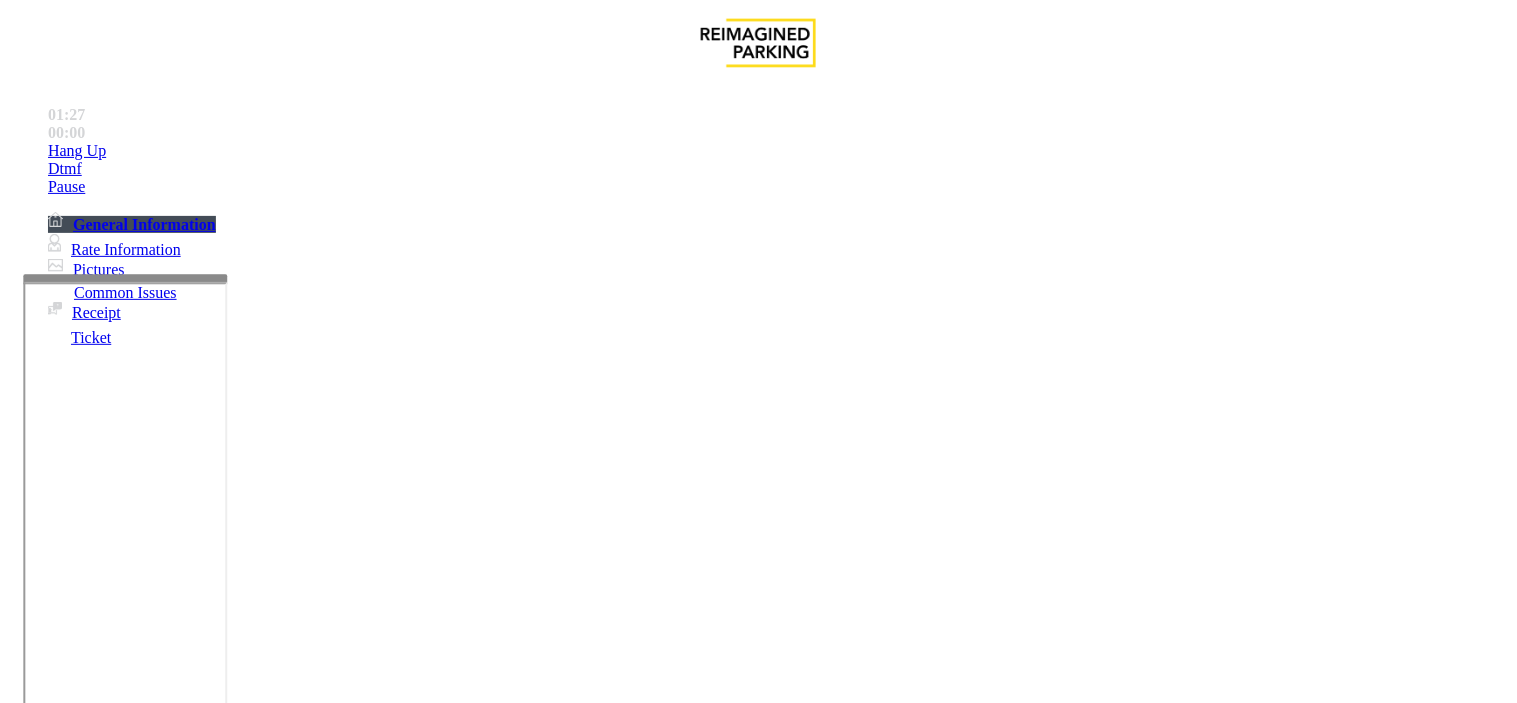 drag, startPoint x: 773, startPoint y: 243, endPoint x: 835, endPoint y: 271, distance: 68.0294 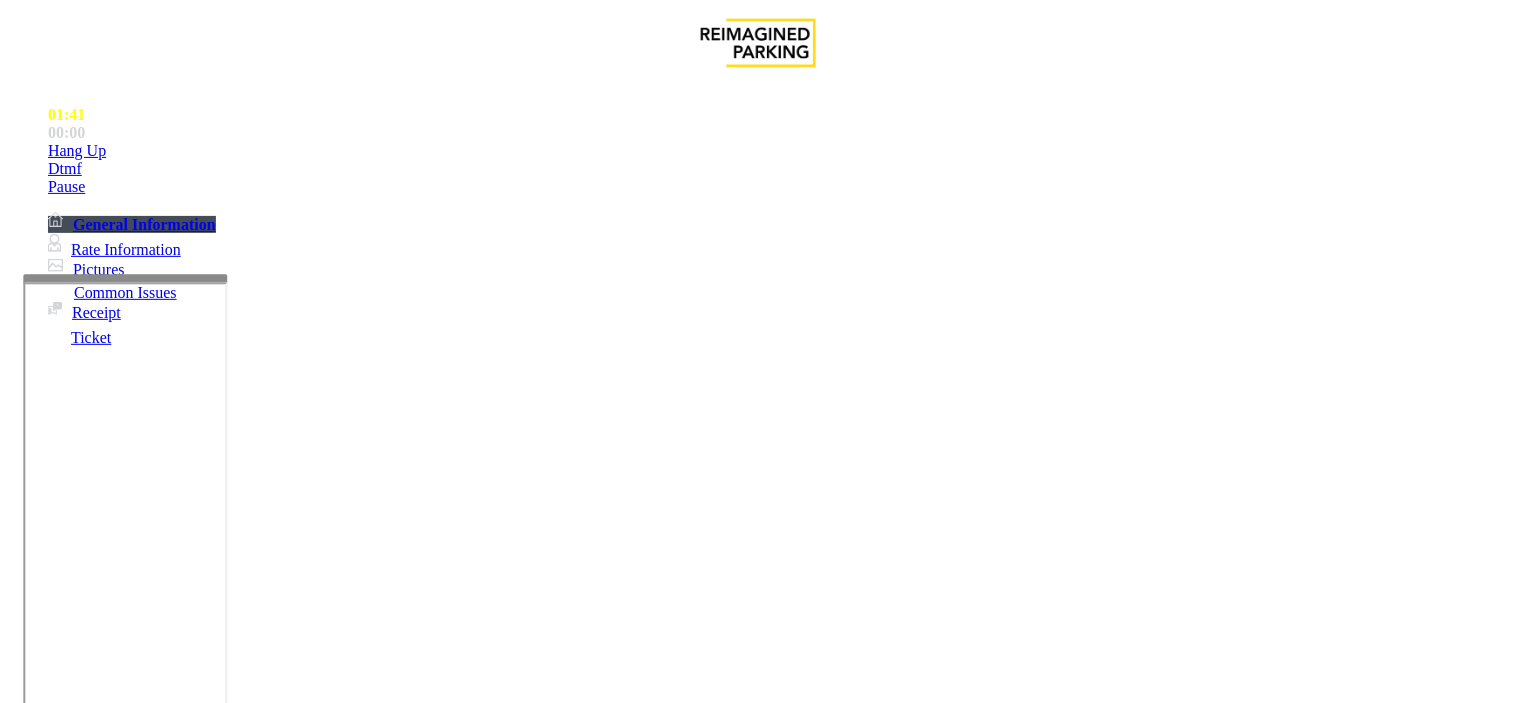 drag, startPoint x: 824, startPoint y: 322, endPoint x: 750, endPoint y: 305, distance: 75.9276 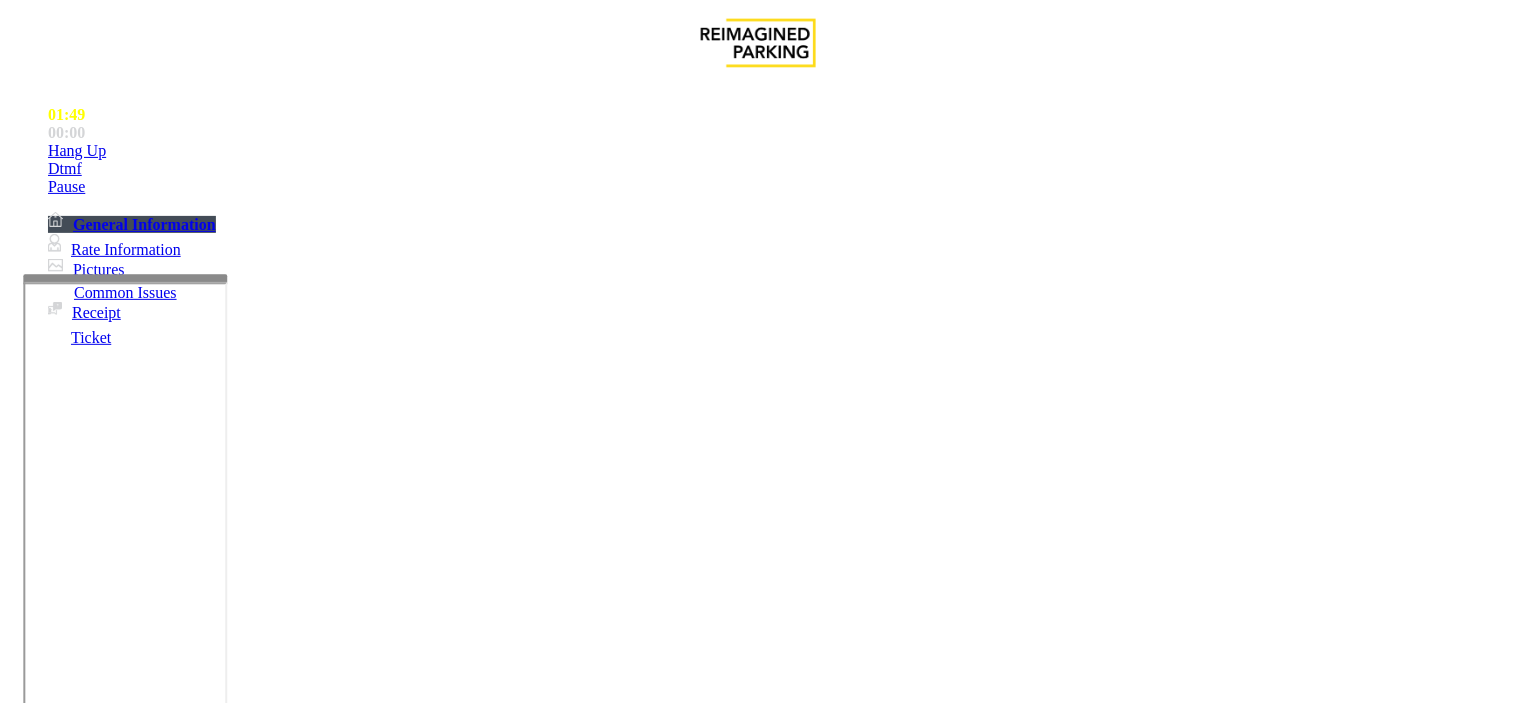 click at bounding box center [246, 1712] 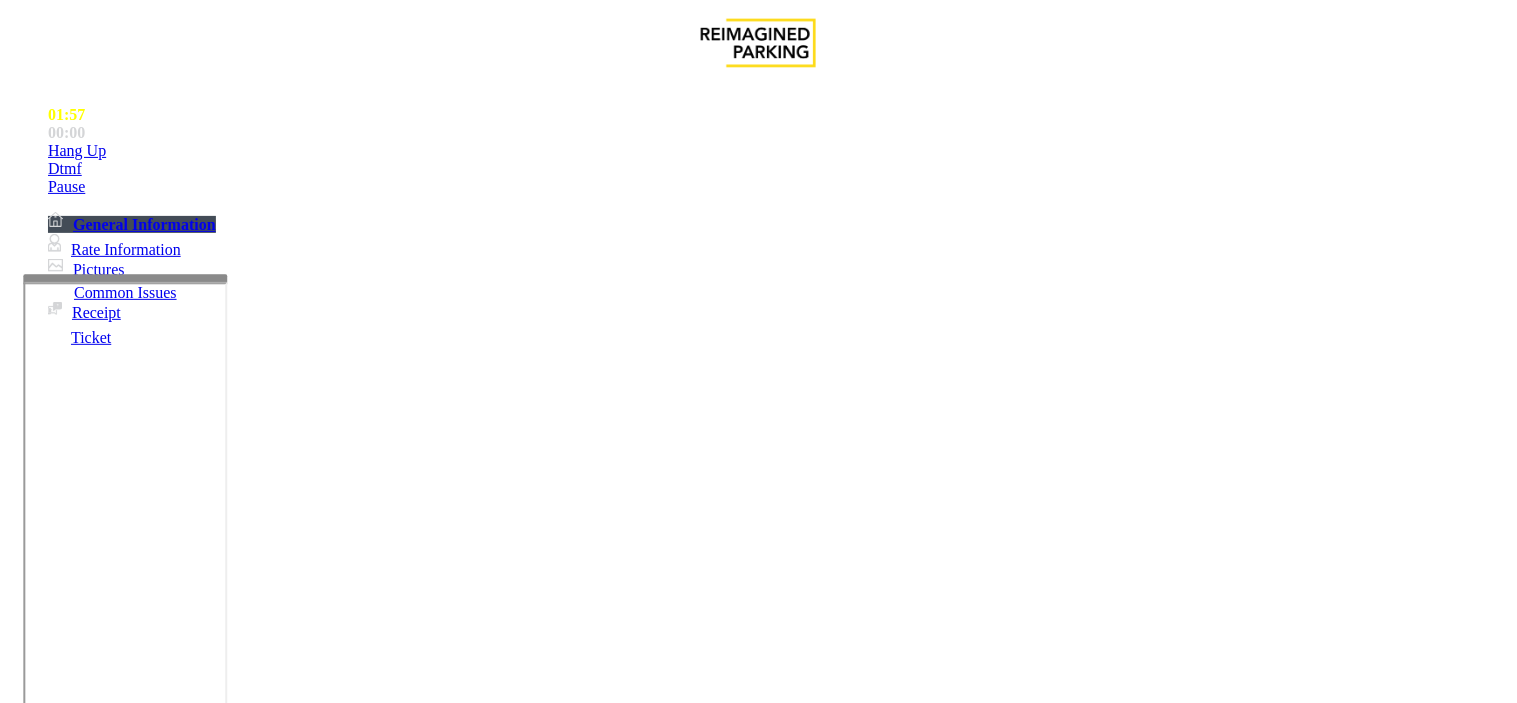 drag, startPoint x: 847, startPoint y: 214, endPoint x: 788, endPoint y: 188, distance: 64.4748 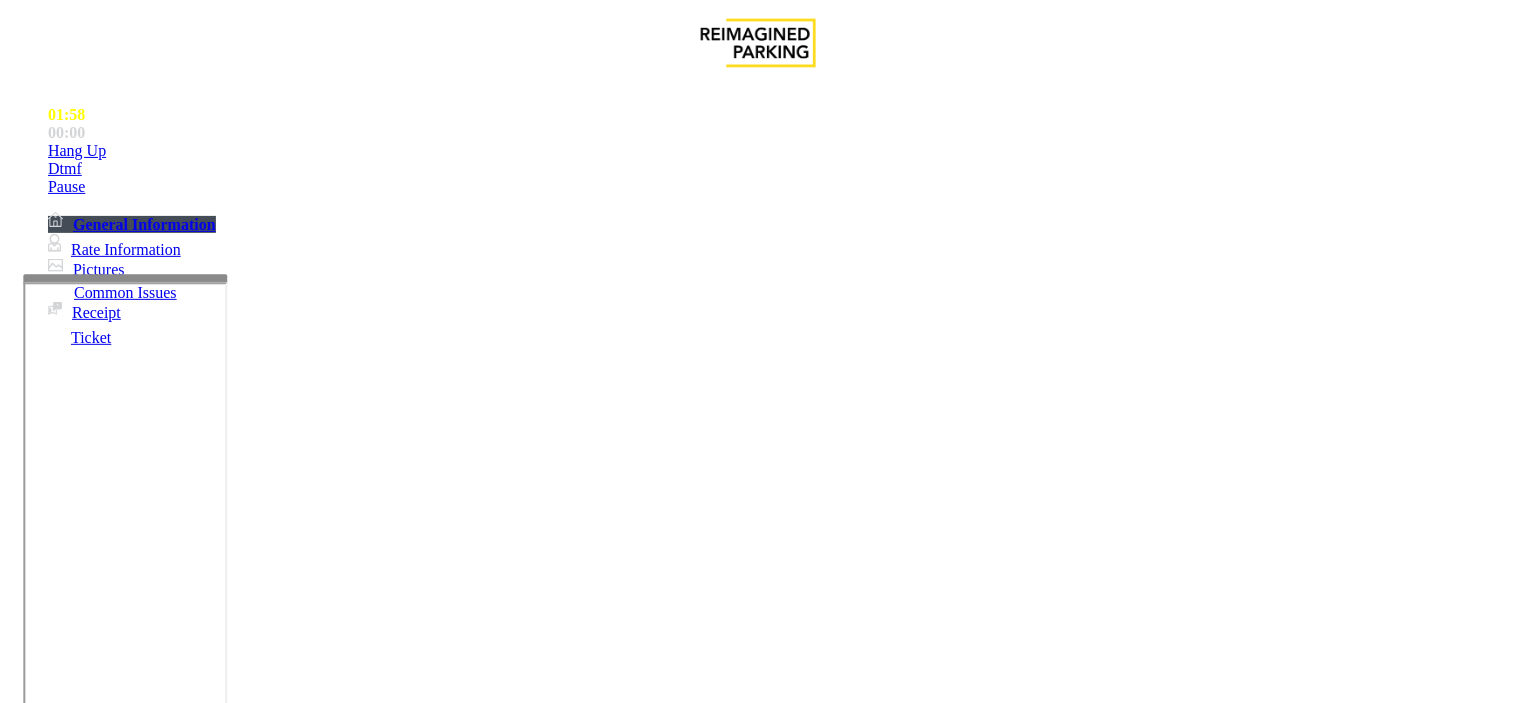 click at bounding box center [246, 1712] 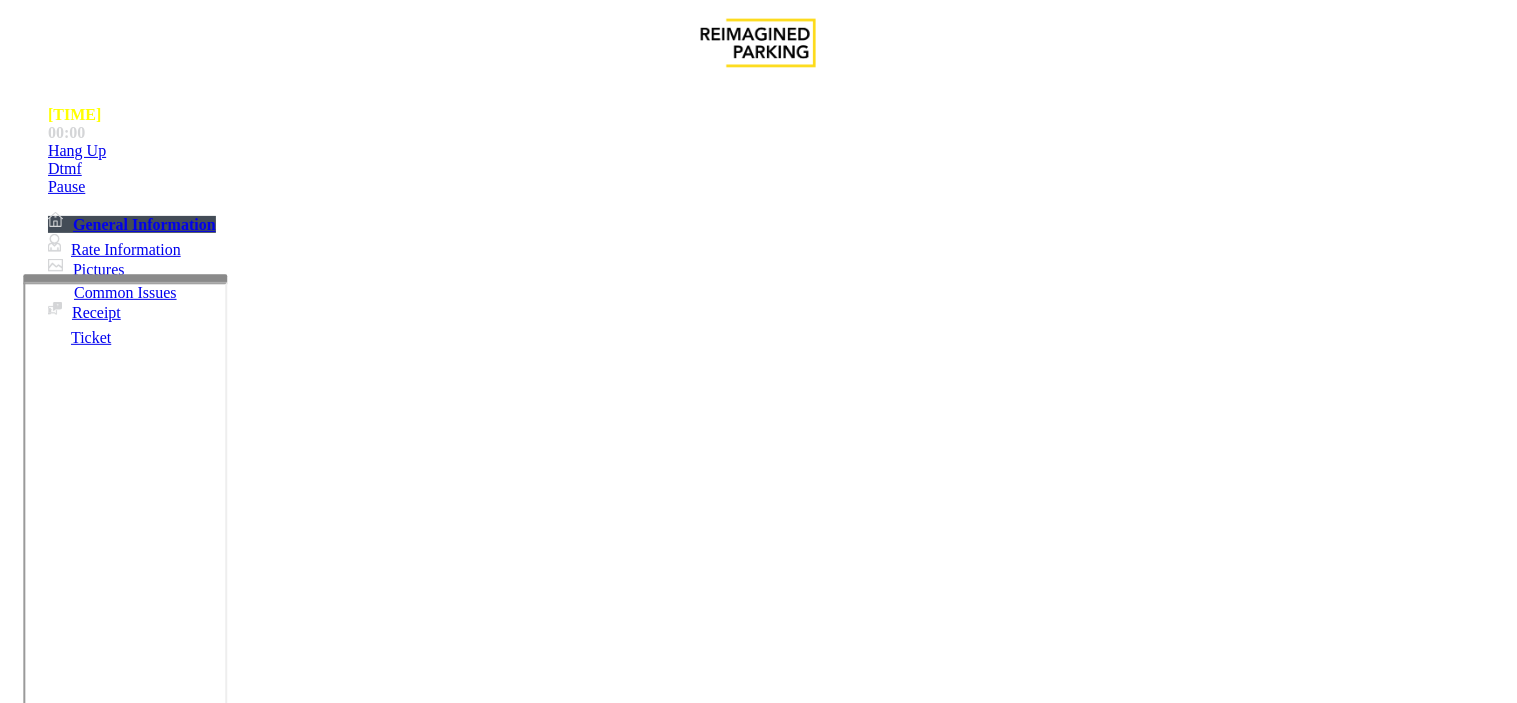 drag, startPoint x: 823, startPoint y: 315, endPoint x: 770, endPoint y: 286, distance: 60.41523 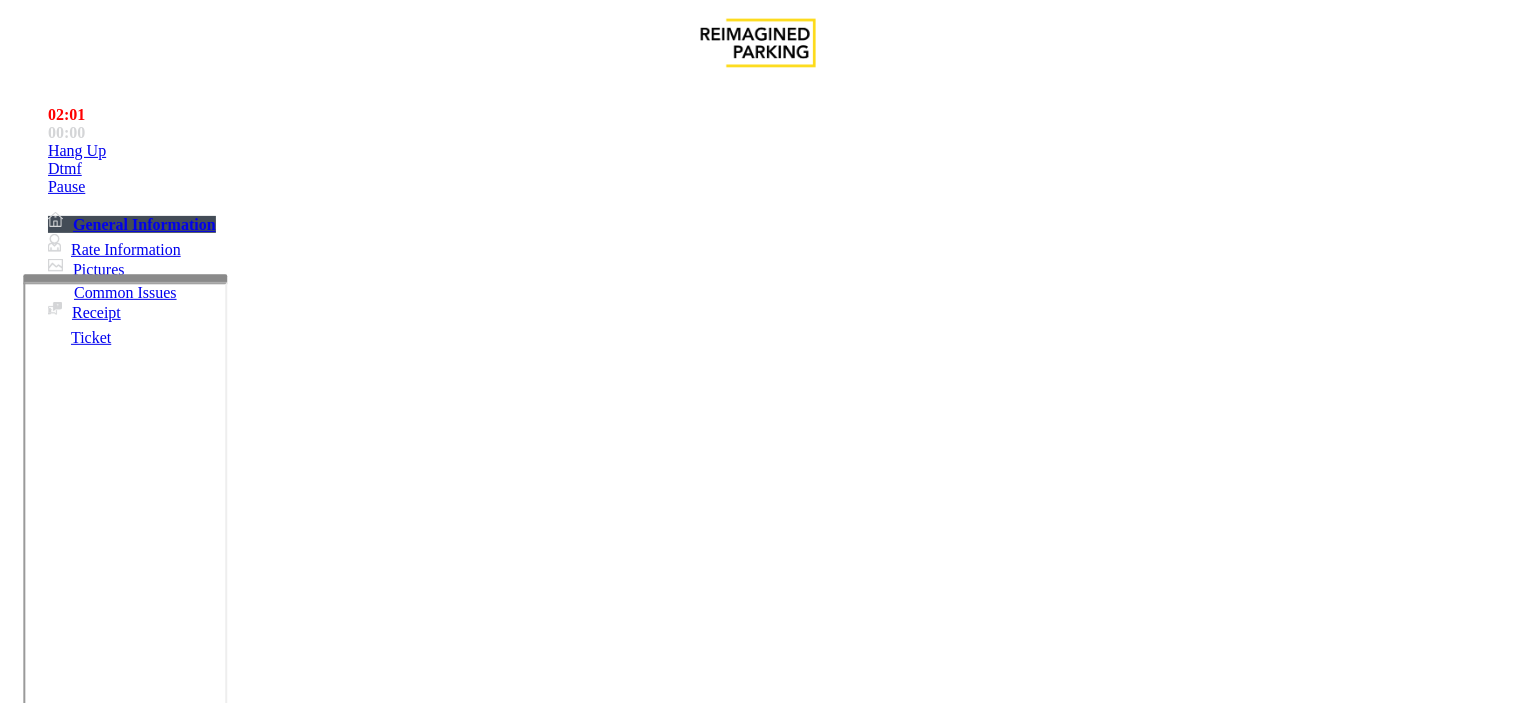 copy on "[PHONE]" 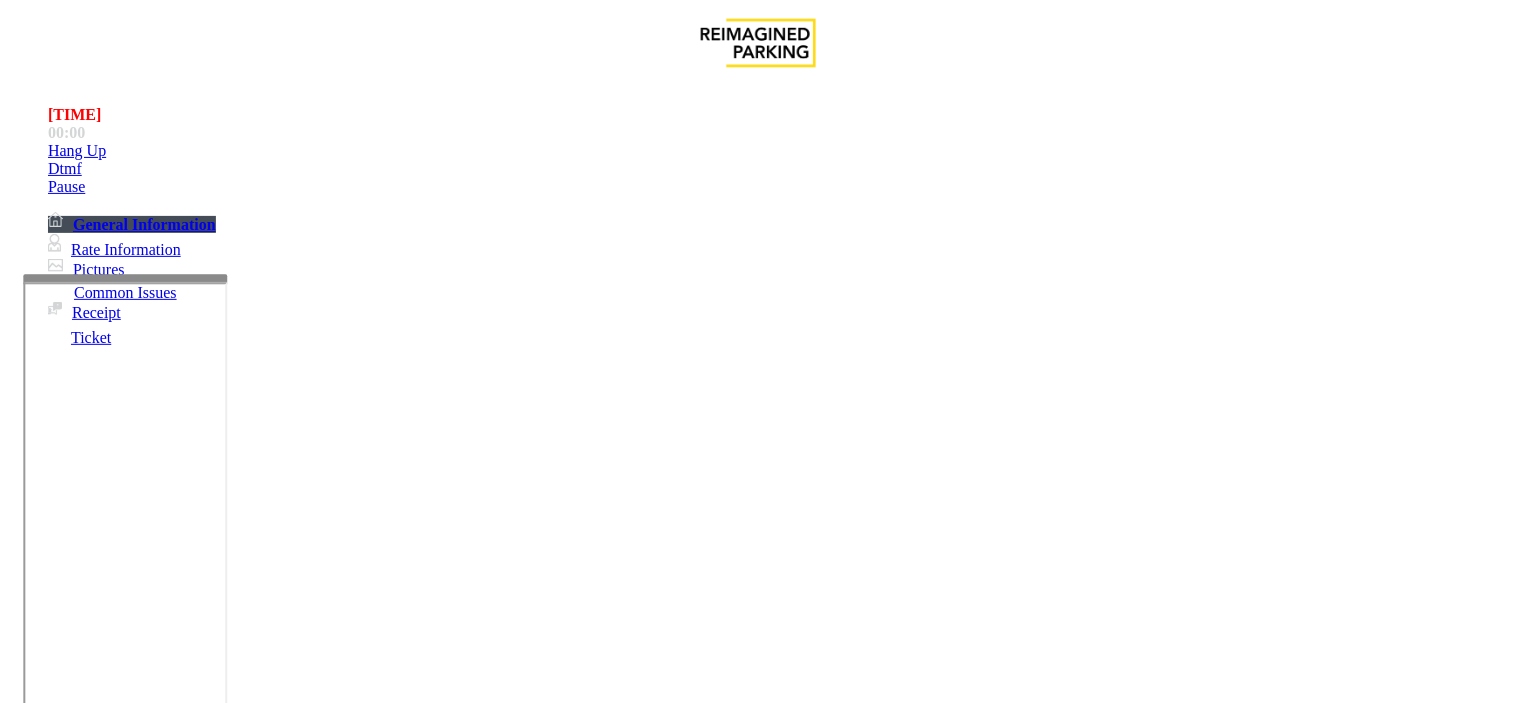 paste on "**********" 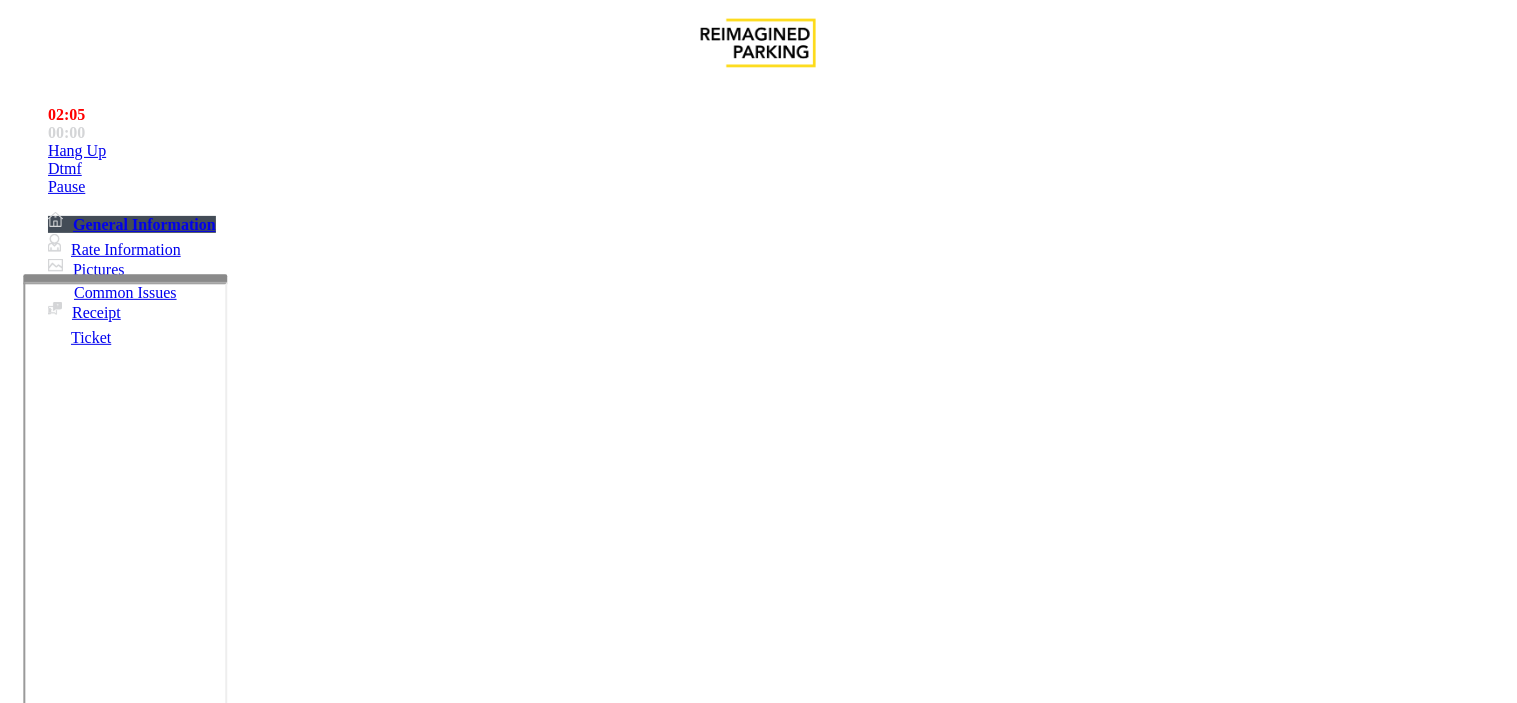 scroll, scrollTop: 268, scrollLeft: 155, axis: both 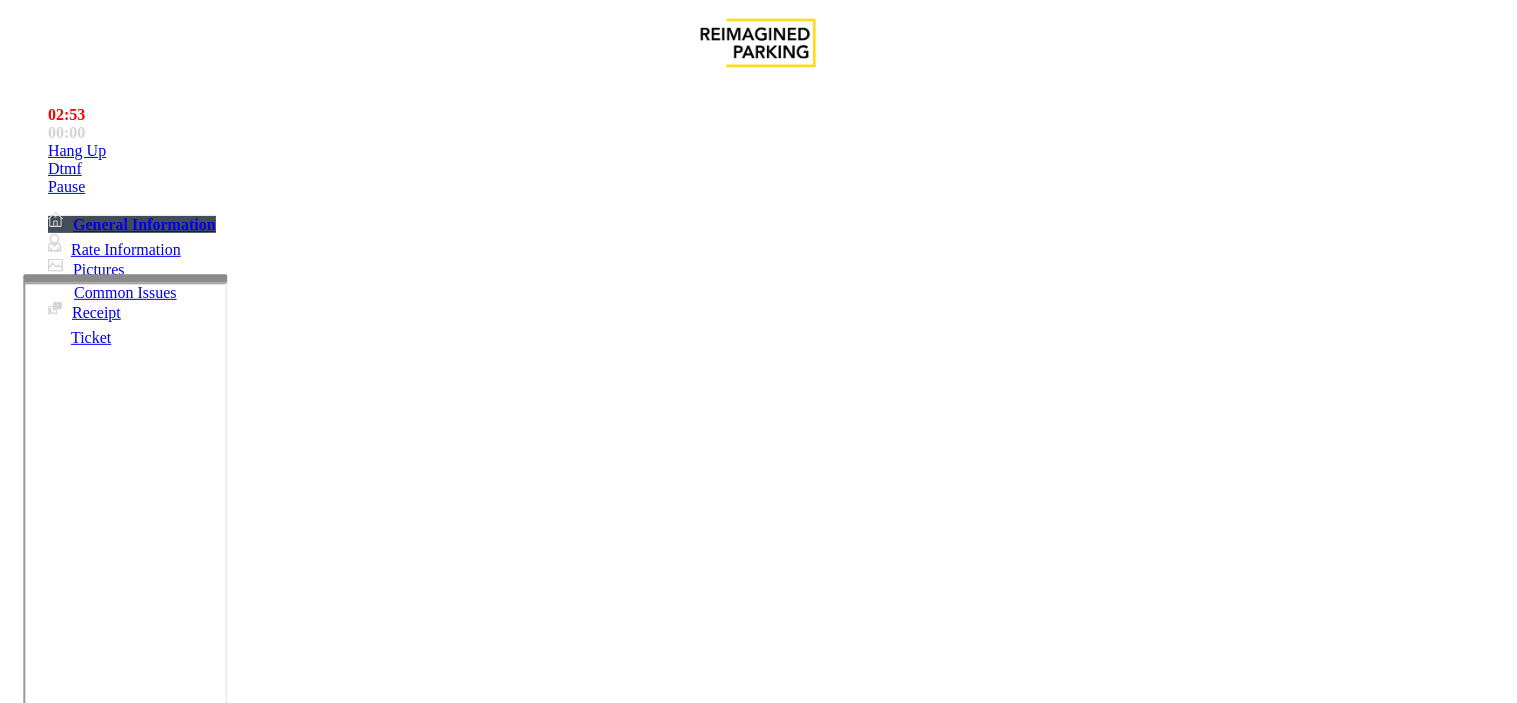type on "**********" 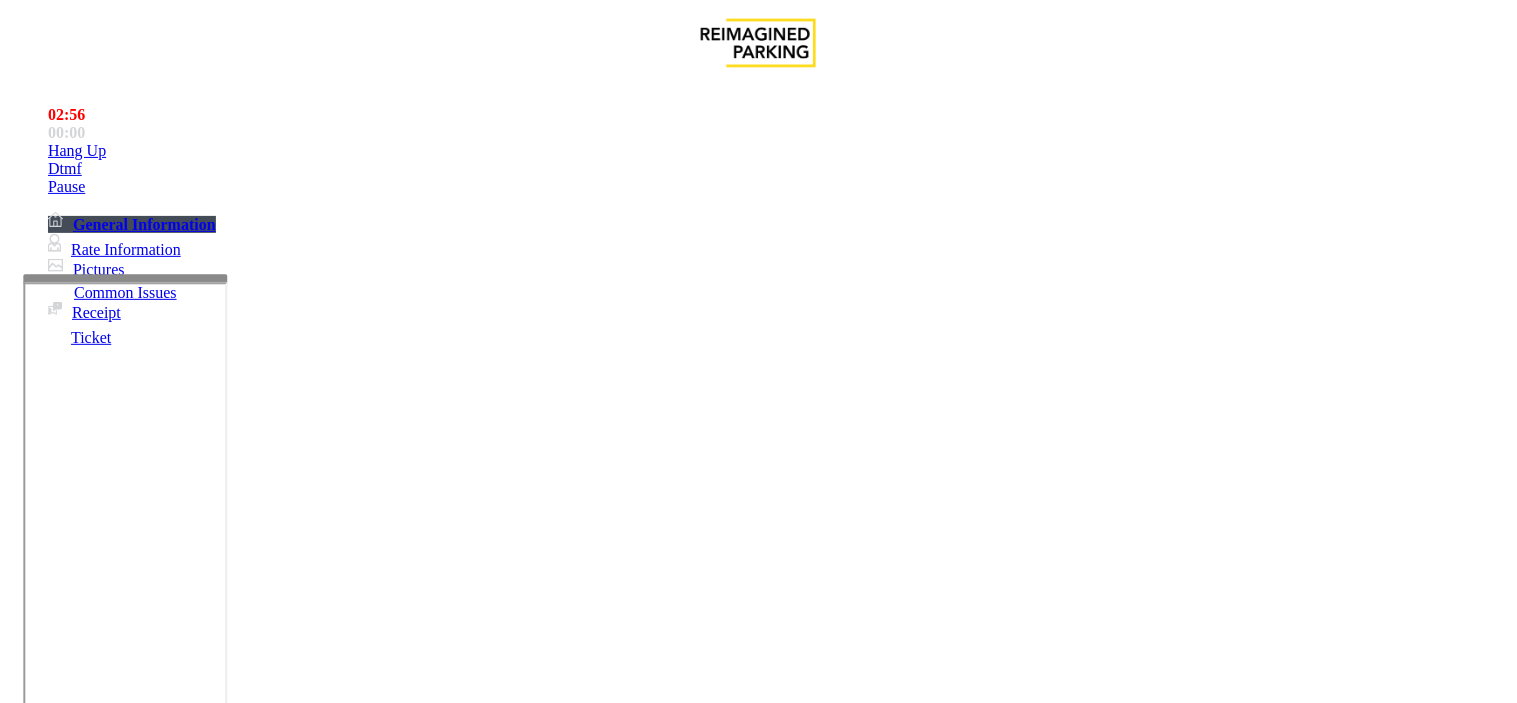 scroll, scrollTop: 333, scrollLeft: 0, axis: vertical 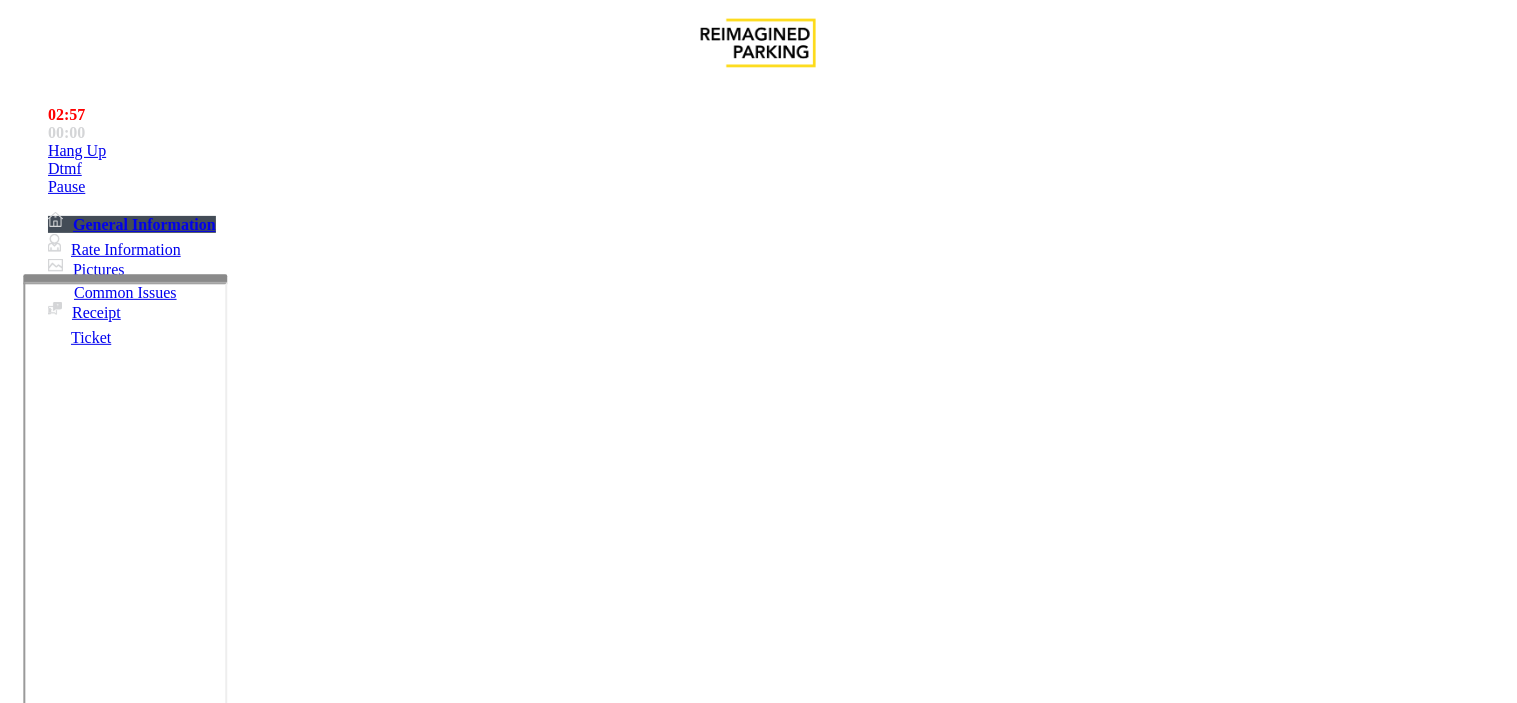 type on "*****" 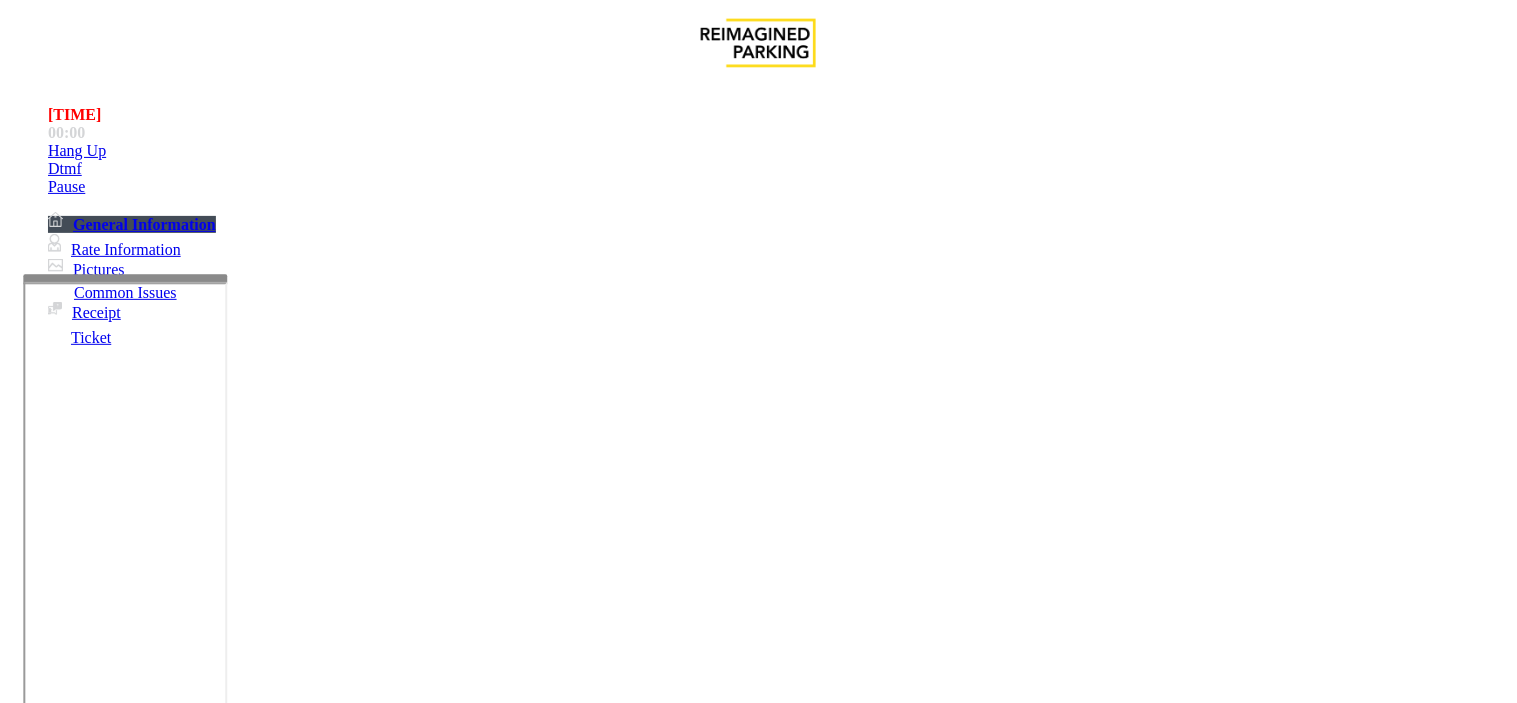 scroll, scrollTop: 21, scrollLeft: 0, axis: vertical 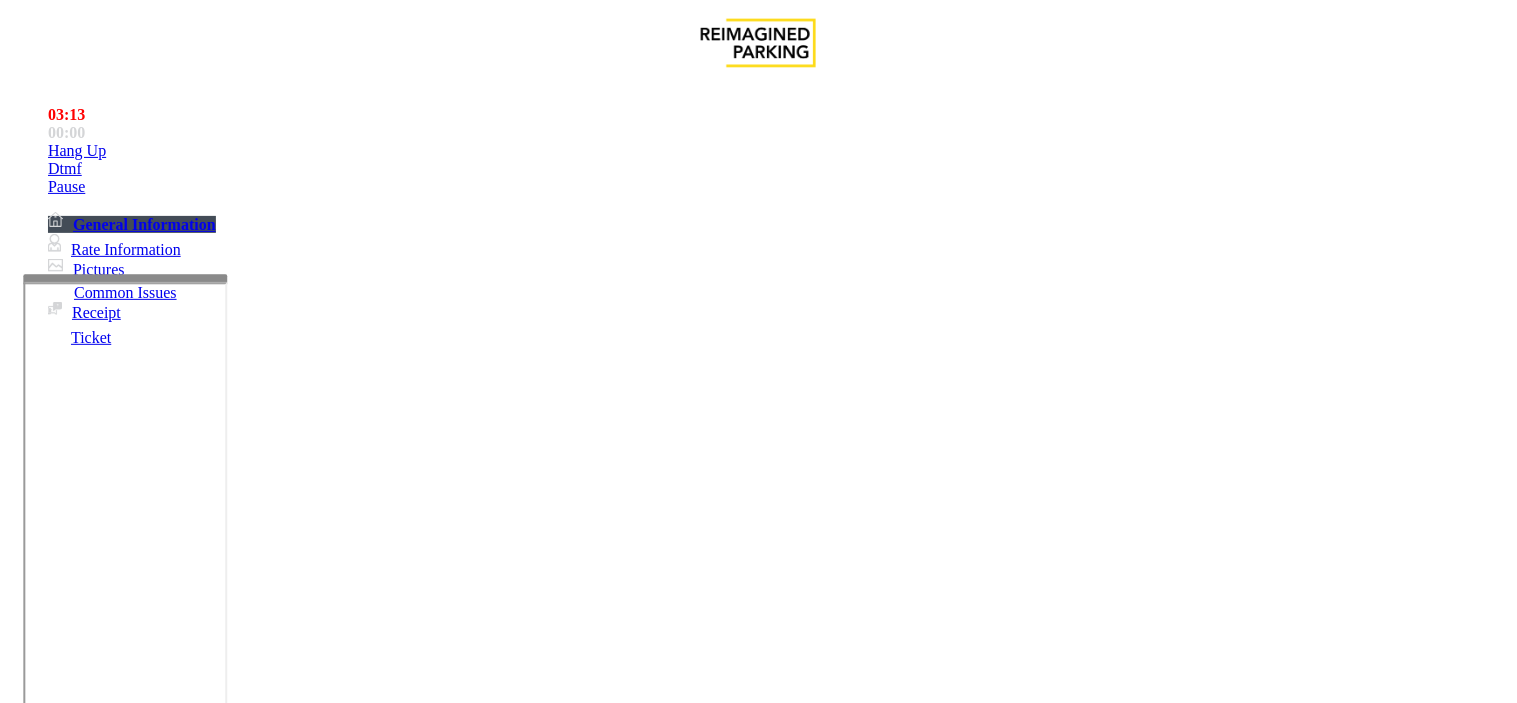 drag, startPoint x: 503, startPoint y: 468, endPoint x: 296, endPoint y: 467, distance: 207.00241 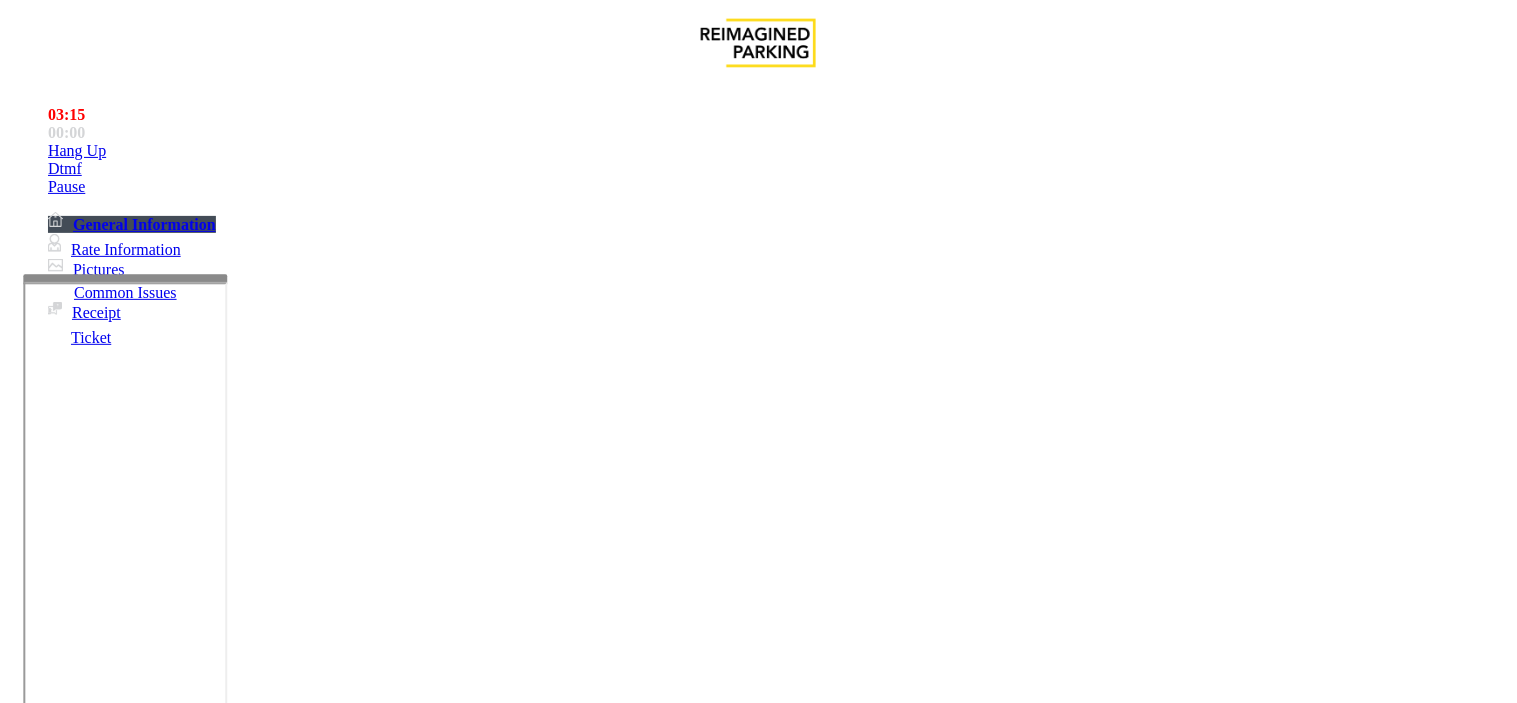 scroll, scrollTop: 42, scrollLeft: 0, axis: vertical 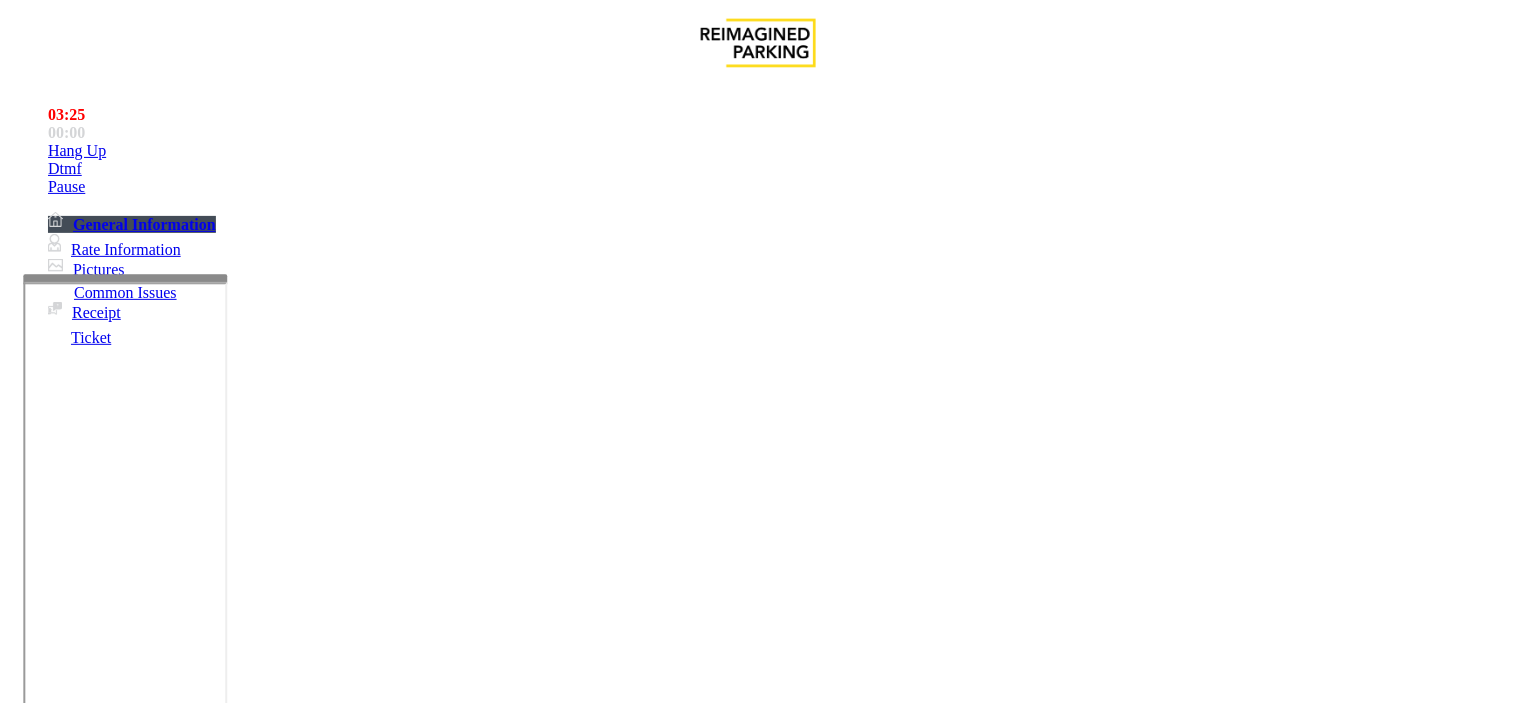 drag, startPoint x: 980, startPoint y: 378, endPoint x: 610, endPoint y: 315, distance: 375.3252 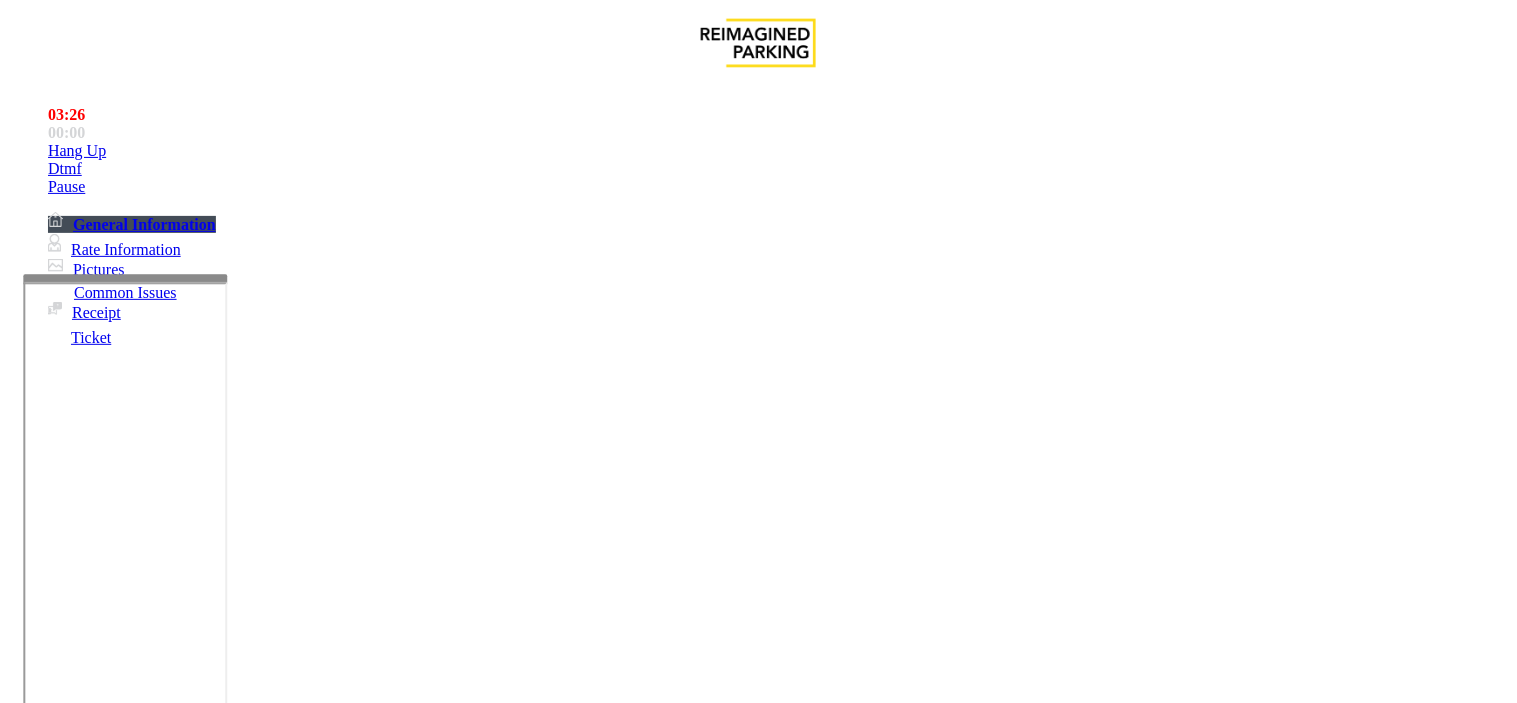 click on "[FIRST] [LAST]" at bounding box center (154, 4834) 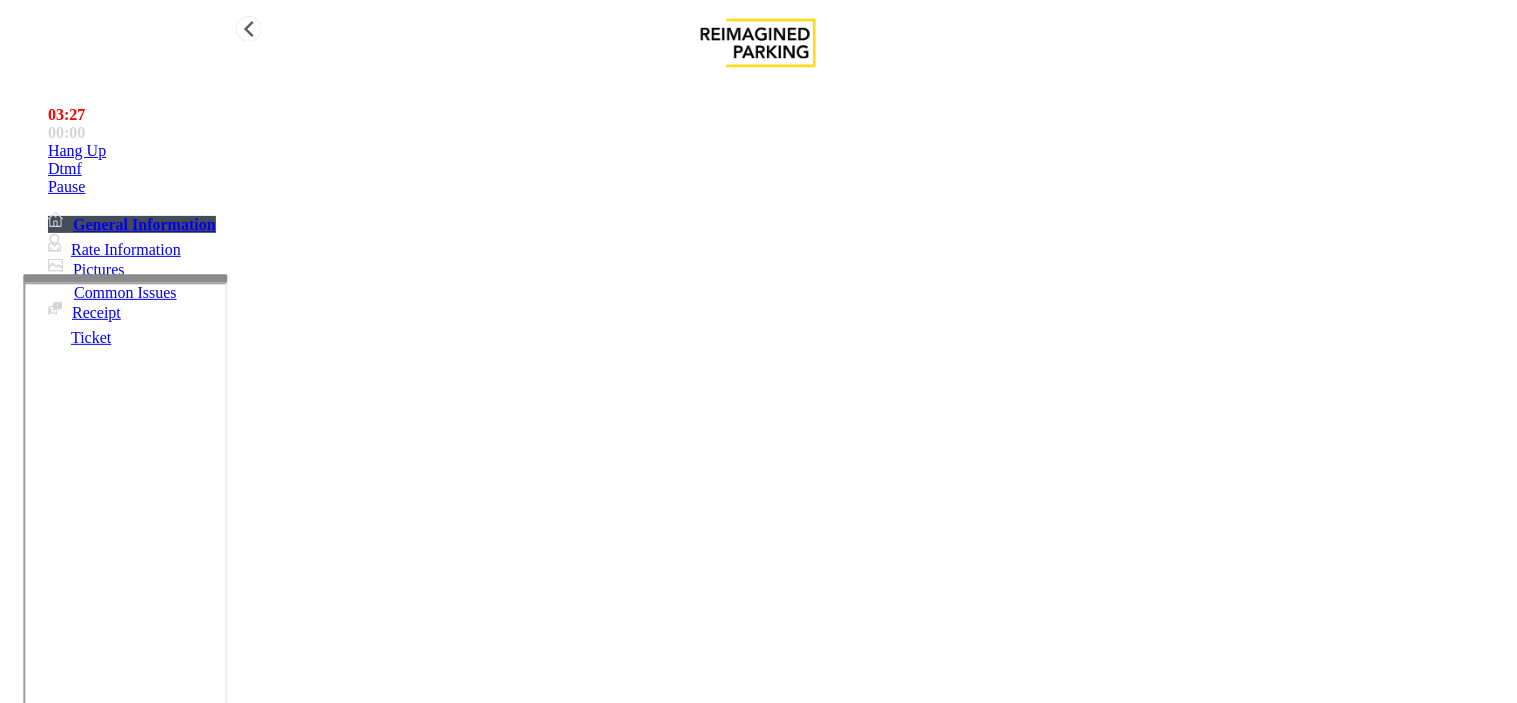 click on "Hang Up" at bounding box center (778, 151) 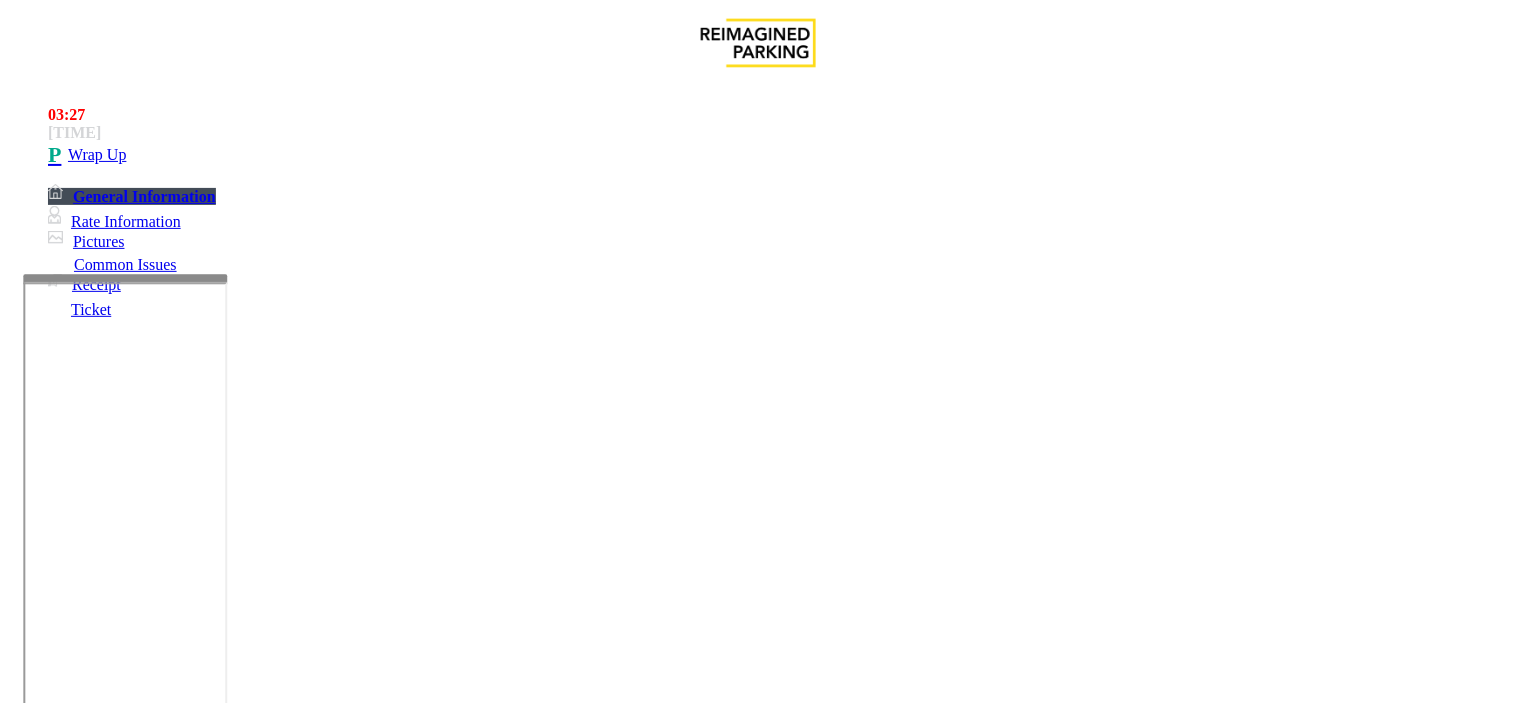 click at bounding box center [246, 1712] 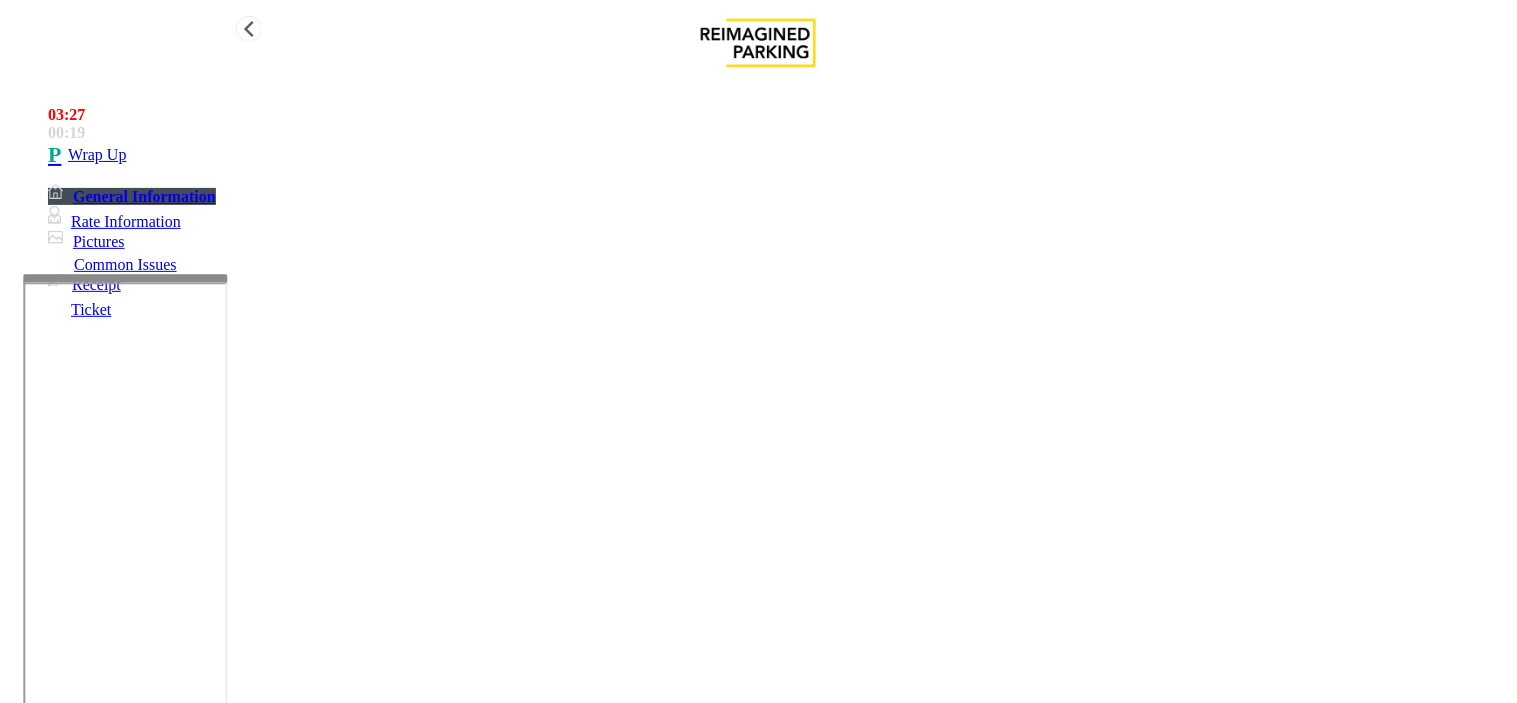 type on "**********" 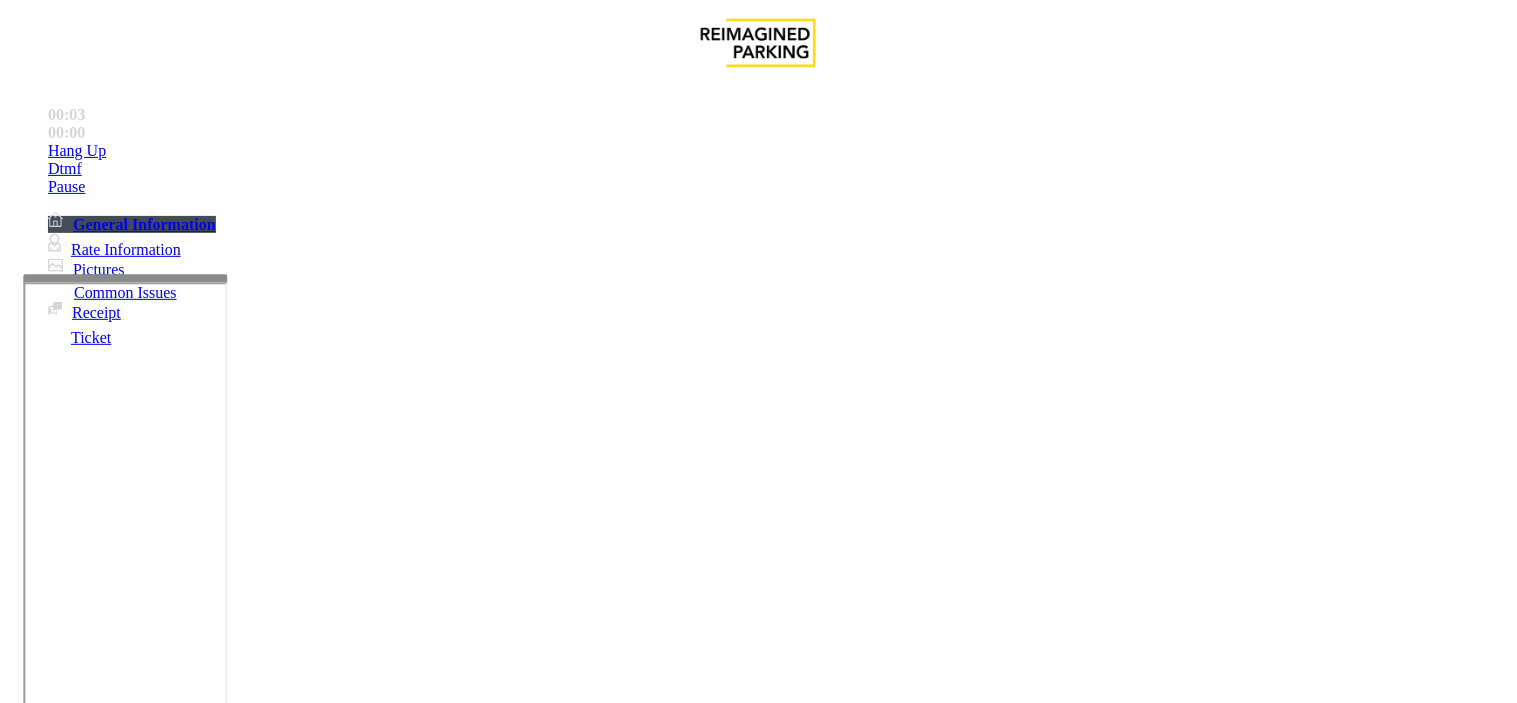 scroll, scrollTop: 888, scrollLeft: 0, axis: vertical 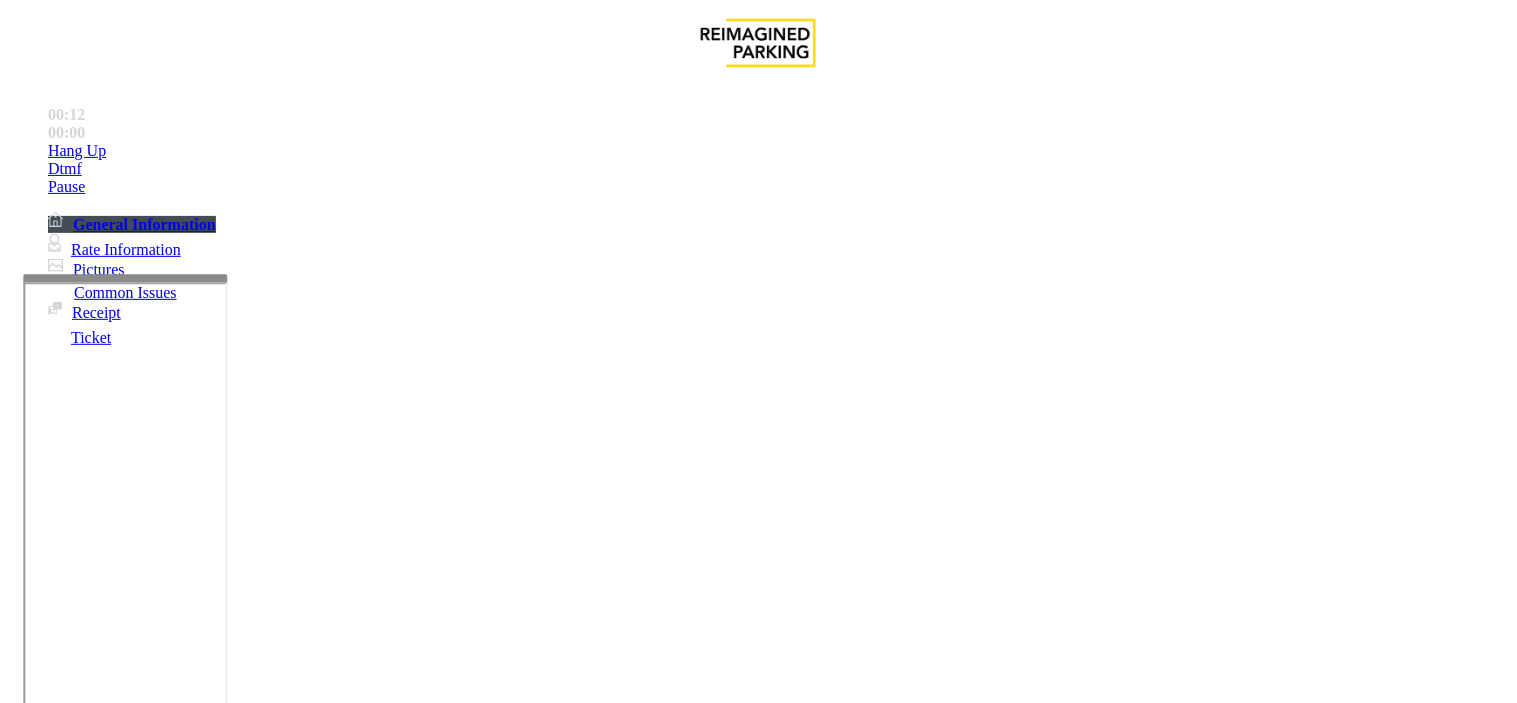 click on "Intercom Issue/No Response" at bounding box center (929, 1356) 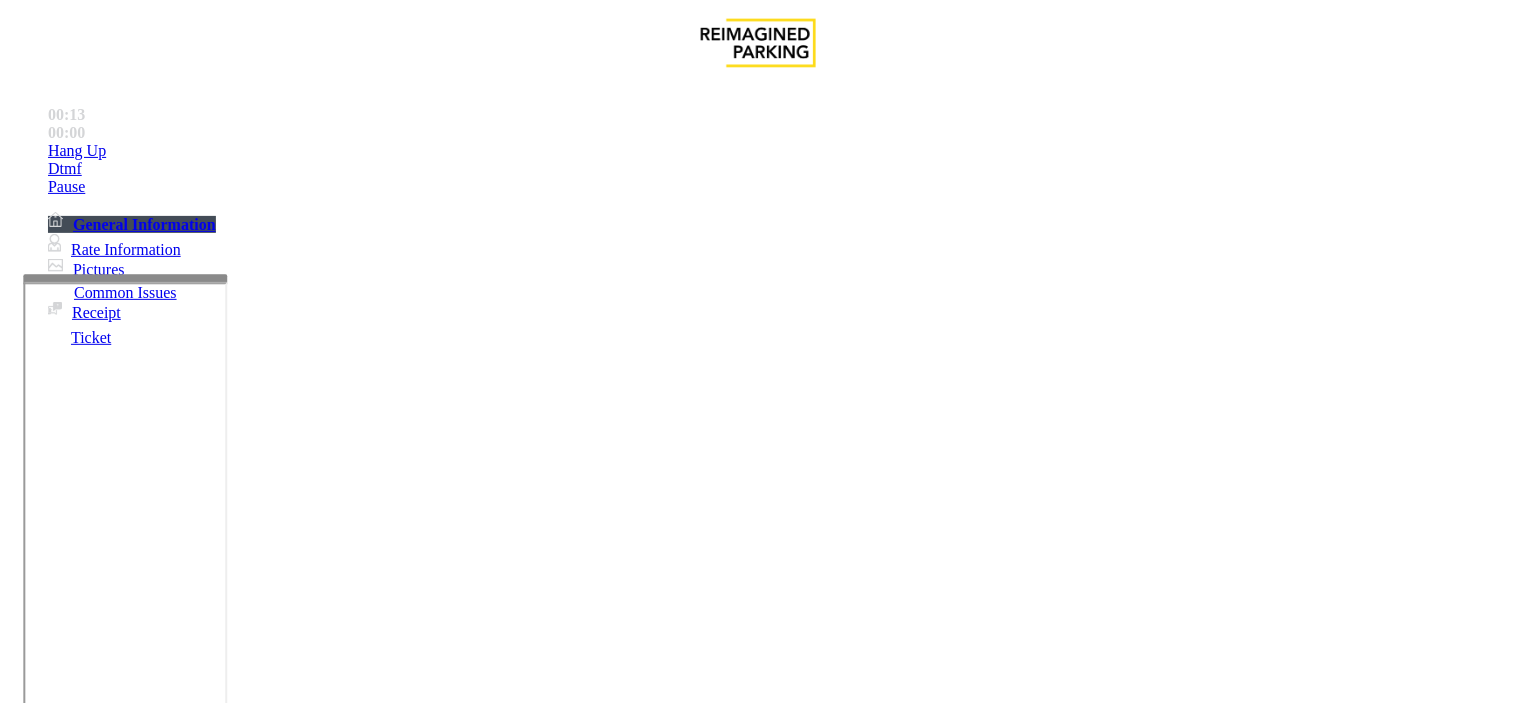 click on "No Response/Unable to hear parker" at bounding box center (142, 1356) 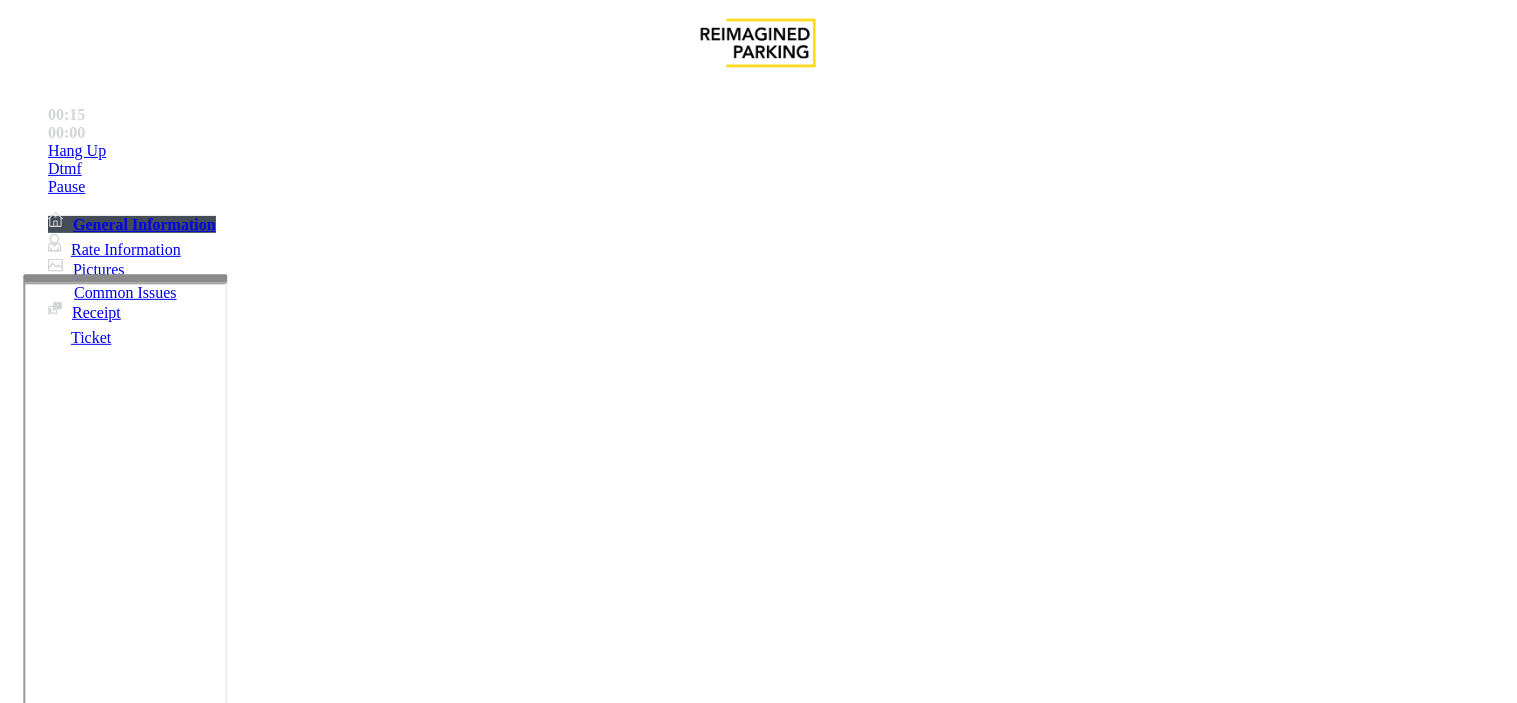 drag, startPoint x: 388, startPoint y: 176, endPoint x: 272, endPoint y: 173, distance: 116.03879 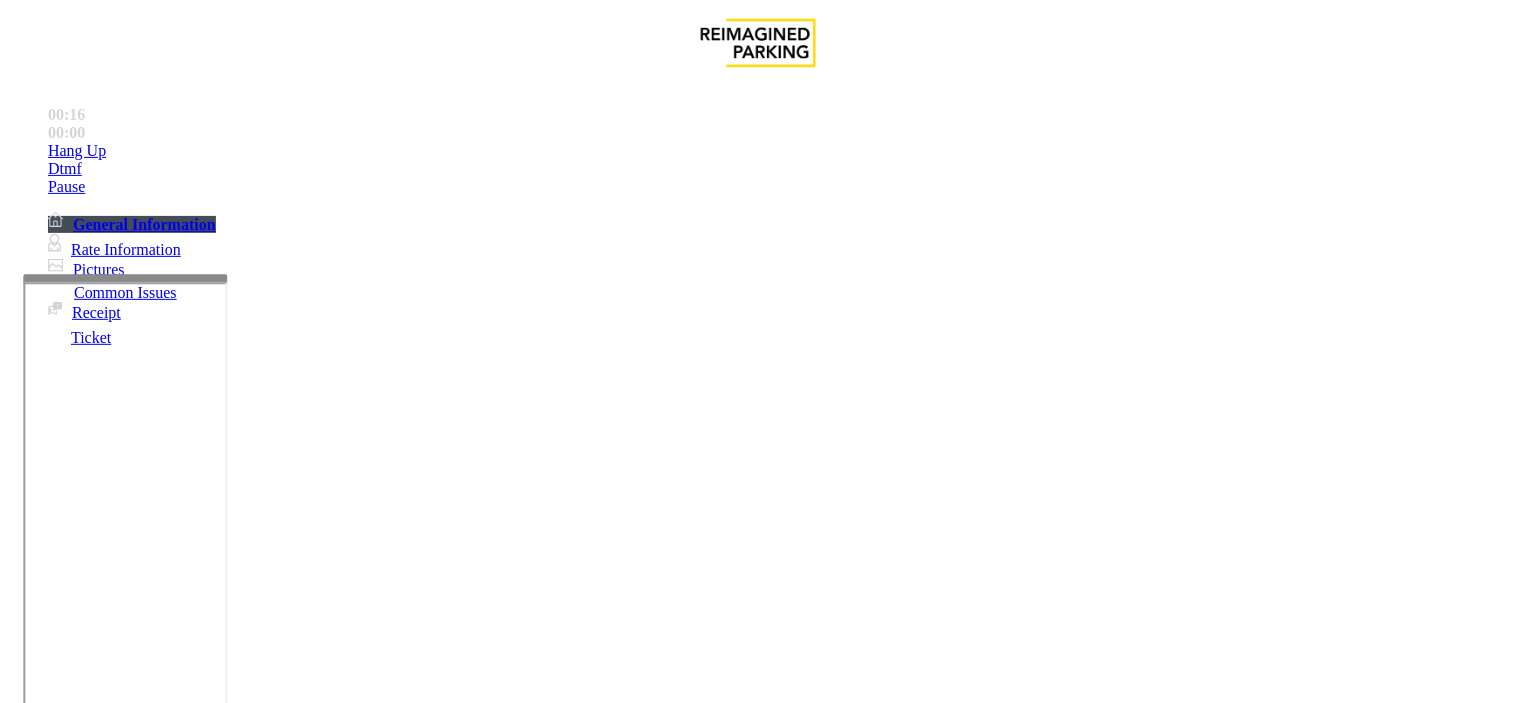 click at bounding box center [254, 1404] 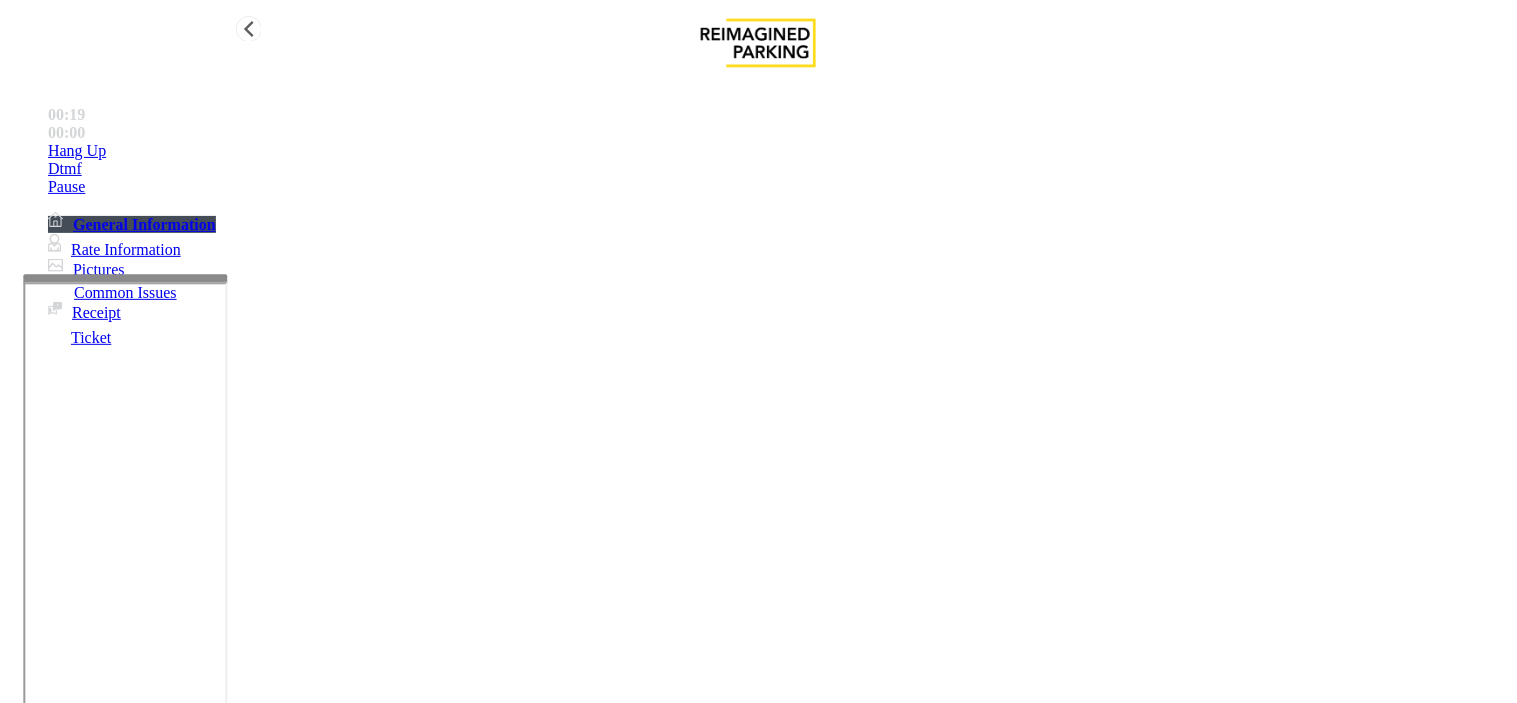 type on "**********" 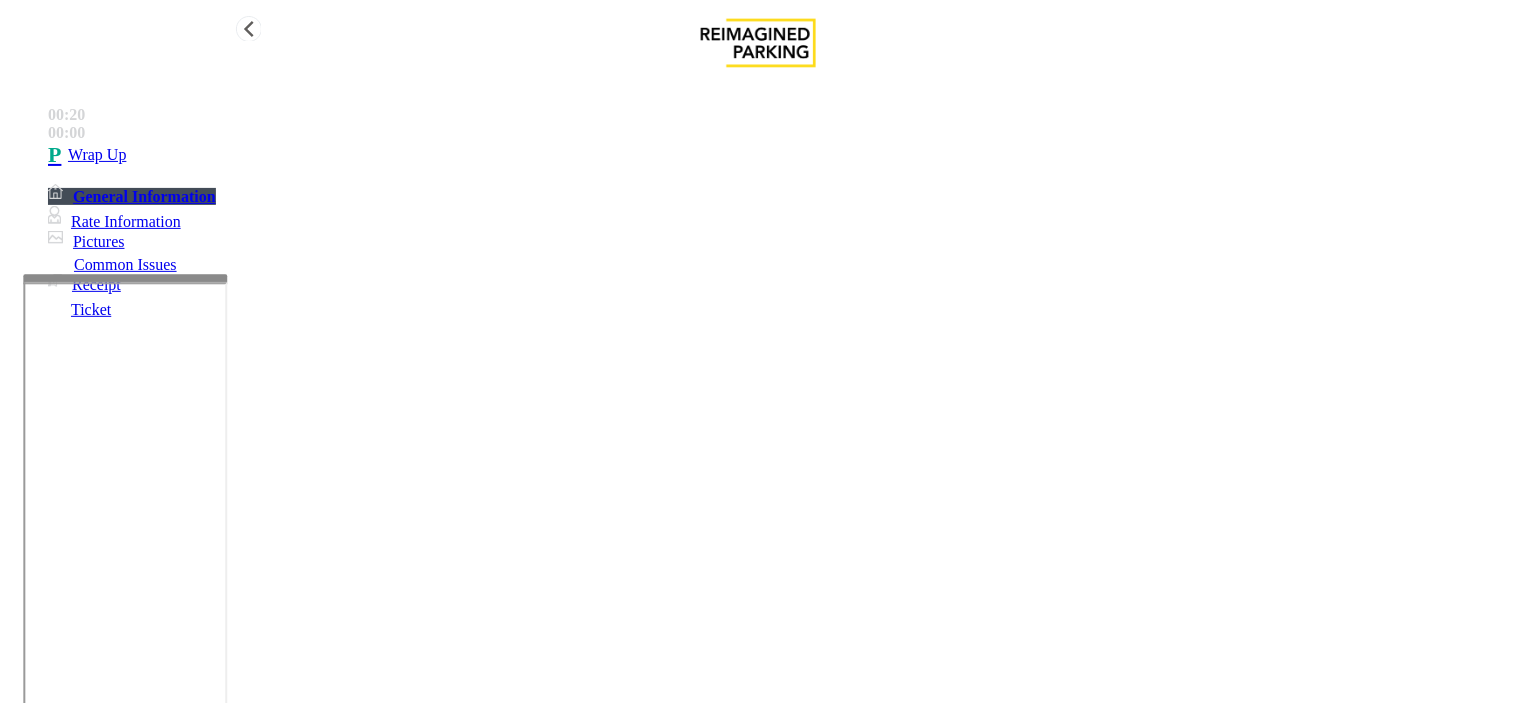 click on "Wrap Up" at bounding box center (778, 155) 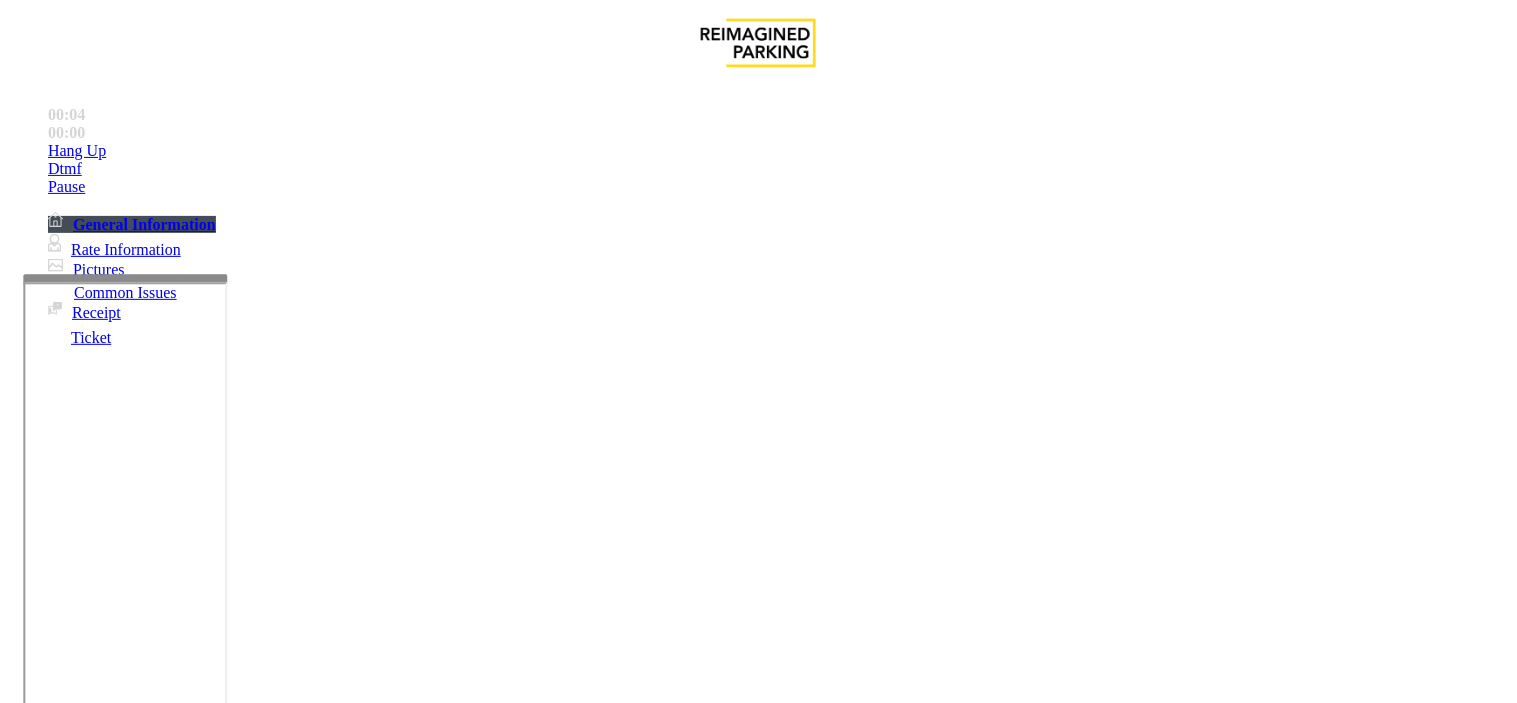 scroll, scrollTop: 444, scrollLeft: 0, axis: vertical 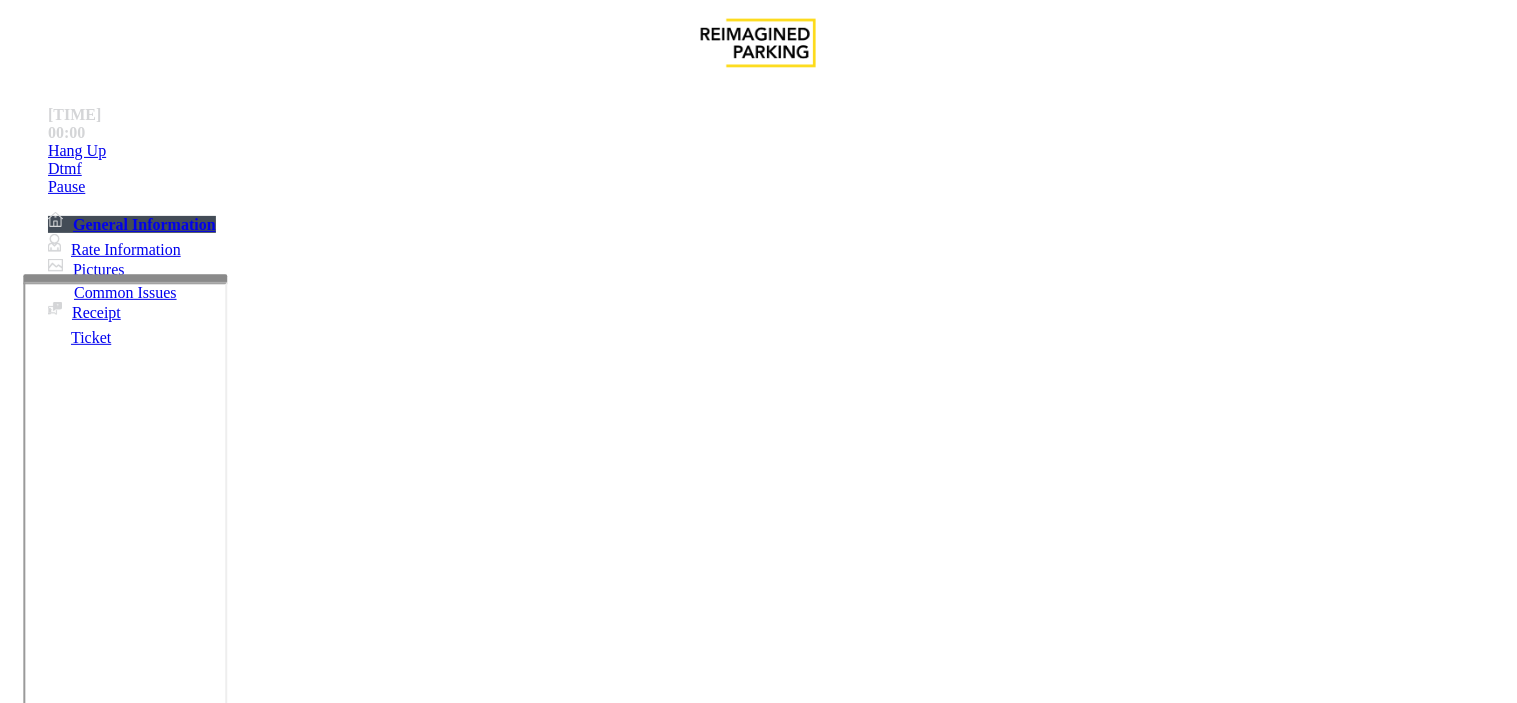 click on "Validation Issue" at bounding box center (371, 1356) 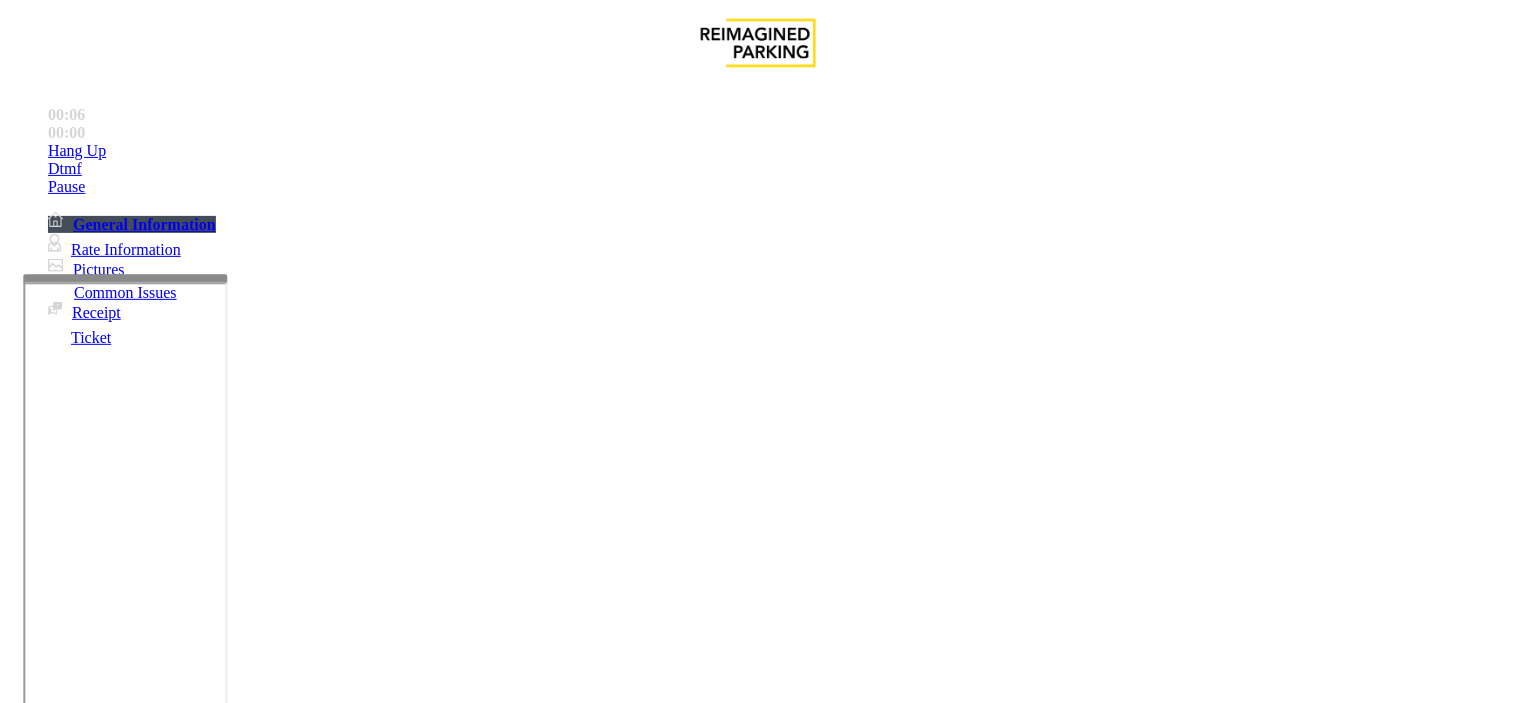 click on "Validation Error" at bounding box center (262, 1356) 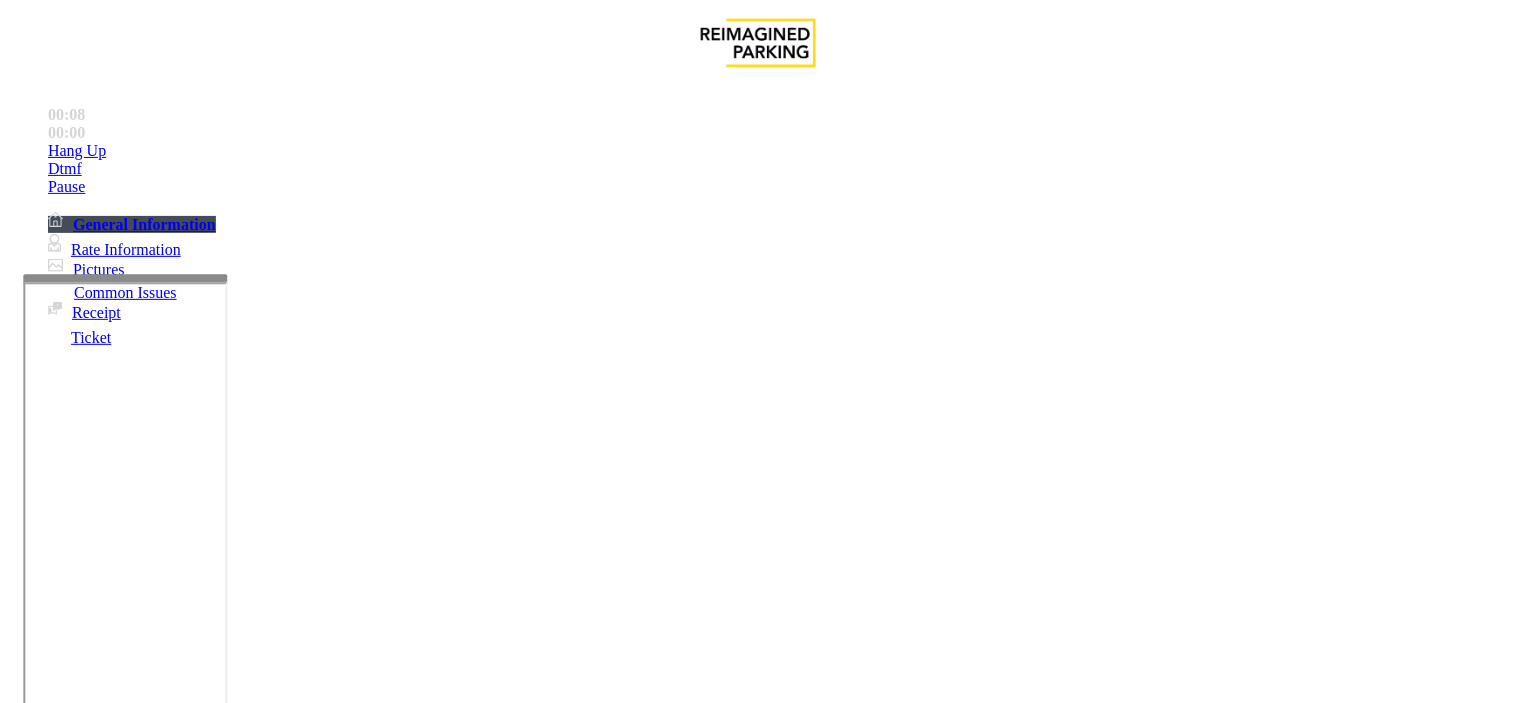 click at bounding box center (254, 1404) 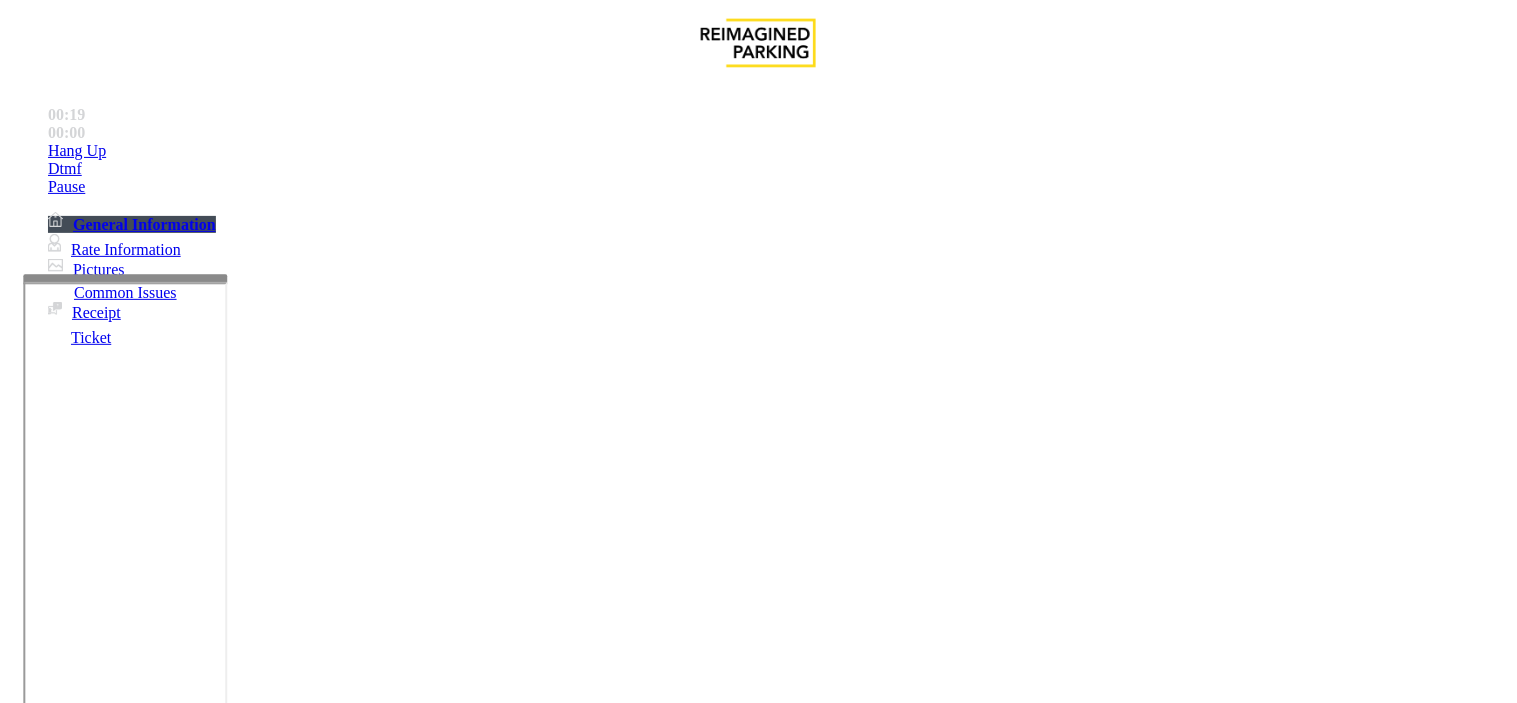 click at bounding box center [254, 1404] 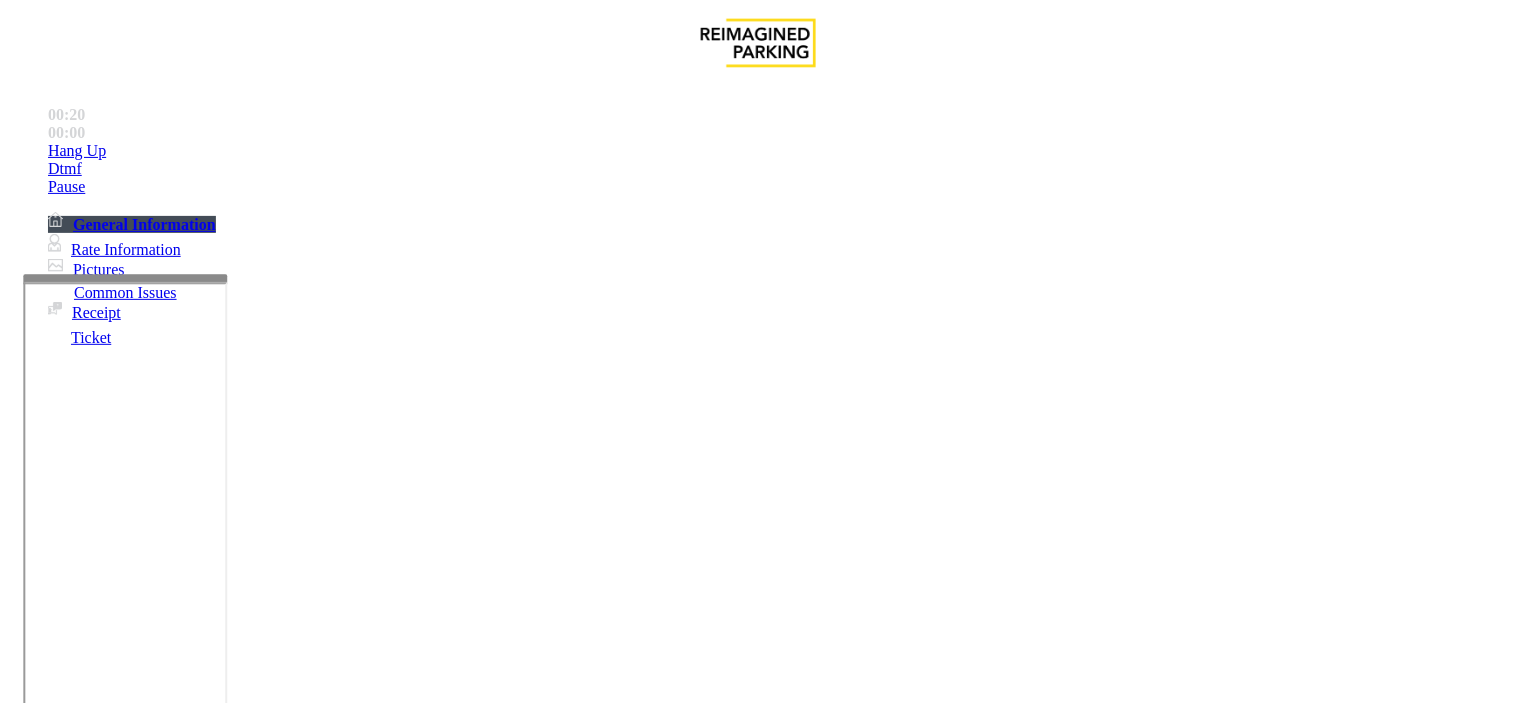 scroll, scrollTop: 14, scrollLeft: 0, axis: vertical 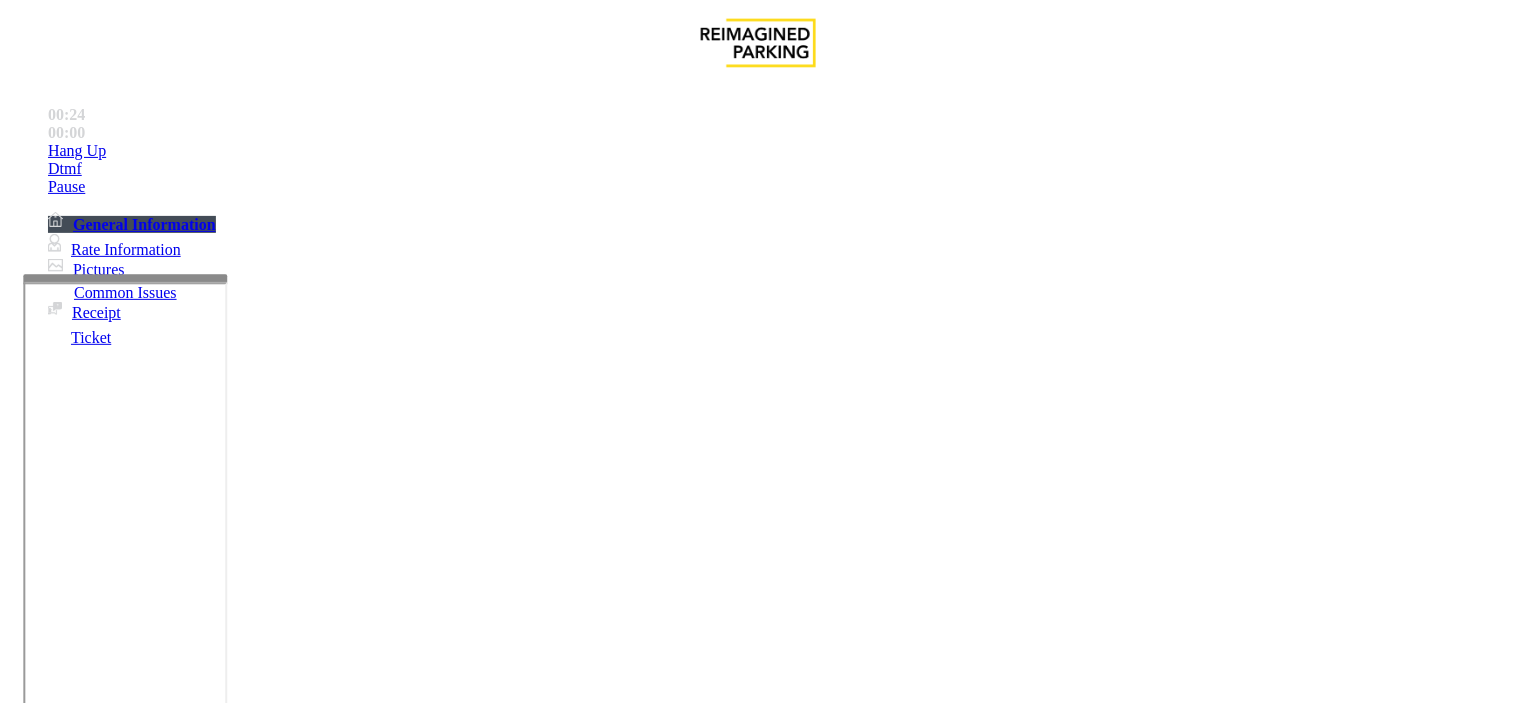 click on "Time Zone" at bounding box center [758, 2909] 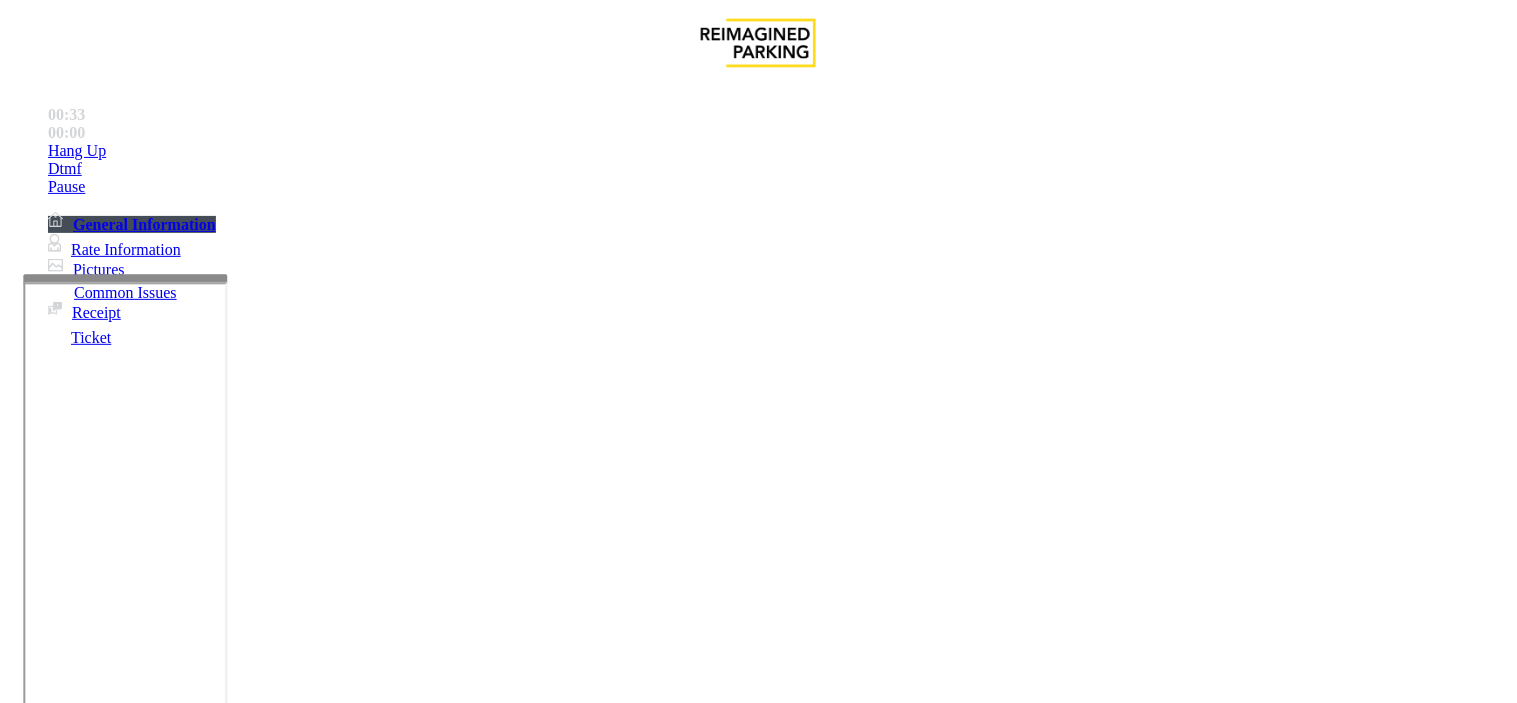 click on "Vend Gate" at bounding box center (69, 1497) 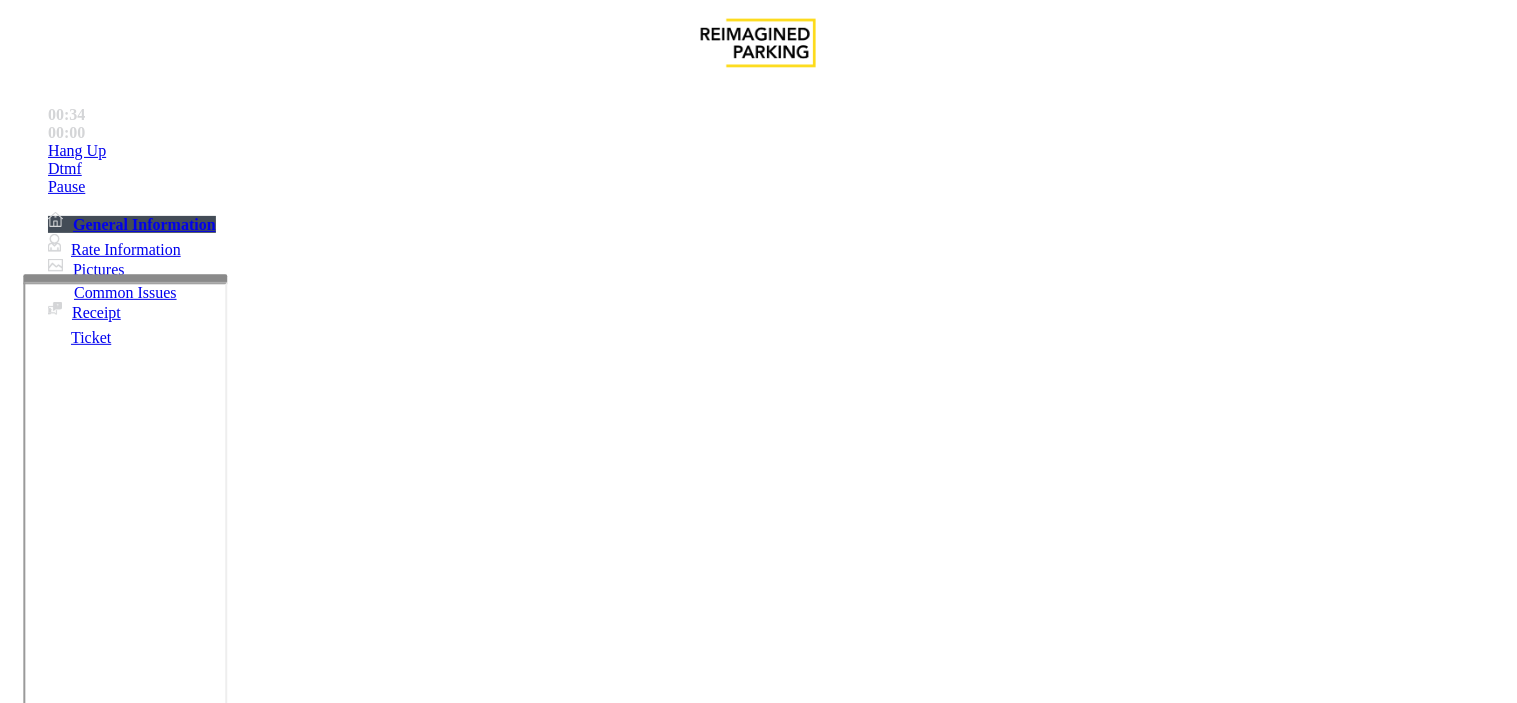 click at bounding box center (254, 1404) 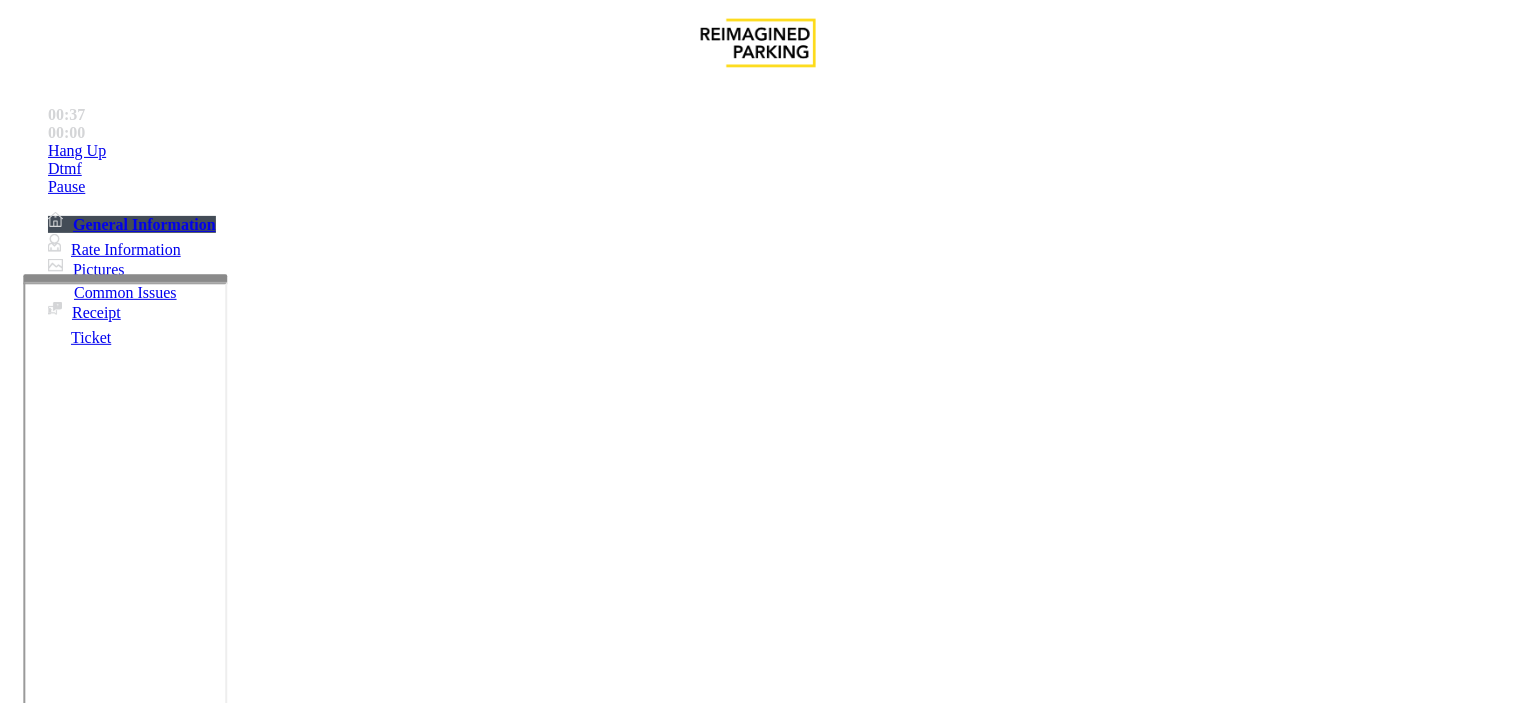scroll, scrollTop: 35, scrollLeft: 0, axis: vertical 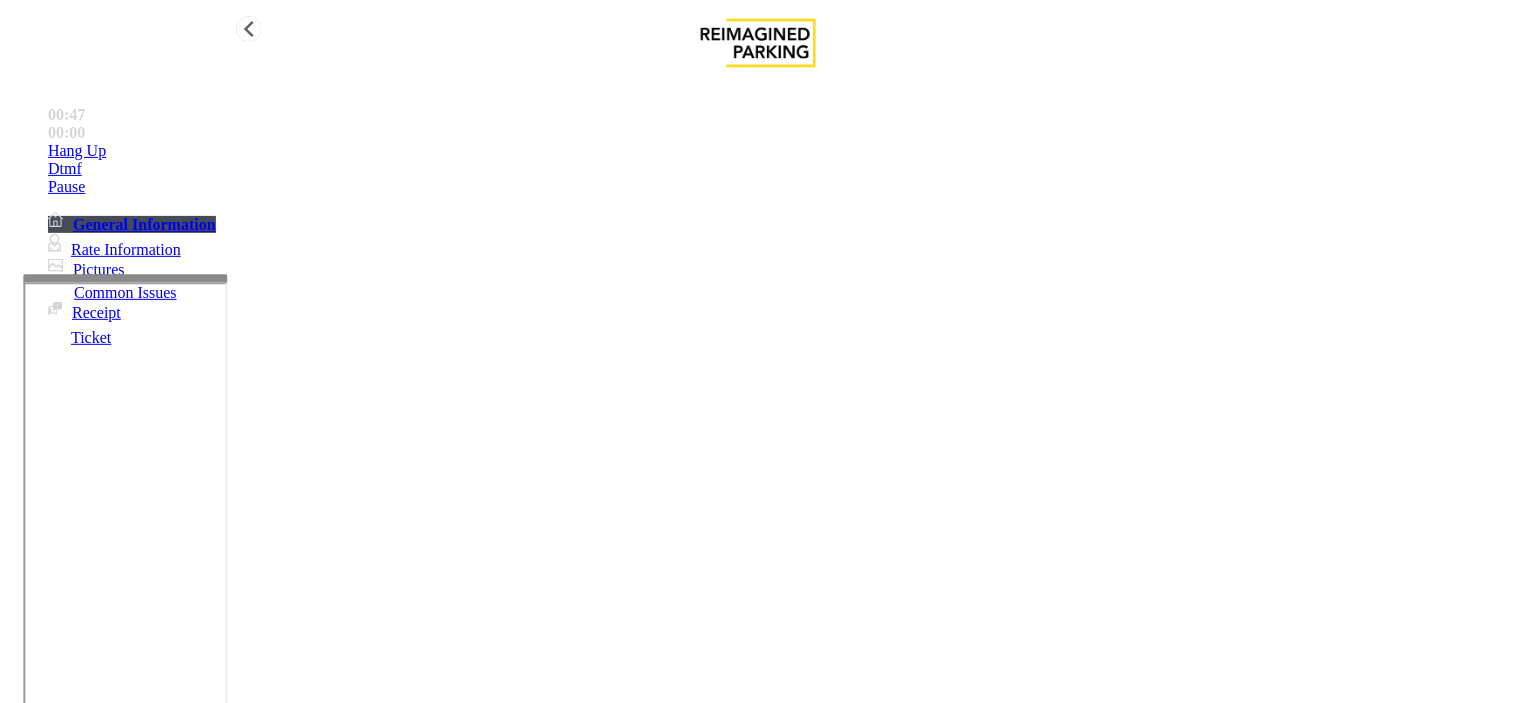 click on "Hang Up" at bounding box center (778, 151) 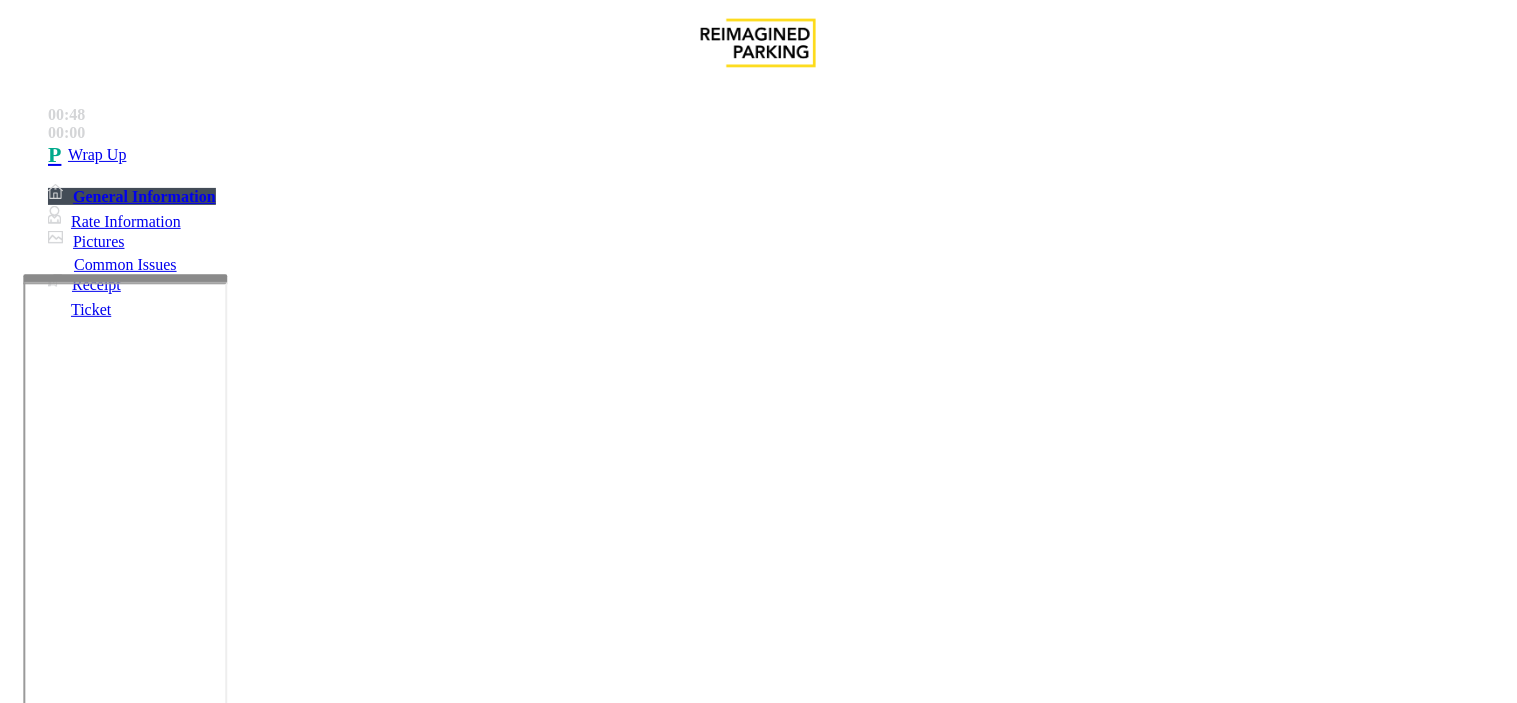 click at bounding box center [254, 1404] 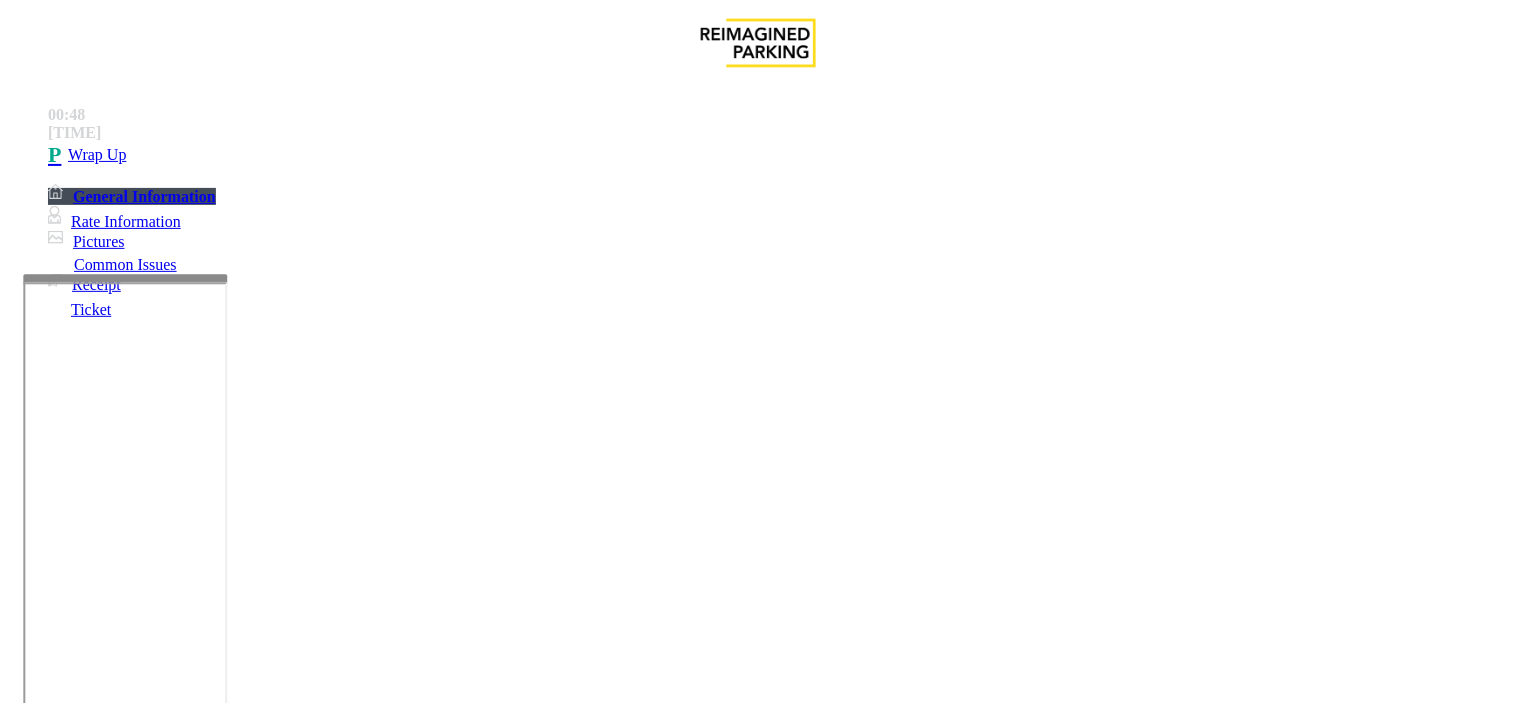 scroll, scrollTop: 55, scrollLeft: 0, axis: vertical 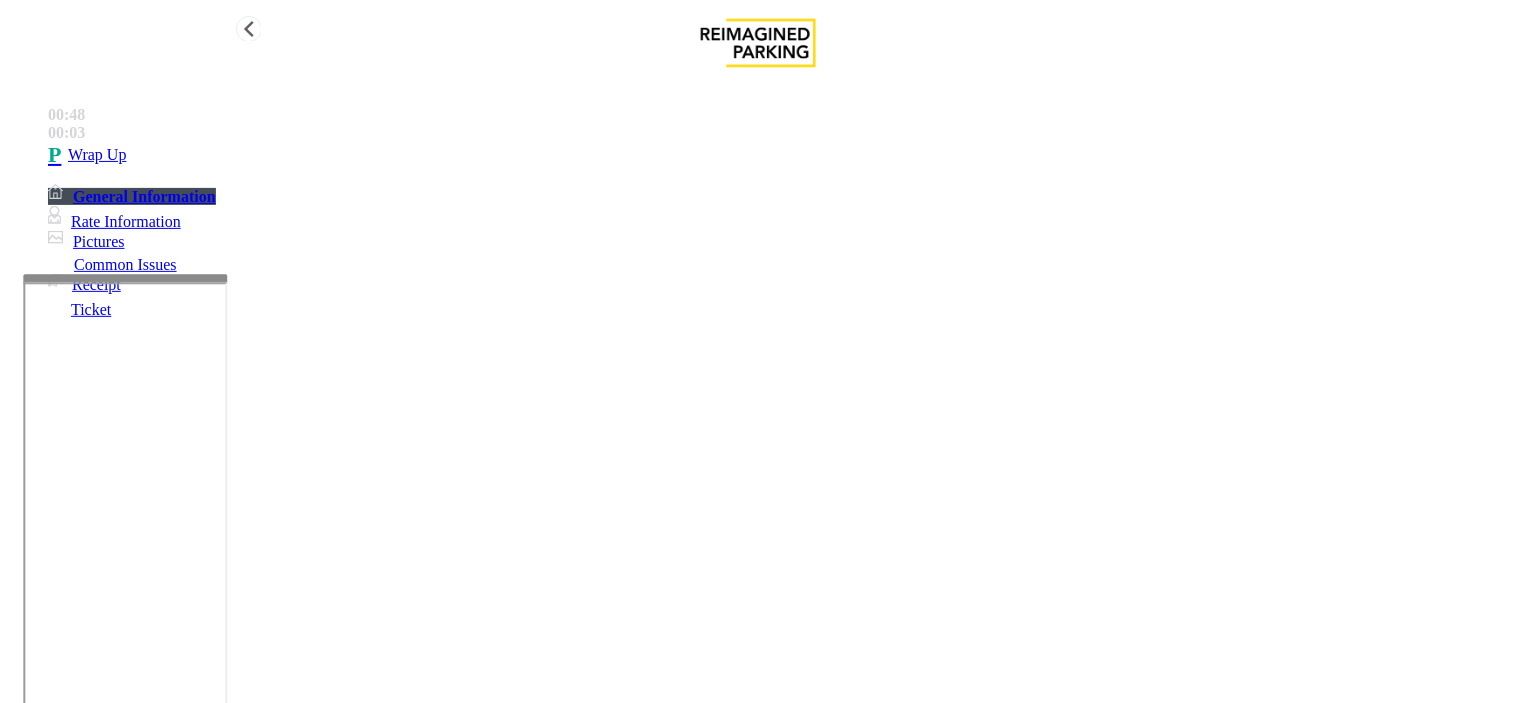 type on "**********" 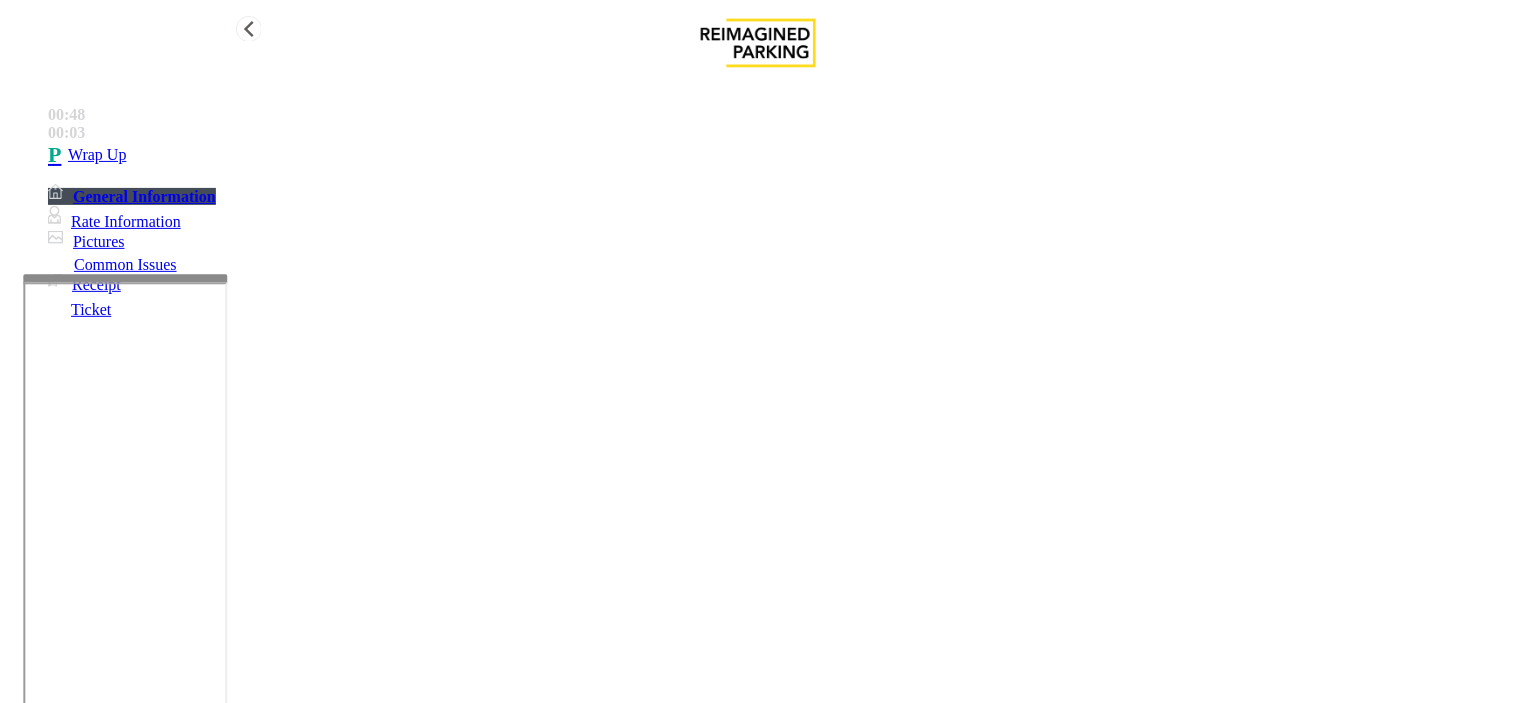 click on "Wrap Up" at bounding box center (778, 155) 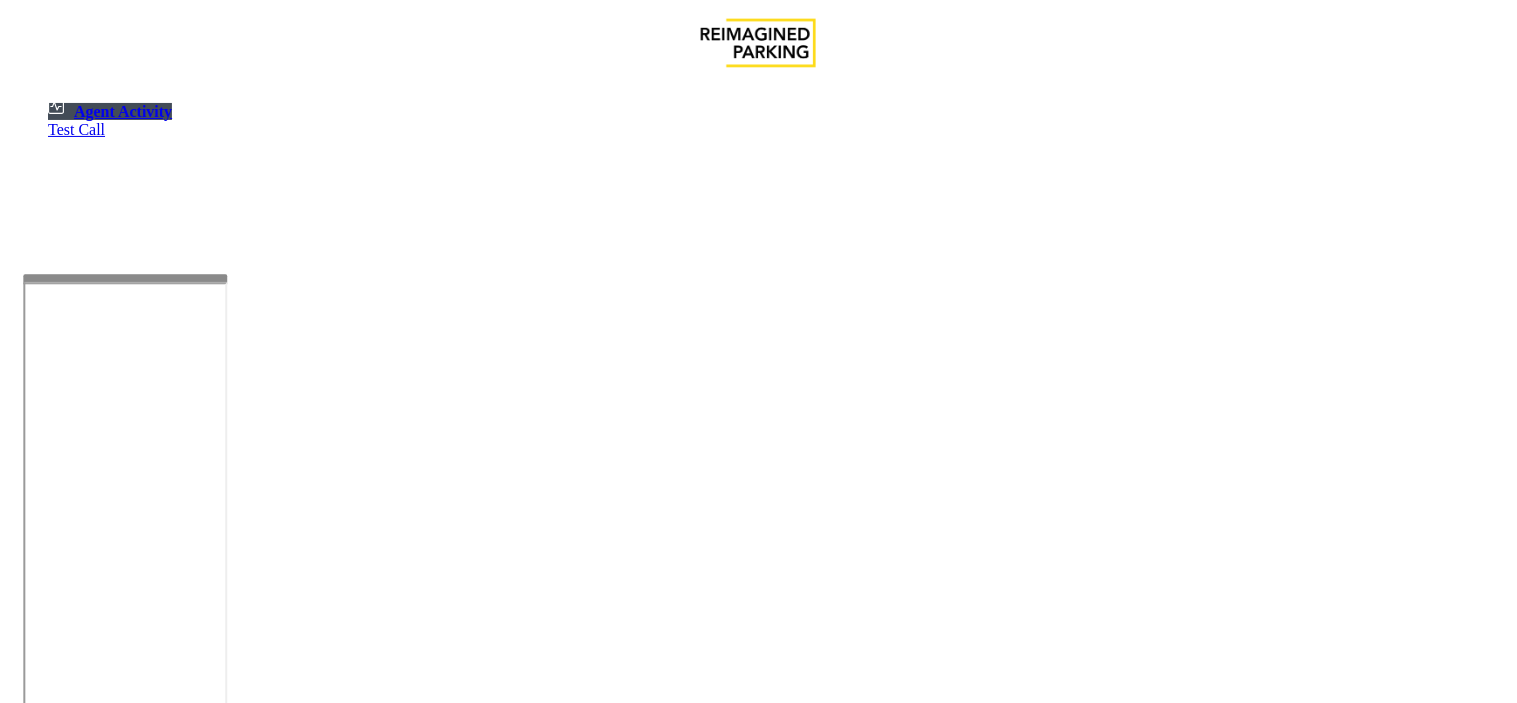 scroll, scrollTop: 0, scrollLeft: 87, axis: horizontal 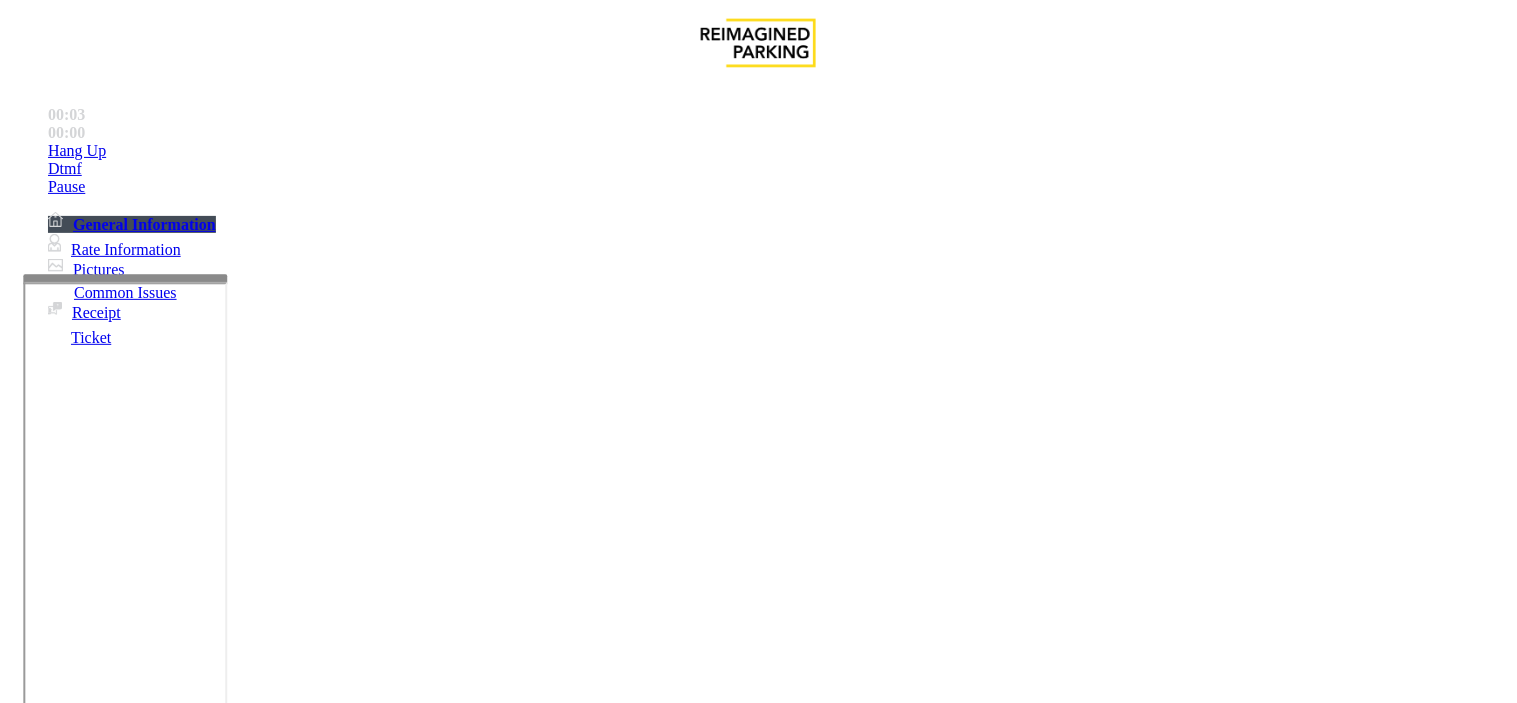 click on "Equipment Issue" at bounding box center (483, 1356) 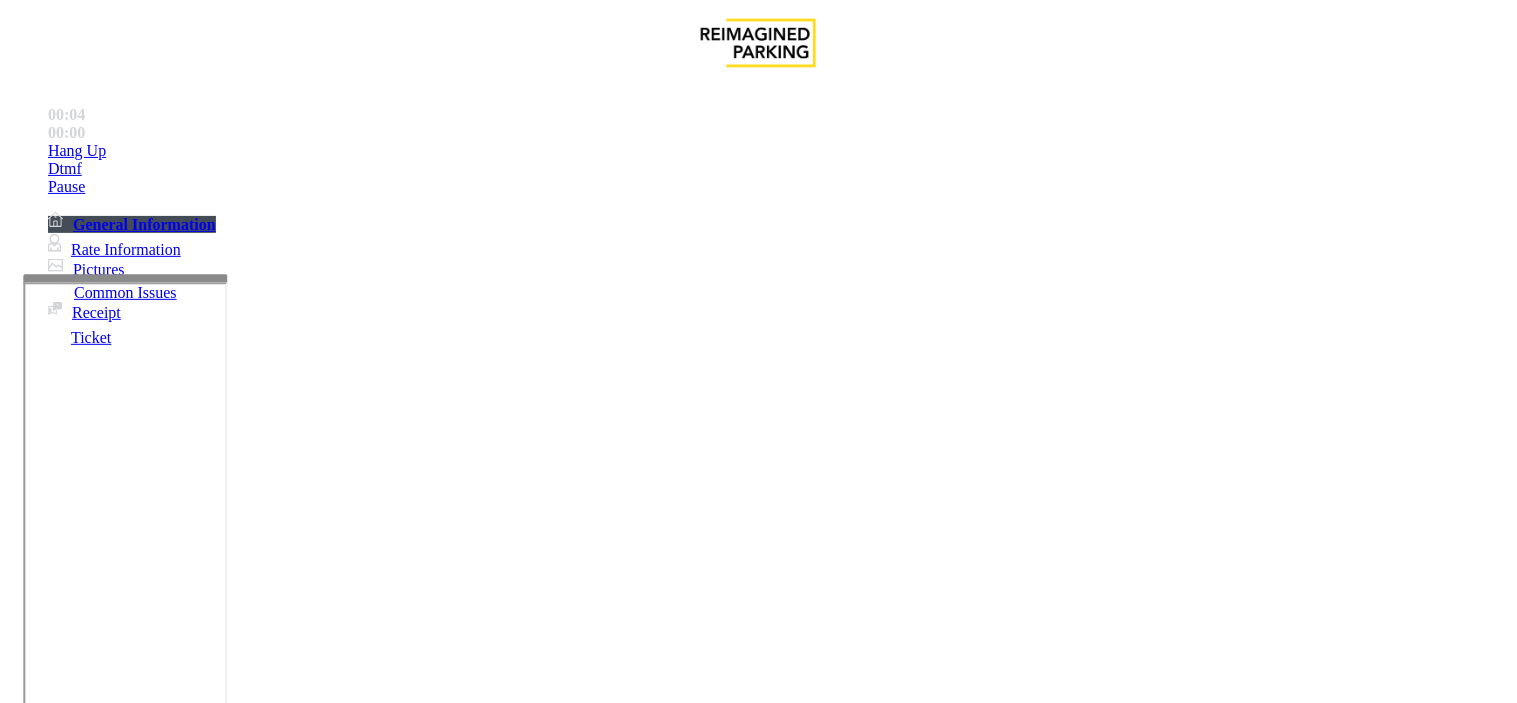 click on "Gate / Door Won't Open" at bounding box center [575, 1356] 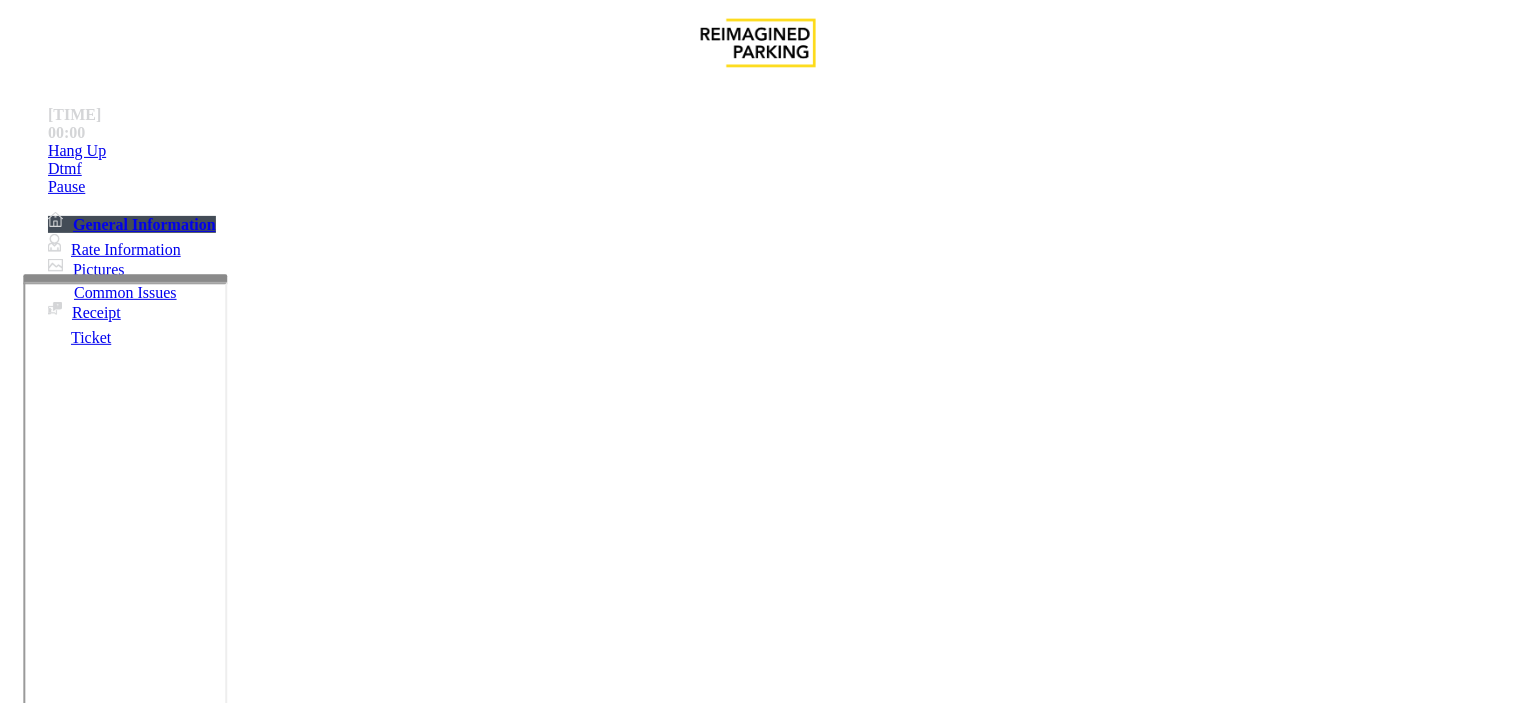 scroll, scrollTop: 222, scrollLeft: 0, axis: vertical 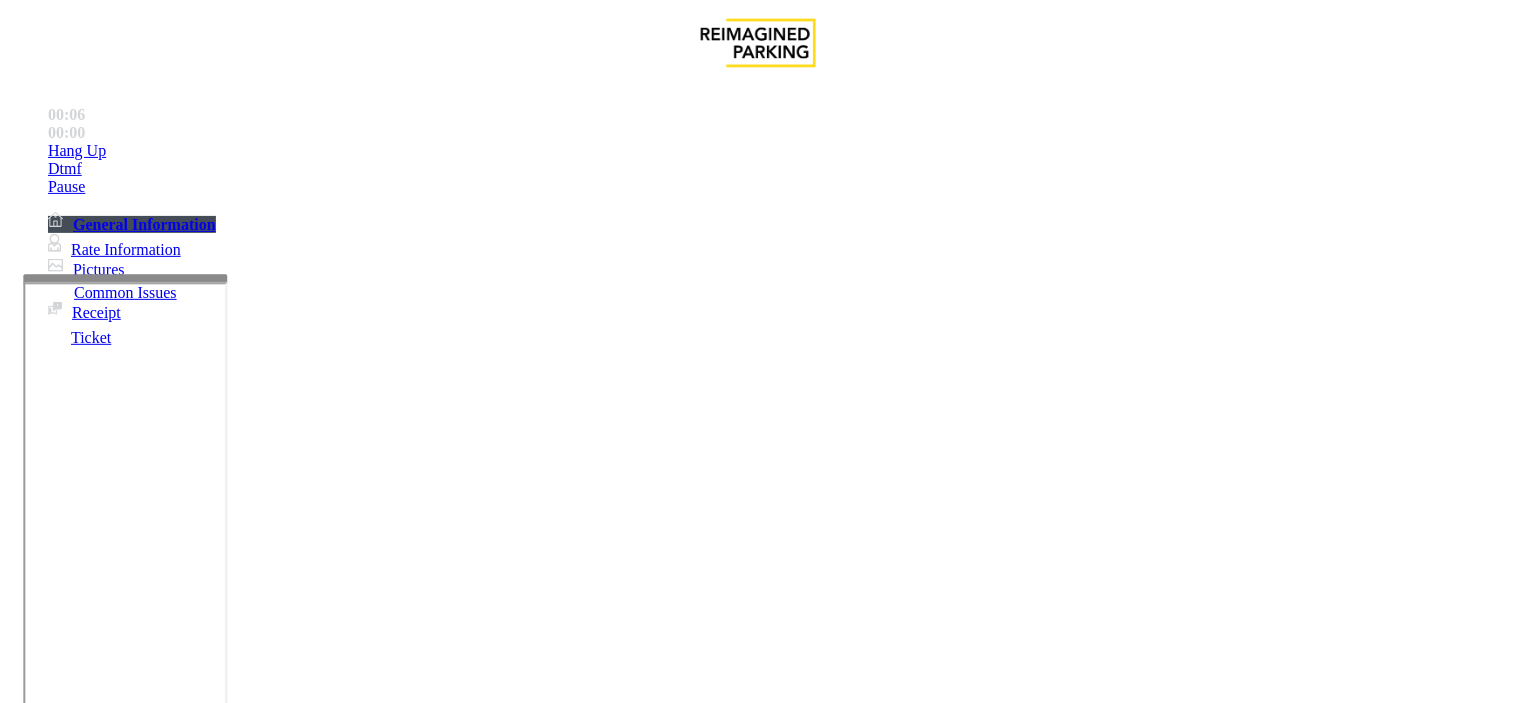 click on "Vend Gate" at bounding box center [69, 1805] 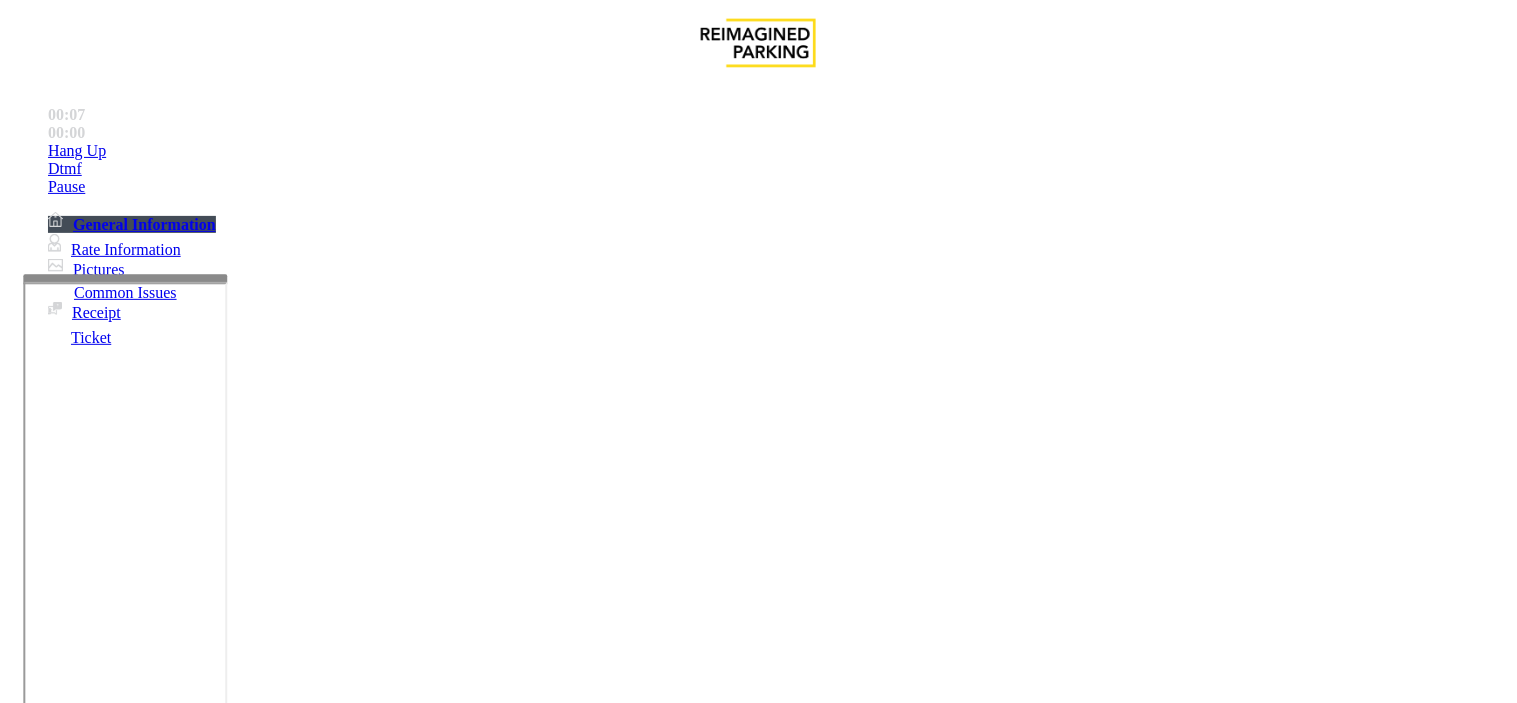 scroll, scrollTop: 0, scrollLeft: 0, axis: both 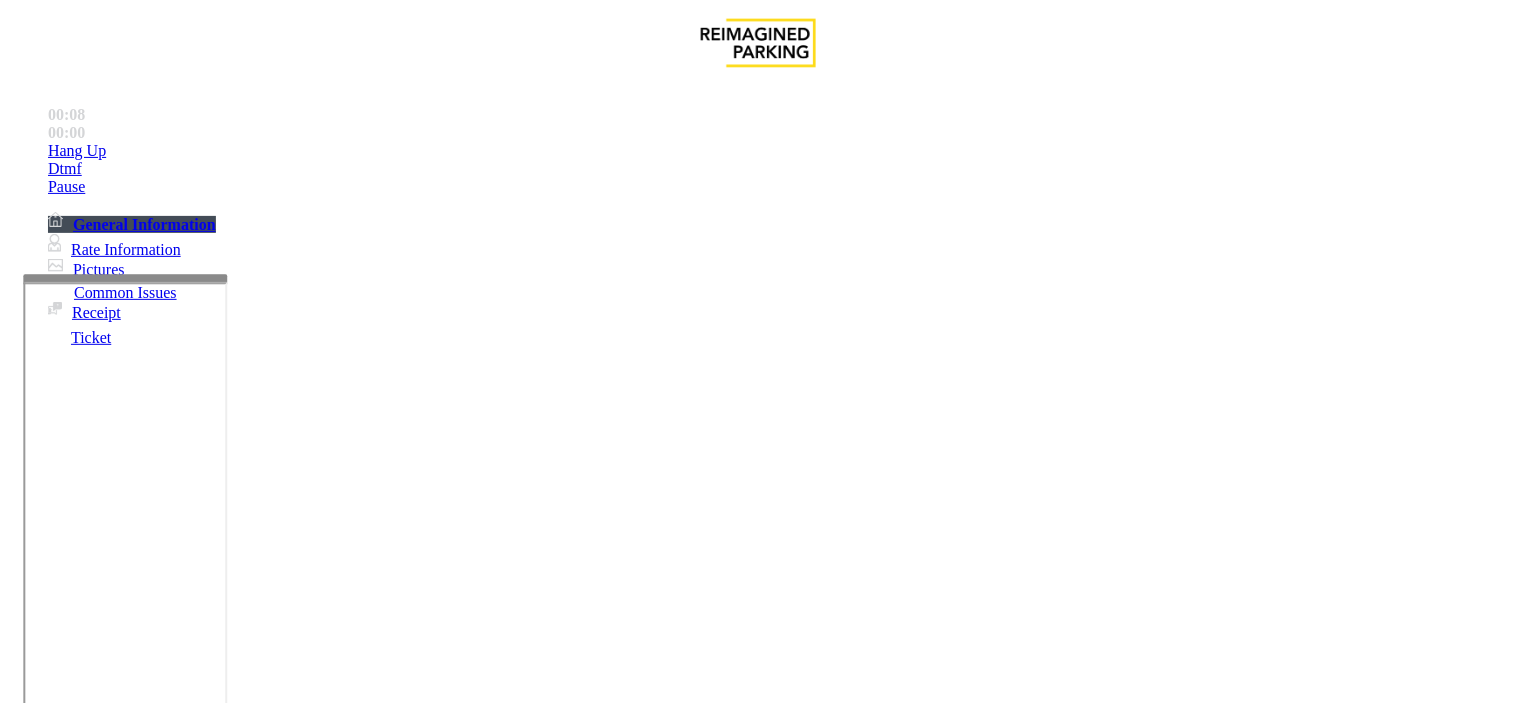 drag, startPoint x: 497, startPoint y: 67, endPoint x: 267, endPoint y: 157, distance: 246.98178 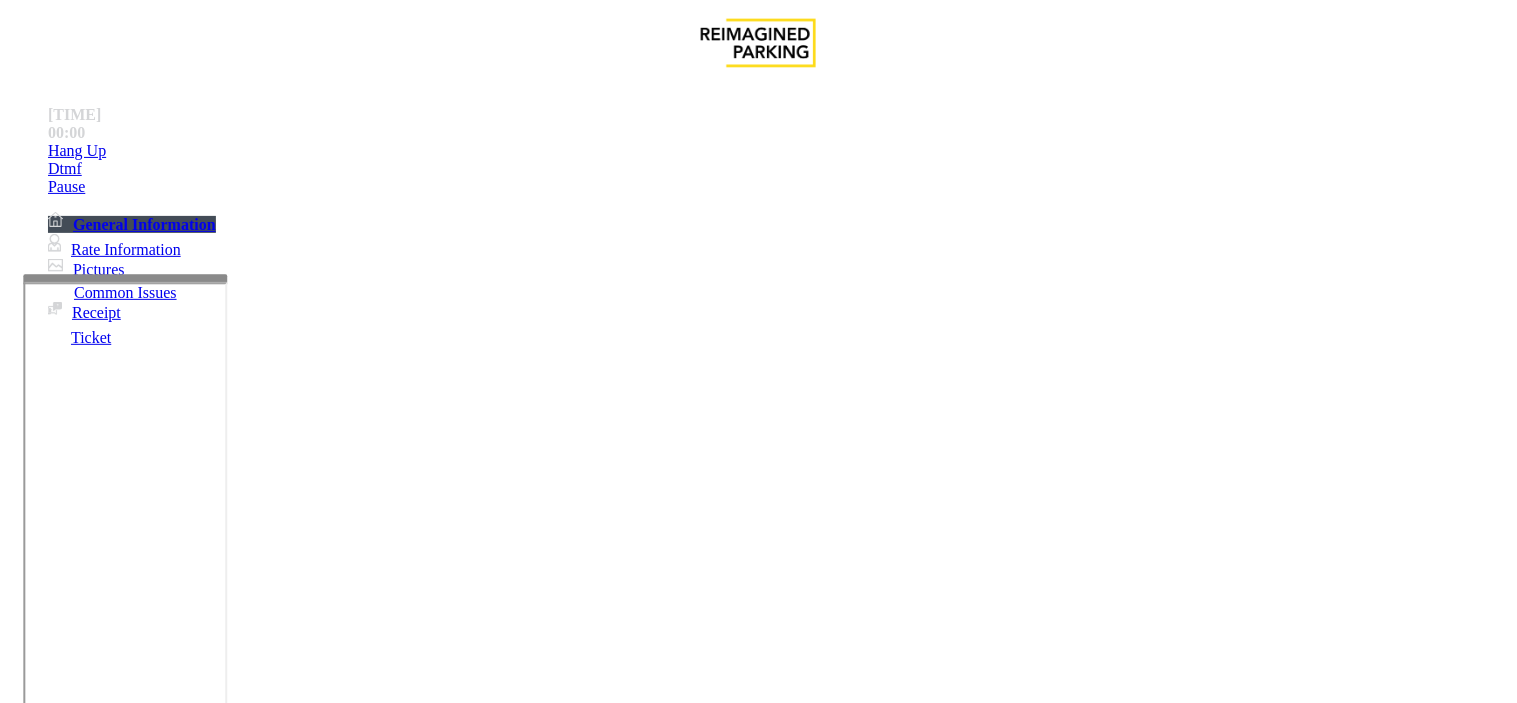 scroll, scrollTop: 6, scrollLeft: 0, axis: vertical 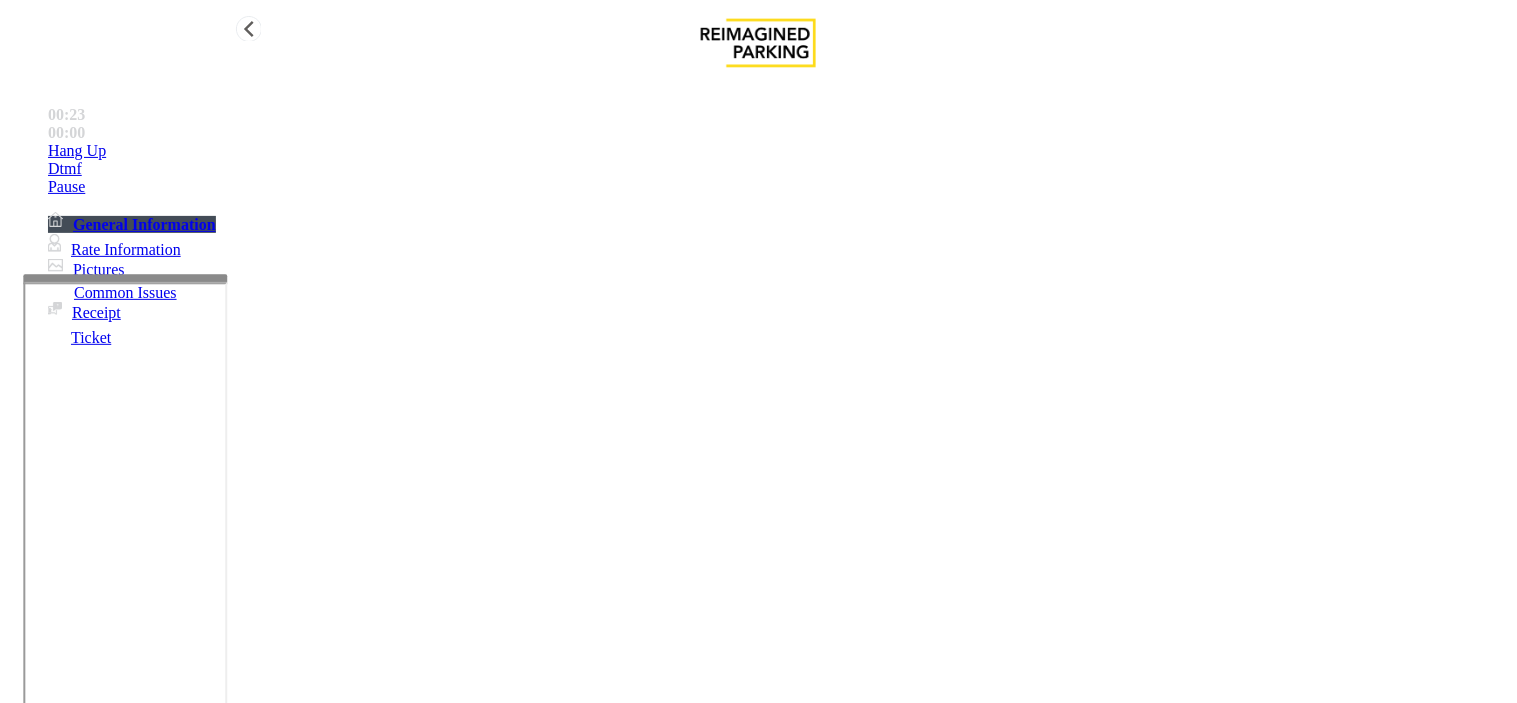 type on "**********" 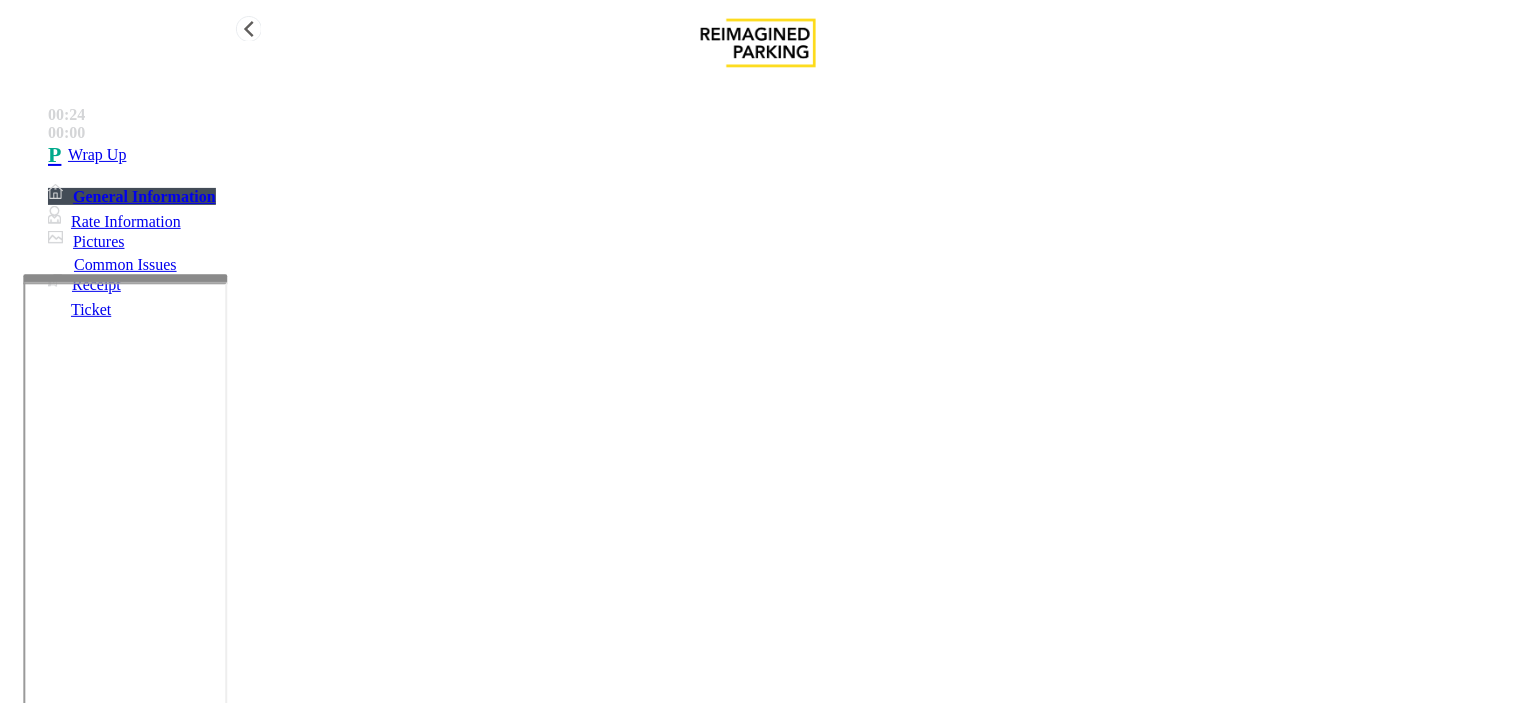 click on "Wrap Up" at bounding box center [778, 155] 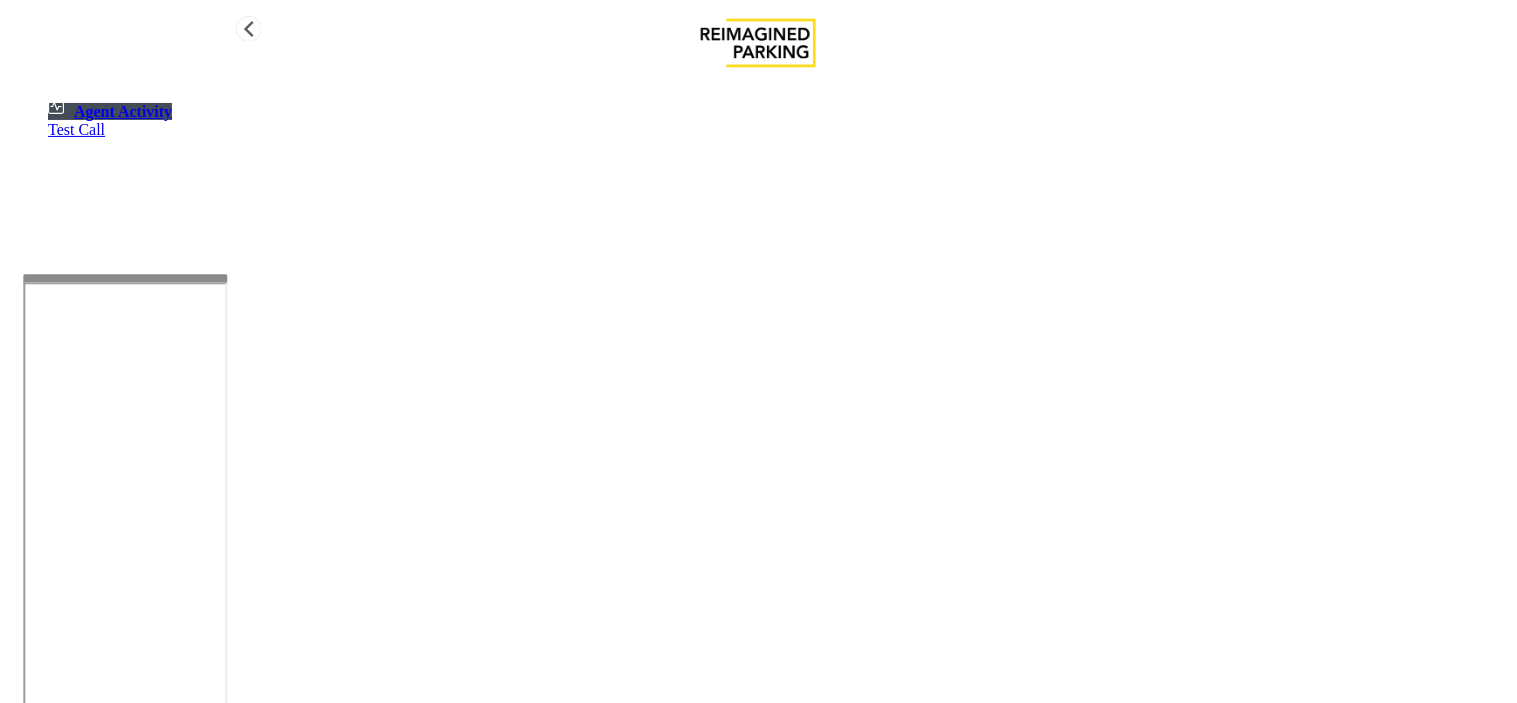 scroll, scrollTop: 444, scrollLeft: 0, axis: vertical 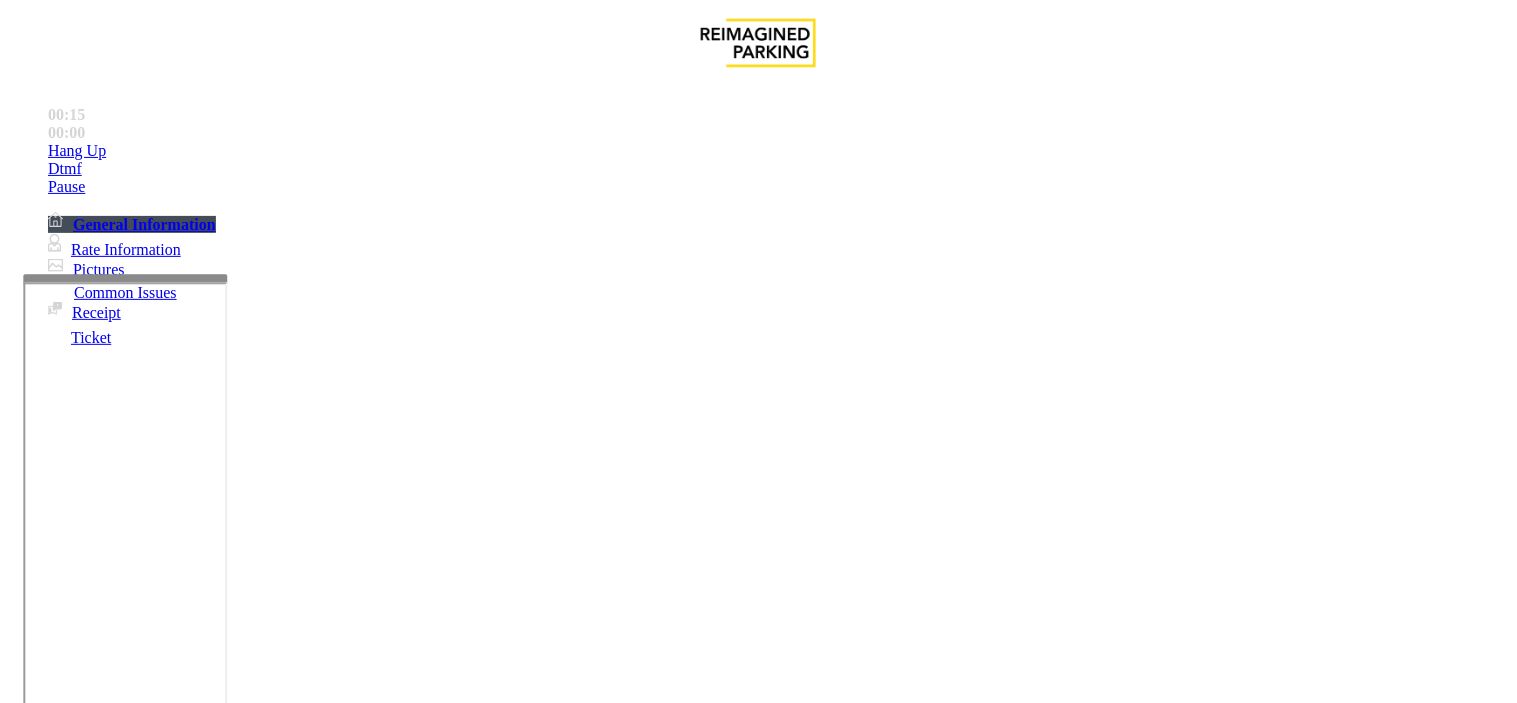 drag, startPoint x: 1398, startPoint y: 534, endPoint x: 723, endPoint y: 338, distance: 702.8805 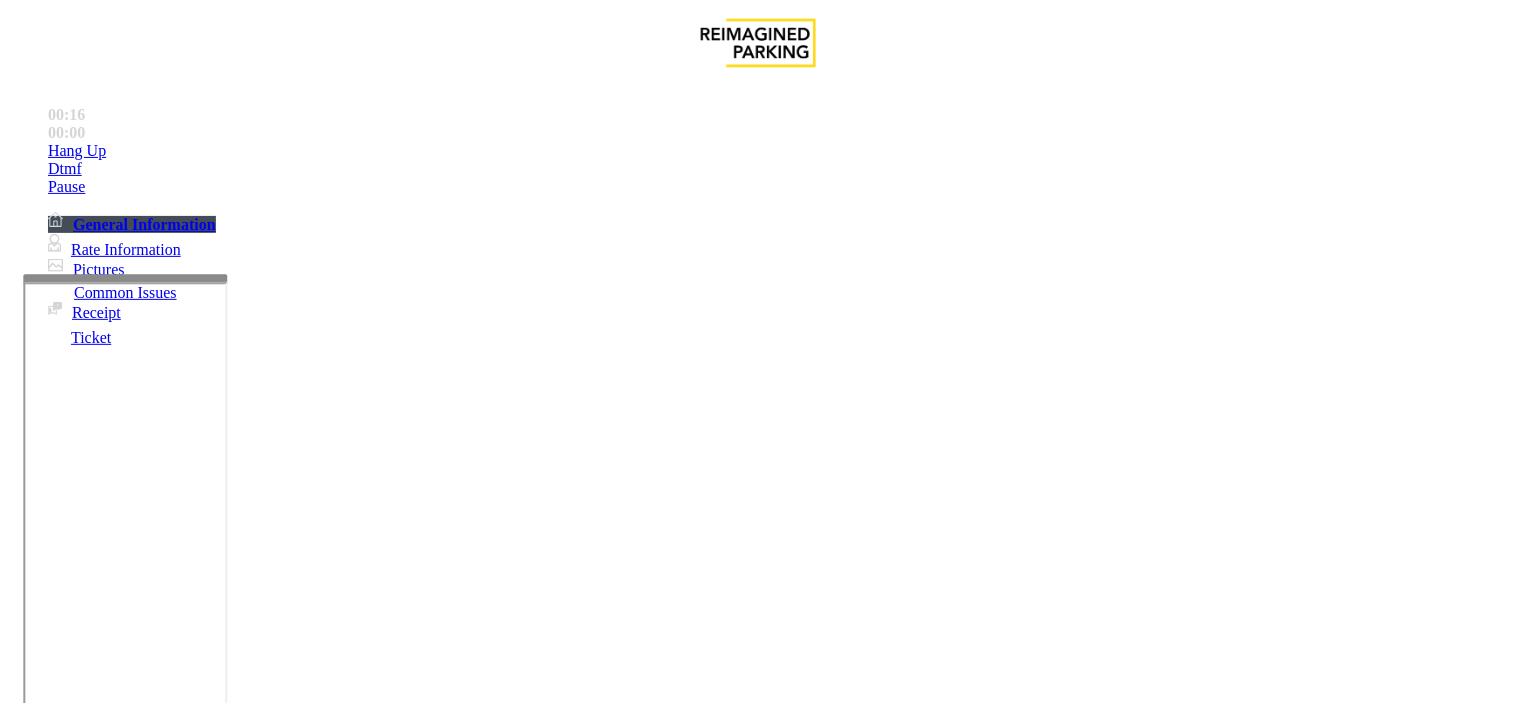click on "If there are equipment issues during this time, please let OM Vairavan Jegatheeswaran know      Altea Gym members will get 2 hours free. Anything  over 2 hours -  $30 flat." at bounding box center [758, 2532] 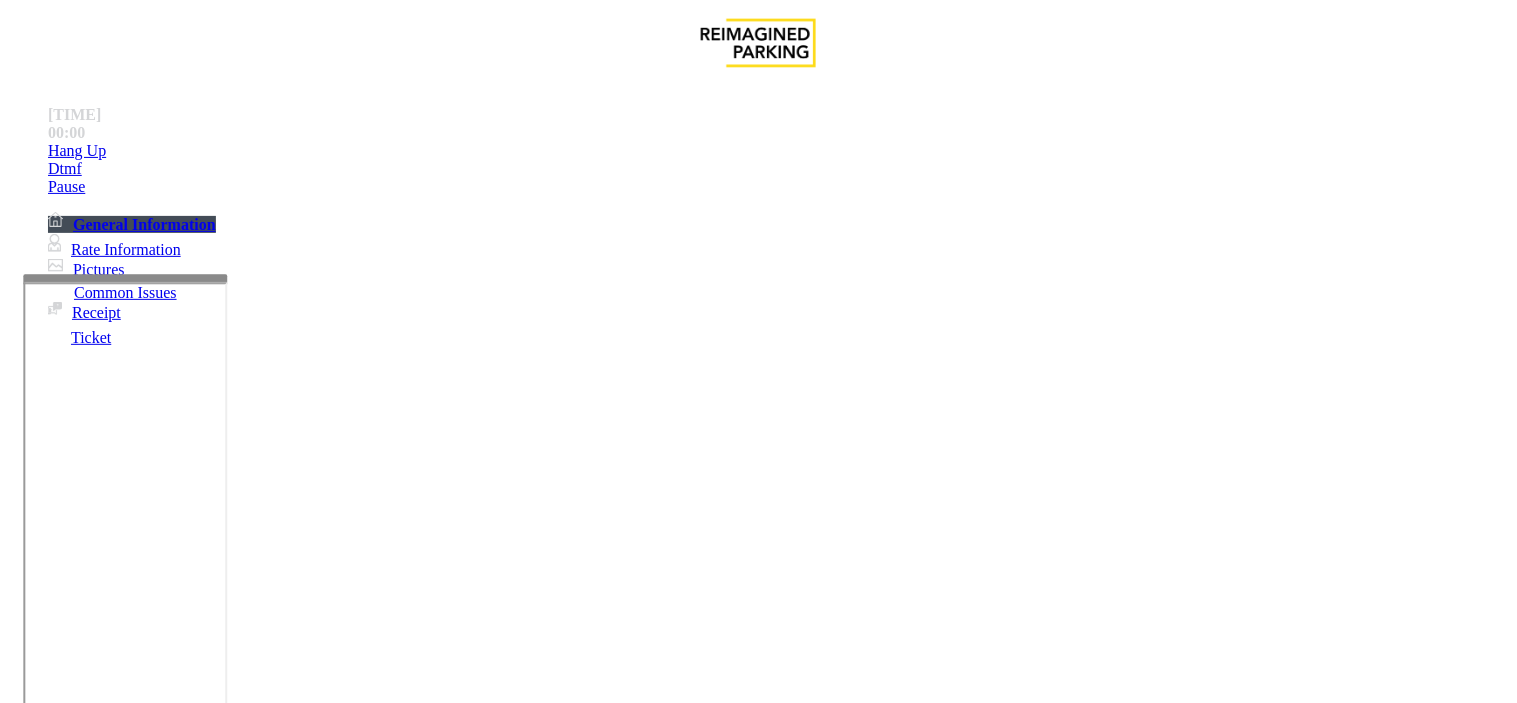 scroll, scrollTop: 1000, scrollLeft: 0, axis: vertical 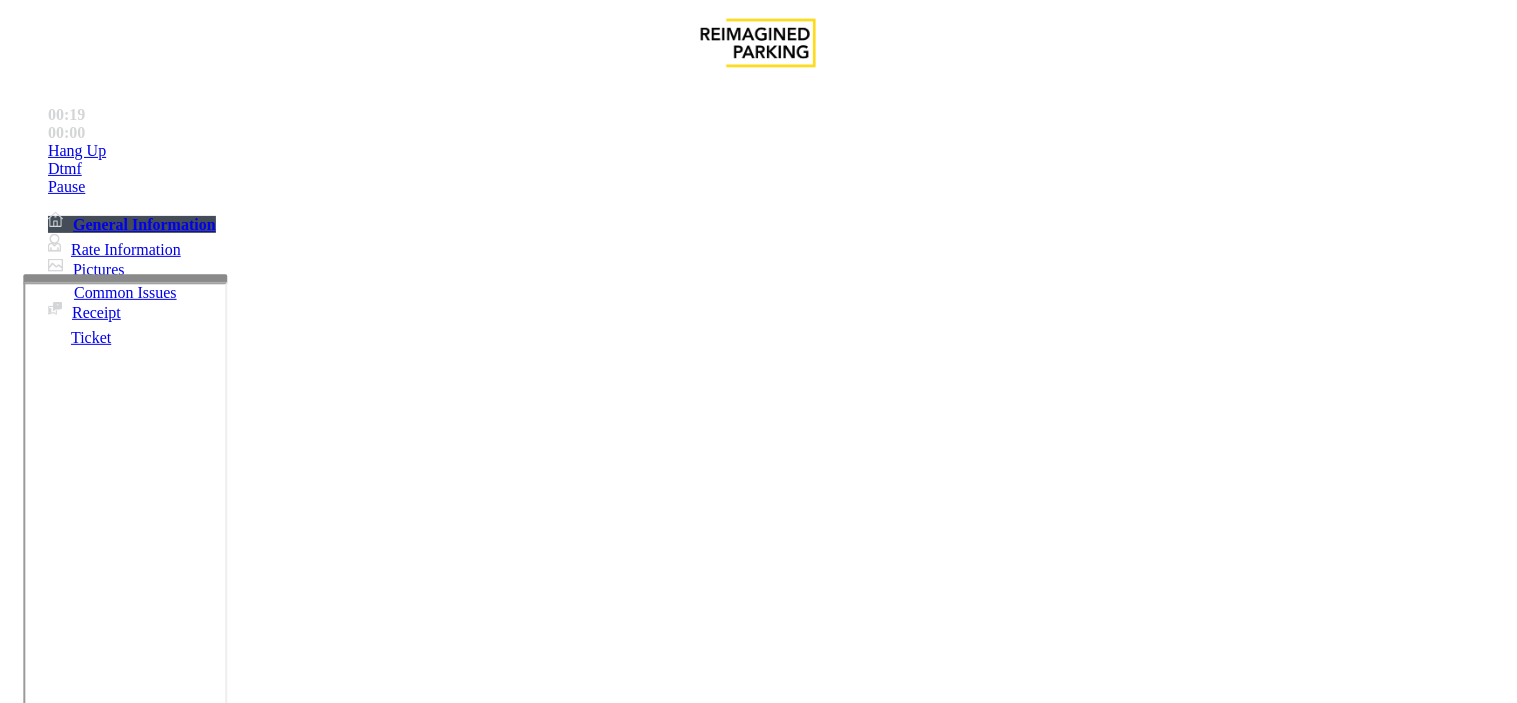 drag, startPoint x: 881, startPoint y: 461, endPoint x: 1516, endPoint y: 450, distance: 635.0953 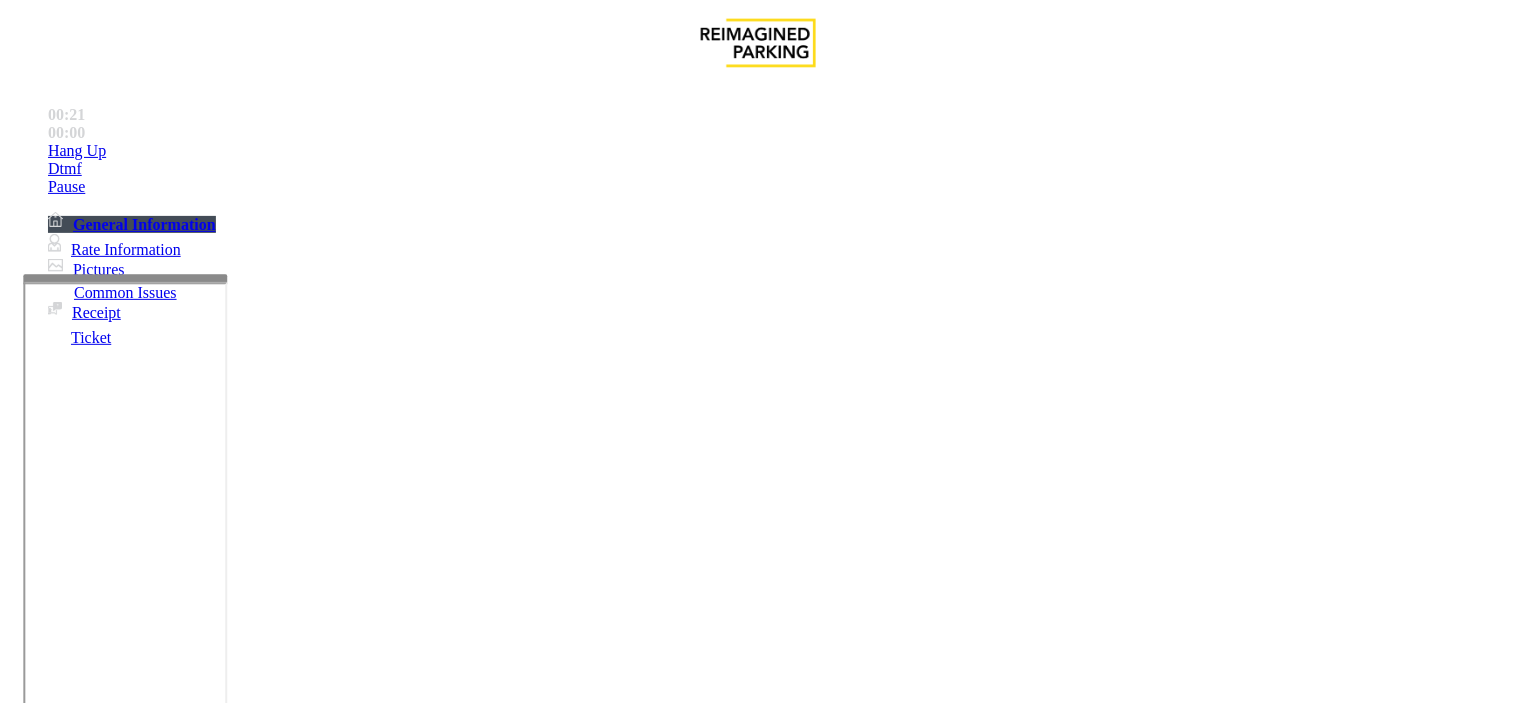 scroll, scrollTop: 1000, scrollLeft: 0, axis: vertical 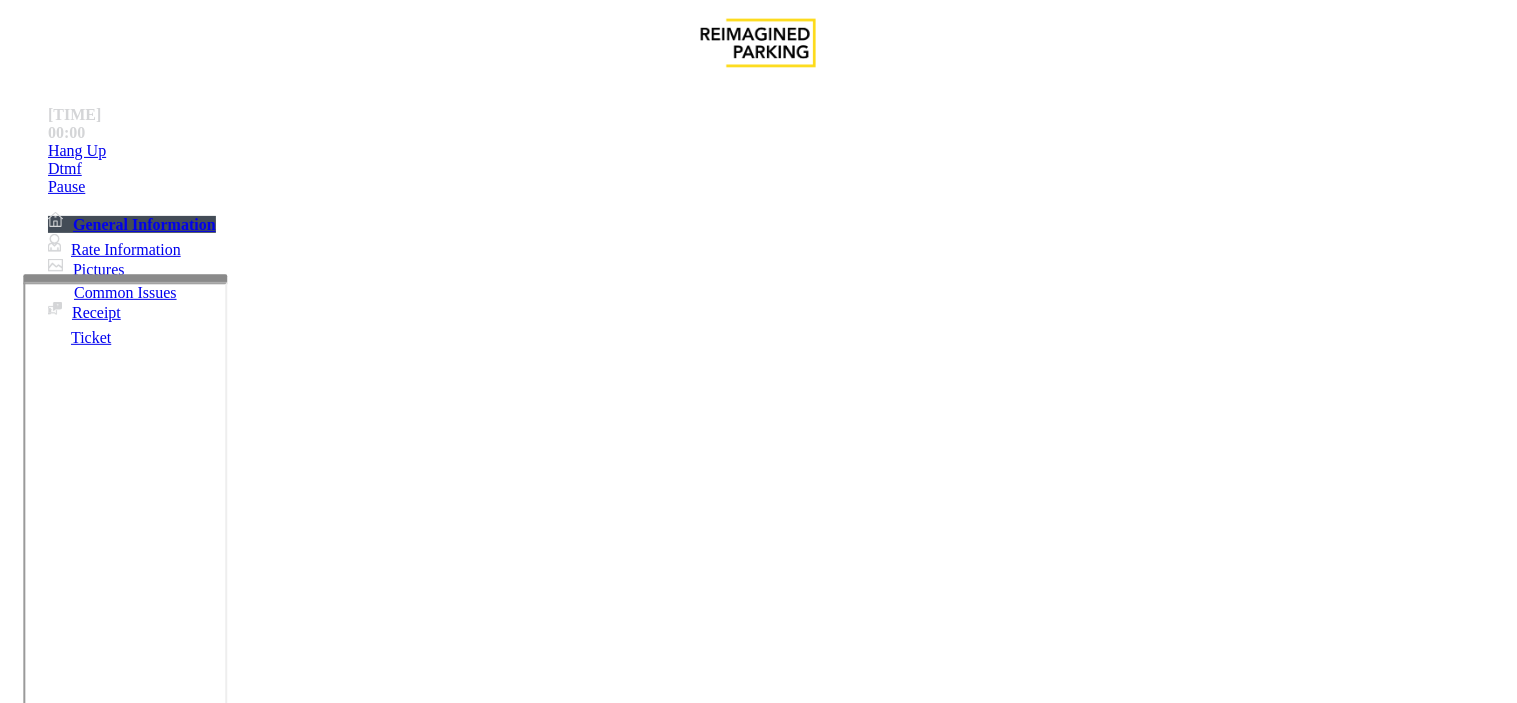click on "Validation Issue" at bounding box center (371, 1356) 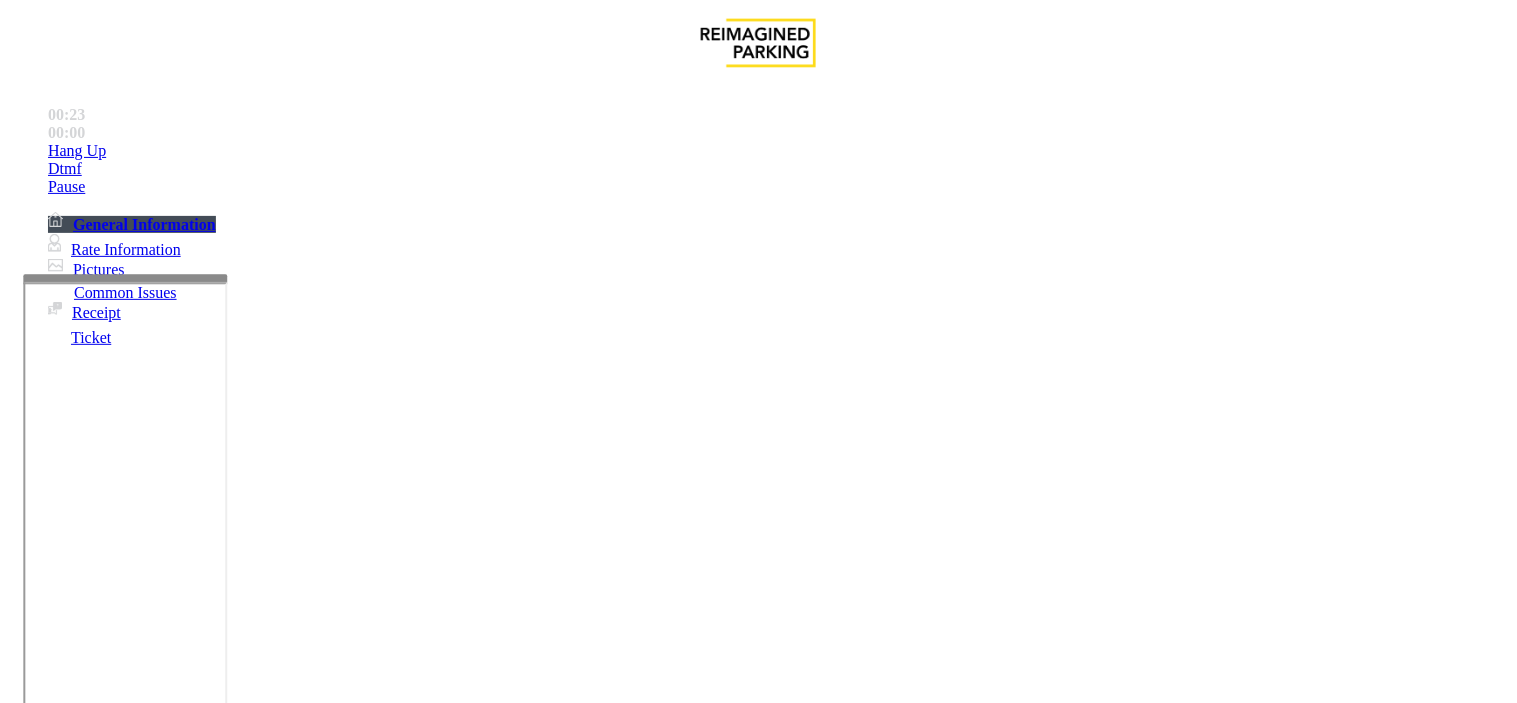 click on "Validation Error" at bounding box center [262, 1356] 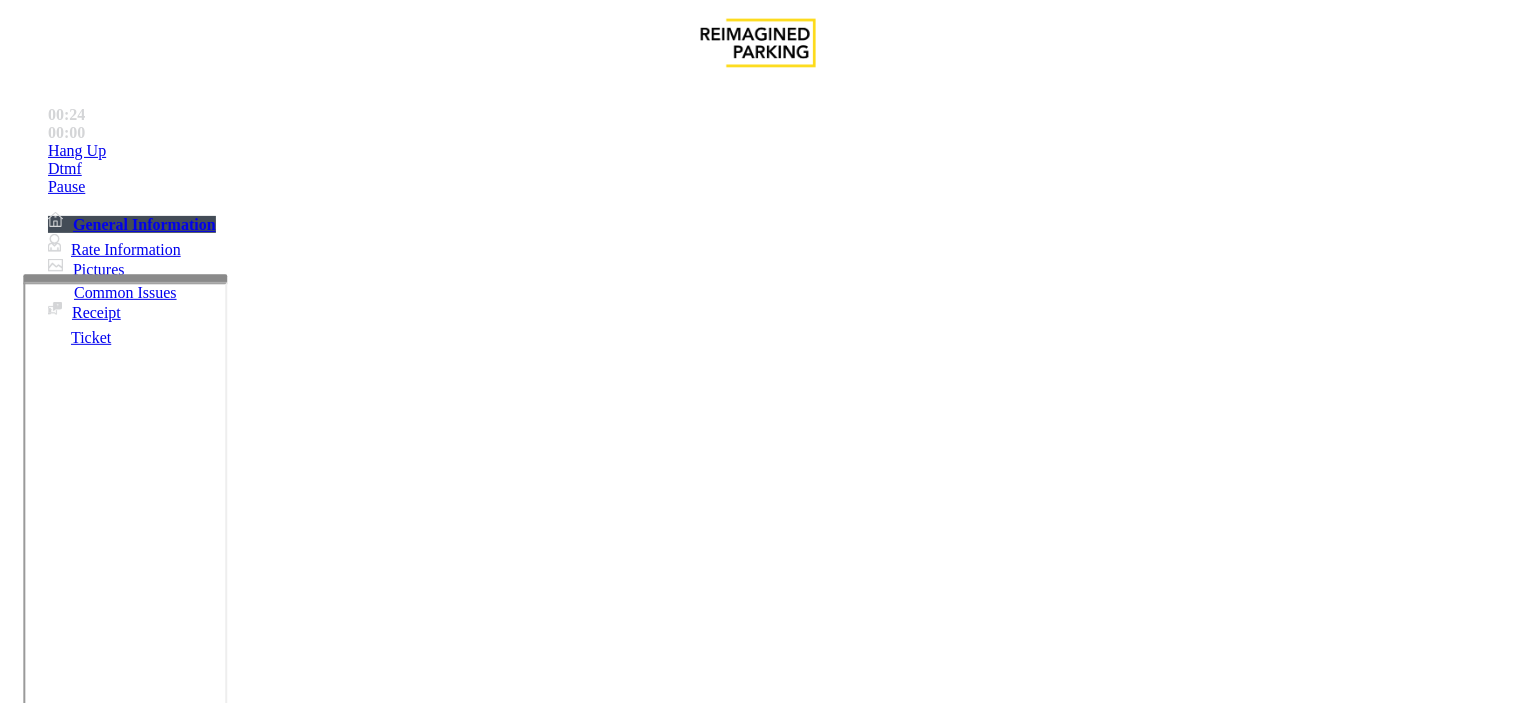 drag, startPoint x: 400, startPoint y: 182, endPoint x: 264, endPoint y: 160, distance: 137.76791 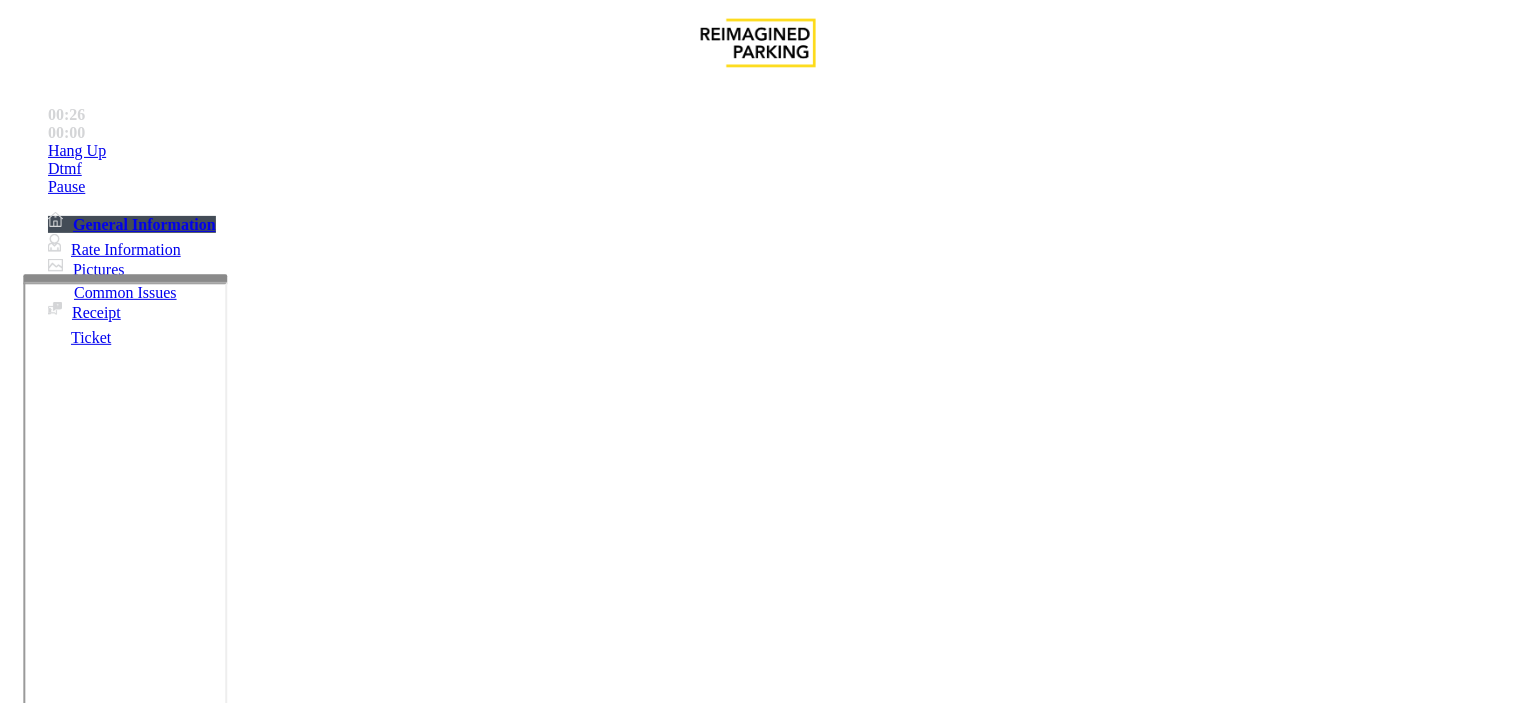 click at bounding box center (246, 1704) 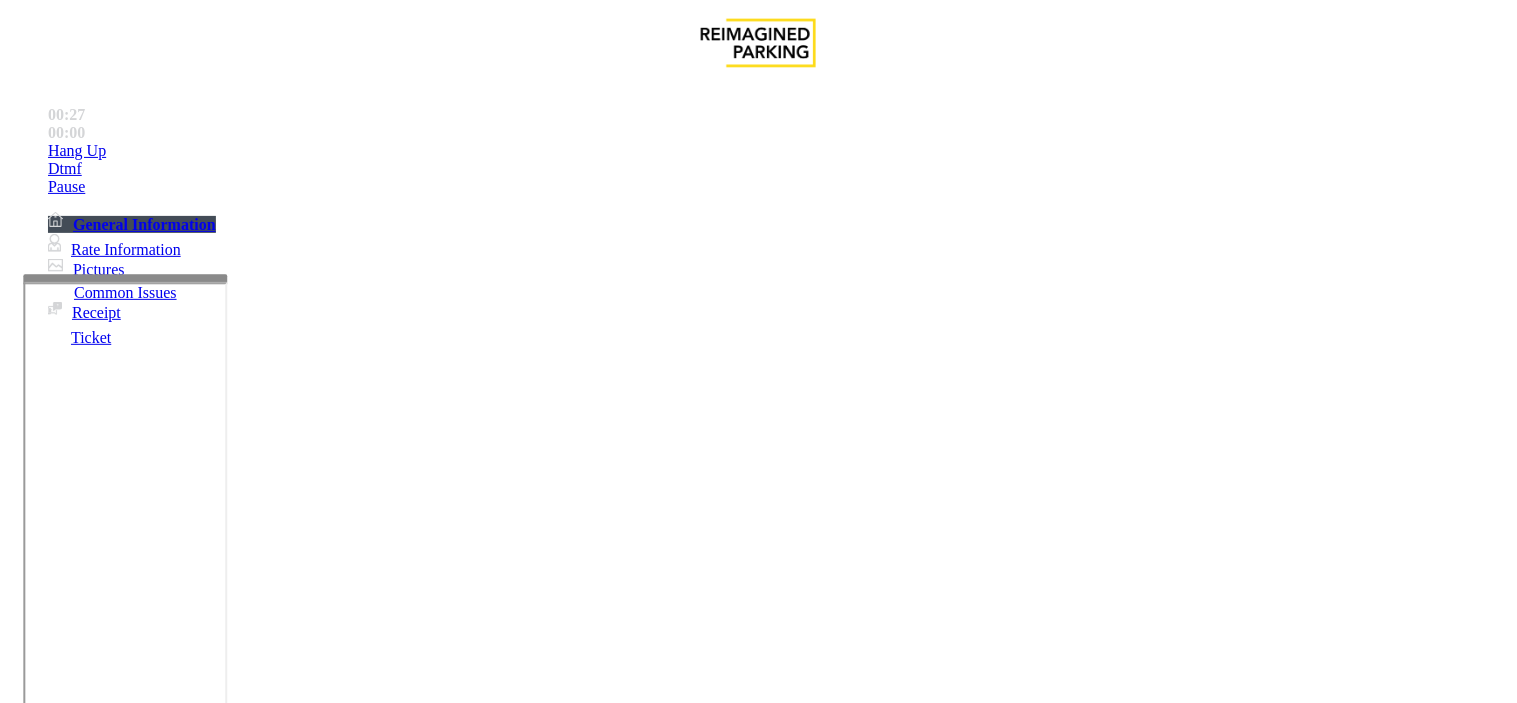 scroll, scrollTop: 777, scrollLeft: 0, axis: vertical 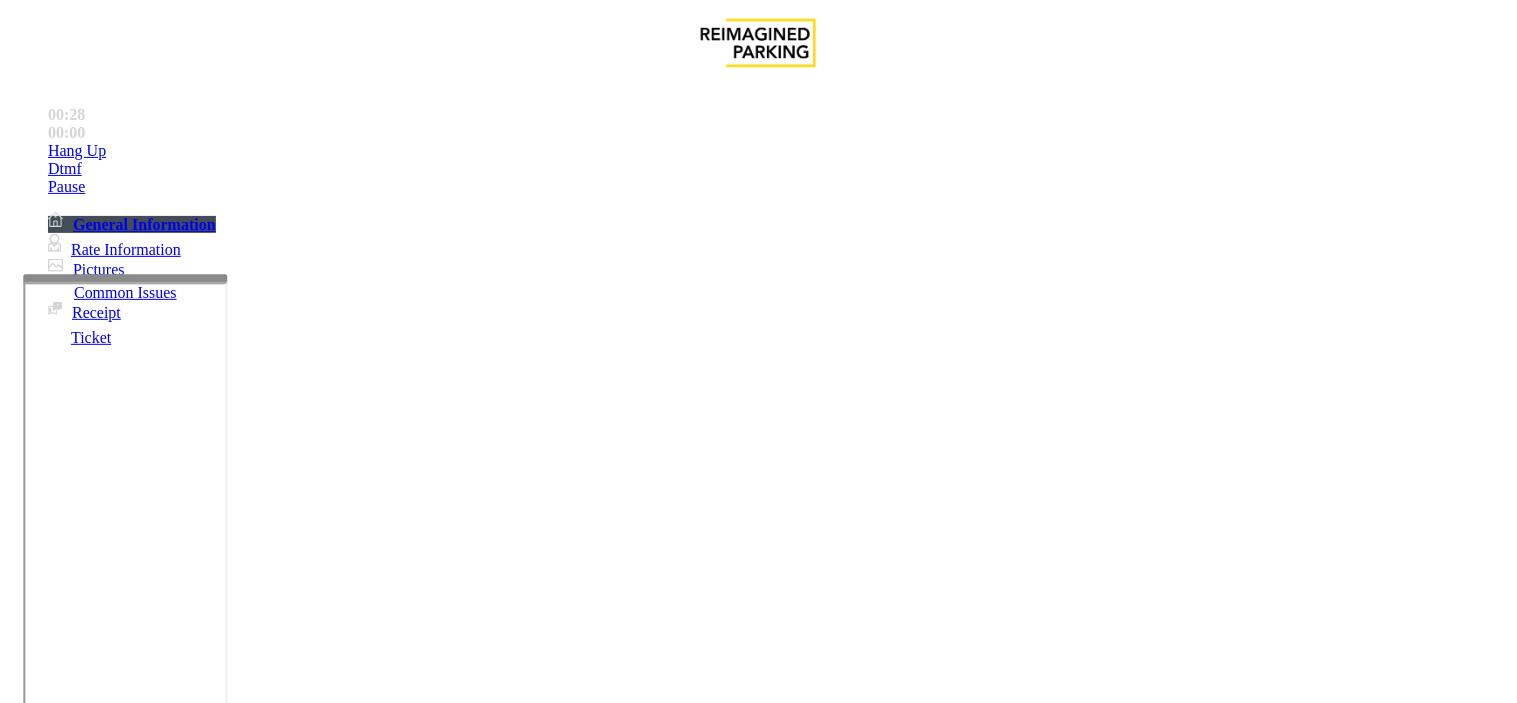 type on "**********" 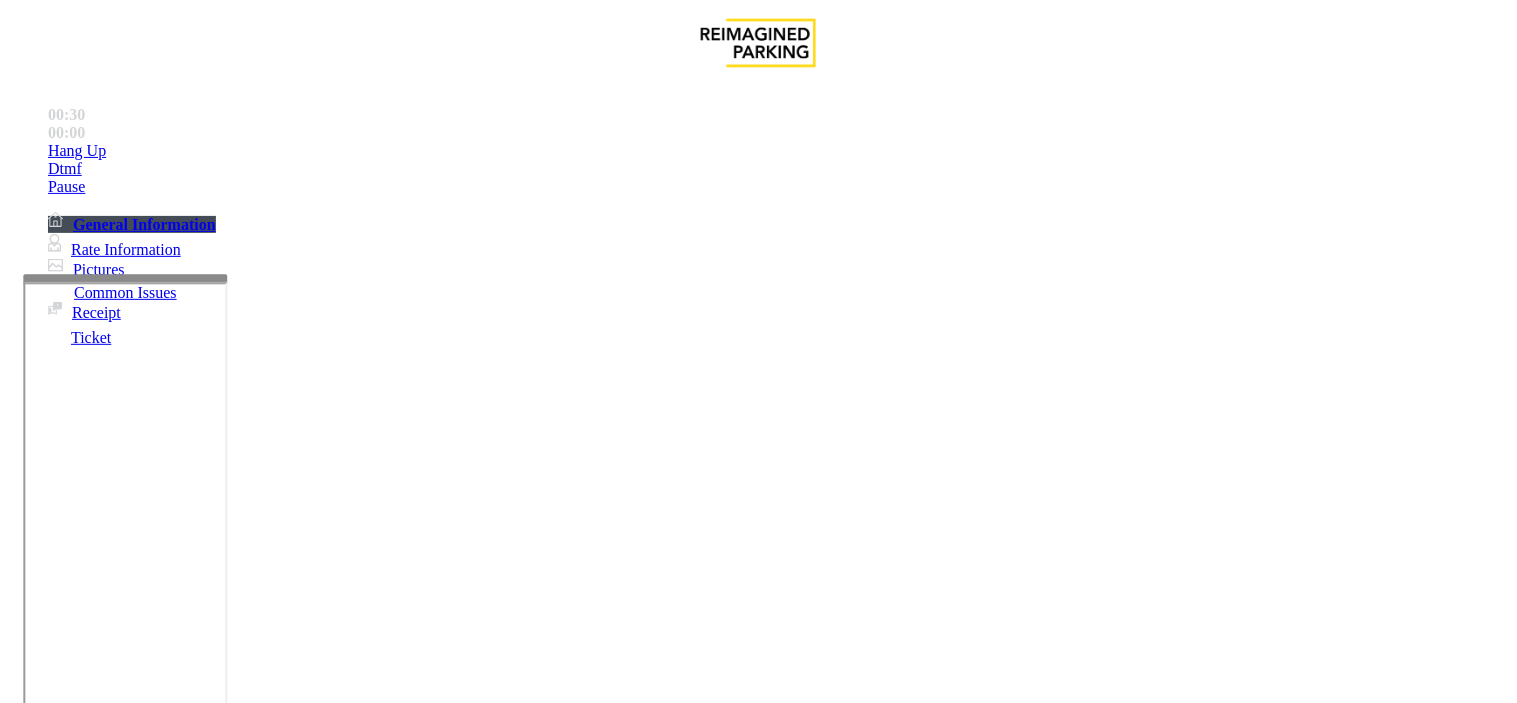 click on "*********" at bounding box center [96, 1405] 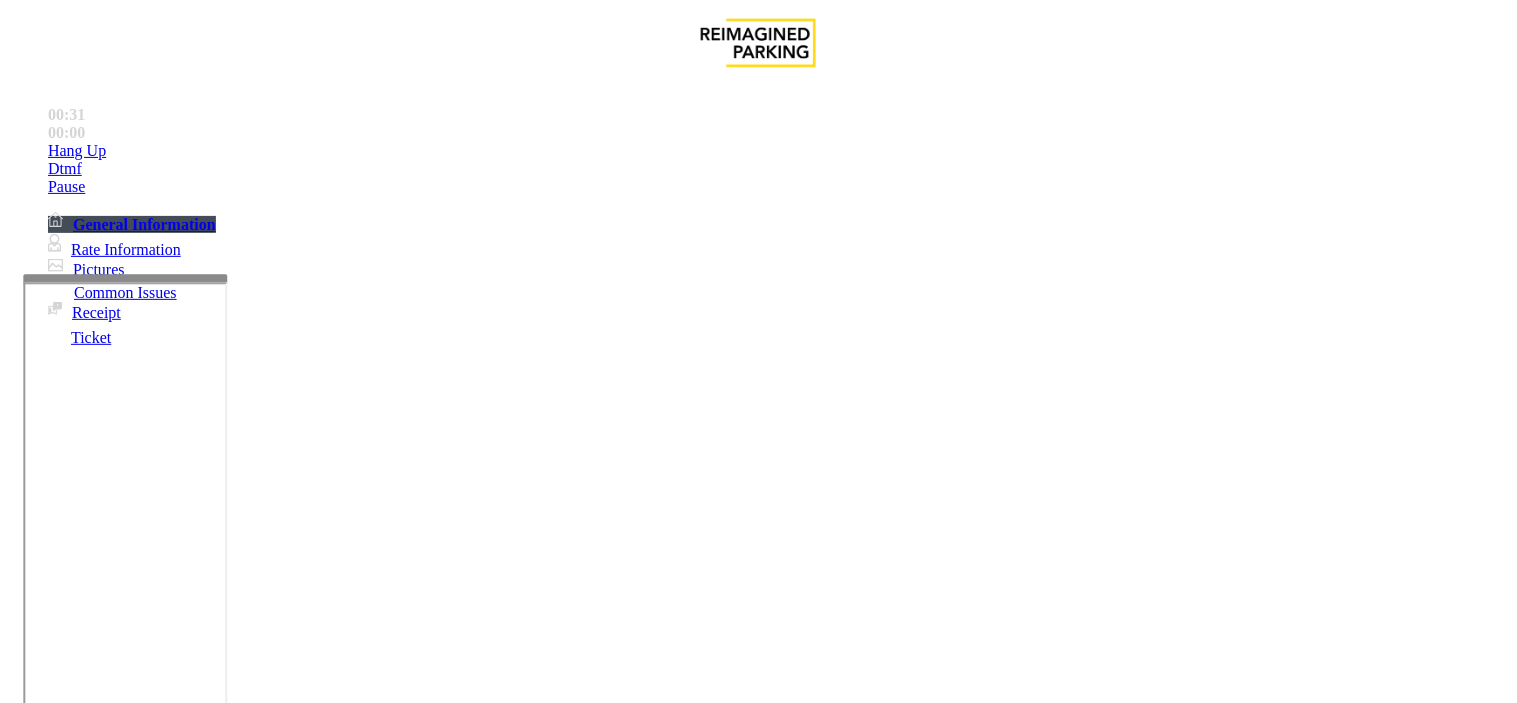 scroll, scrollTop: 555, scrollLeft: 0, axis: vertical 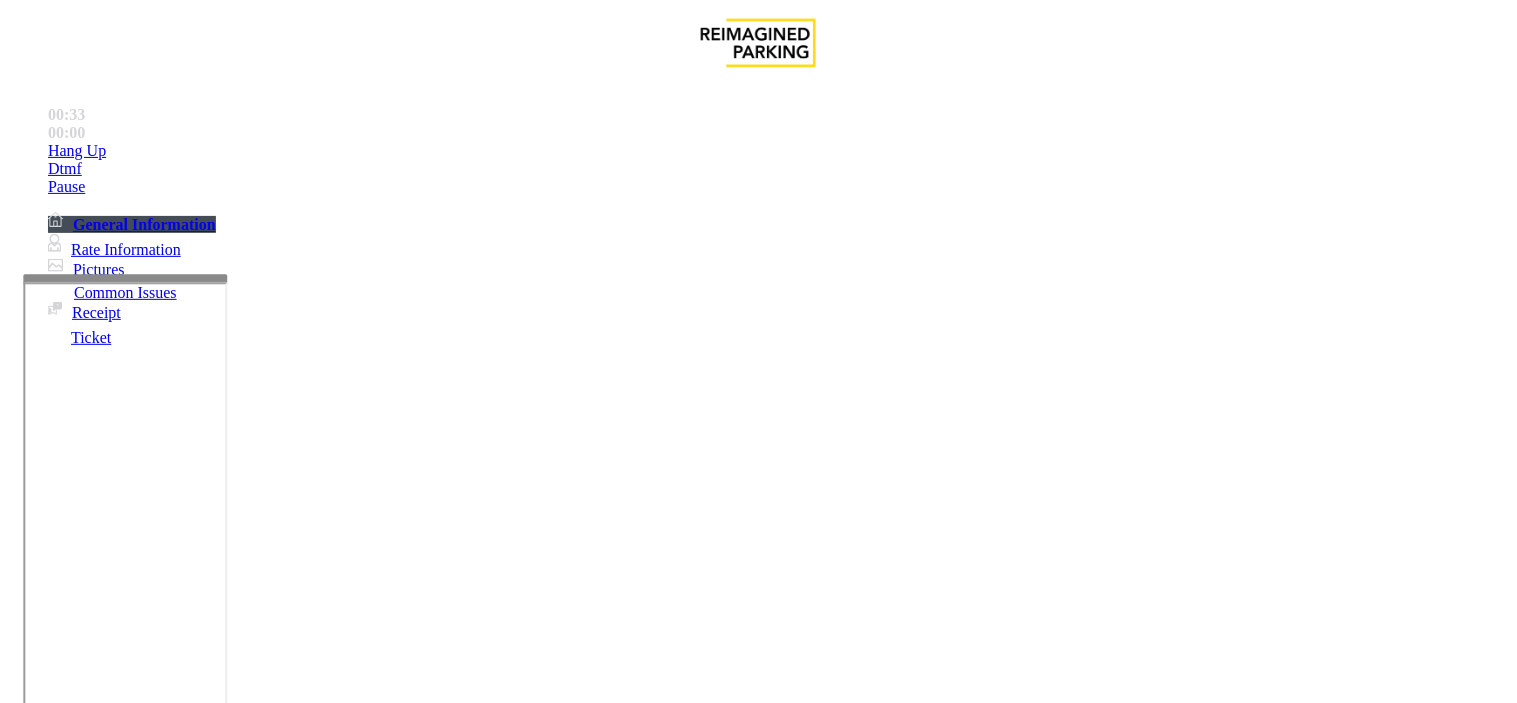 type on "*********" 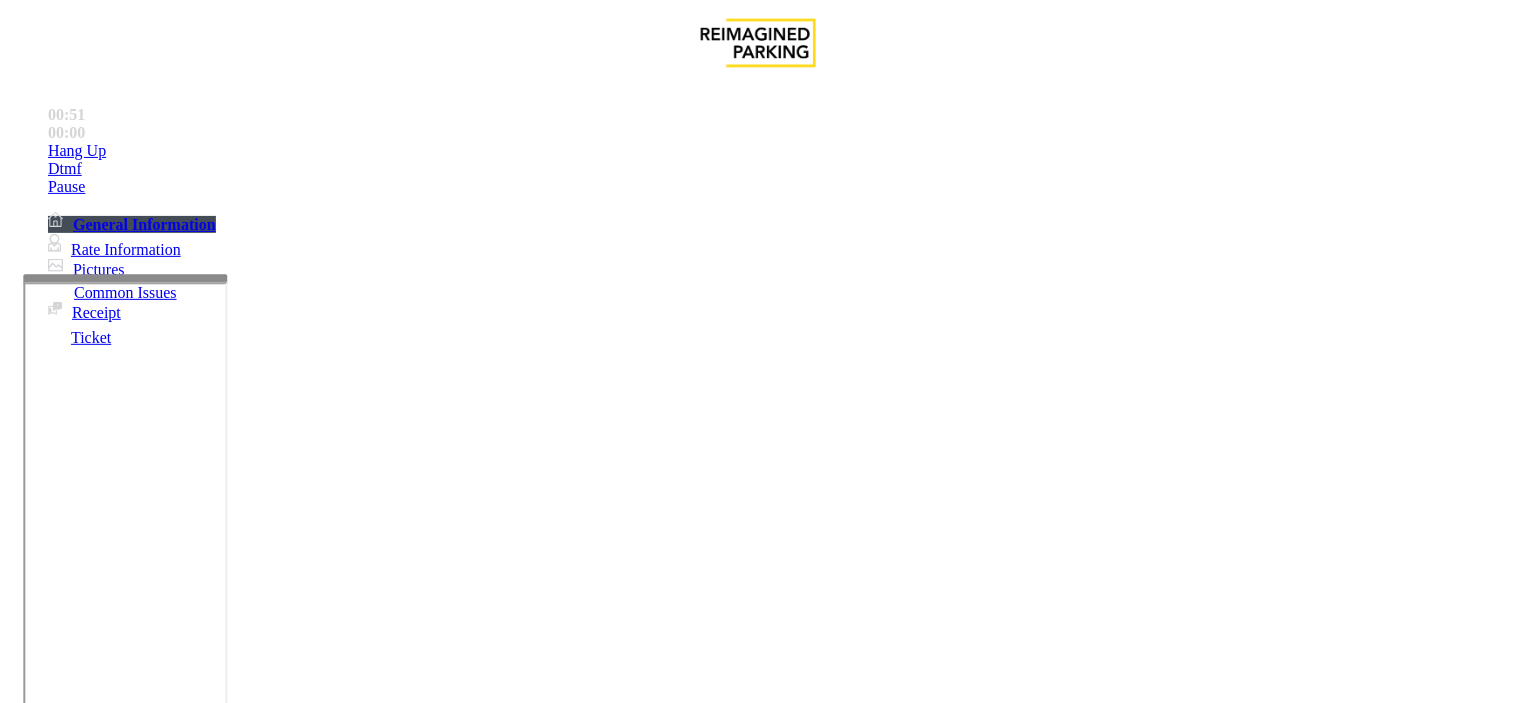 click at bounding box center (96, 1378) 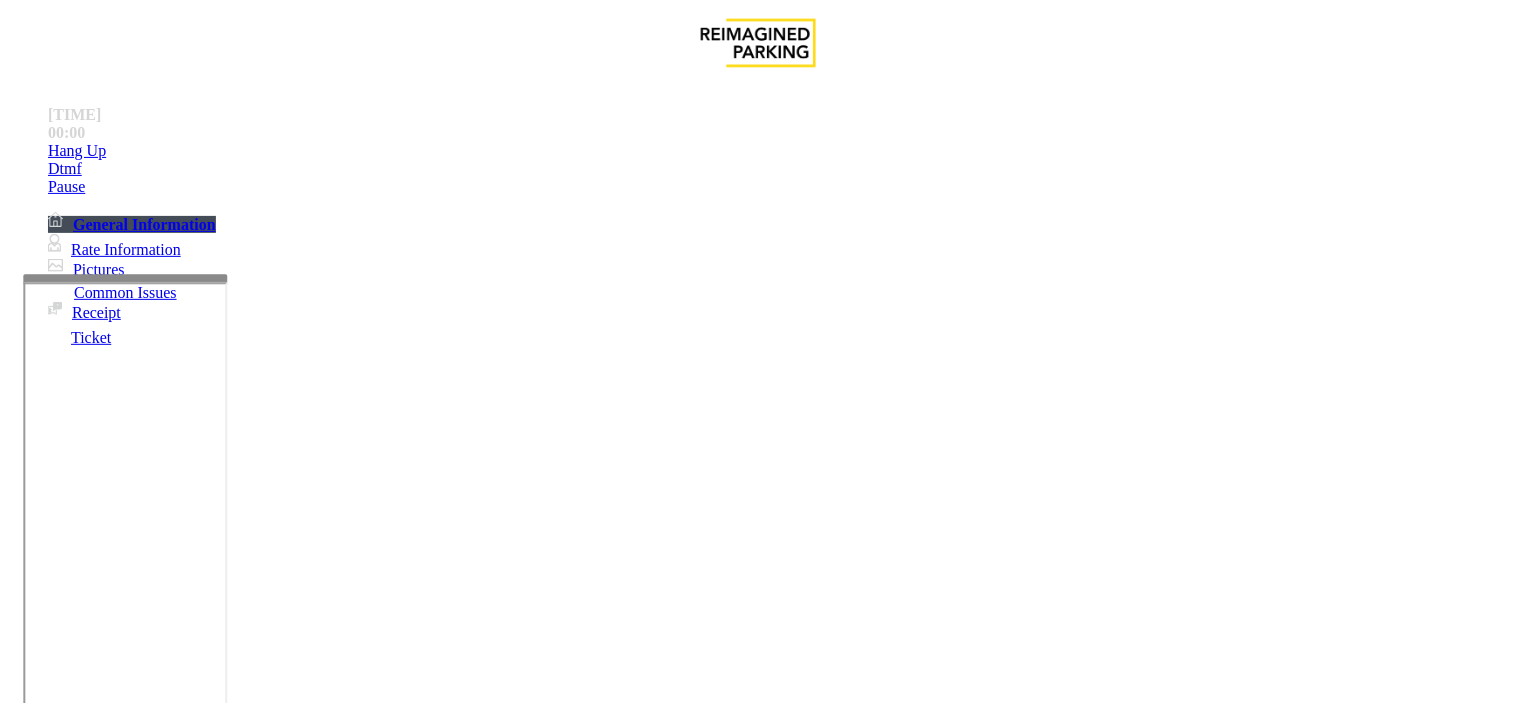 type on "*****" 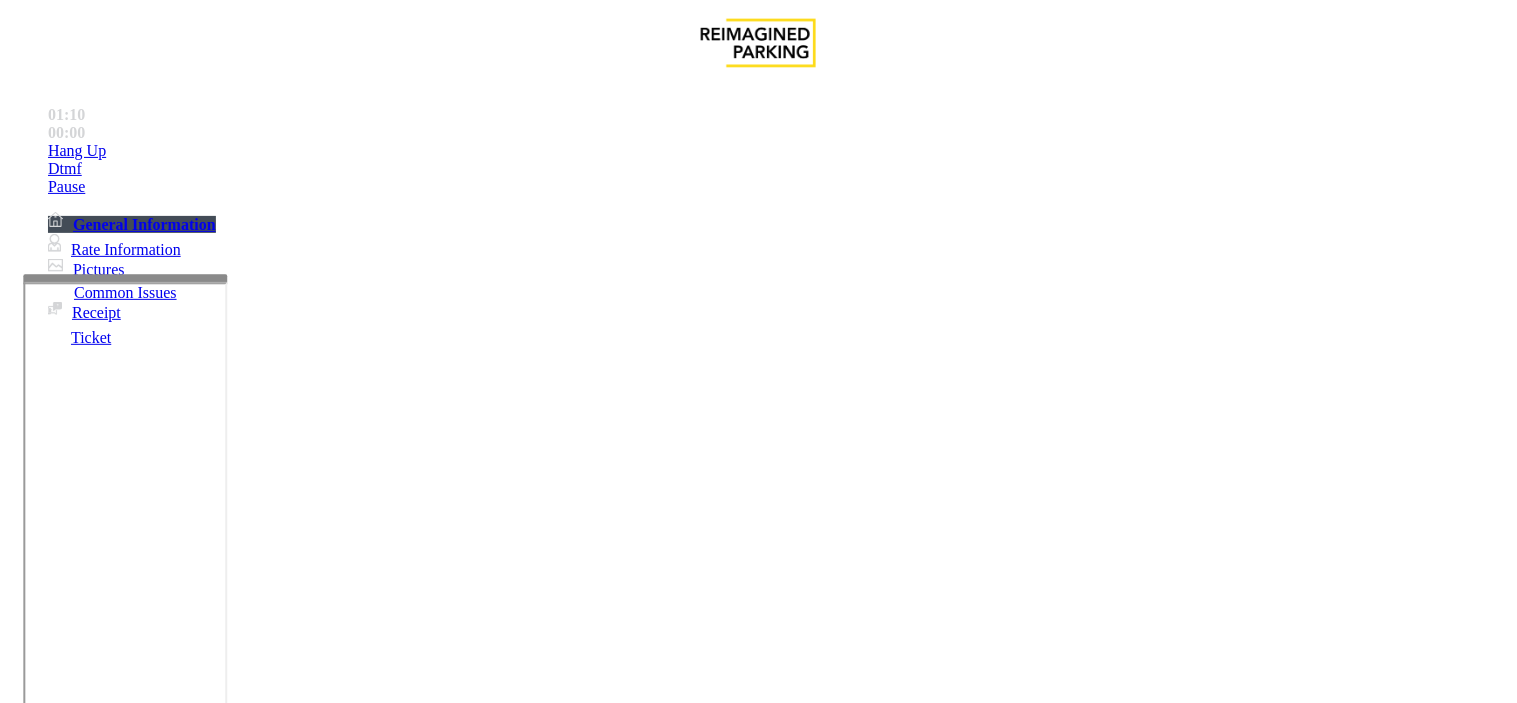 type on "*******" 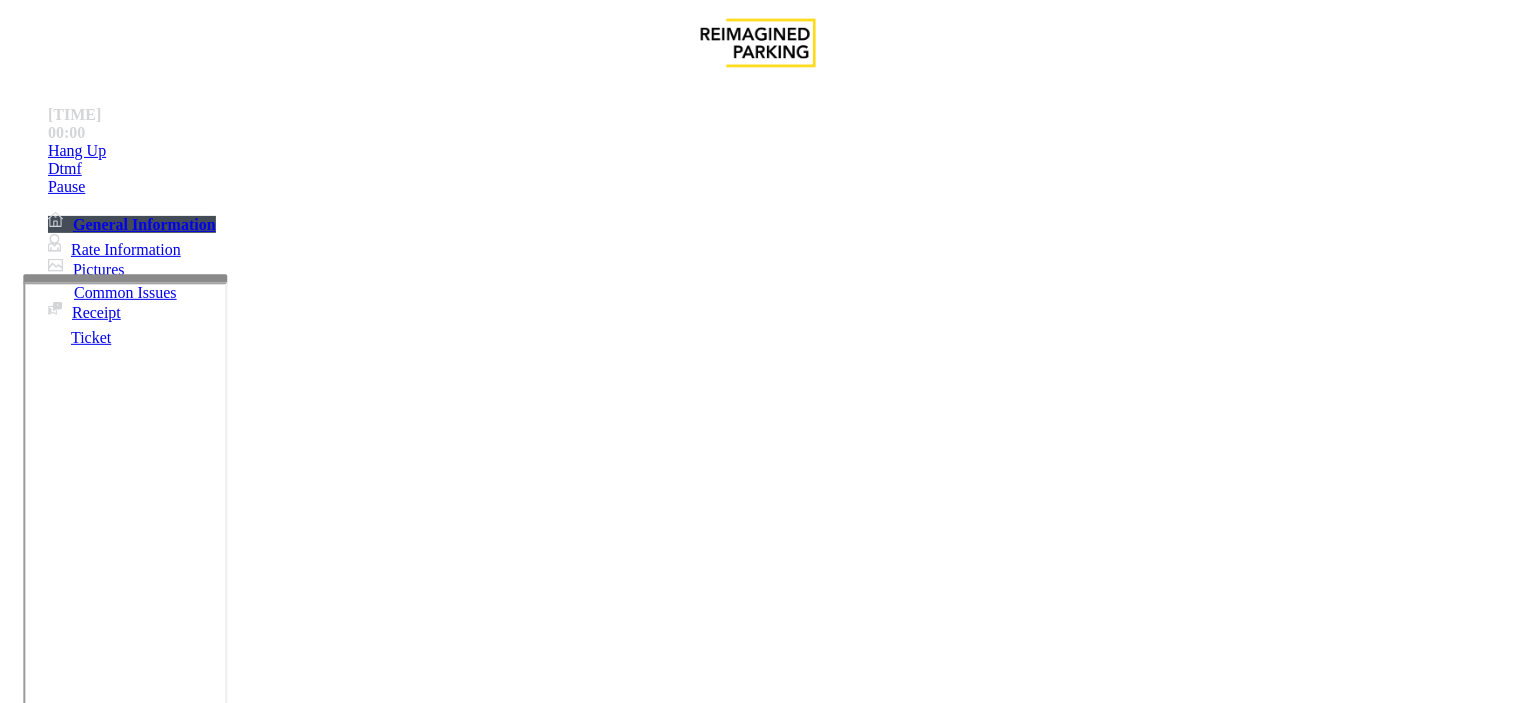 scroll, scrollTop: 1333, scrollLeft: 270, axis: both 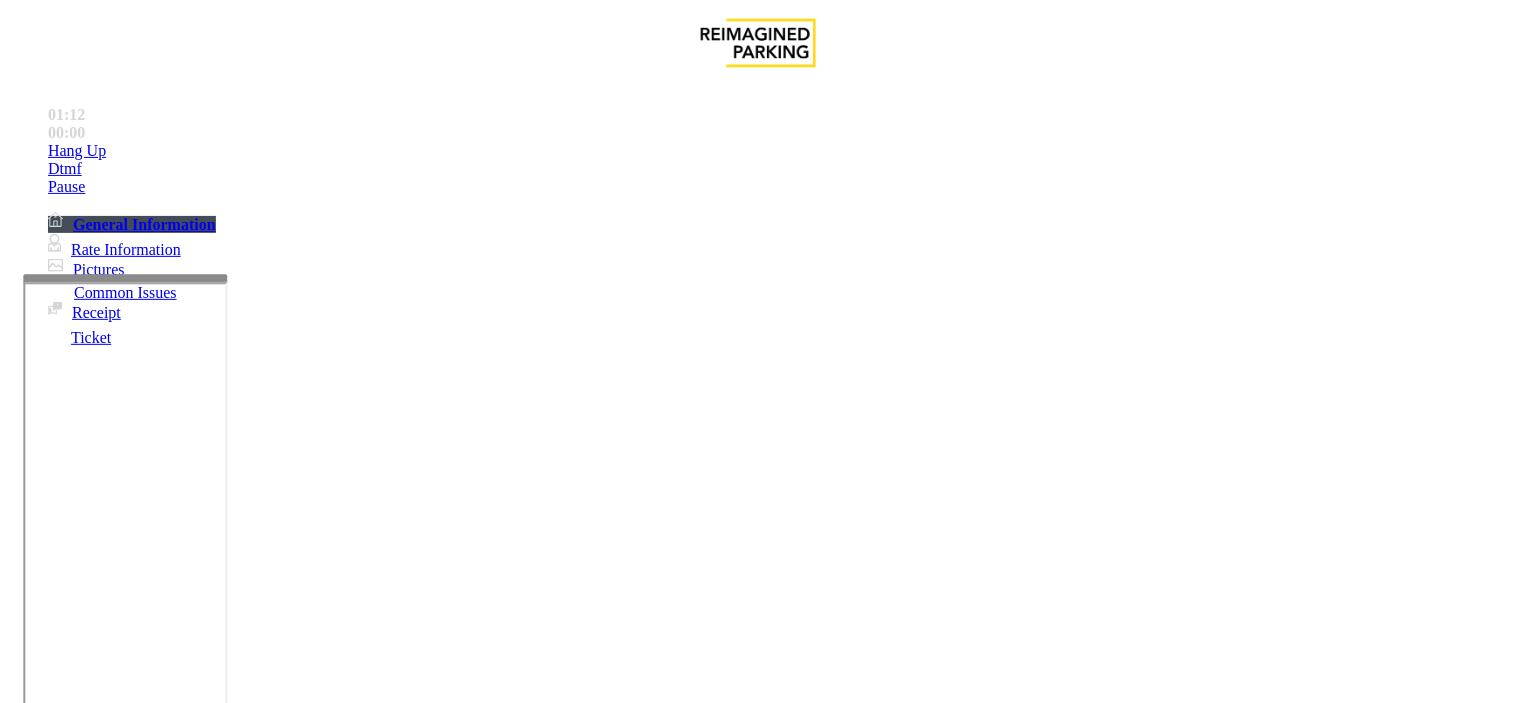 click on "Click Here for the local time" at bounding box center (1042, 4401) 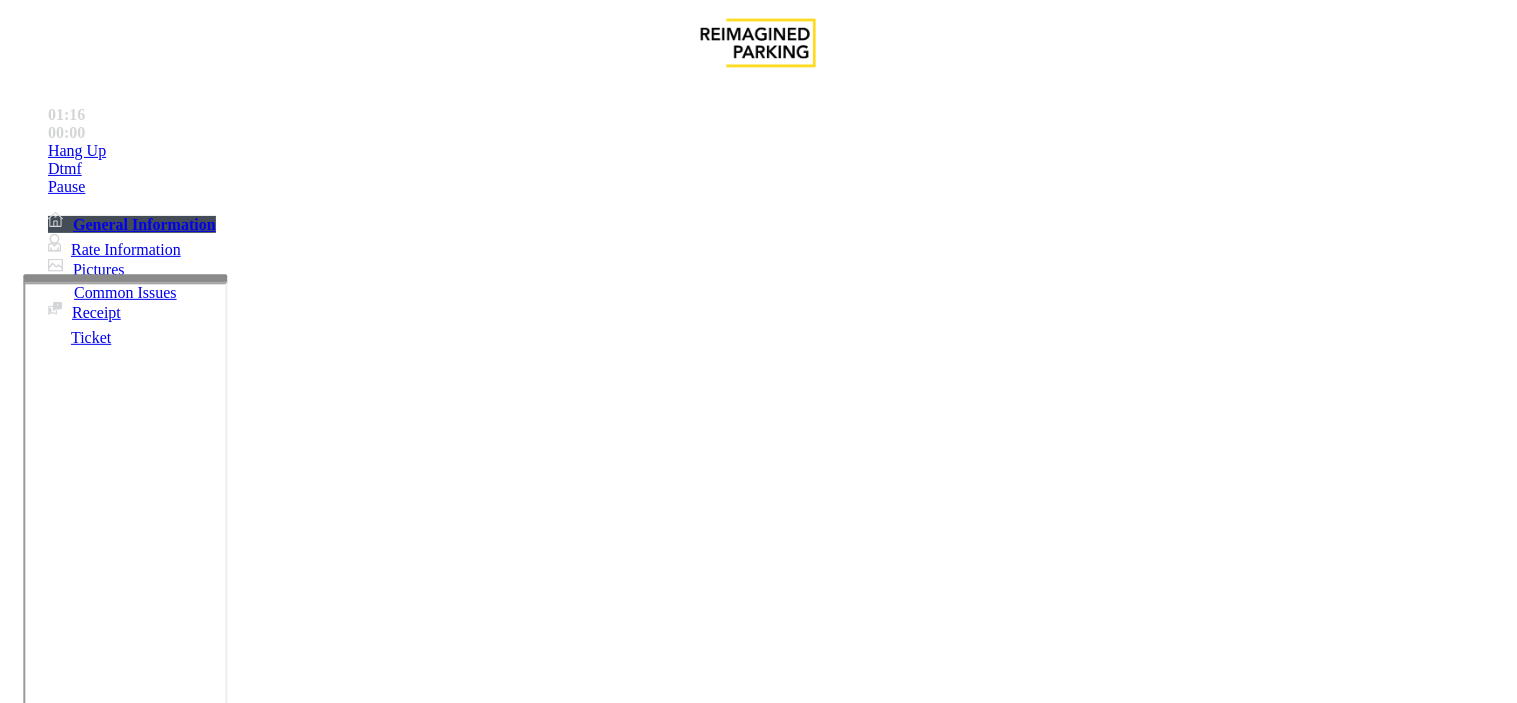click at bounding box center [246, 1704] 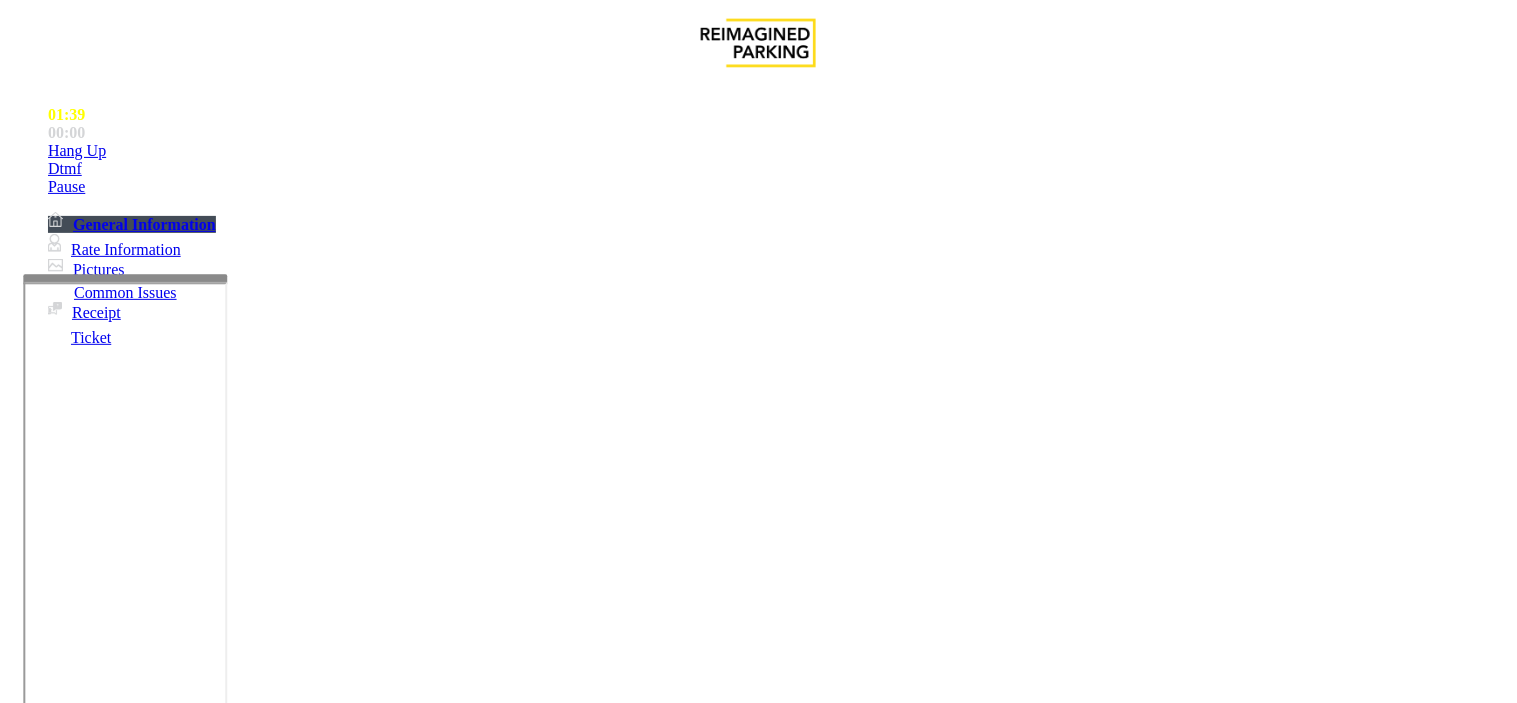 scroll, scrollTop: 222, scrollLeft: 0, axis: vertical 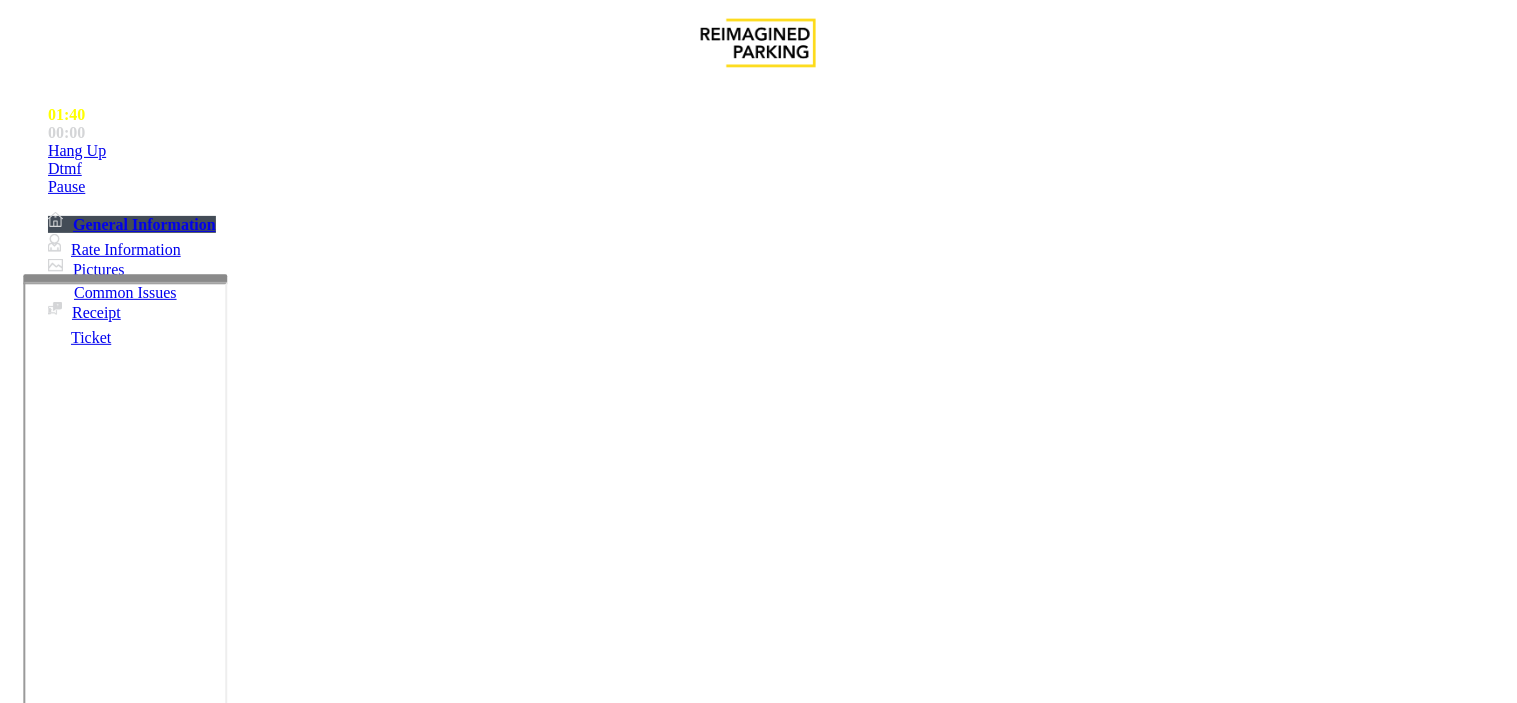 click on "Vend Gate" at bounding box center [69, 1797] 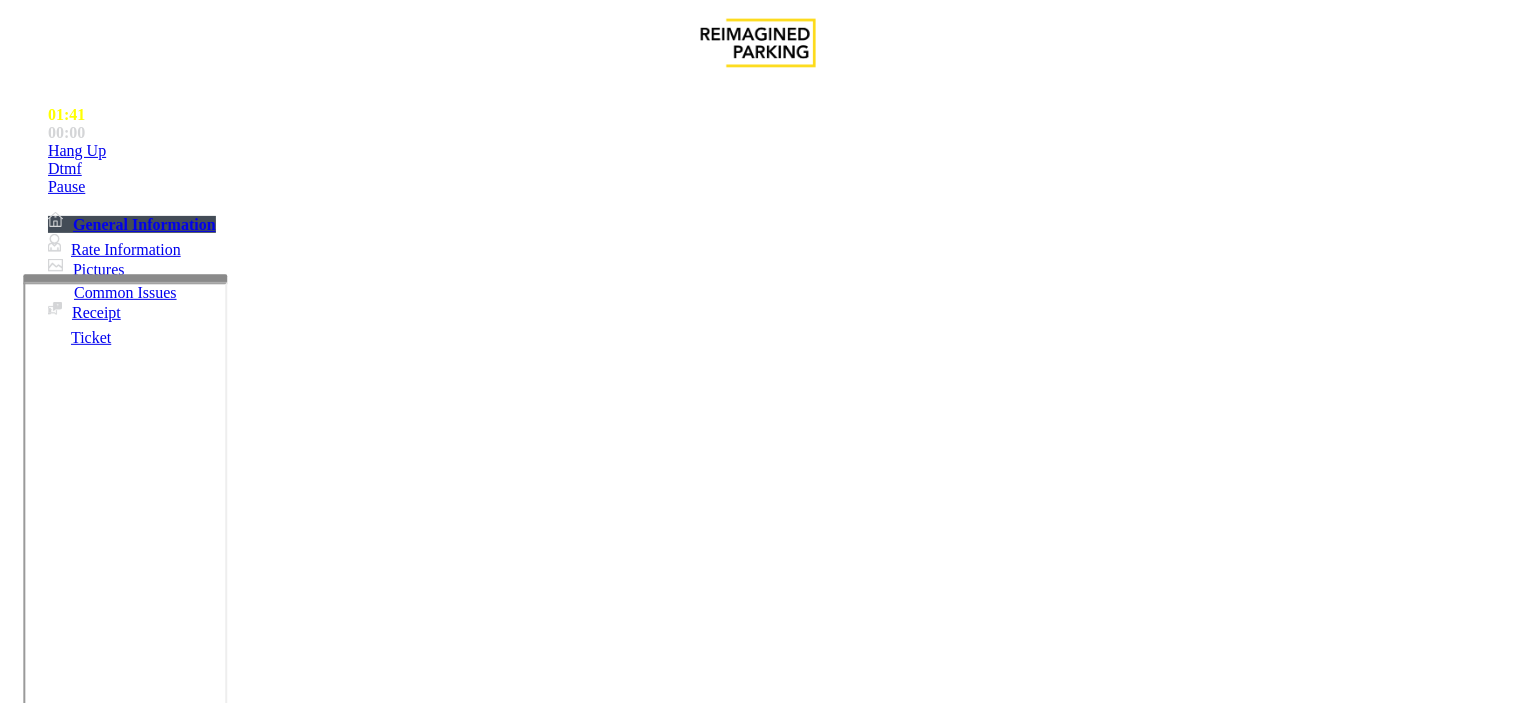scroll, scrollTop: 14, scrollLeft: 0, axis: vertical 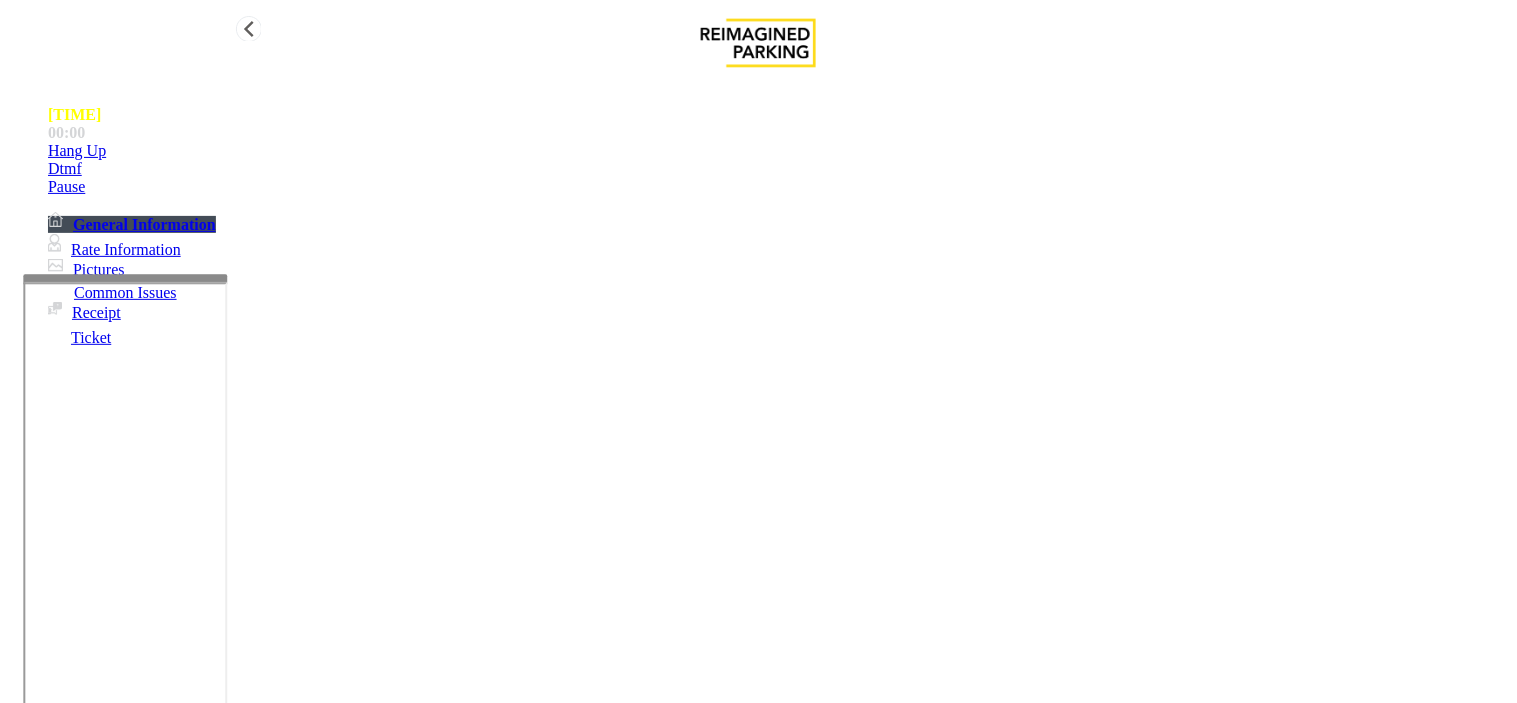 click on "Hang Up" at bounding box center [778, 151] 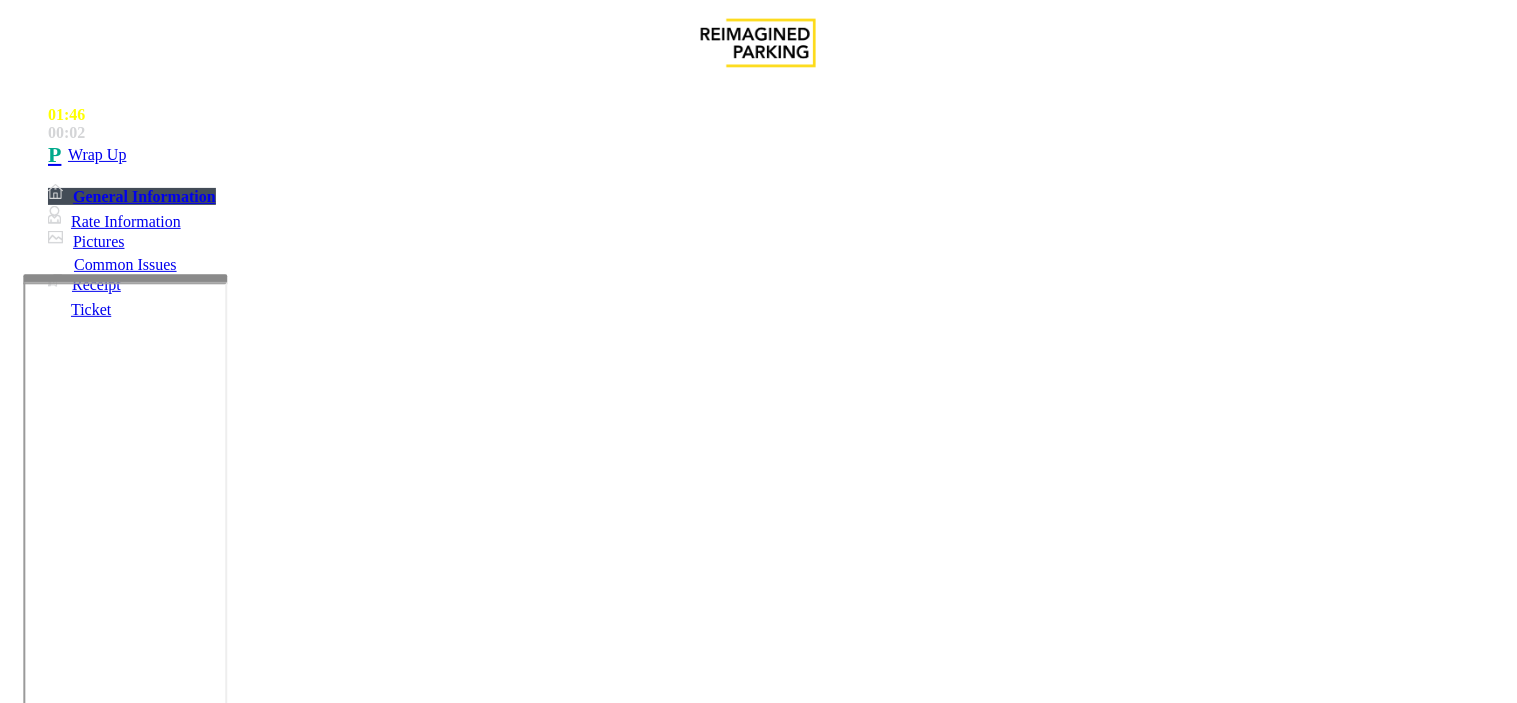 click at bounding box center [246, 1704] 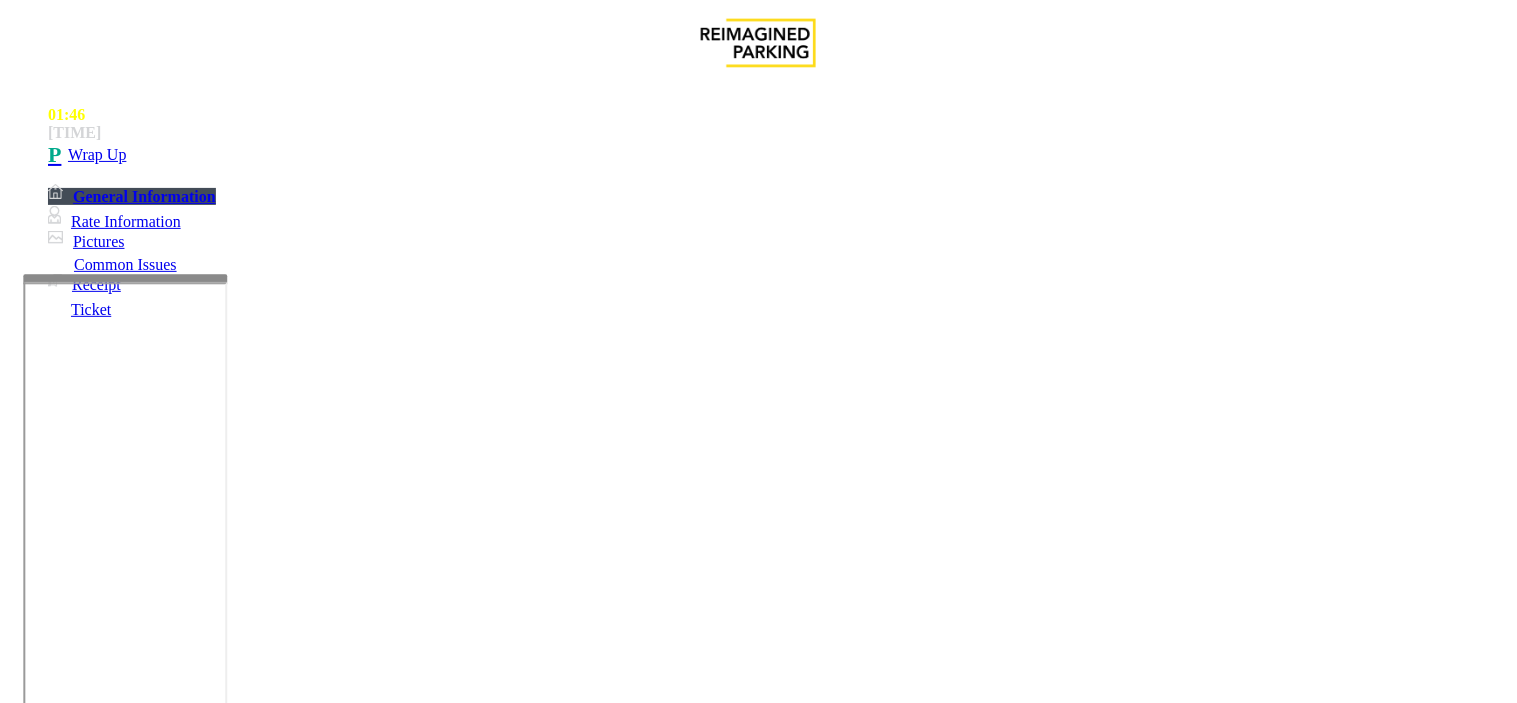 click at bounding box center [246, 1704] 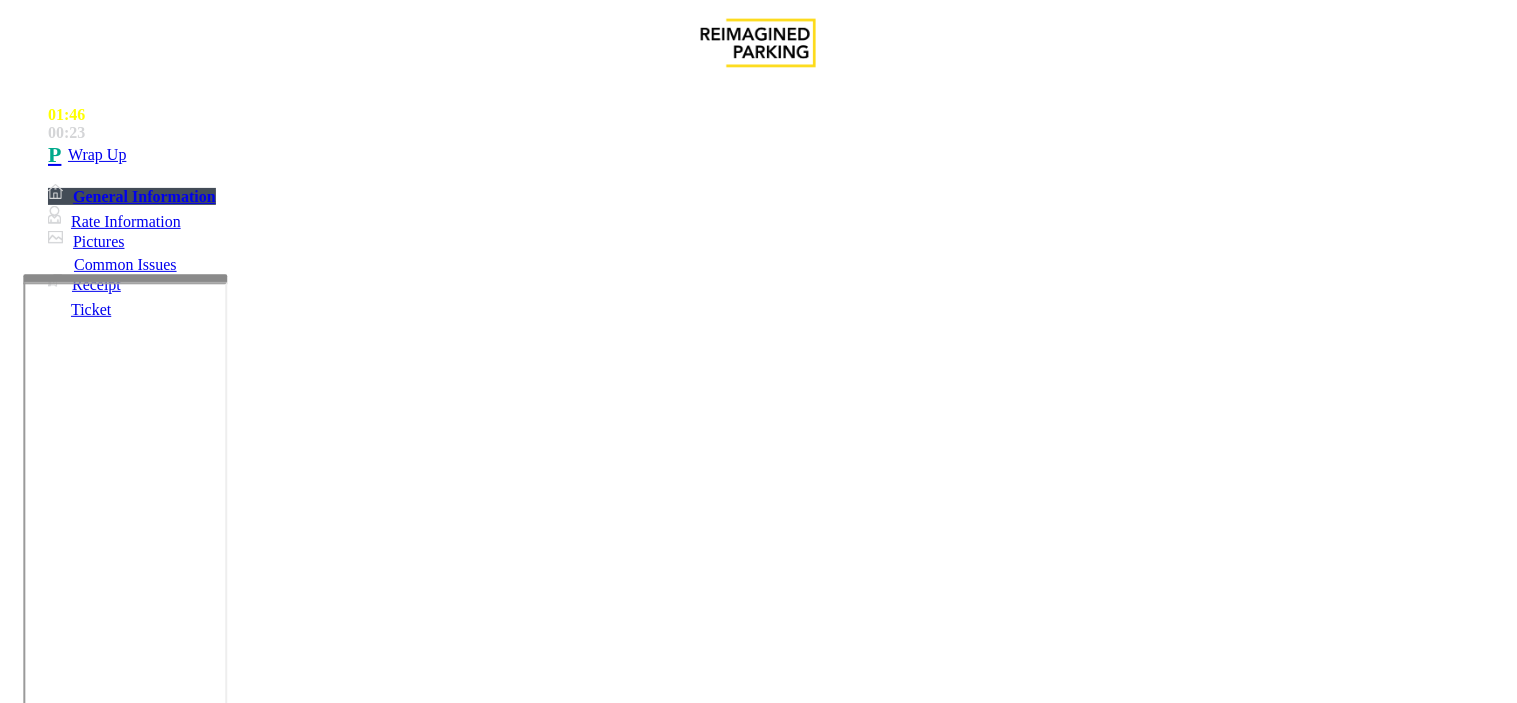 scroll, scrollTop: 56, scrollLeft: 0, axis: vertical 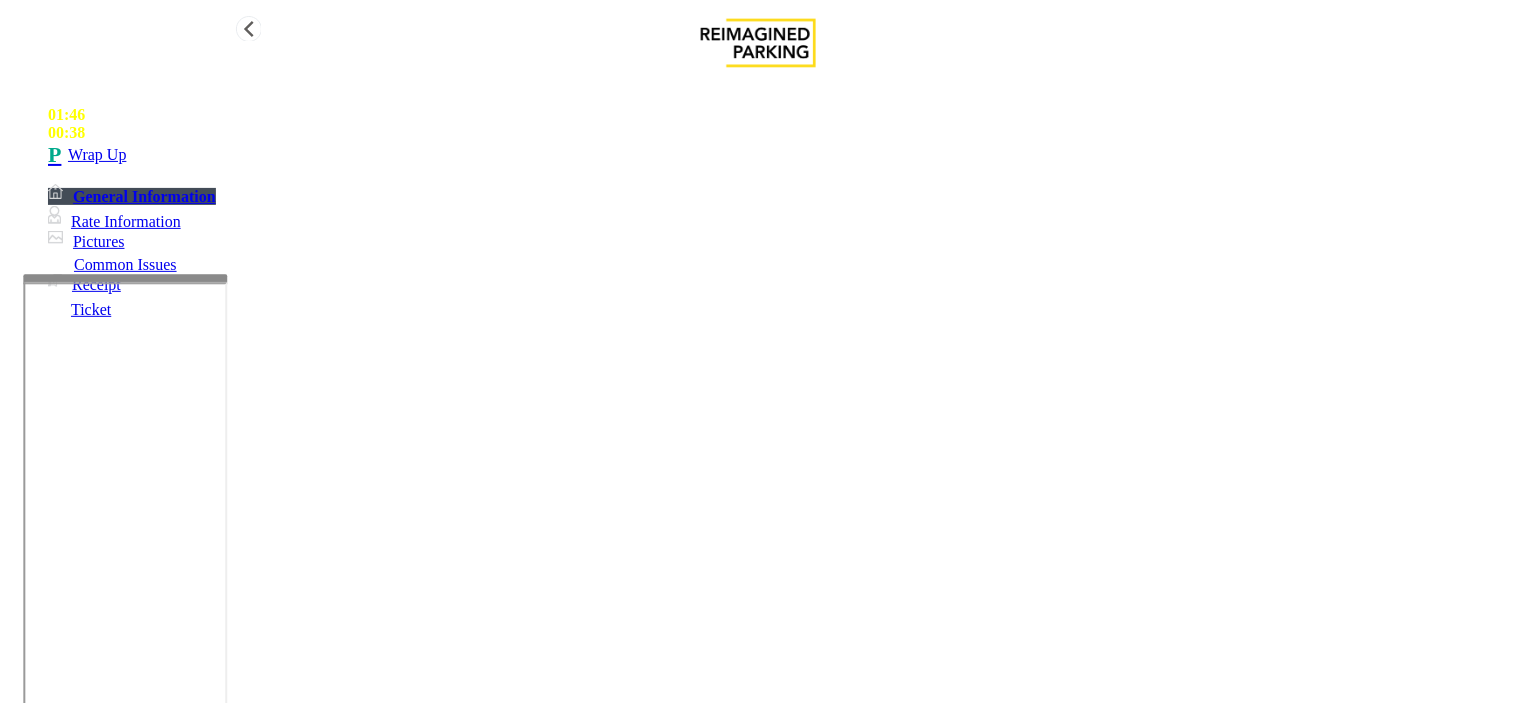 type on "**********" 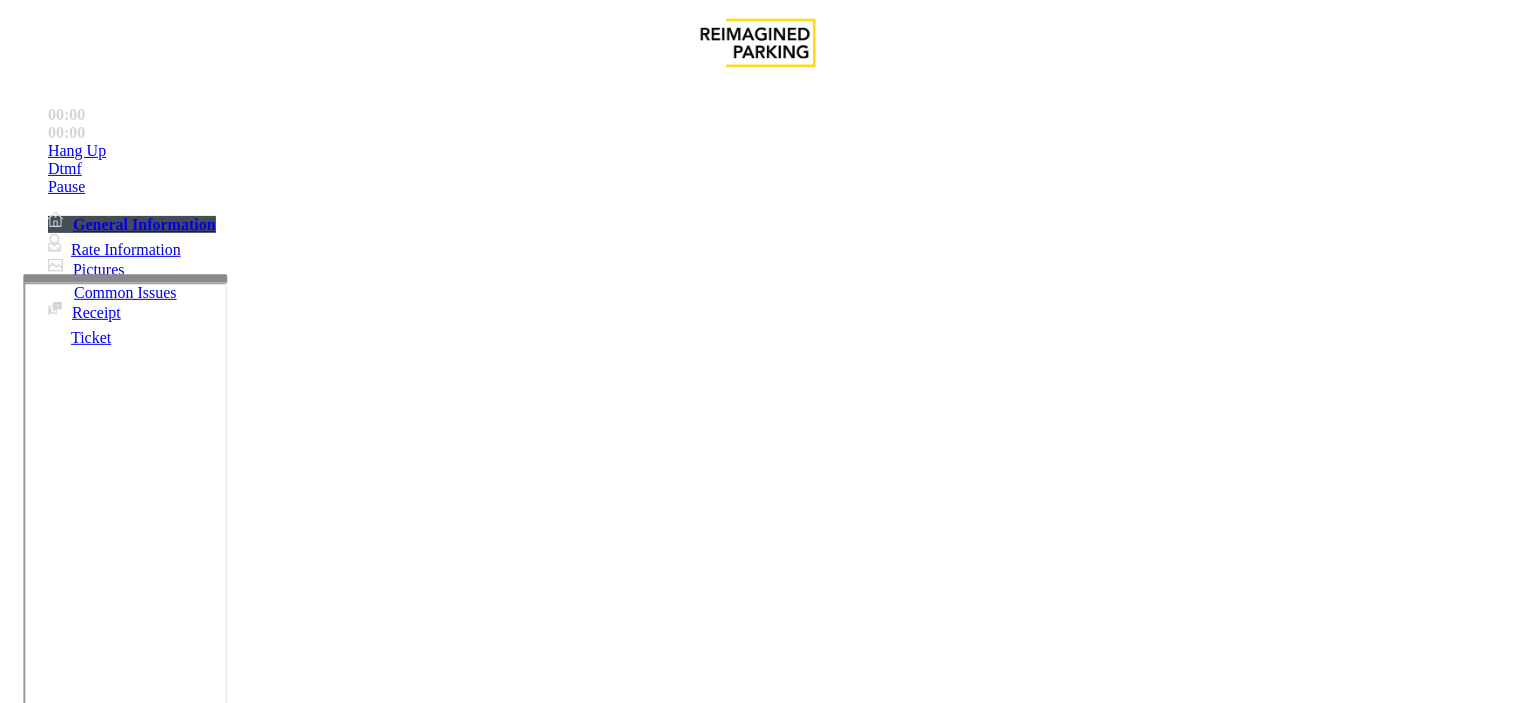 scroll, scrollTop: 222, scrollLeft: 0, axis: vertical 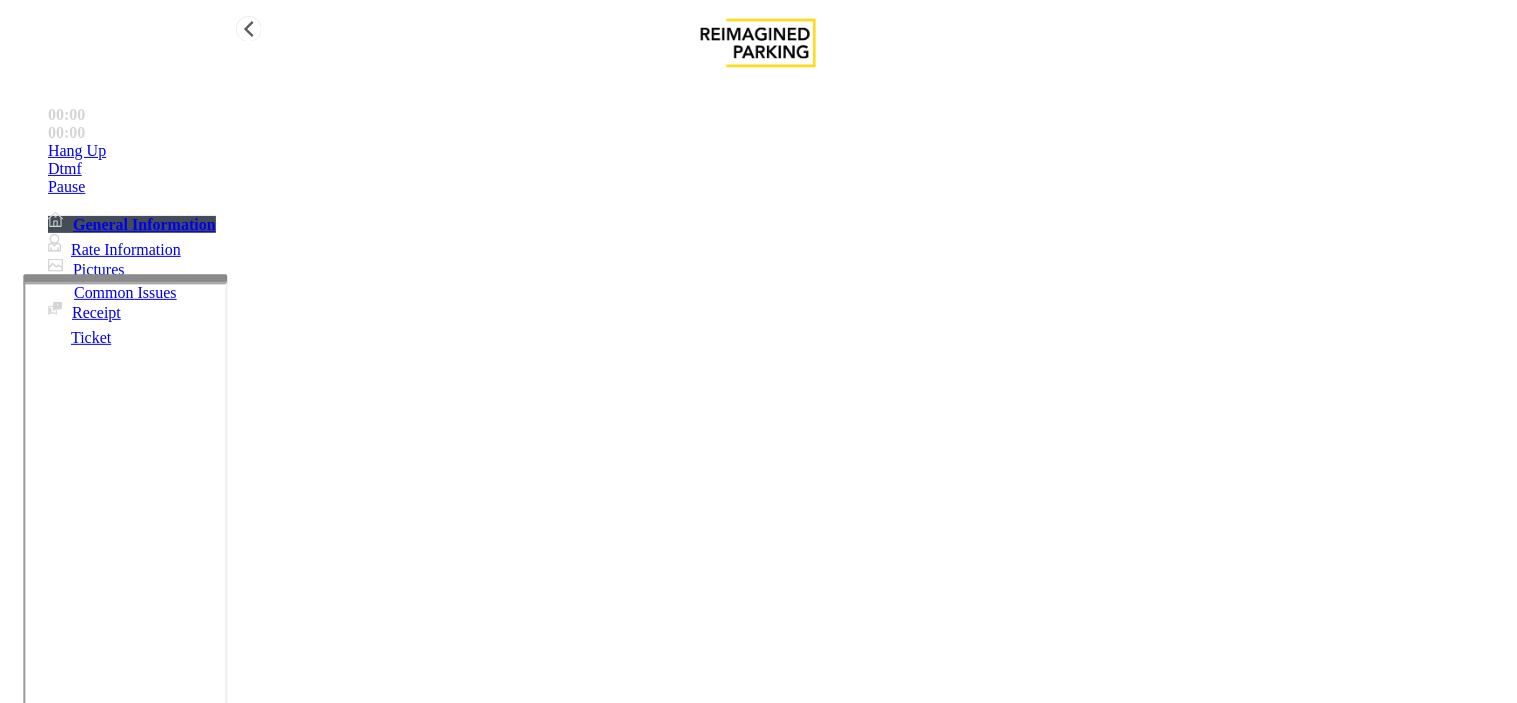 click on "Dtmf" at bounding box center [77, 151] 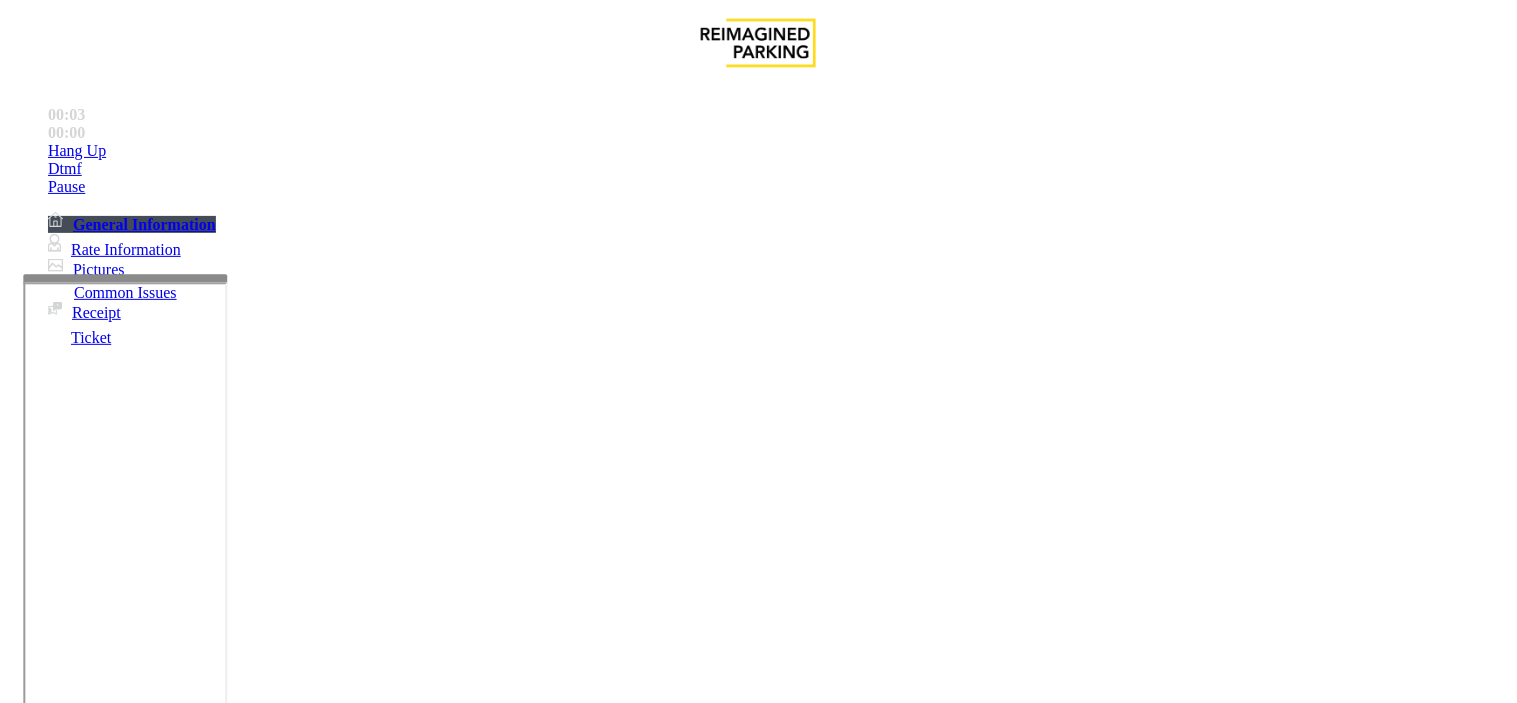 click on "*" at bounding box center (58, 4483) 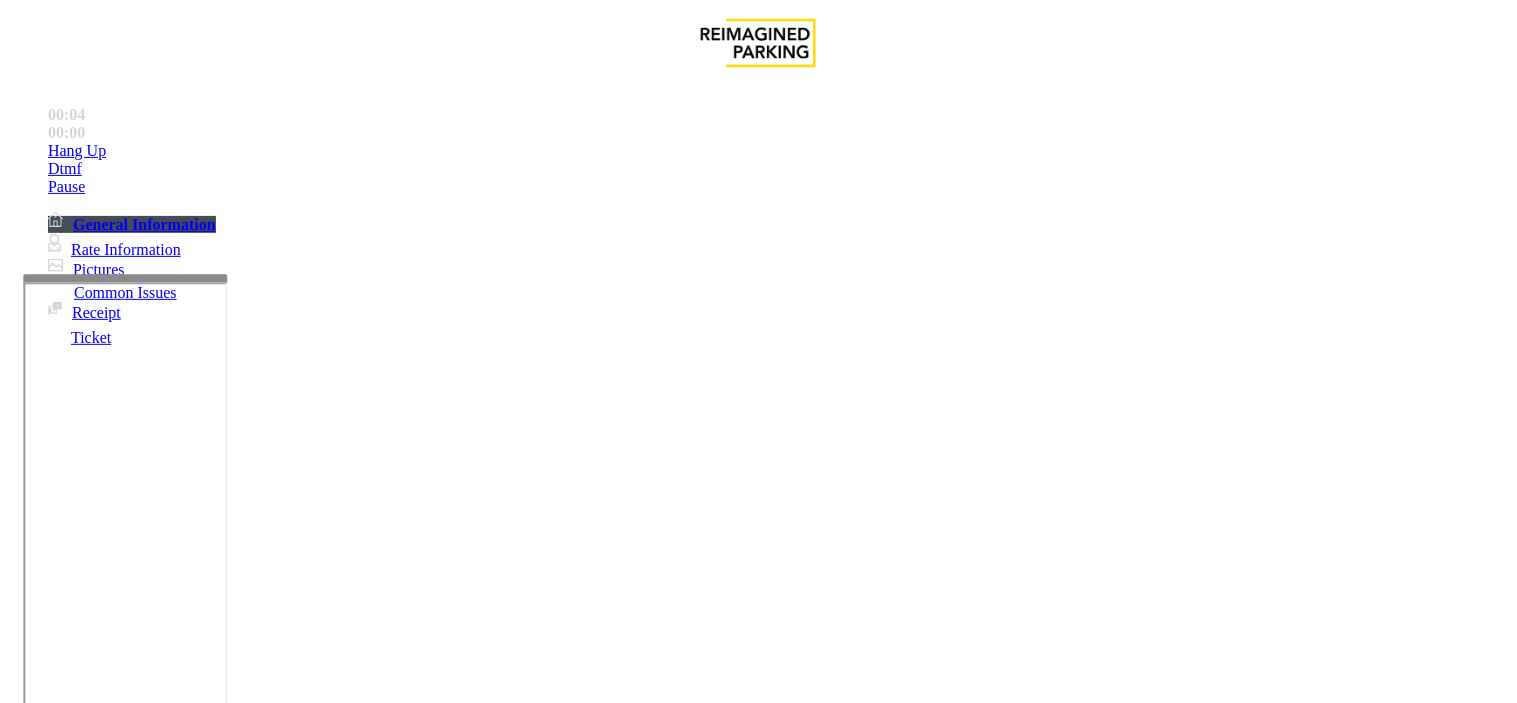 click on "×" at bounding box center [20, 4424] 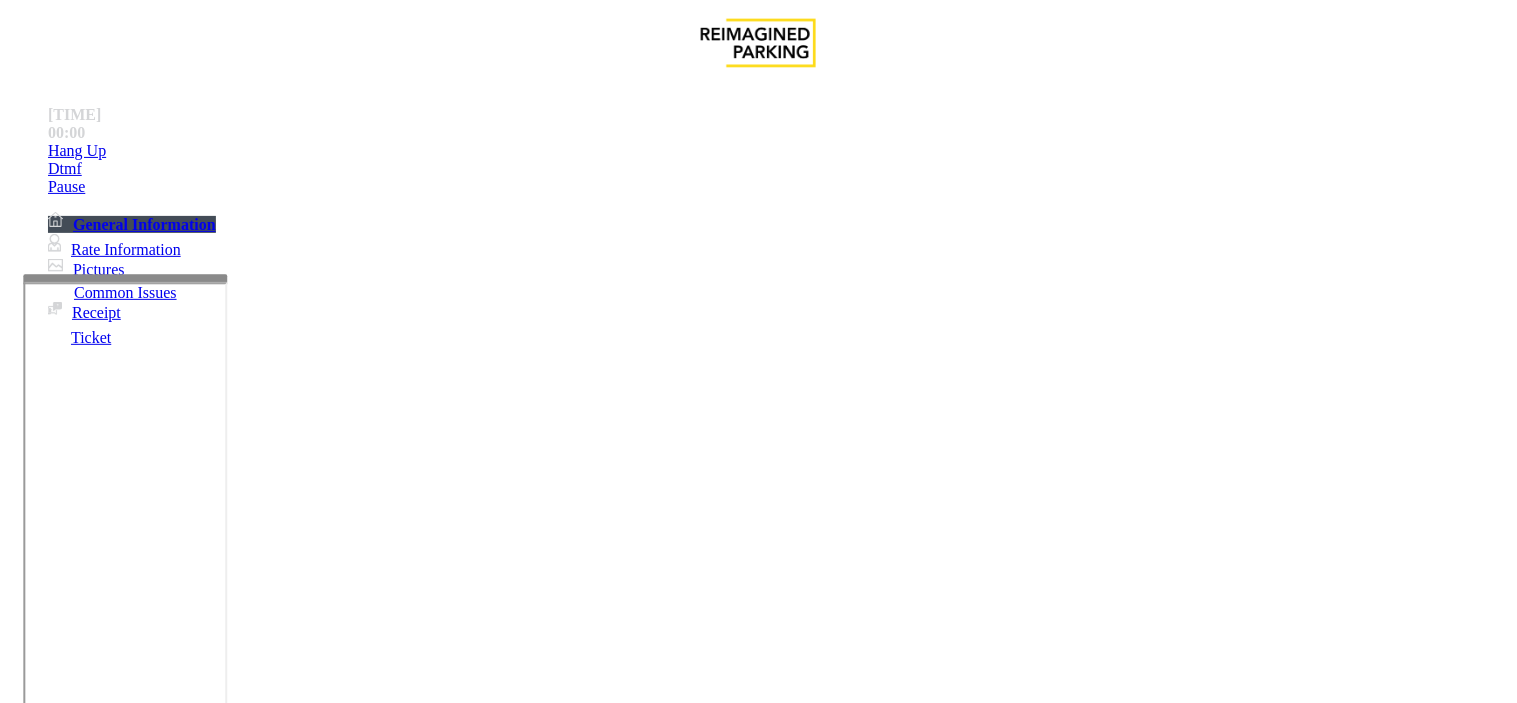 click on "Equipment Issue" at bounding box center [483, 1356] 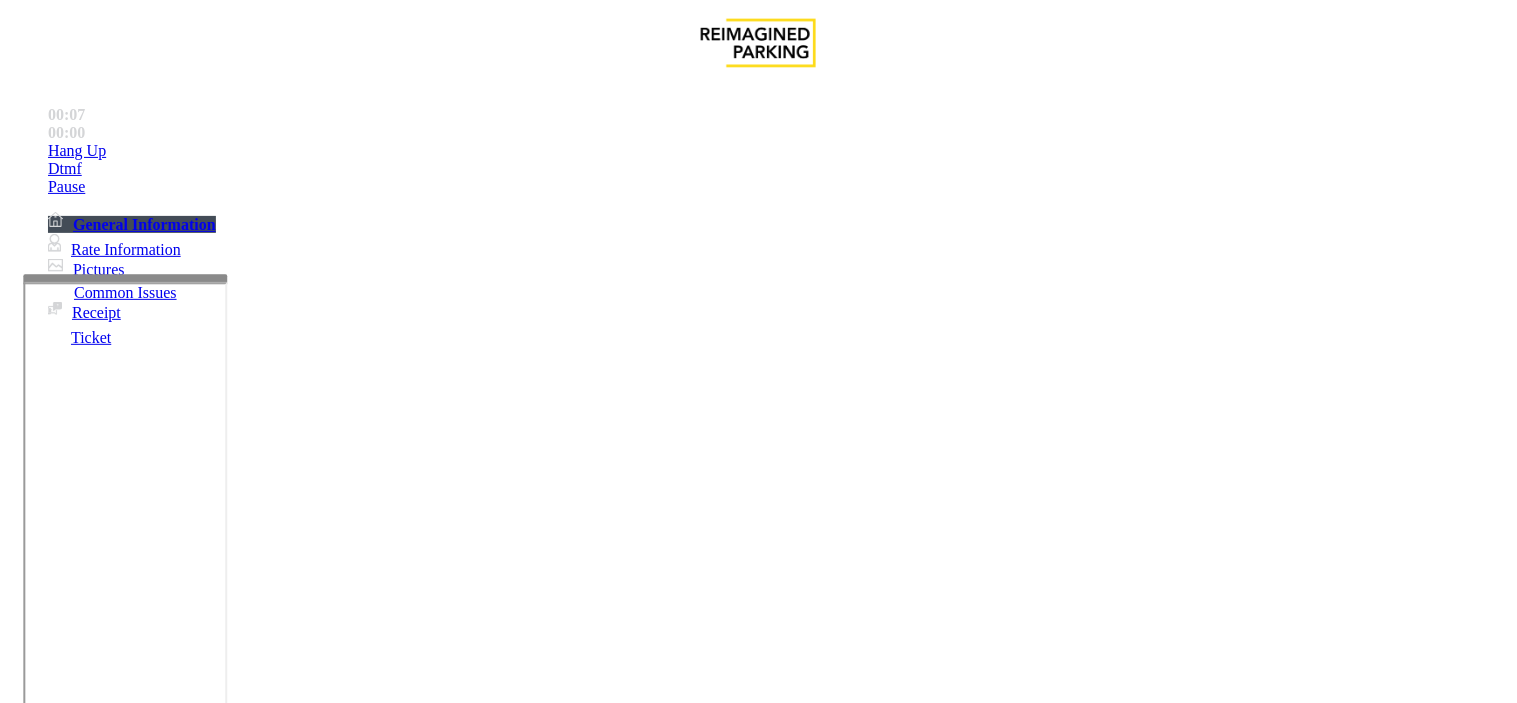 drag, startPoint x: 500, startPoint y: 176, endPoint x: 263, endPoint y: 158, distance: 237.68256 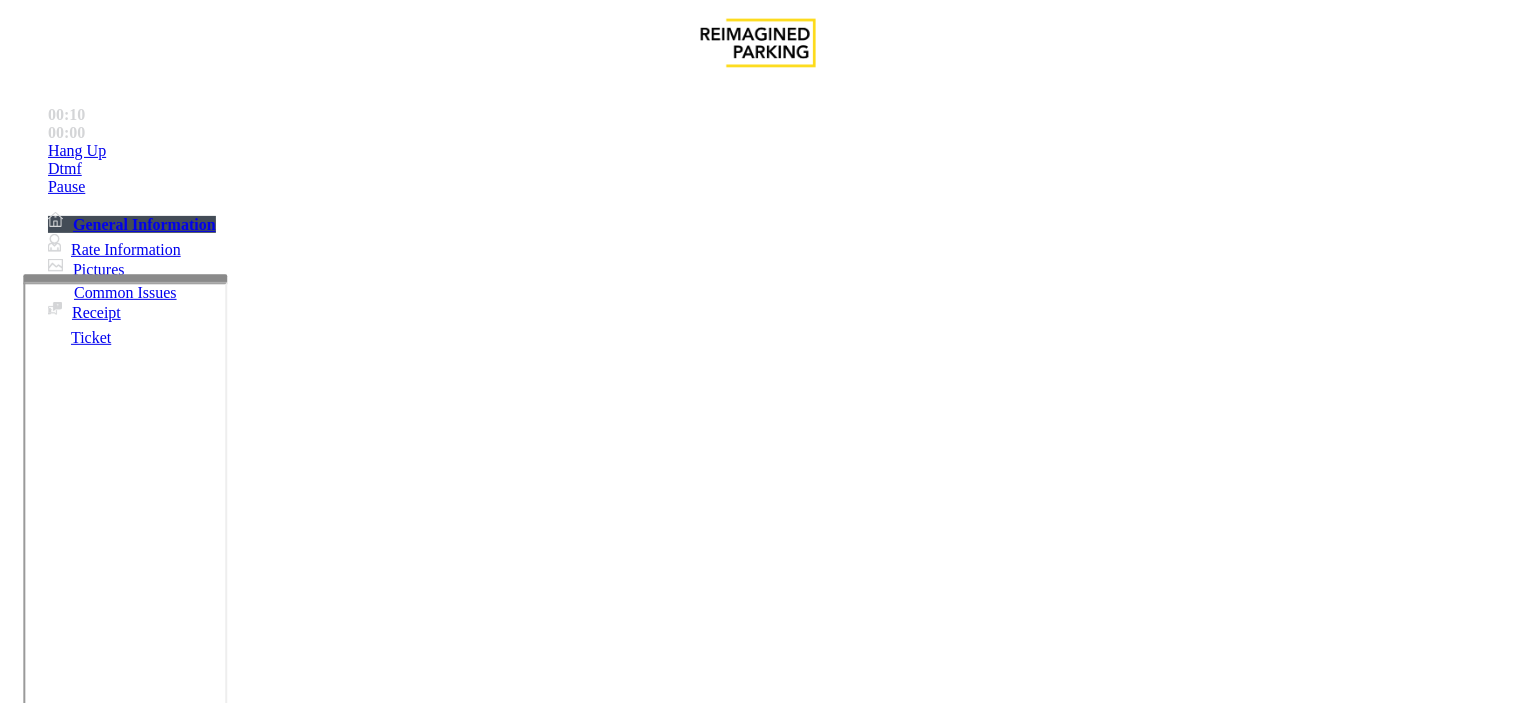 scroll, scrollTop: 111, scrollLeft: 0, axis: vertical 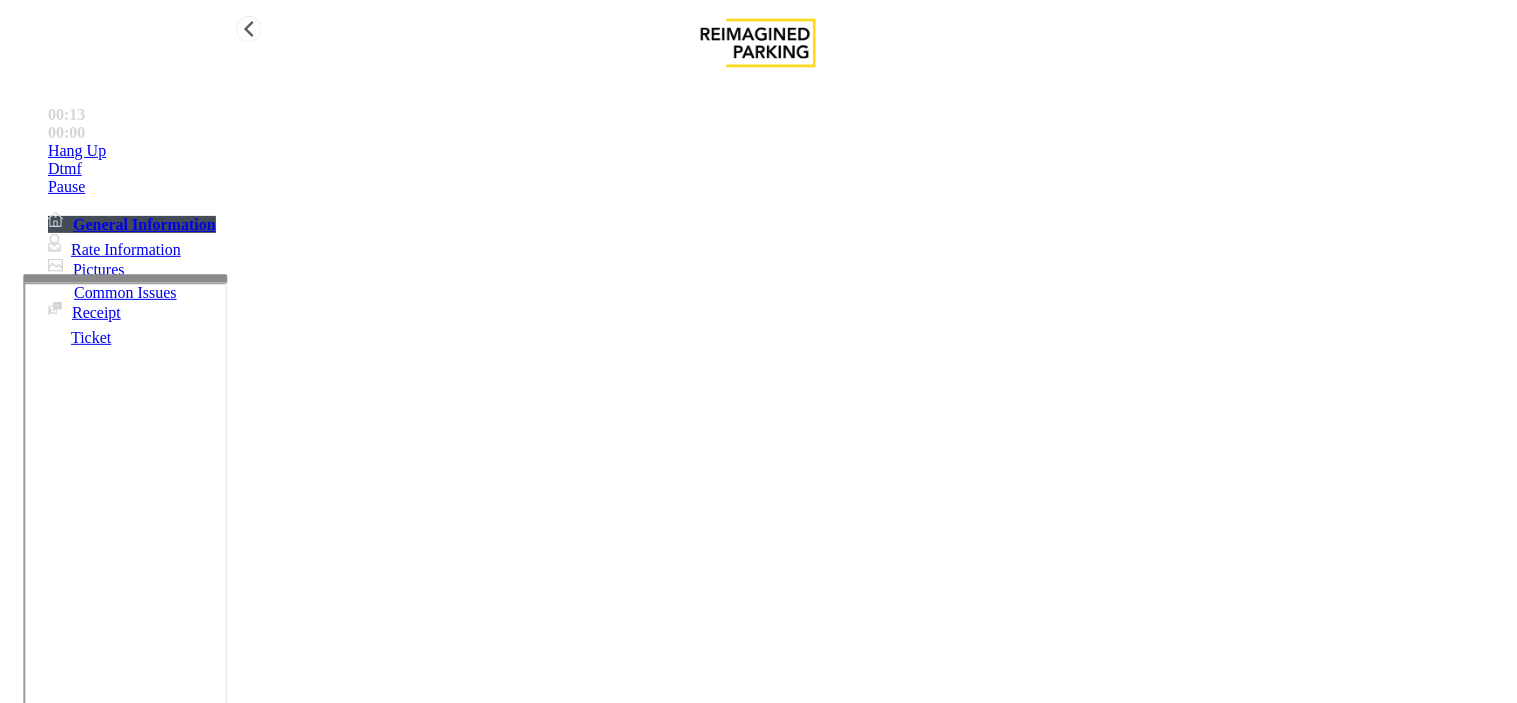 click on "Hang Up" at bounding box center [778, 151] 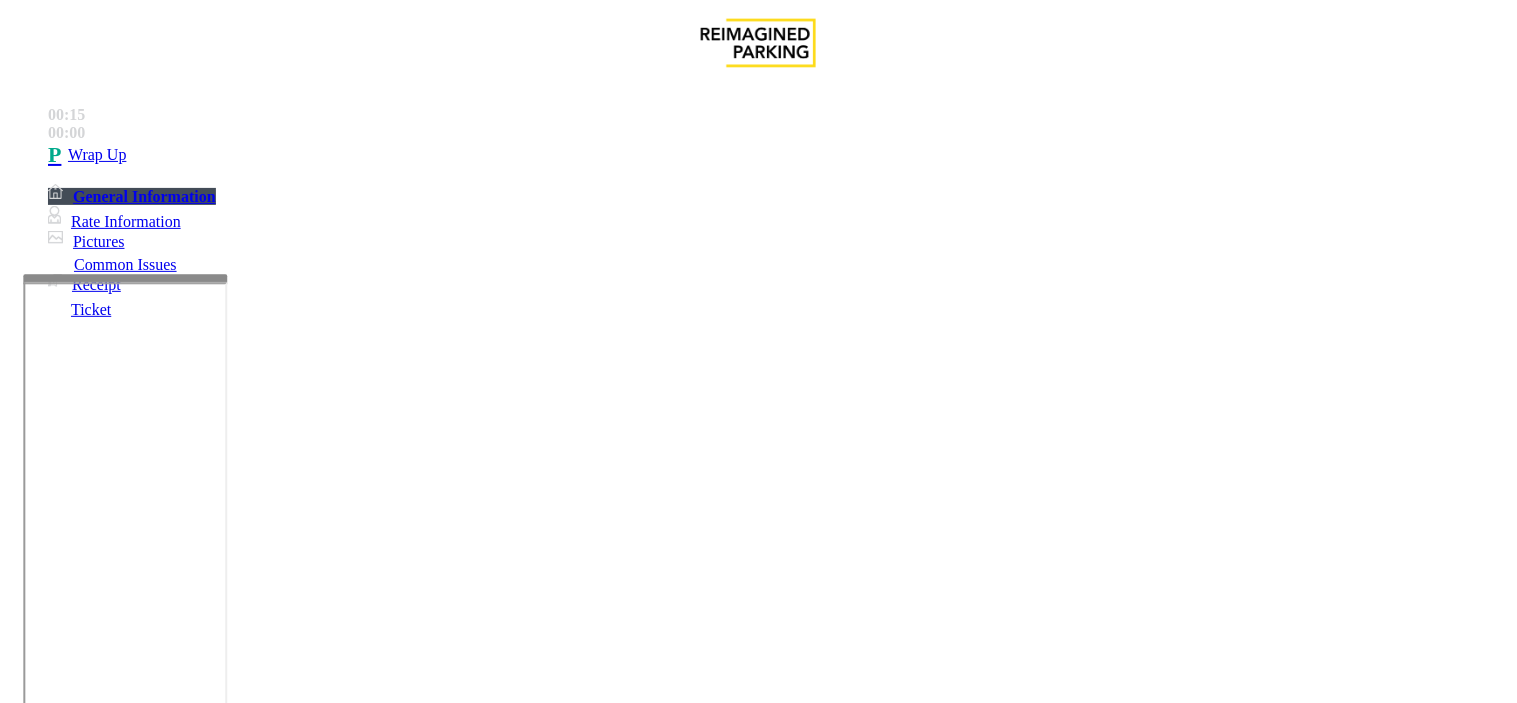 click at bounding box center [246, 1737] 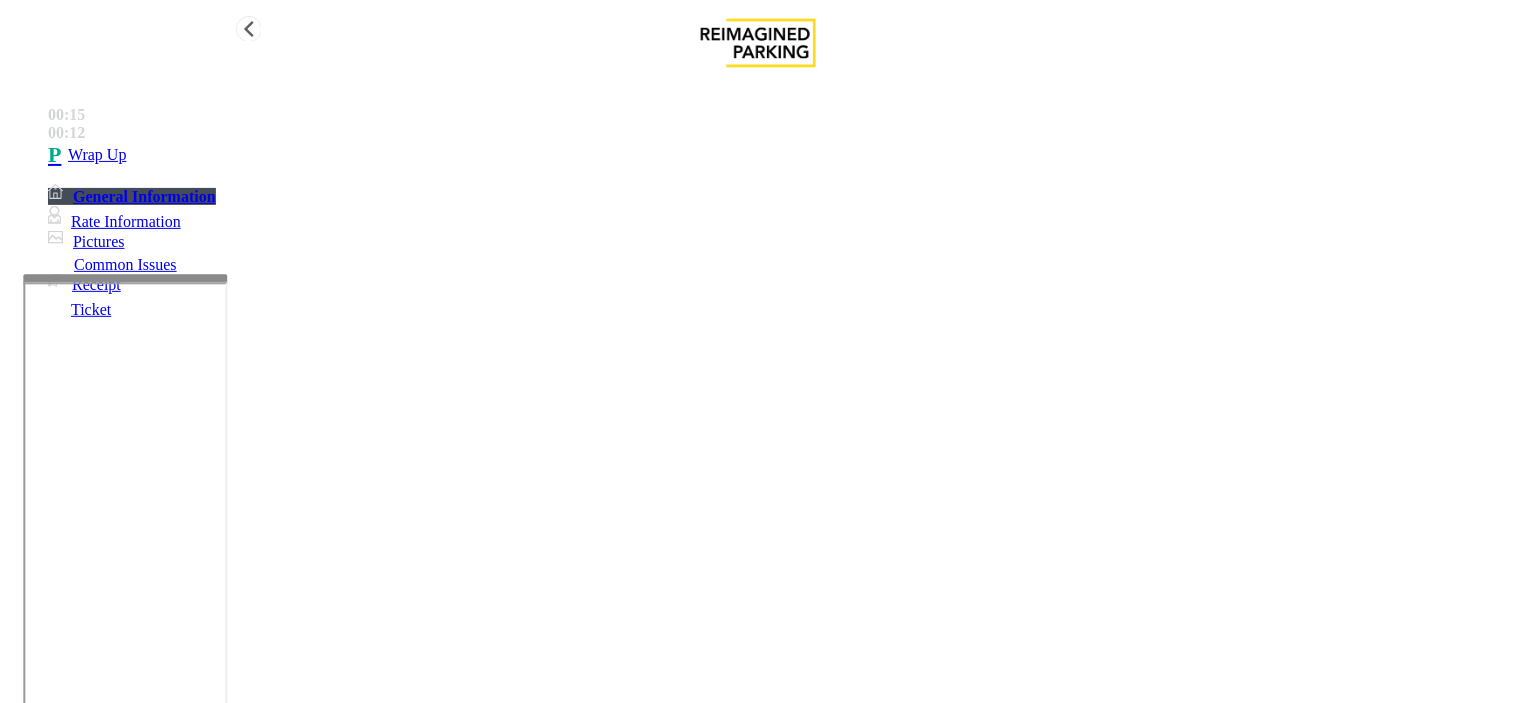 type on "**********" 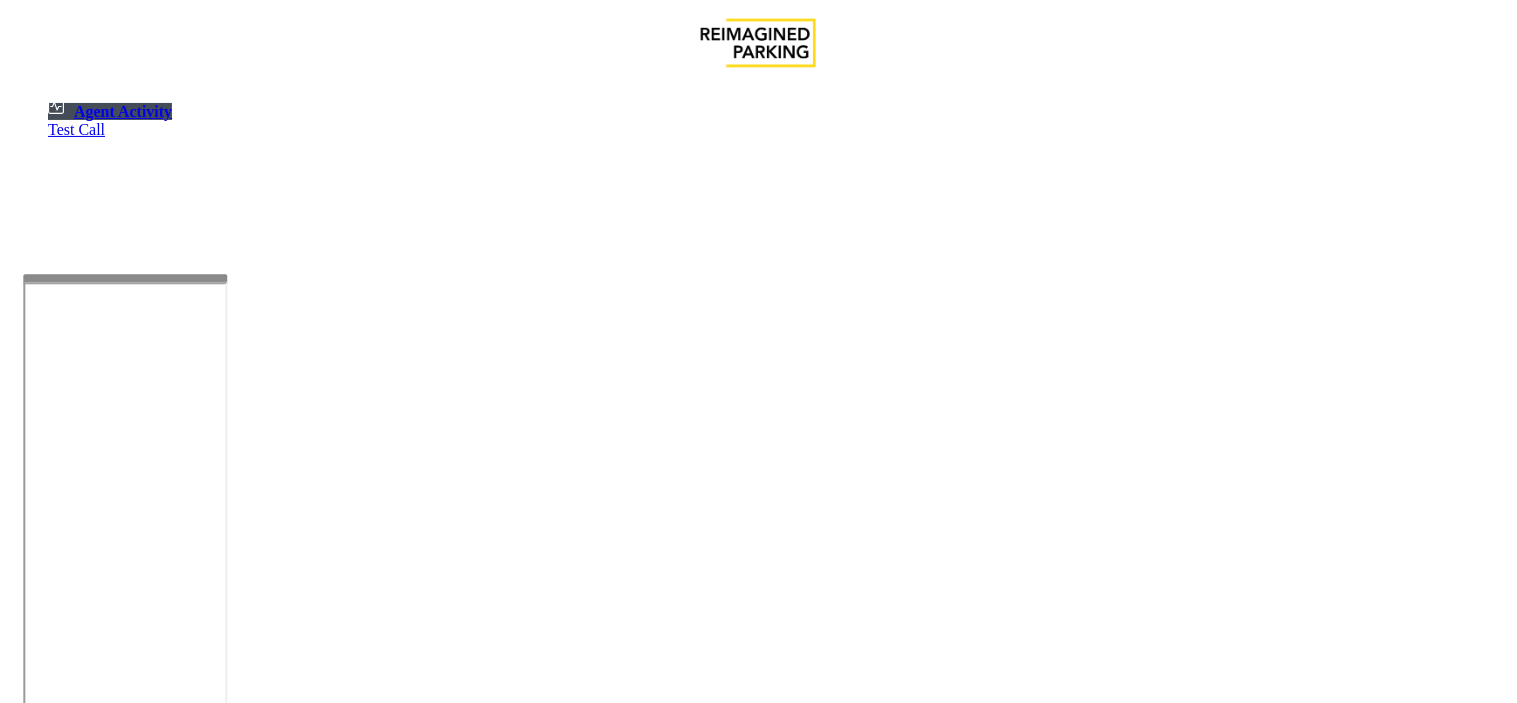 click at bounding box center [79, 1387] 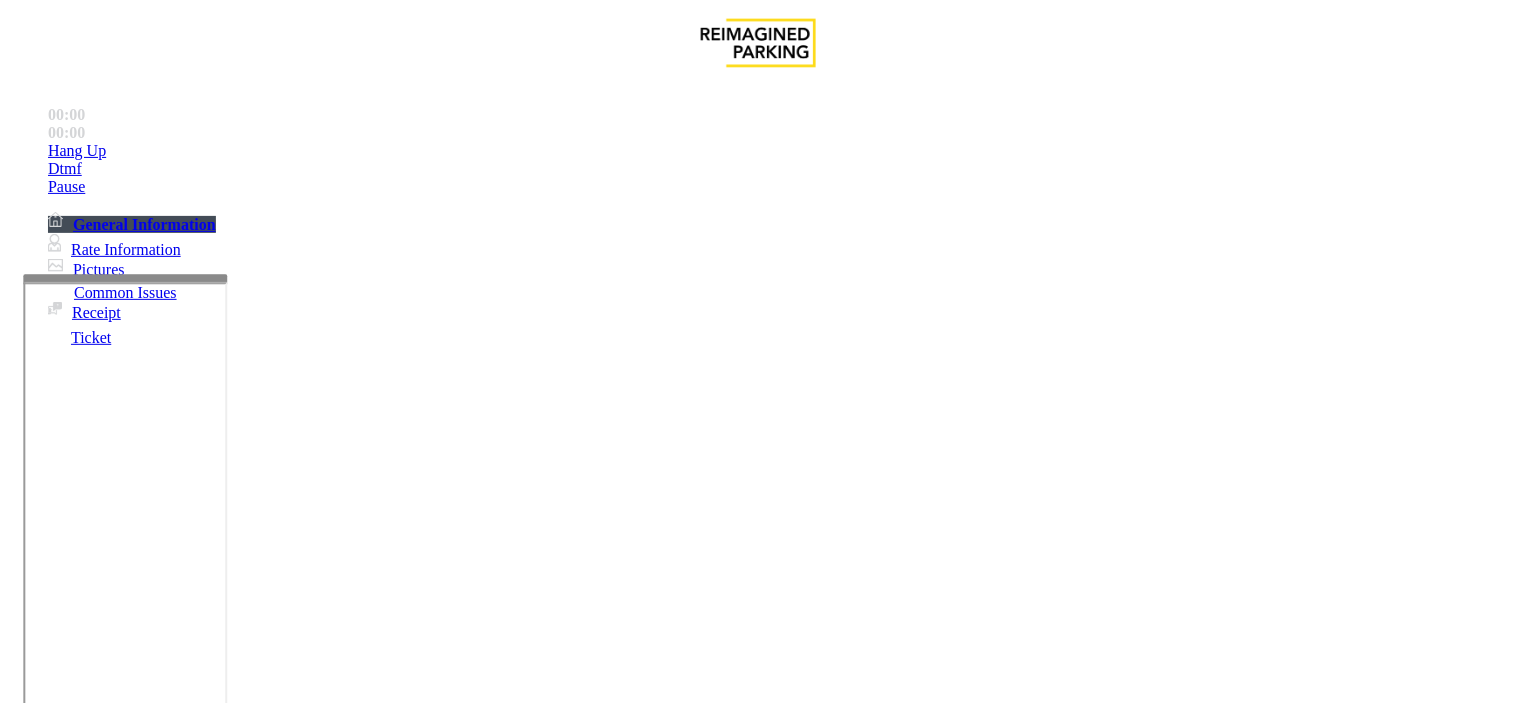 scroll, scrollTop: 444, scrollLeft: 0, axis: vertical 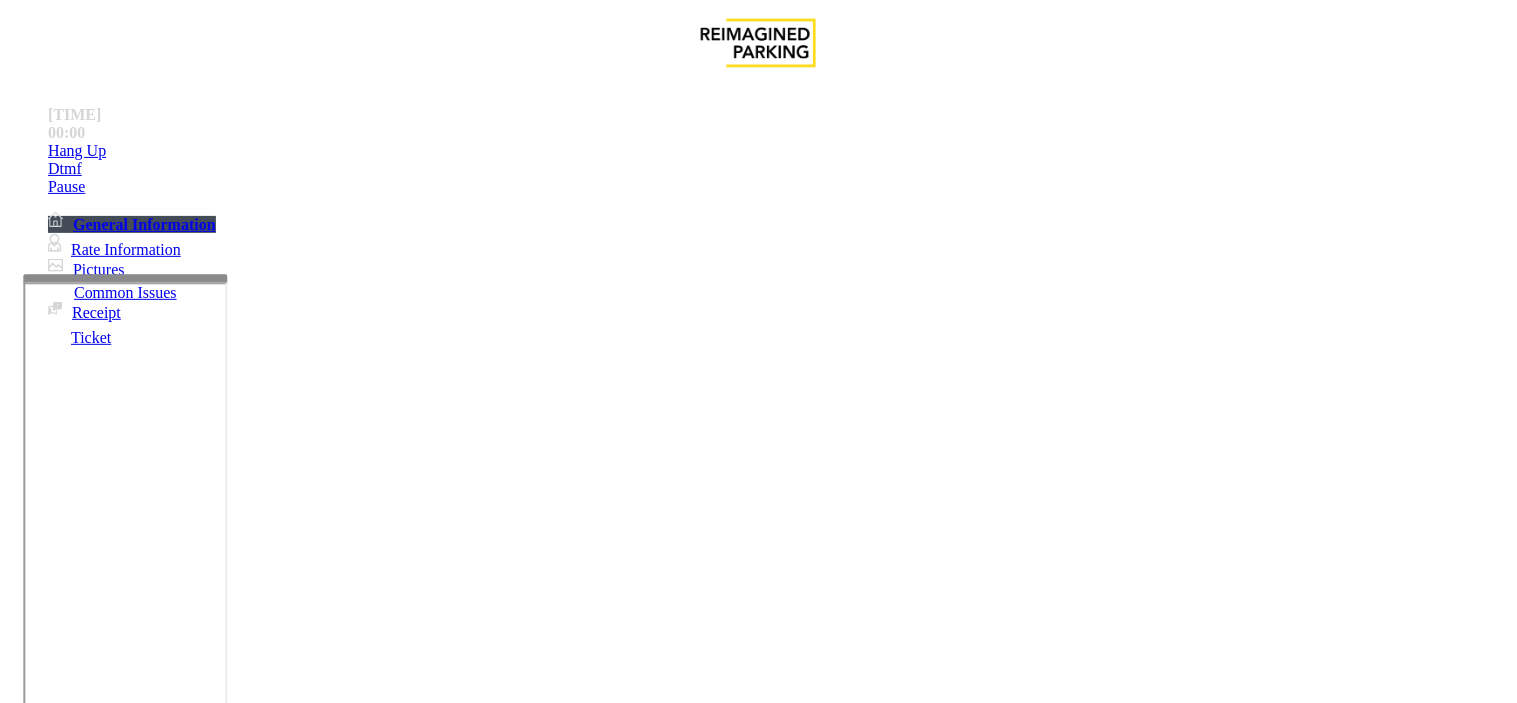 click on "Monthly Issue" at bounding box center (268, 1356) 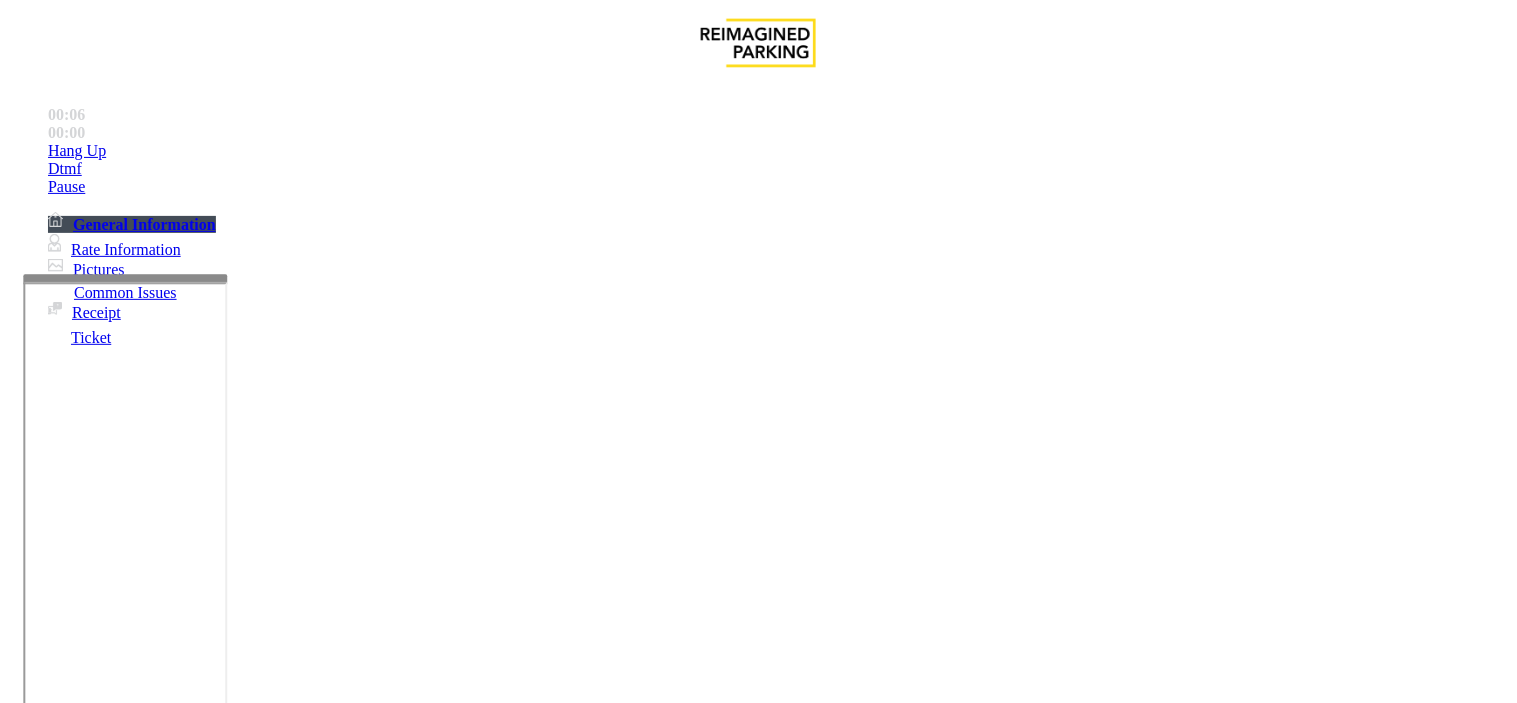 click on "Disabled Card" at bounding box center (78, 1356) 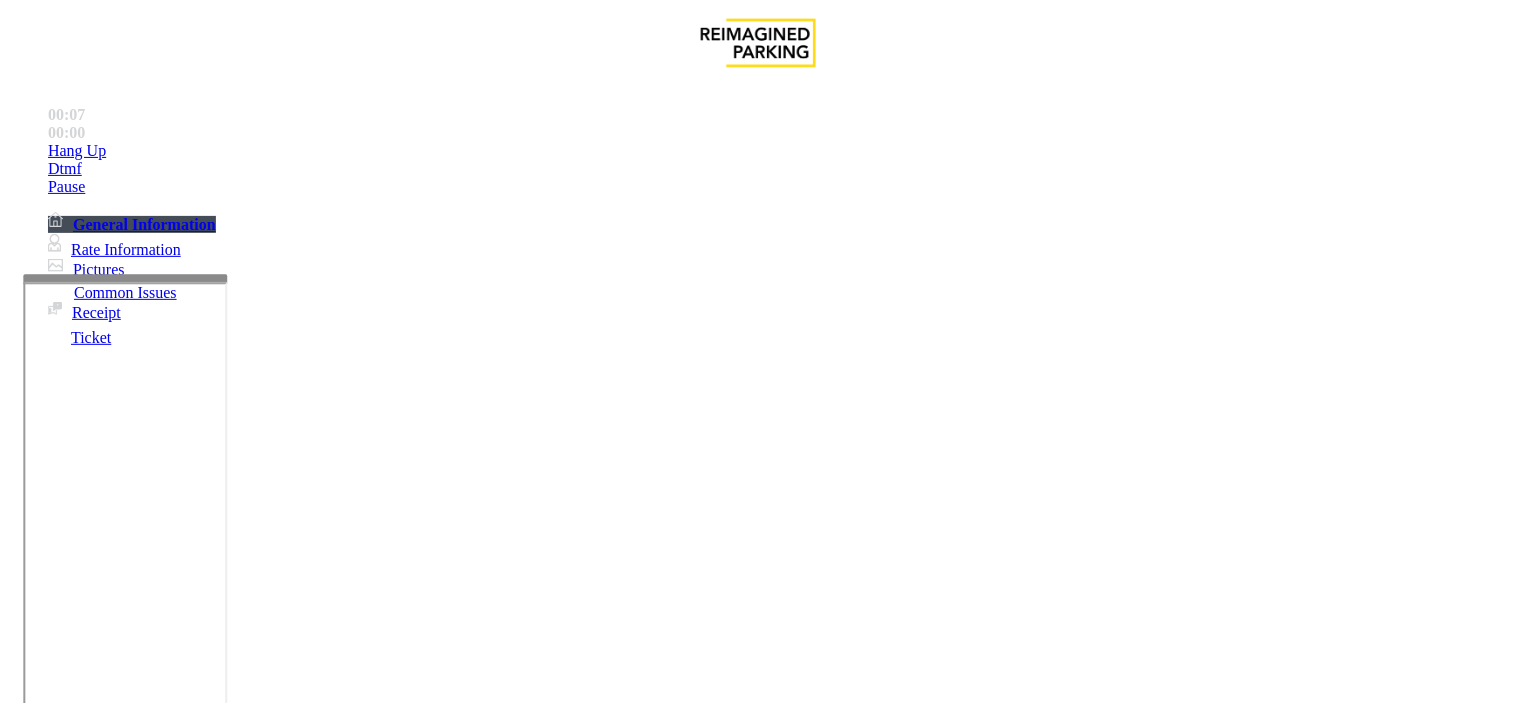 drag, startPoint x: 423, startPoint y: 182, endPoint x: 250, endPoint y: 152, distance: 175.5819 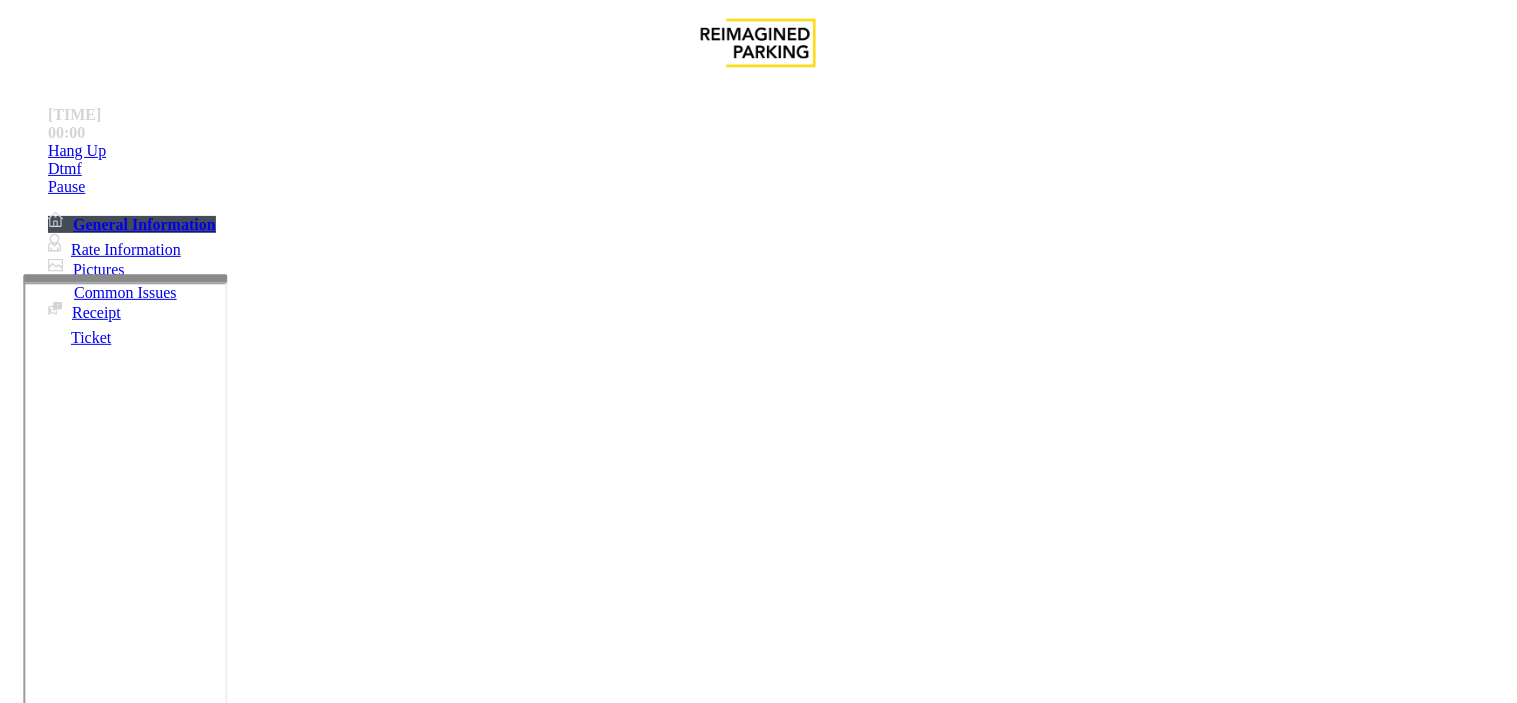 type on "**********" 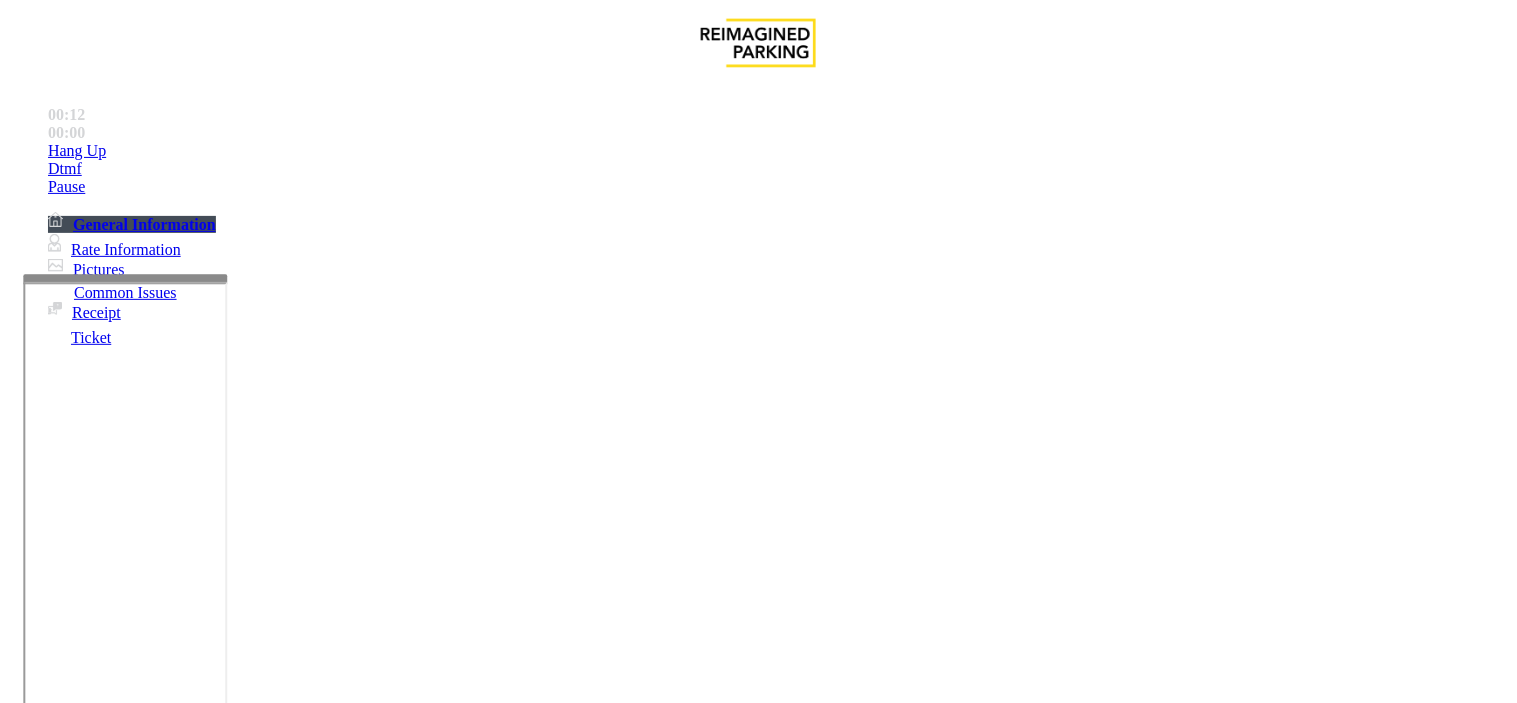 type on "**" 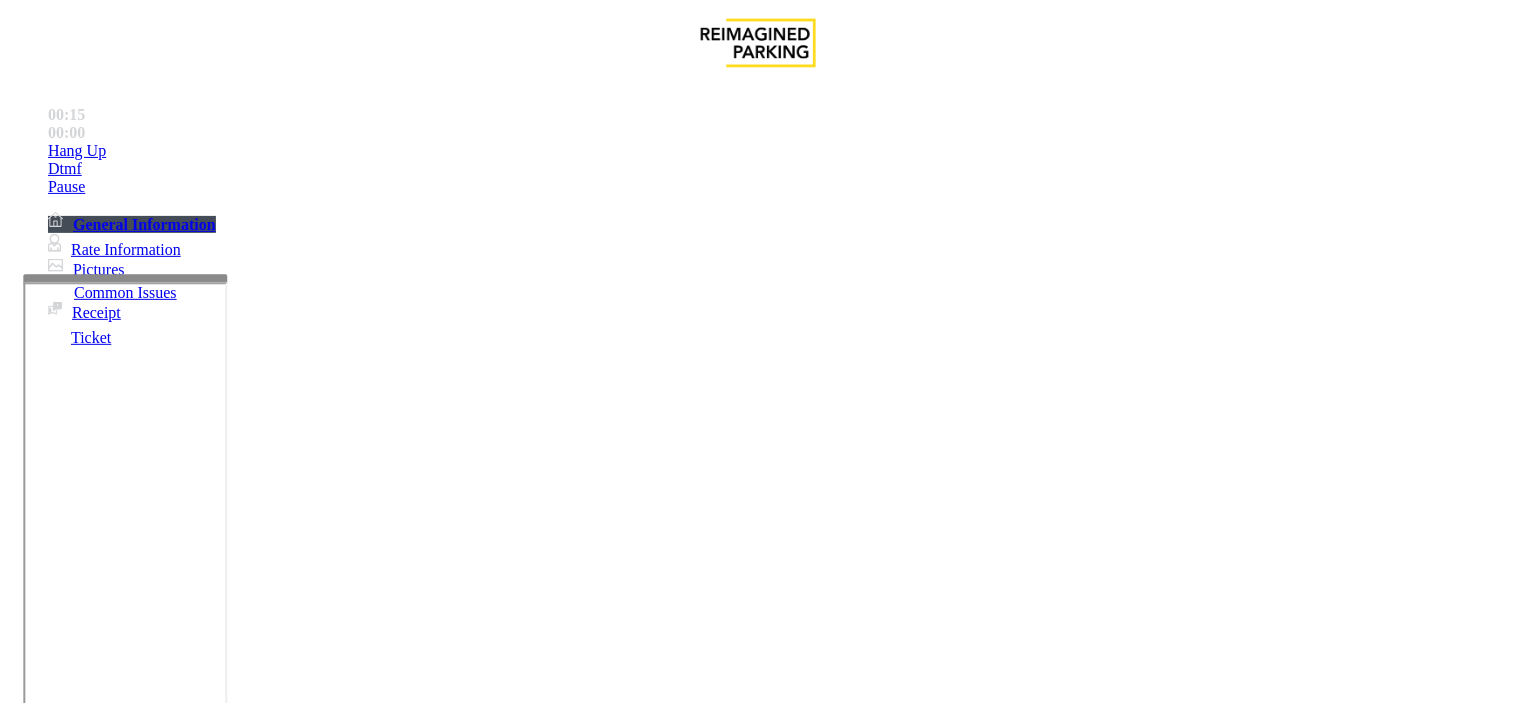 type on "**" 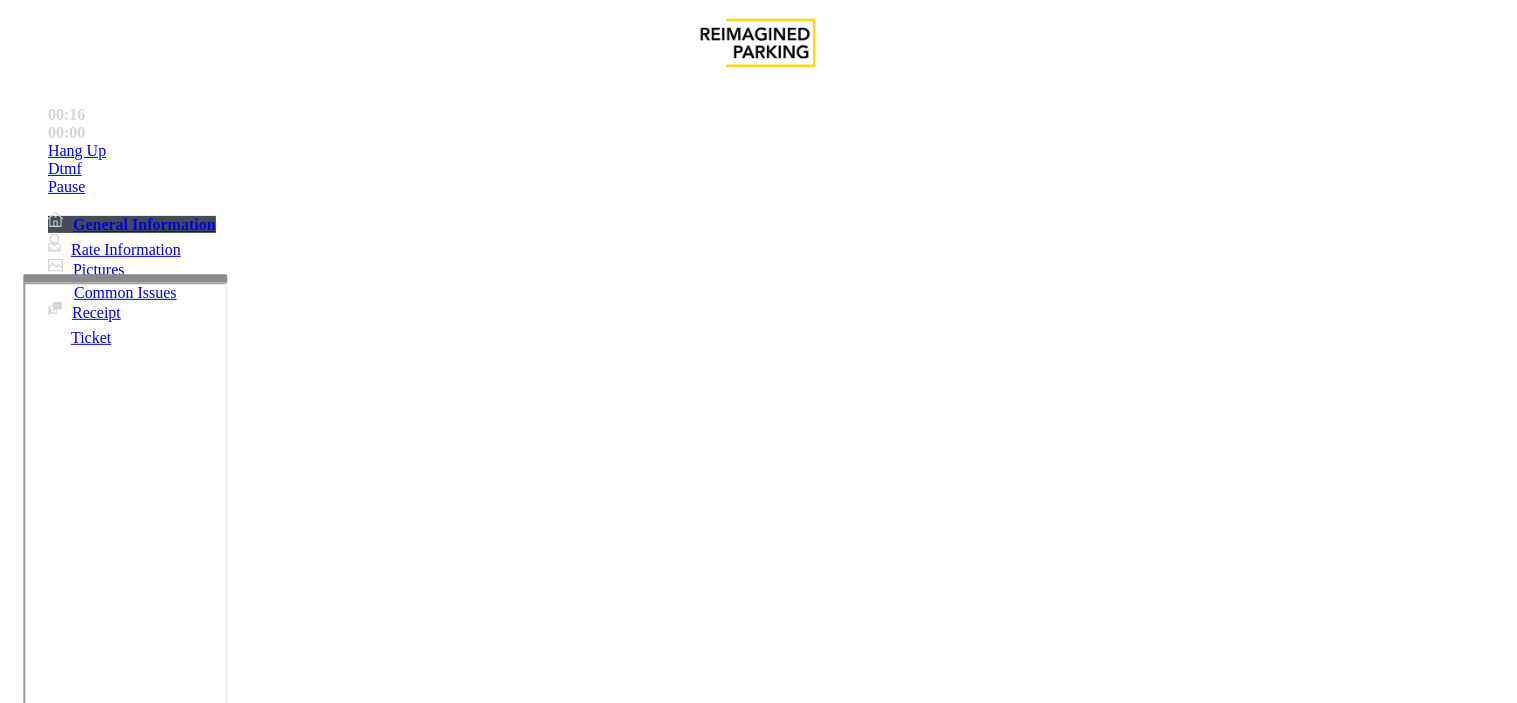 drag, startPoint x: 357, startPoint y: 494, endPoint x: 381, endPoint y: 561, distance: 71.168816 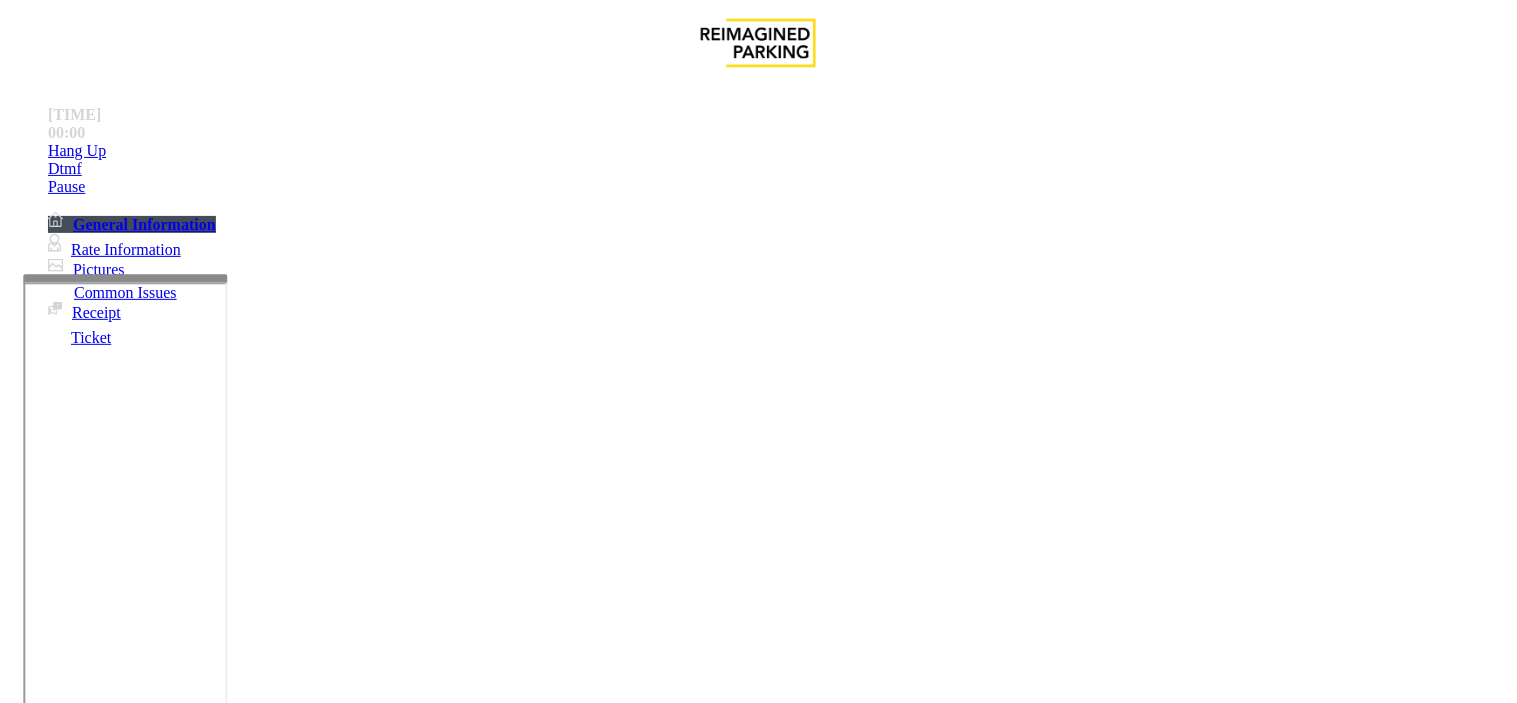 click at bounding box center [246, 1658] 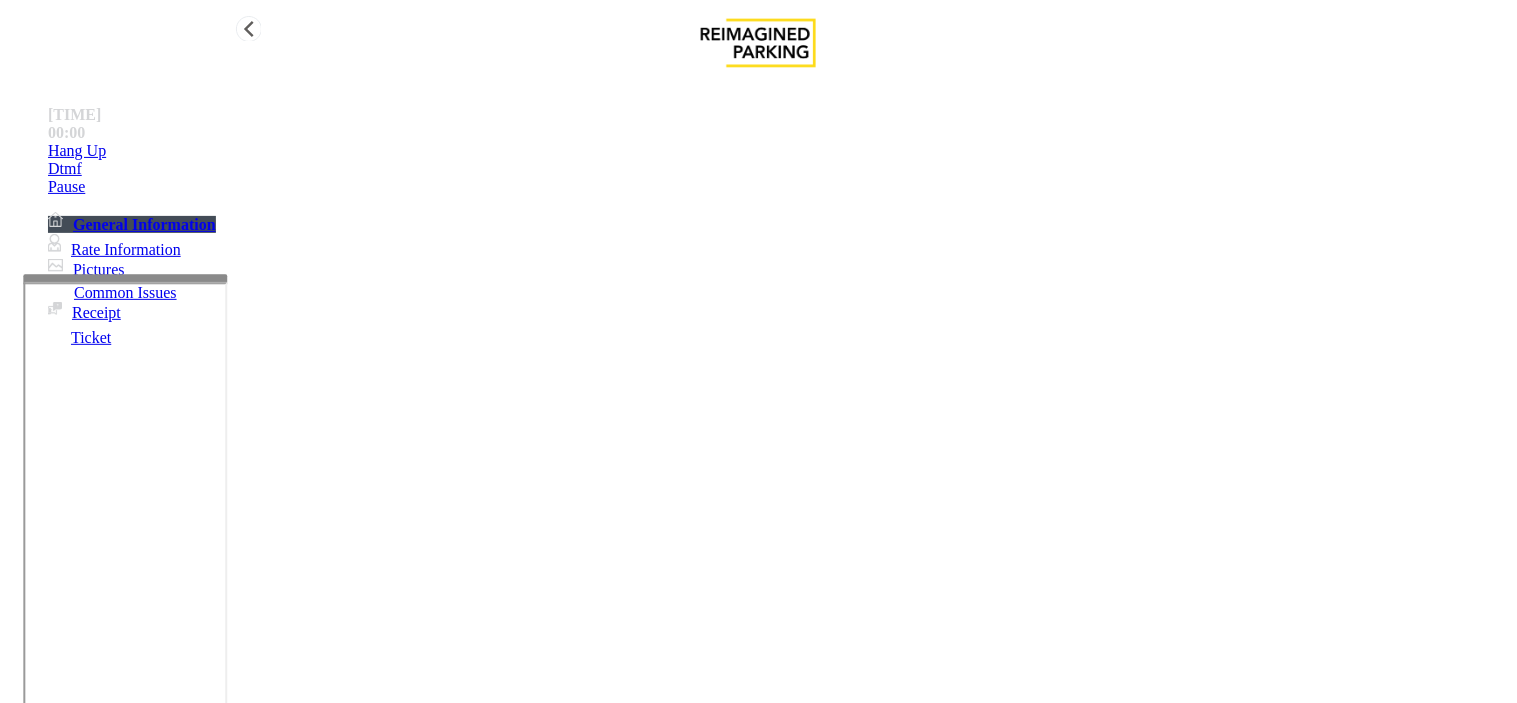 click on "Hang Up" at bounding box center [778, 151] 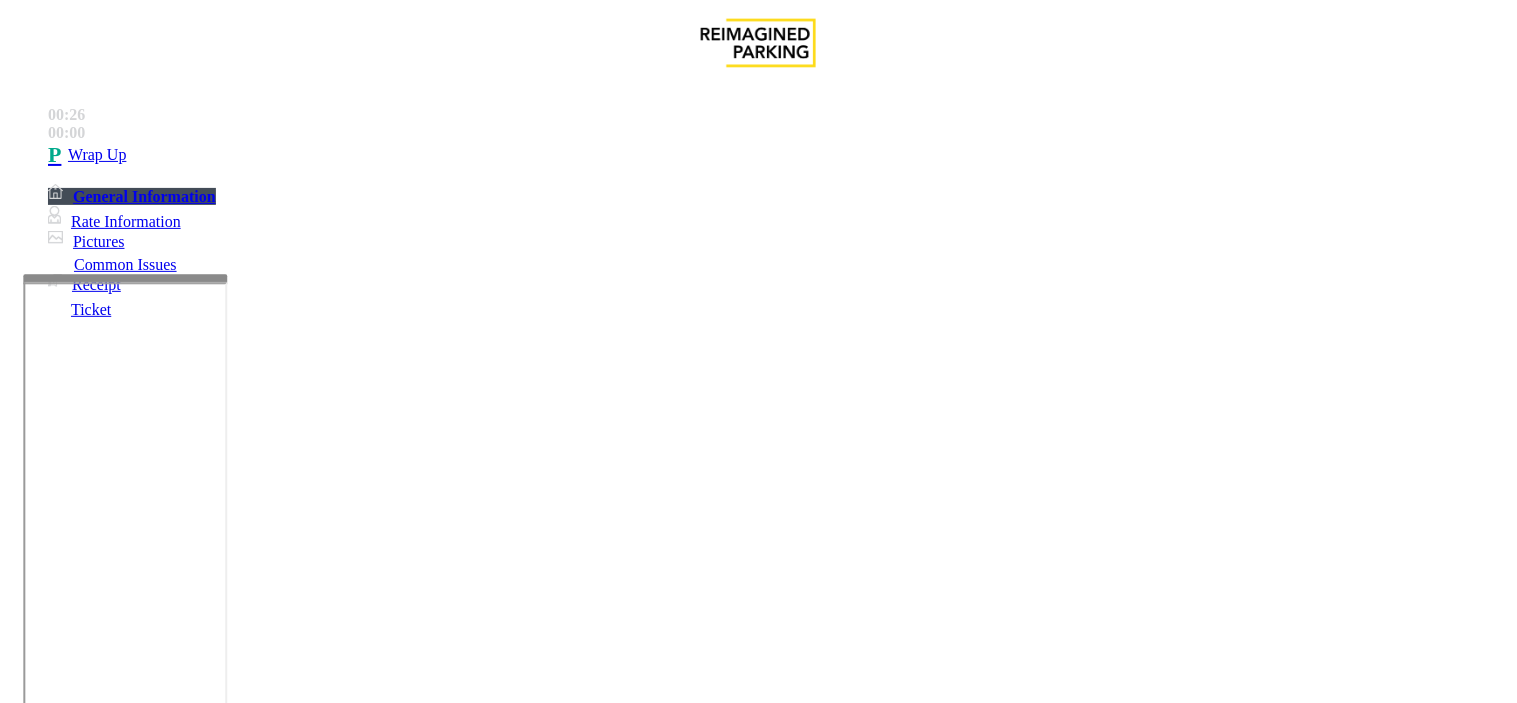 click at bounding box center (246, 1658) 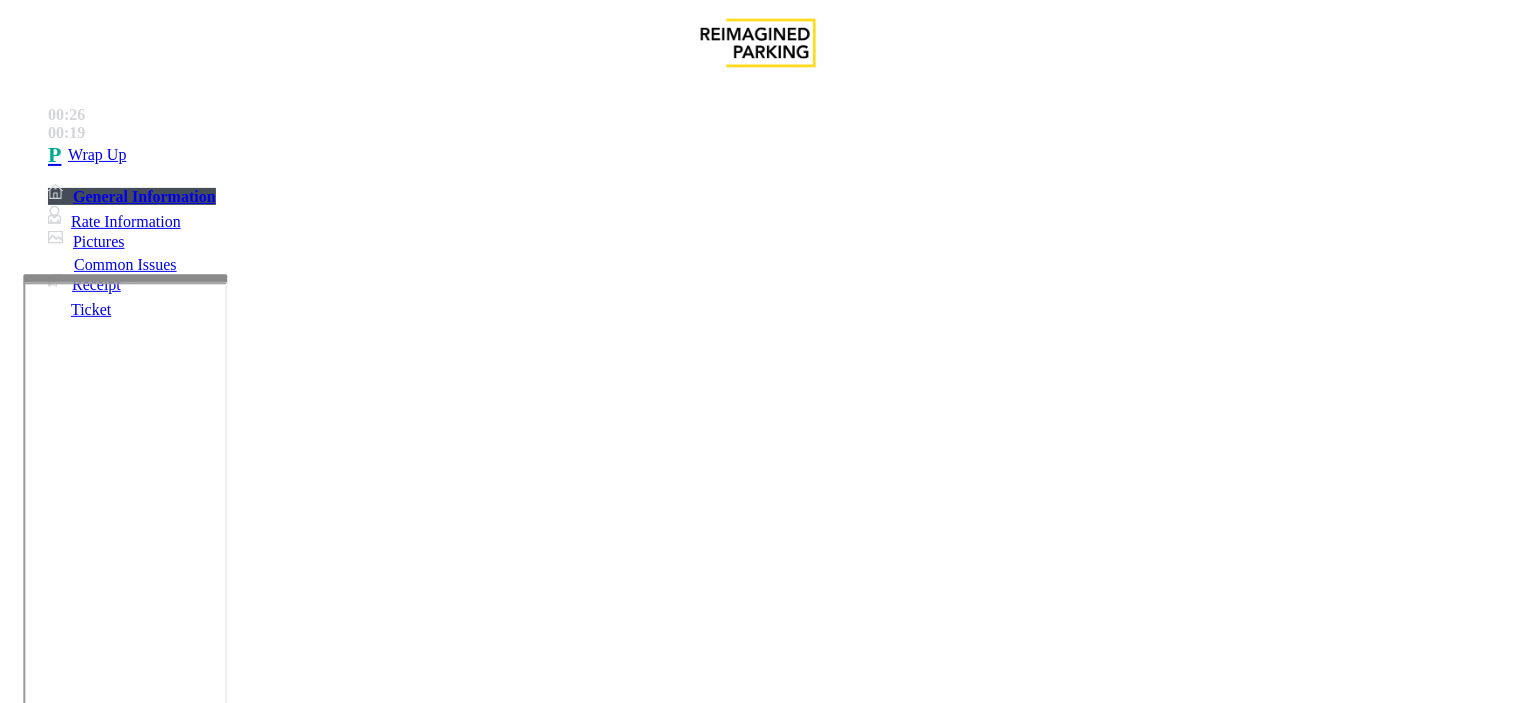 scroll, scrollTop: 21, scrollLeft: 0, axis: vertical 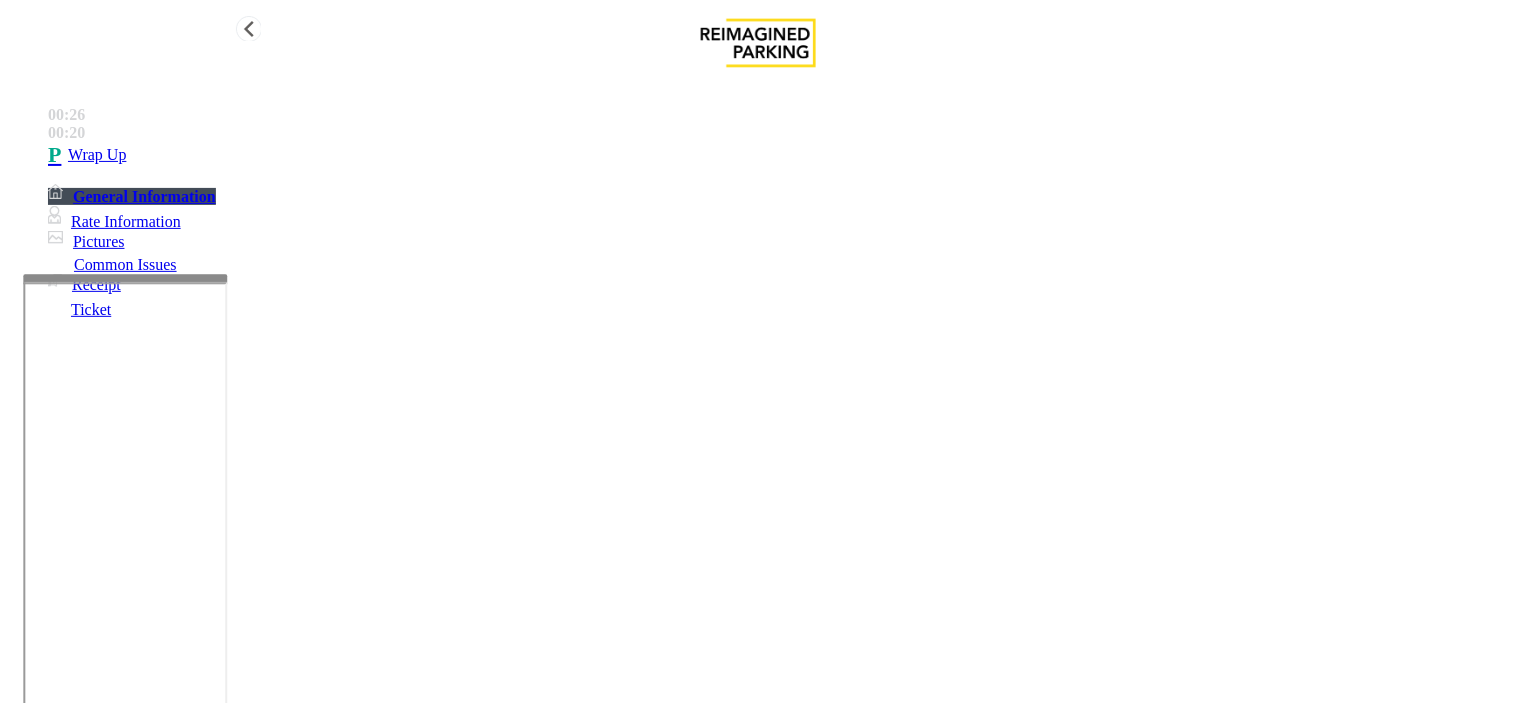 type on "**********" 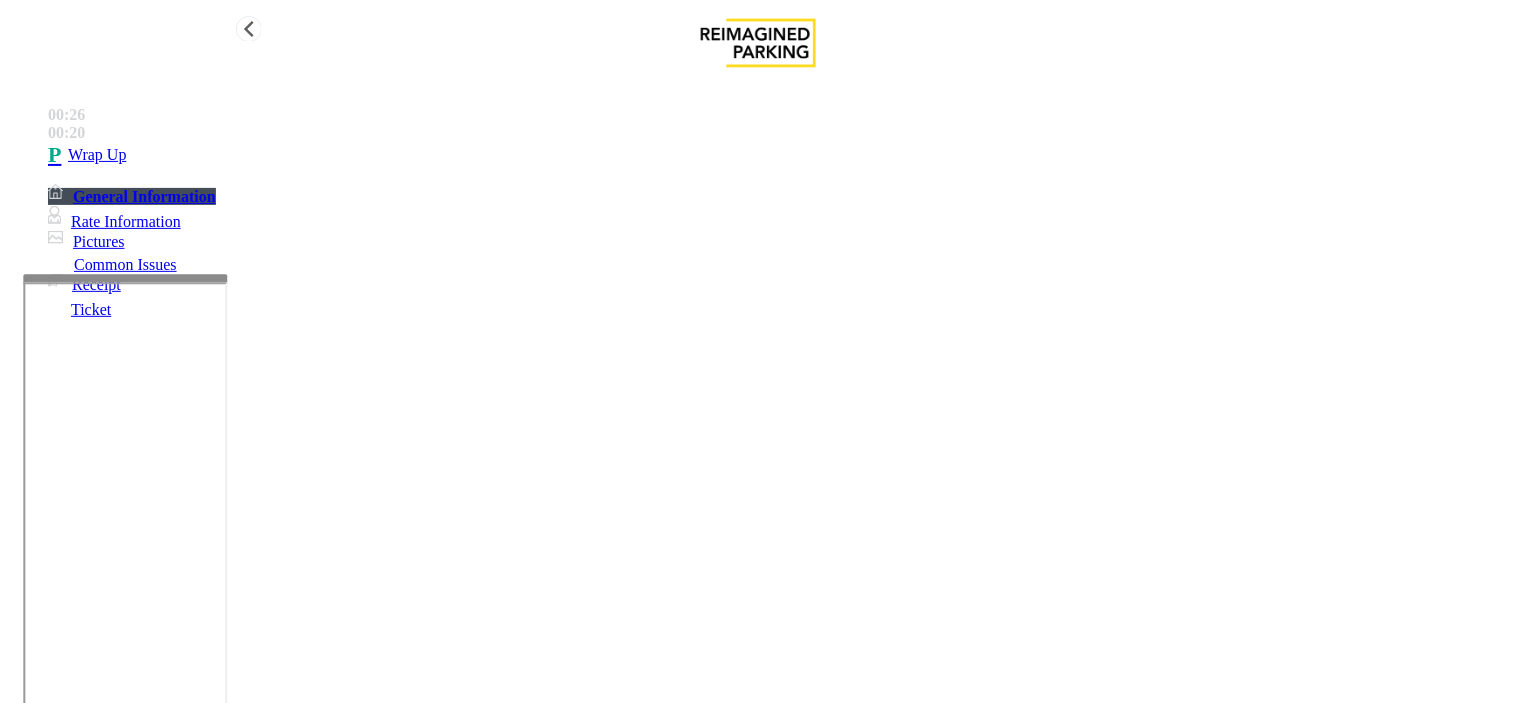 click on "Wrap Up" at bounding box center [778, 155] 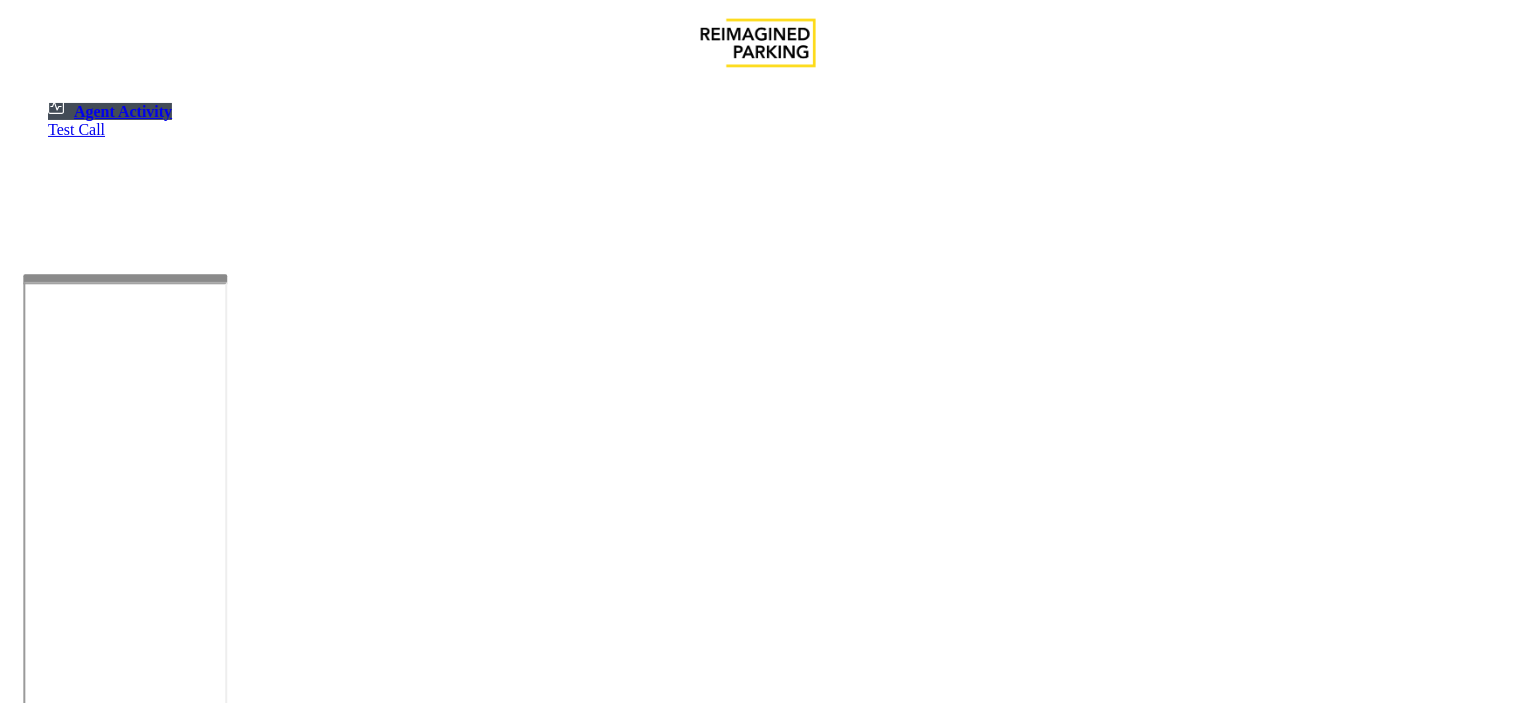 click on "Logout" at bounding box center [41, 1242] 